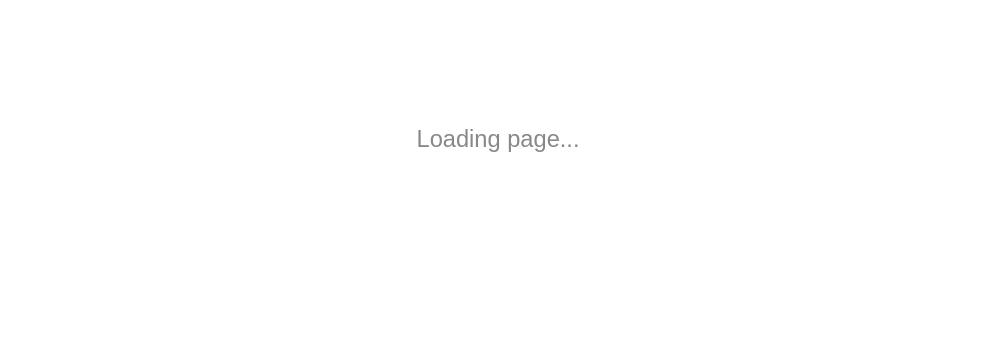 scroll, scrollTop: 0, scrollLeft: 0, axis: both 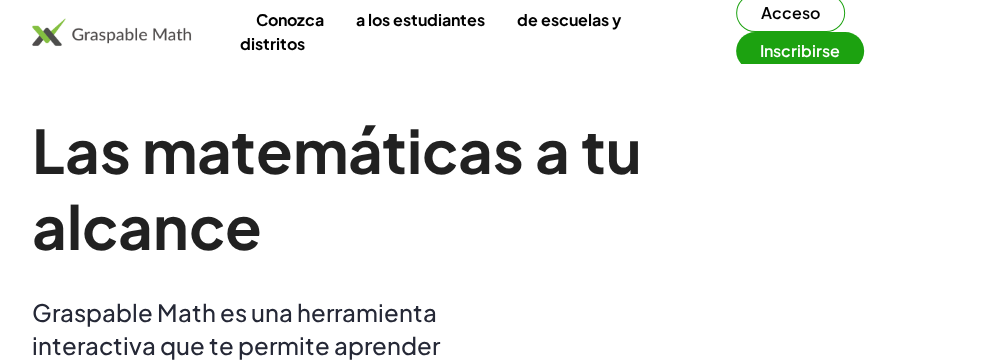 click on "Inscribirse" at bounding box center [800, 50] 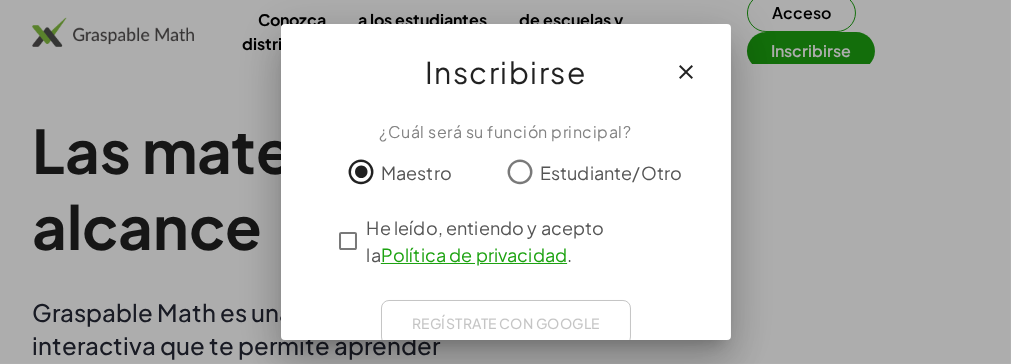 scroll, scrollTop: 84, scrollLeft: 0, axis: vertical 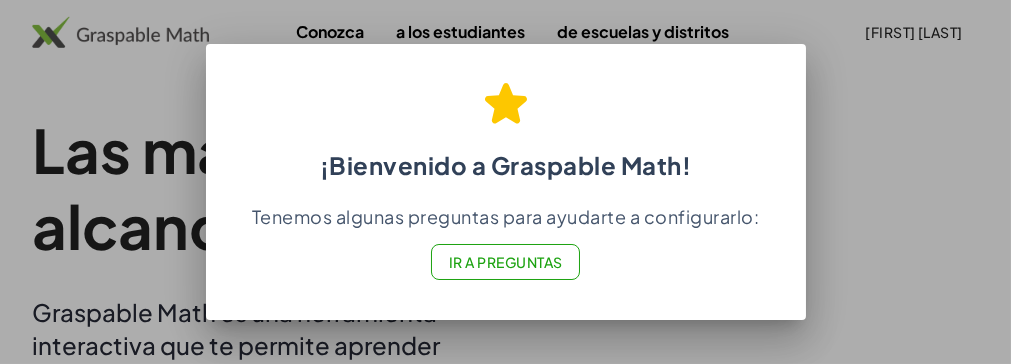 click on "Ir a Preguntas" at bounding box center (506, 262) 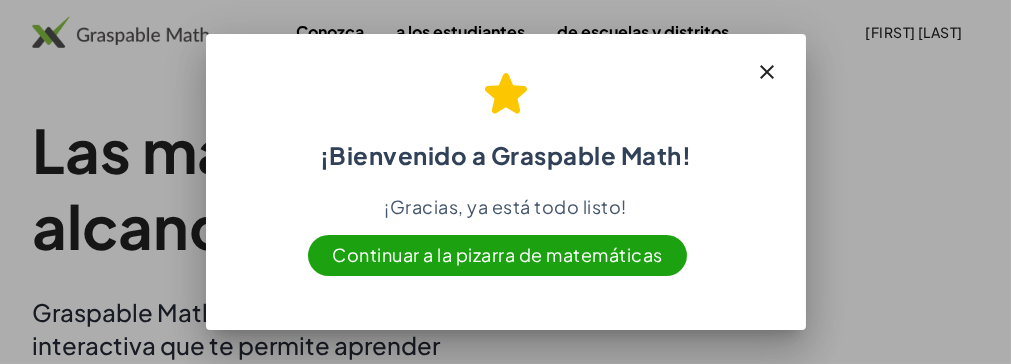 click 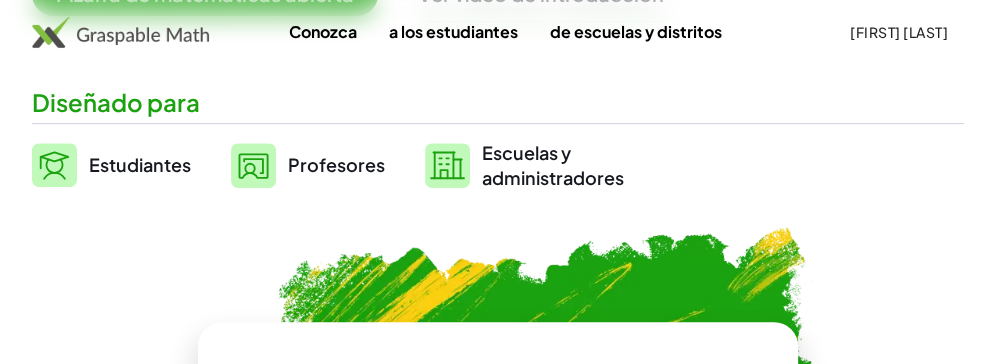scroll, scrollTop: 400, scrollLeft: 0, axis: vertical 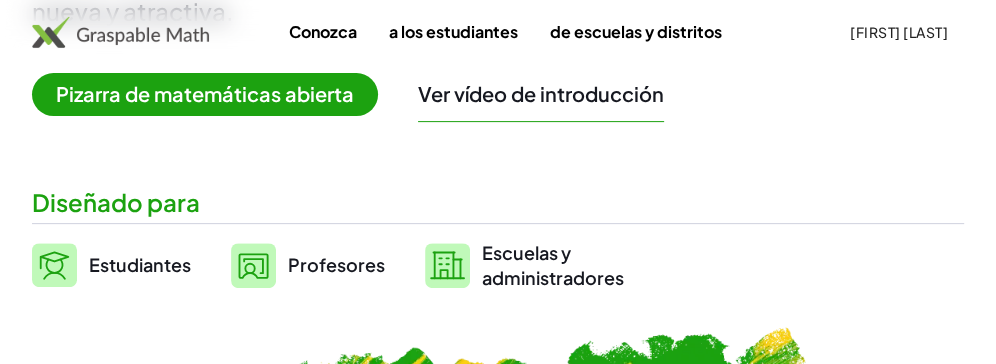 click on "Profesores" at bounding box center [336, 264] 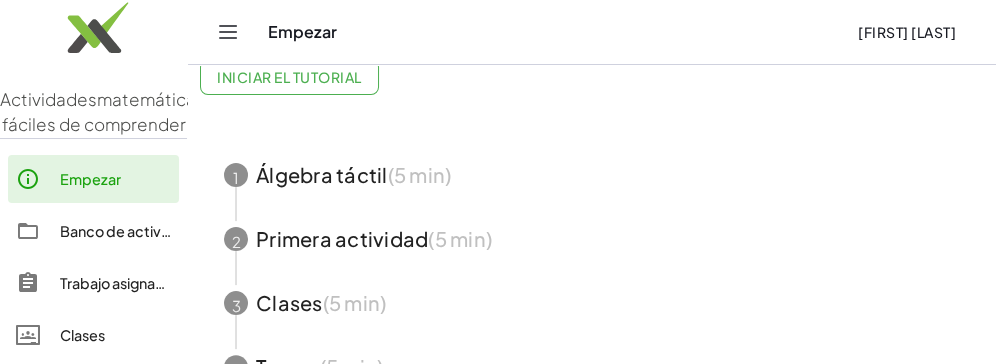 scroll, scrollTop: 300, scrollLeft: 0, axis: vertical 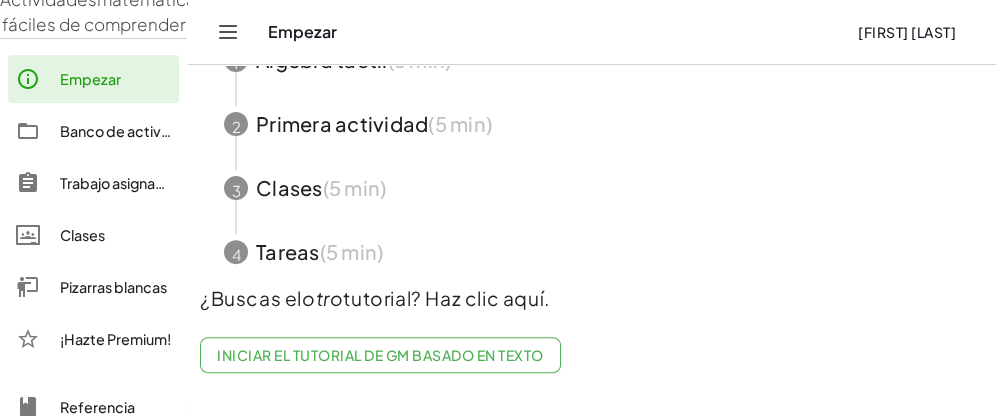 click on "Banco de actividades" at bounding box center [134, 131] 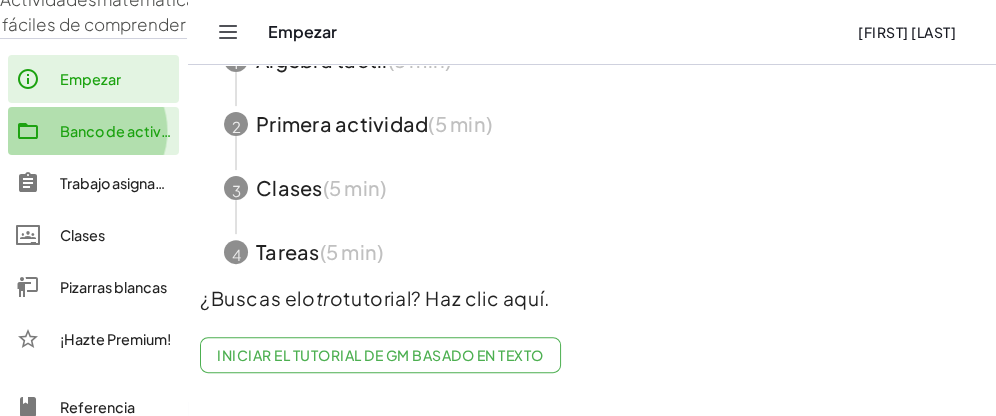 scroll, scrollTop: 0, scrollLeft: 0, axis: both 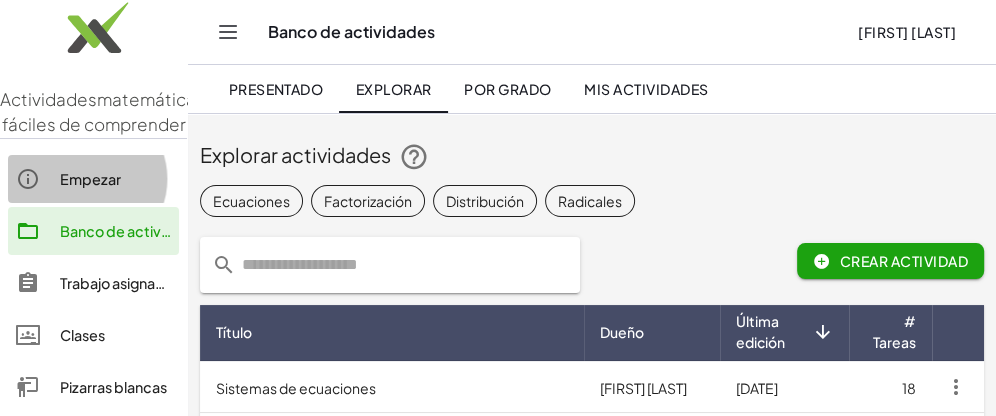 click on "Empezar" at bounding box center (90, 179) 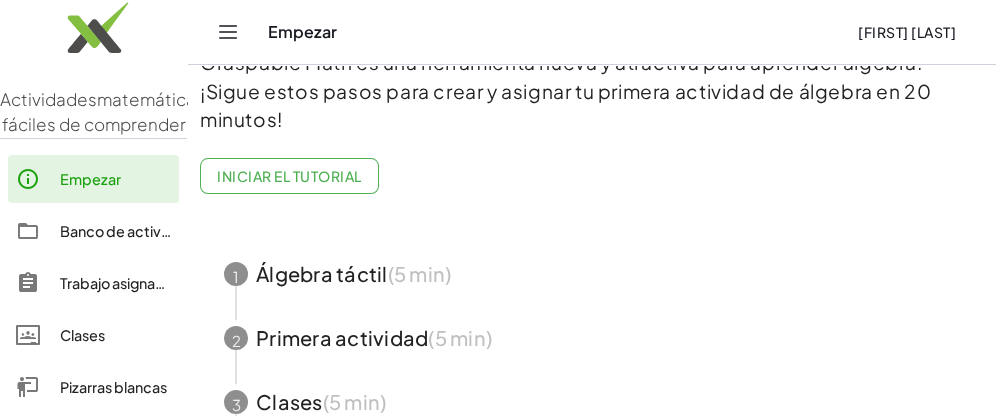 scroll, scrollTop: 200, scrollLeft: 0, axis: vertical 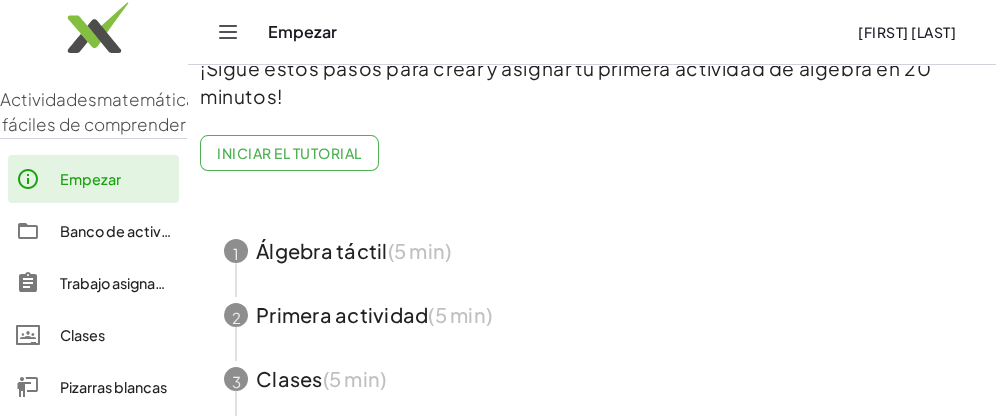 click at bounding box center (592, 251) 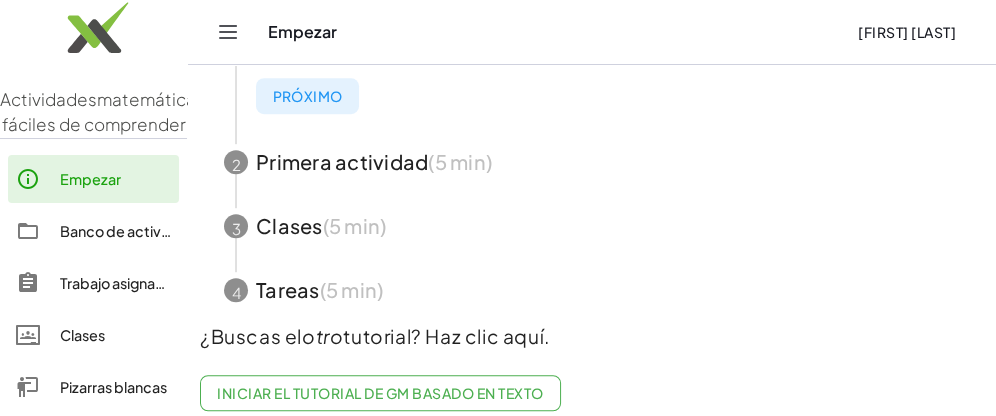 scroll, scrollTop: 771, scrollLeft: 0, axis: vertical 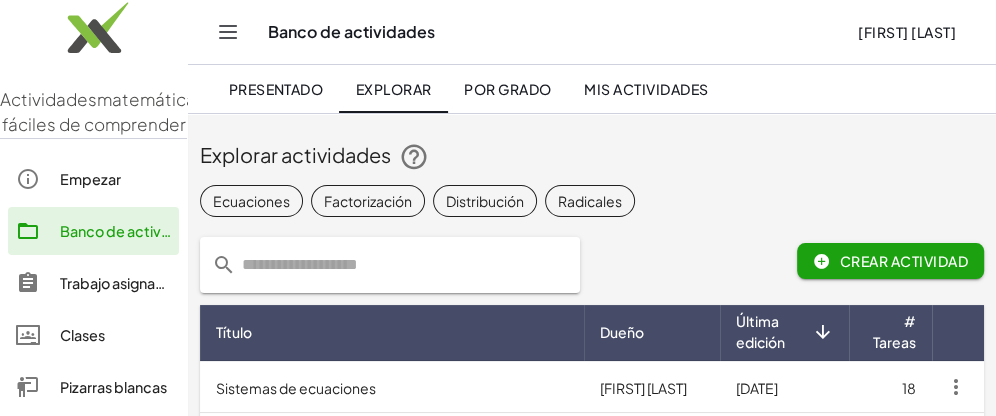 click at bounding box center (224, 265) 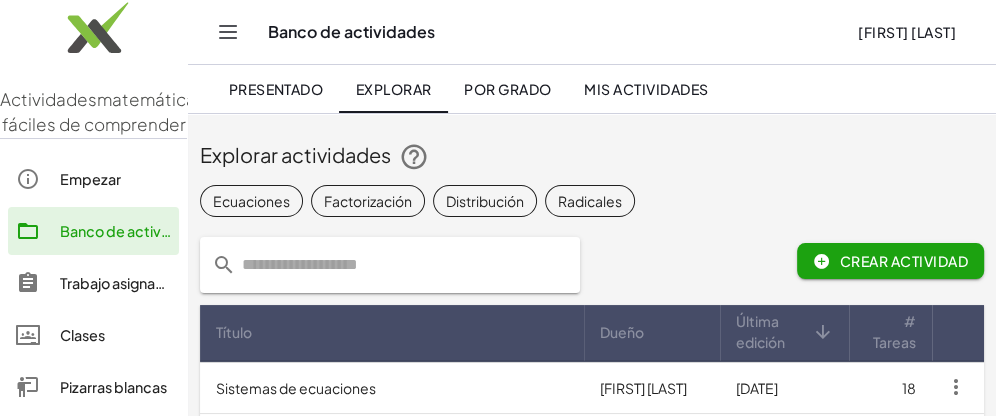 drag, startPoint x: 233, startPoint y: 263, endPoint x: 307, endPoint y: 264, distance: 74.00676 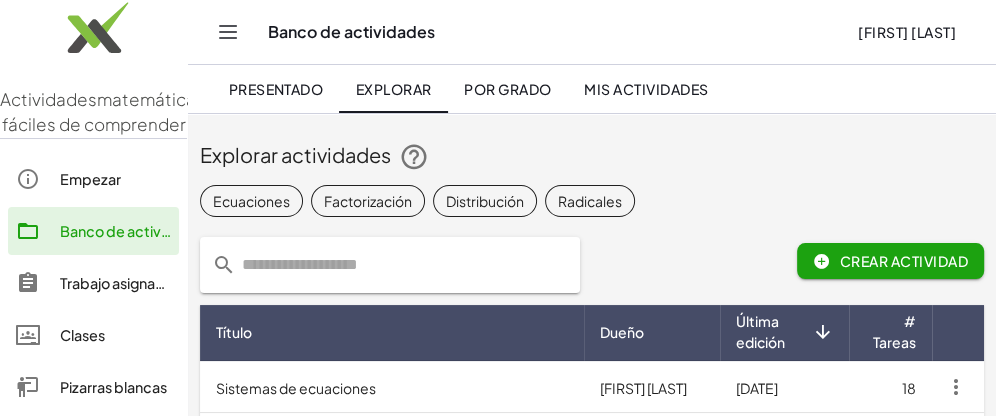 click on "Crear actividad" at bounding box center [904, 261] 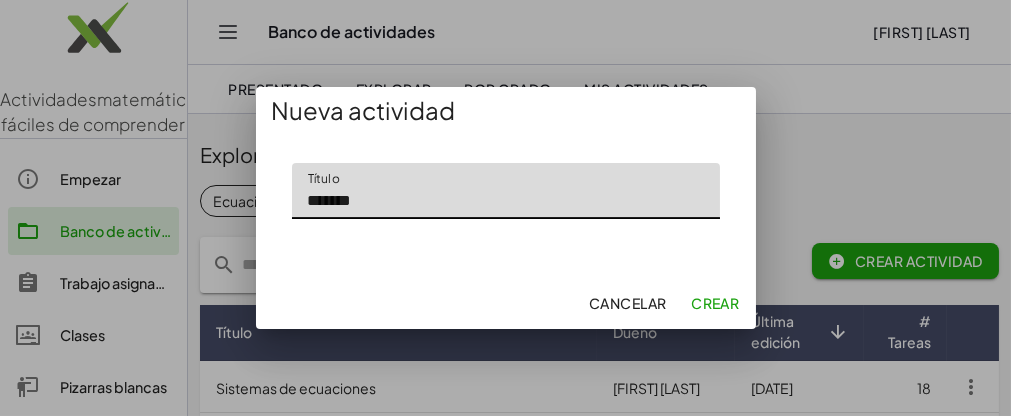 type on "*******" 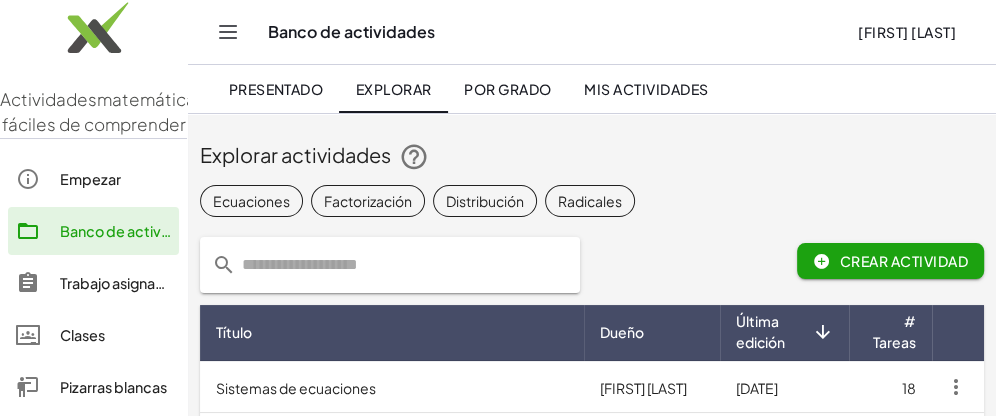 click on "Crear actividad" at bounding box center [904, 261] 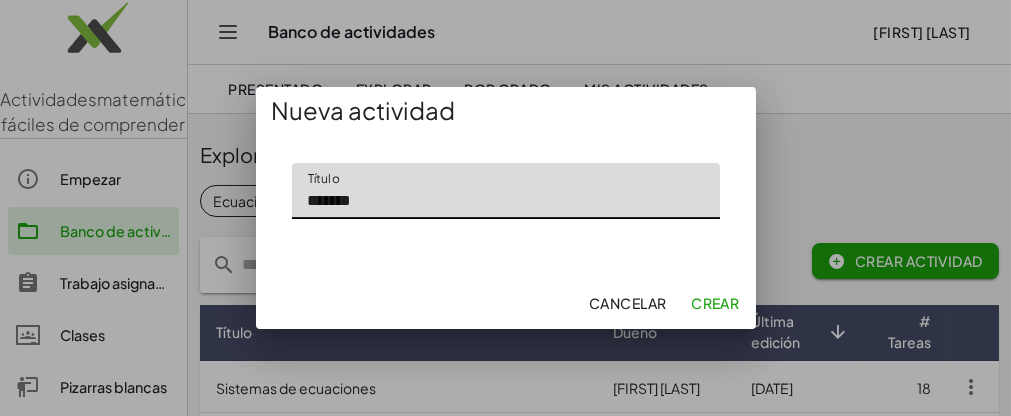 type on "*******" 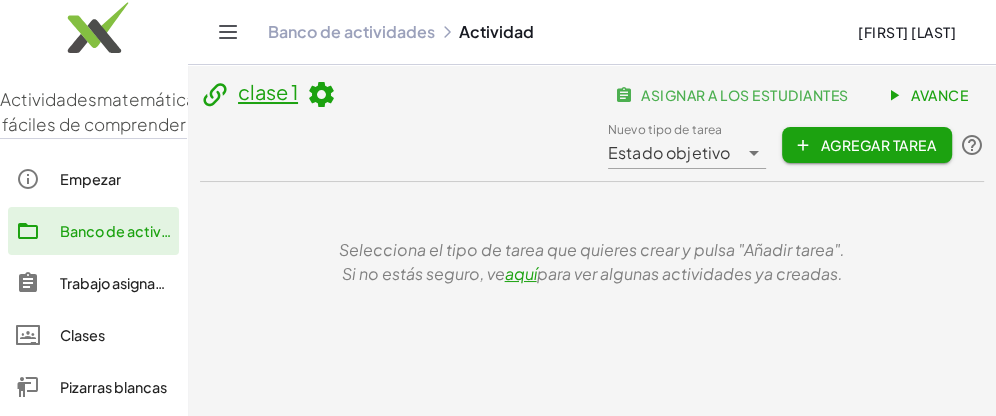 click on "Selecciona el tipo de tarea que quieres crear y pulsa "Añadir tarea".  Si no estás seguro, ve  aquí  para ver algunas actividades ya creadas." at bounding box center (592, 262) 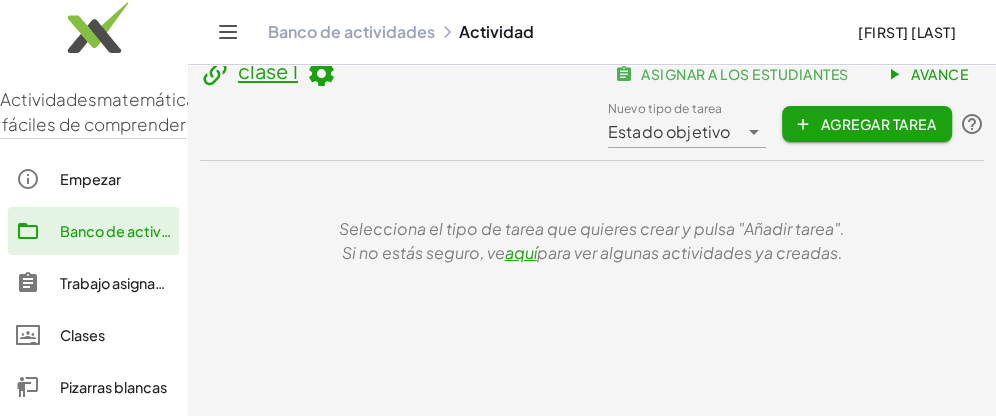 scroll, scrollTop: 0, scrollLeft: 0, axis: both 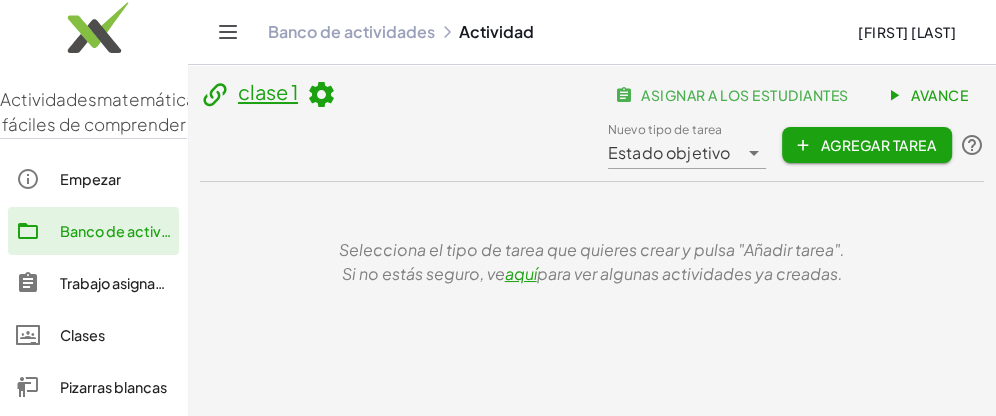 click on "para ver algunas actividades ya creadas." at bounding box center [690, 273] 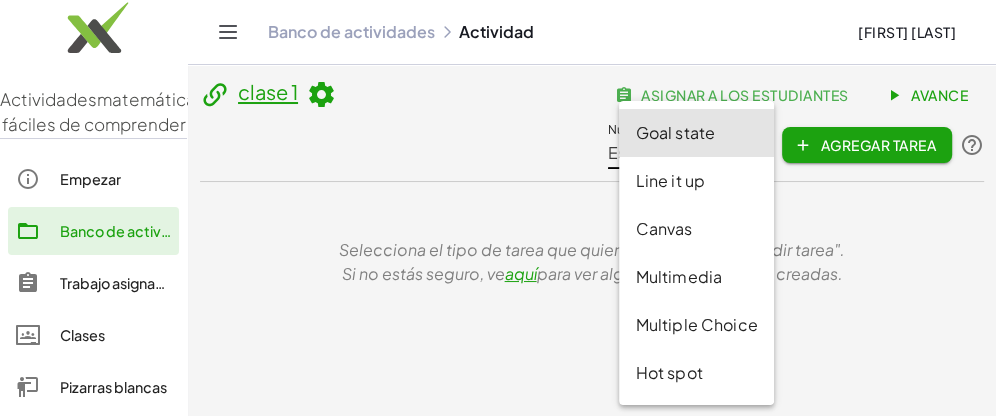 click 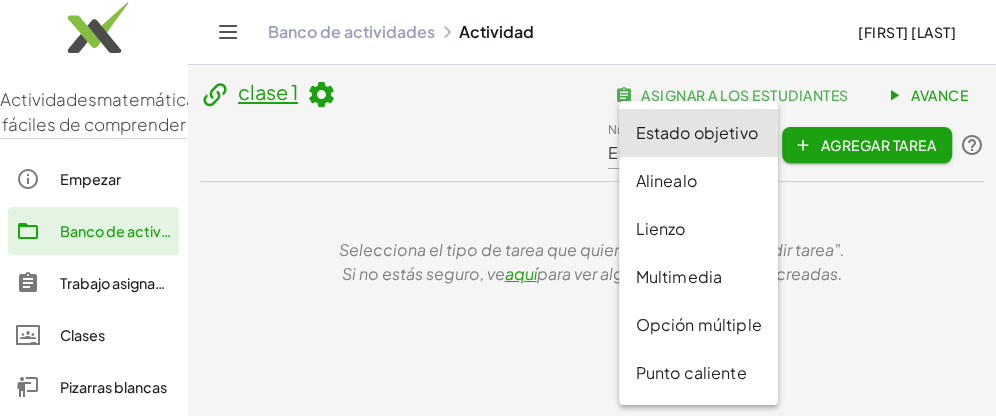 click on "Selecciona el tipo de tarea que quieres crear y pulsa "Añadir tarea".  Si no estás seguro, ve  aquí  para ver algunas actividades ya creadas." at bounding box center [592, 262] 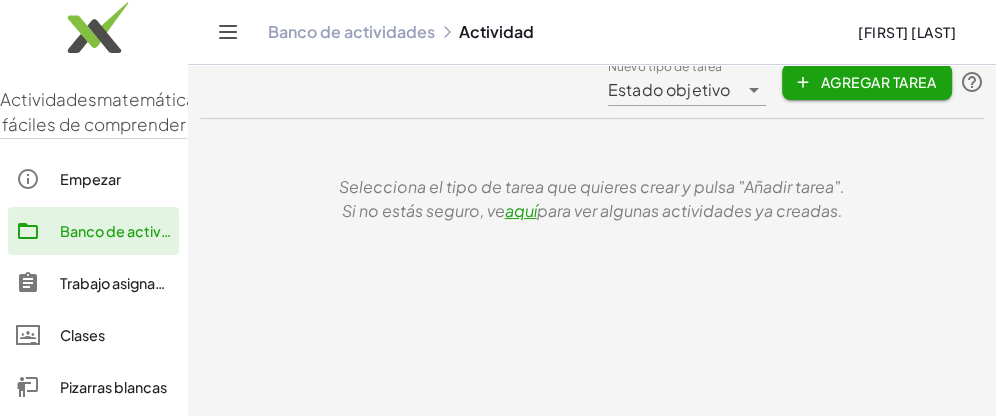 scroll, scrollTop: 86, scrollLeft: 0, axis: vertical 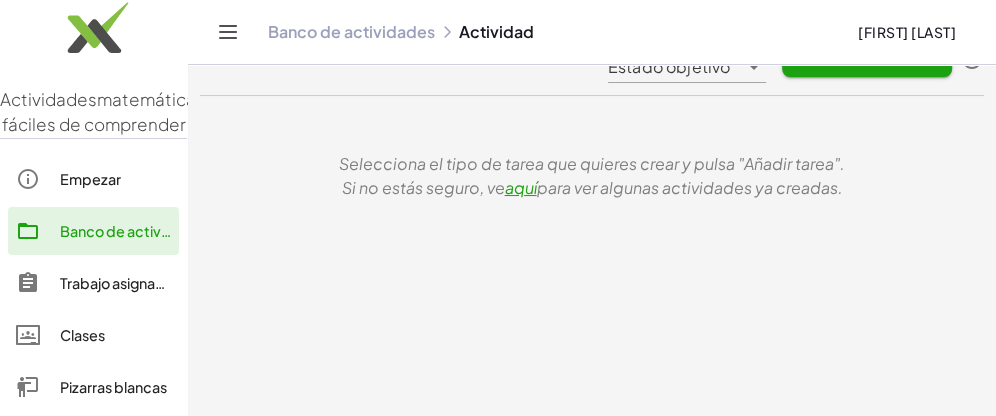 click on "aquí" at bounding box center [521, 187] 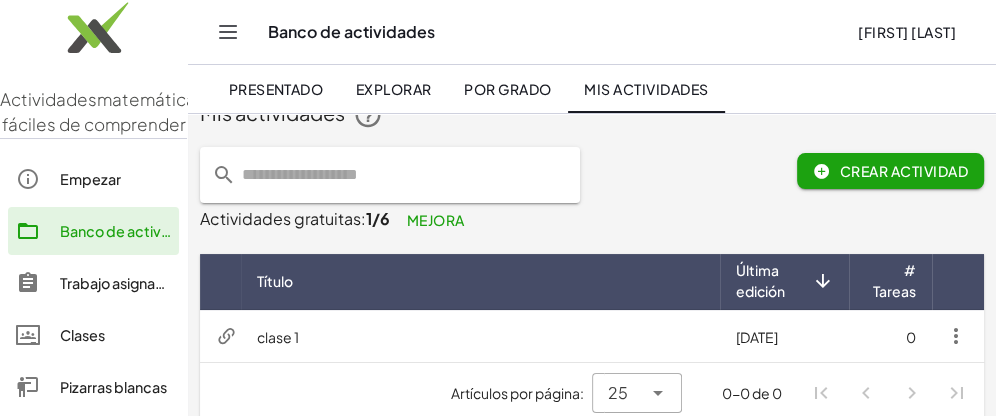 scroll, scrollTop: 61, scrollLeft: 0, axis: vertical 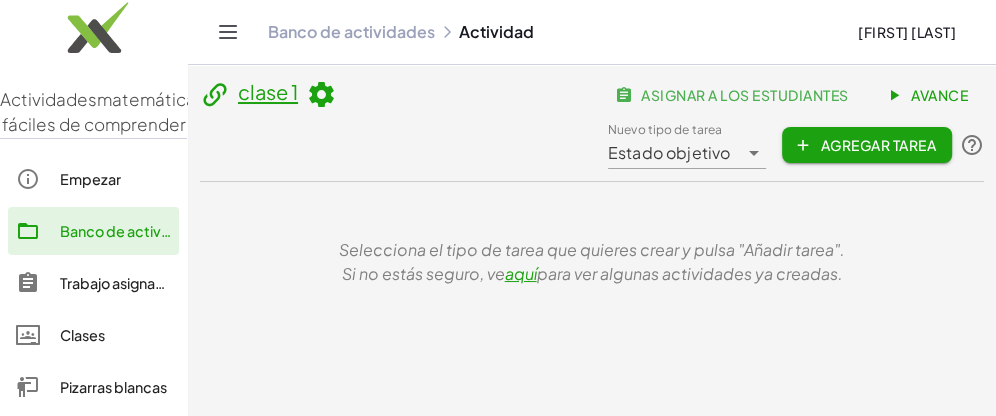 click on "clase 1" at bounding box center (268, 91) 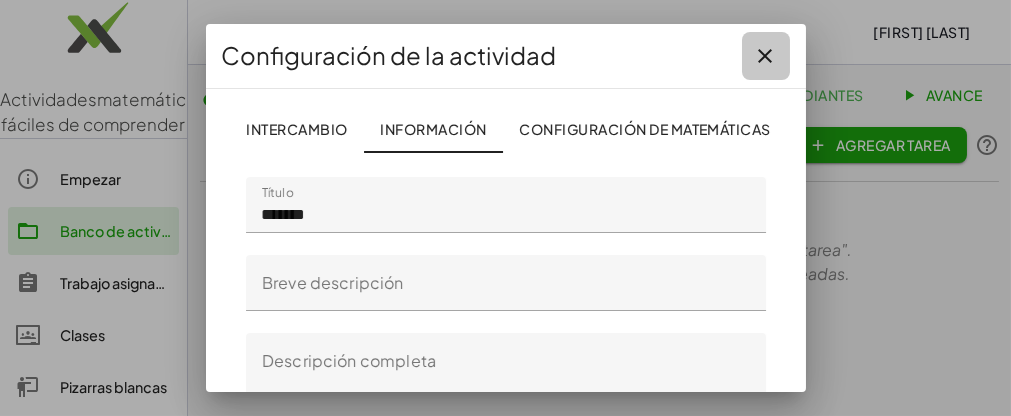 click at bounding box center [766, 56] 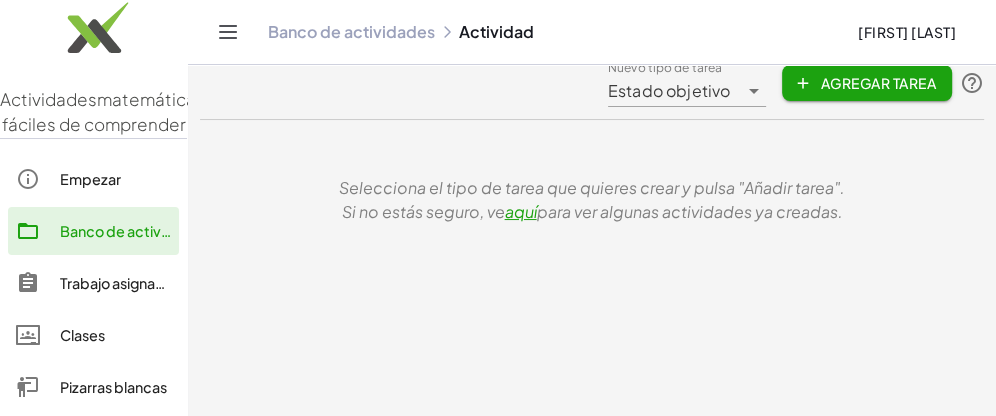 scroll, scrollTop: 86, scrollLeft: 0, axis: vertical 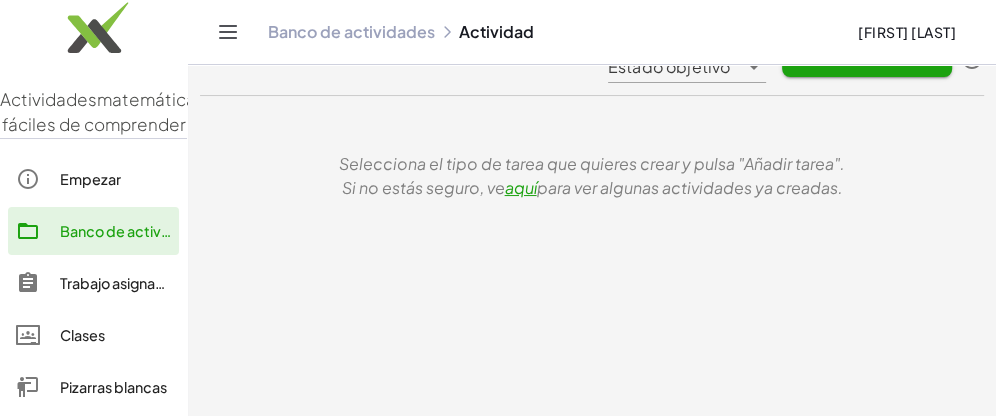 click on "Empezar" at bounding box center (90, 179) 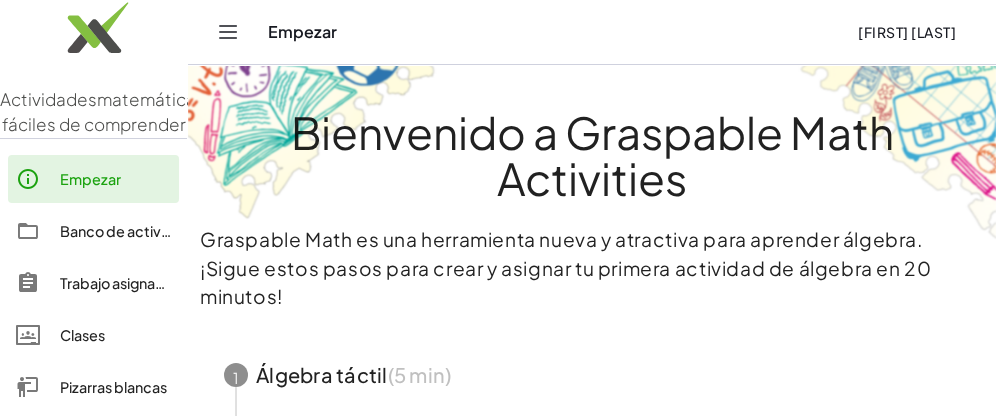 scroll, scrollTop: 300, scrollLeft: 0, axis: vertical 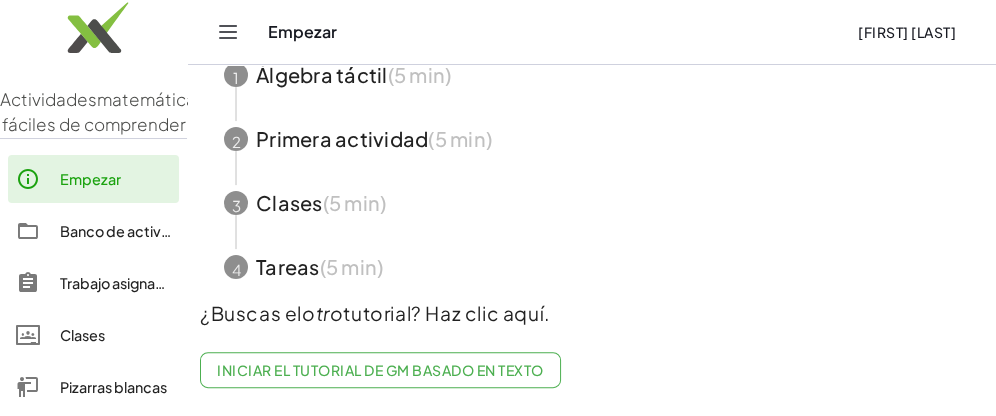 click at bounding box center [592, 203] 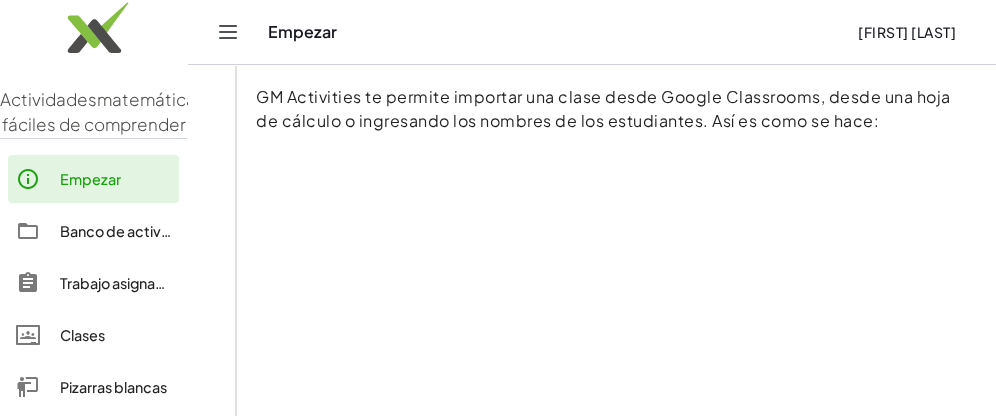 scroll, scrollTop: 600, scrollLeft: 0, axis: vertical 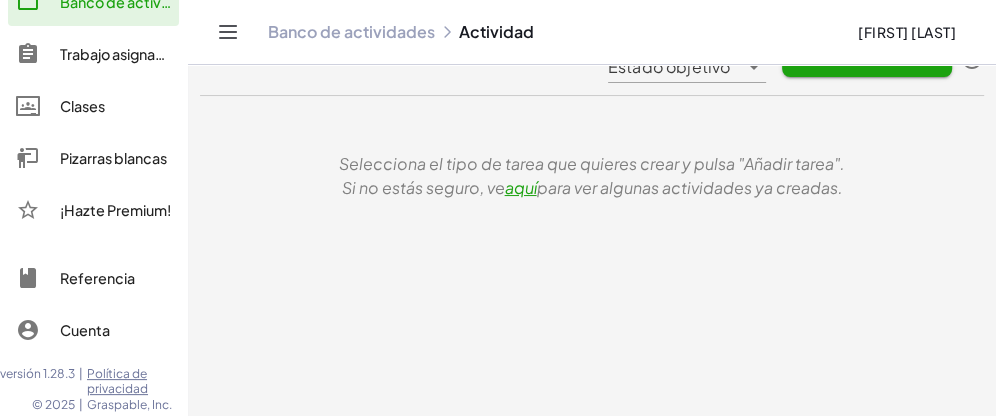 click on "Pizarras blancas" at bounding box center (113, 158) 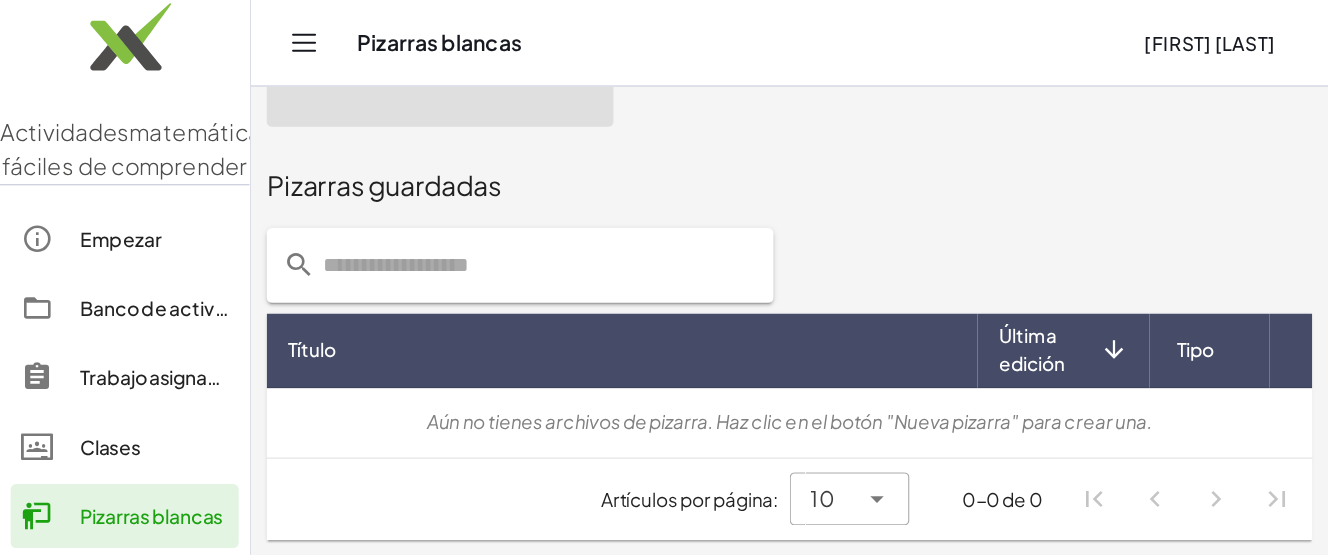 scroll, scrollTop: 0, scrollLeft: 0, axis: both 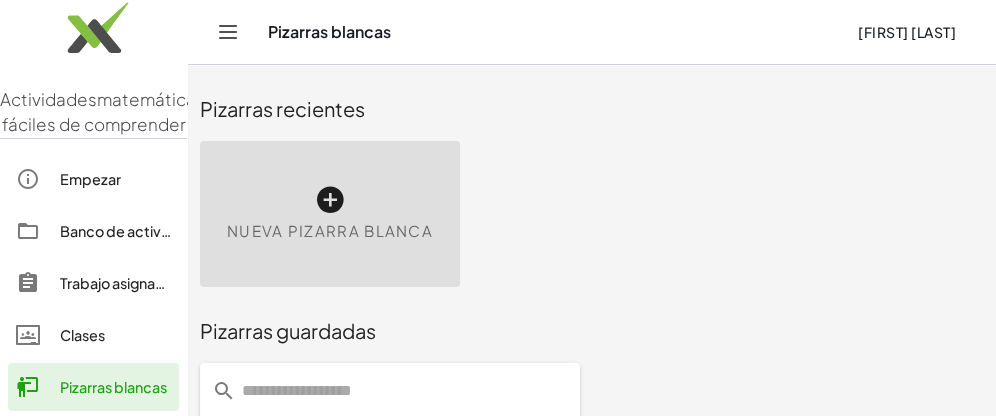 click at bounding box center (330, 200) 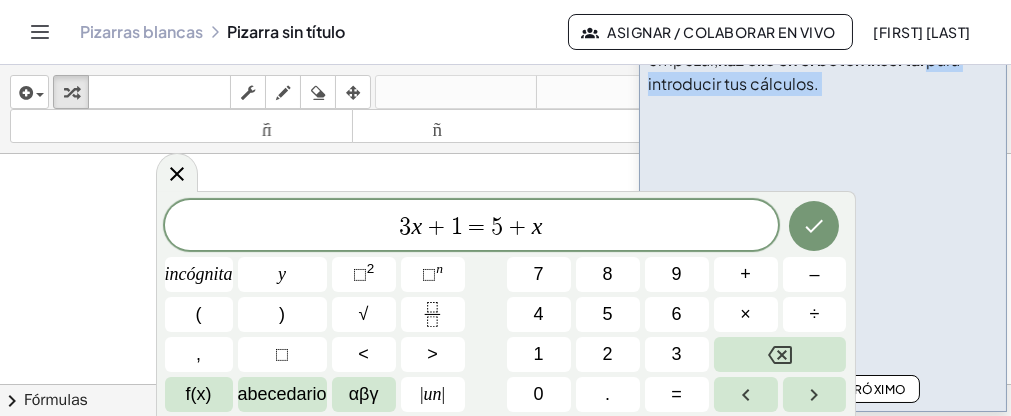 drag, startPoint x: 916, startPoint y: 78, endPoint x: 744, endPoint y: 115, distance: 175.93465 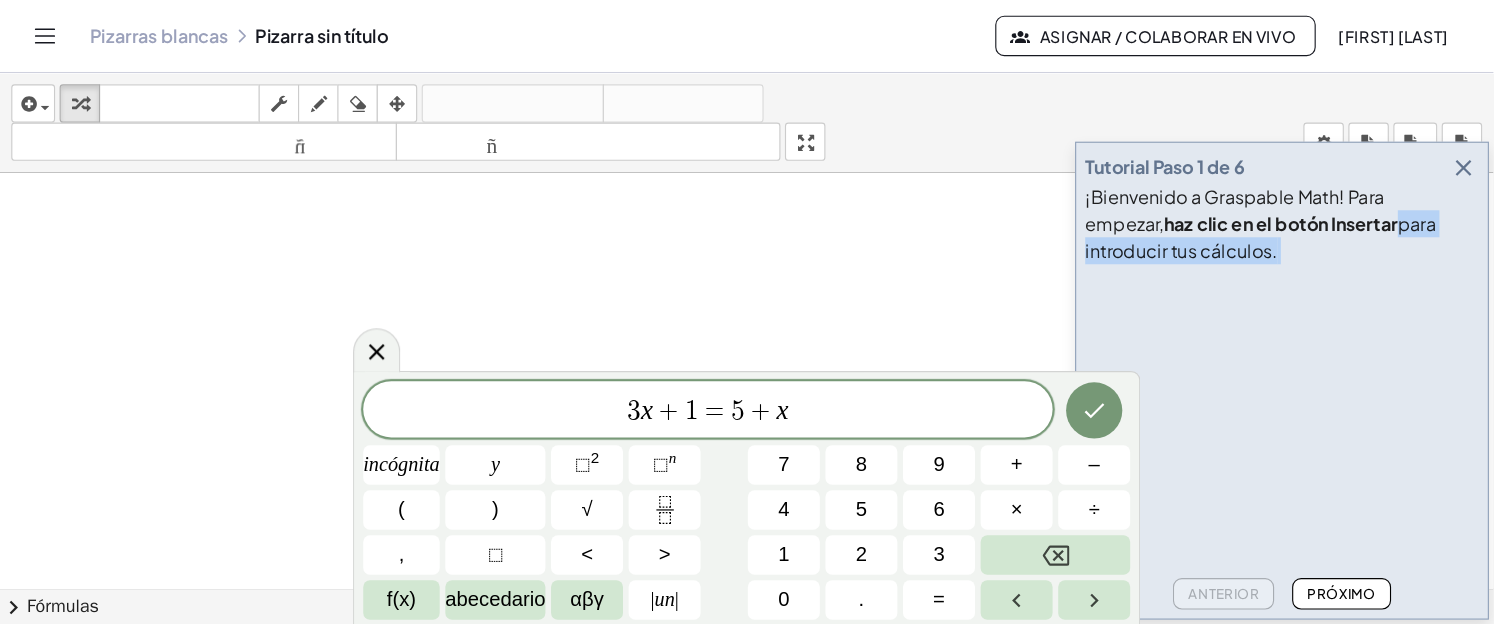 scroll, scrollTop: 63, scrollLeft: 0, axis: vertical 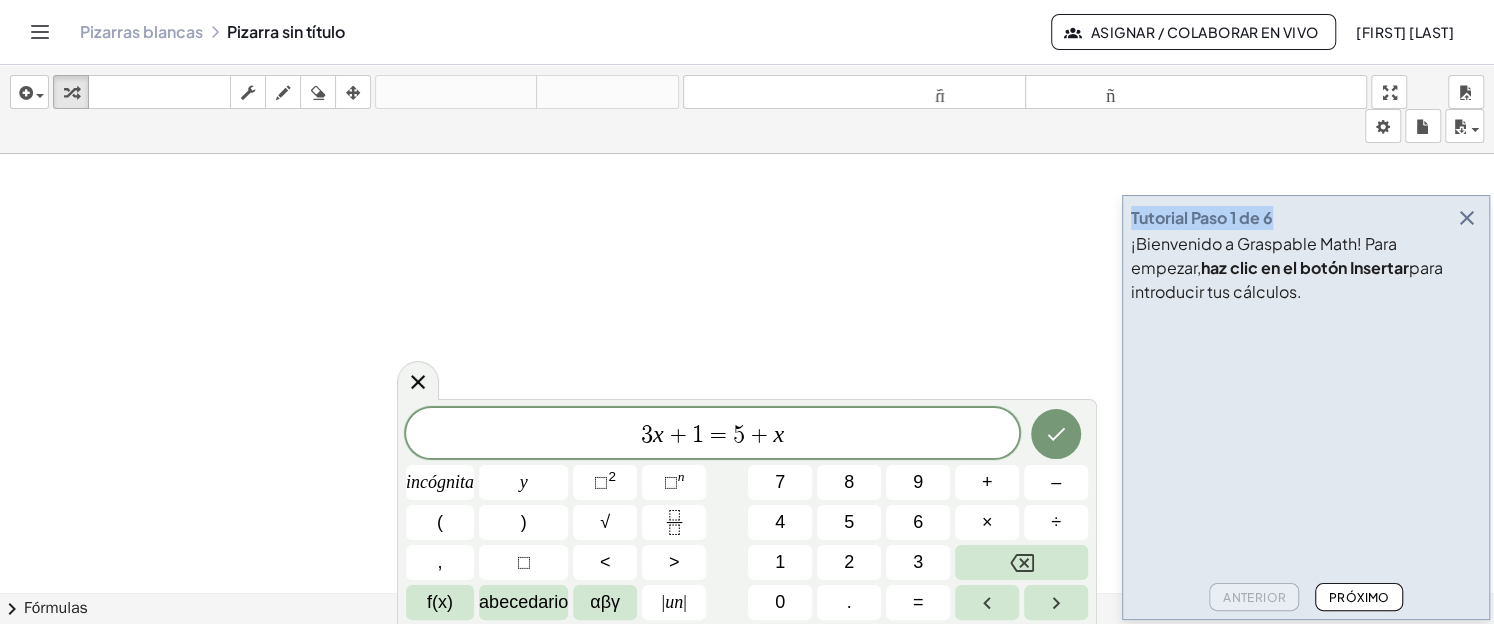 drag, startPoint x: 1335, startPoint y: 227, endPoint x: 423, endPoint y: 41, distance: 930.77386 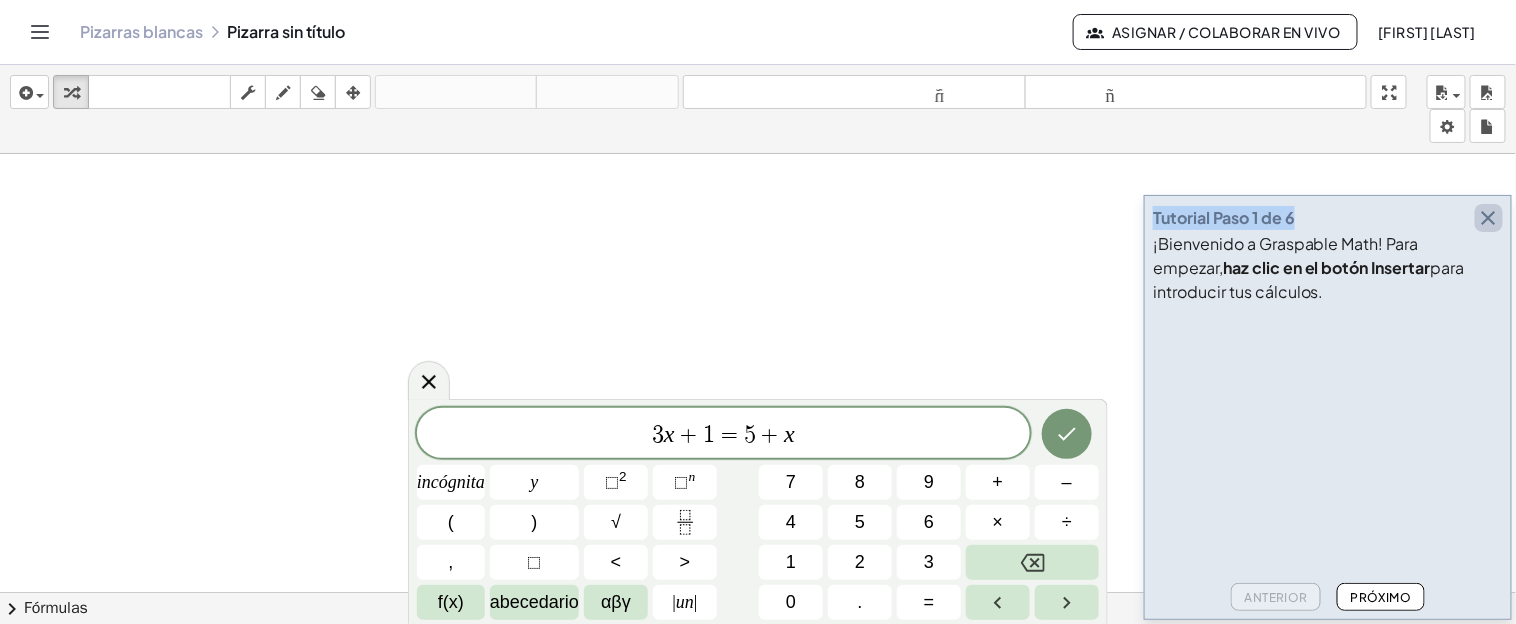 click at bounding box center [1489, 218] 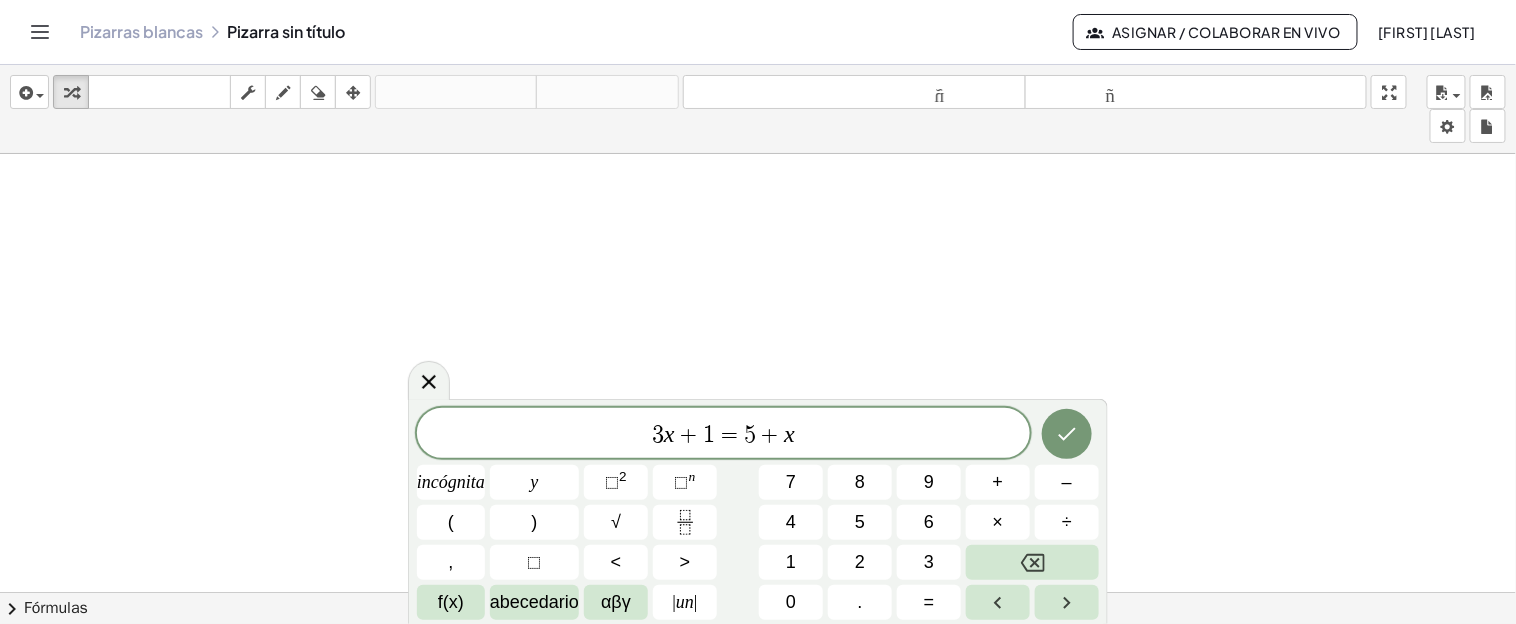 click 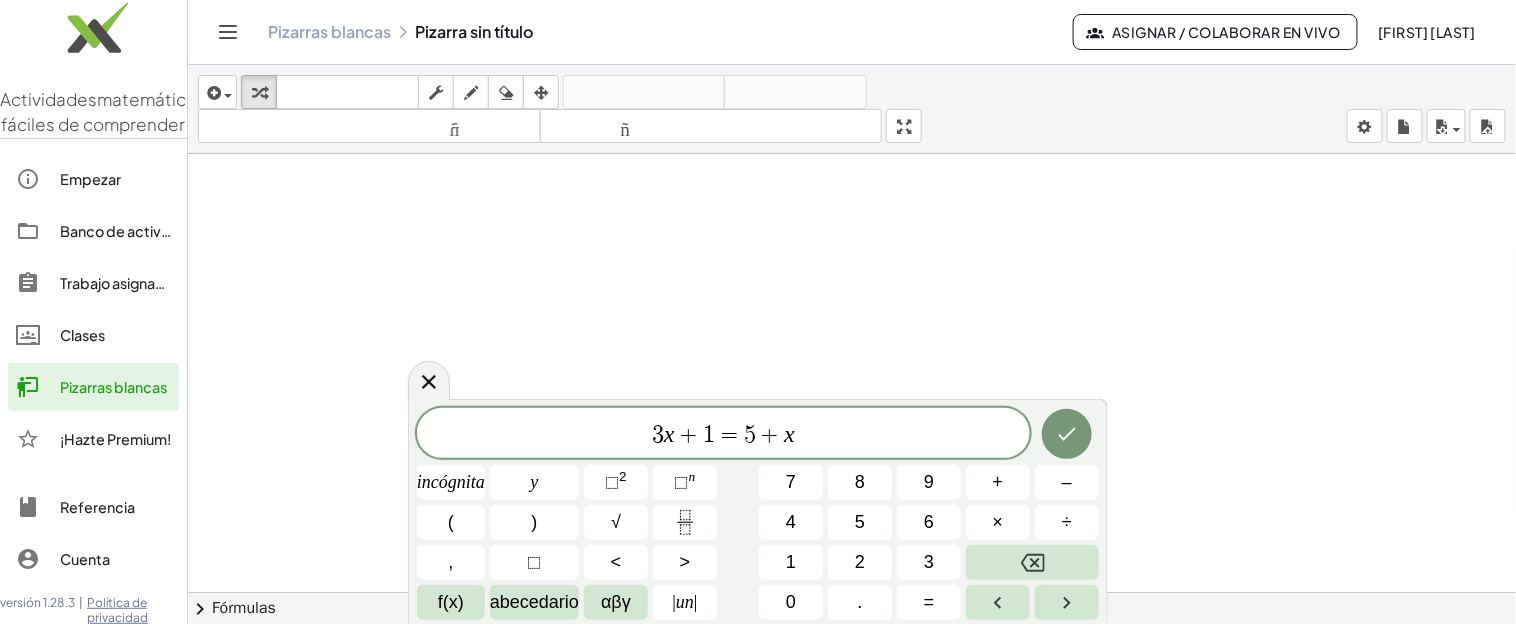 click at bounding box center [852, 592] 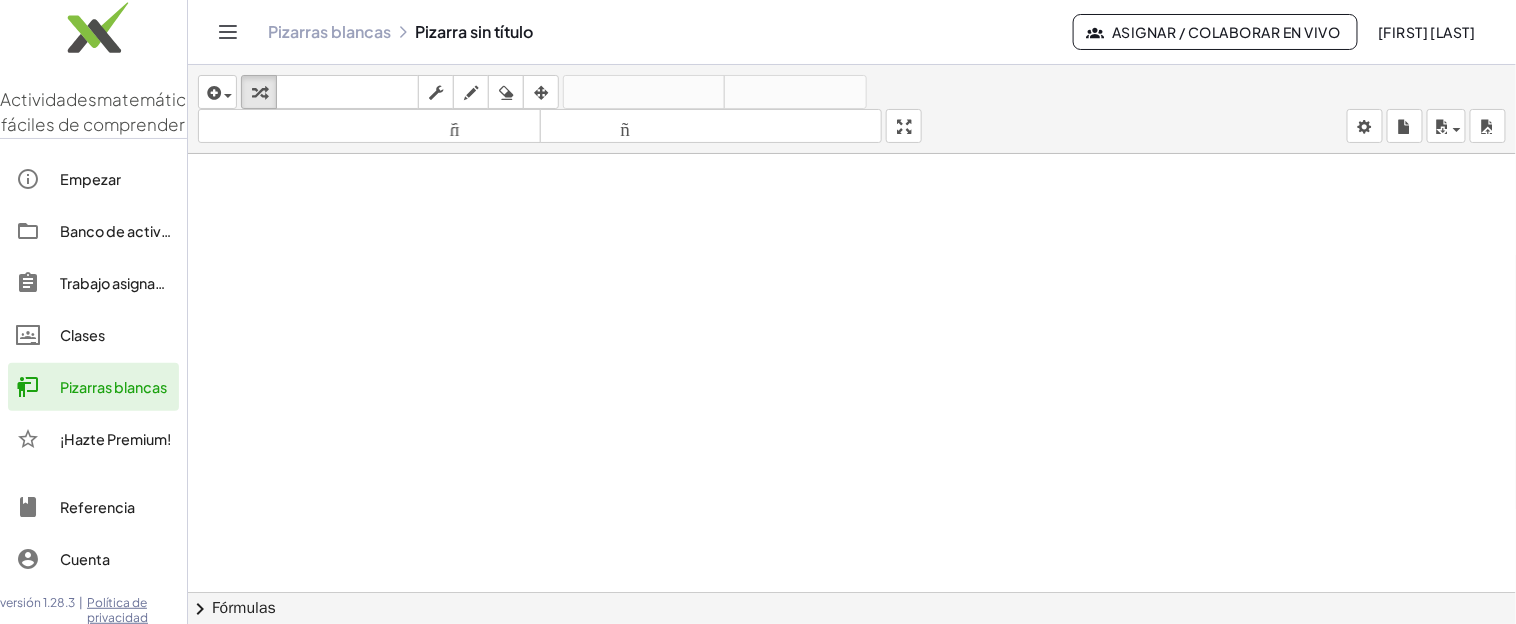 click 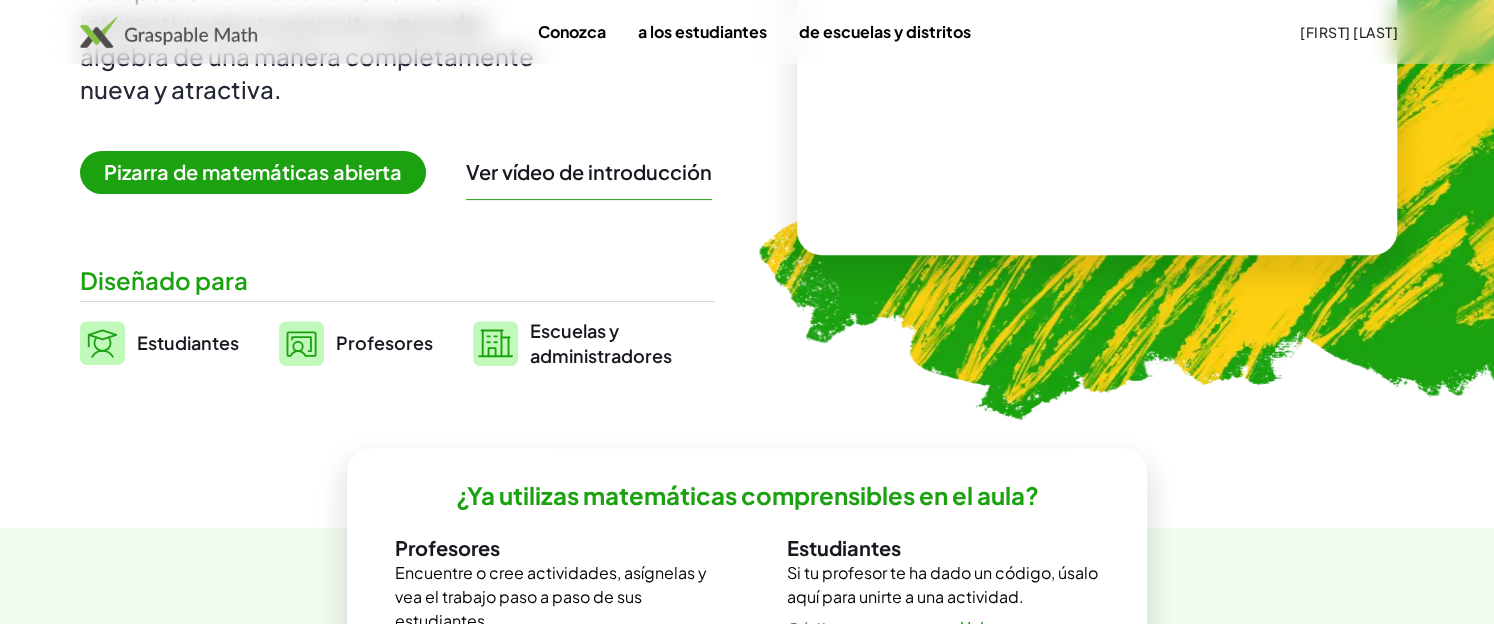 scroll, scrollTop: 150, scrollLeft: 0, axis: vertical 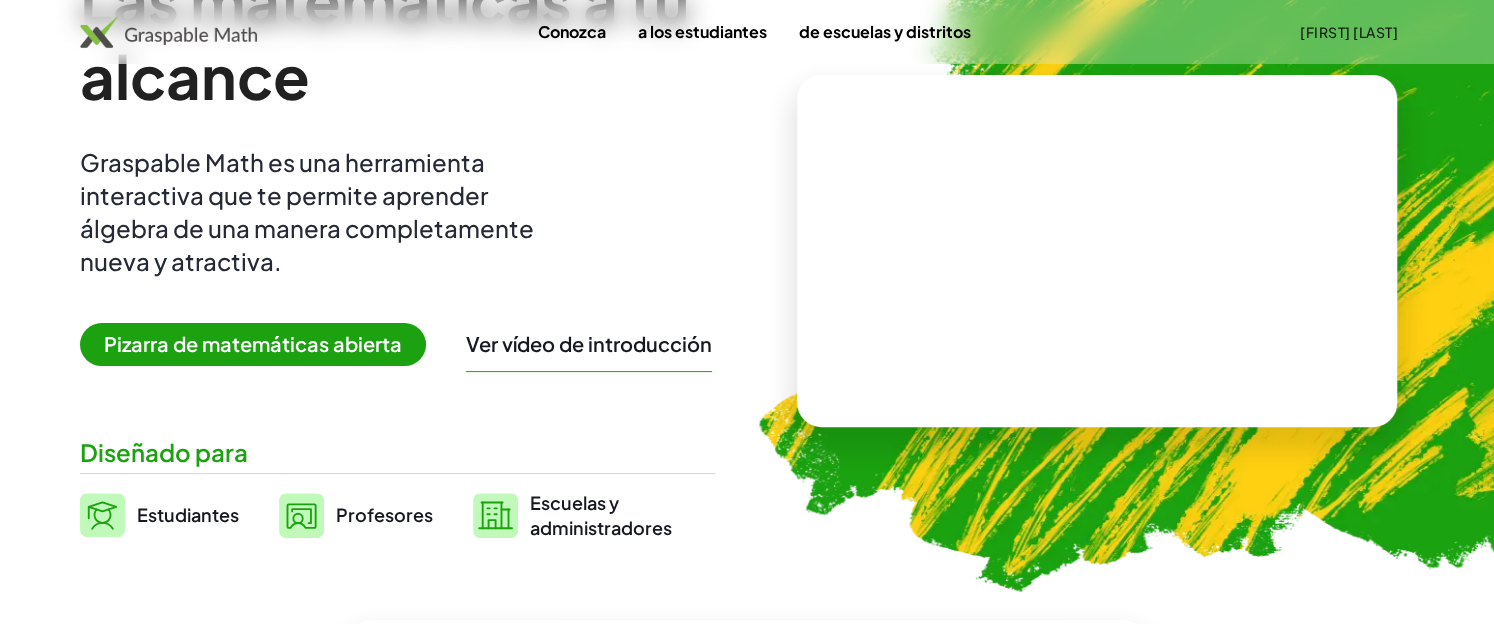 click on "Pizarra de matemáticas abierta" at bounding box center (253, 343) 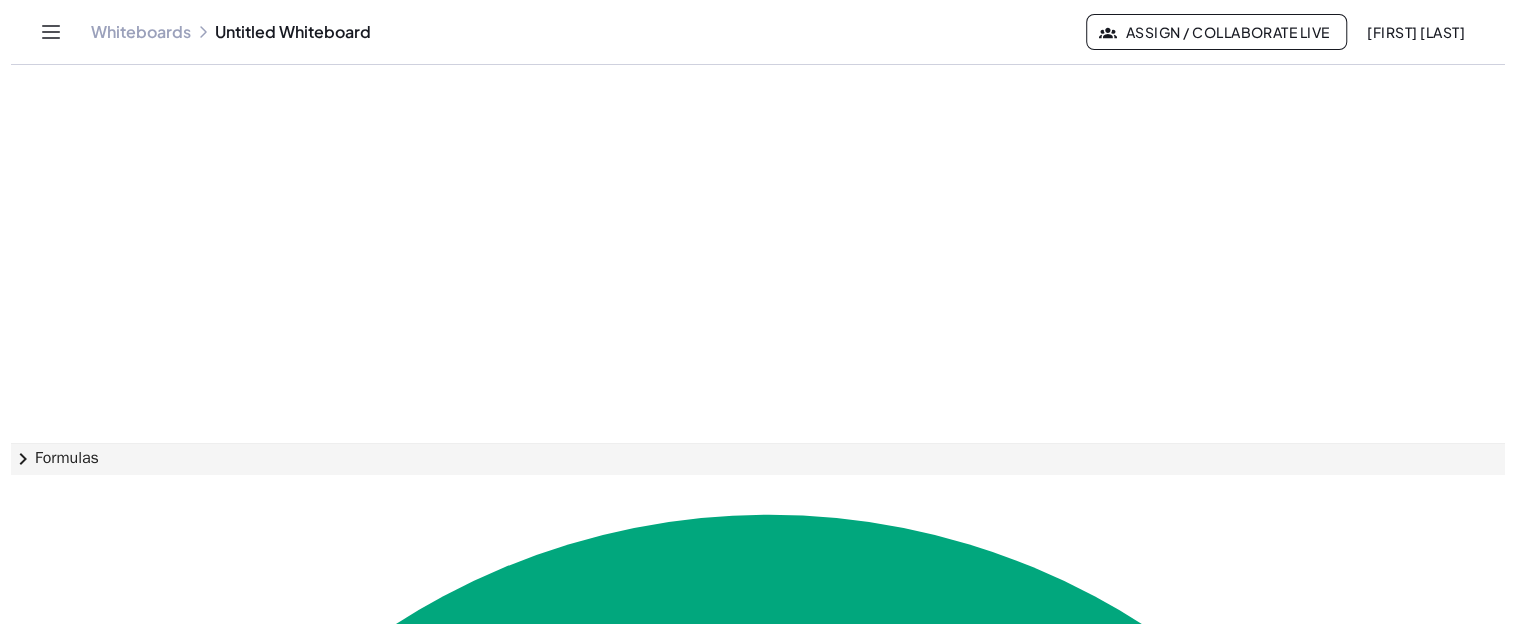 scroll, scrollTop: 0, scrollLeft: 0, axis: both 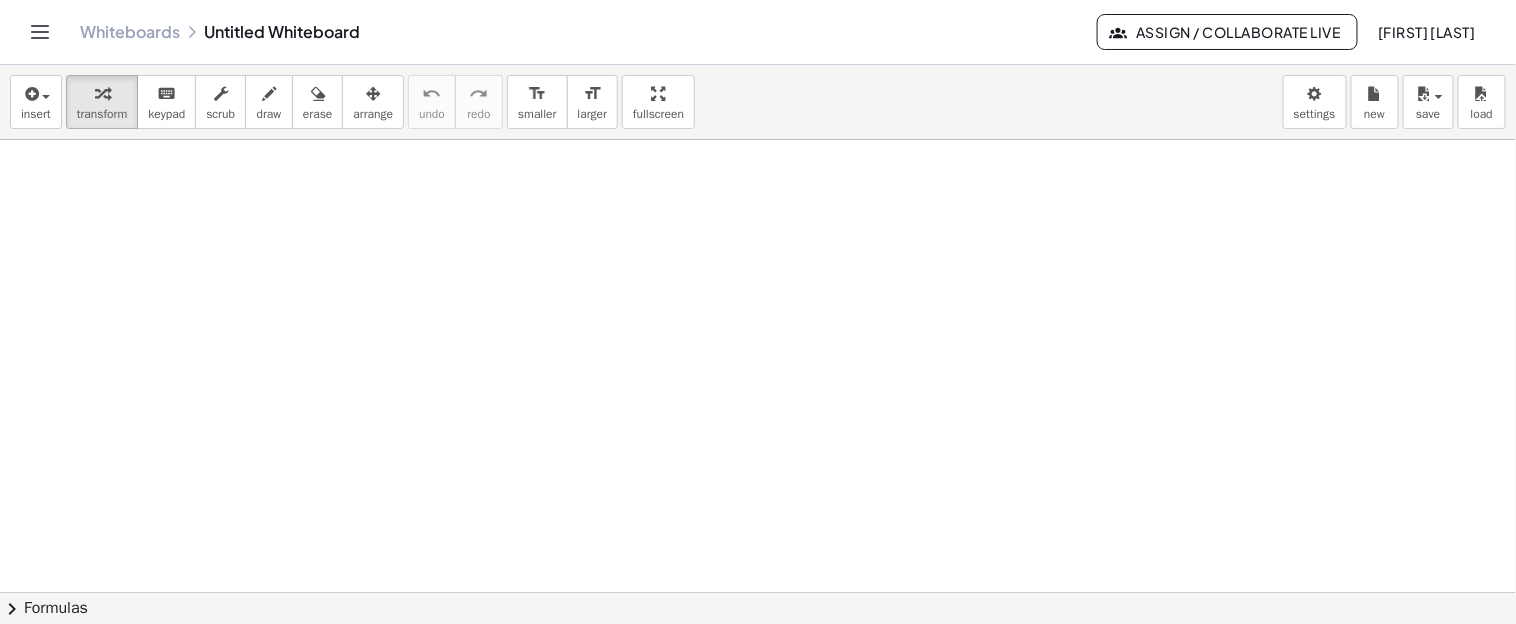 click at bounding box center (758, 593) 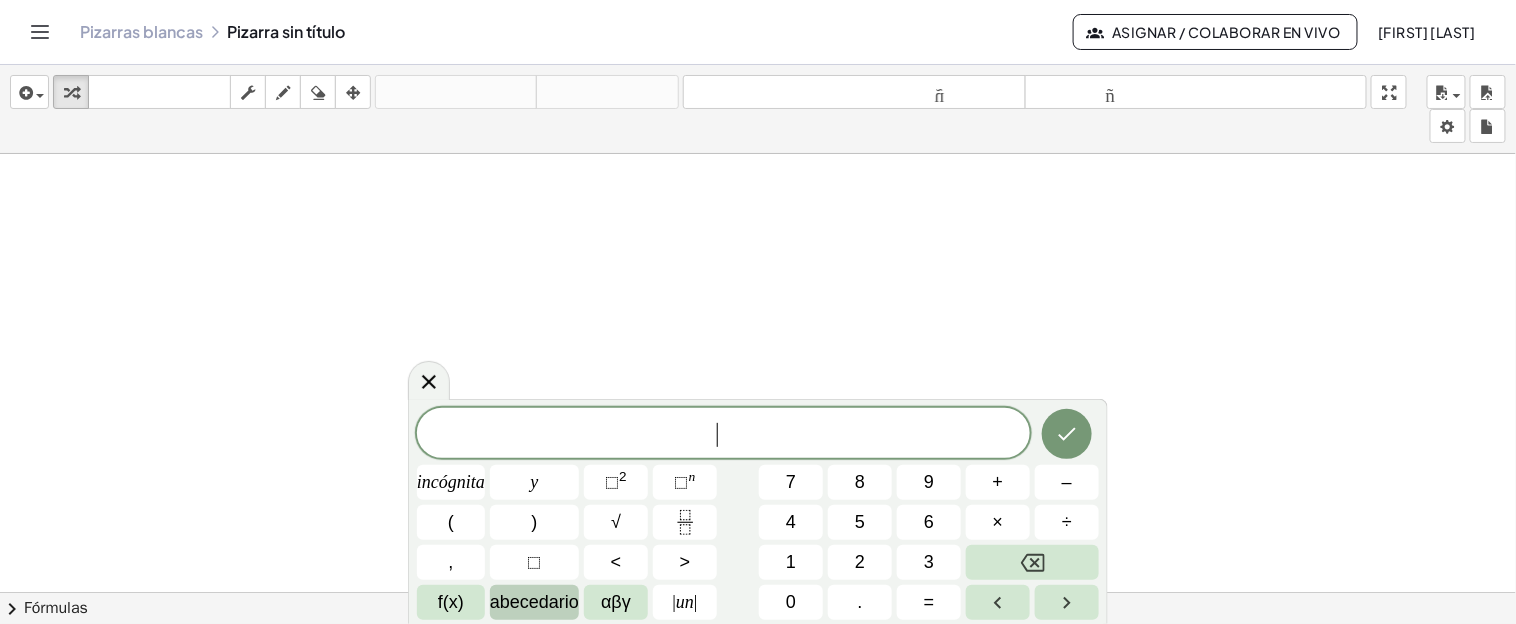 click on "abecedario" at bounding box center (534, 602) 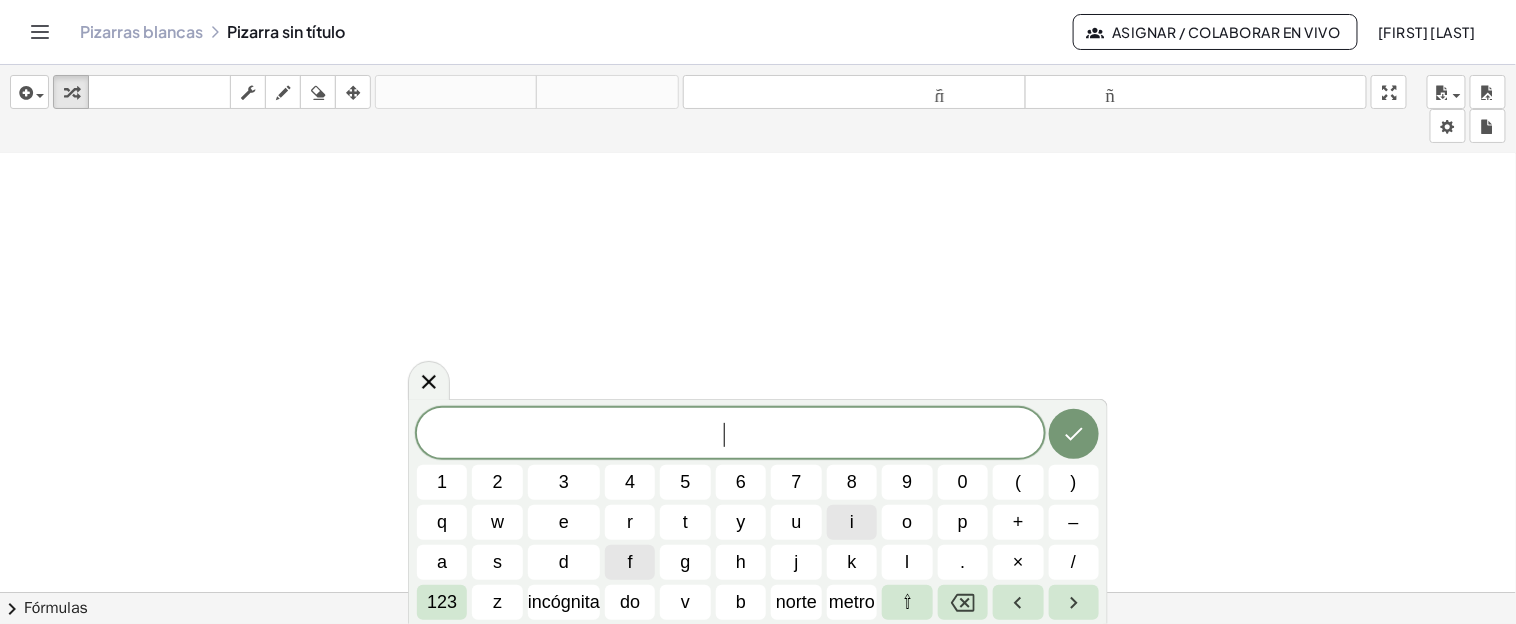 scroll, scrollTop: 143, scrollLeft: 0, axis: vertical 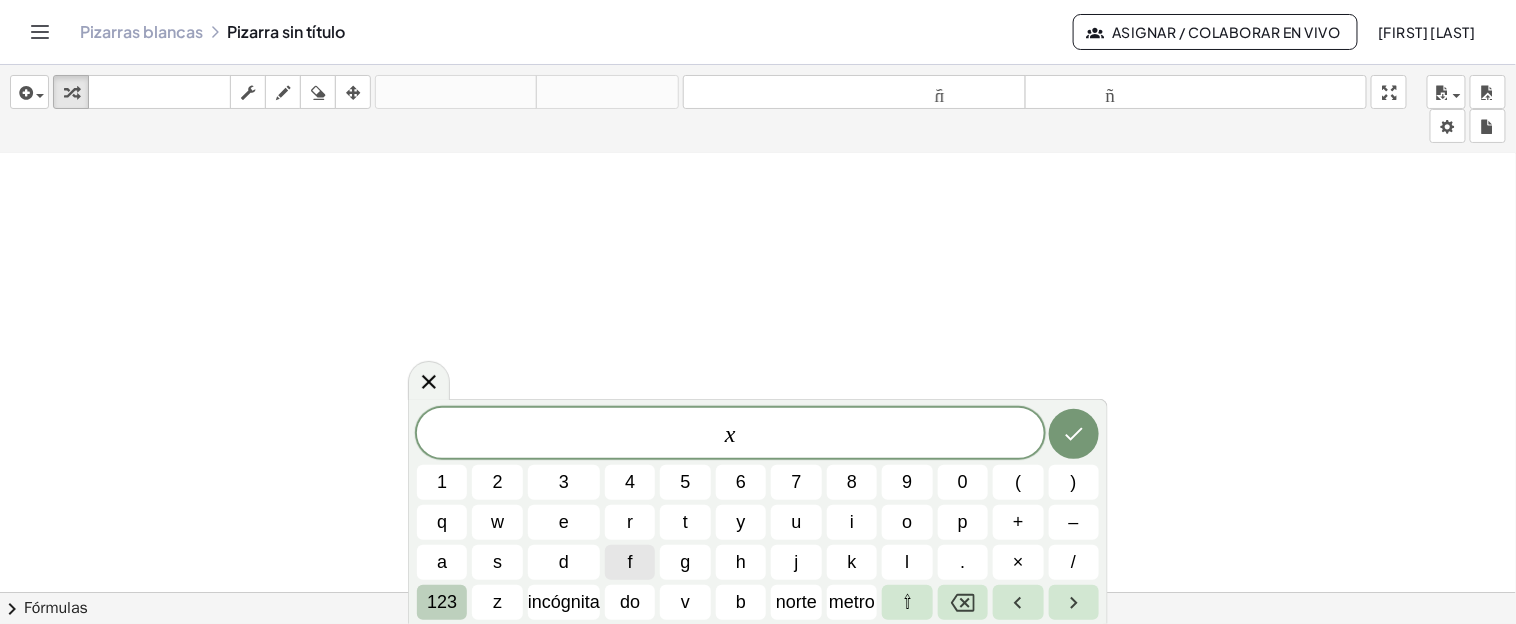 click on "123" at bounding box center [442, 602] 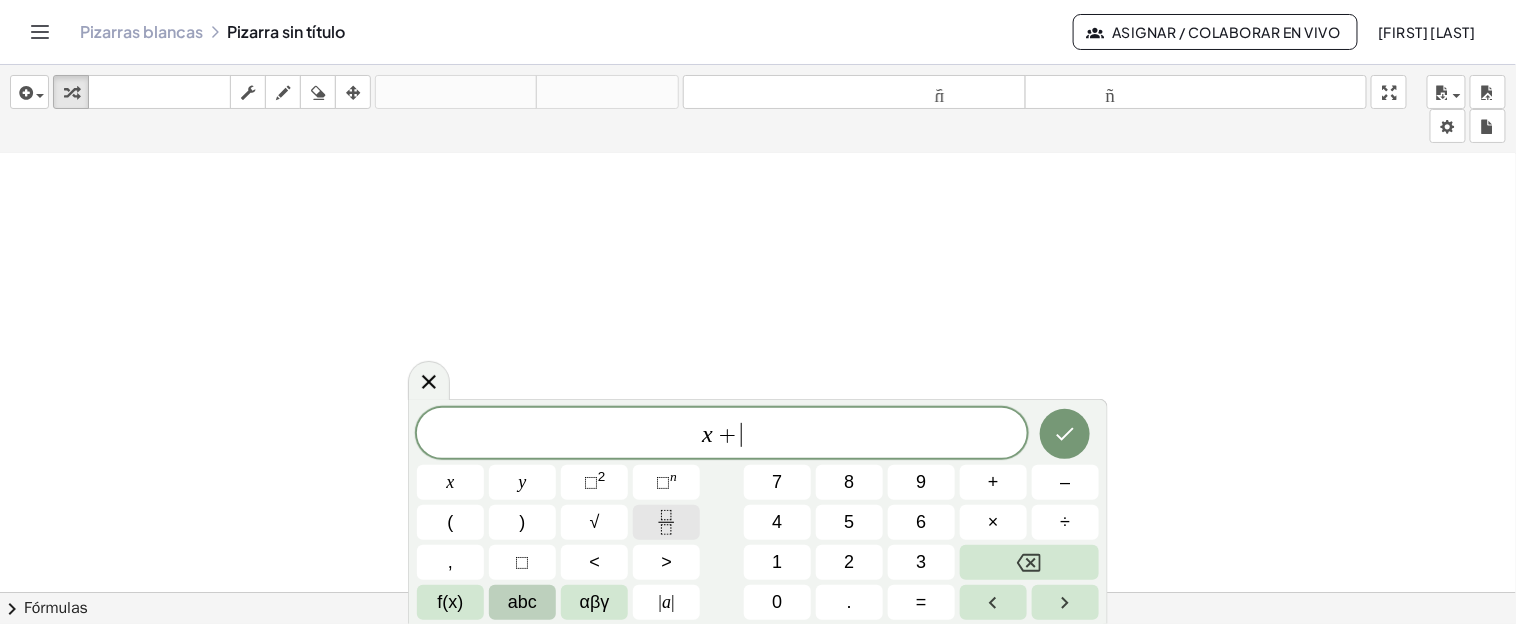 click 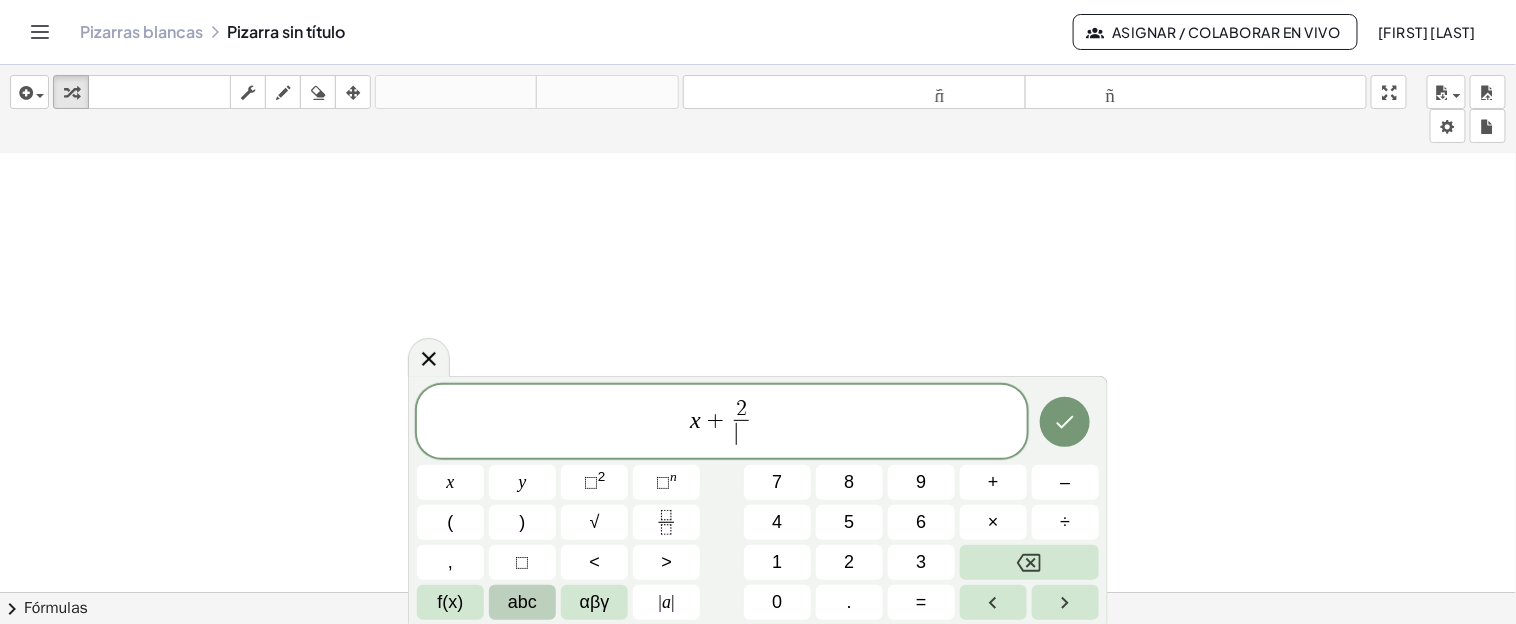 click on "​" at bounding box center [741, 433] 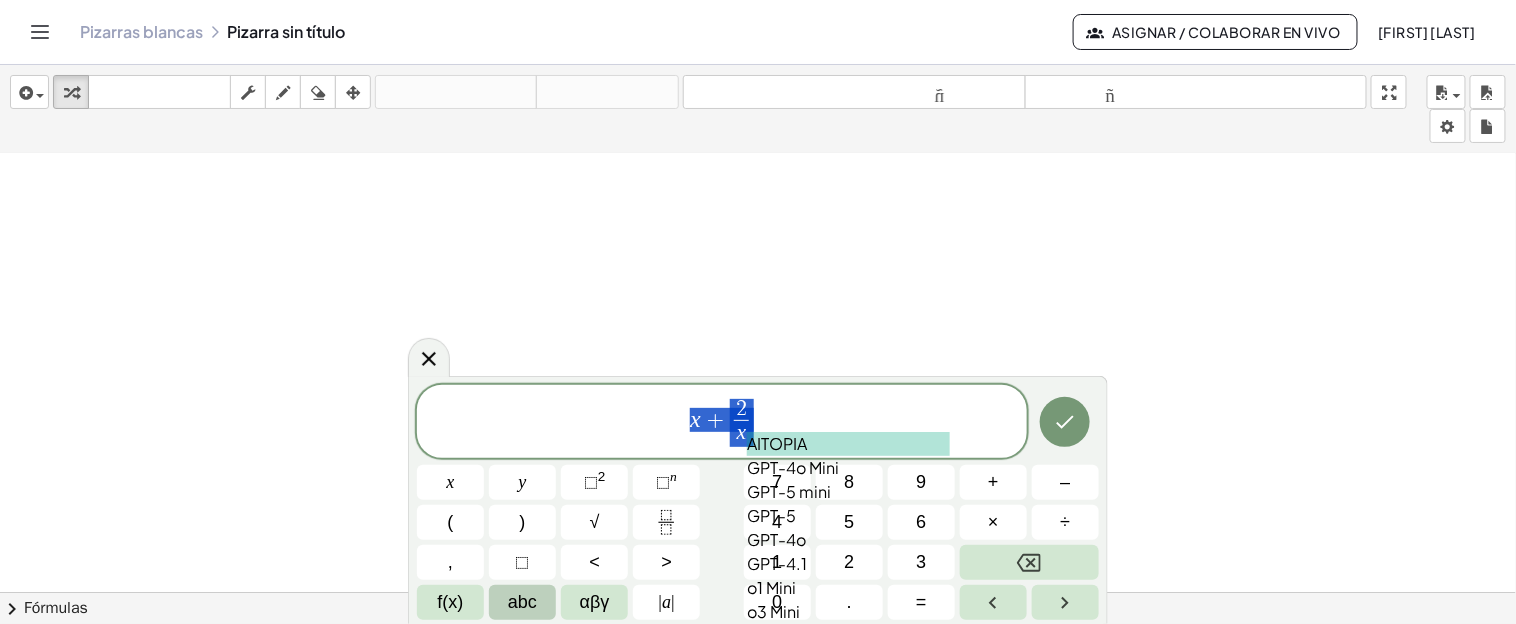 drag, startPoint x: 758, startPoint y: 416, endPoint x: 656, endPoint y: 423, distance: 102.239914 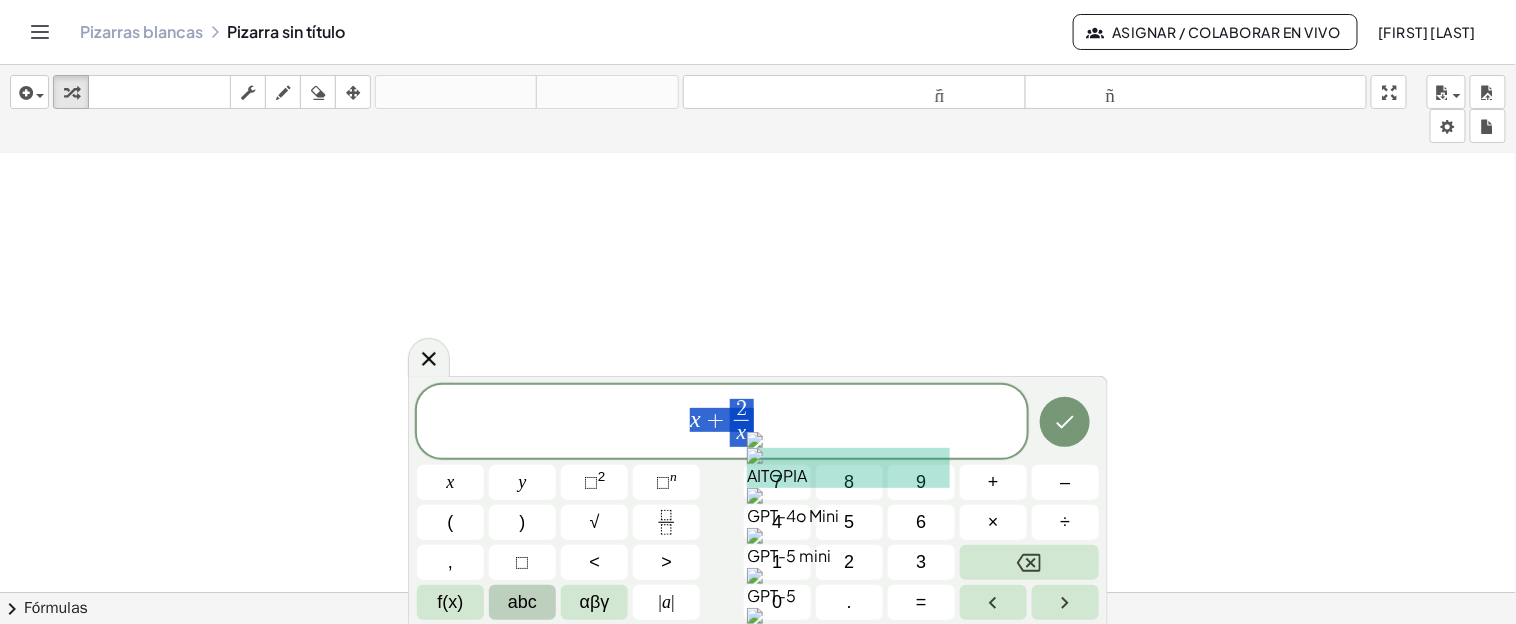 click on "x + 2 x ​" at bounding box center (722, 423) 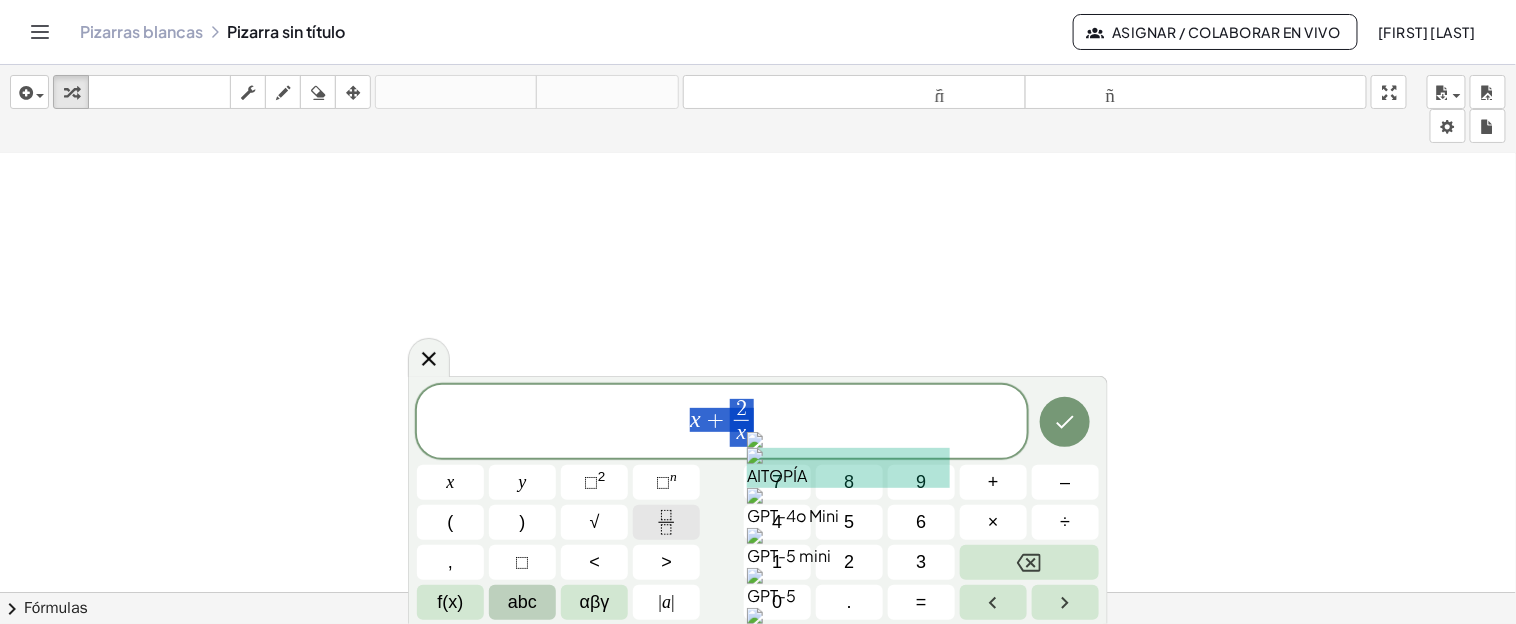 click 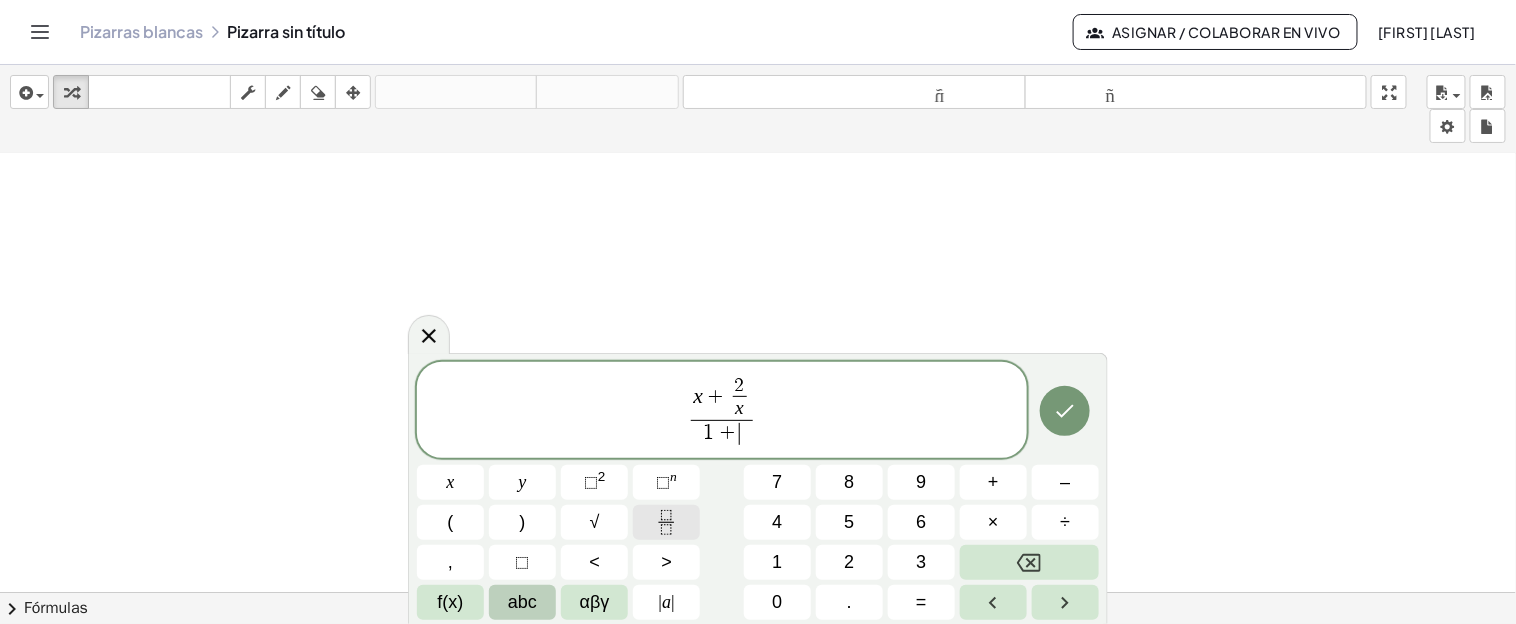 click 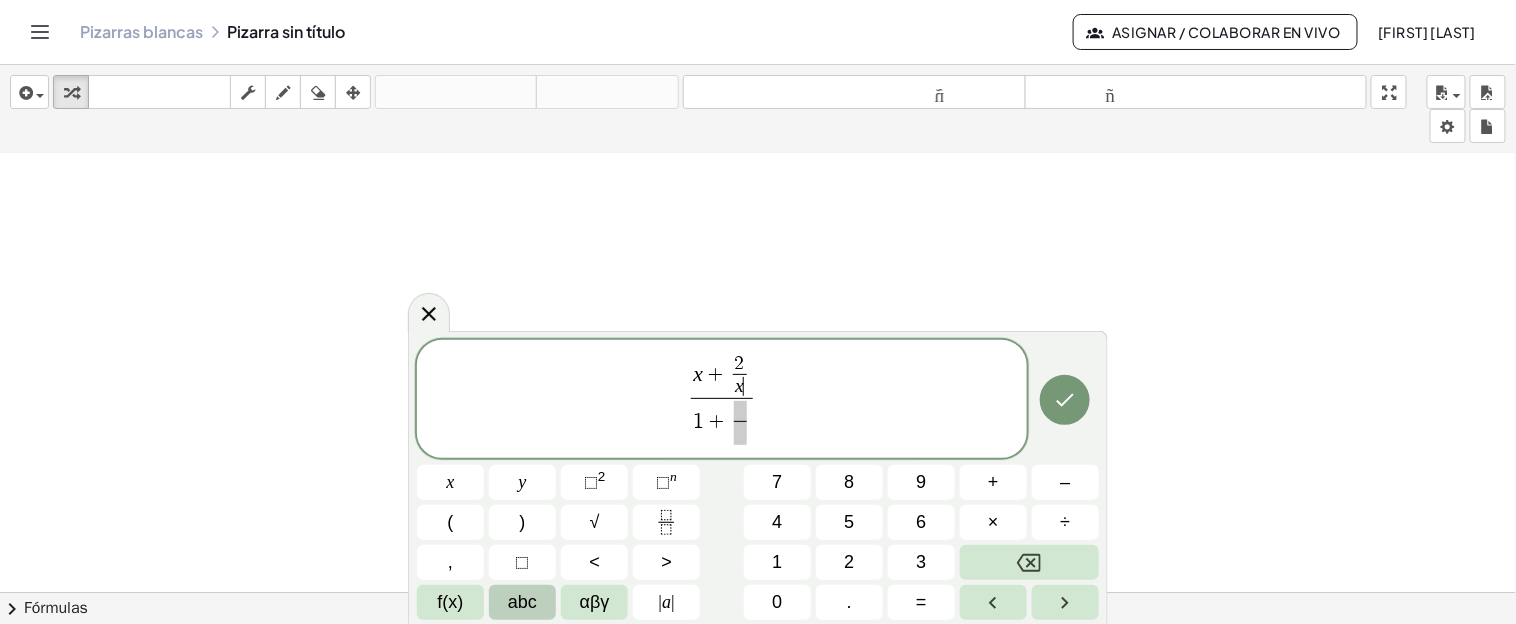 click on "2 x ​ ​" at bounding box center [740, 376] 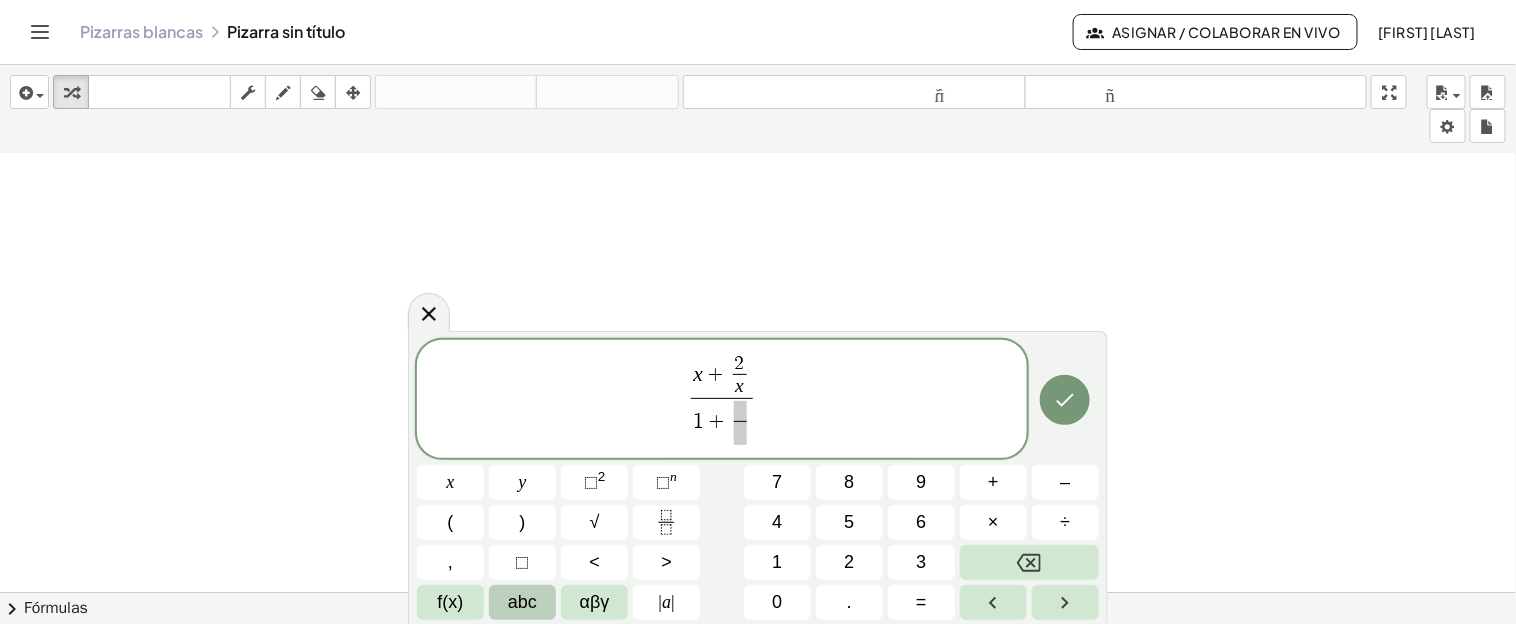 click on "2" at bounding box center [740, 363] 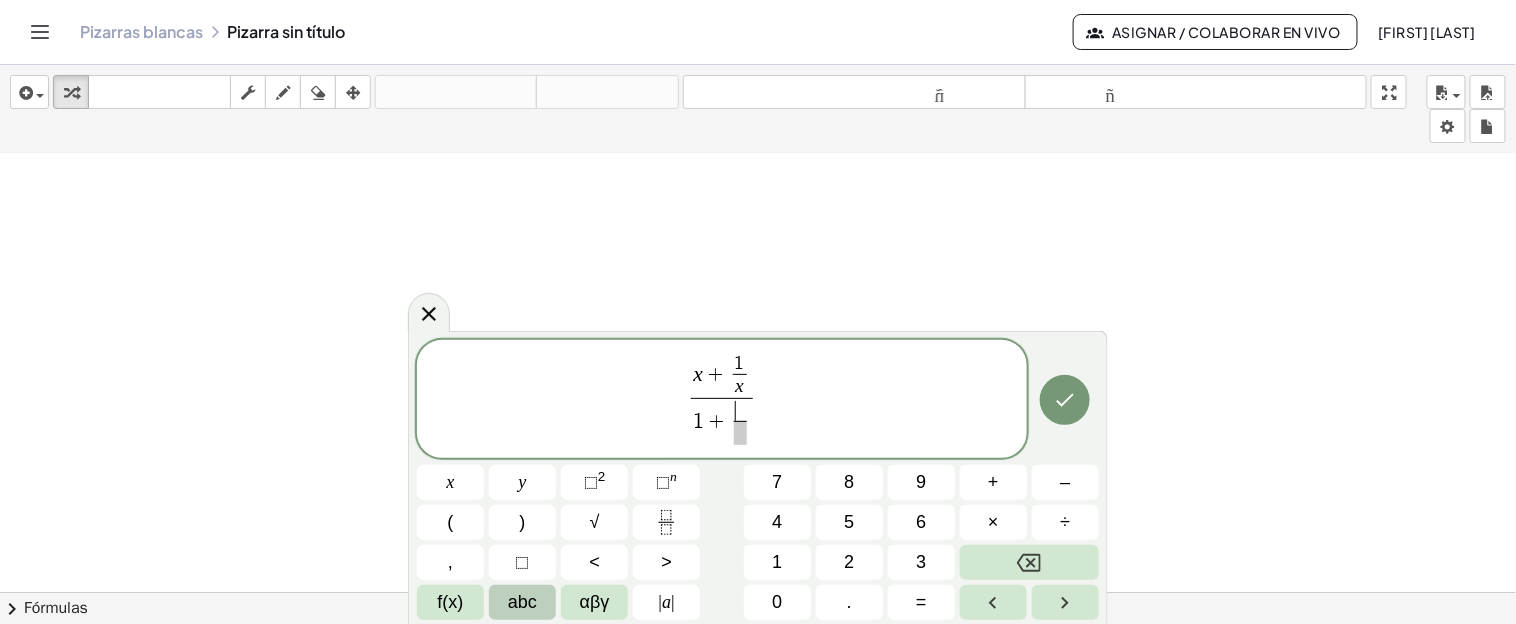 click on "​" at bounding box center [740, 410] 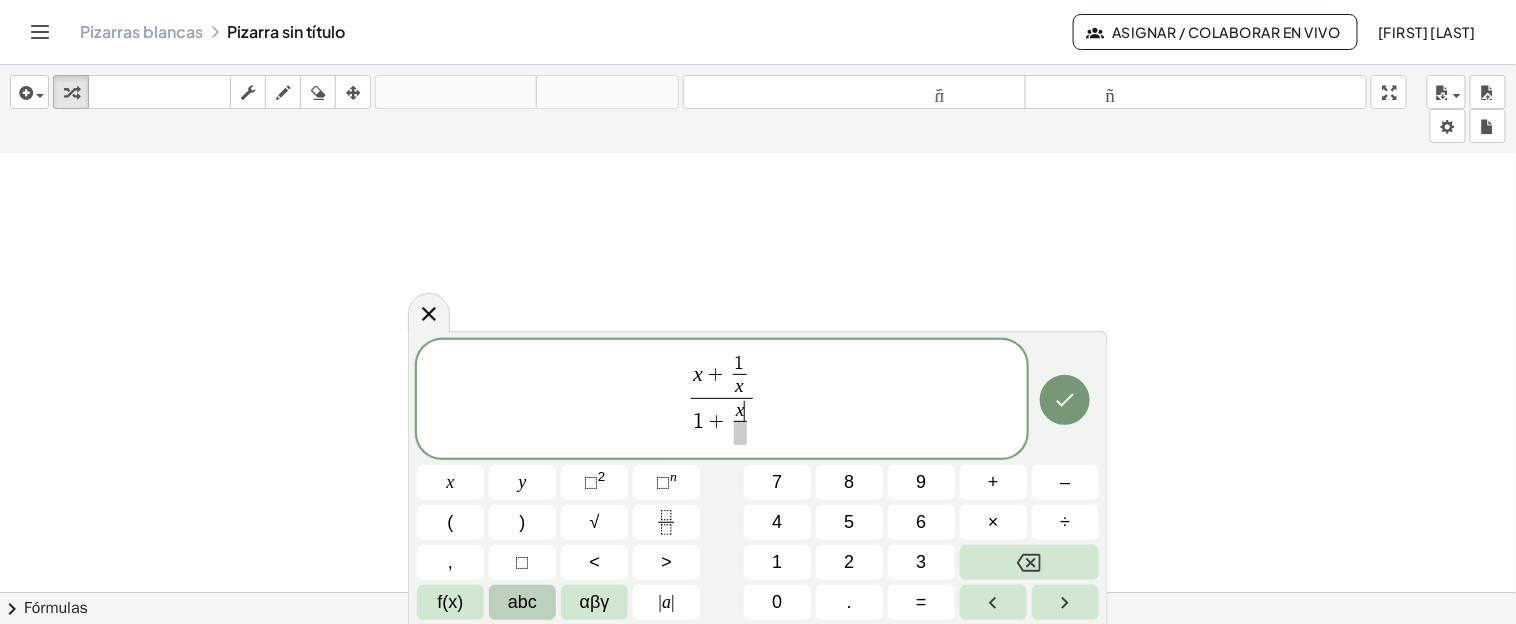 click at bounding box center [740, 433] 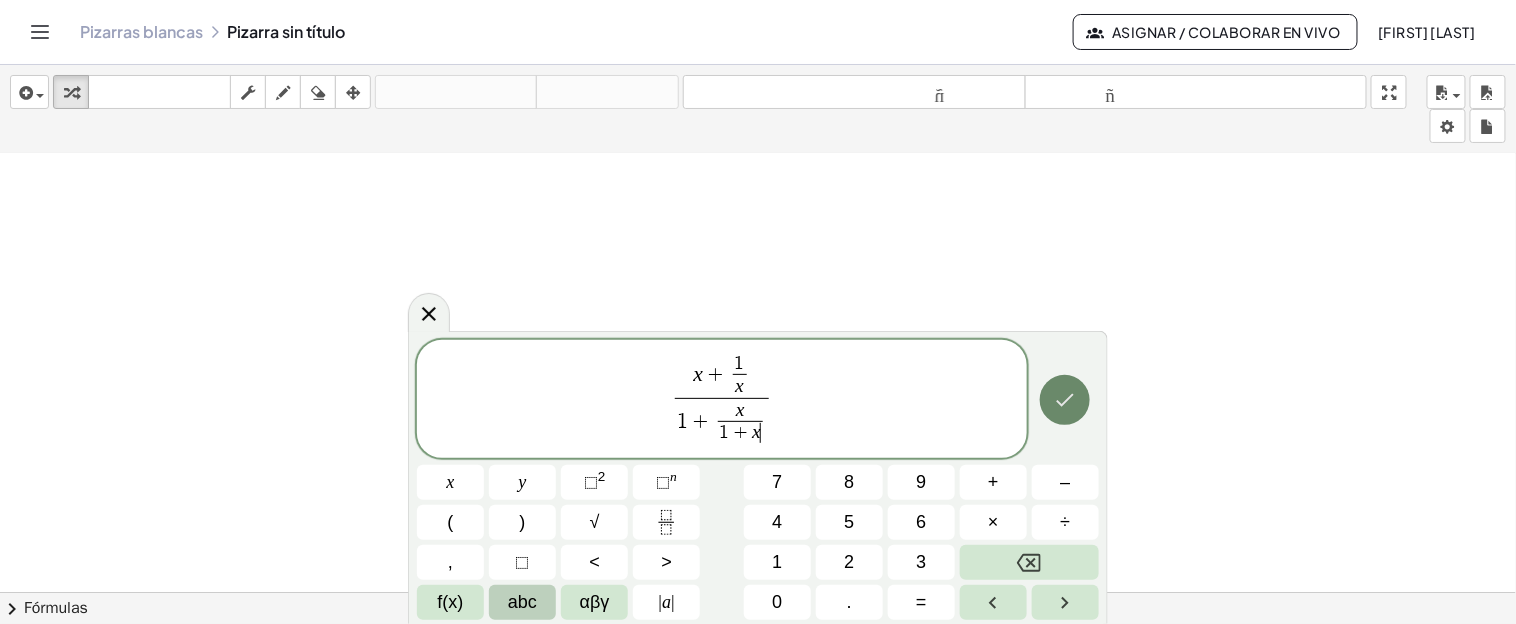 click 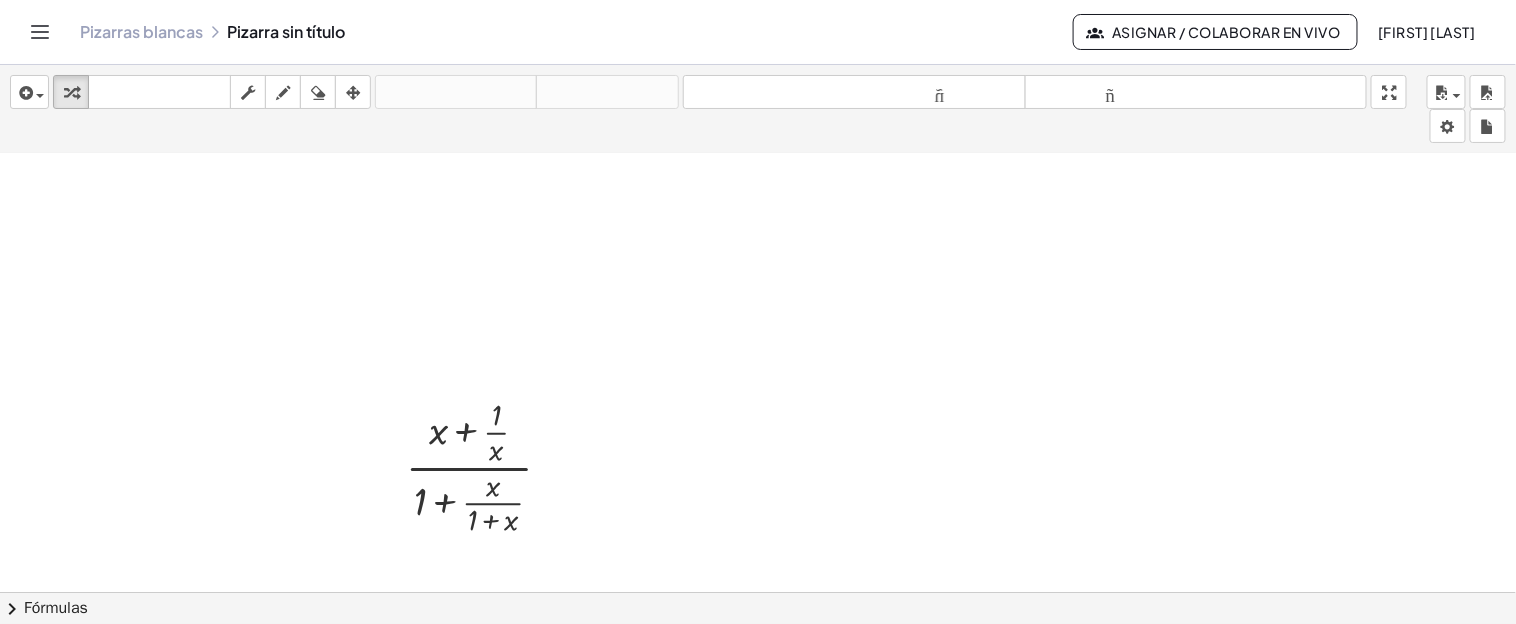 scroll, scrollTop: 293, scrollLeft: 0, axis: vertical 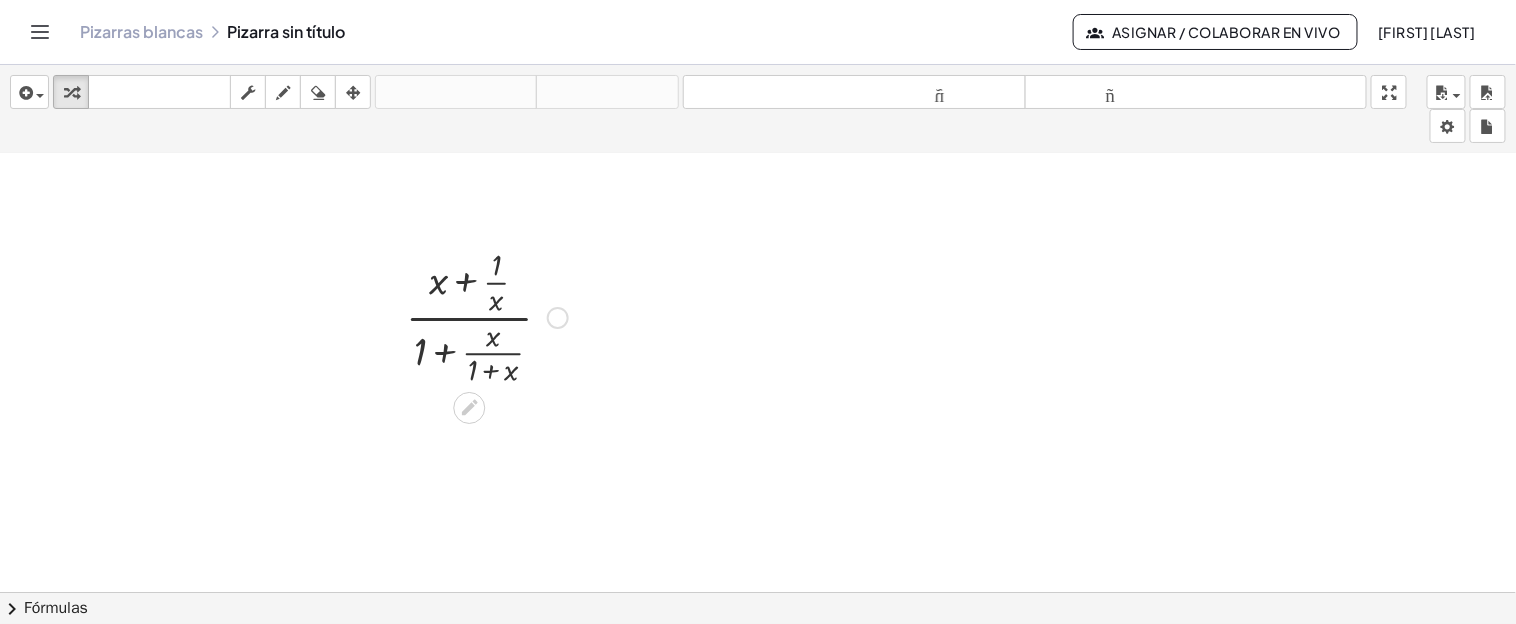click at bounding box center [487, 316] 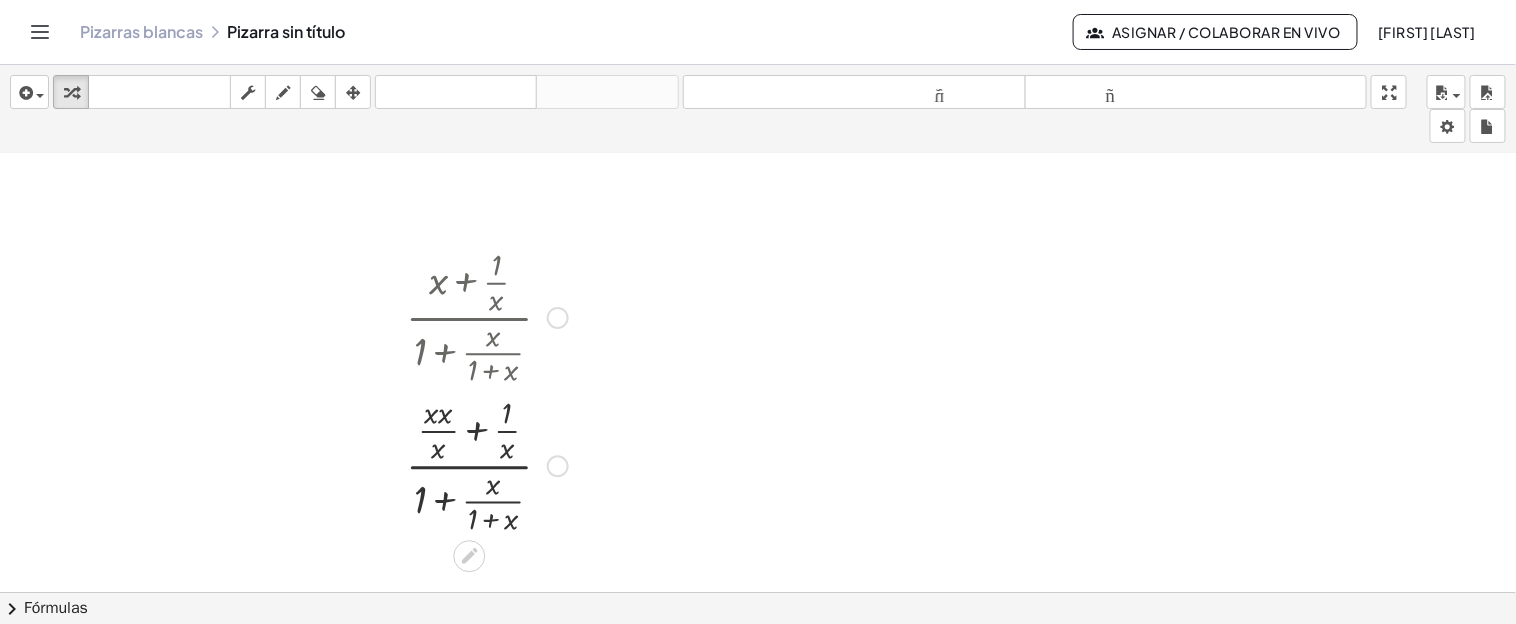 click at bounding box center [487, 464] 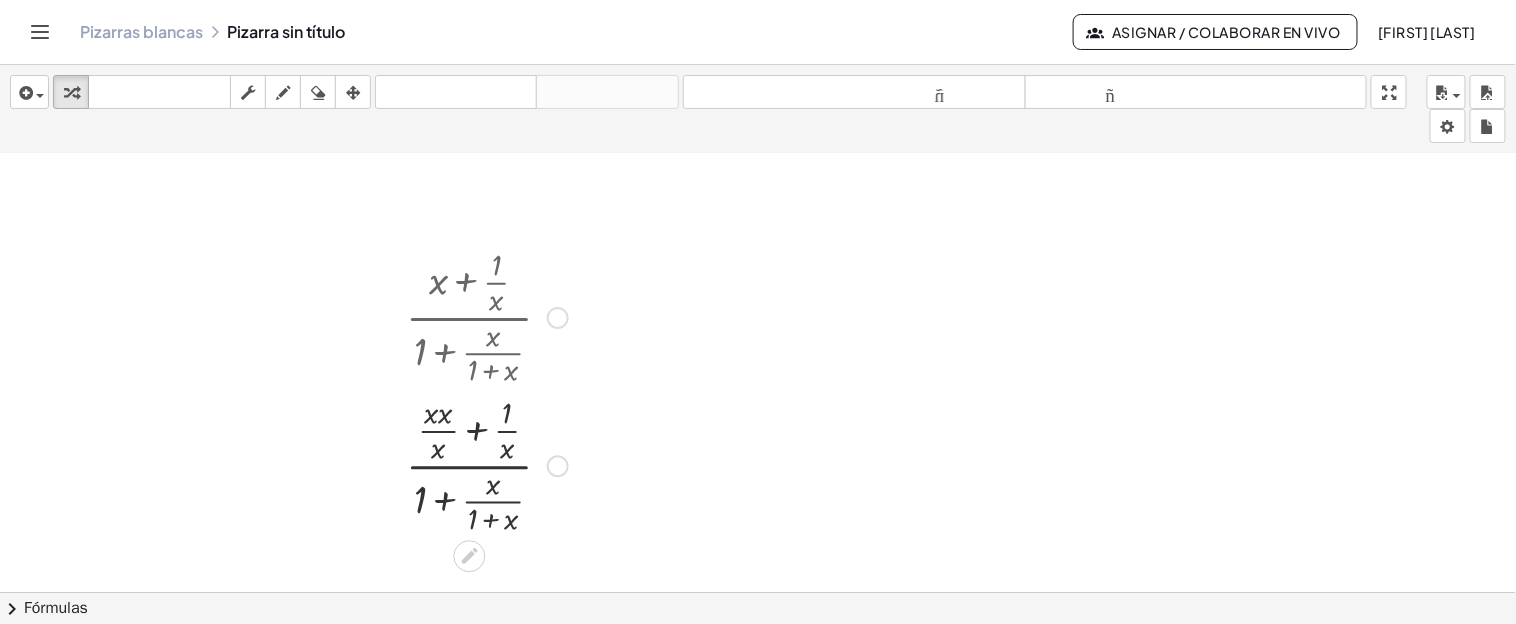 click at bounding box center [487, 464] 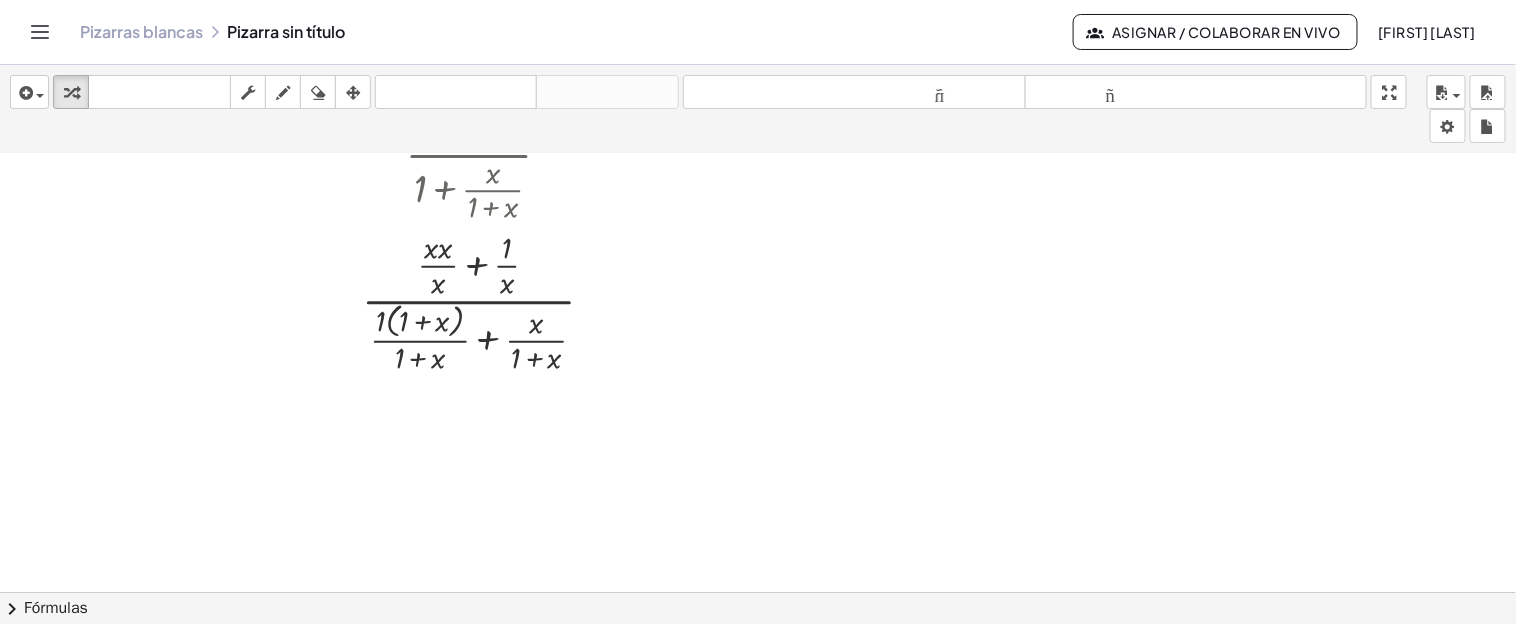 scroll, scrollTop: 467, scrollLeft: 0, axis: vertical 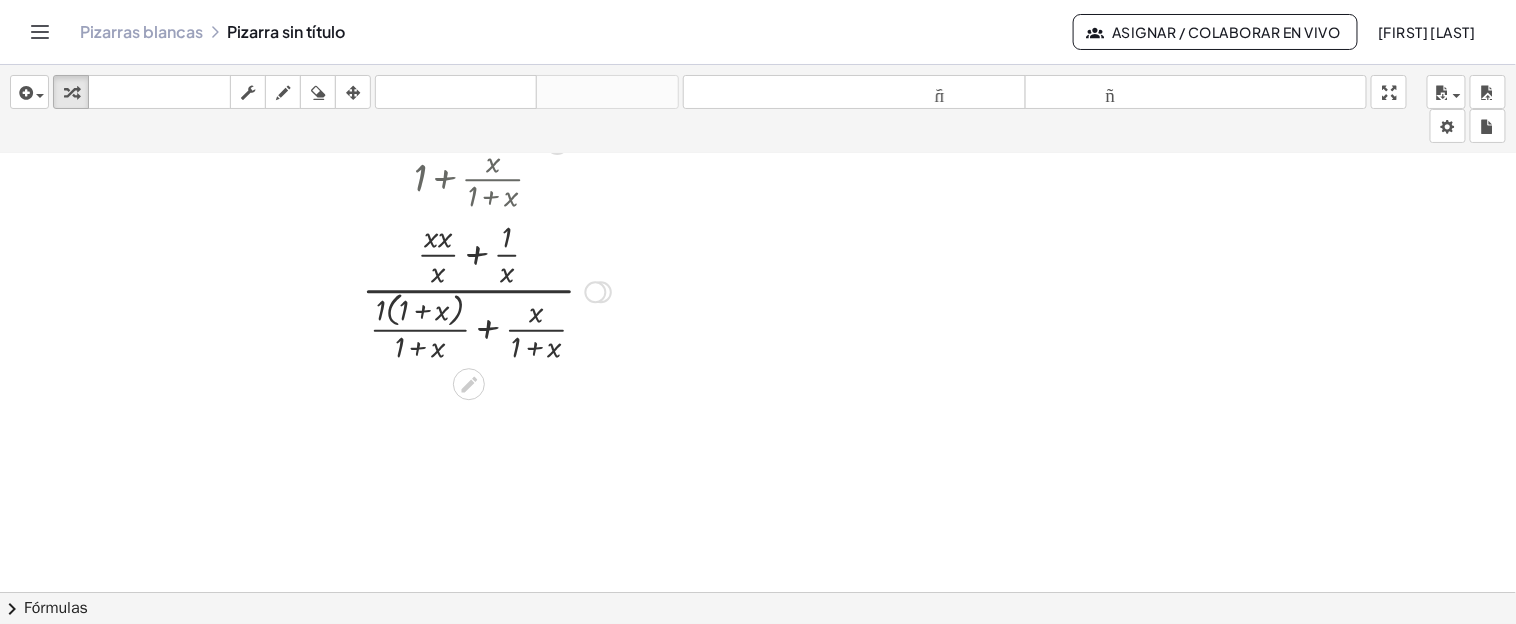 click at bounding box center (486, 290) 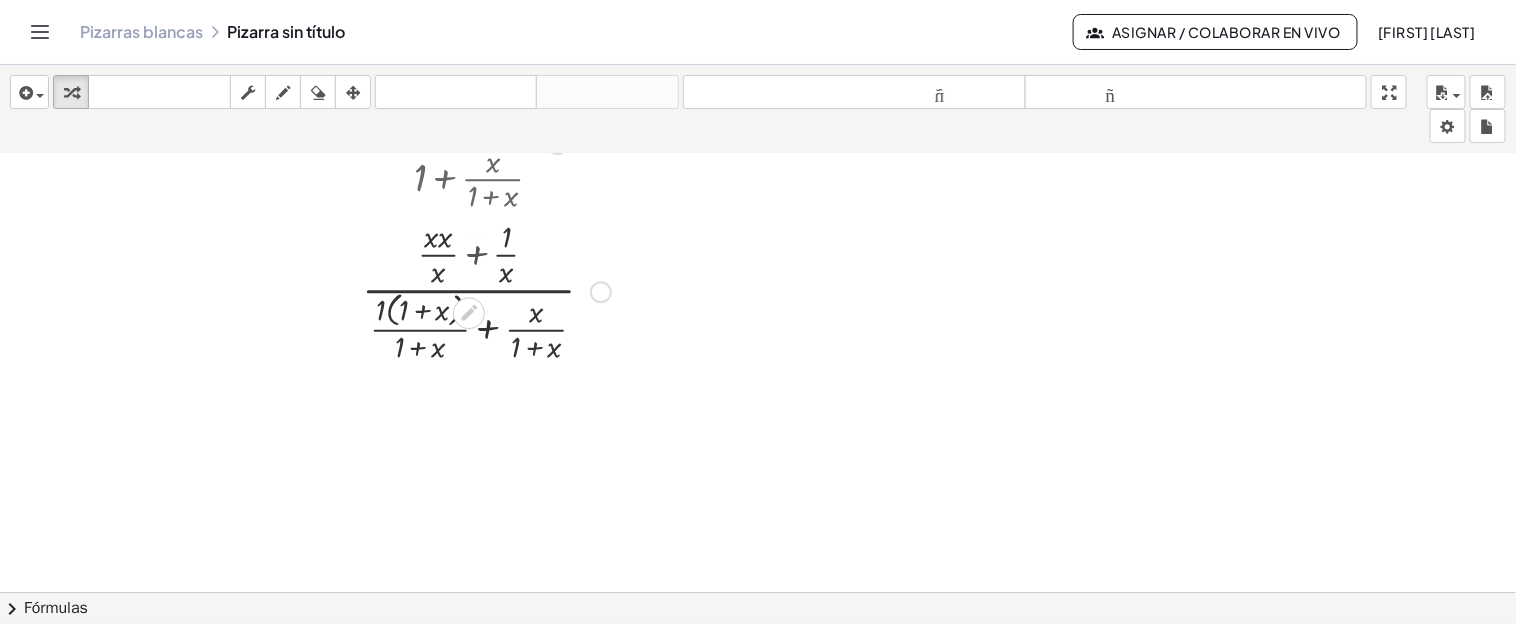 click at bounding box center [486, 290] 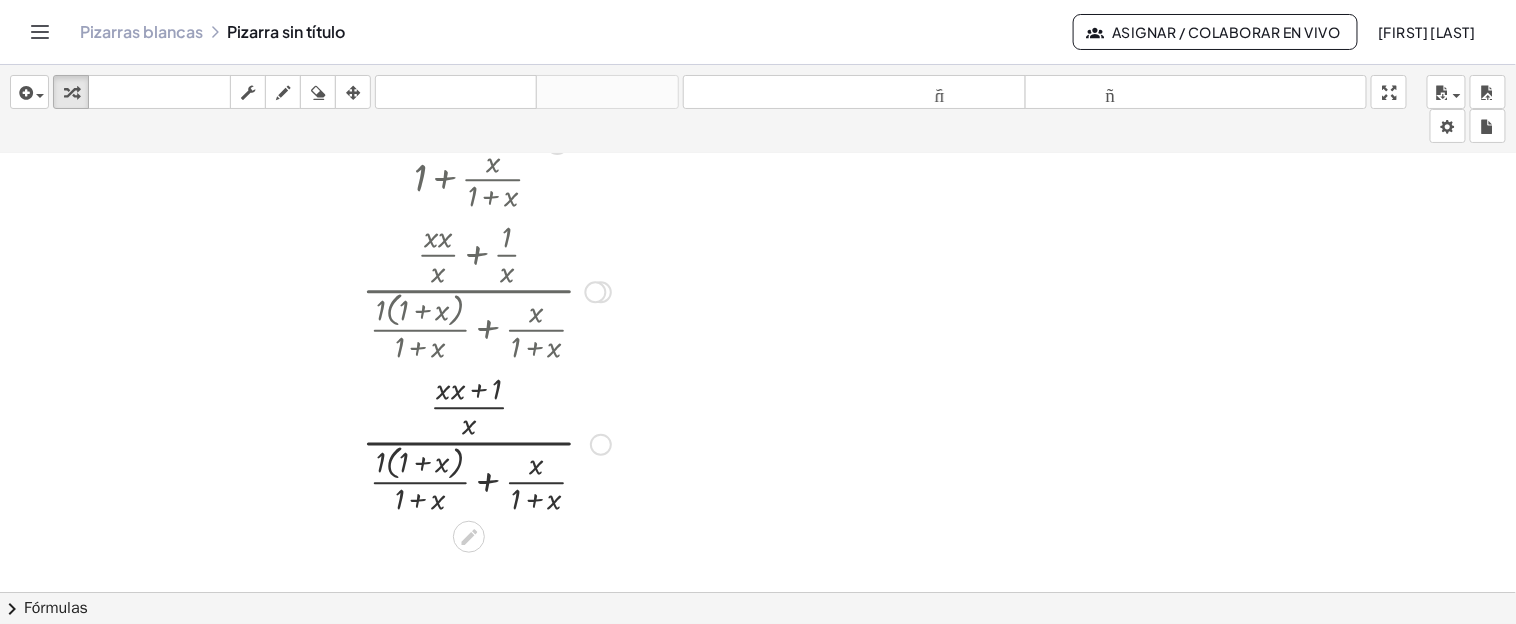 click at bounding box center (486, 443) 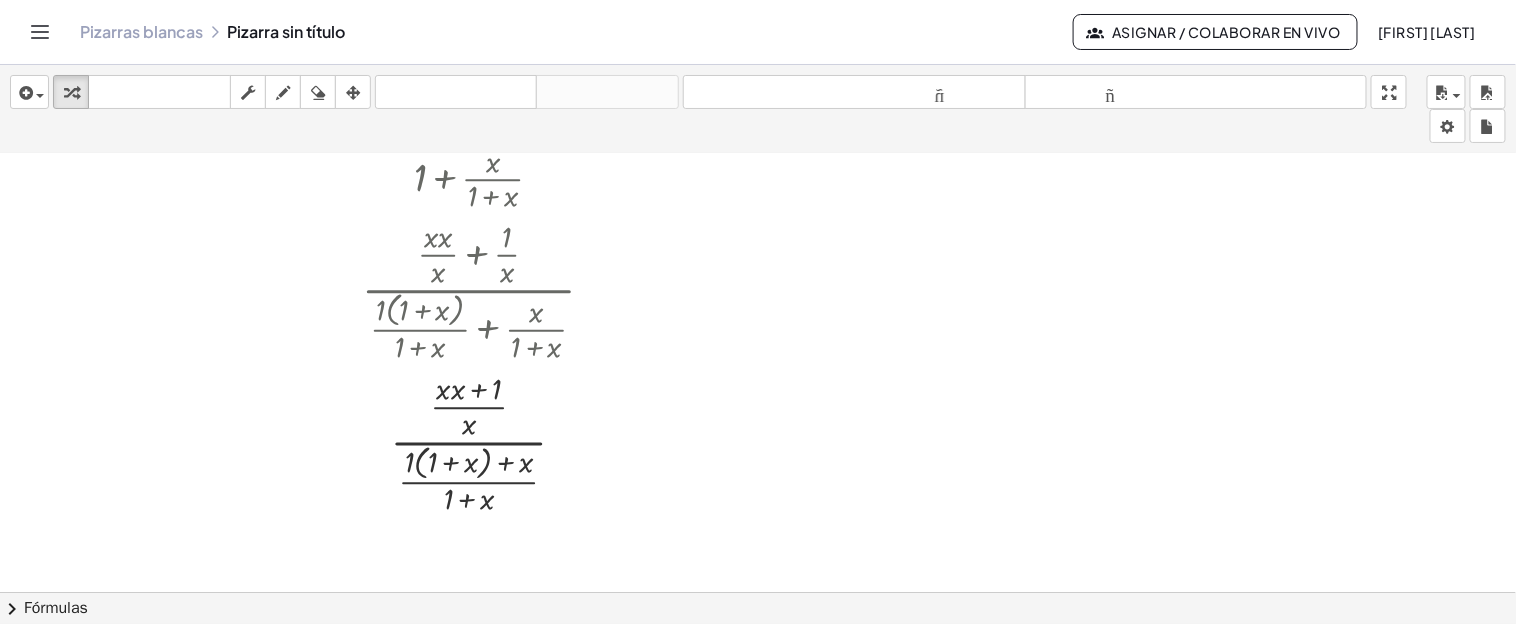 scroll, scrollTop: 617, scrollLeft: 0, axis: vertical 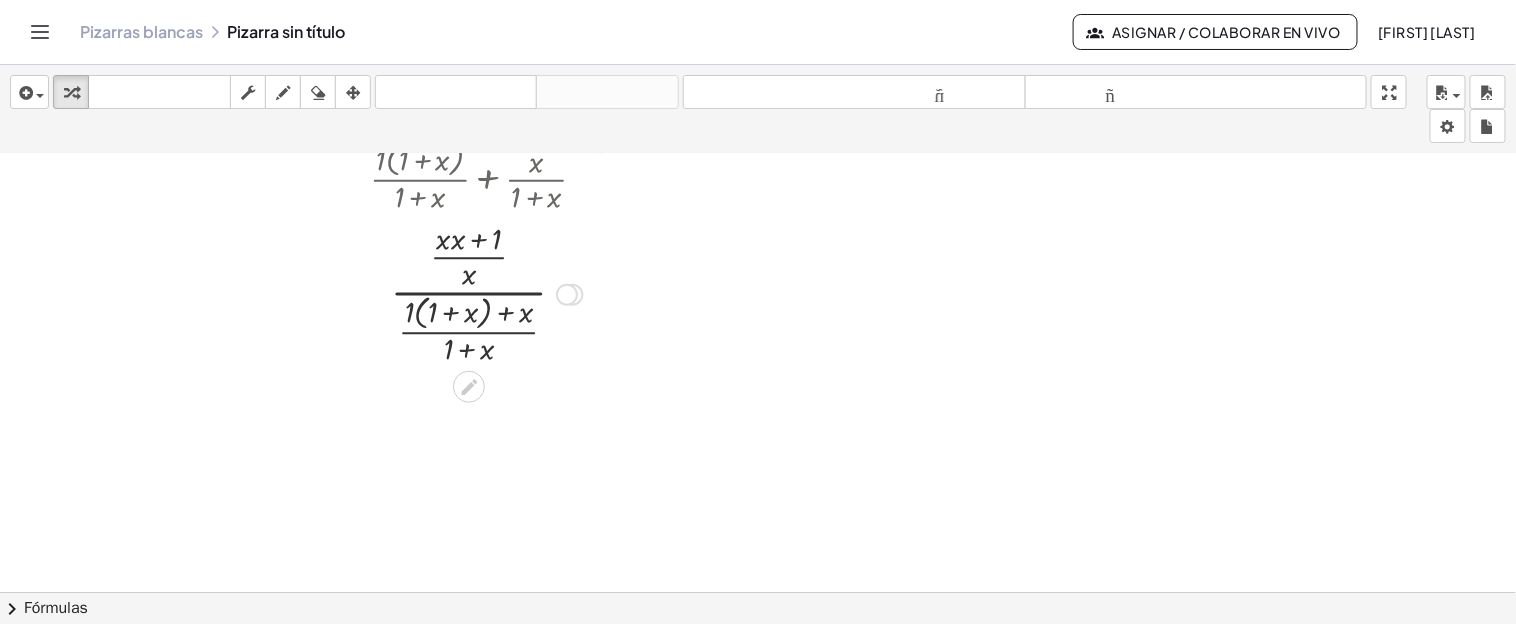 click at bounding box center [486, 293] 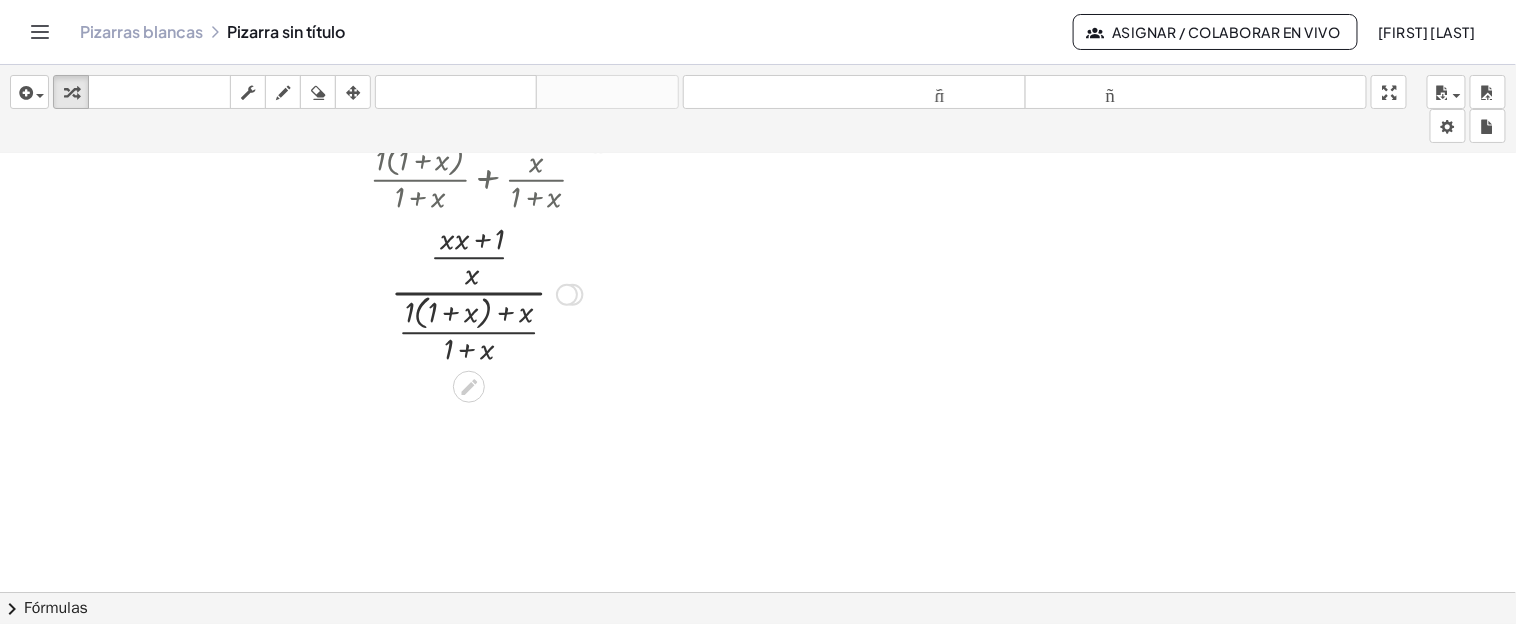 click at bounding box center (486, 293) 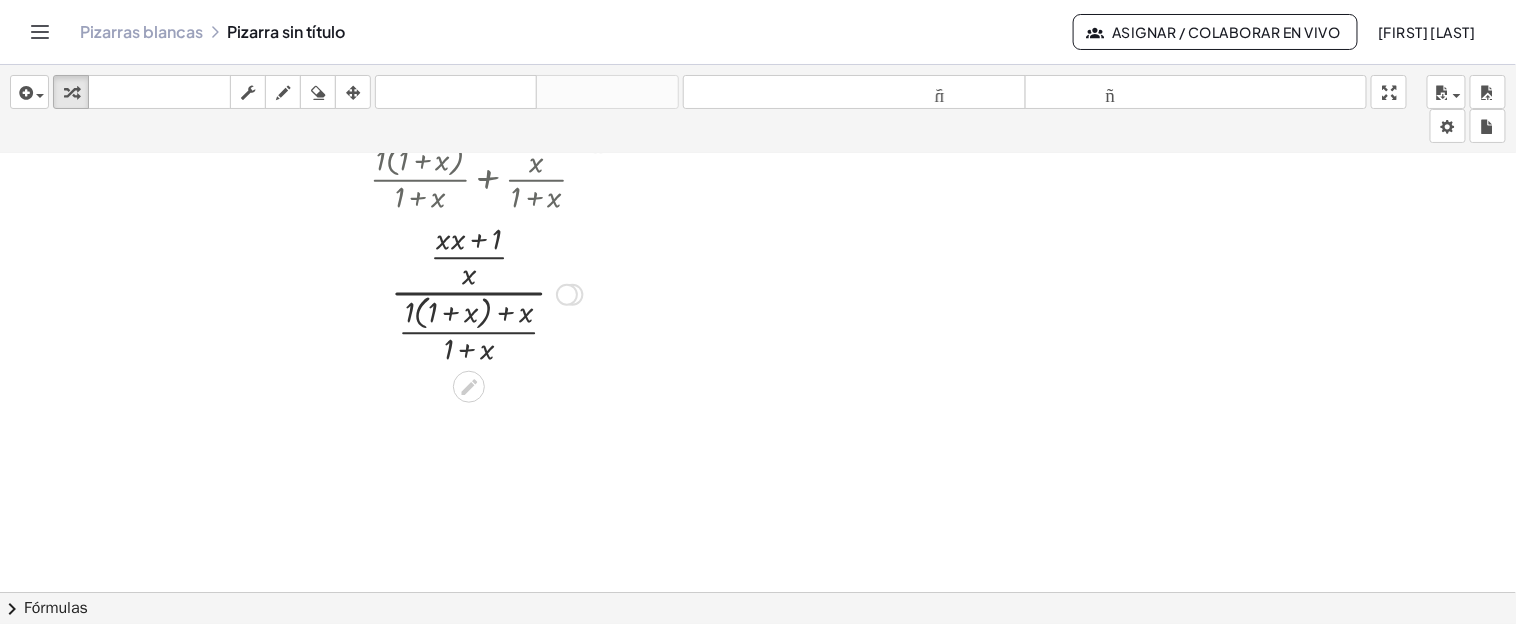 click at bounding box center [486, 293] 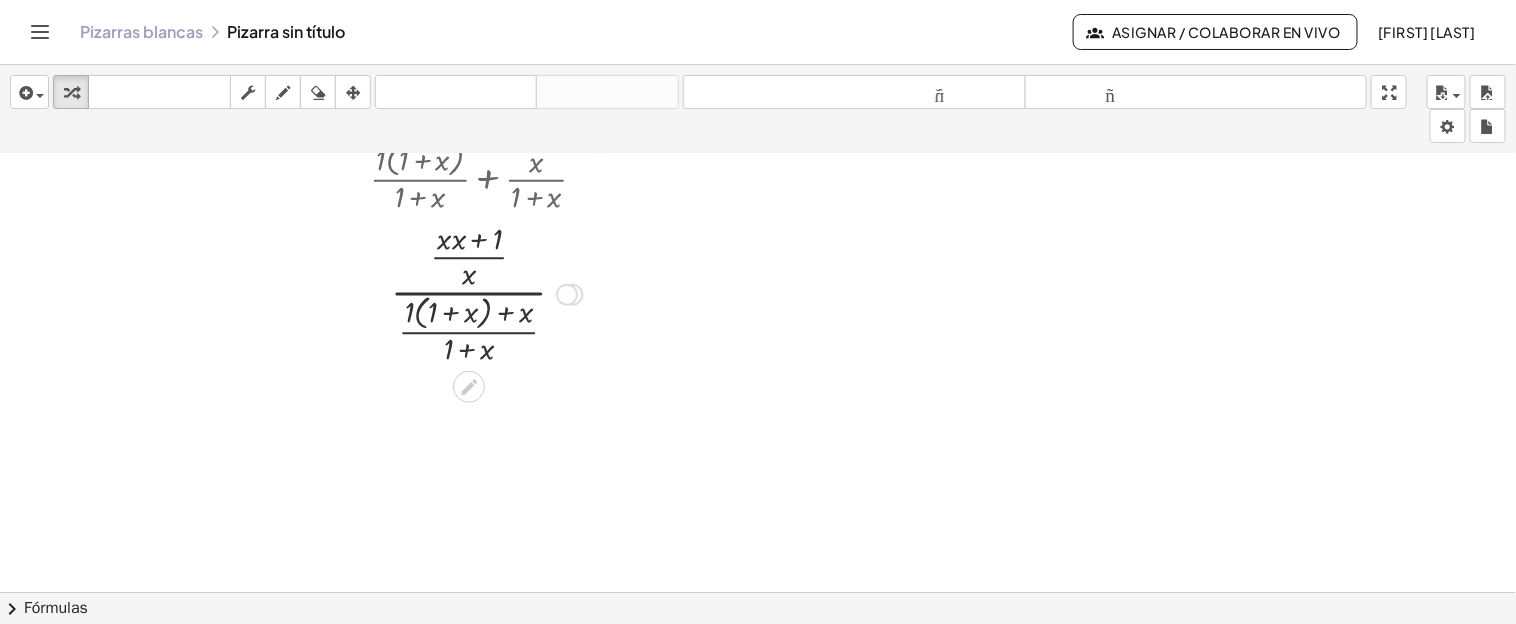 click at bounding box center (486, 293) 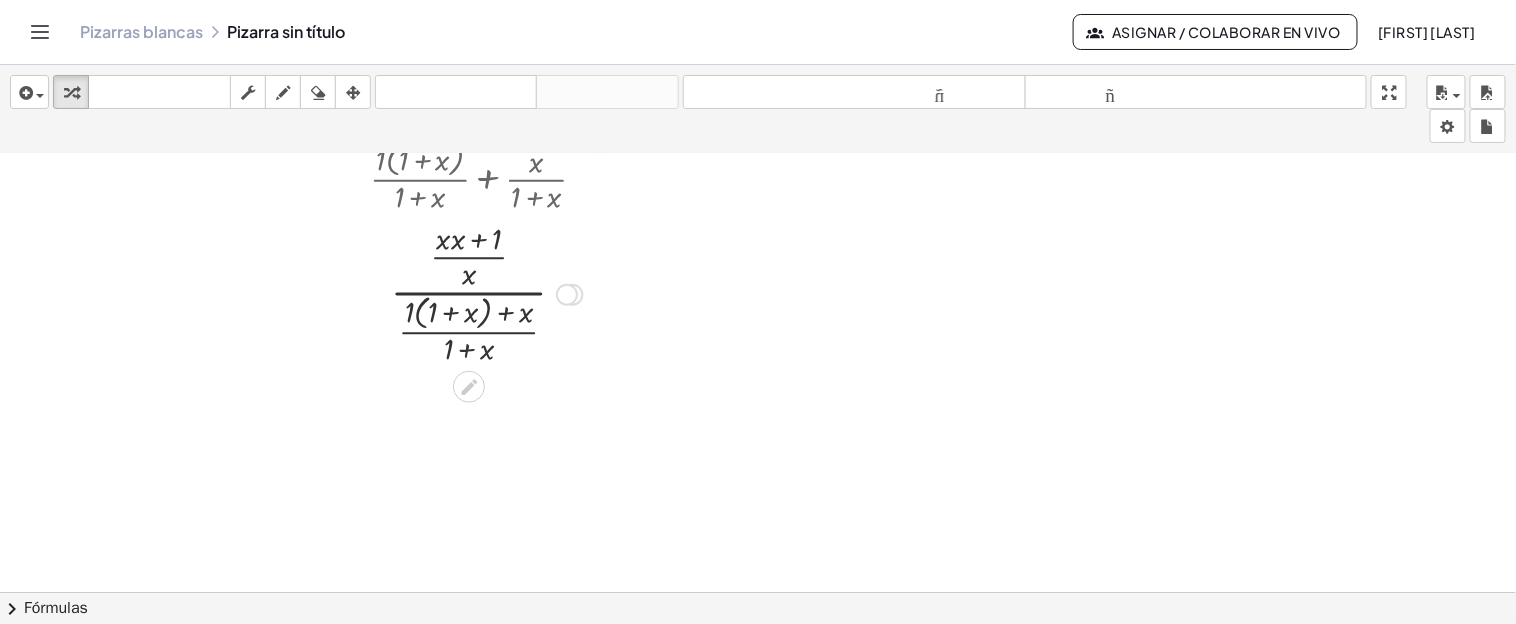 click at bounding box center [486, 293] 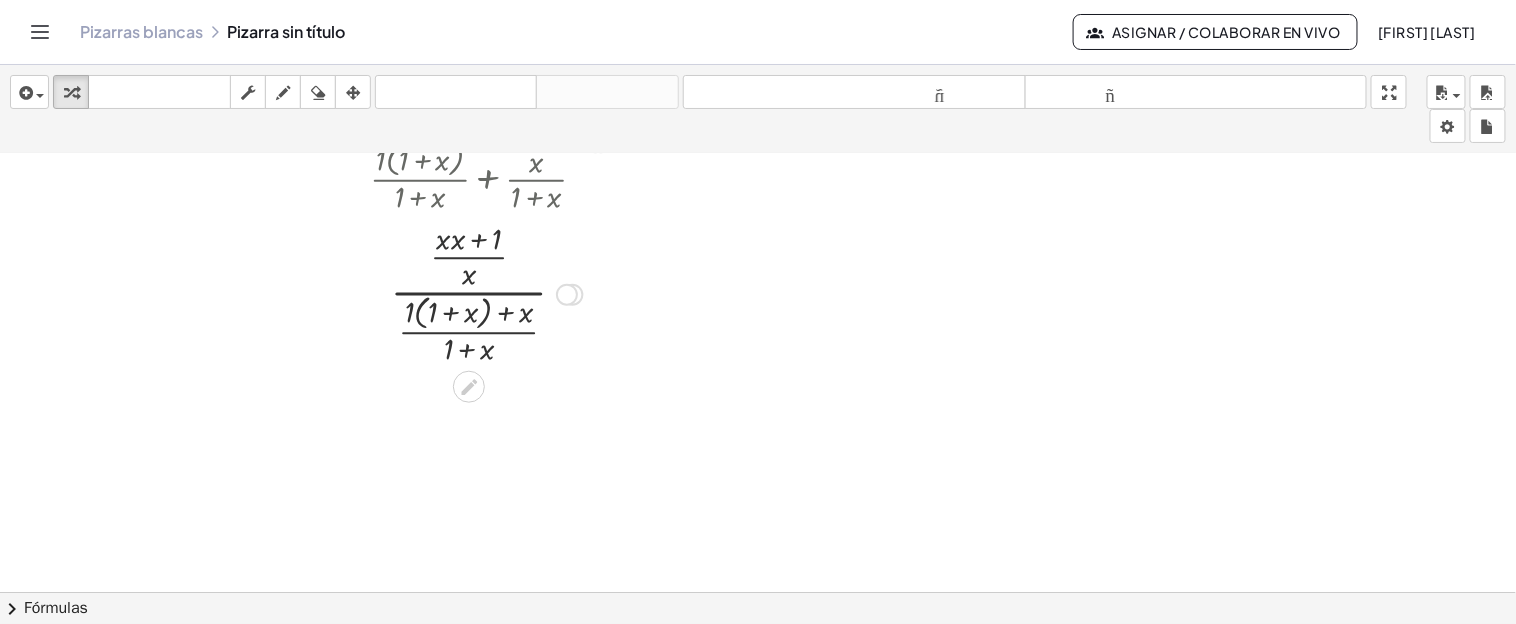click at bounding box center (486, 293) 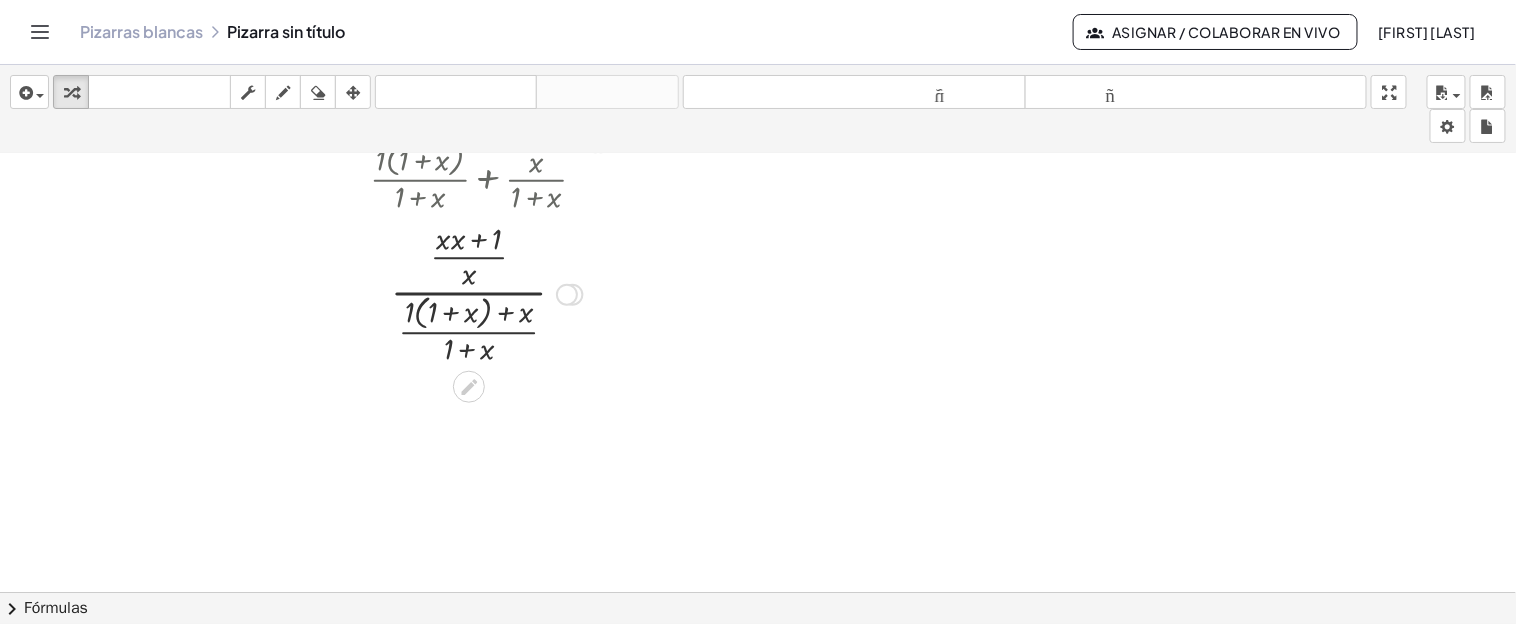 click at bounding box center (486, 293) 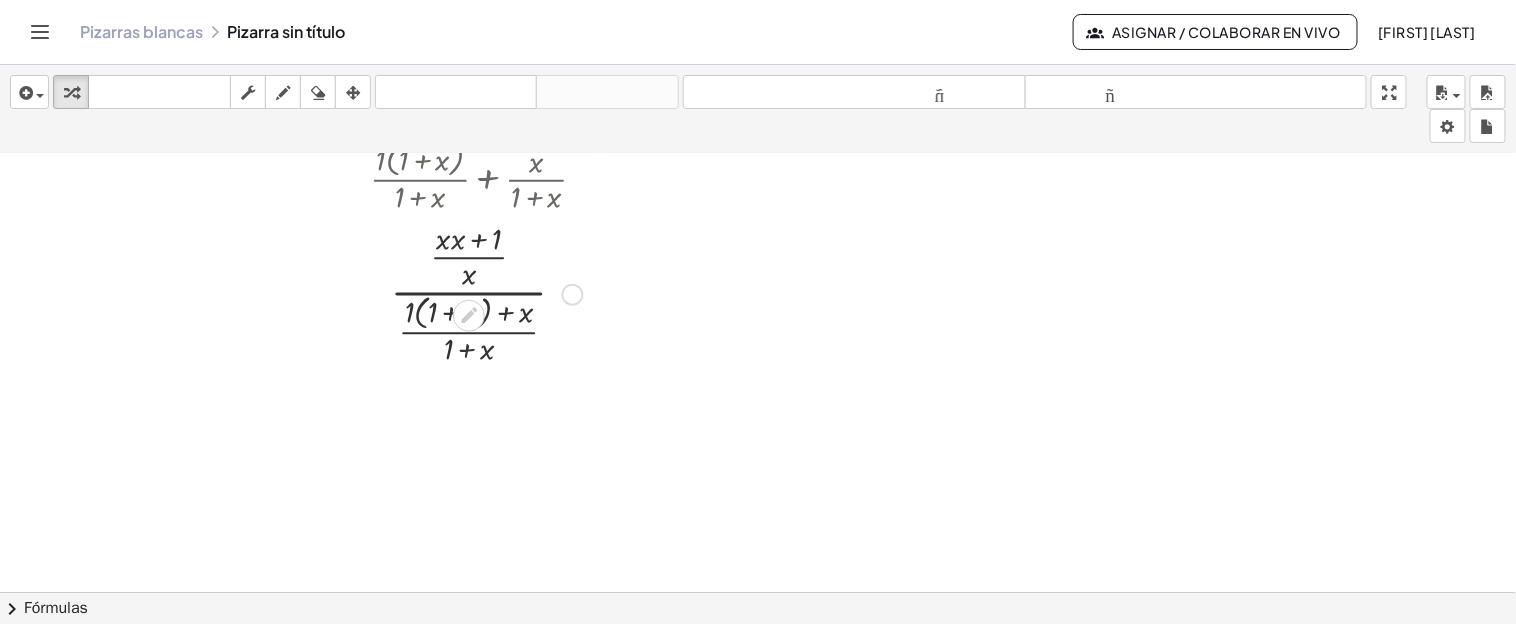 click at bounding box center (486, 293) 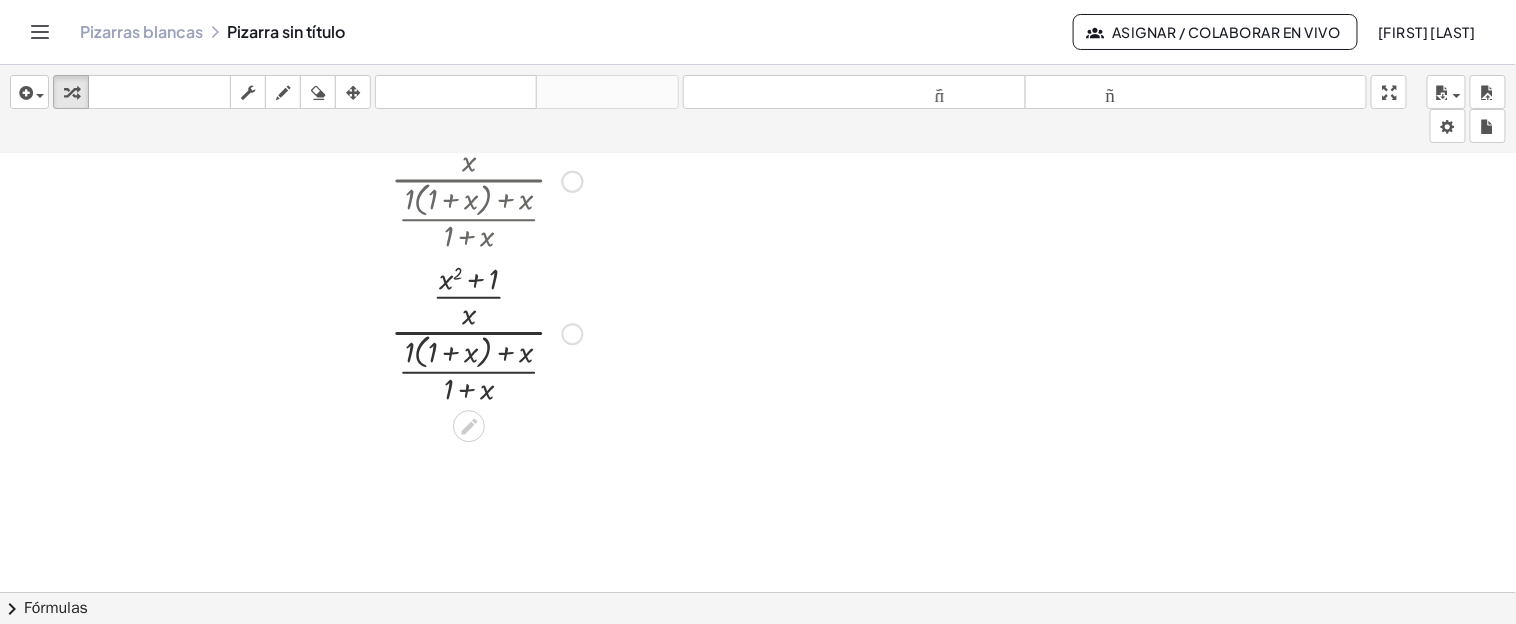 scroll, scrollTop: 767, scrollLeft: 0, axis: vertical 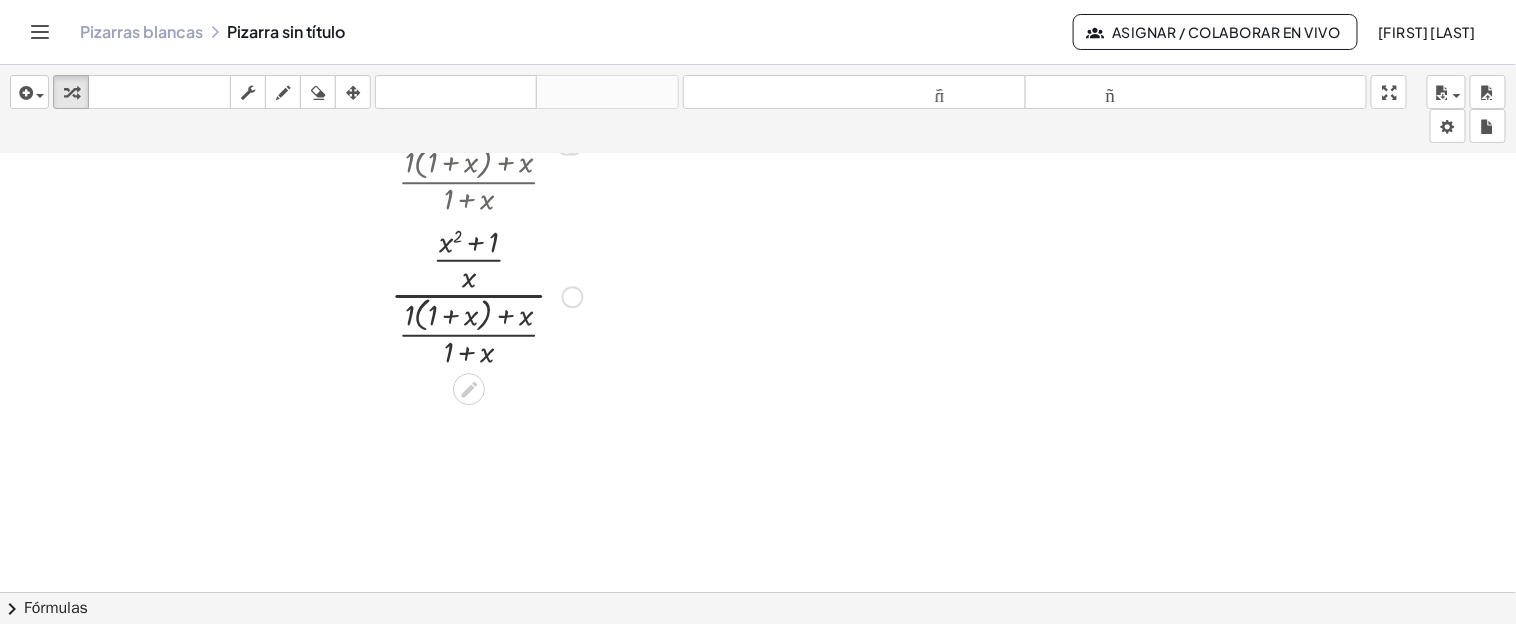 click at bounding box center (486, 295) 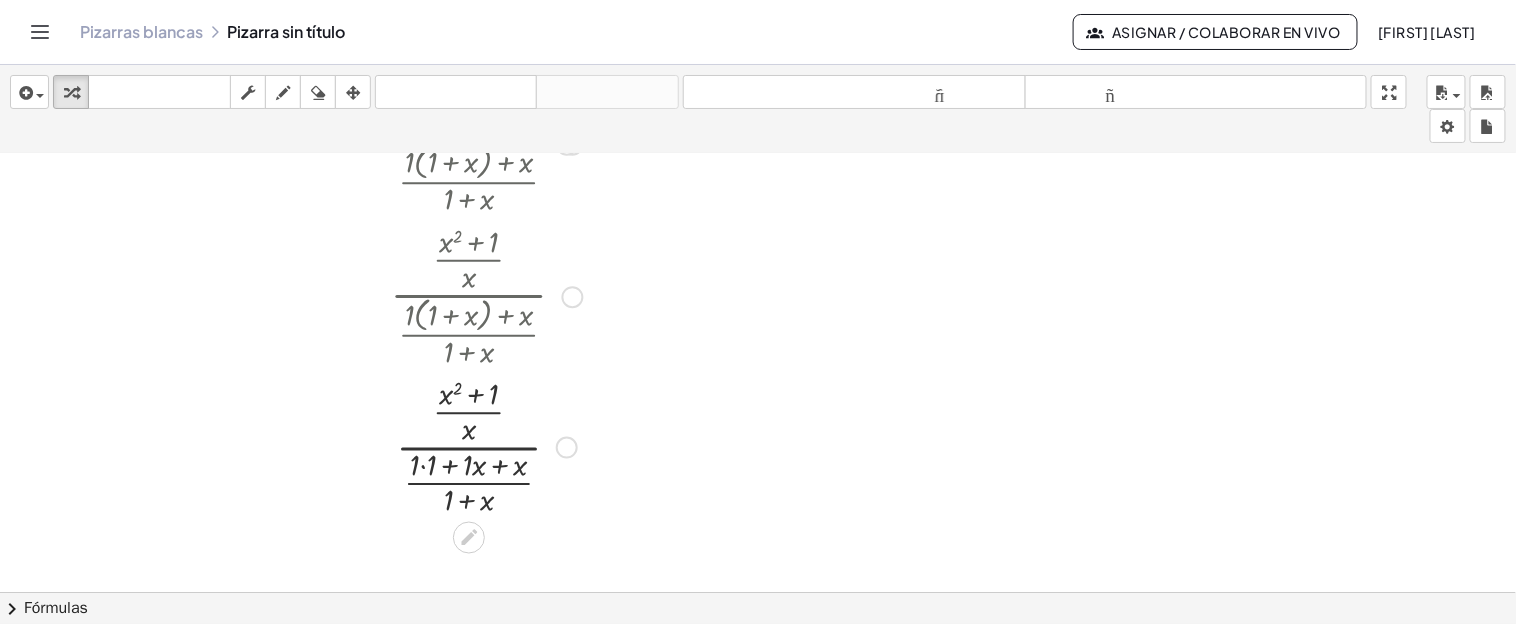 click at bounding box center [486, 446] 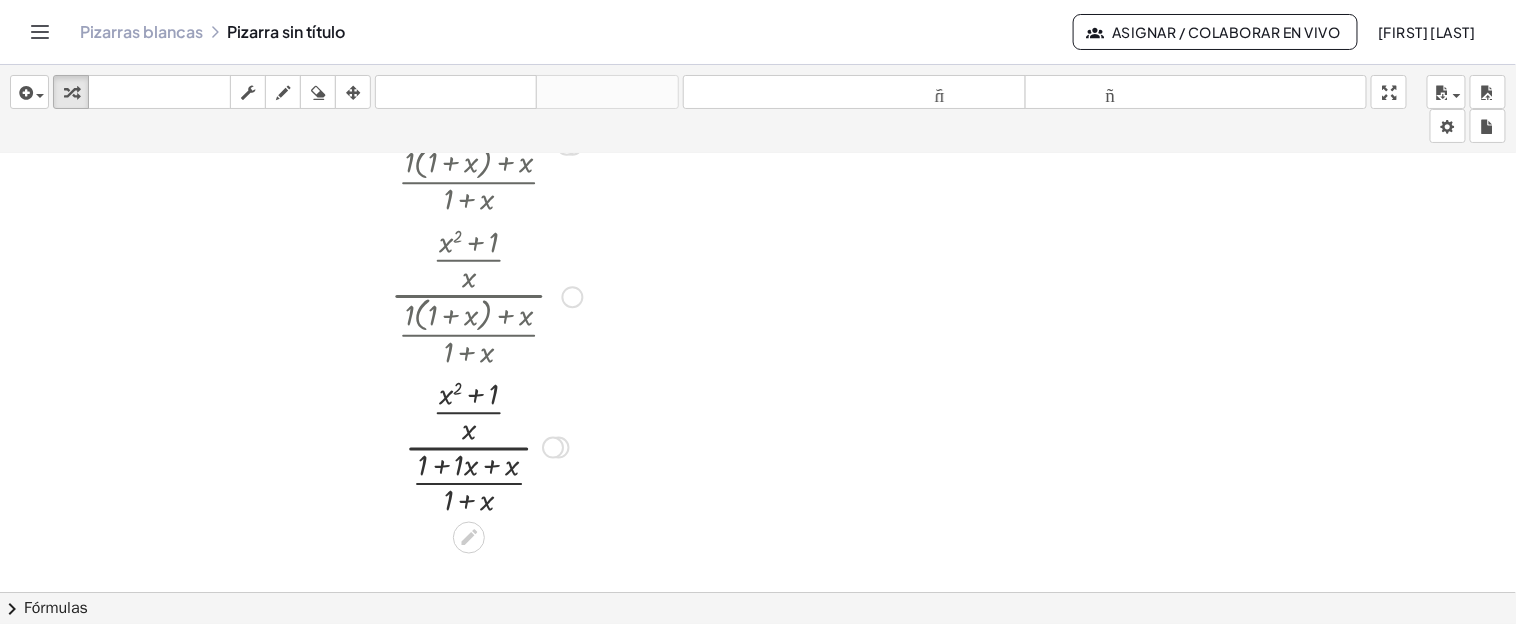 click at bounding box center (486, 446) 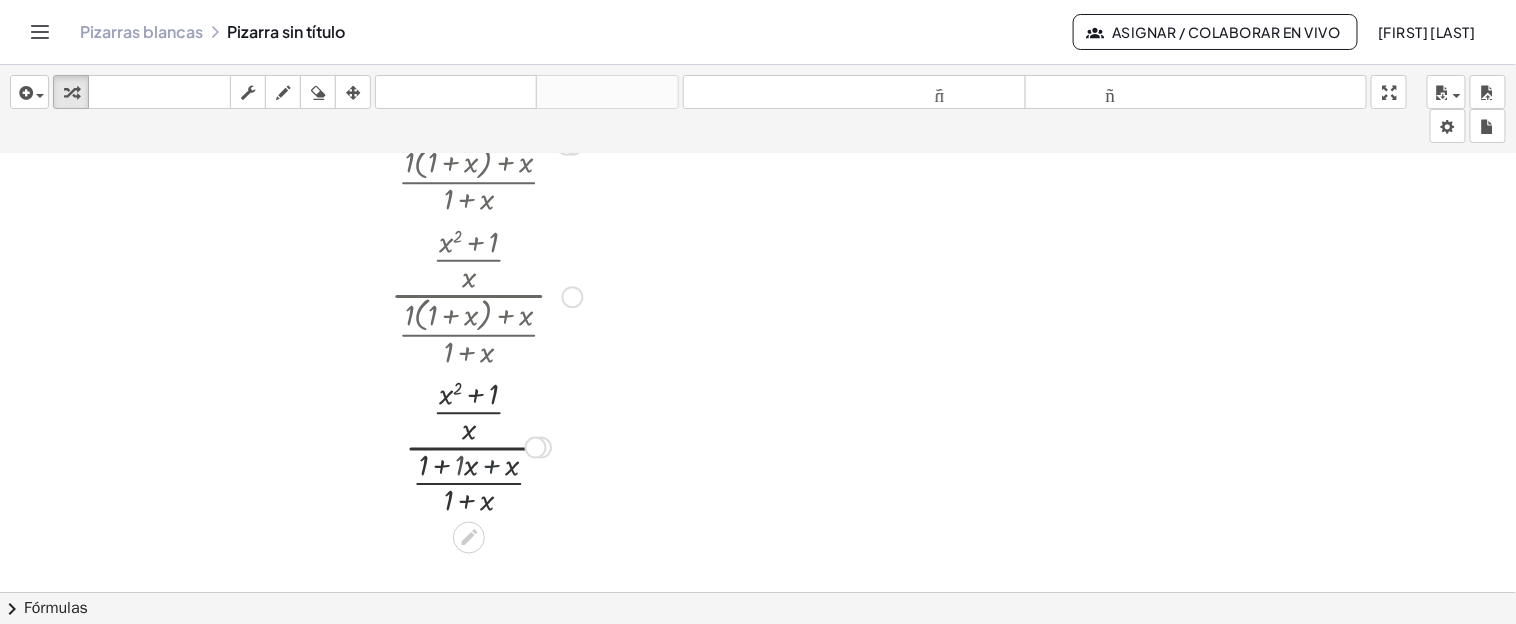 click at bounding box center [486, 446] 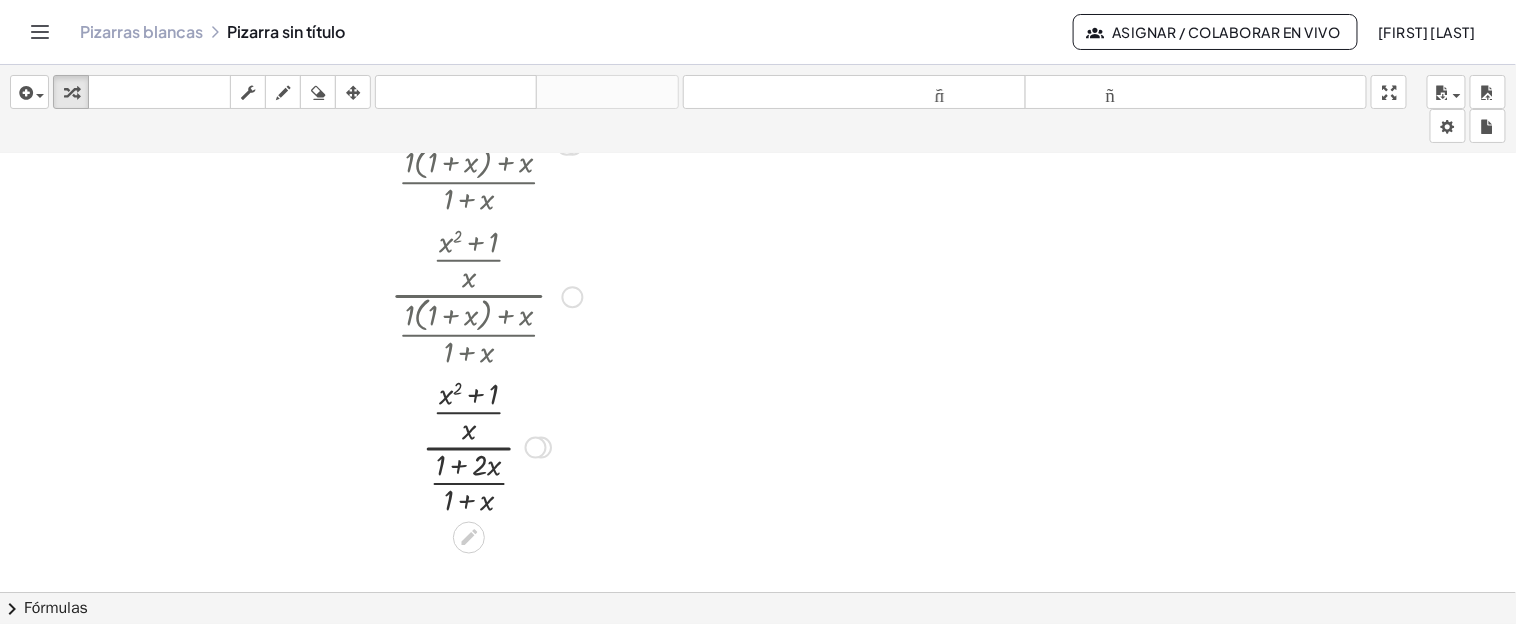 click at bounding box center [486, 446] 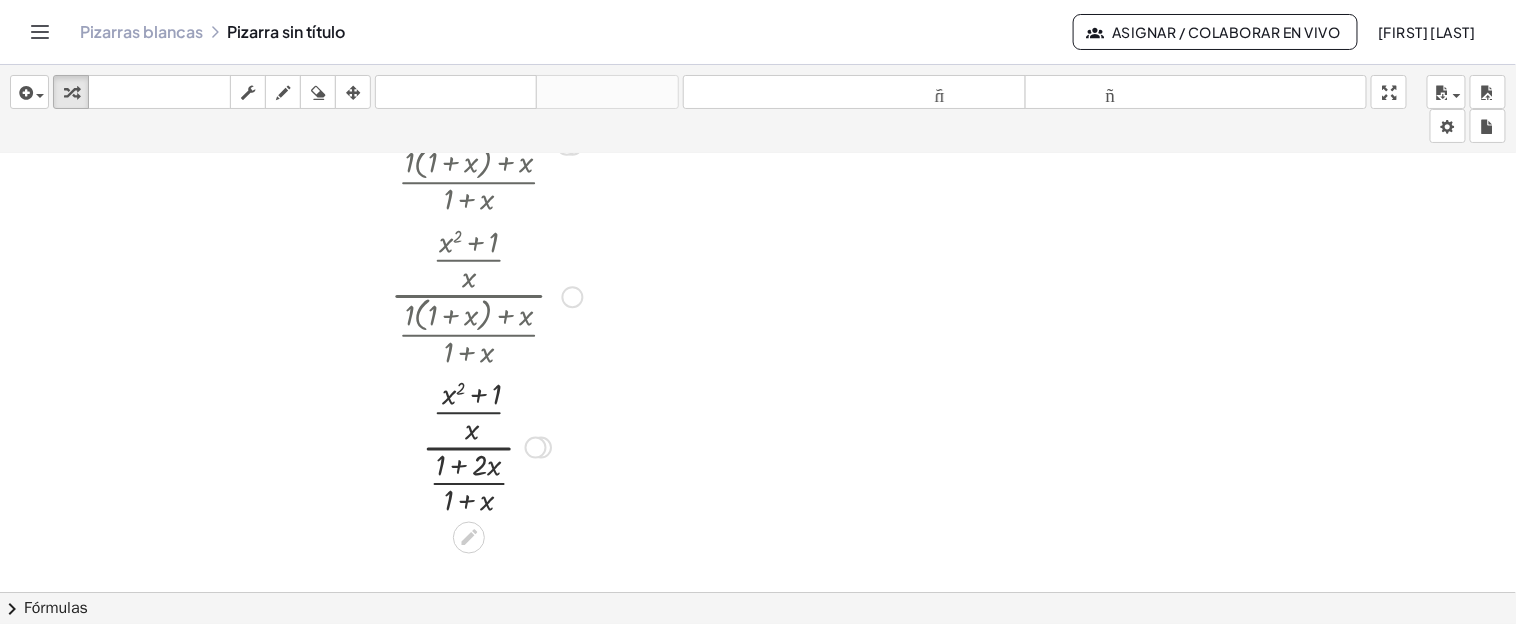 click at bounding box center (486, 446) 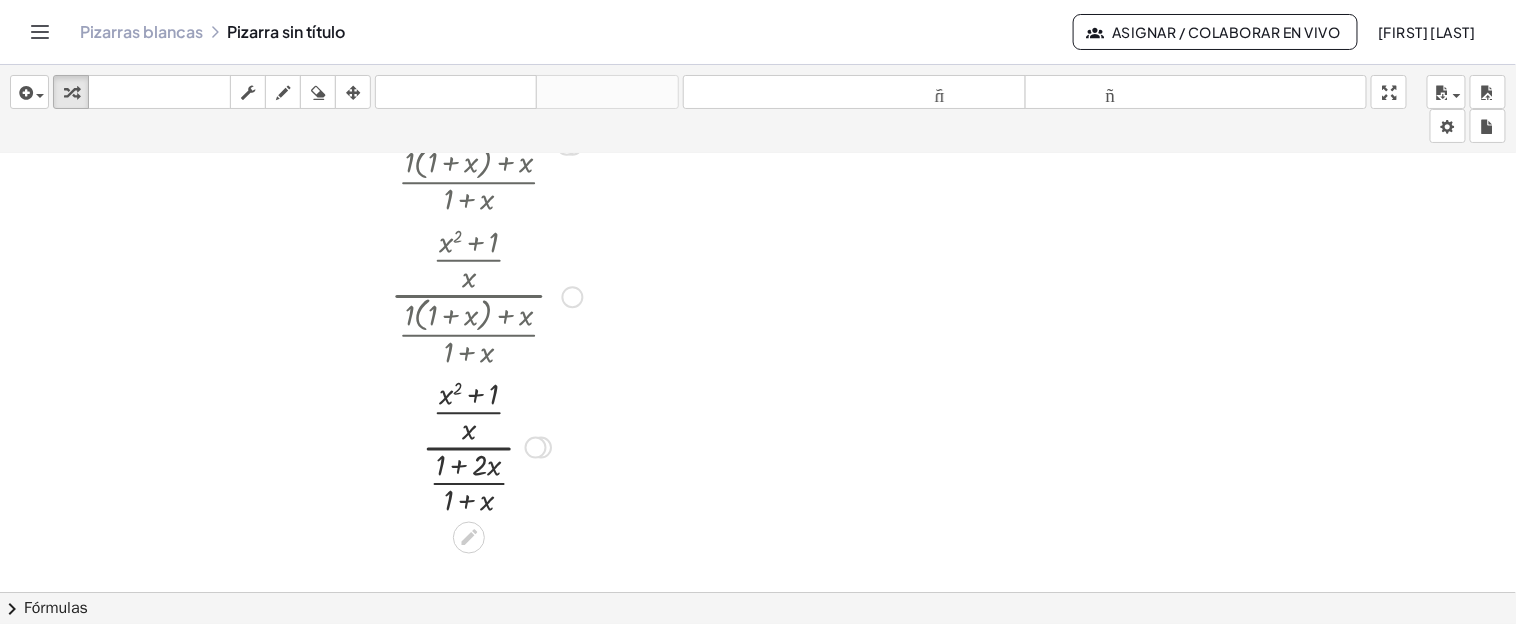 click at bounding box center [486, 446] 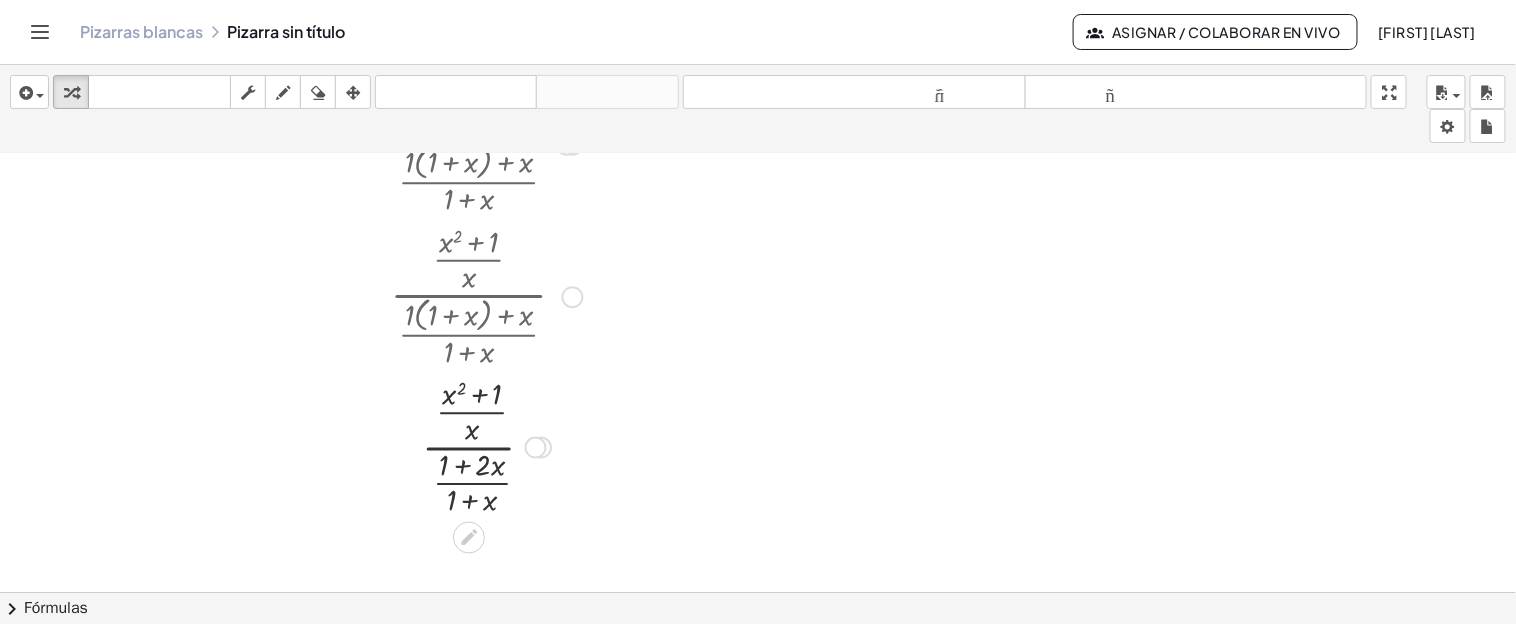 click at bounding box center (486, 446) 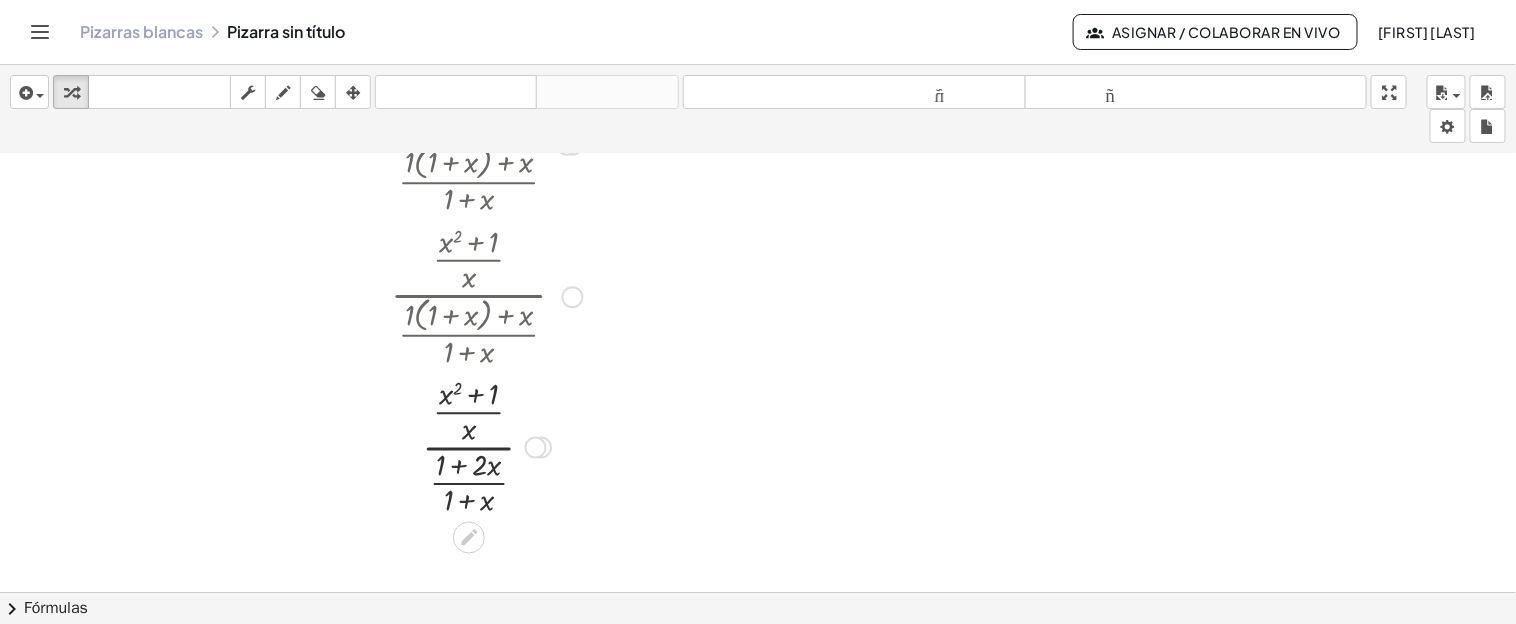 click at bounding box center (486, 446) 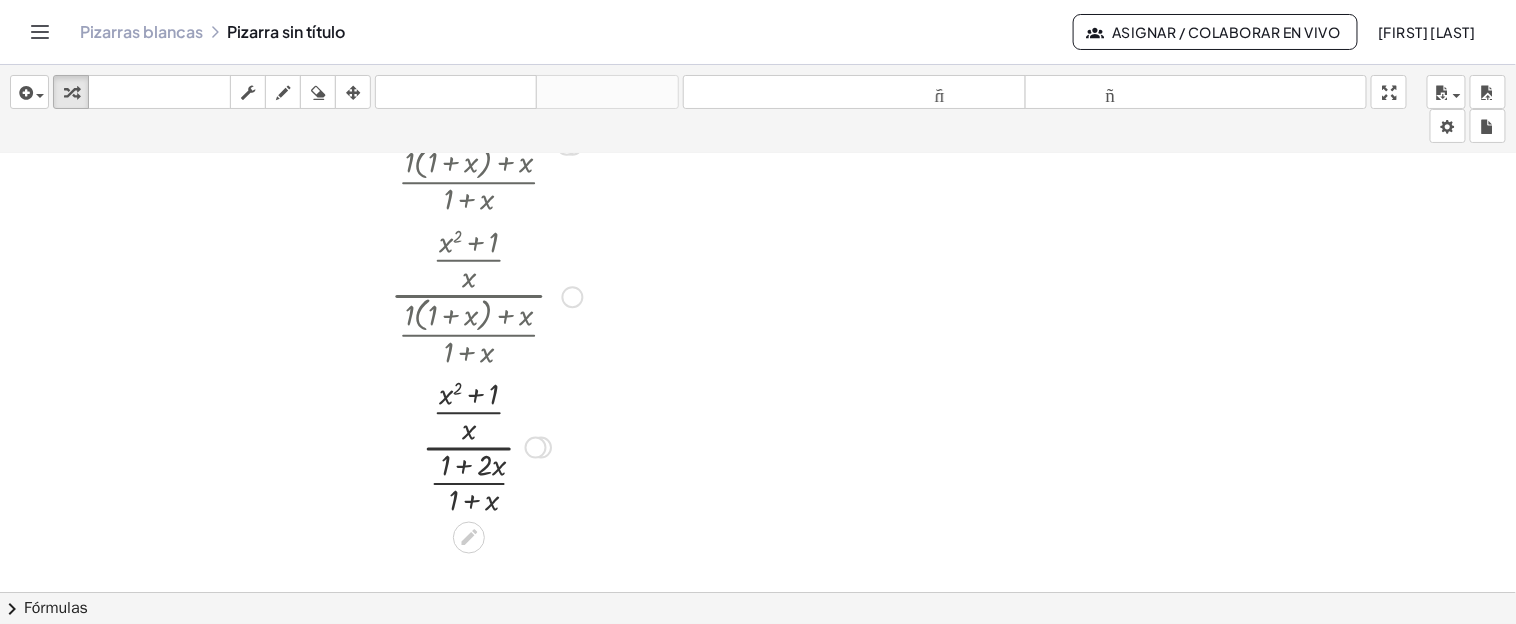 click at bounding box center (486, 446) 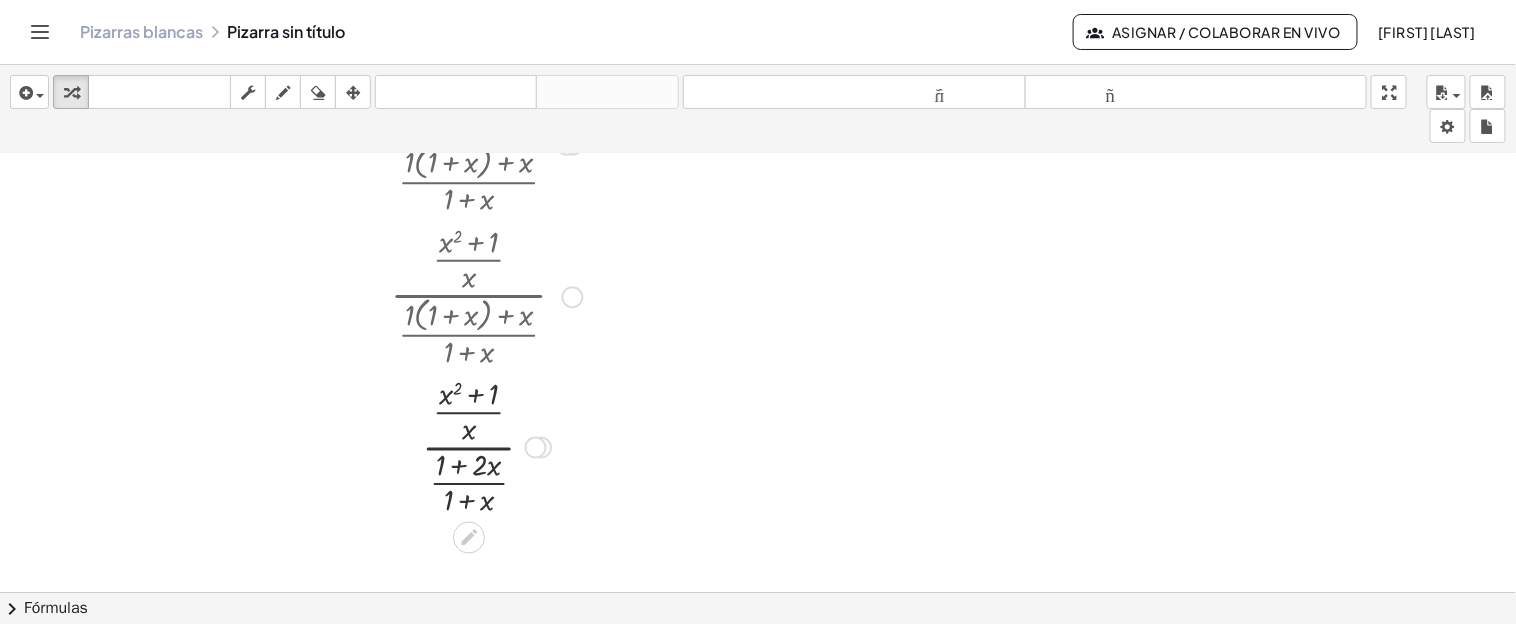 click at bounding box center [486, 446] 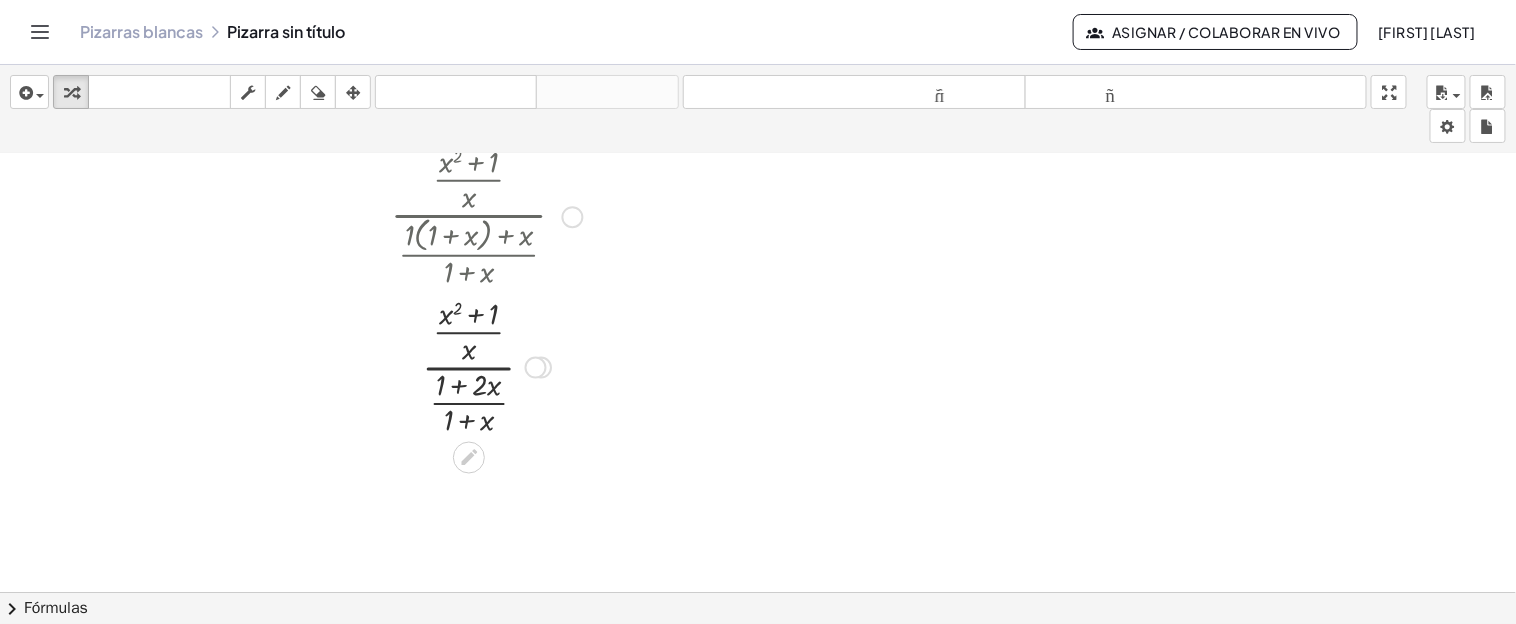 scroll, scrollTop: 880, scrollLeft: 0, axis: vertical 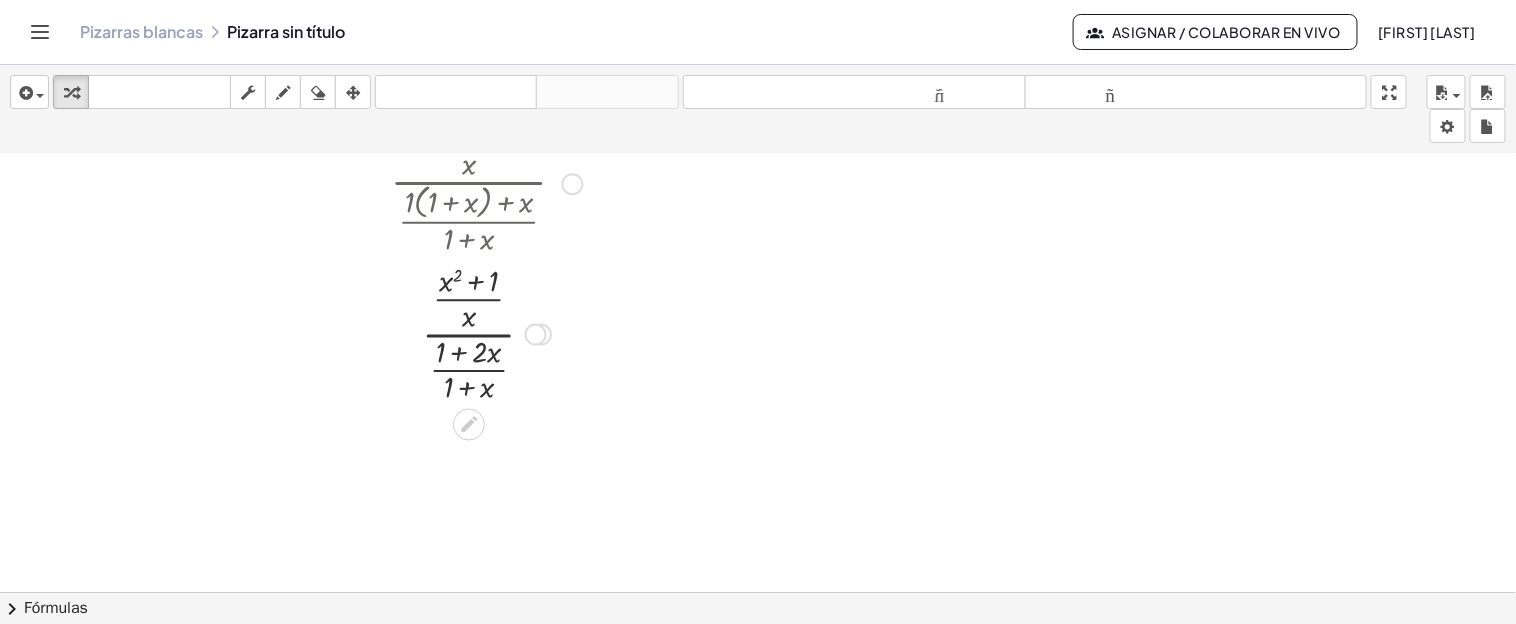 click at bounding box center [486, 333] 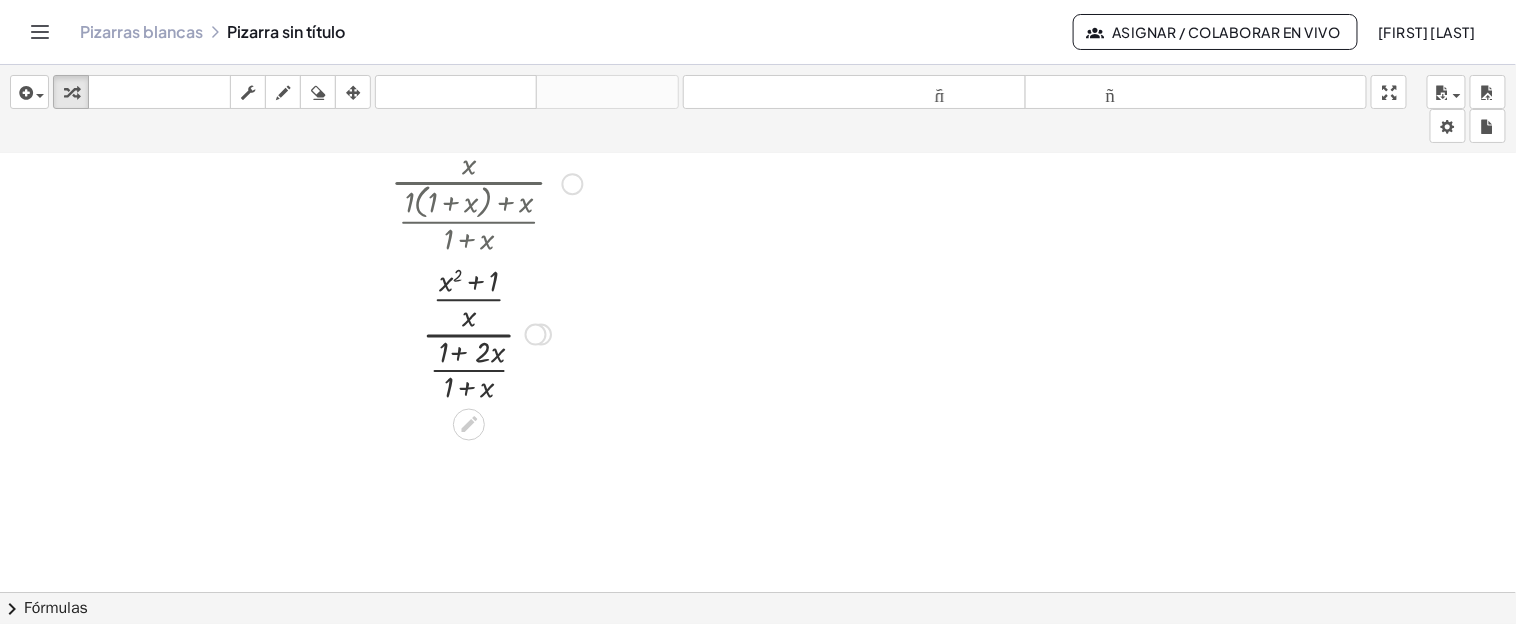click at bounding box center (486, 333) 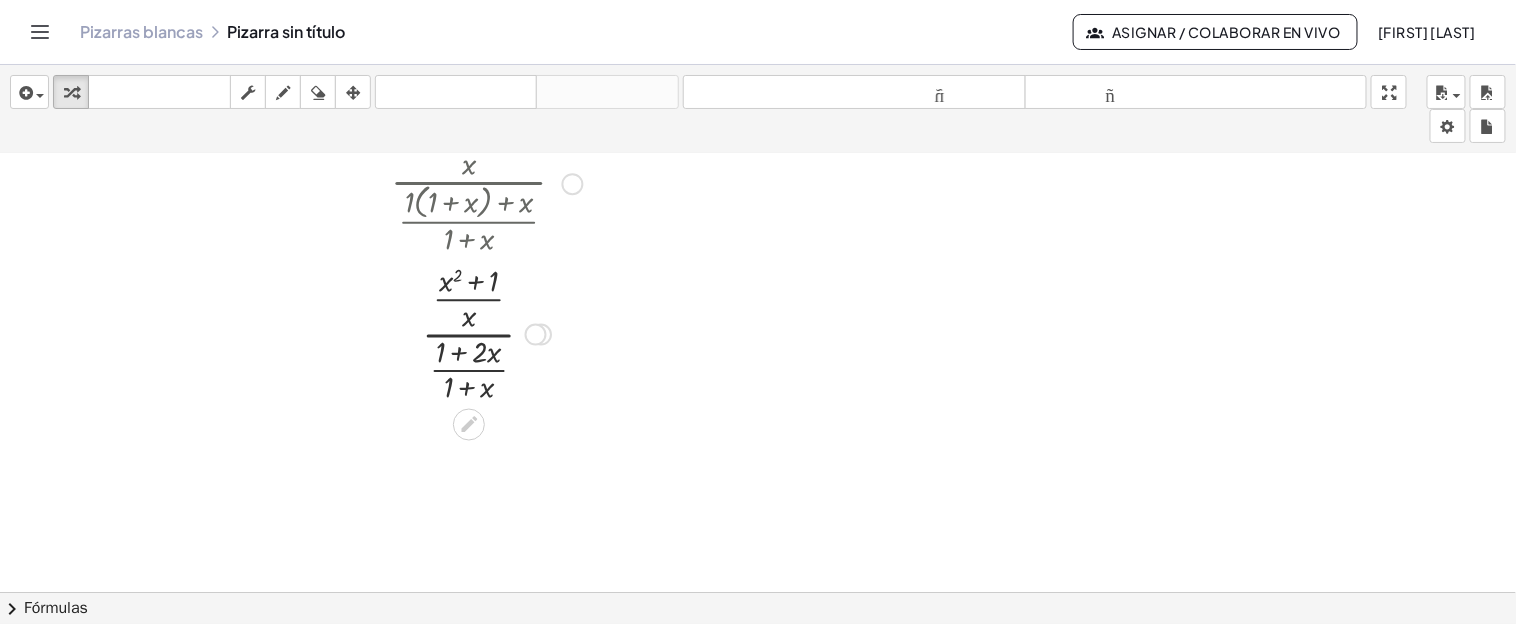 click at bounding box center [486, 333] 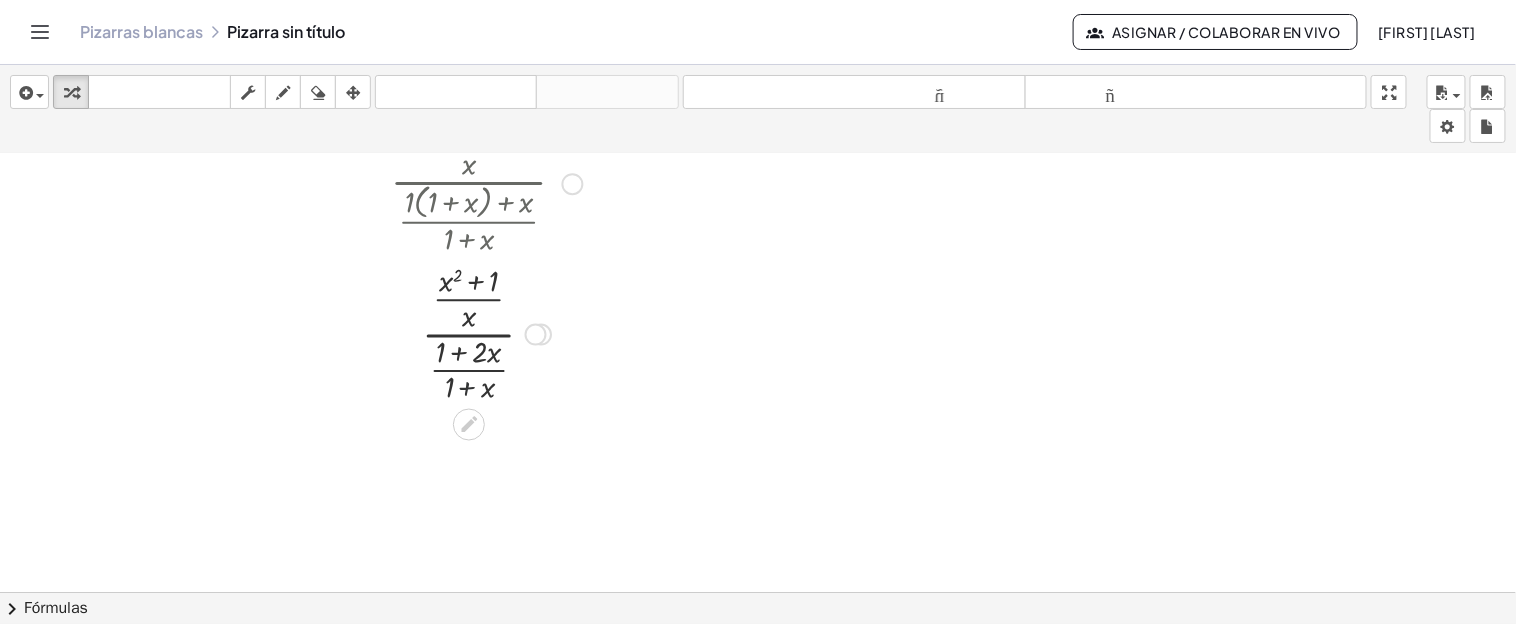 click at bounding box center (486, 333) 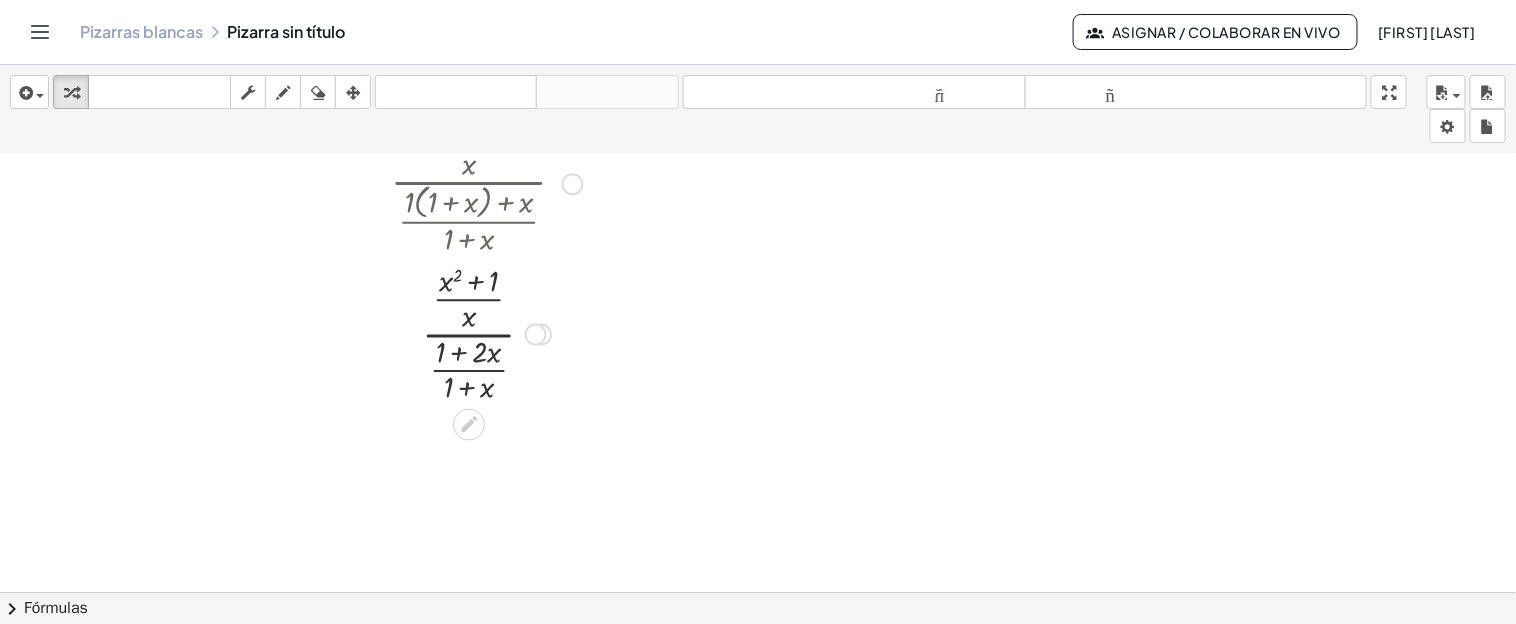 click at bounding box center (486, 333) 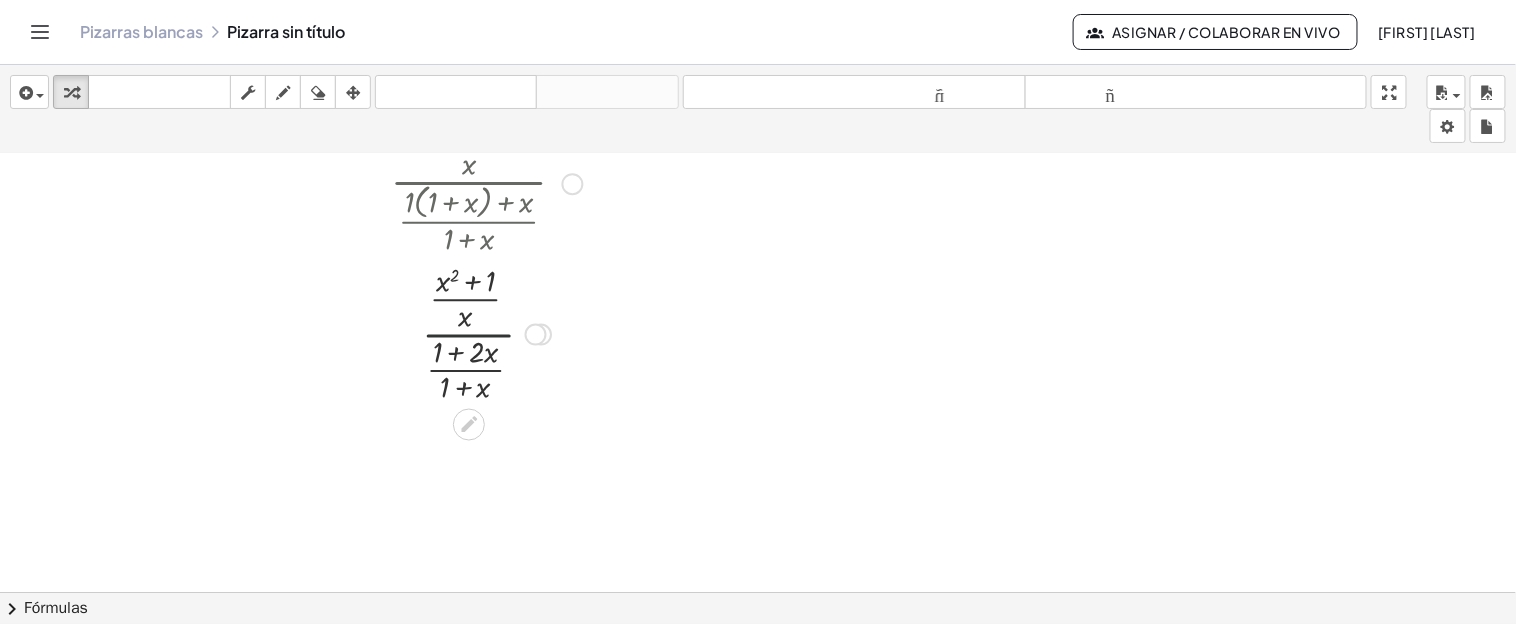 click at bounding box center [486, 333] 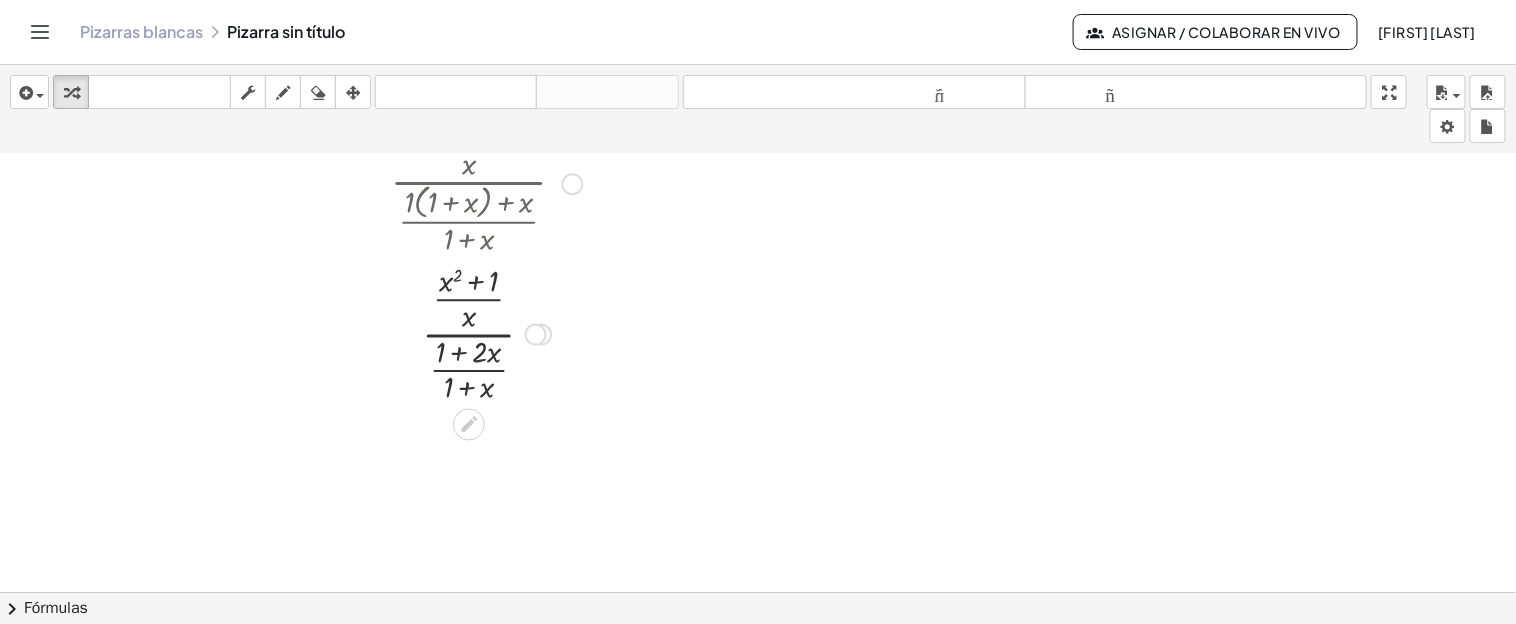 click at bounding box center (486, 333) 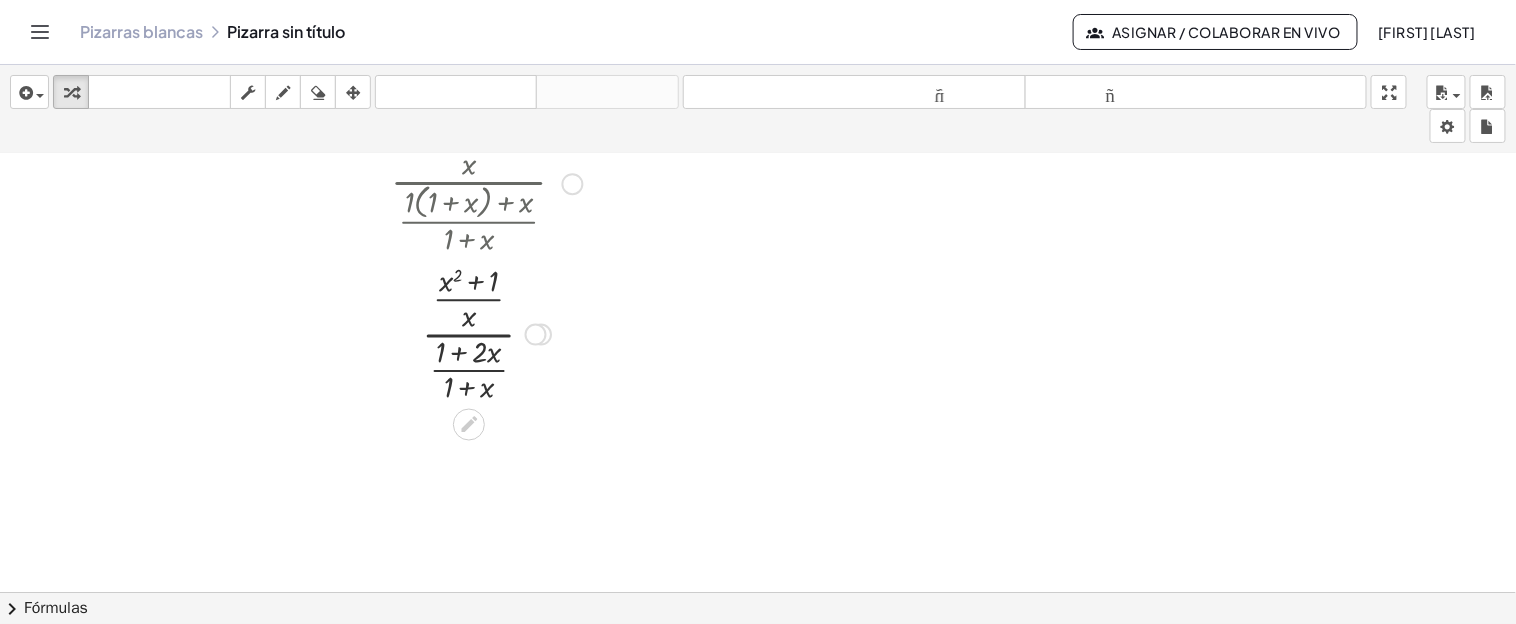 click at bounding box center [536, 335] 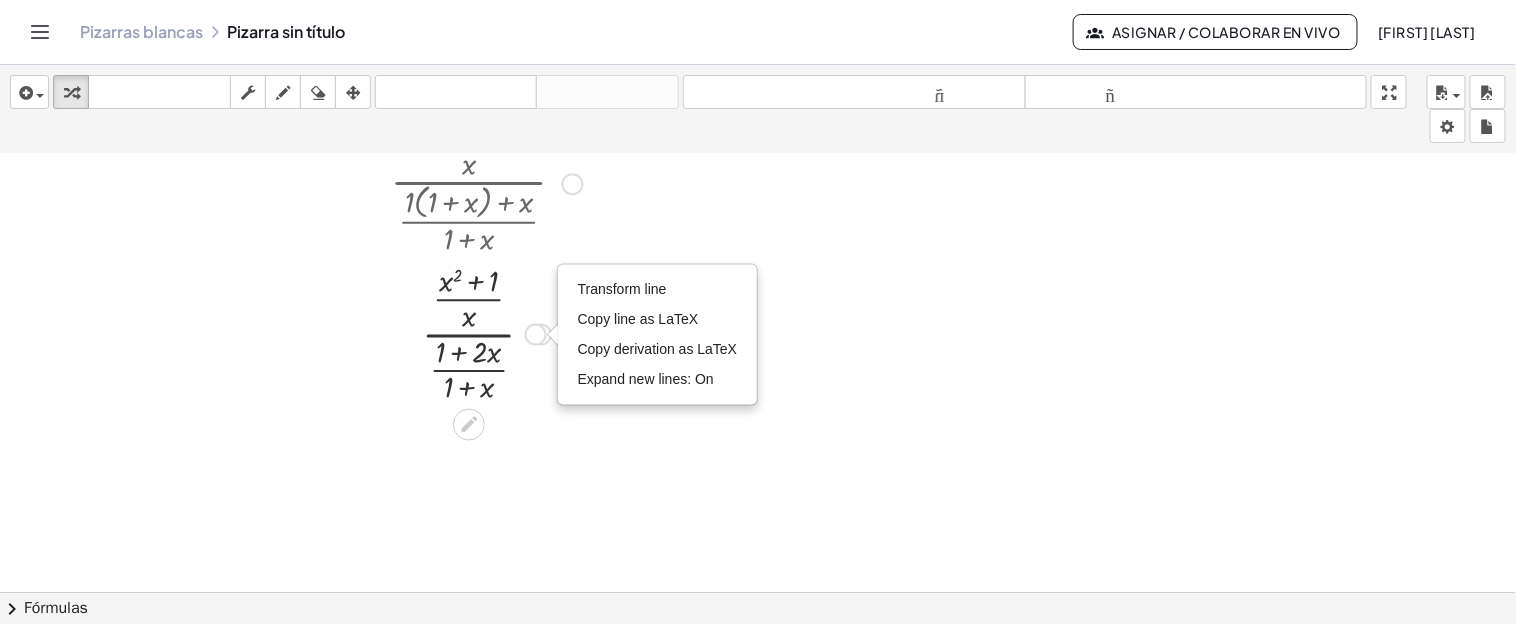 click on "Transform line Copy line as LaTeX Copy derivation as LaTeX Expand new lines: On" at bounding box center [536, 335] 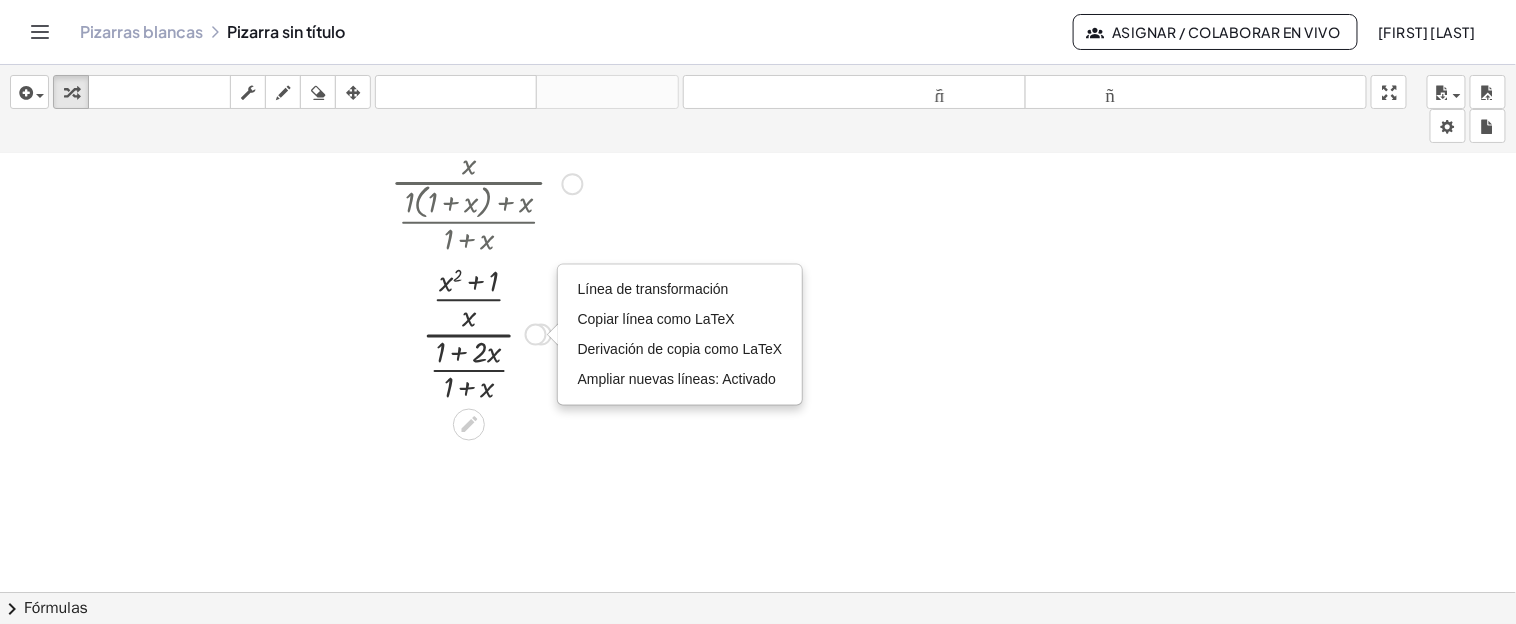 click at bounding box center [486, 333] 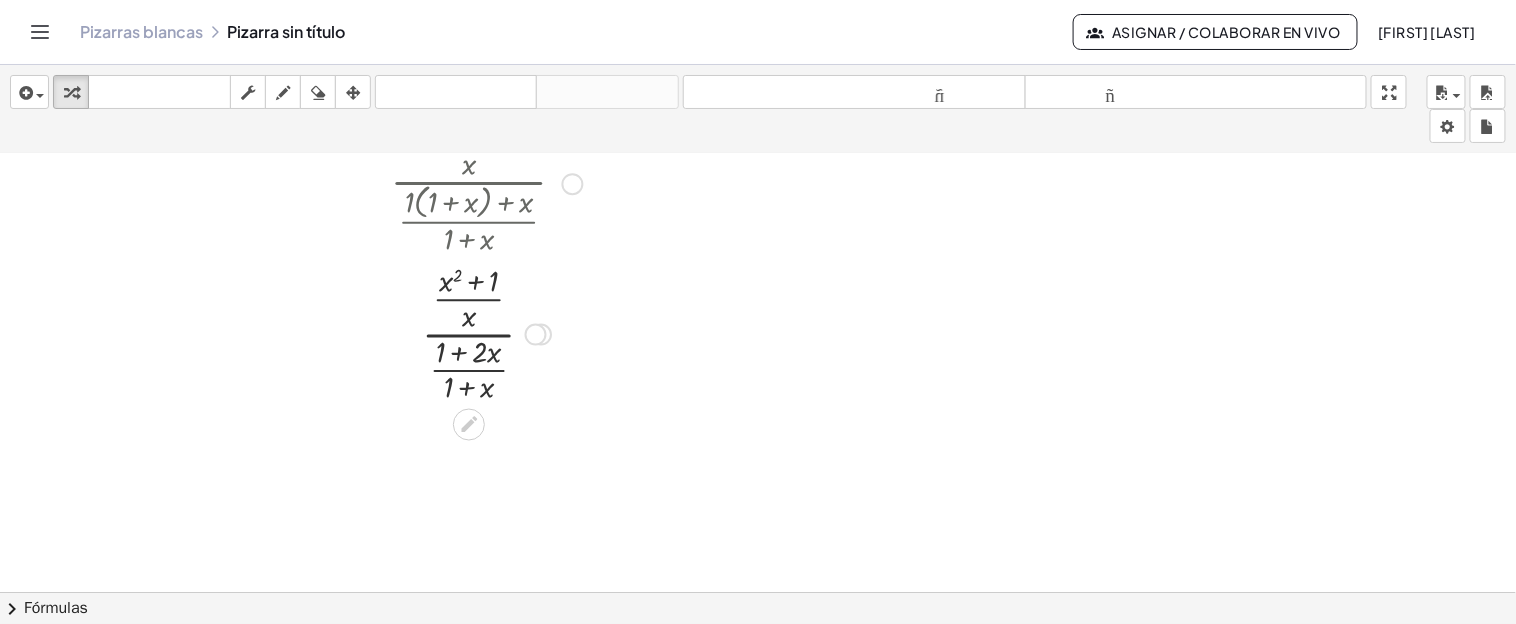 click at bounding box center [486, 333] 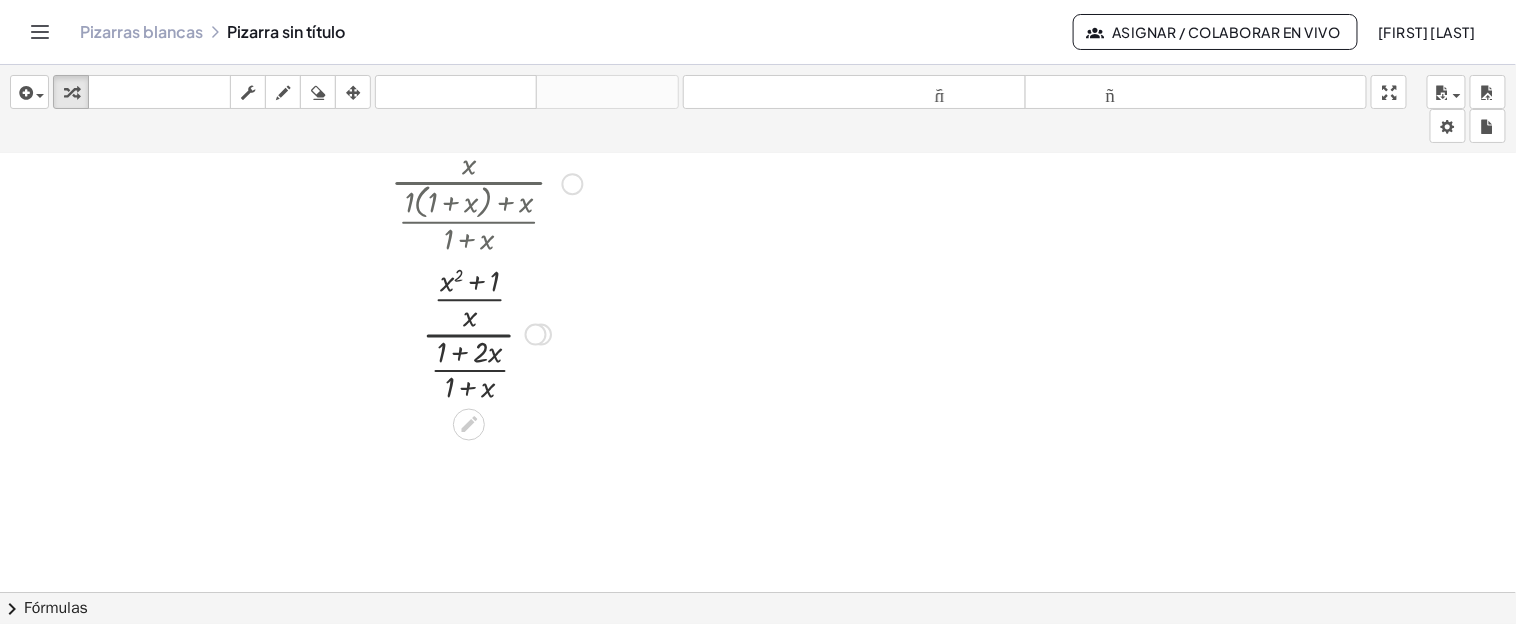 click at bounding box center (486, 333) 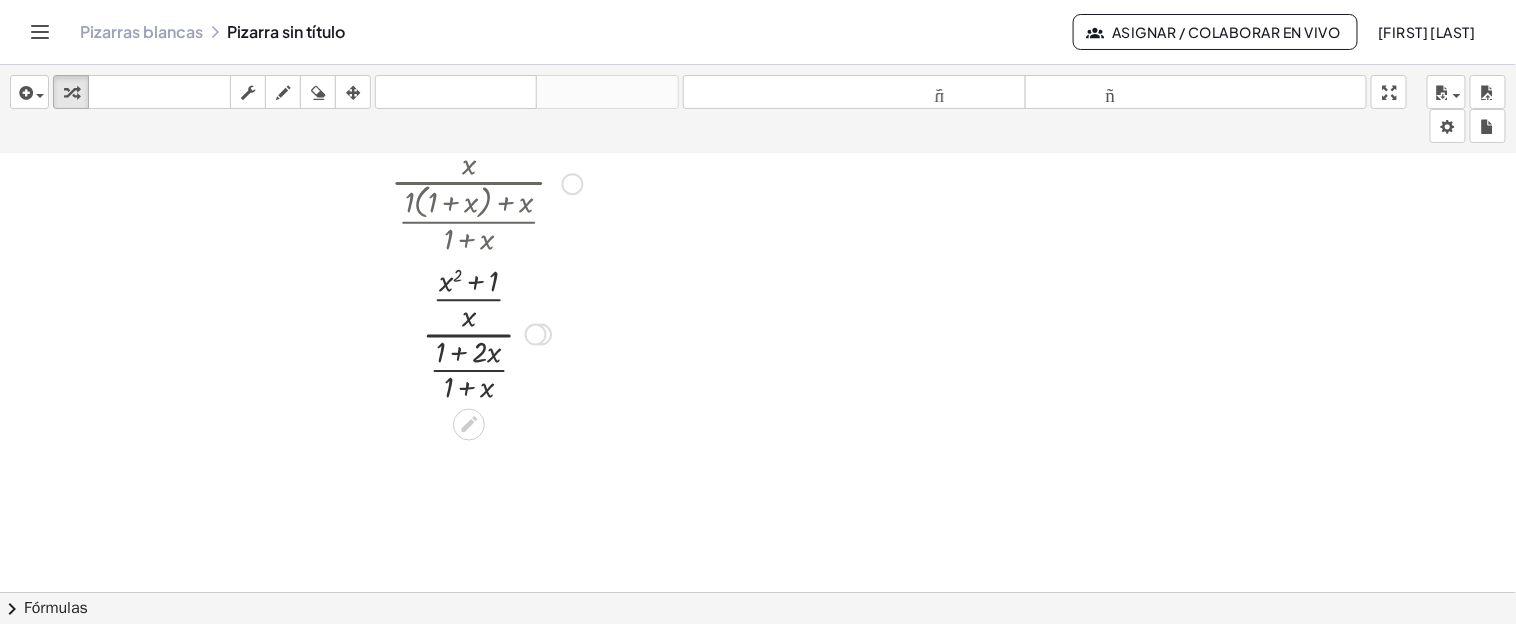 click at bounding box center [486, 333] 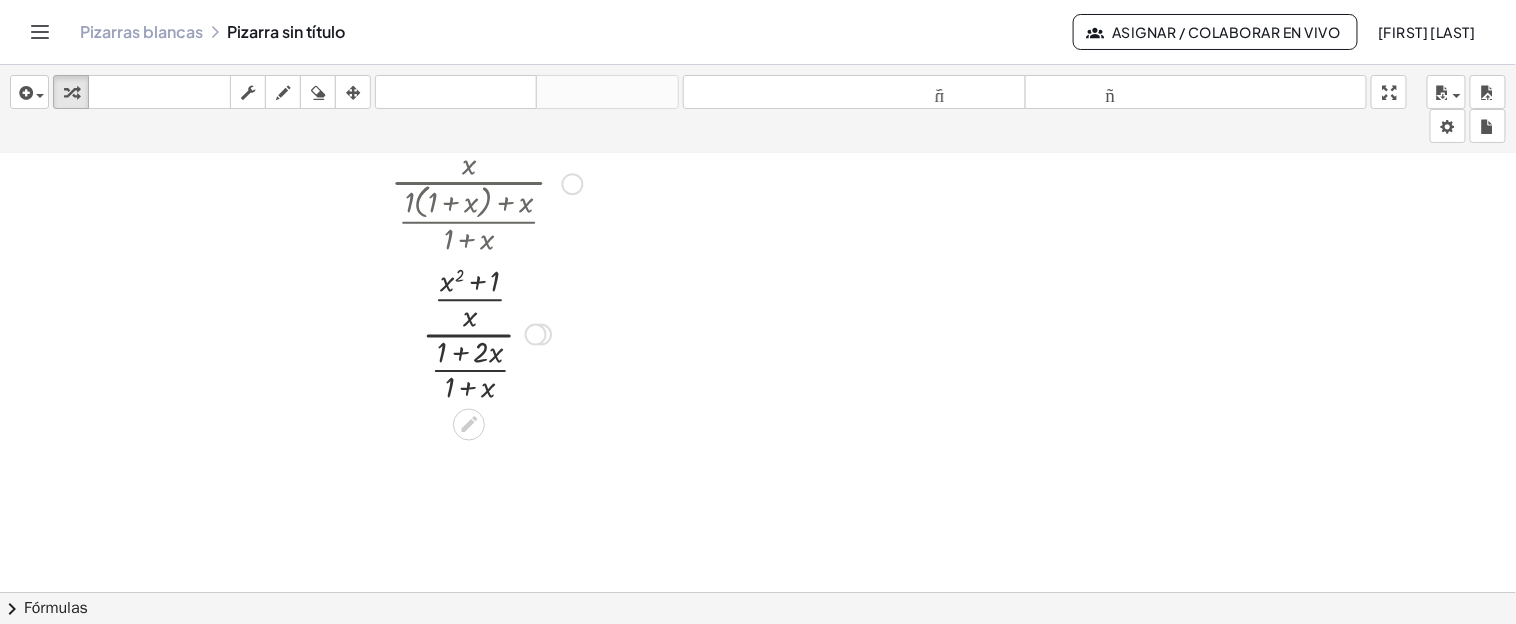 click at bounding box center (486, 333) 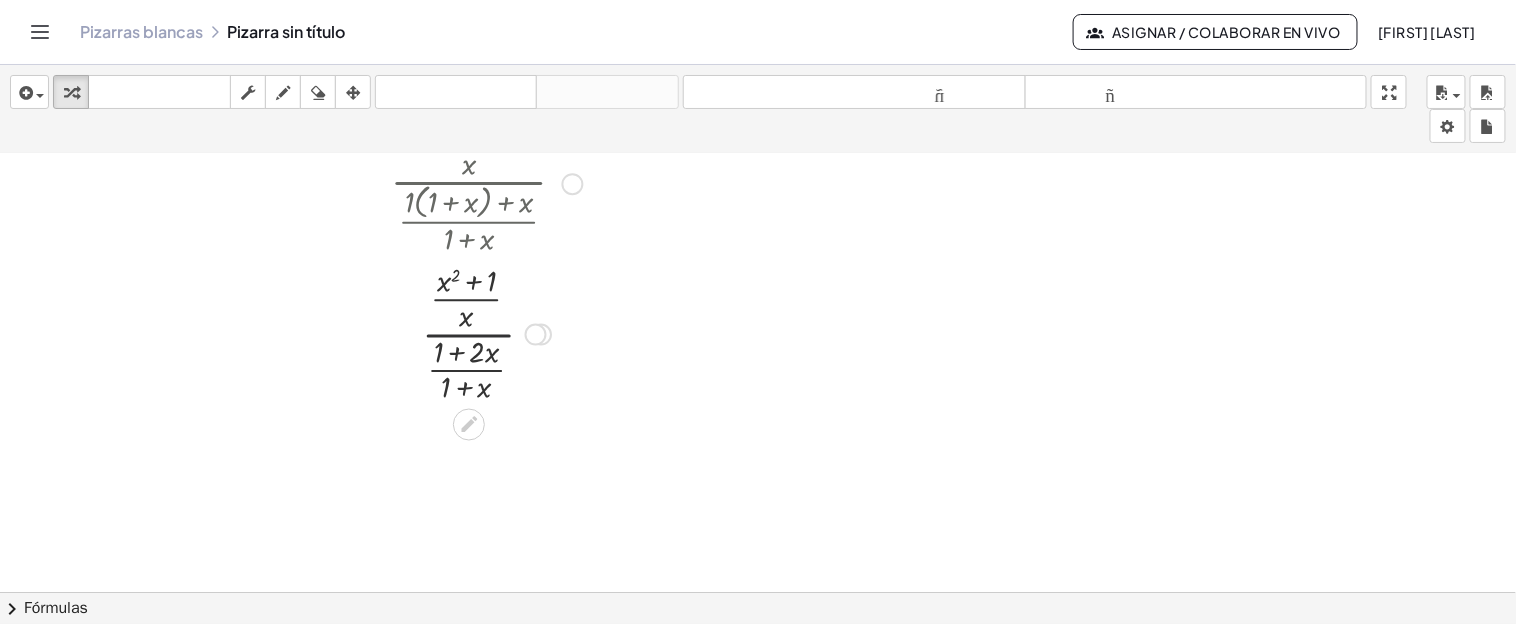 click at bounding box center [486, 333] 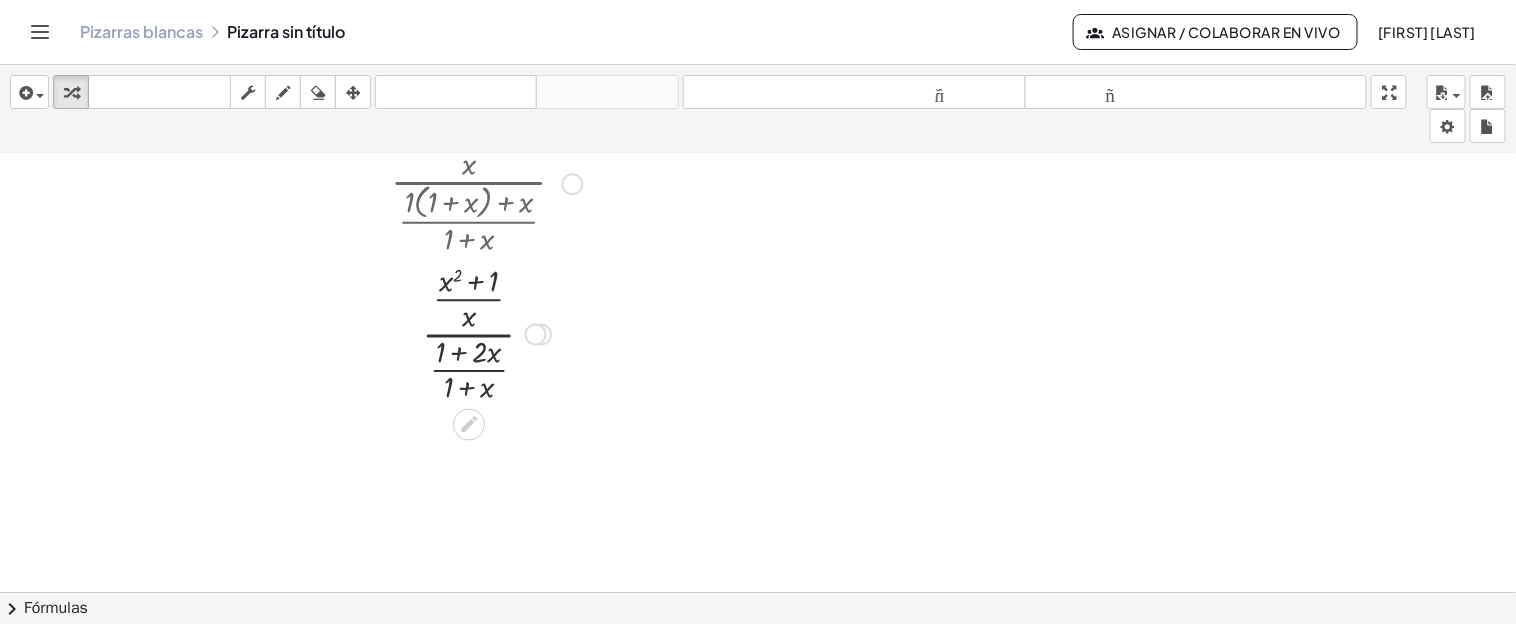 click at bounding box center (486, 333) 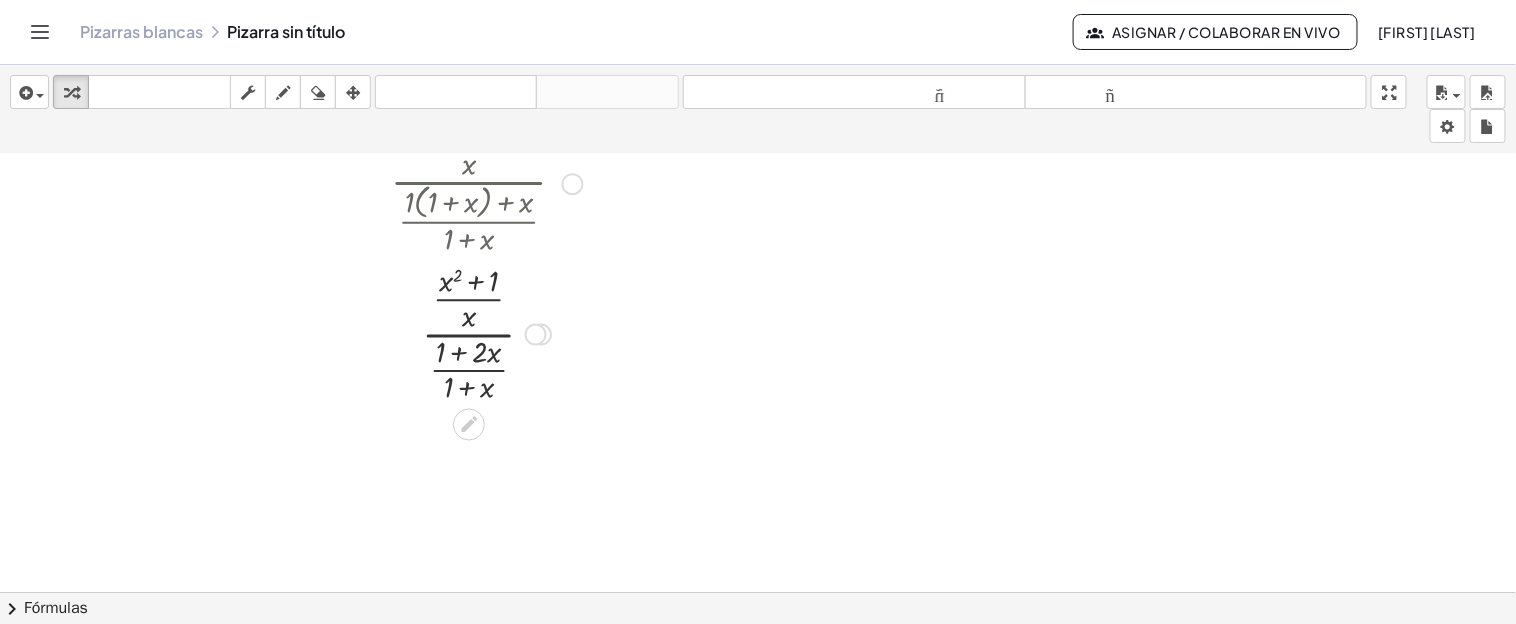 click at bounding box center [486, 333] 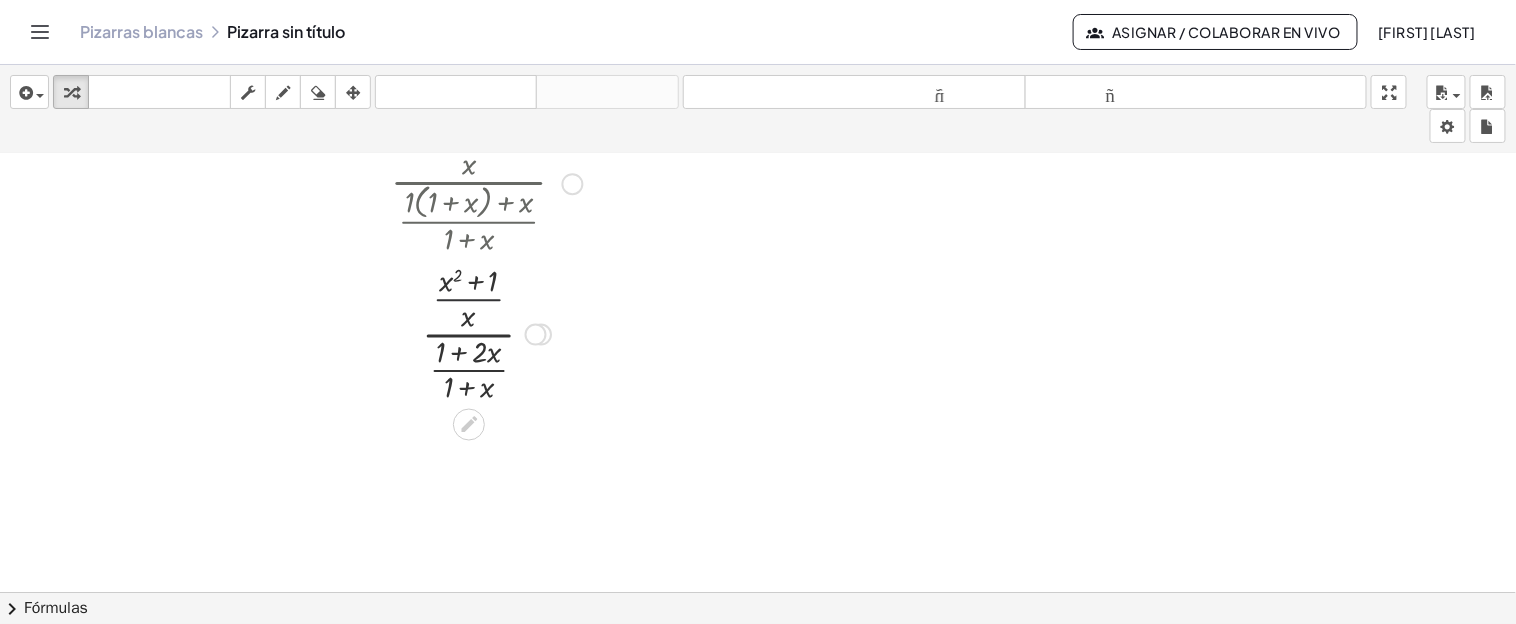 click at bounding box center (486, 333) 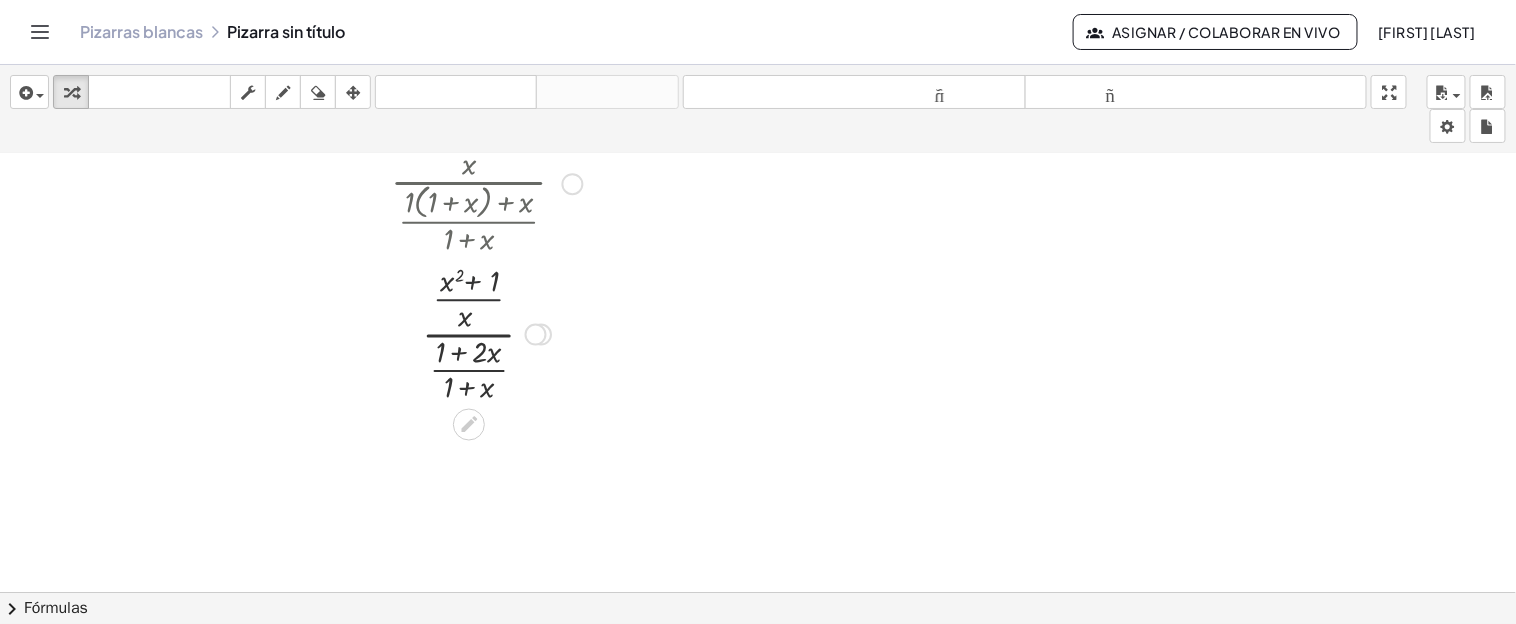 click at bounding box center (486, 333) 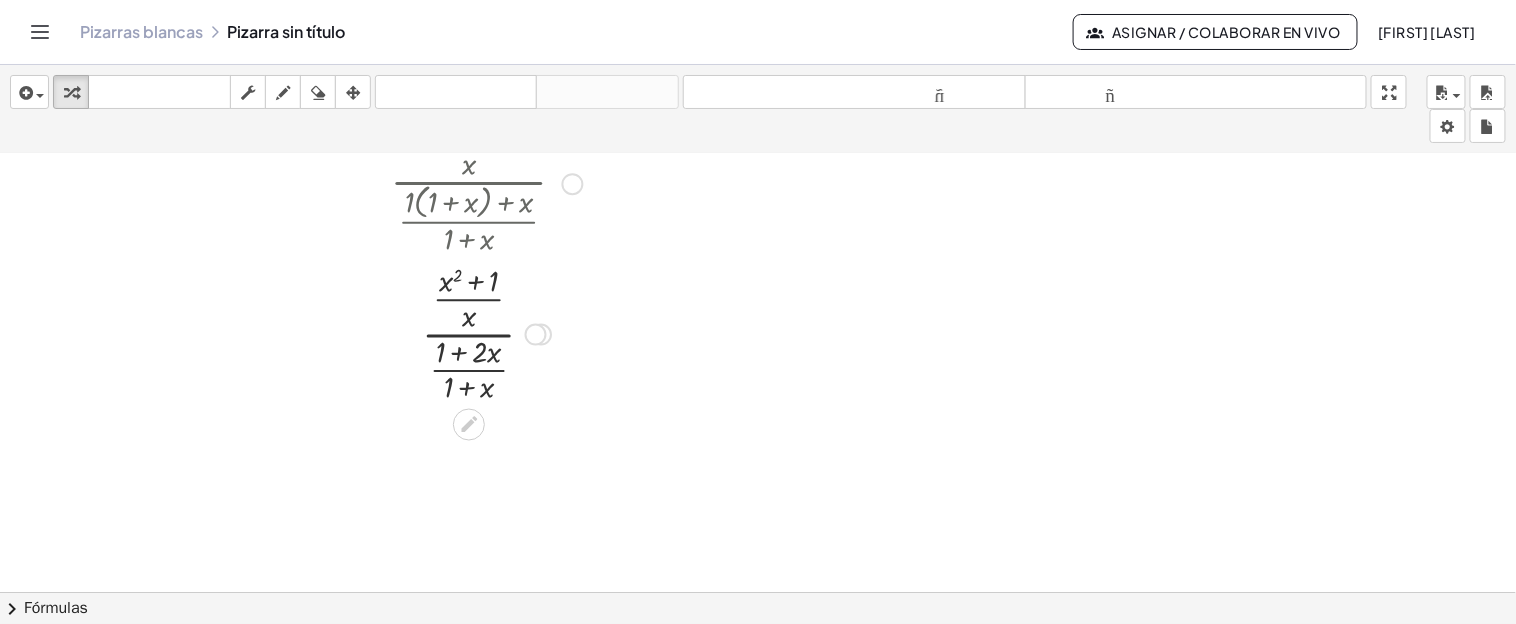 click at bounding box center [486, 333] 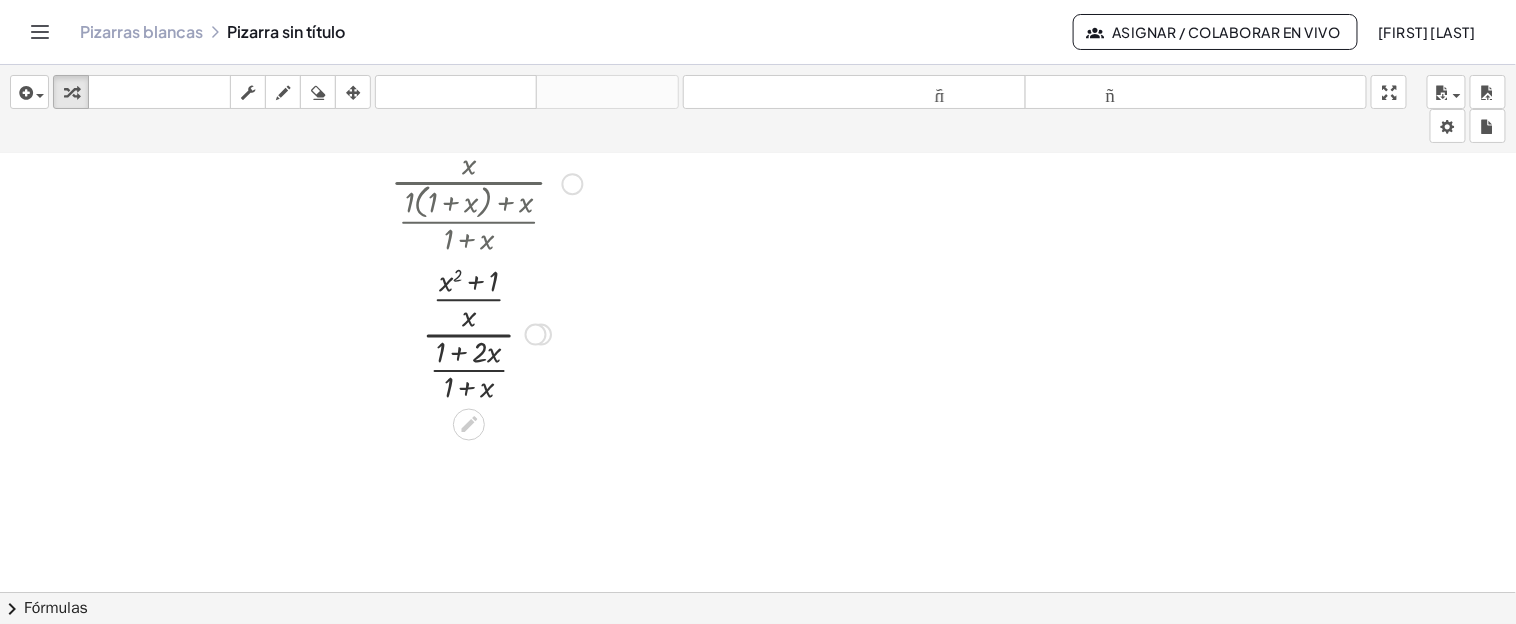 click at bounding box center [486, 333] 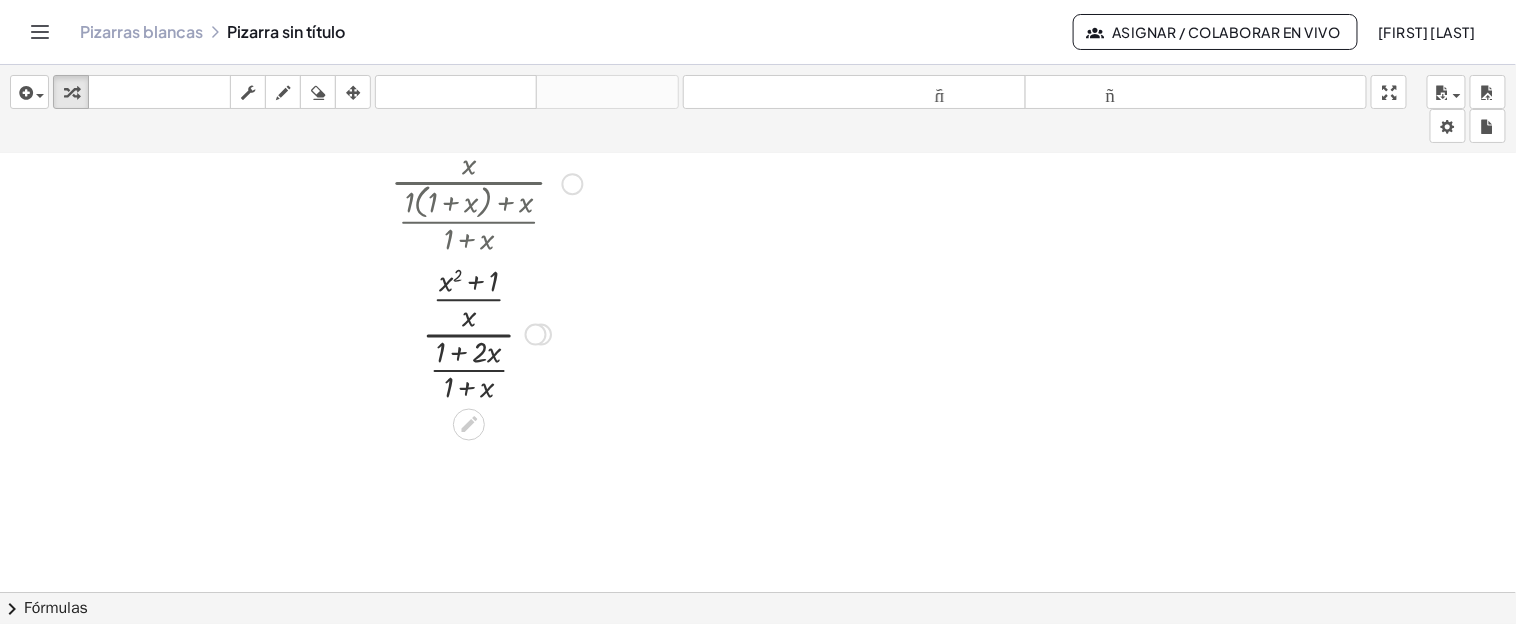 click at bounding box center [486, 333] 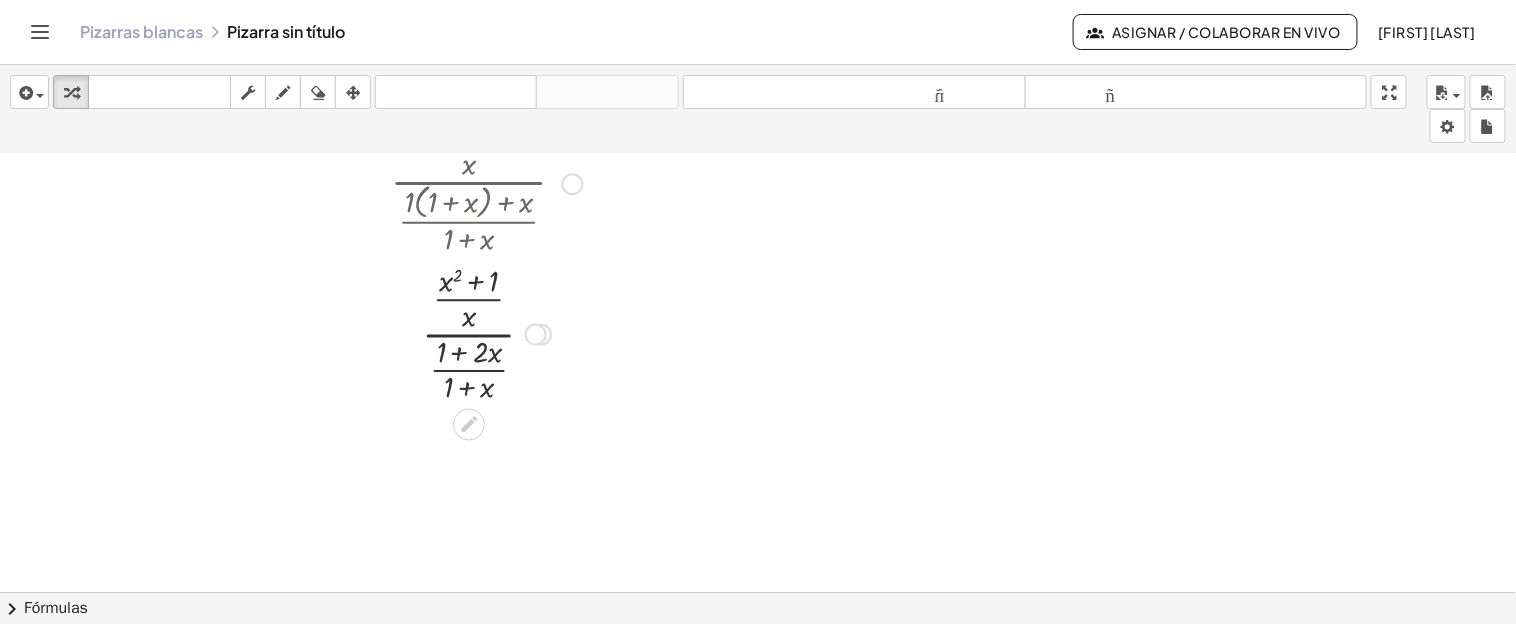 click at bounding box center (486, 333) 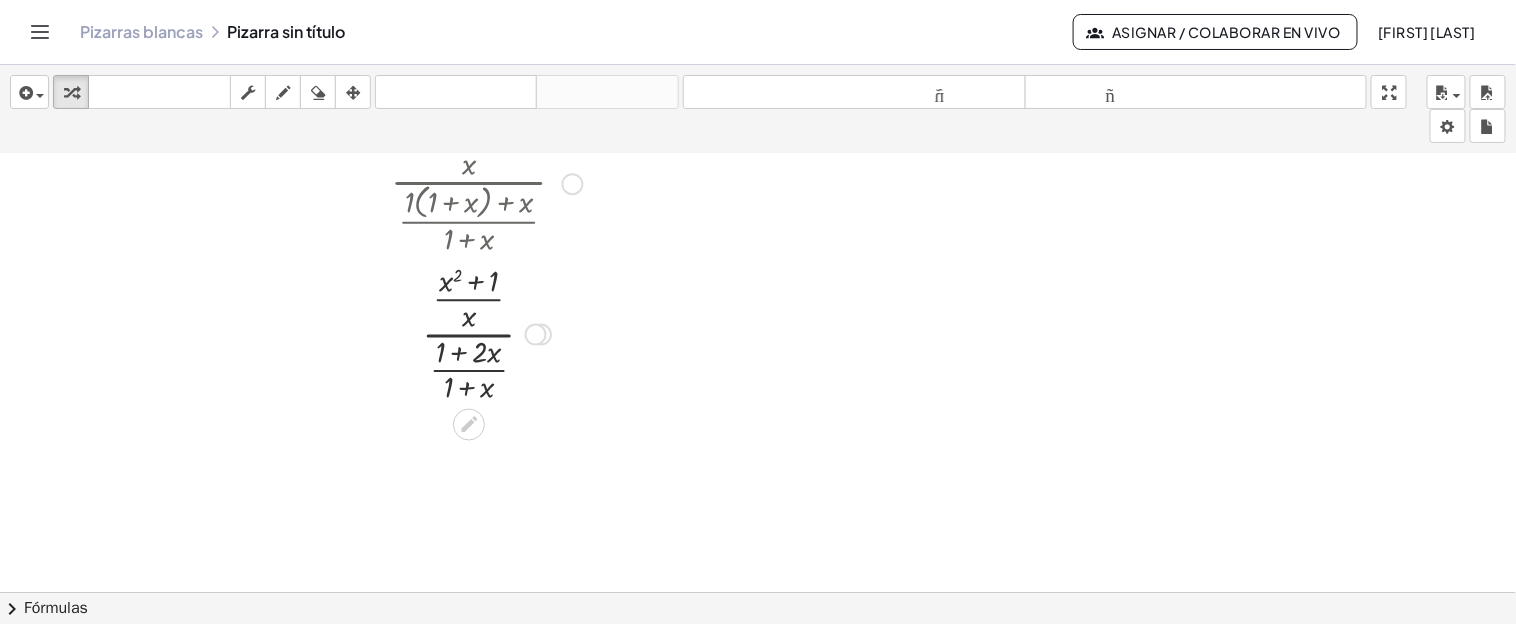 click at bounding box center [486, 333] 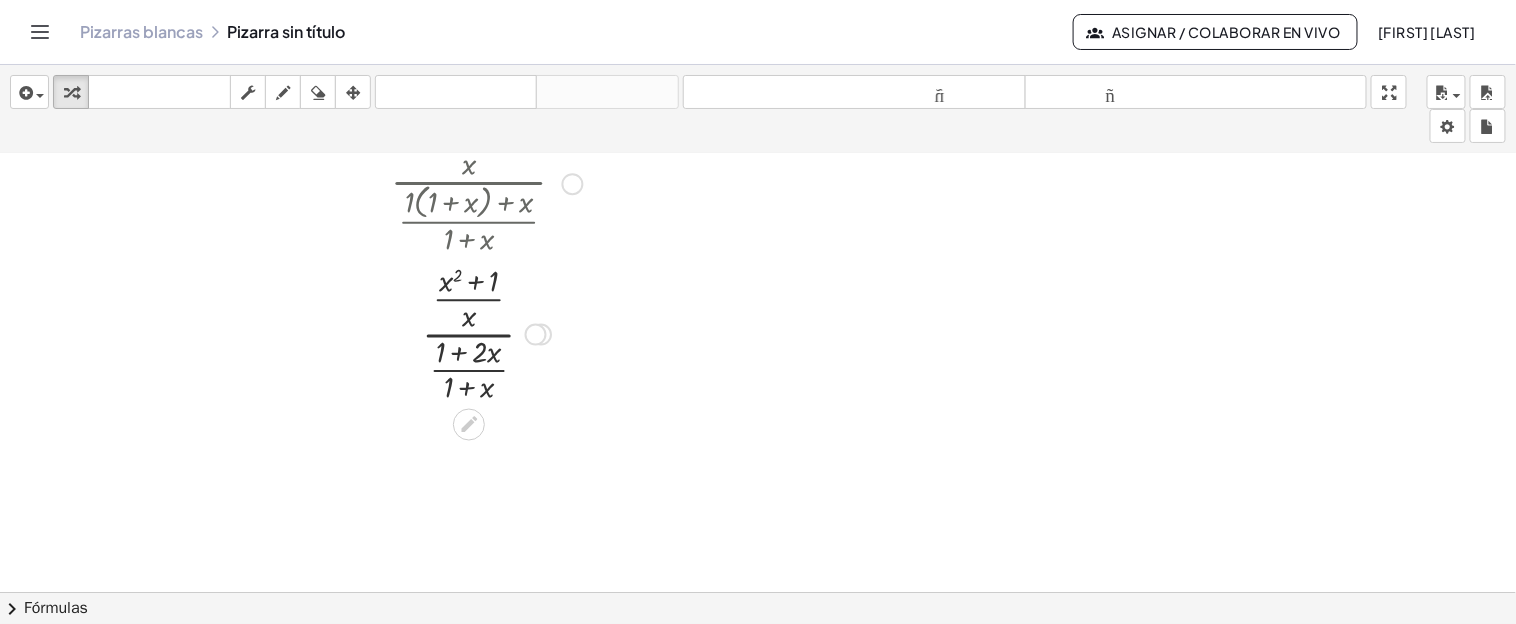 click at bounding box center (486, 333) 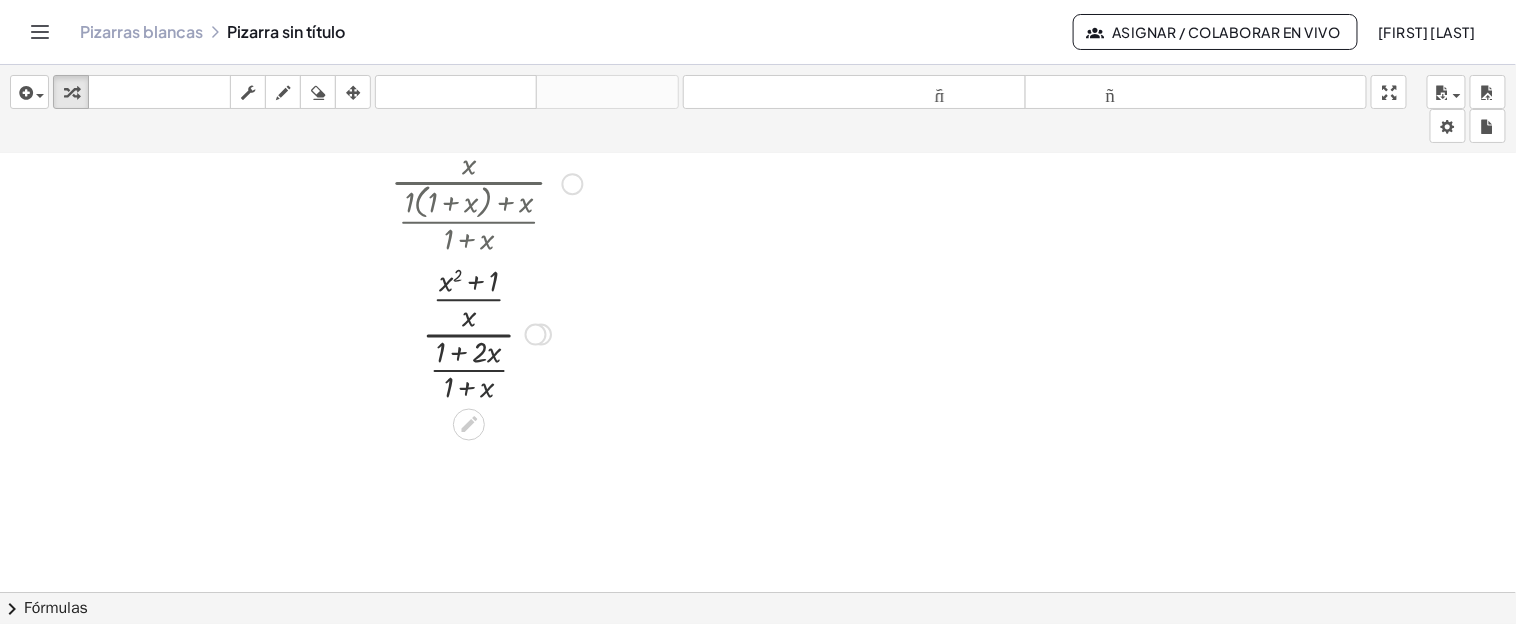 click at bounding box center [486, 333] 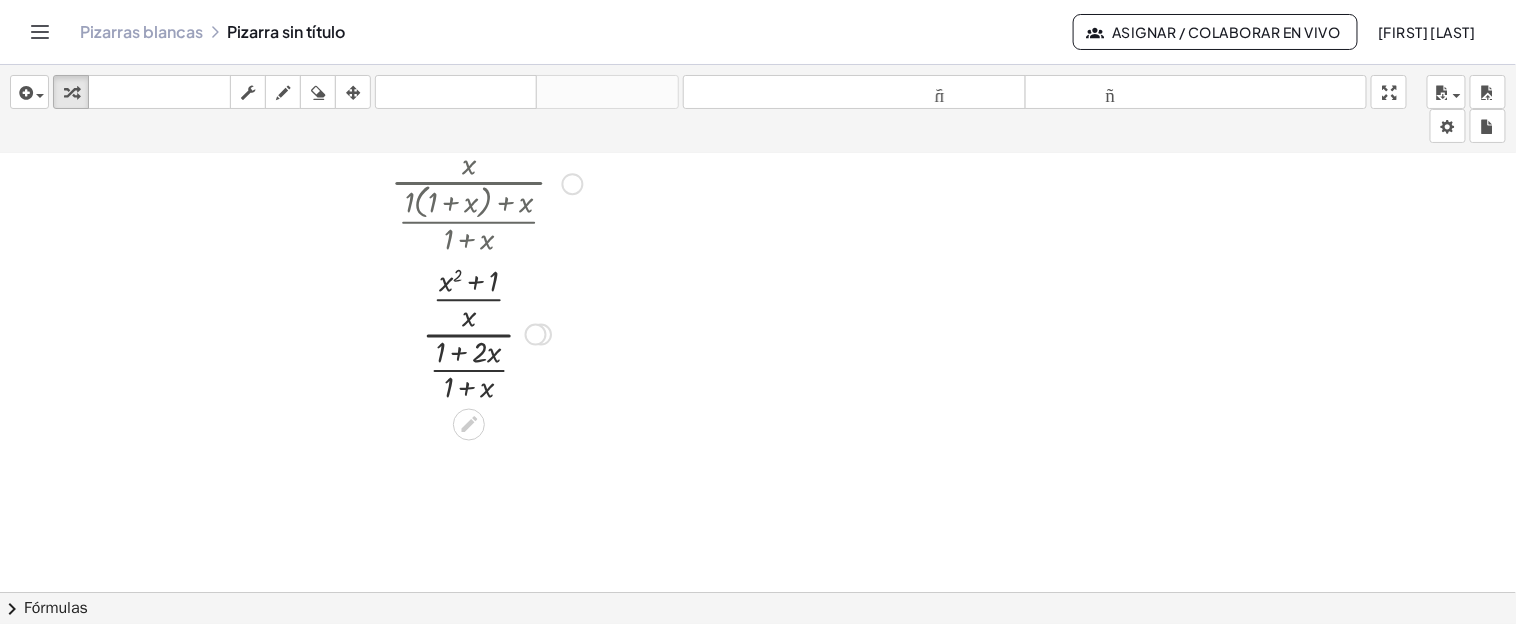 click at bounding box center [486, 333] 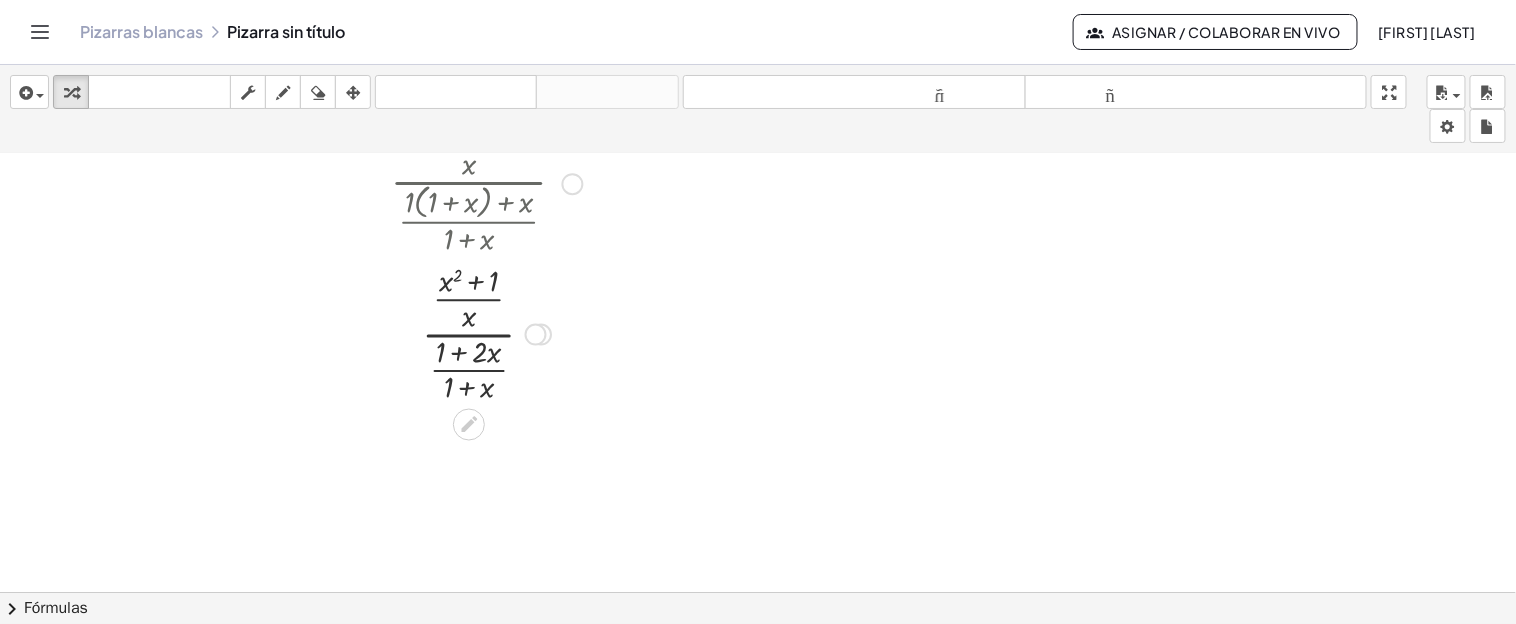 click at bounding box center [486, 333] 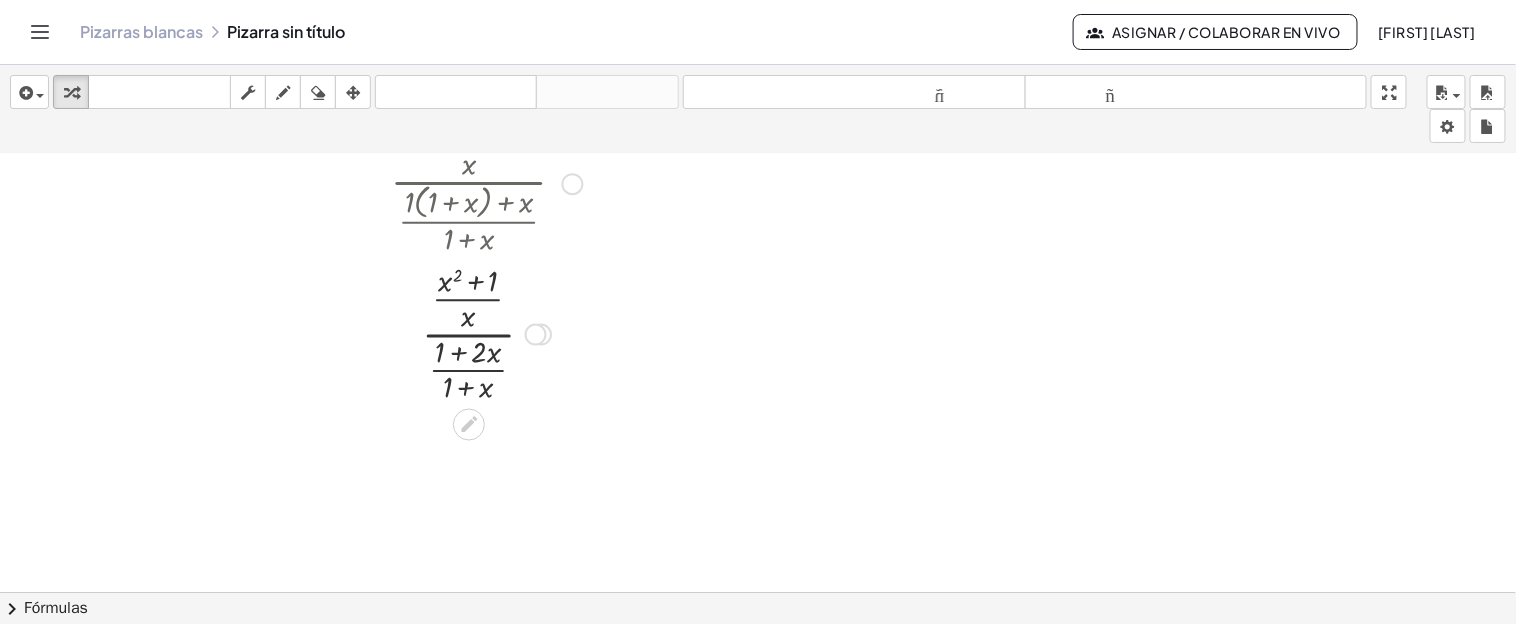 click at bounding box center (486, 333) 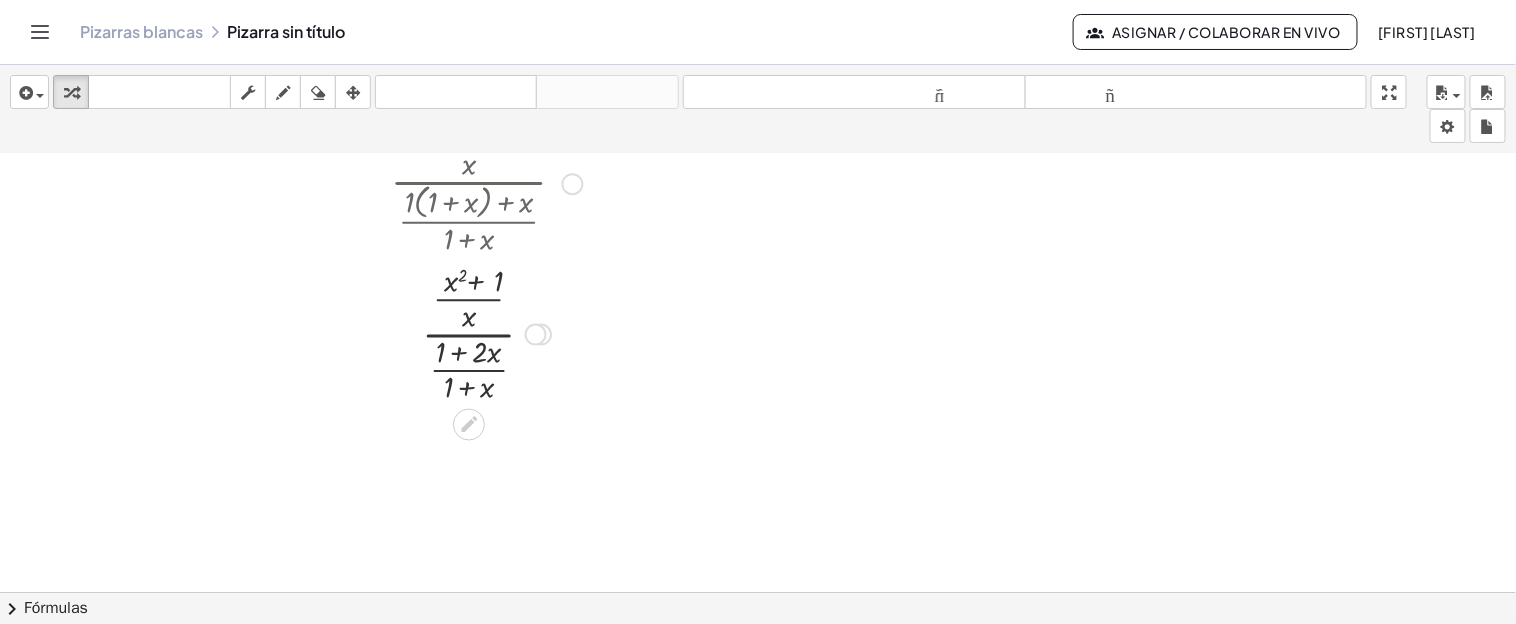 click at bounding box center [486, 333] 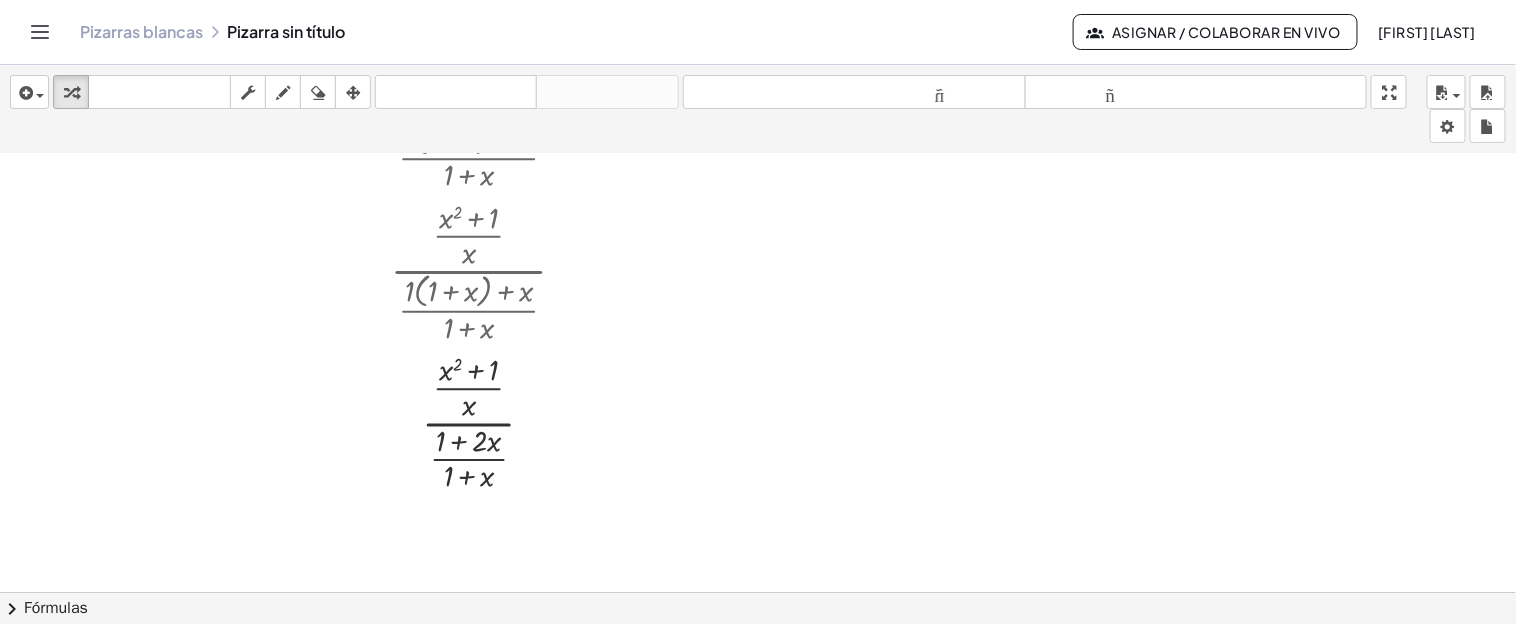 scroll, scrollTop: 880, scrollLeft: 0, axis: vertical 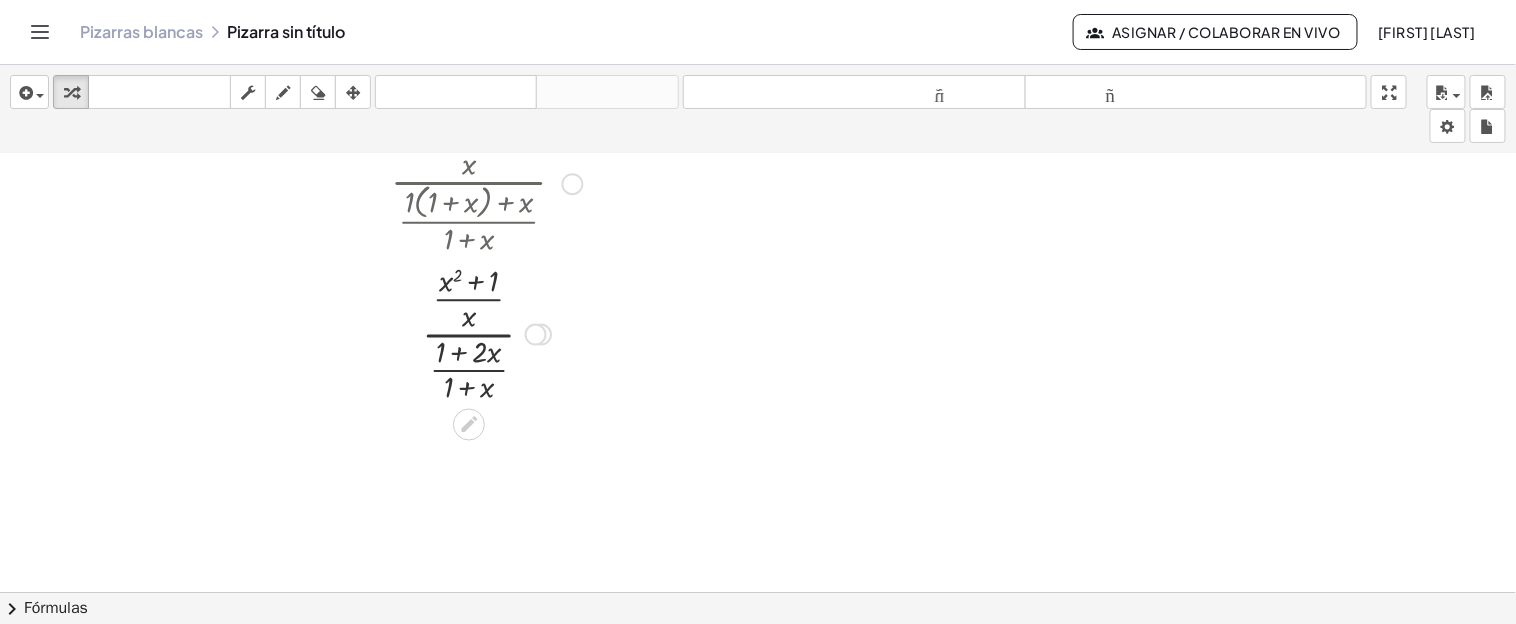 click at bounding box center (541, 335) 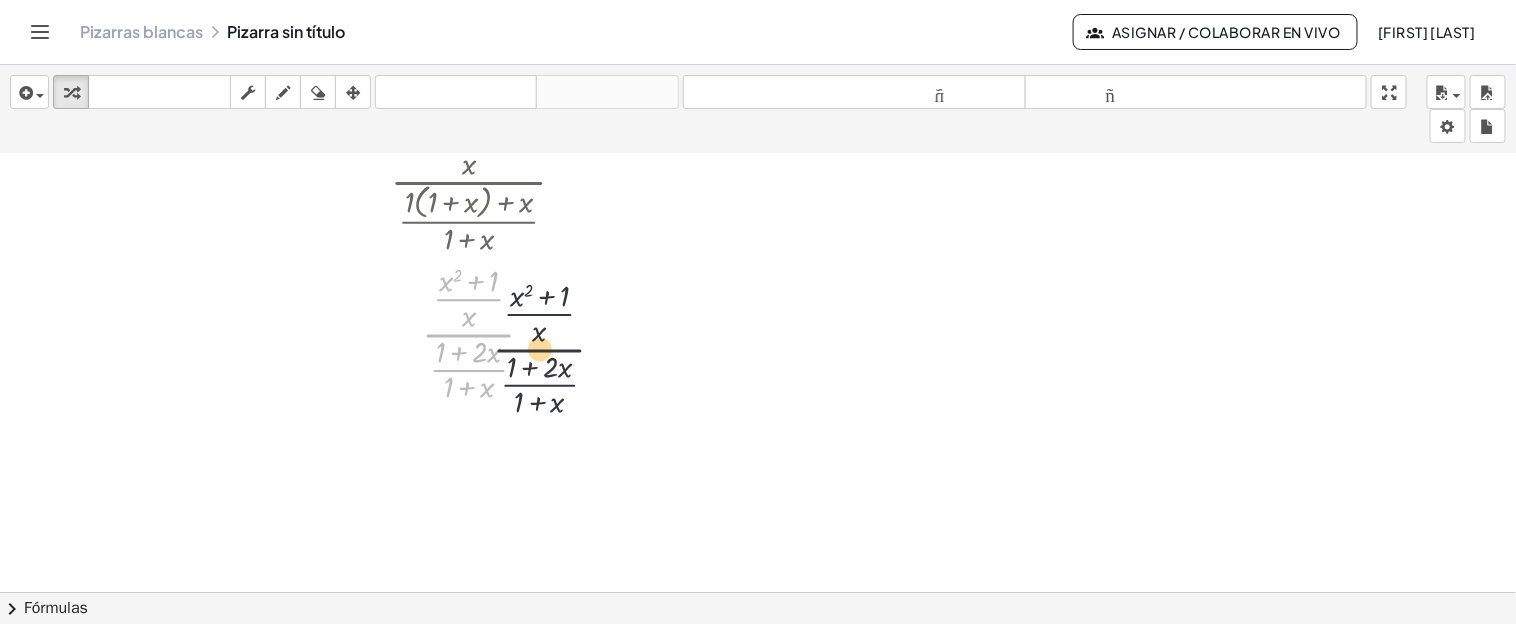 drag, startPoint x: 538, startPoint y: 349, endPoint x: 562, endPoint y: 350, distance: 24.020824 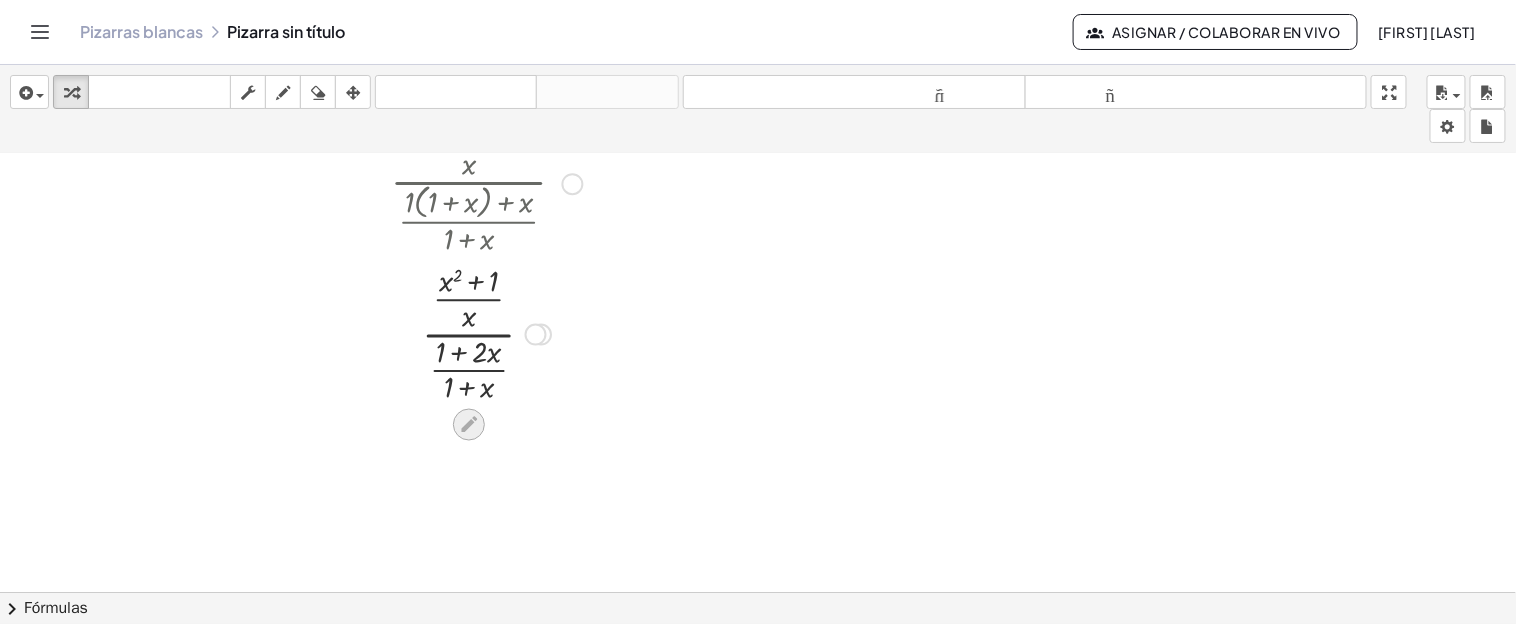 click 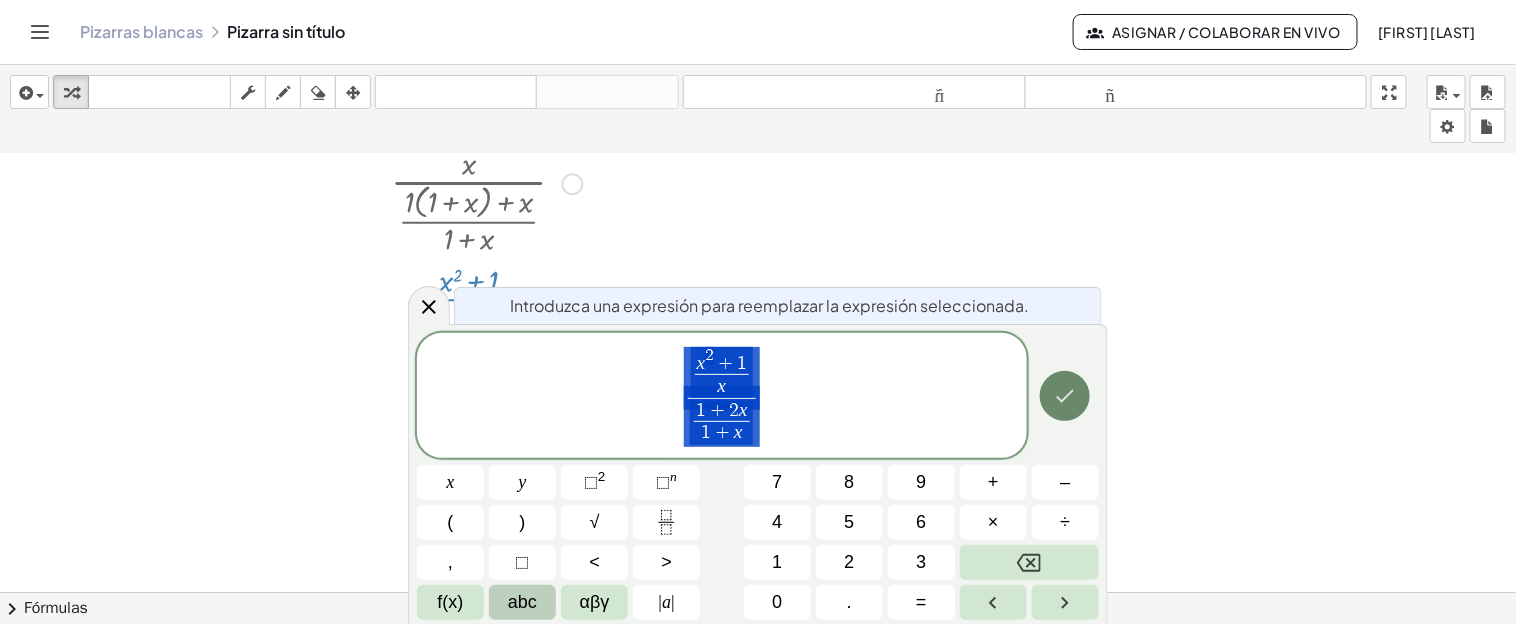 click 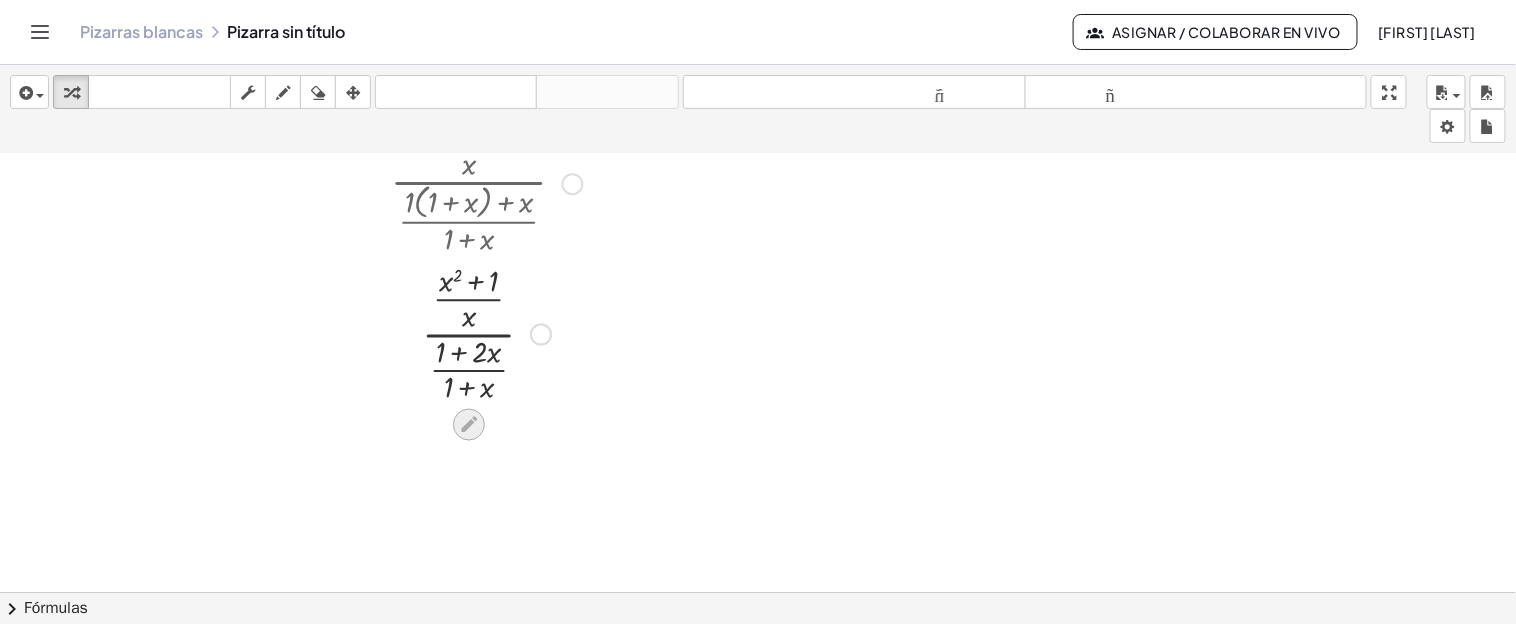 click 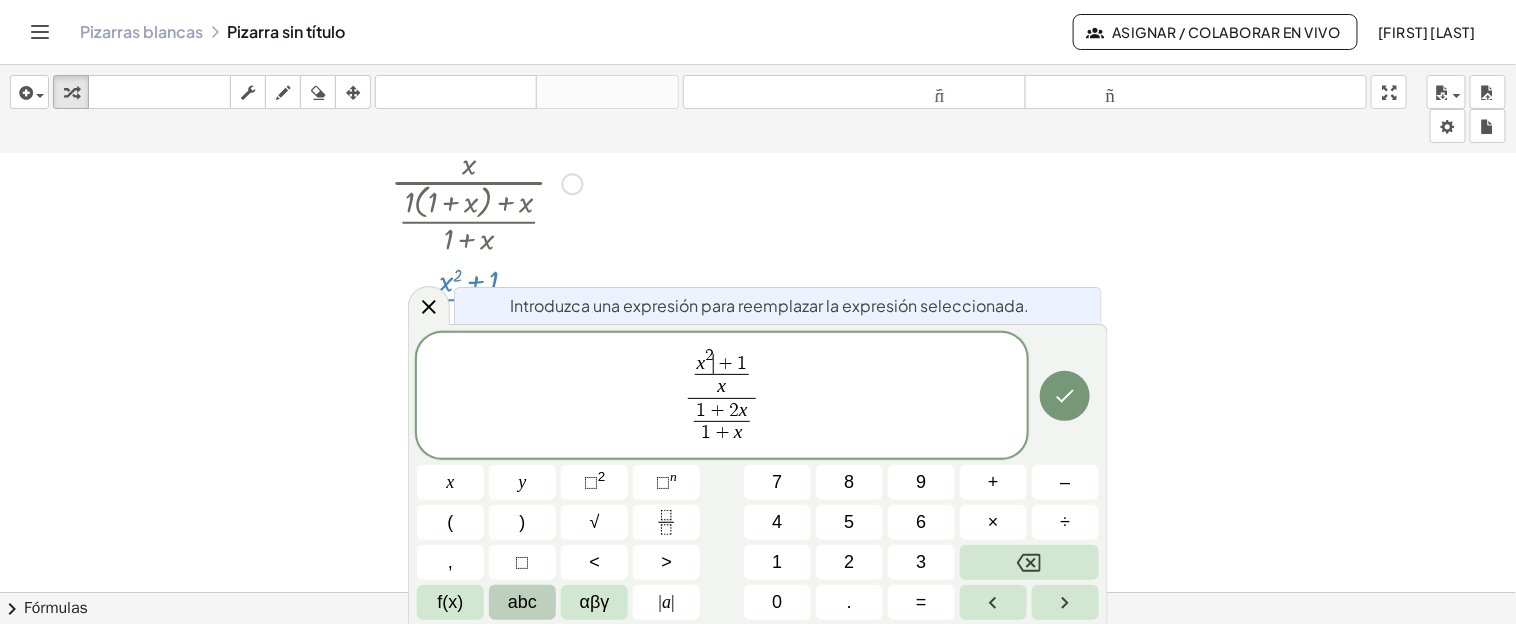 click on "2" at bounding box center (734, 410) 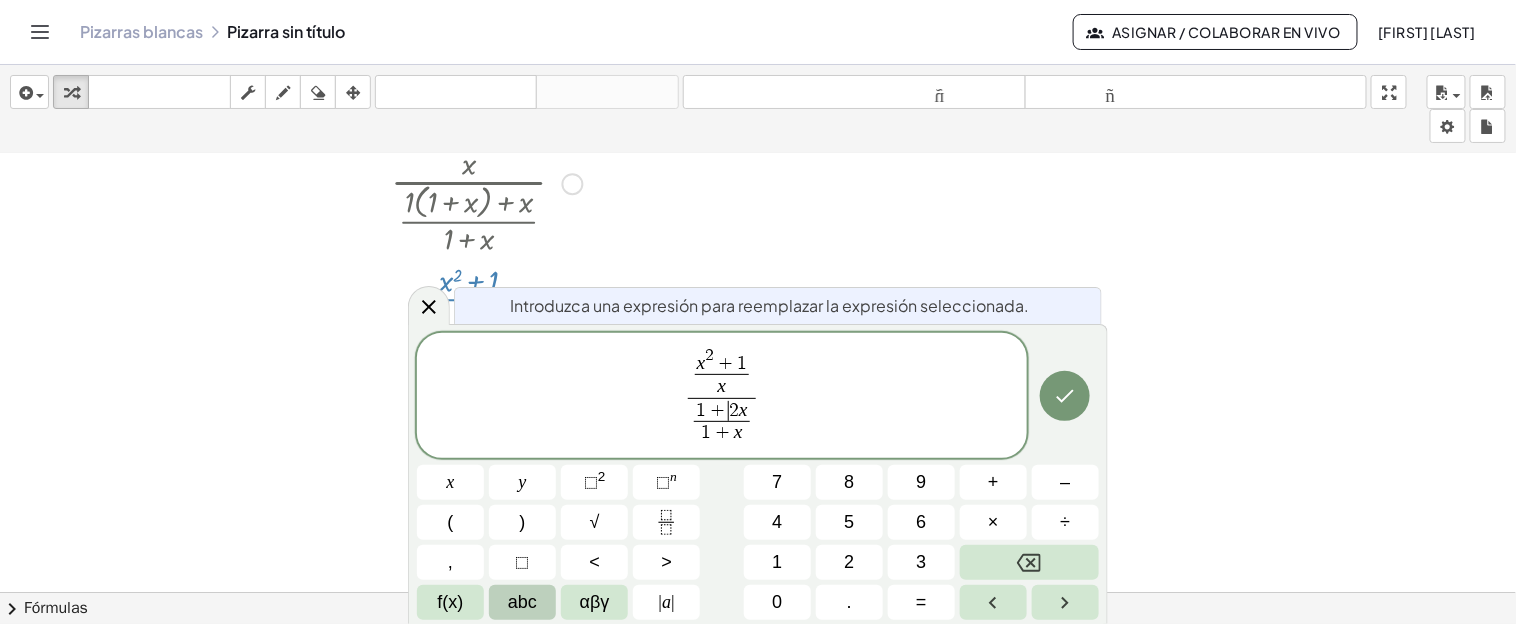 click on "+" at bounding box center [722, 432] 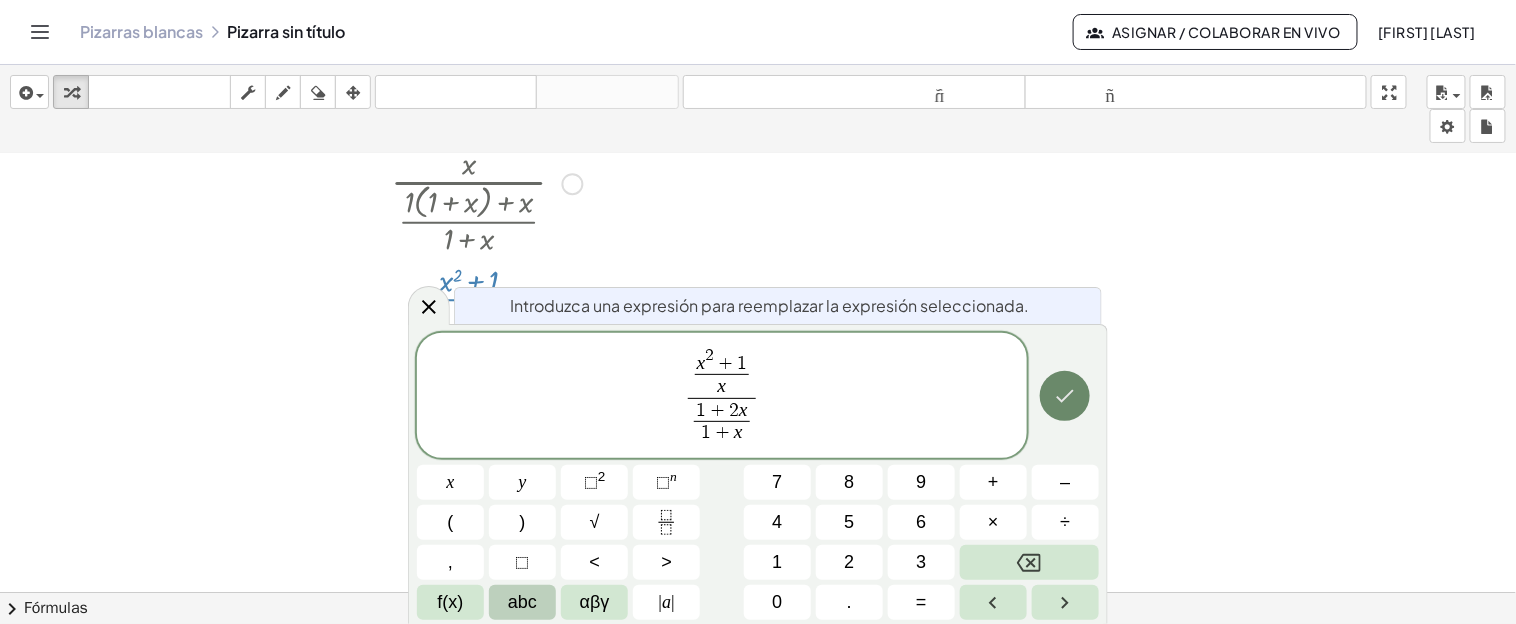 click 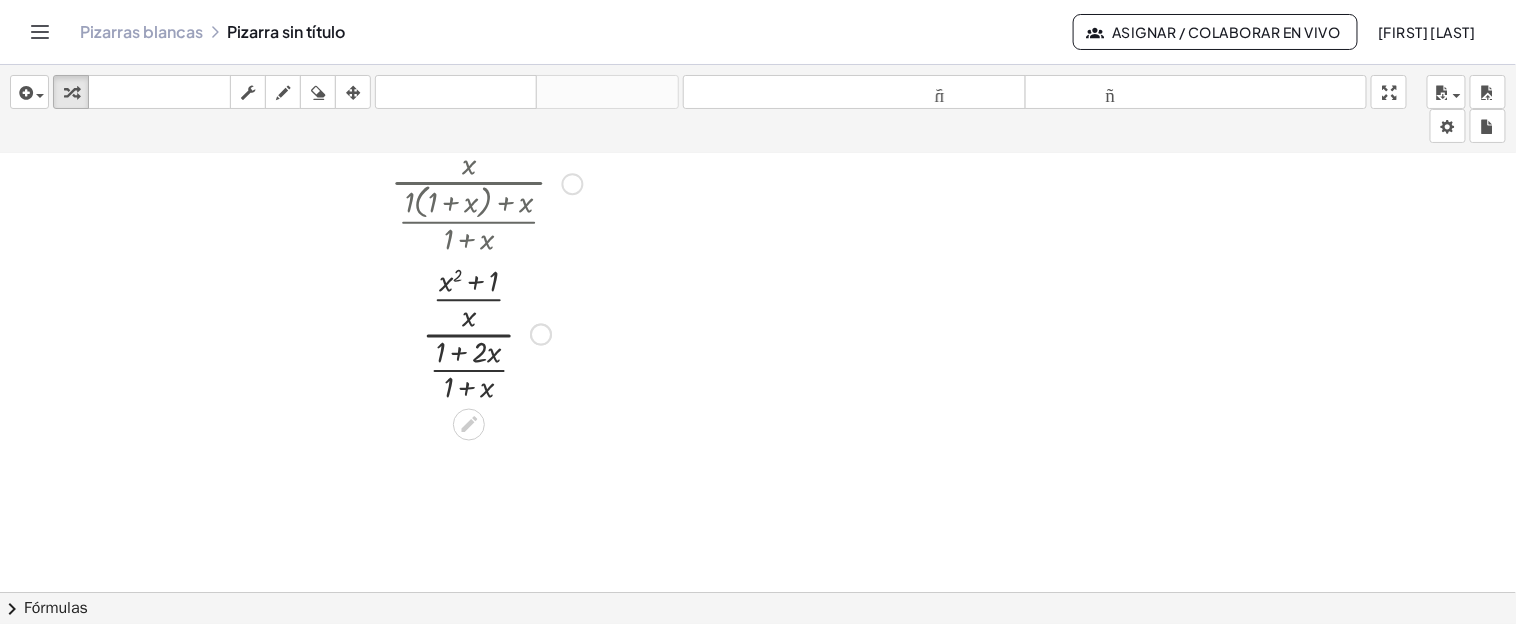 click at bounding box center (486, 333) 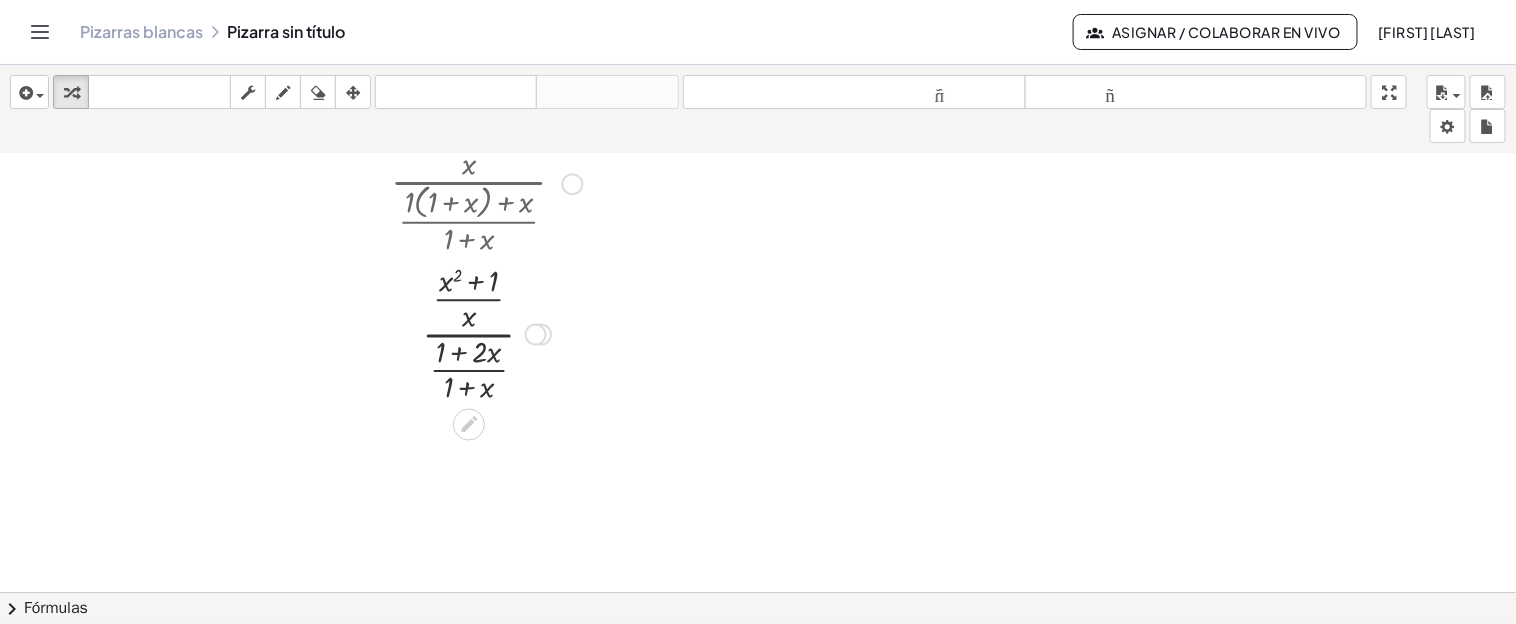 click at bounding box center (486, 333) 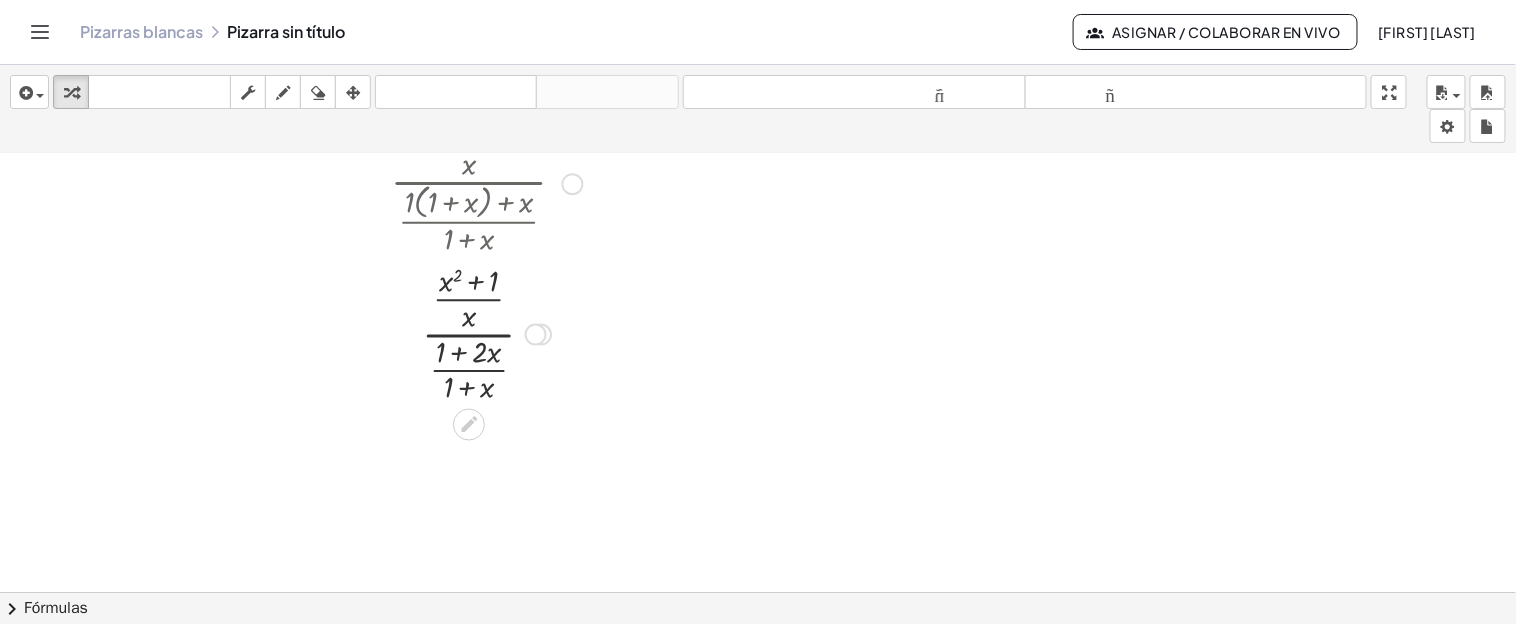 click at bounding box center [486, 333] 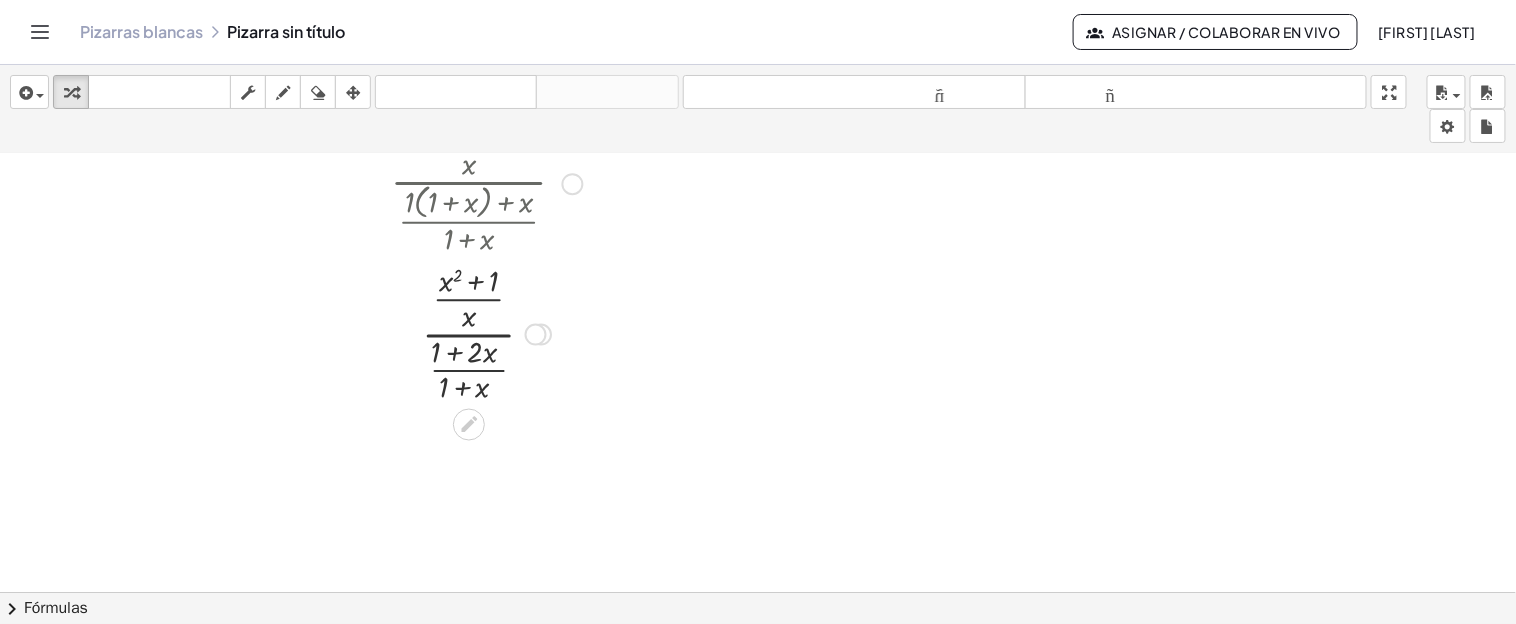 click at bounding box center (486, 333) 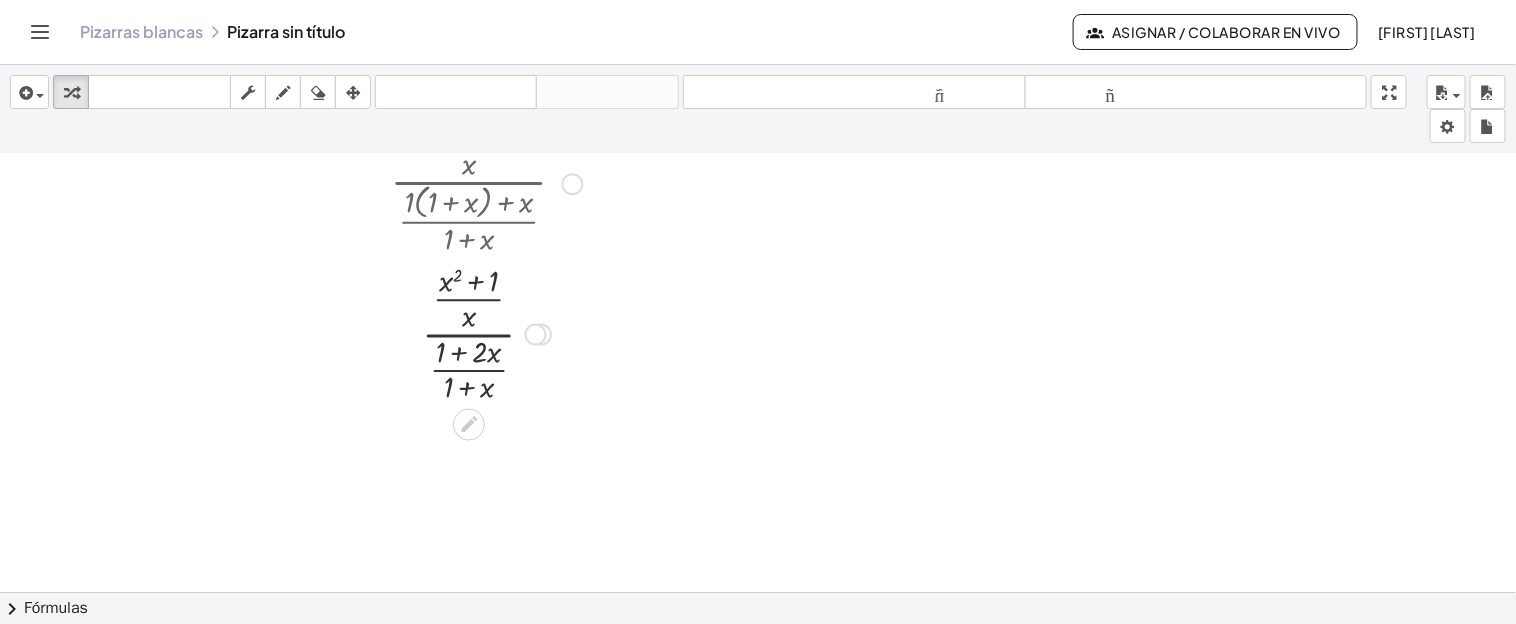 click at bounding box center (486, 333) 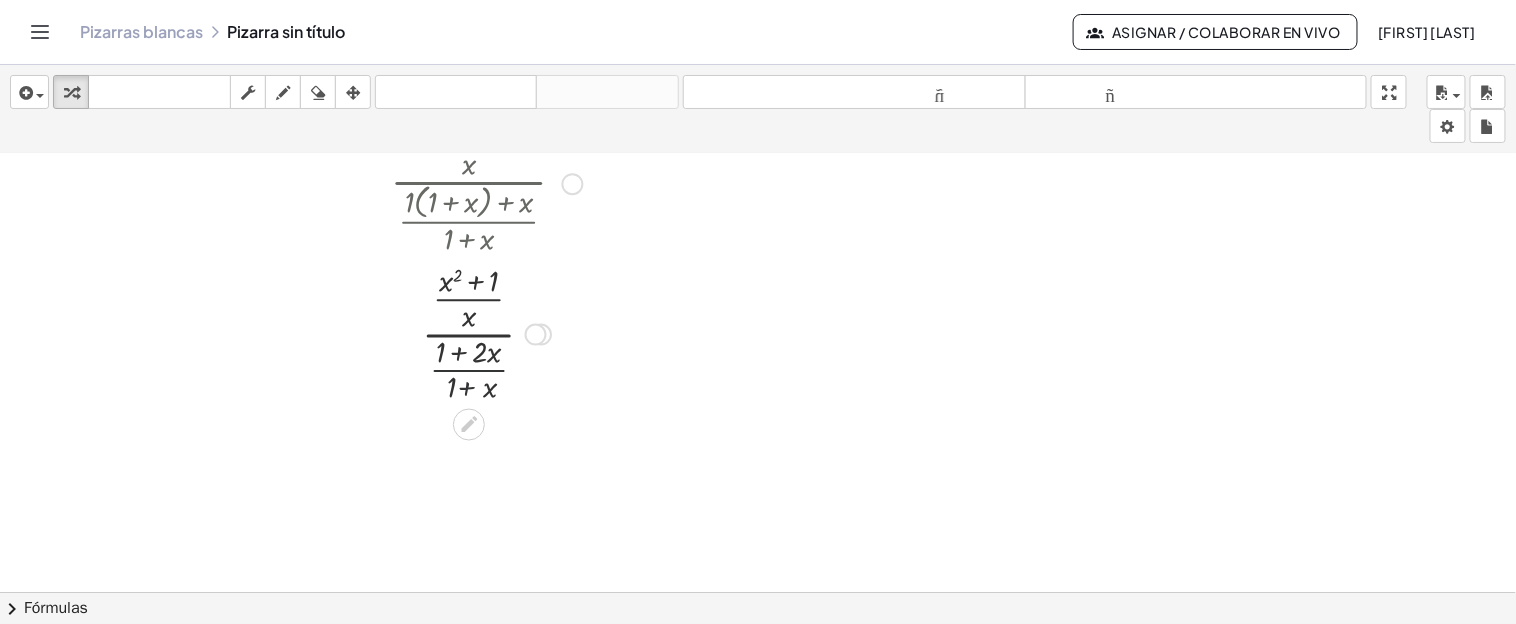 click at bounding box center (486, 333) 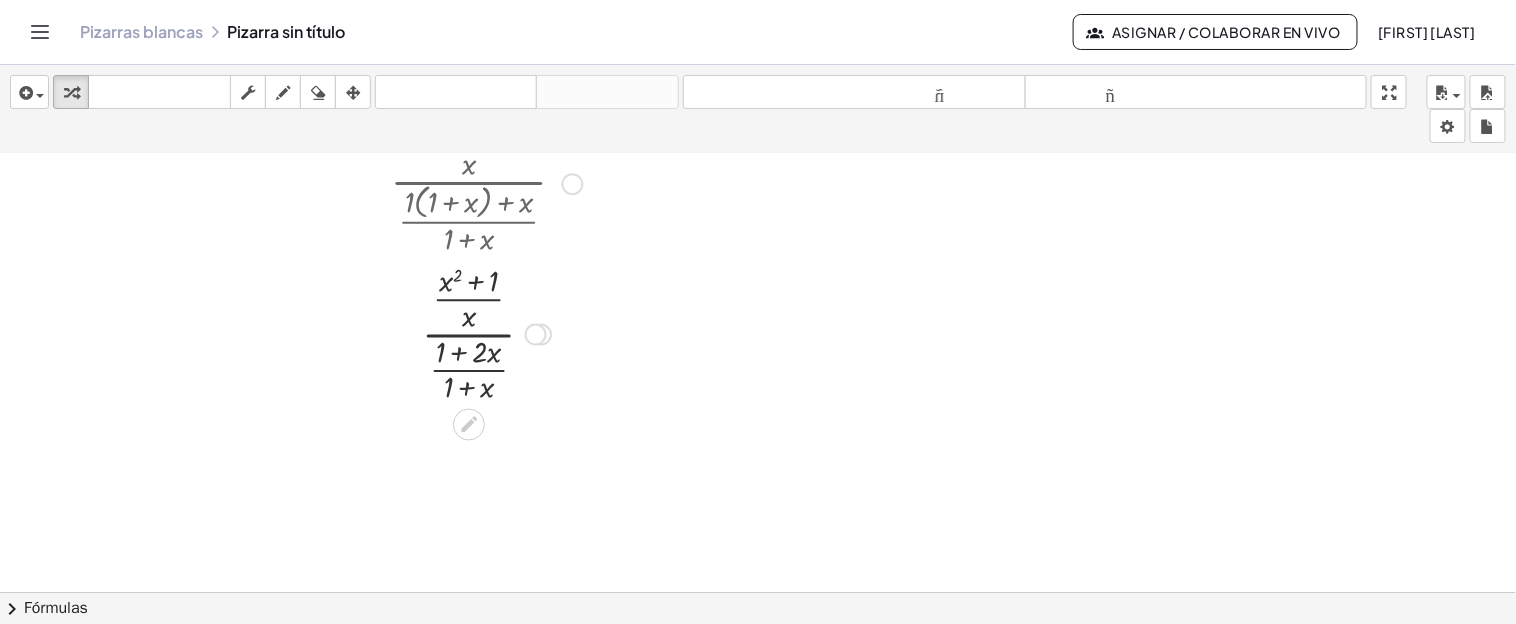 click at bounding box center (486, 333) 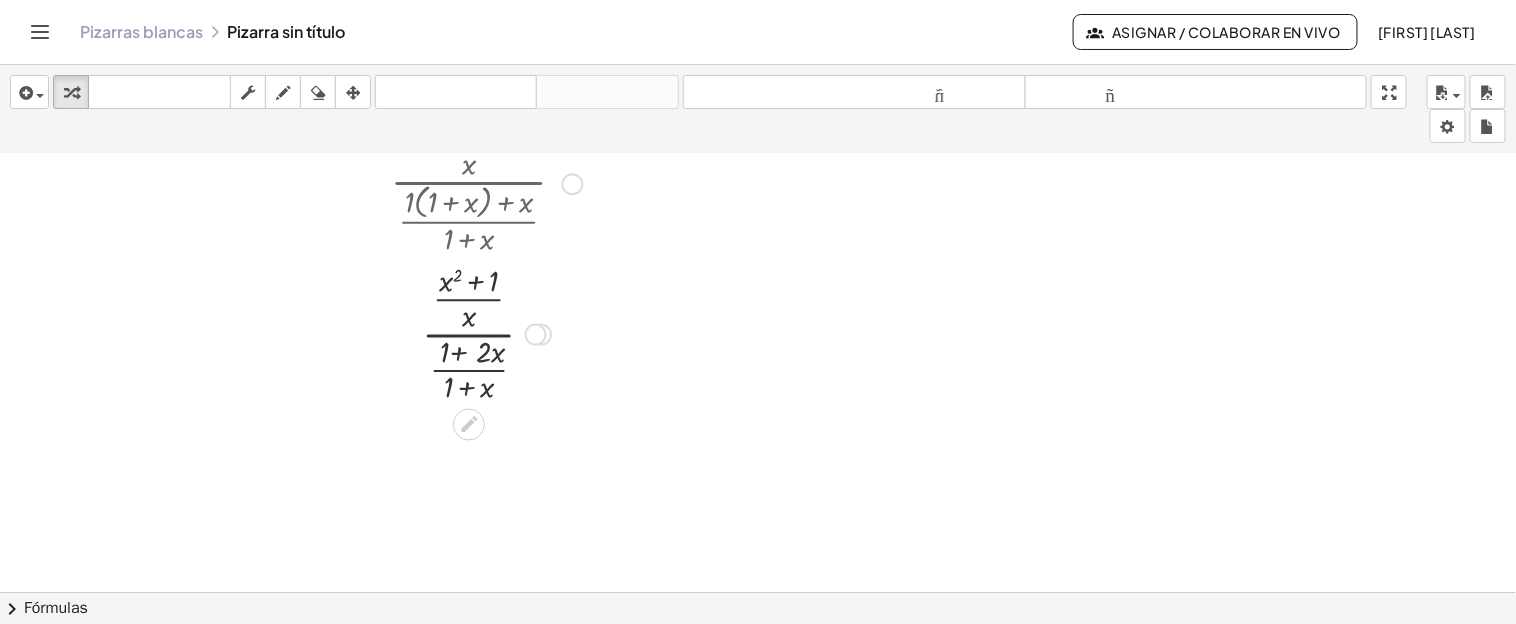 click at bounding box center [486, 333] 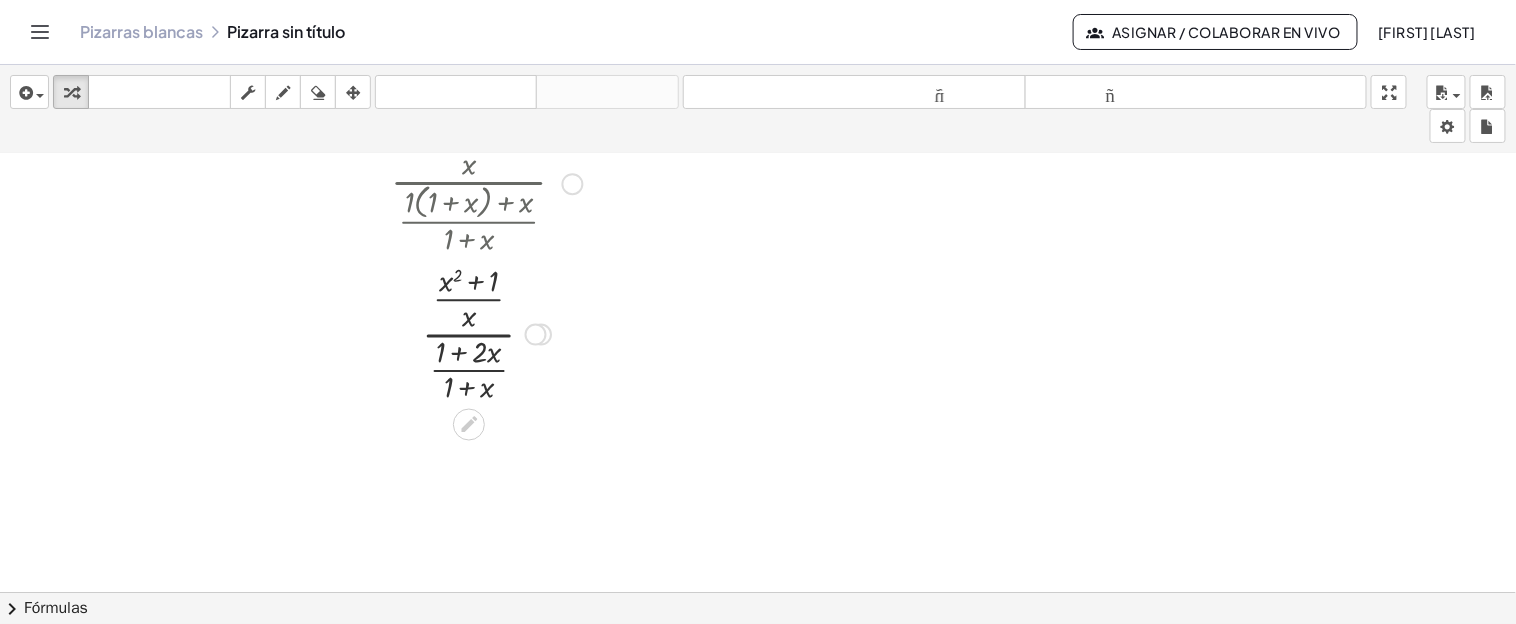 click at bounding box center (486, 333) 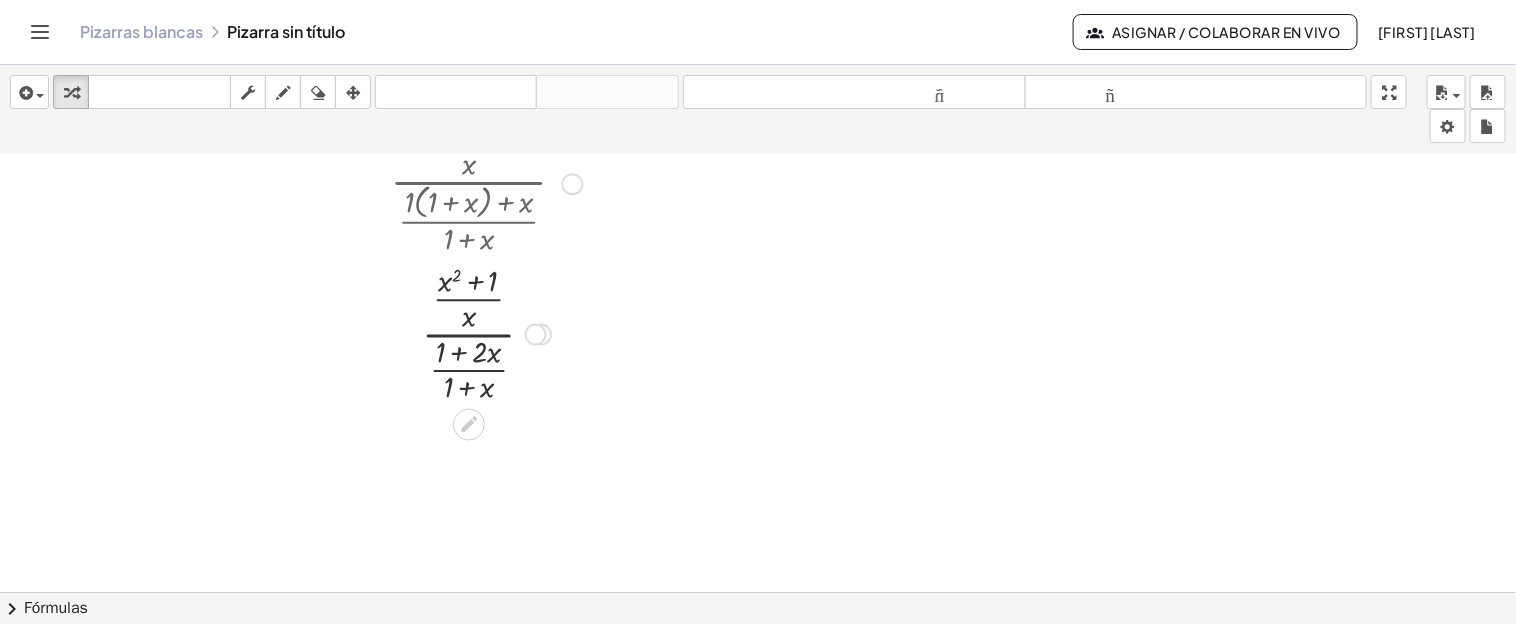 click at bounding box center [486, 333] 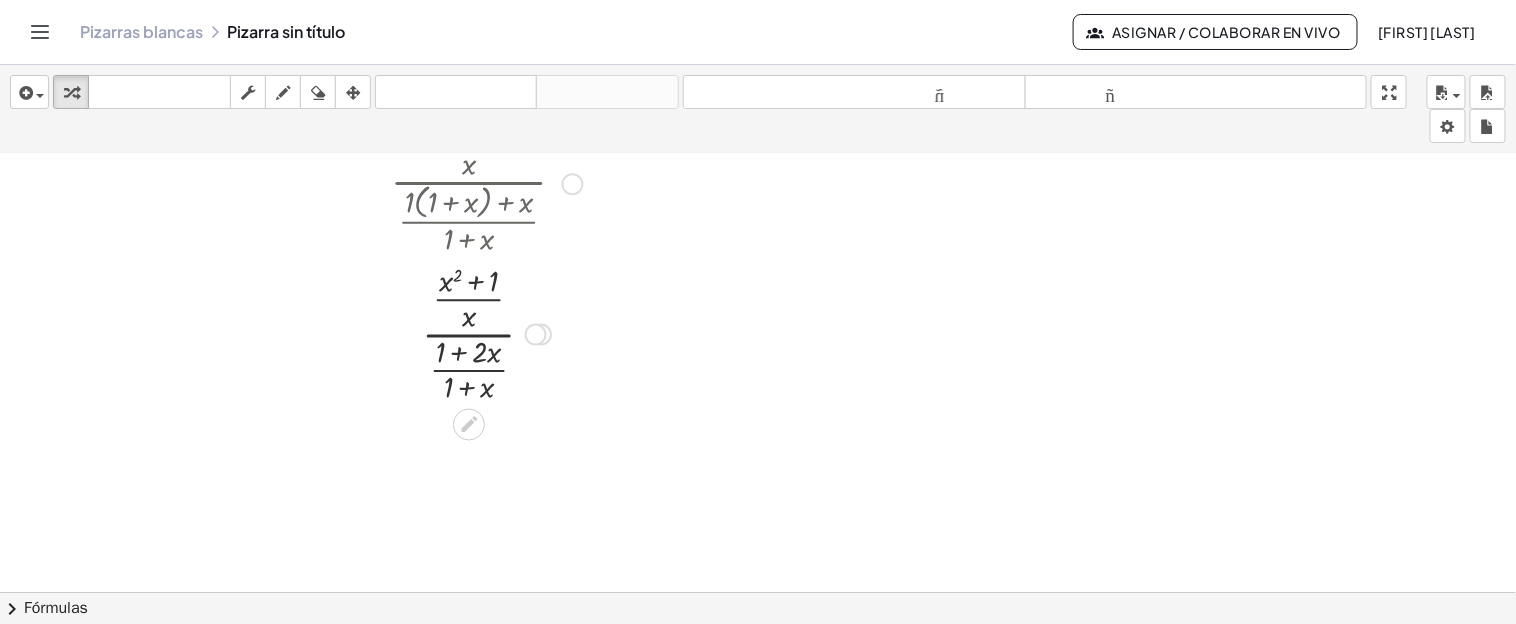 click at bounding box center [486, 333] 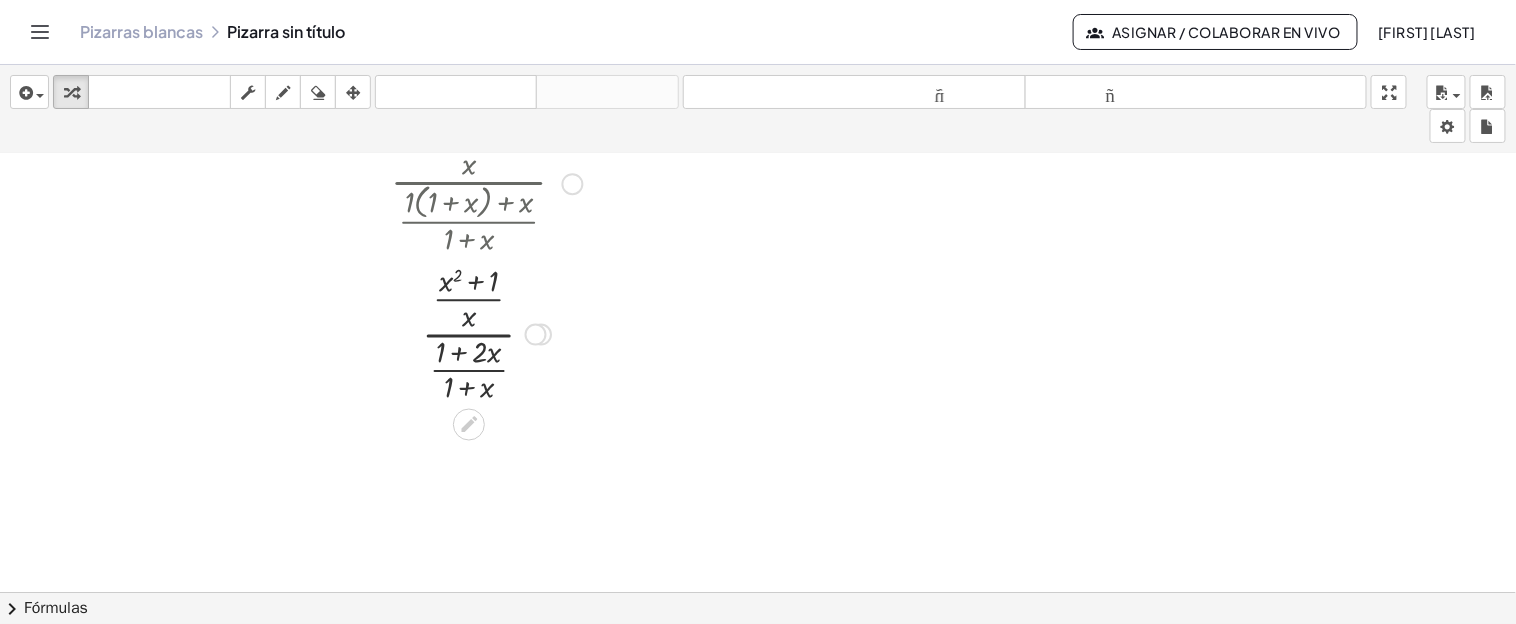 click at bounding box center [486, 333] 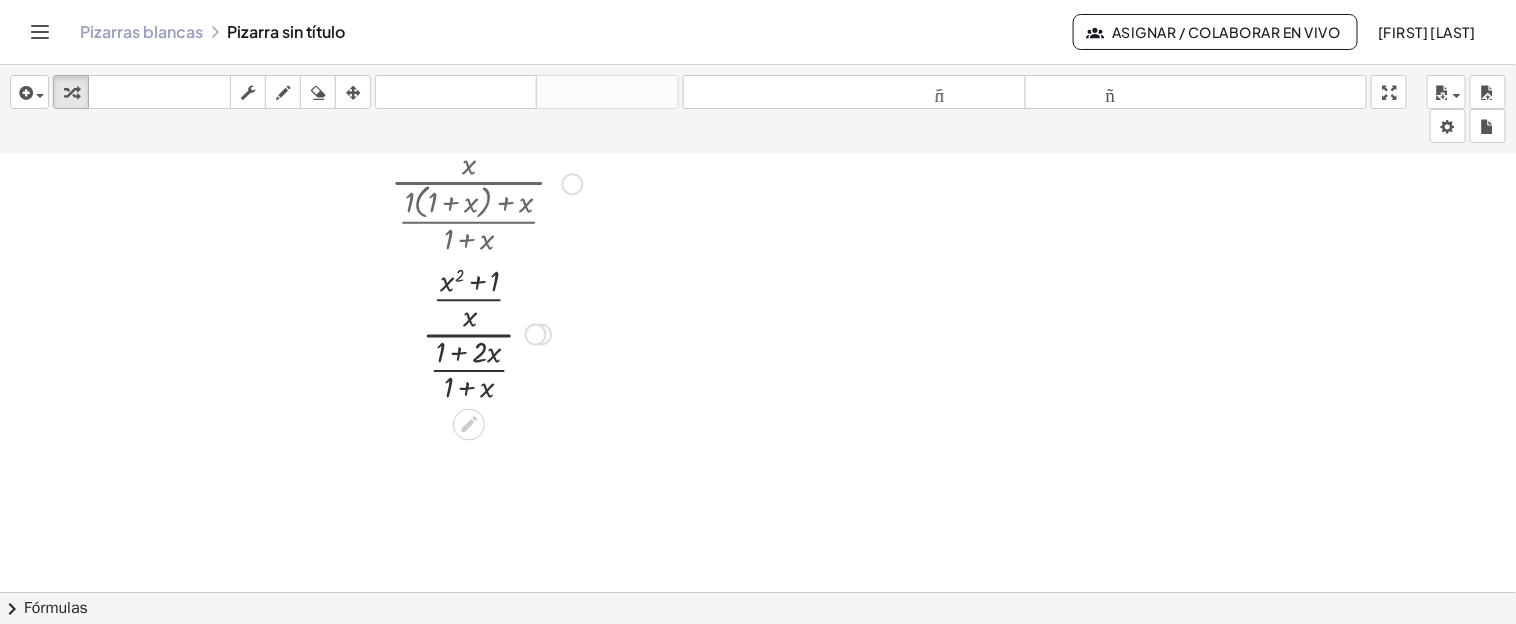 click at bounding box center (486, 333) 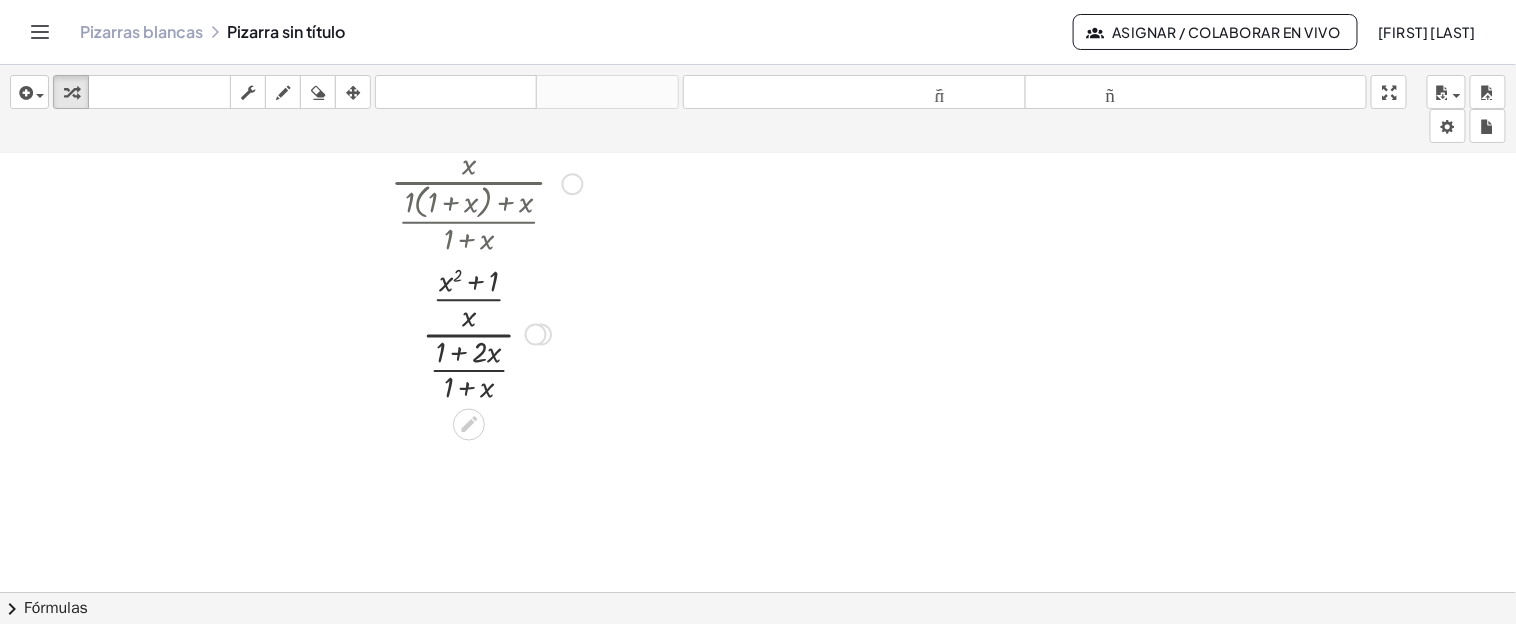 click at bounding box center (486, 333) 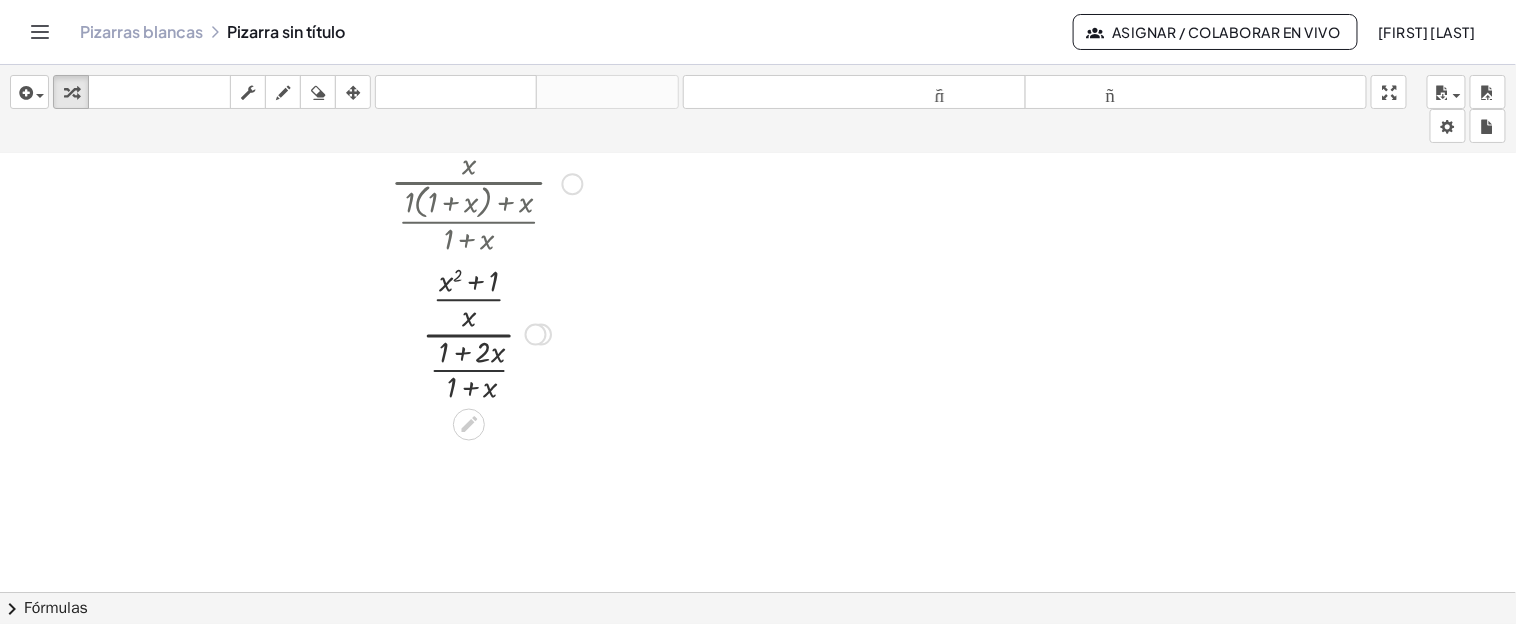 click at bounding box center [486, 333] 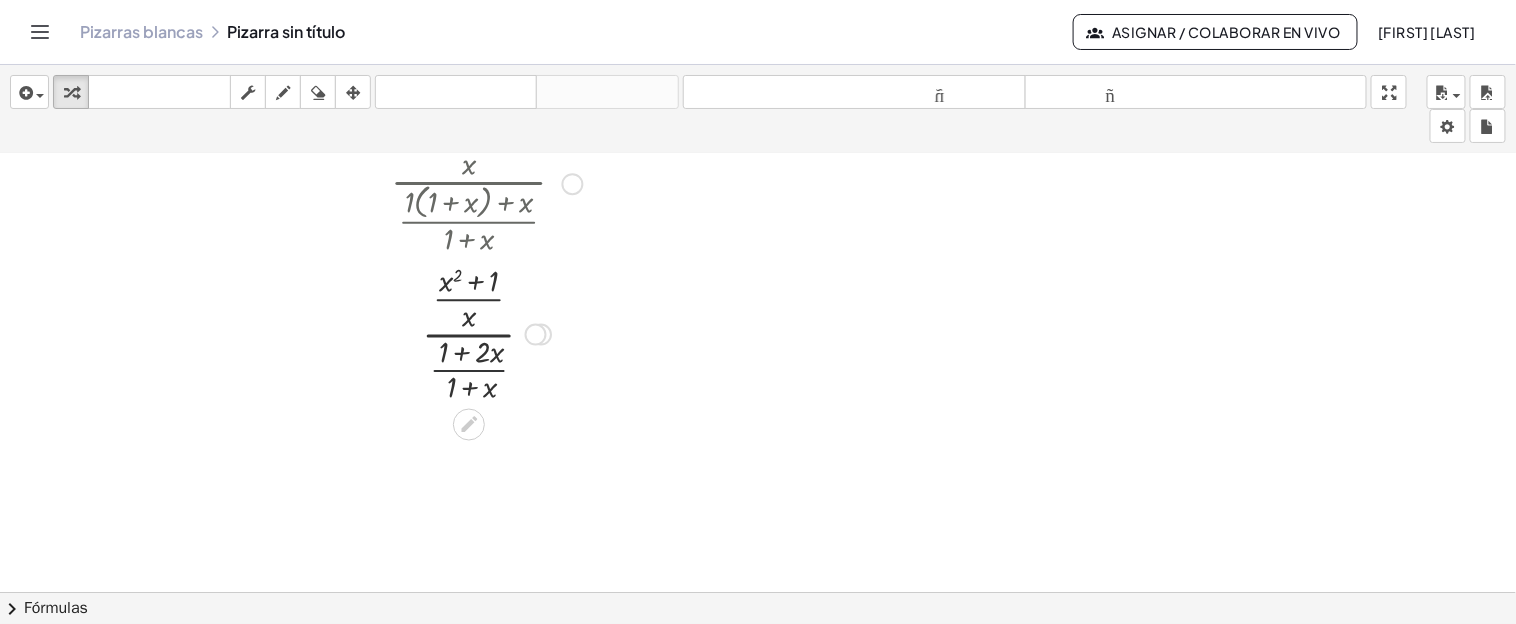 click at bounding box center (486, 333) 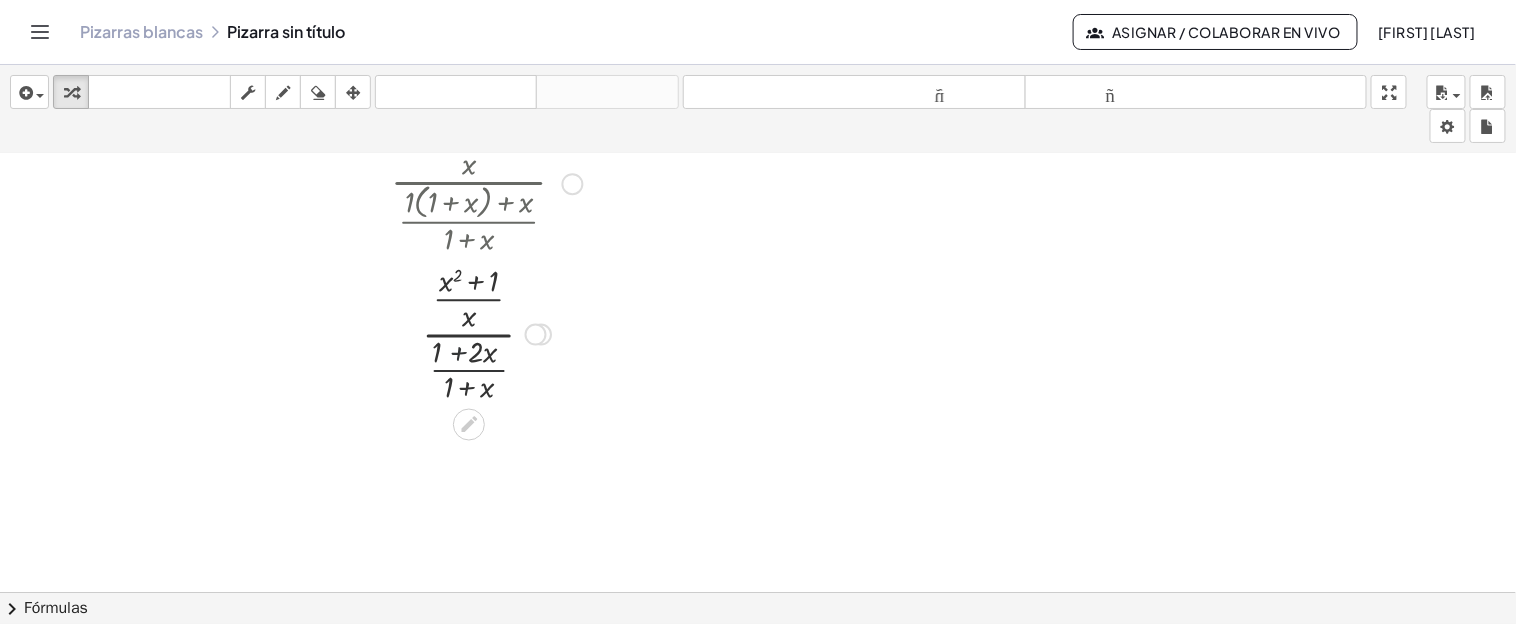 click at bounding box center (486, 333) 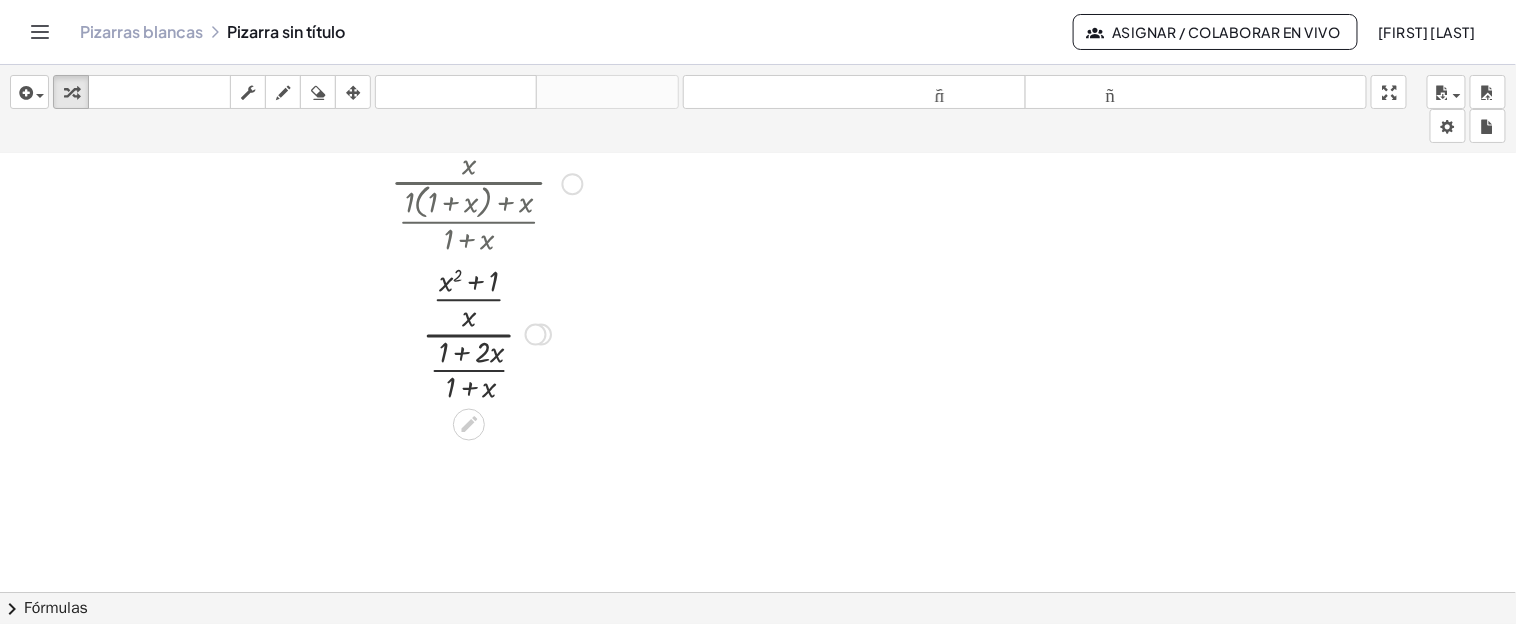 click at bounding box center (486, 333) 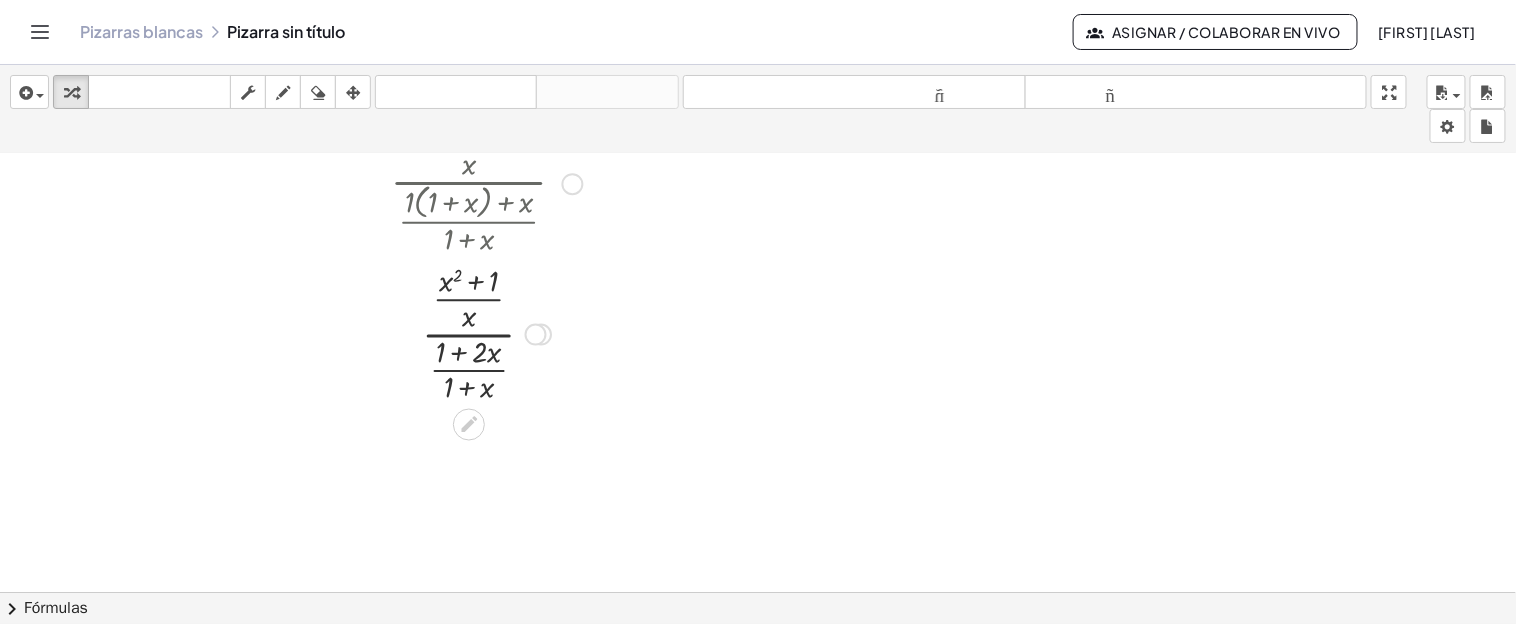 click at bounding box center [486, 333] 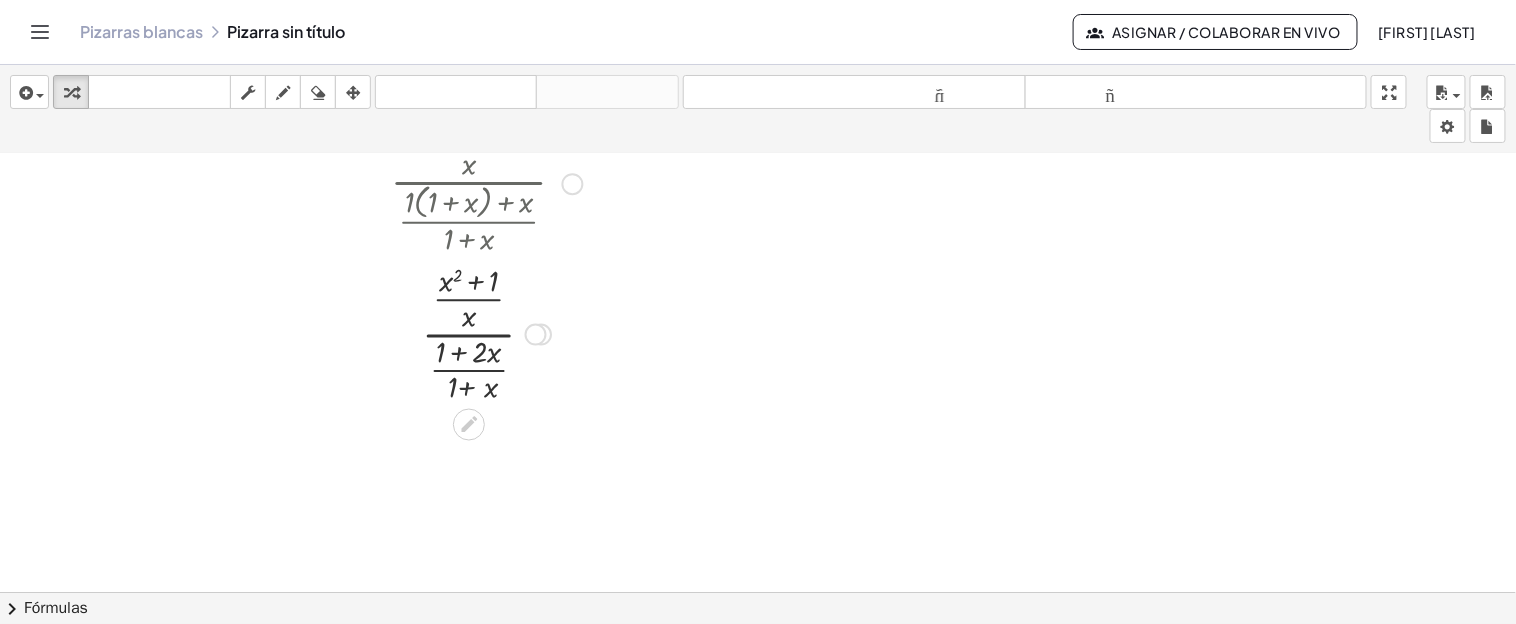 click at bounding box center (486, 333) 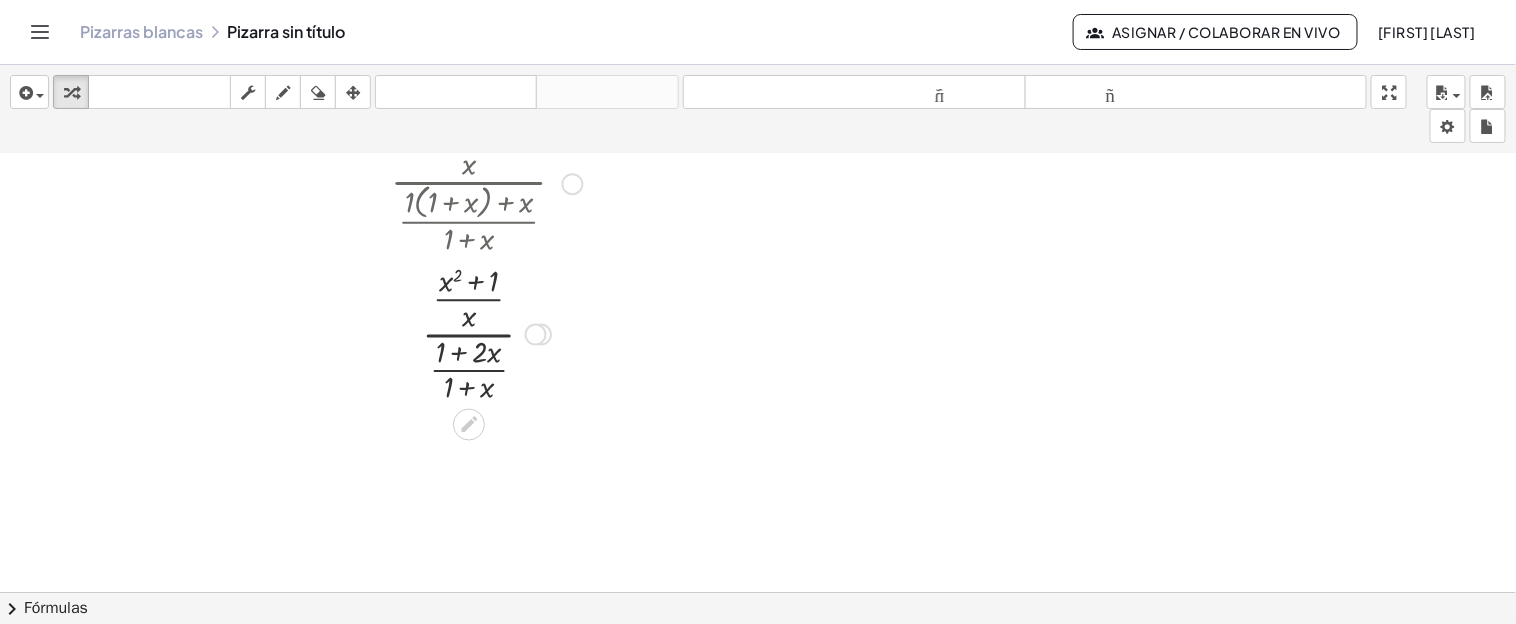 click at bounding box center (486, 333) 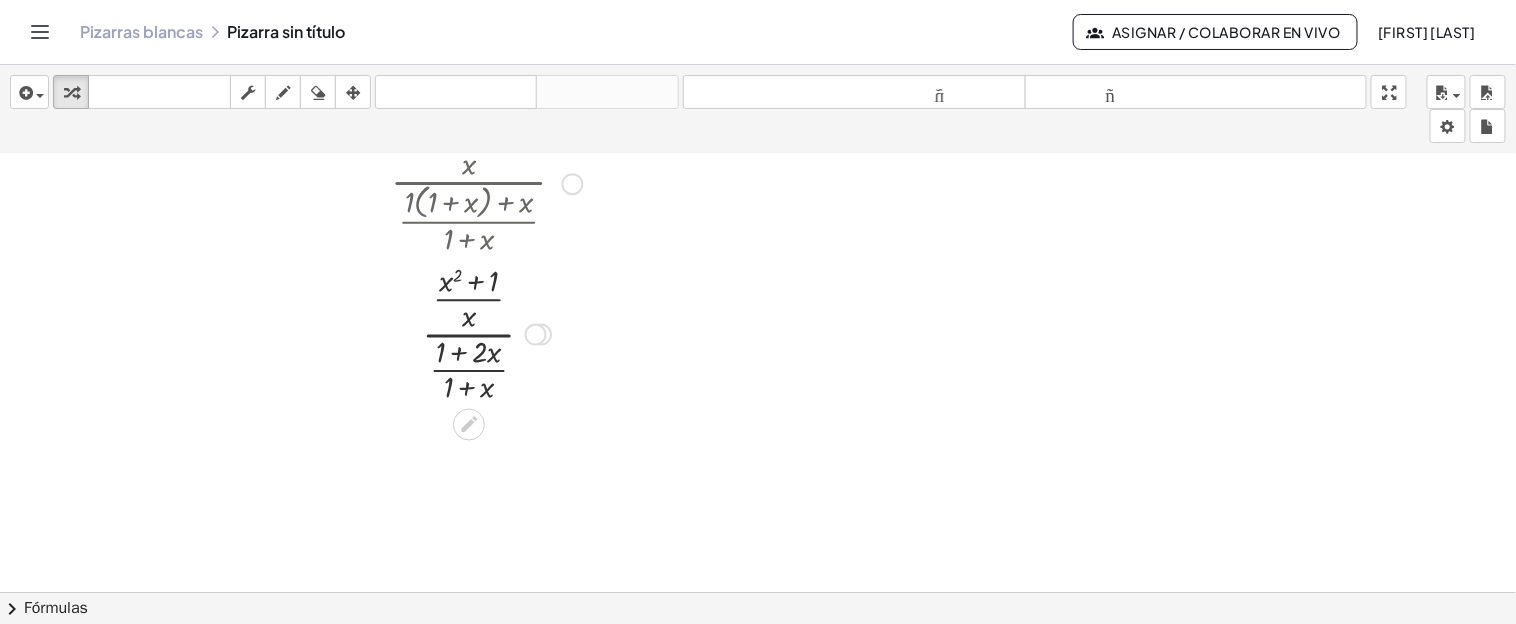 click at bounding box center (486, 333) 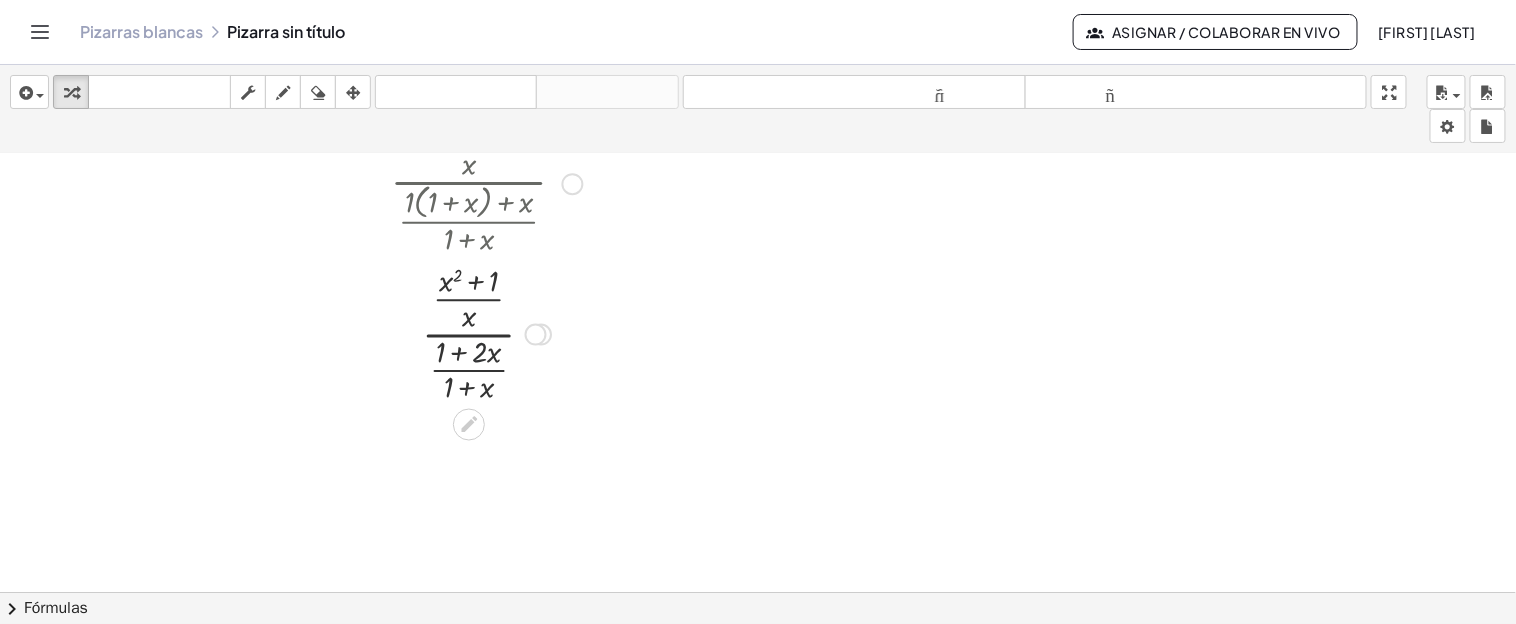 click at bounding box center [486, 333] 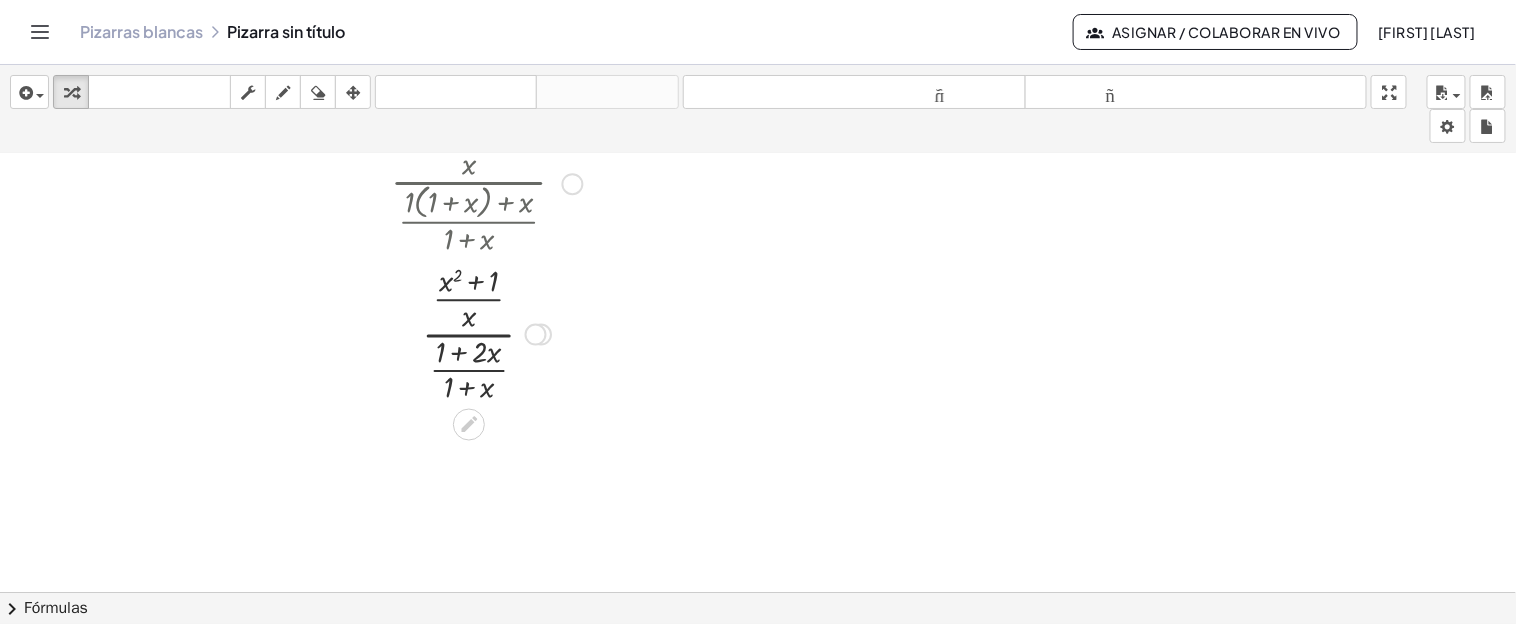 click at bounding box center (486, 333) 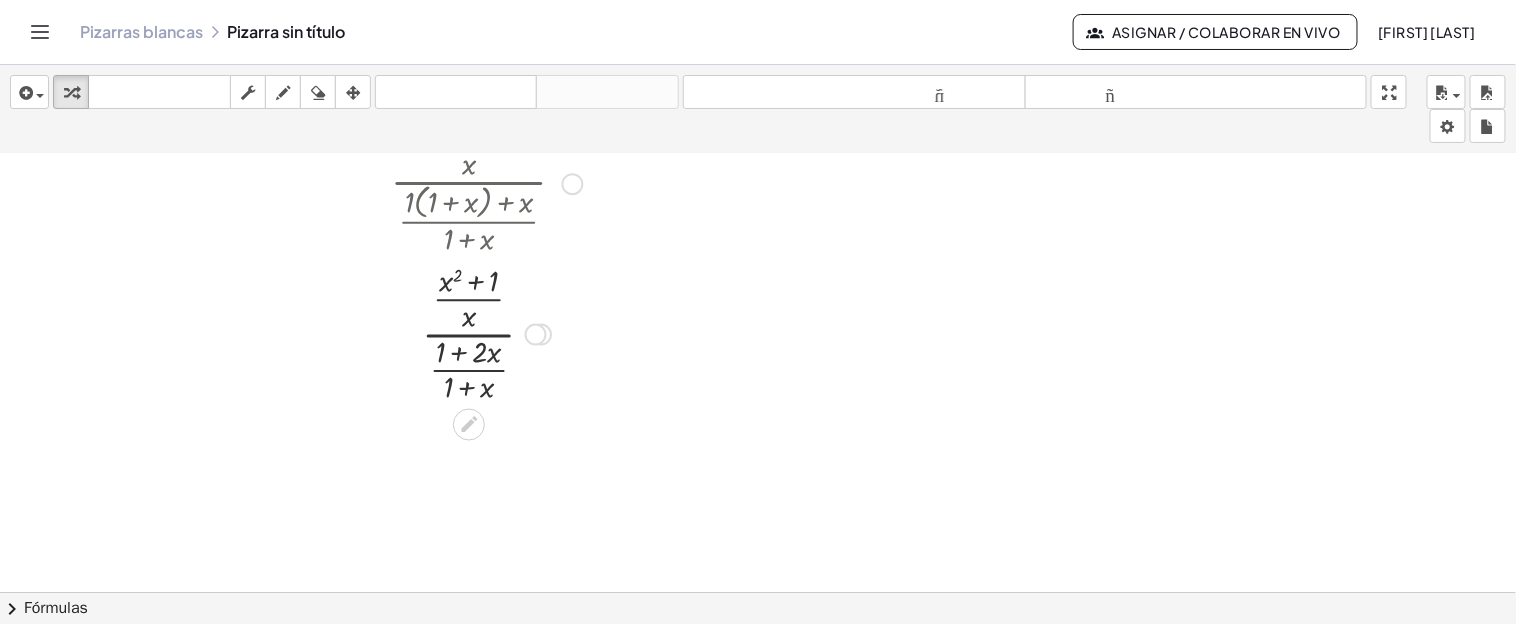 click at bounding box center (486, 333) 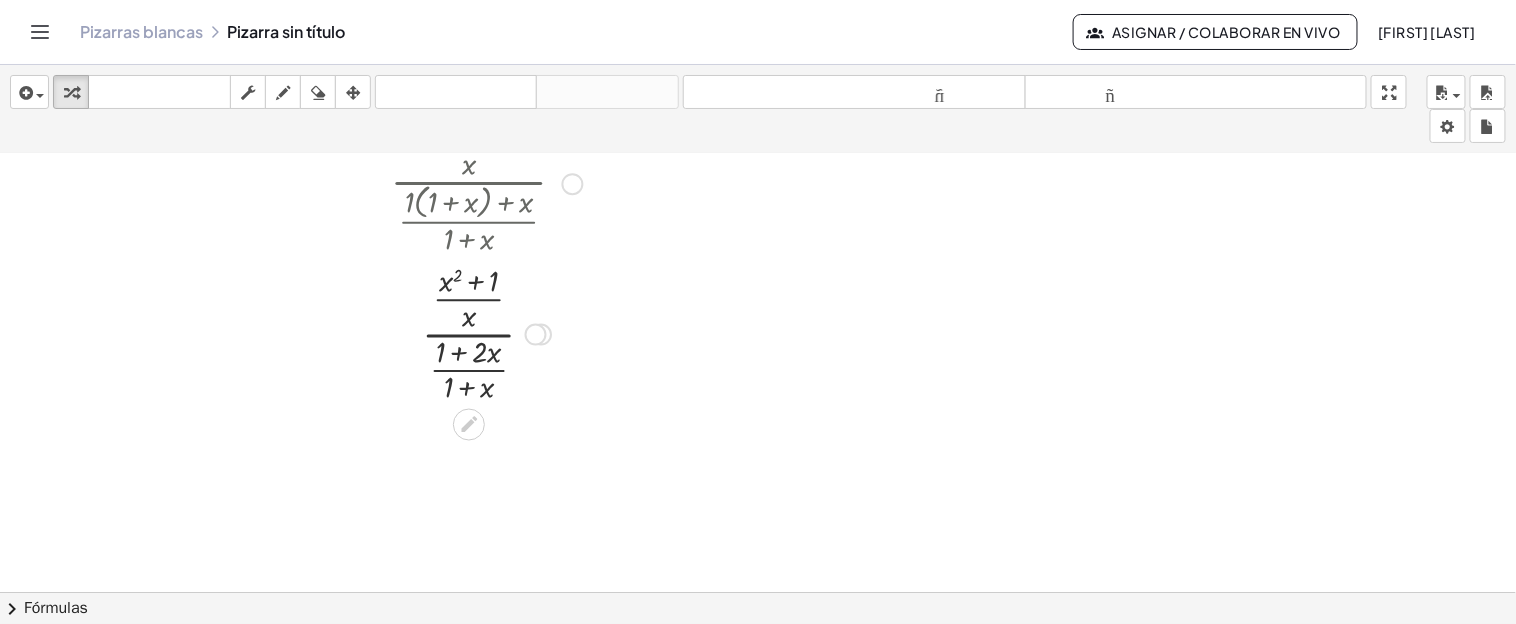 click at bounding box center [486, 333] 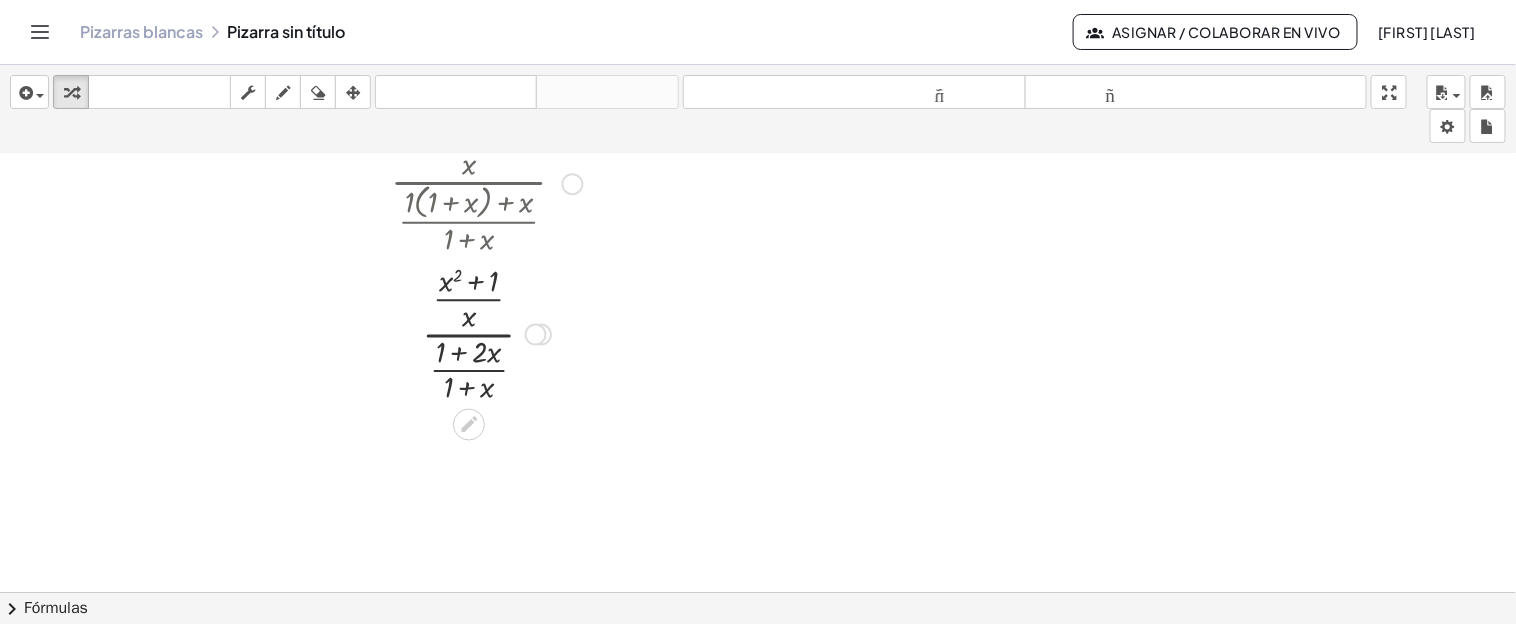 drag, startPoint x: 442, startPoint y: 352, endPoint x: 460, endPoint y: 352, distance: 18 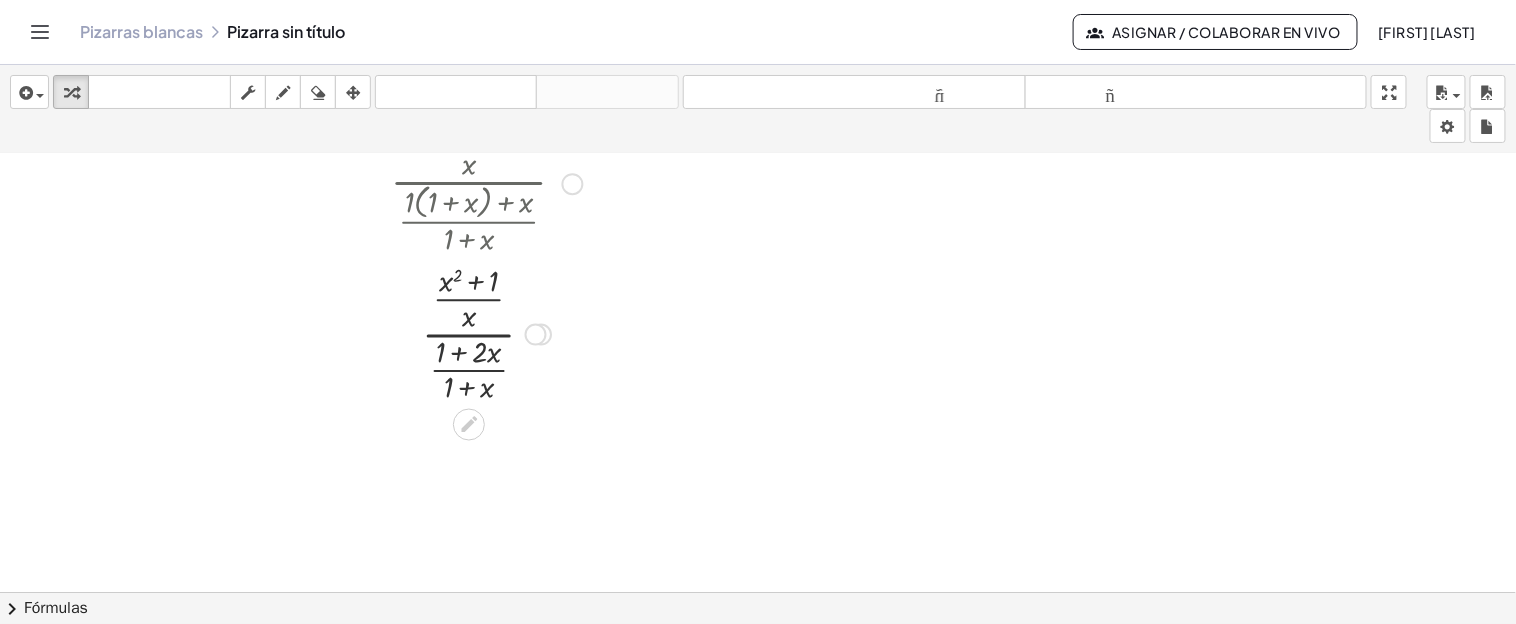 click at bounding box center (486, 333) 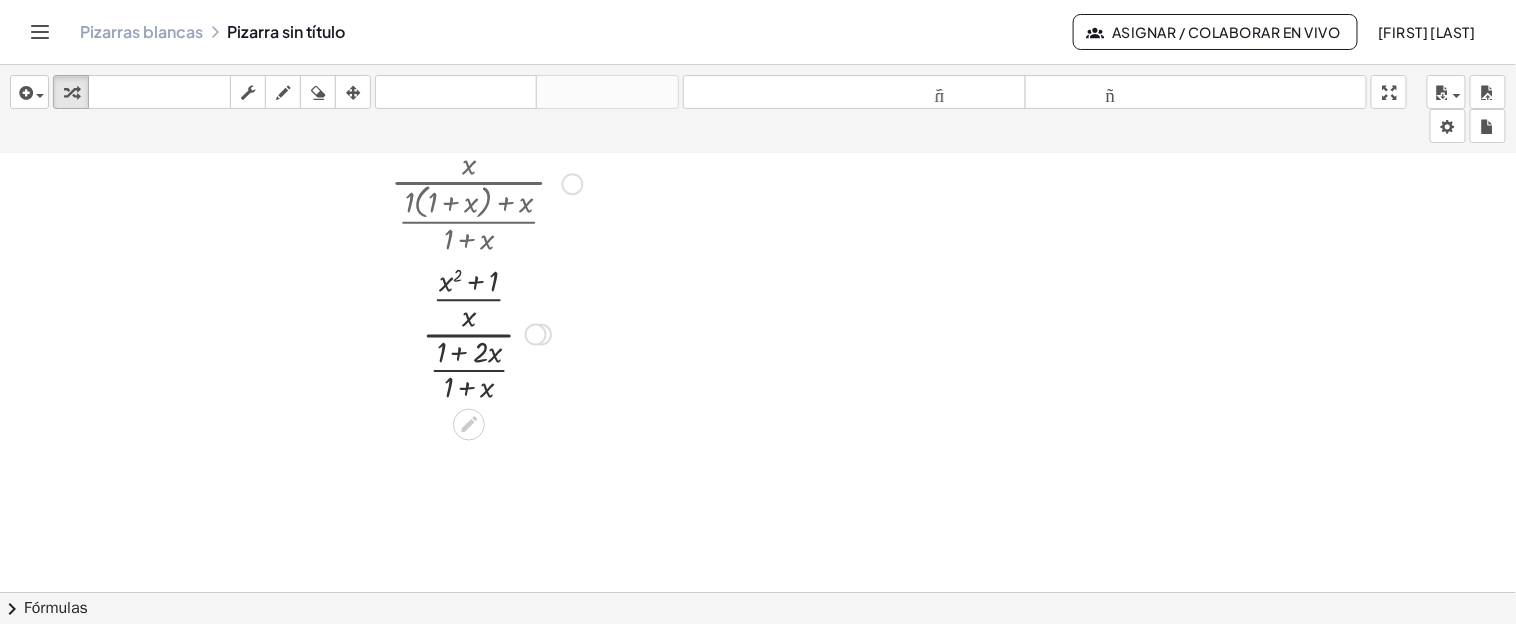 click at bounding box center [486, 333] 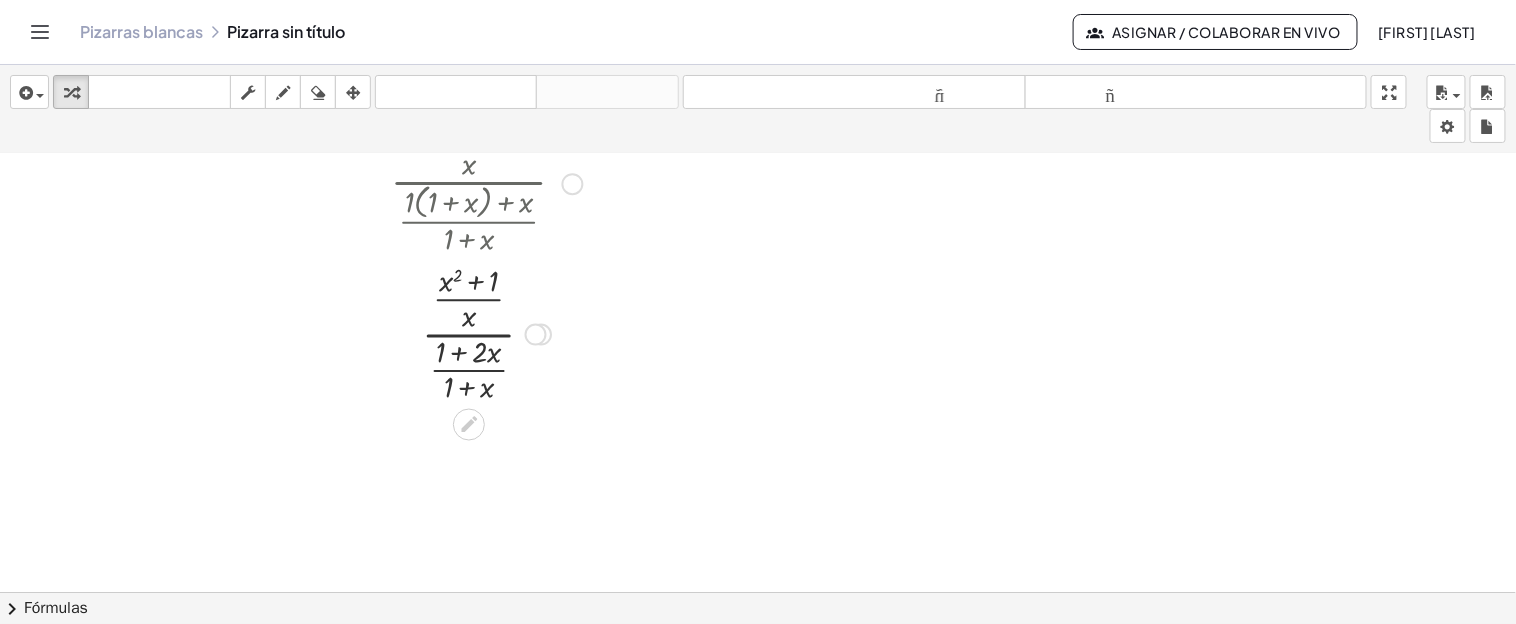 click at bounding box center [486, 333] 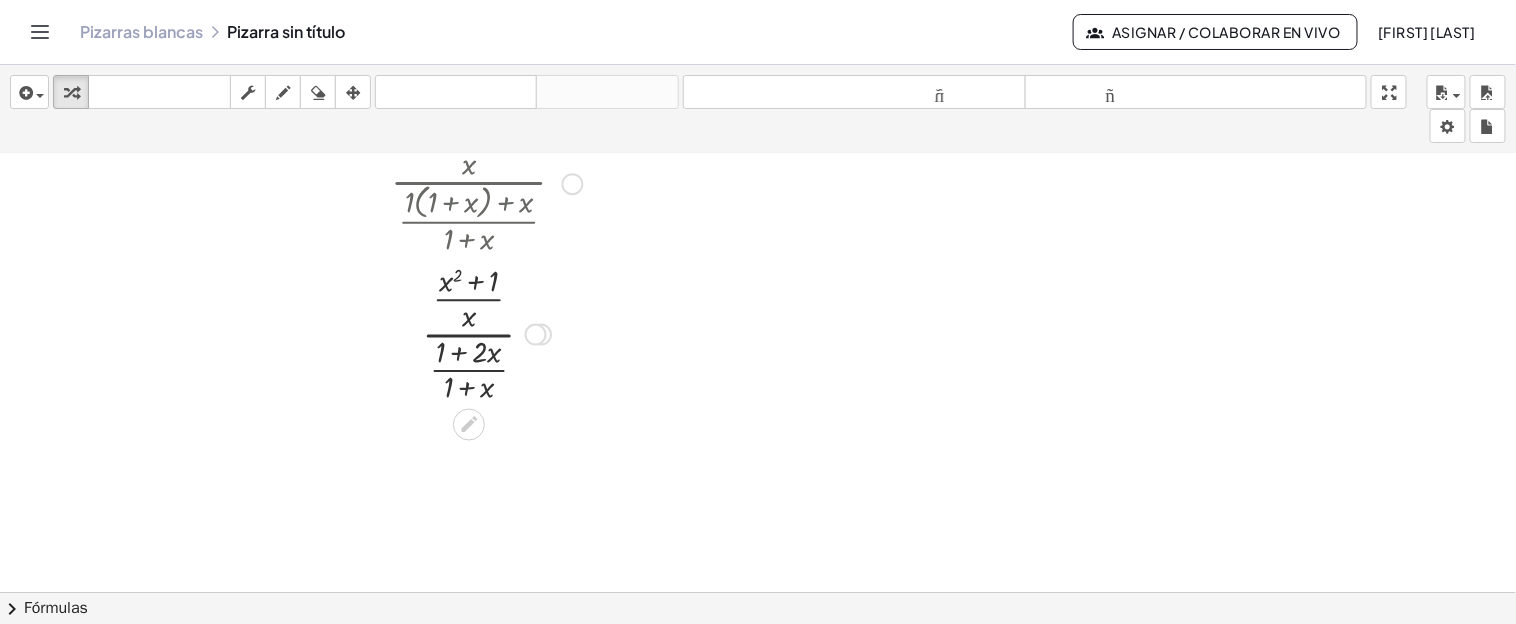 click at bounding box center (486, 333) 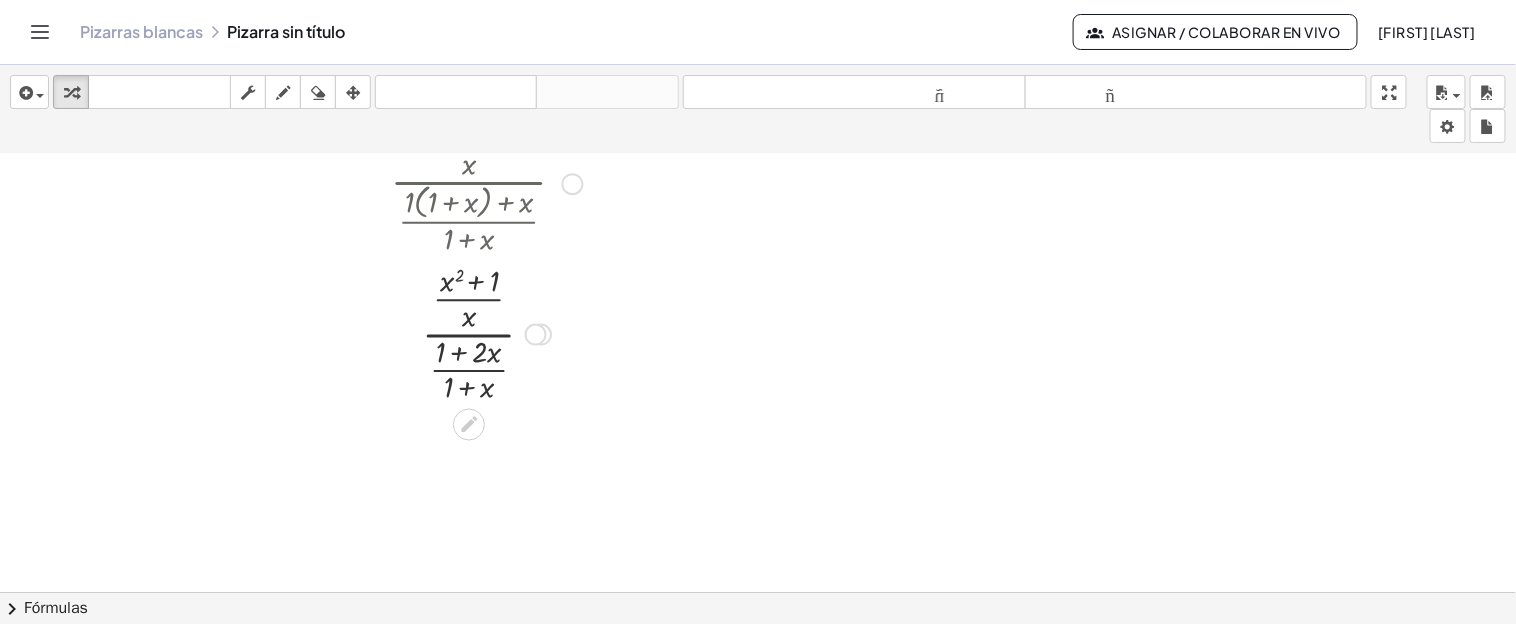 click at bounding box center [486, 333] 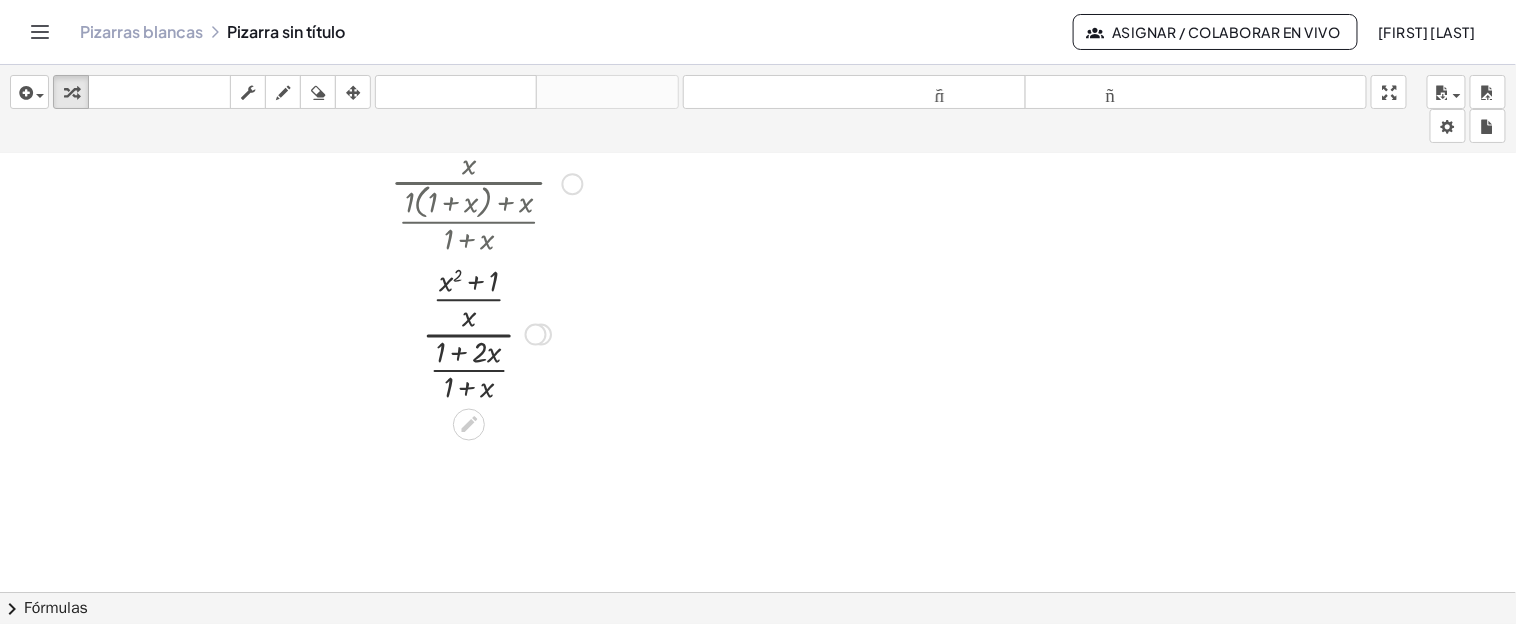 click at bounding box center [486, 333] 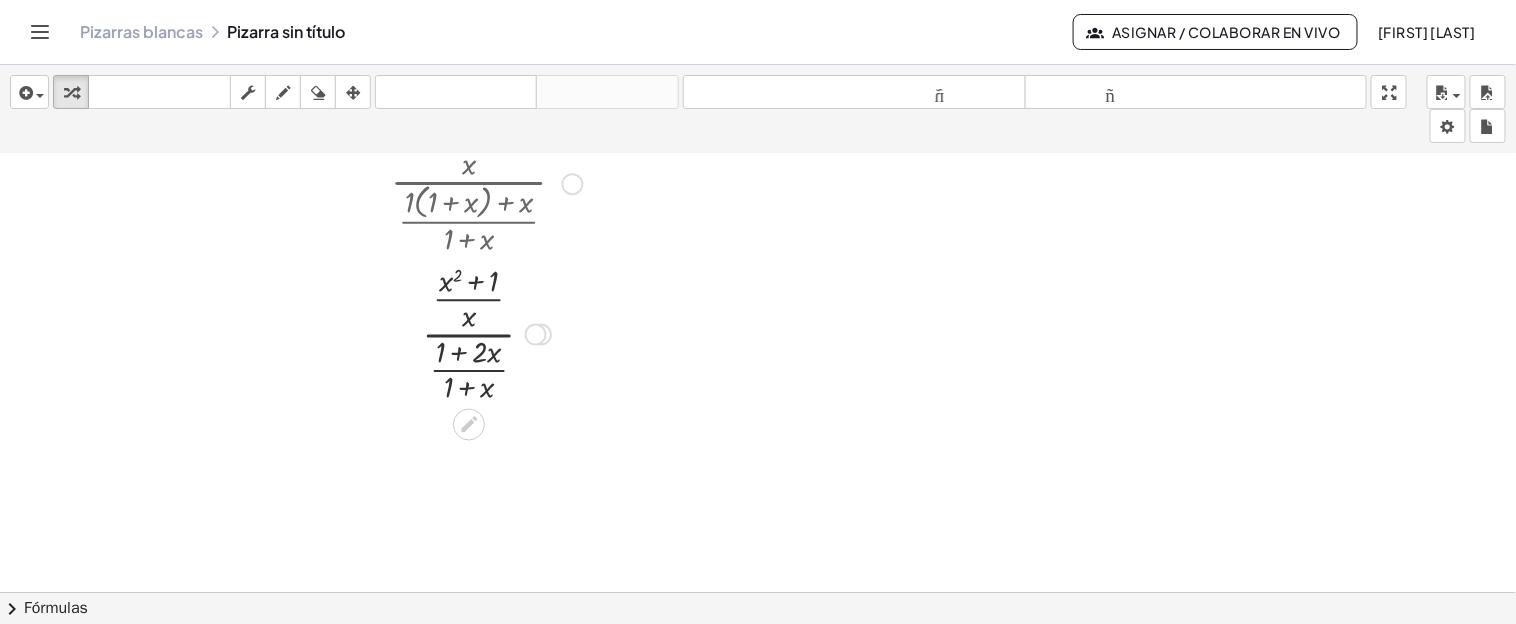 click at bounding box center (486, 333) 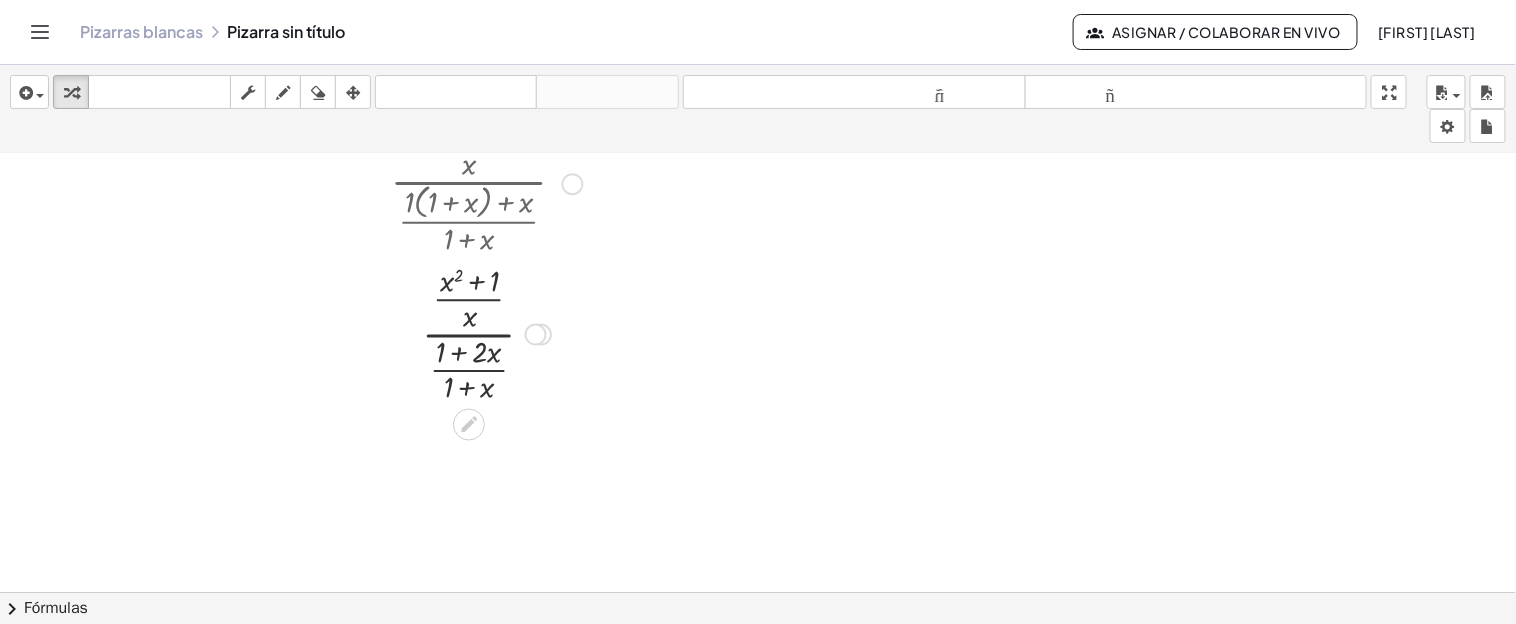 click at bounding box center [486, 333] 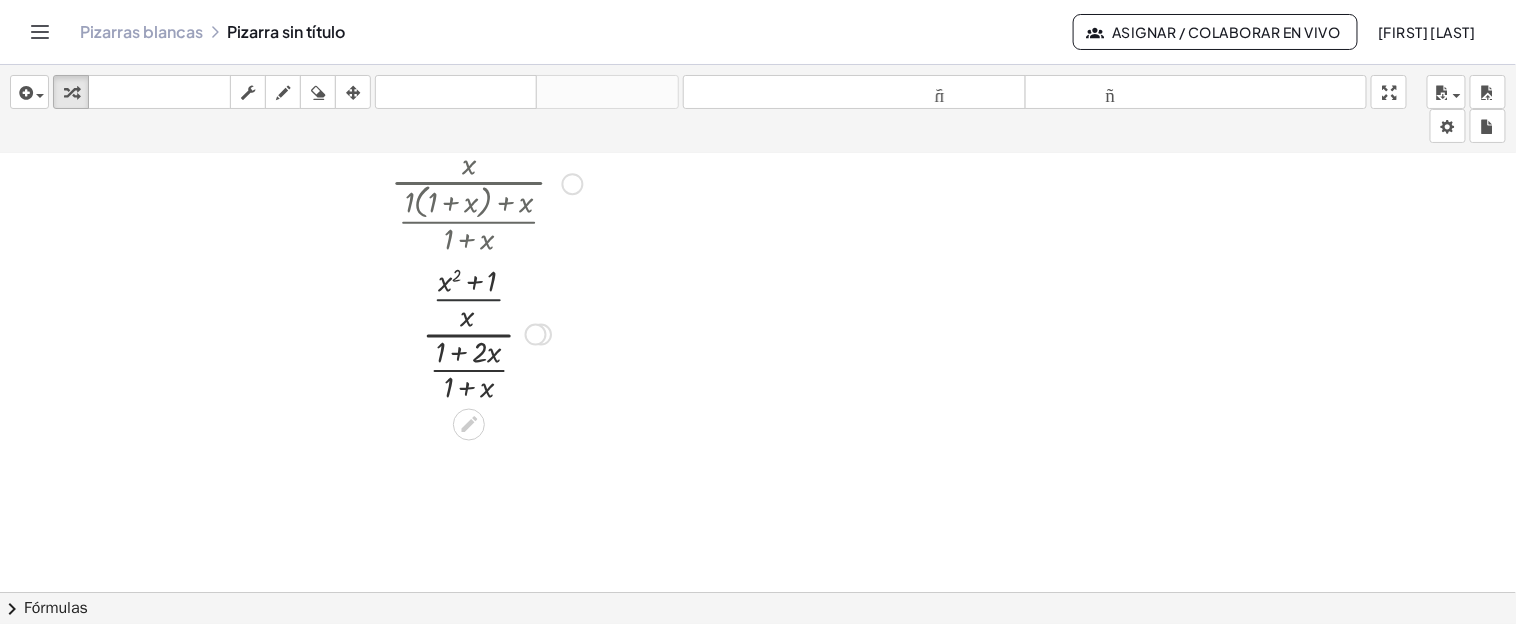 click at bounding box center (486, 333) 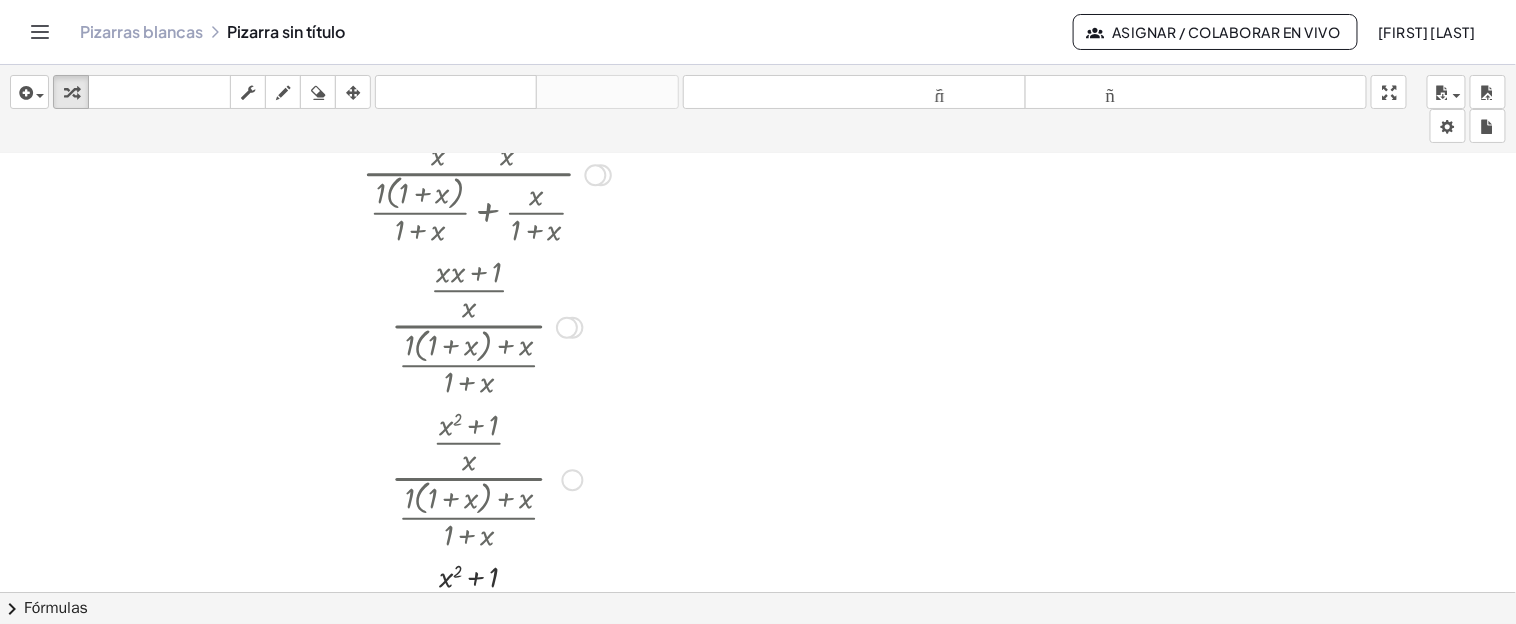 scroll, scrollTop: 430, scrollLeft: 0, axis: vertical 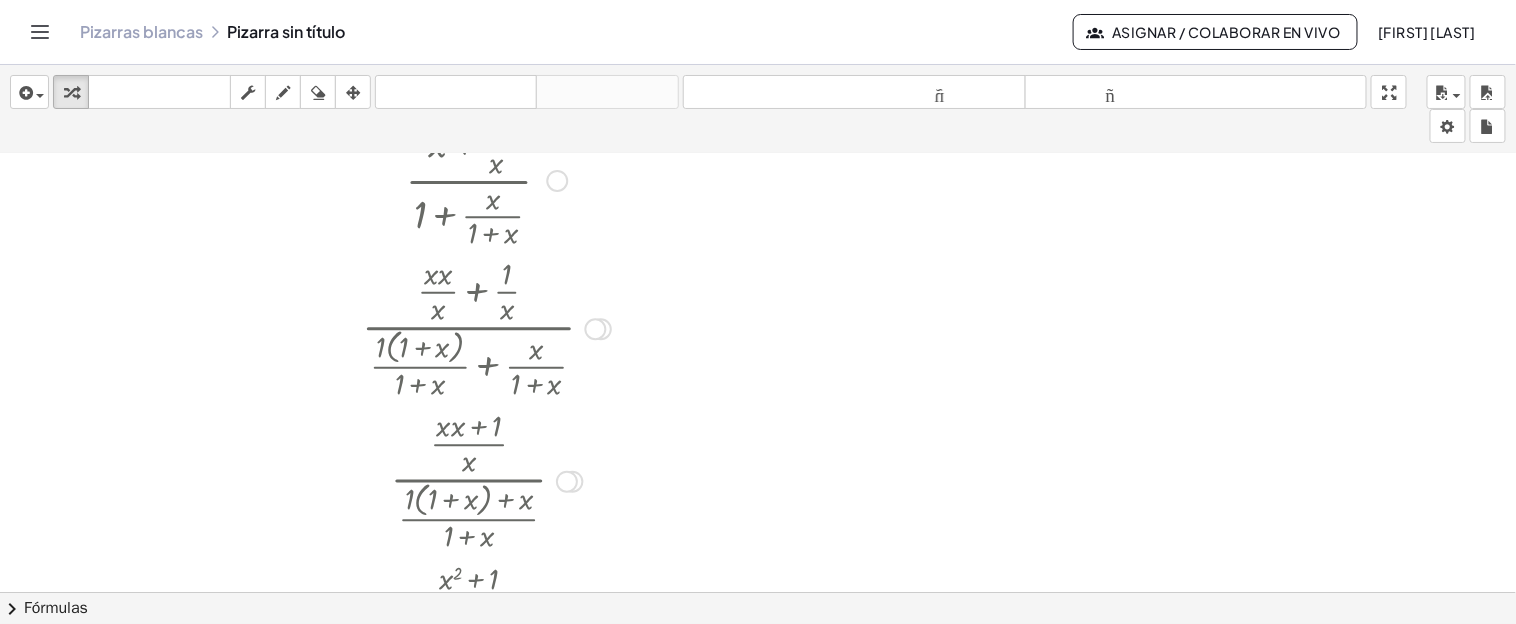 click at bounding box center [486, 327] 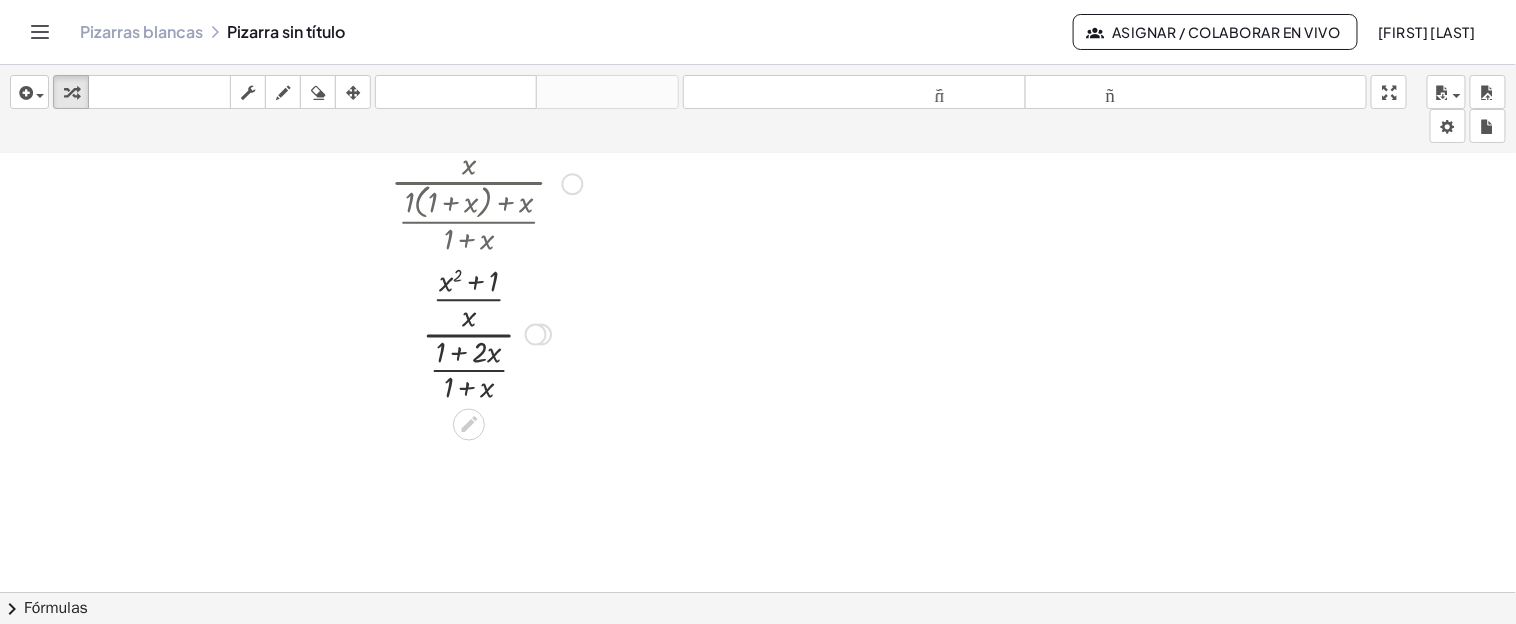 scroll, scrollTop: 580, scrollLeft: 0, axis: vertical 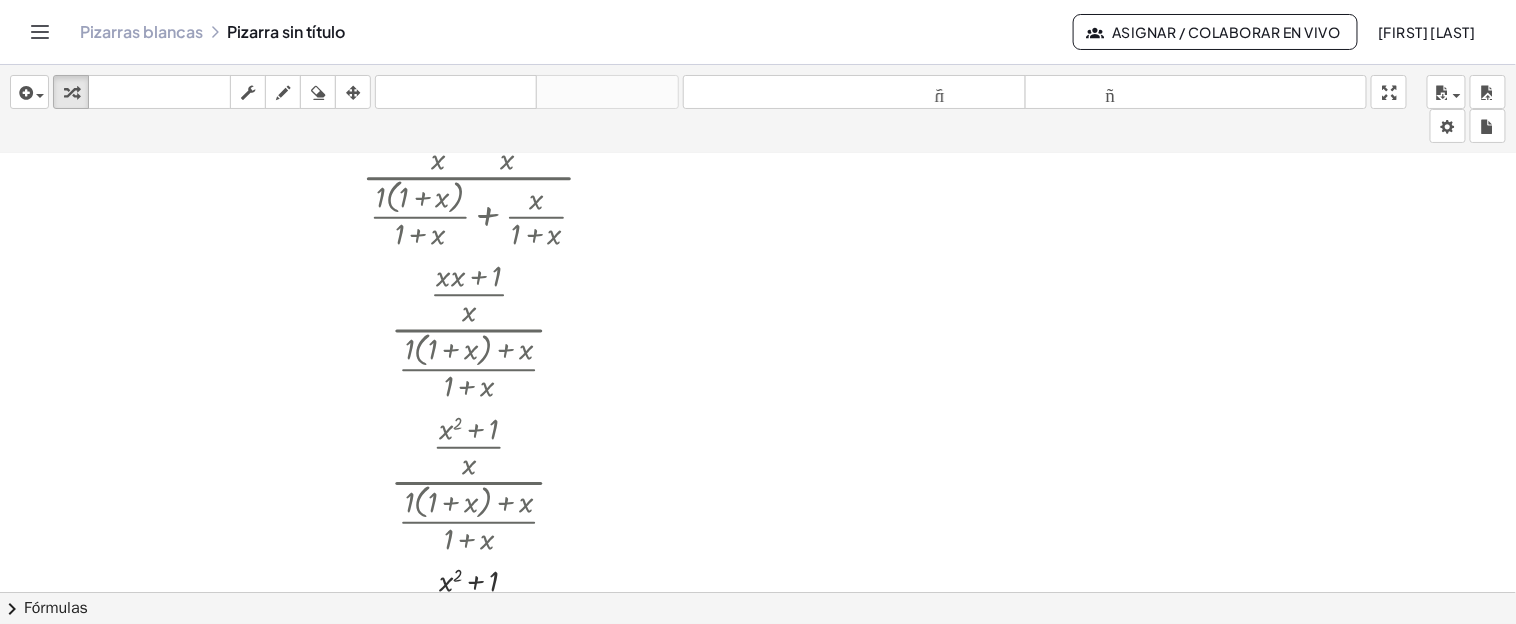 drag, startPoint x: 480, startPoint y: 427, endPoint x: 497, endPoint y: 424, distance: 17.262676 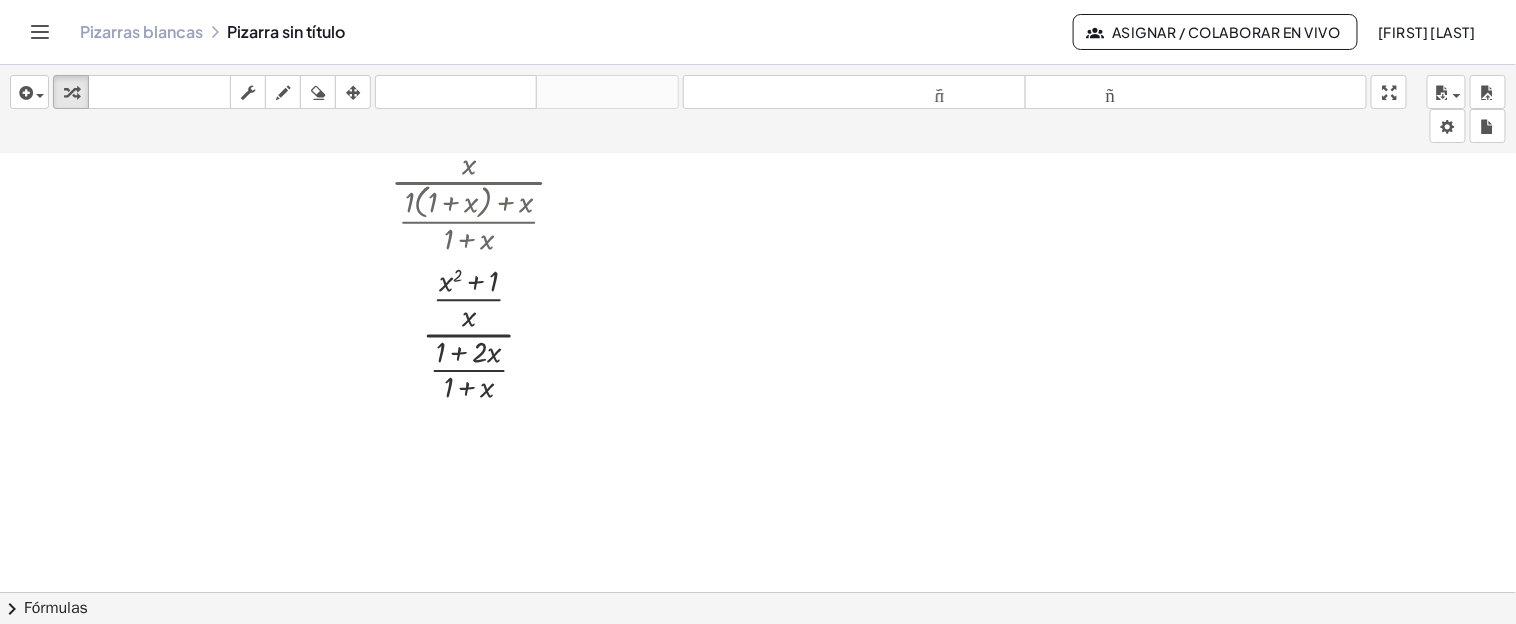 click at bounding box center [200, 624] 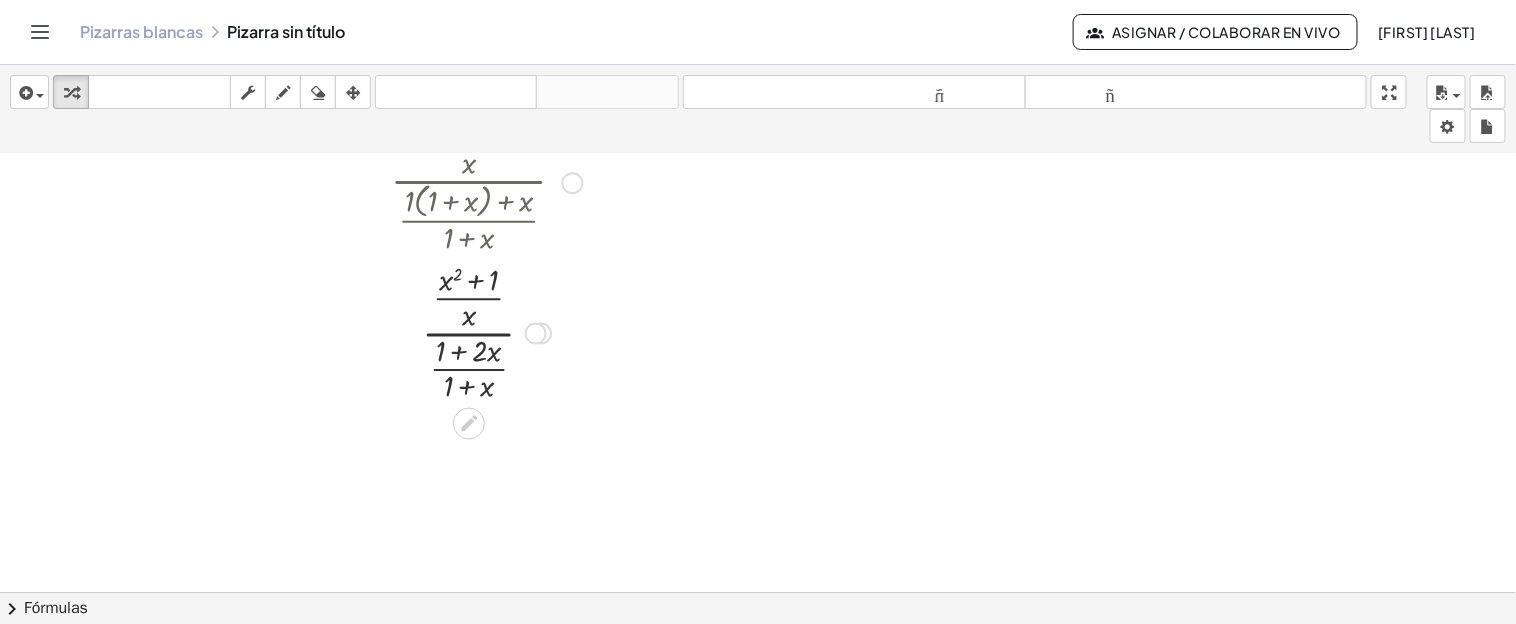 scroll, scrollTop: 869, scrollLeft: 0, axis: vertical 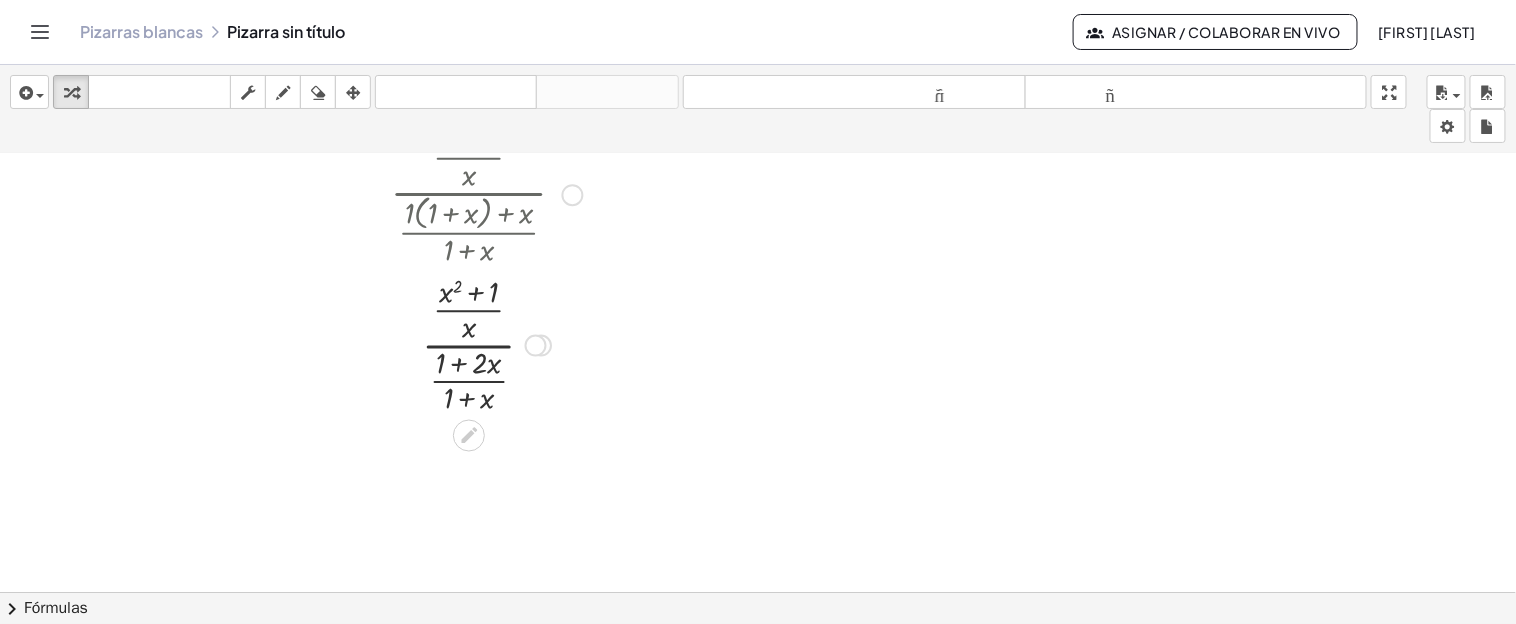 click at bounding box center [486, 344] 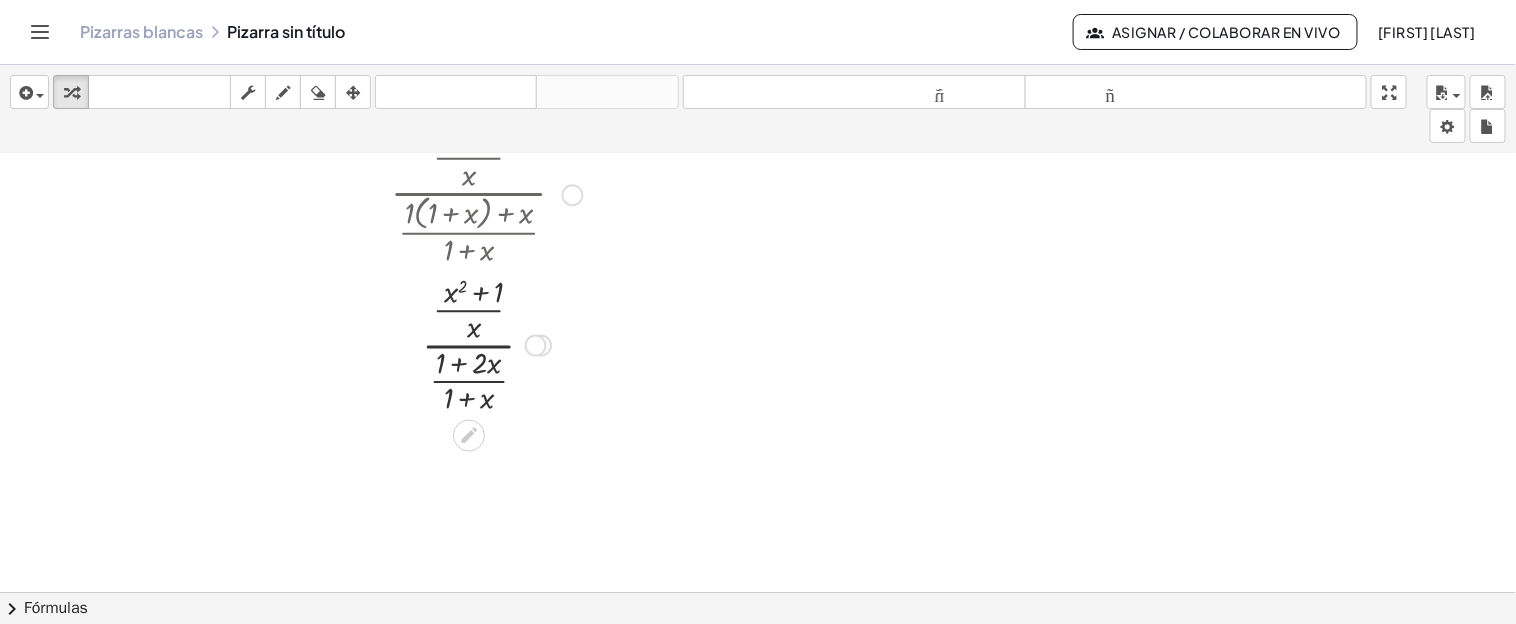 click at bounding box center [486, 344] 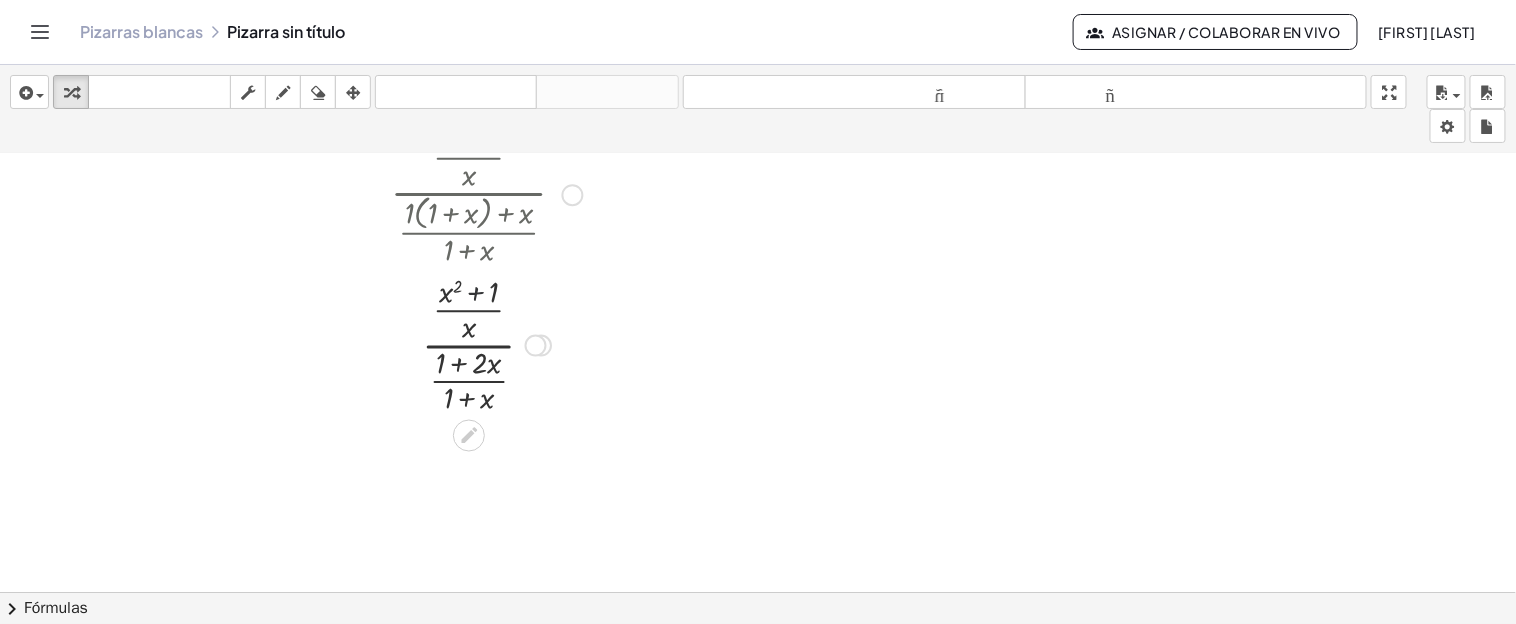 click at bounding box center [486, 344] 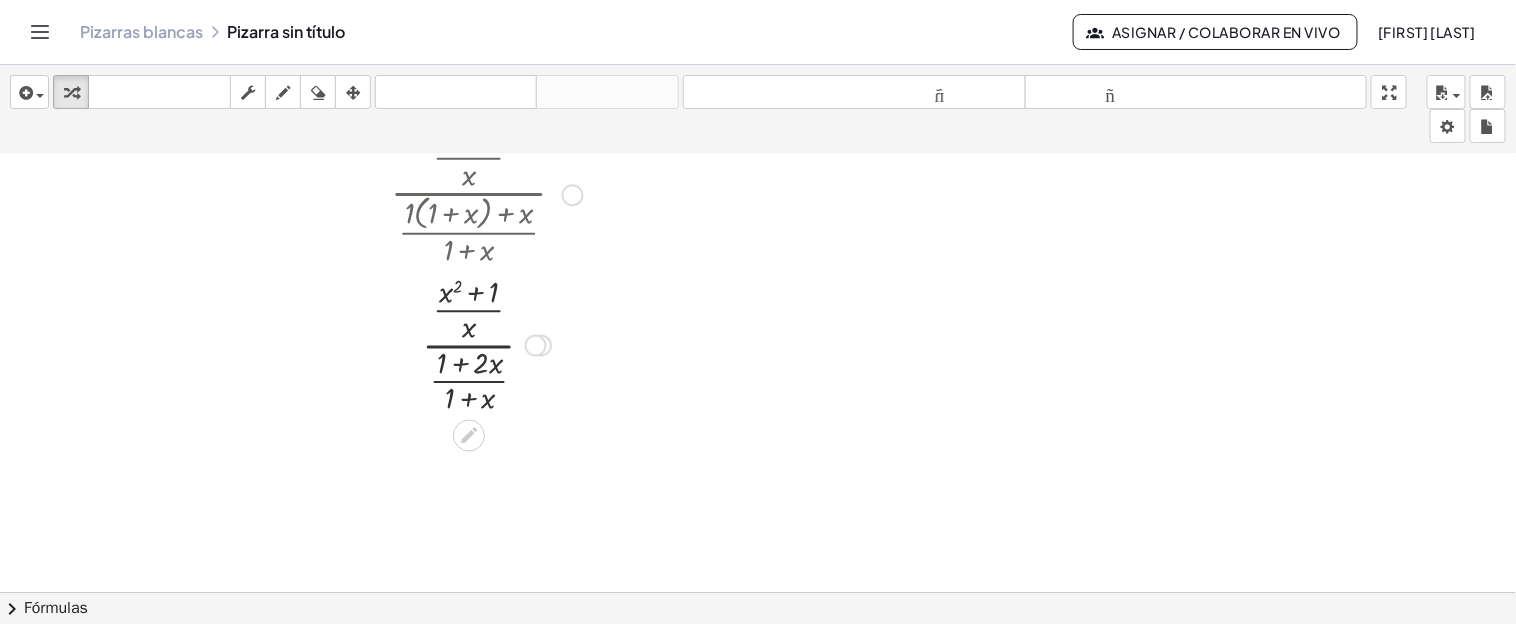 click at bounding box center [486, 344] 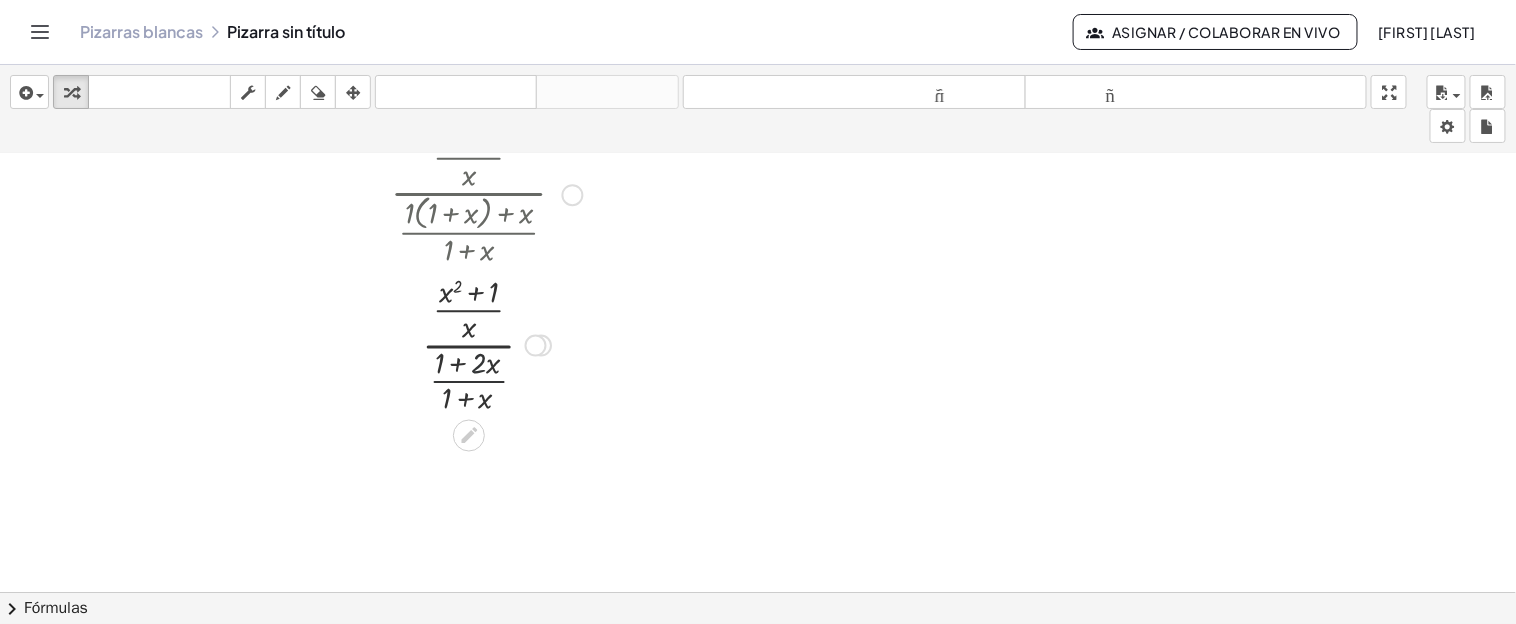 click at bounding box center (486, 344) 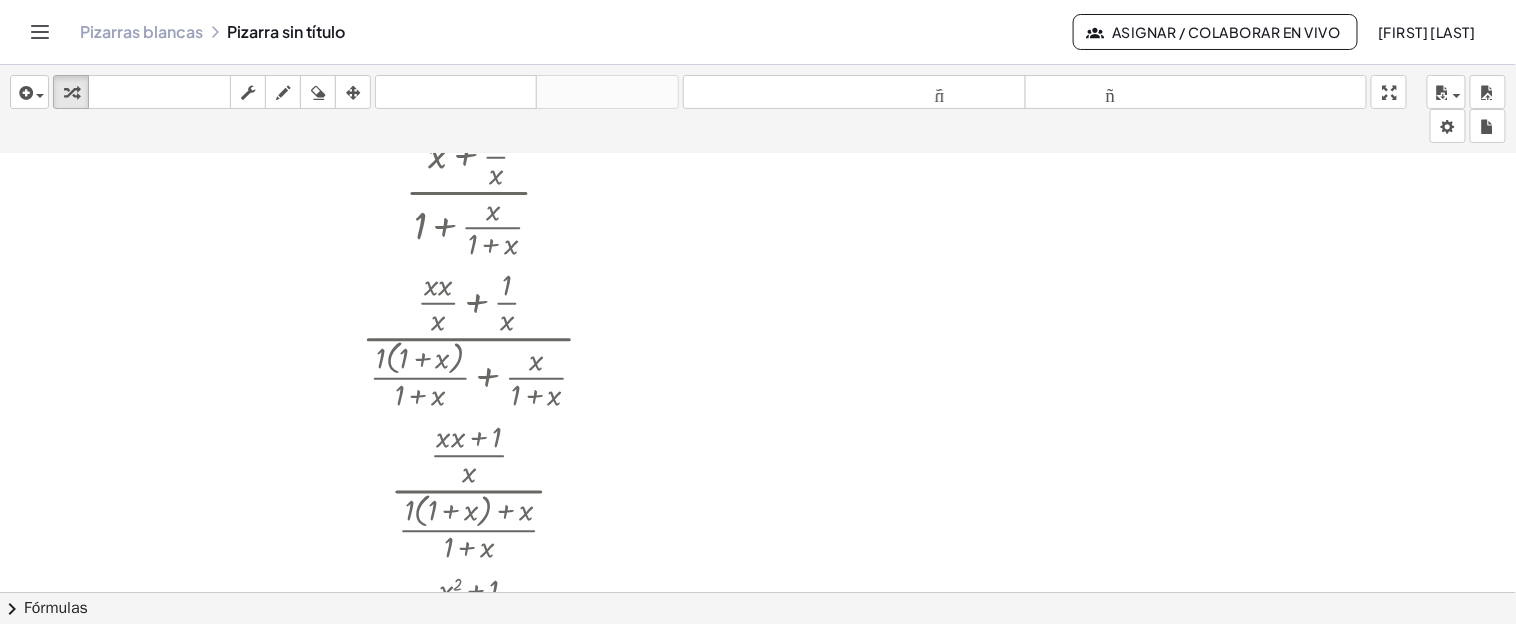 scroll, scrollTop: 269, scrollLeft: 0, axis: vertical 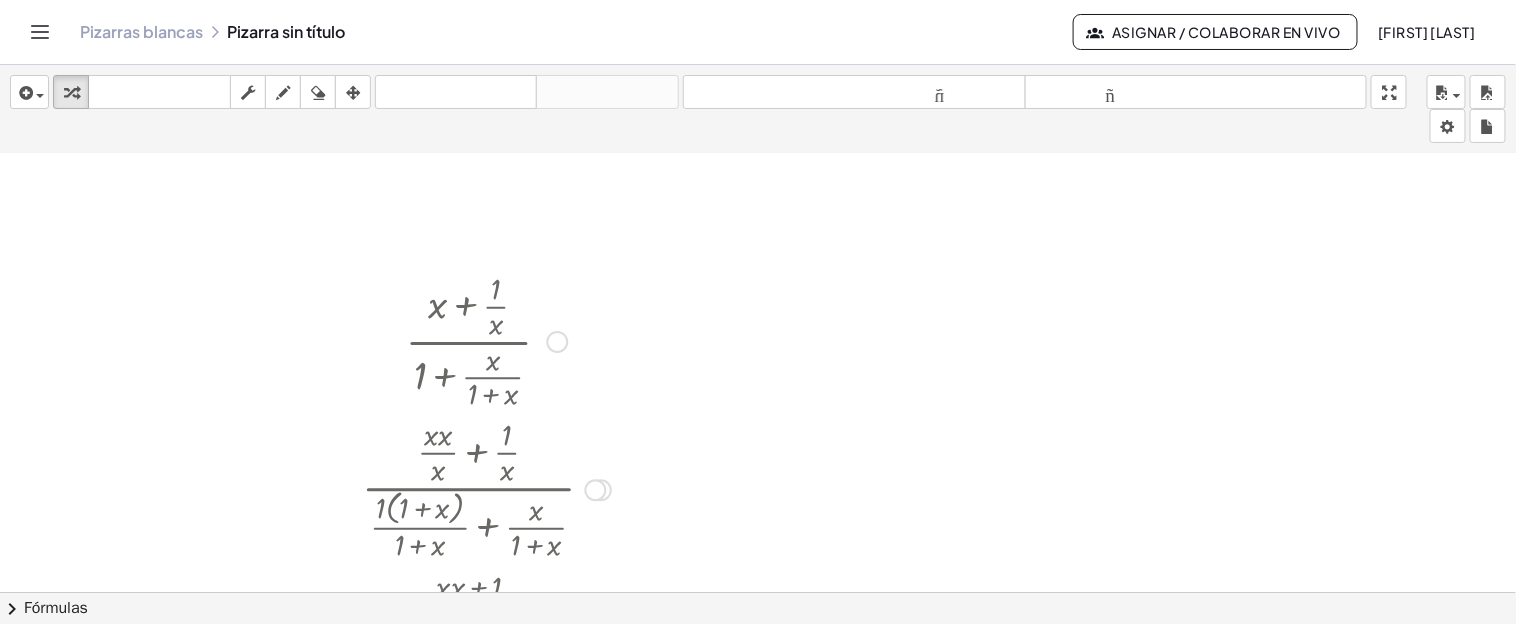 click at bounding box center (486, 340) 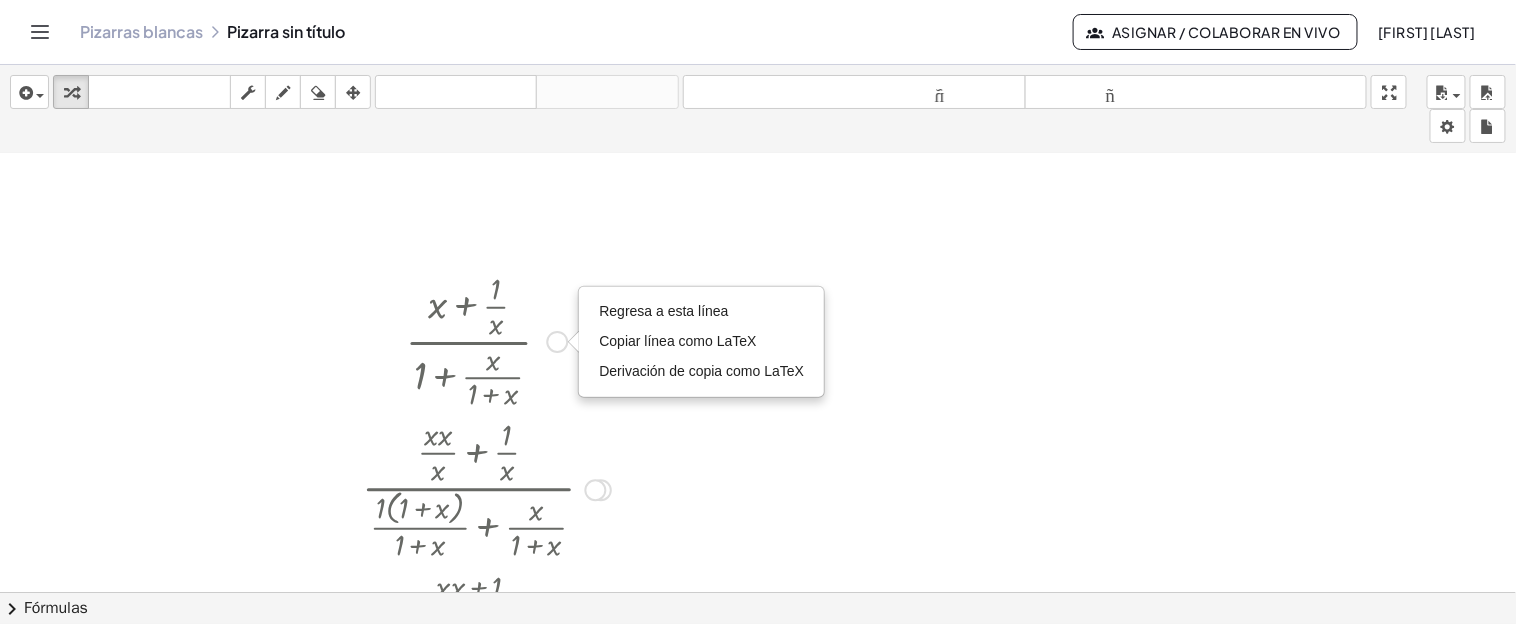 drag, startPoint x: 525, startPoint y: 334, endPoint x: 493, endPoint y: 334, distance: 32 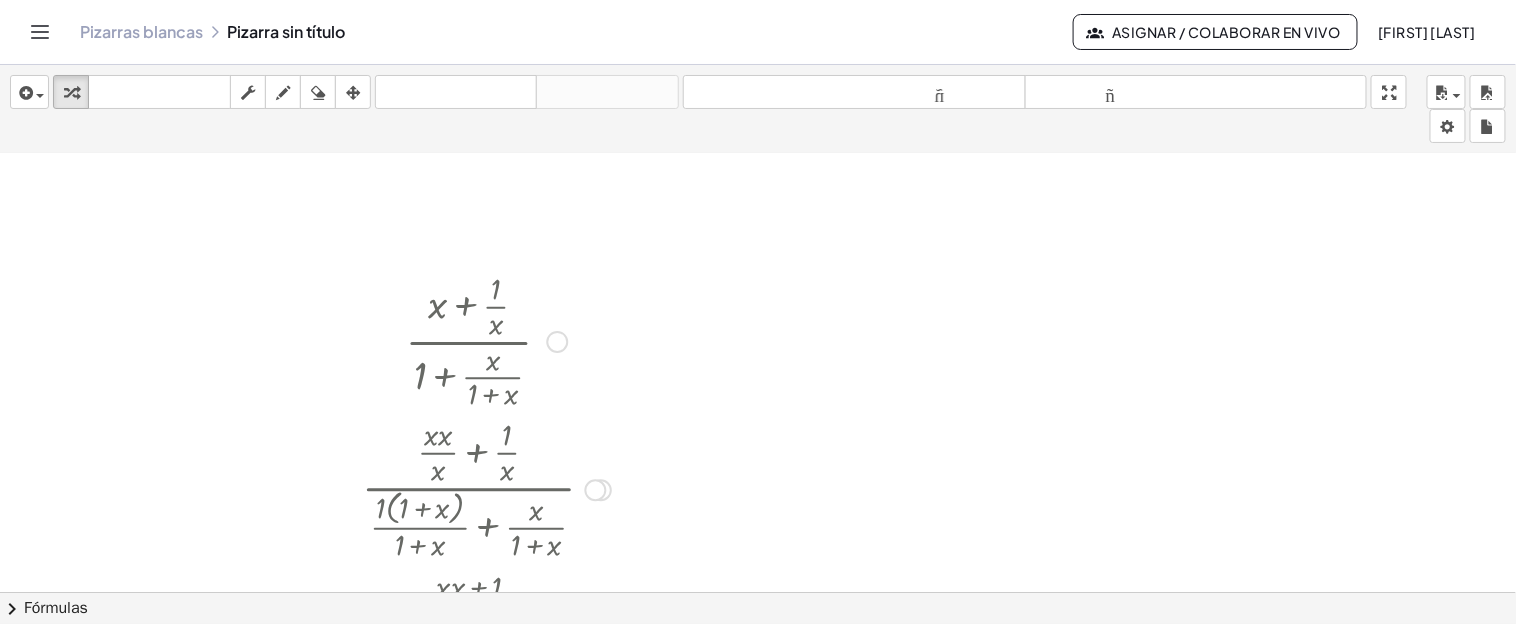 click at bounding box center (486, 340) 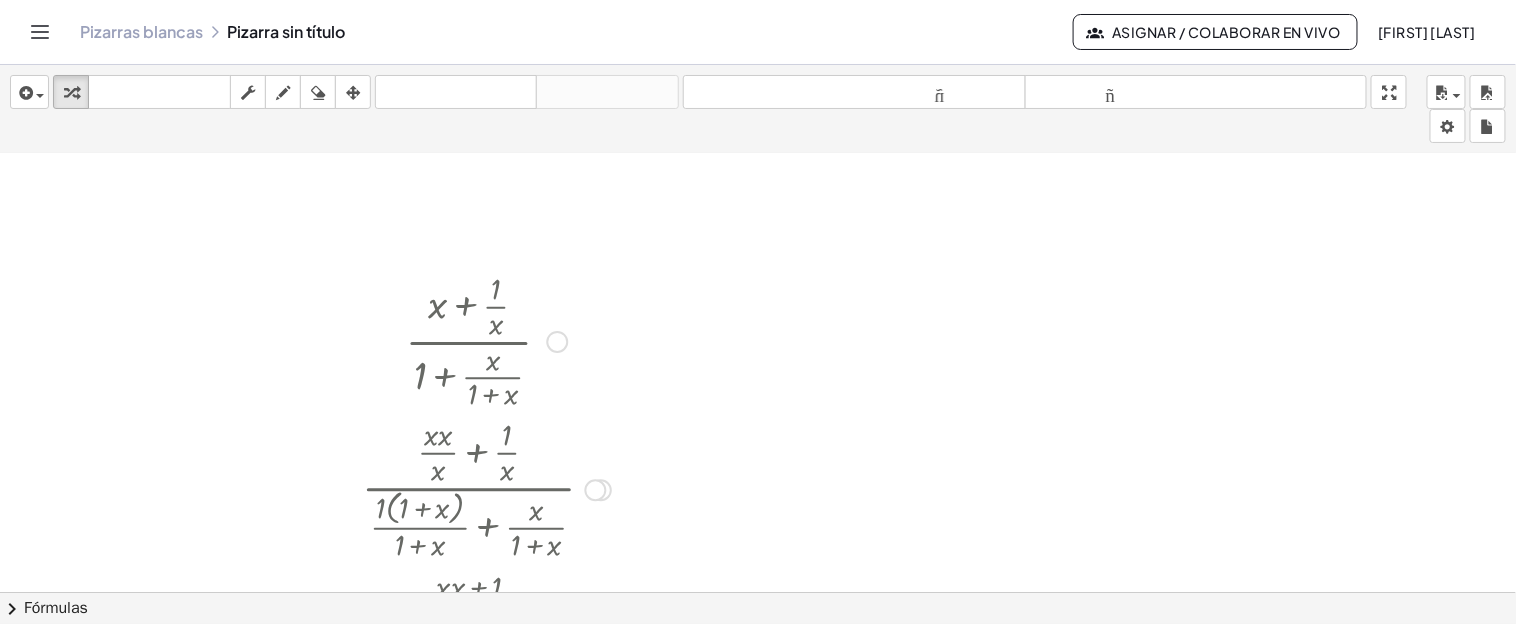 click at bounding box center (486, 340) 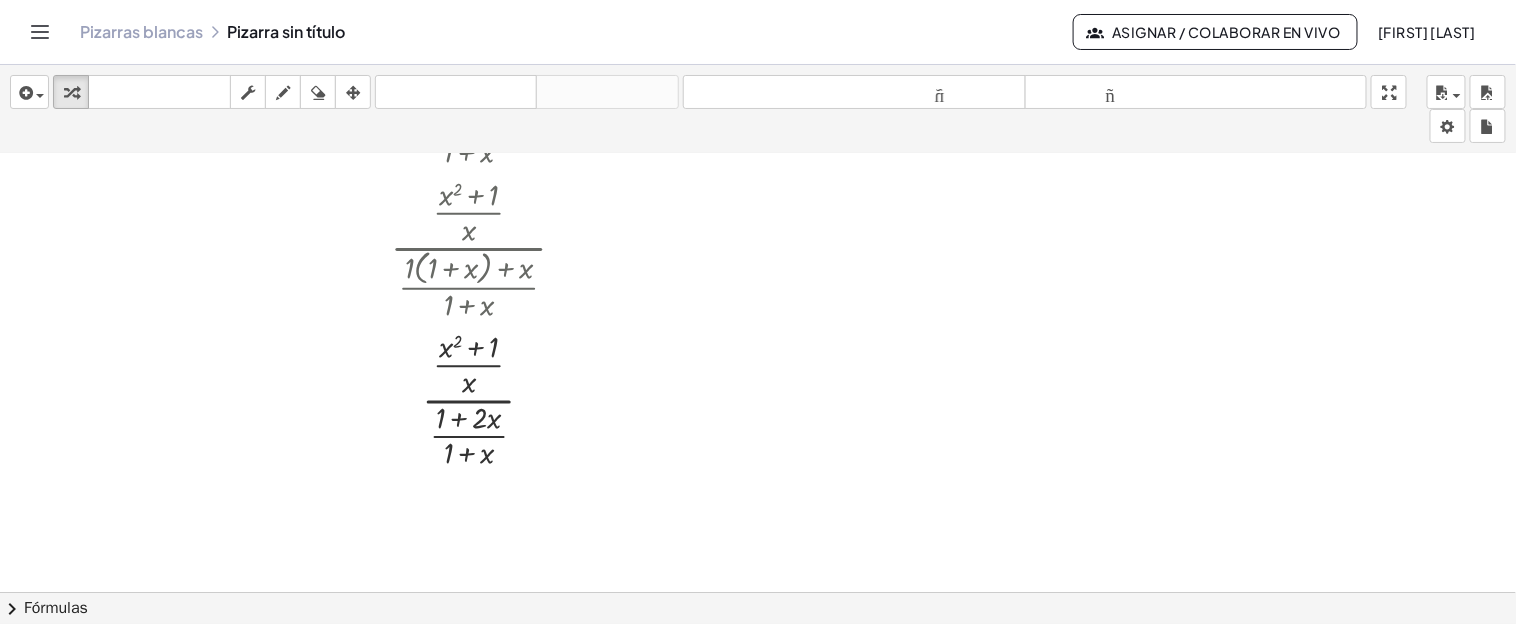 scroll, scrollTop: 730, scrollLeft: 0, axis: vertical 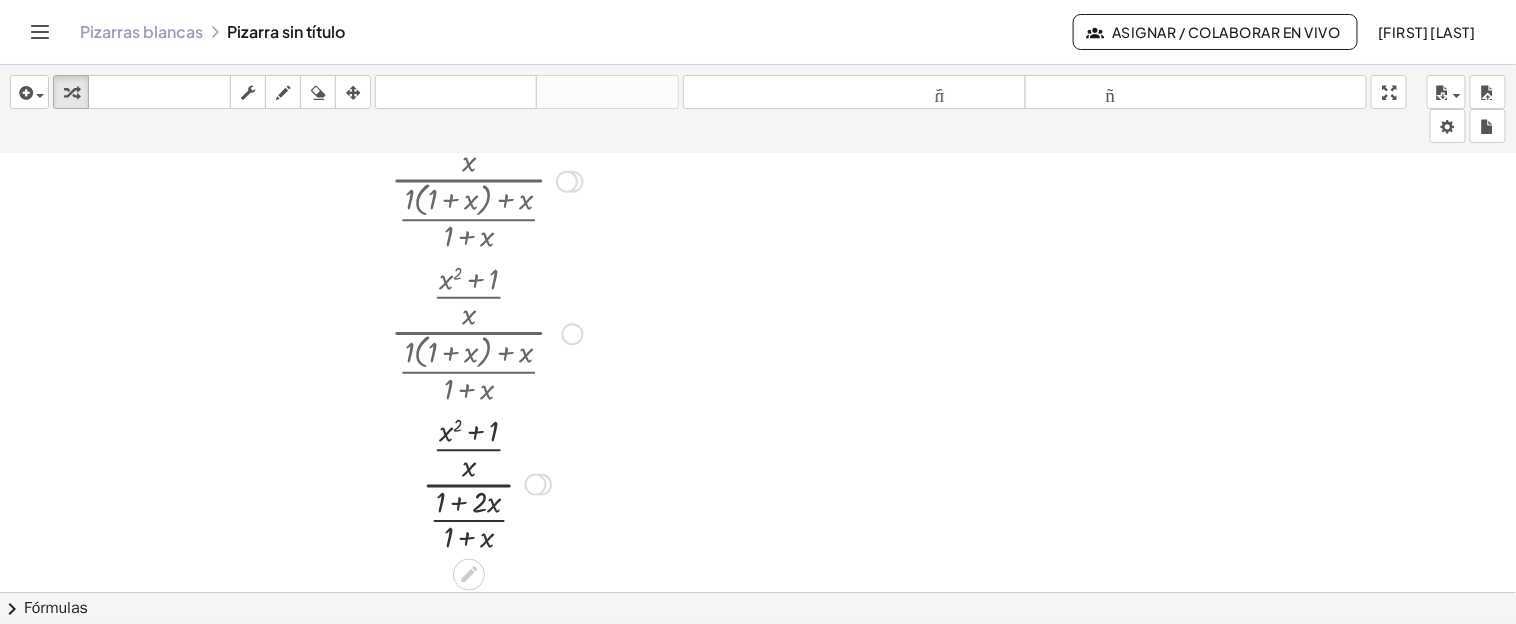 click 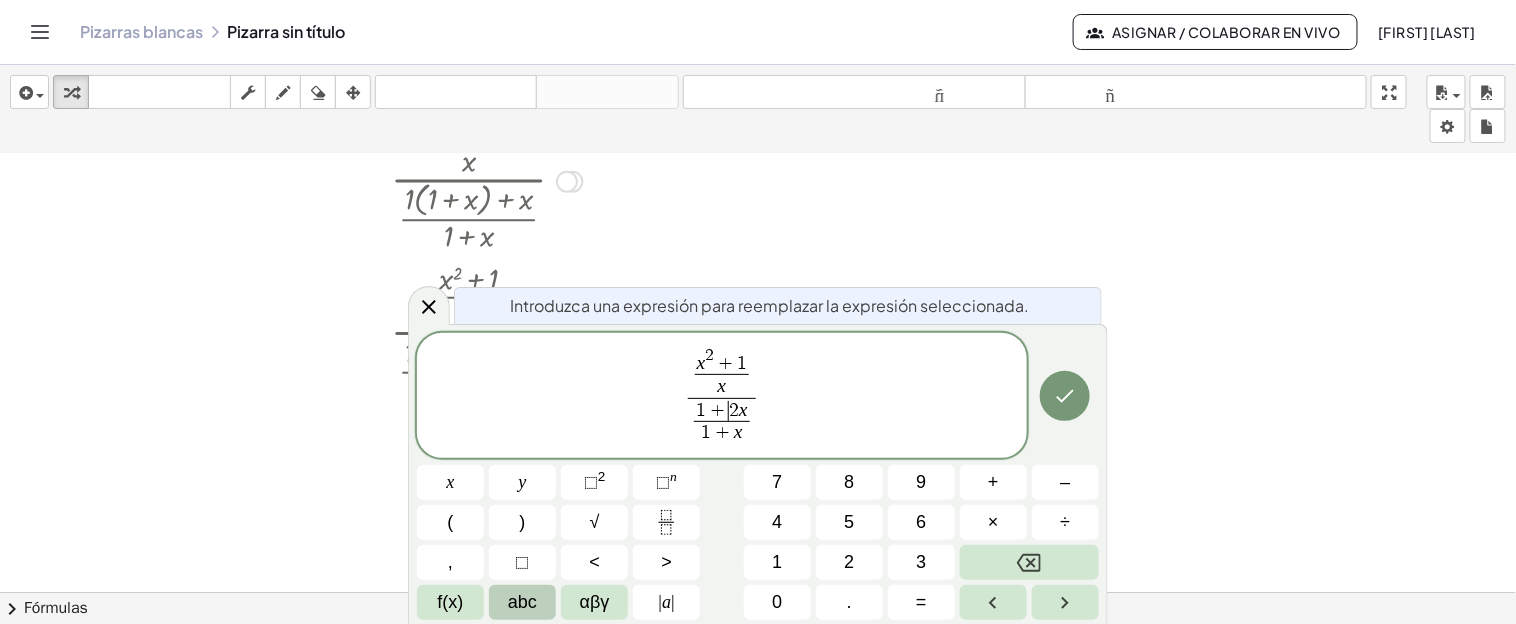 drag, startPoint x: 722, startPoint y: 401, endPoint x: 301, endPoint y: 404, distance: 421.01068 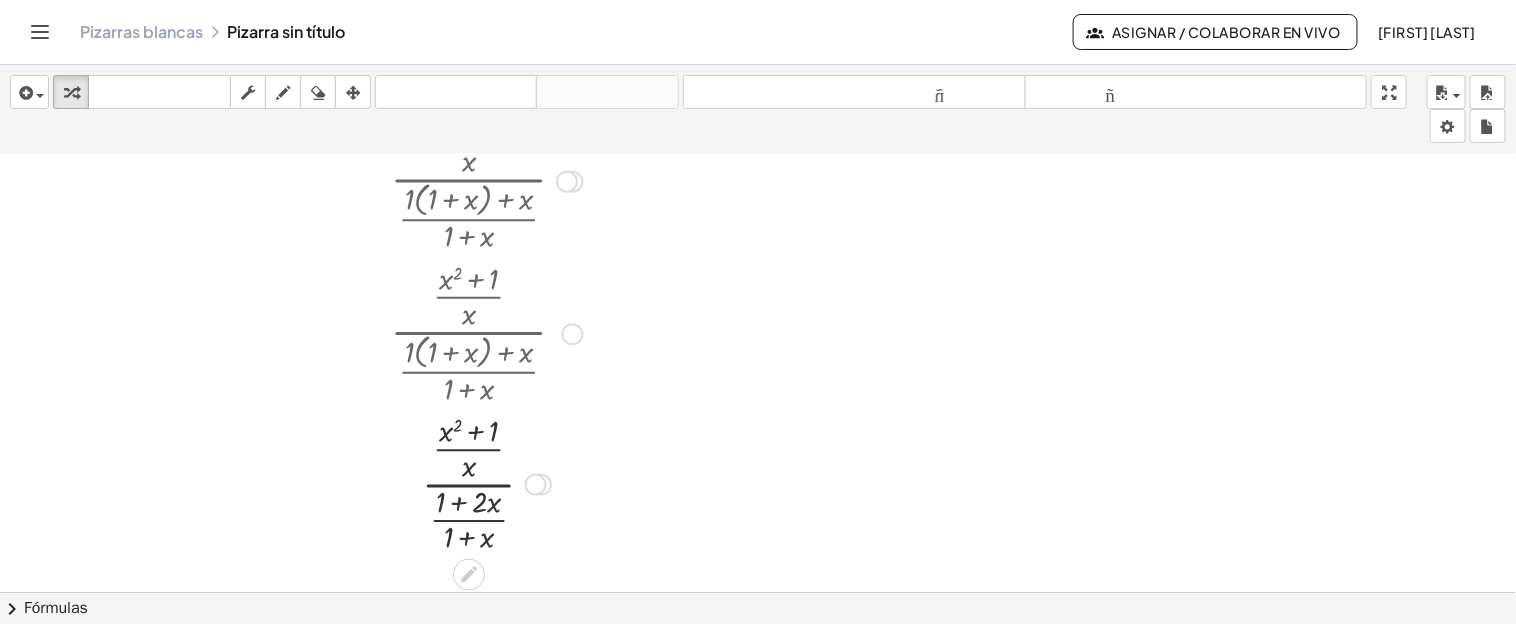 click at bounding box center (486, 332) 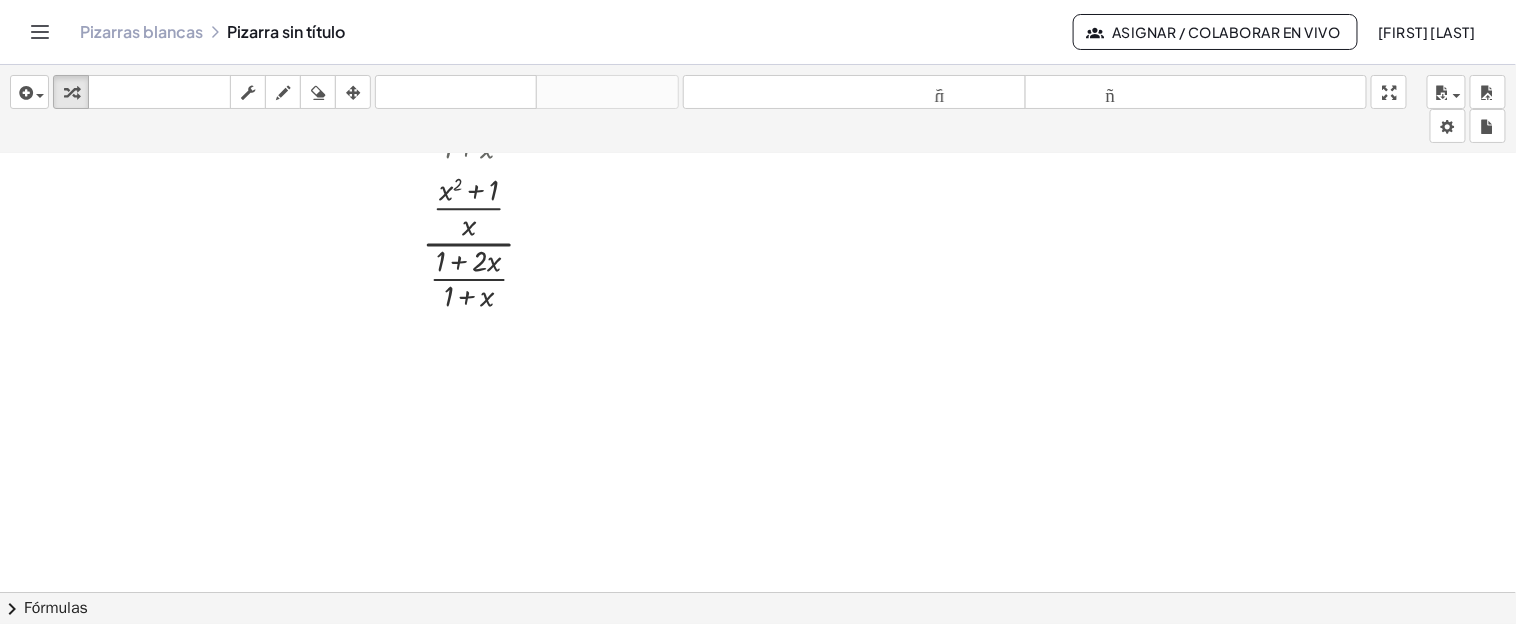 scroll, scrollTop: 1319, scrollLeft: 0, axis: vertical 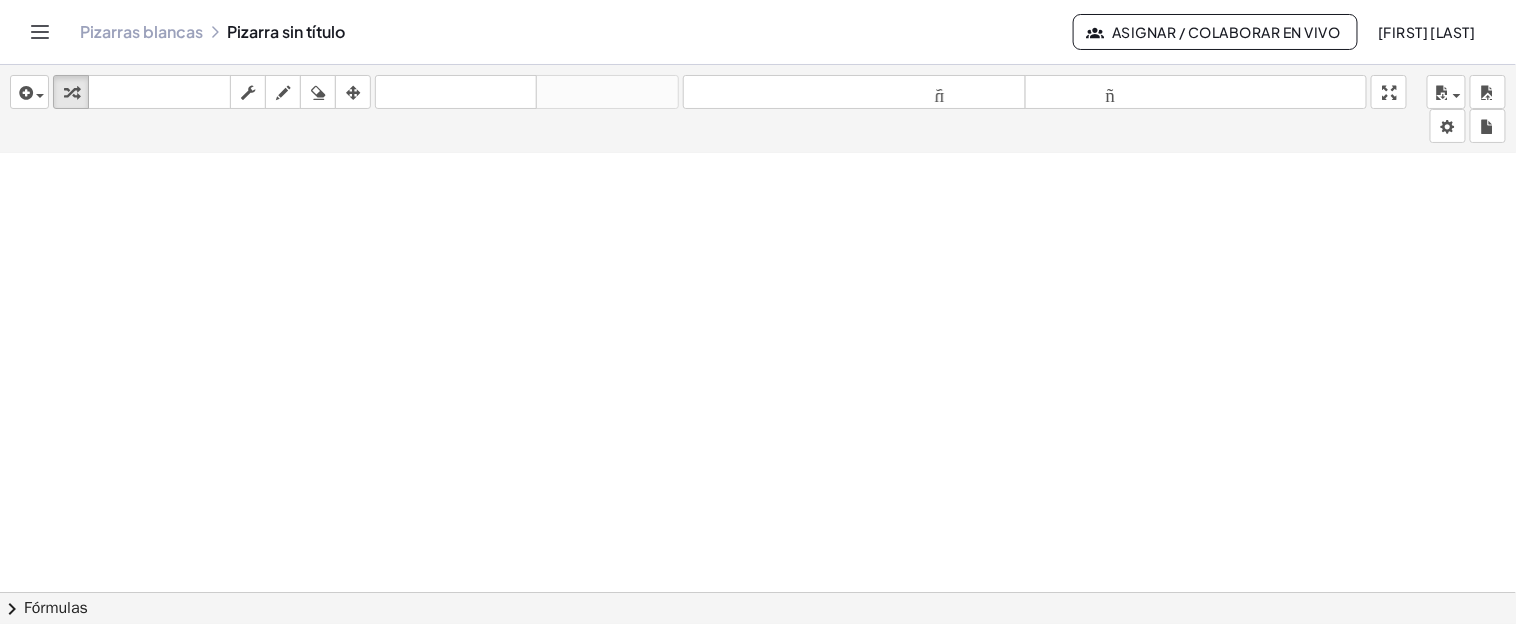 click at bounding box center [758, -66] 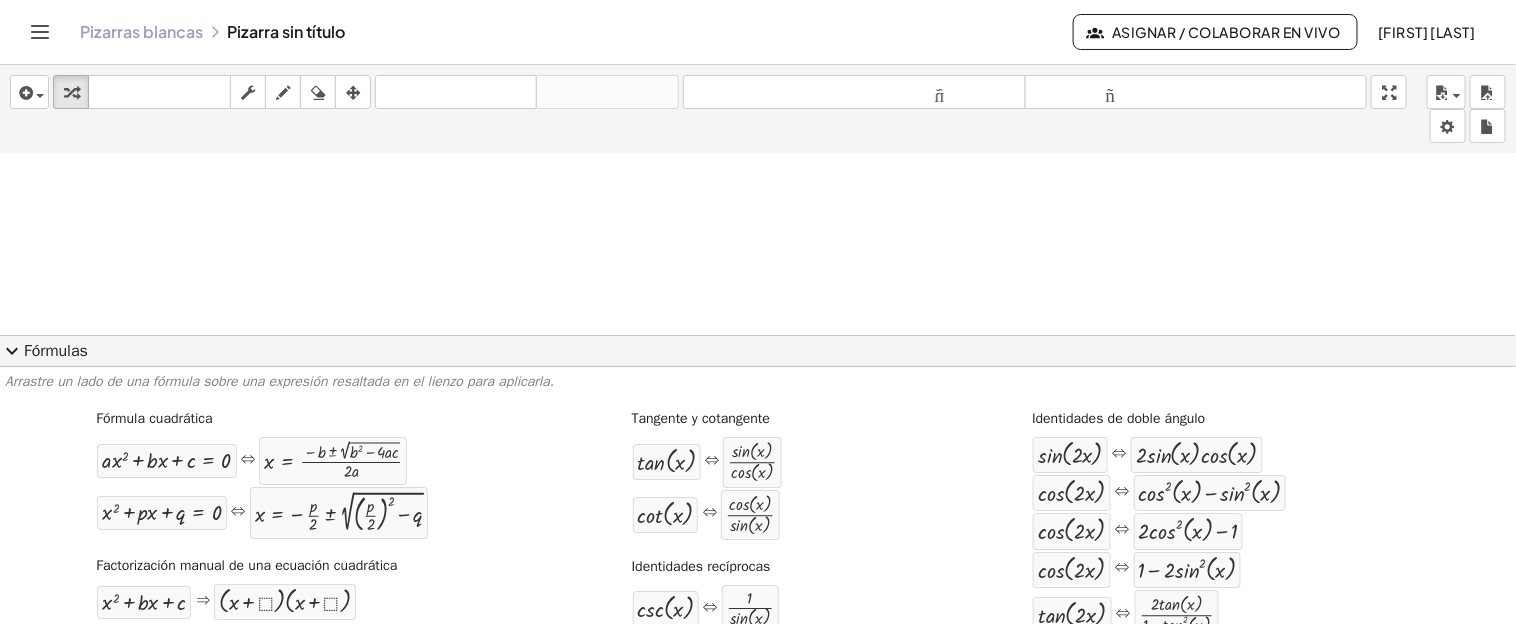 drag, startPoint x: 777, startPoint y: 190, endPoint x: 785, endPoint y: 208, distance: 19.697716 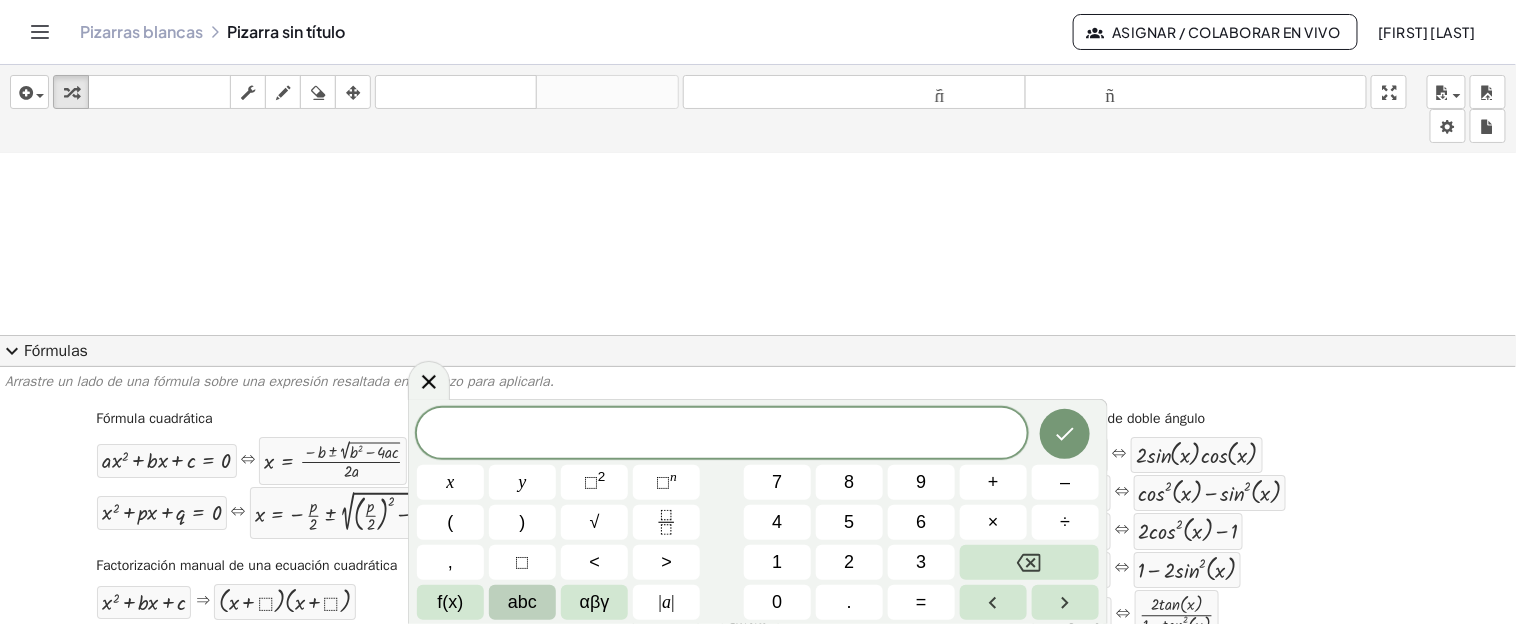 click on "expand_more" at bounding box center (12, 351) 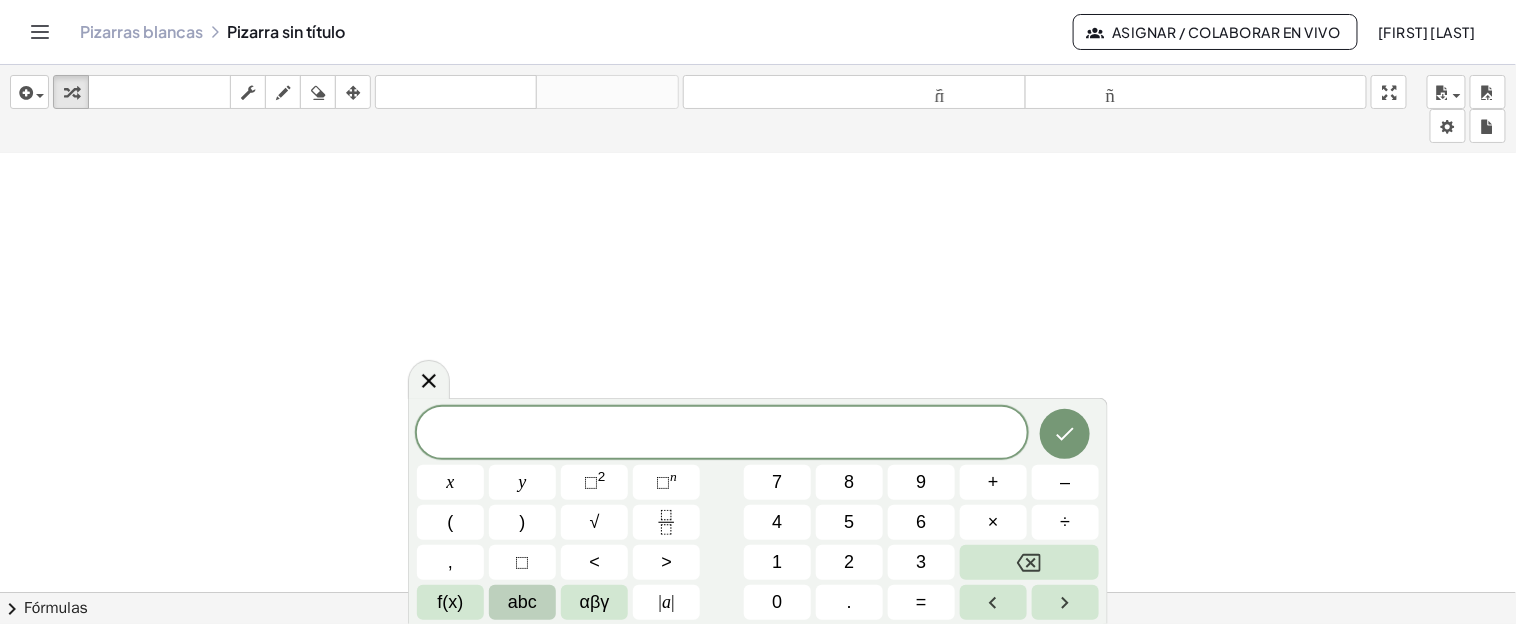 click at bounding box center (722, 434) 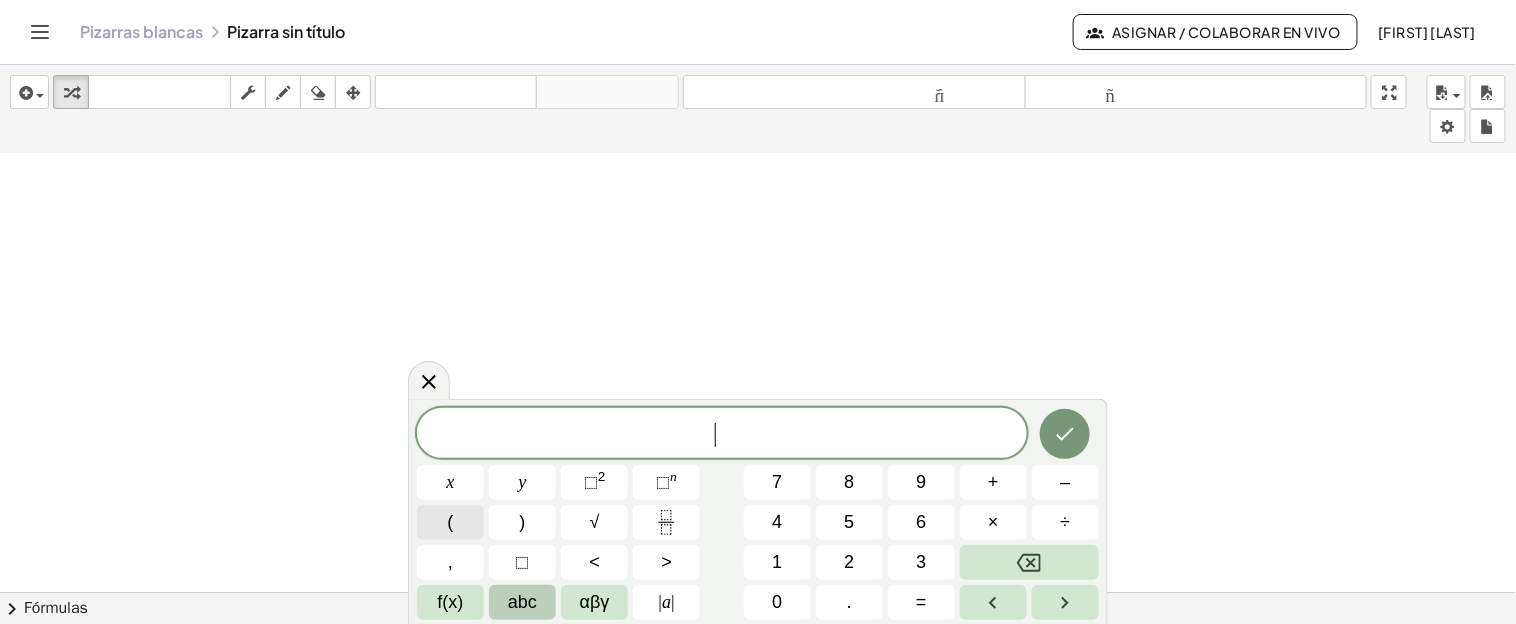 click on "(" at bounding box center [450, 522] 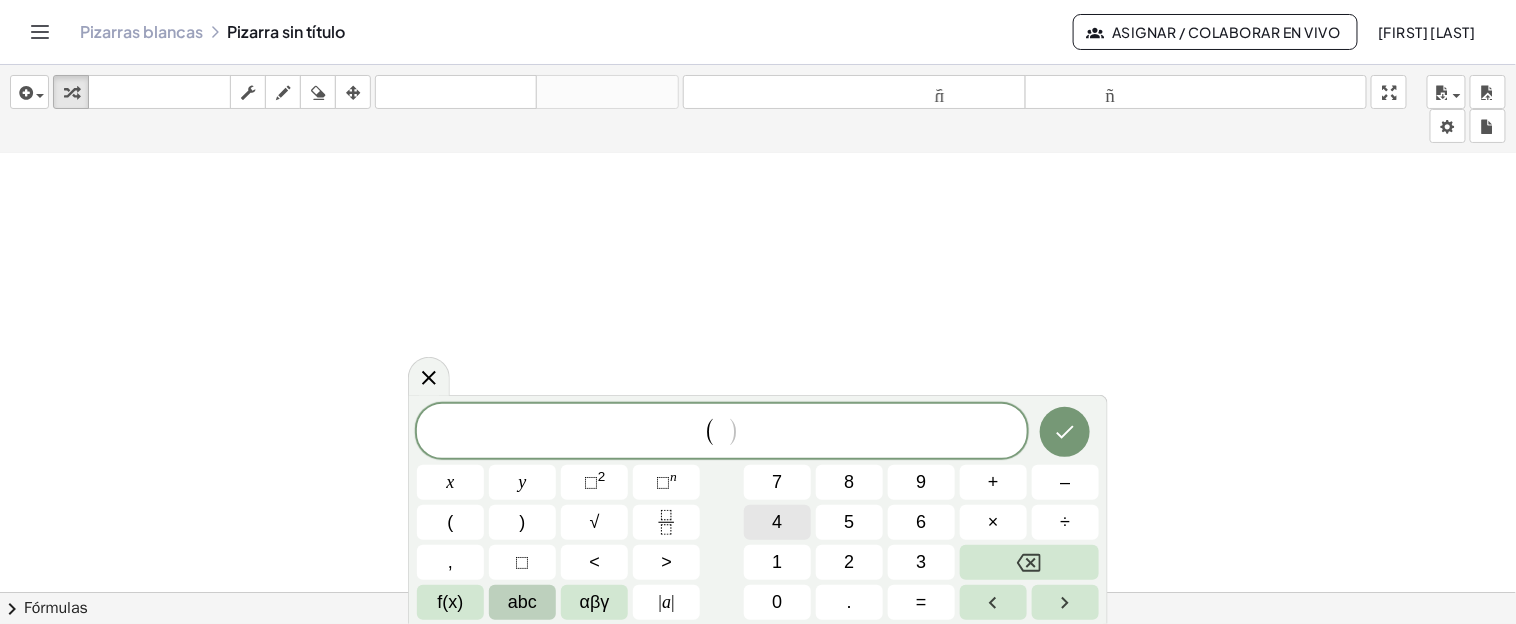 click on "4" at bounding box center (777, 522) 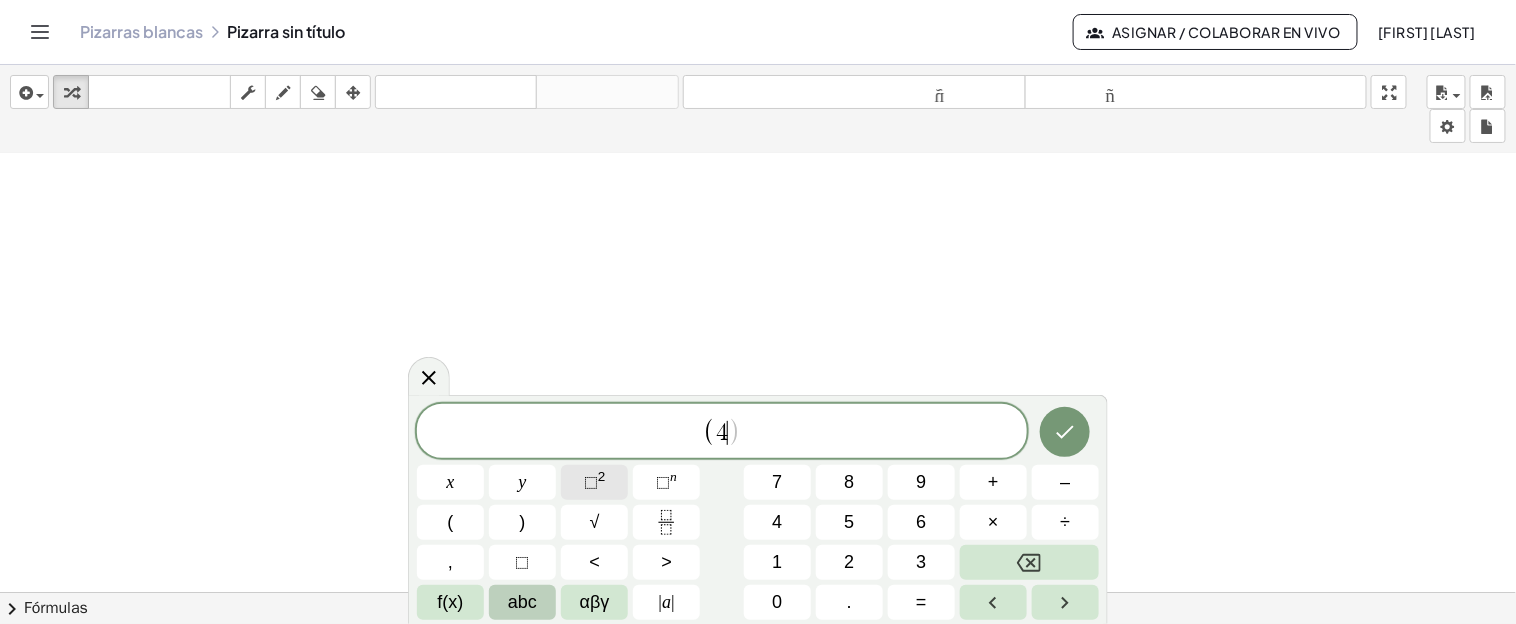 click on "⬚ 2" 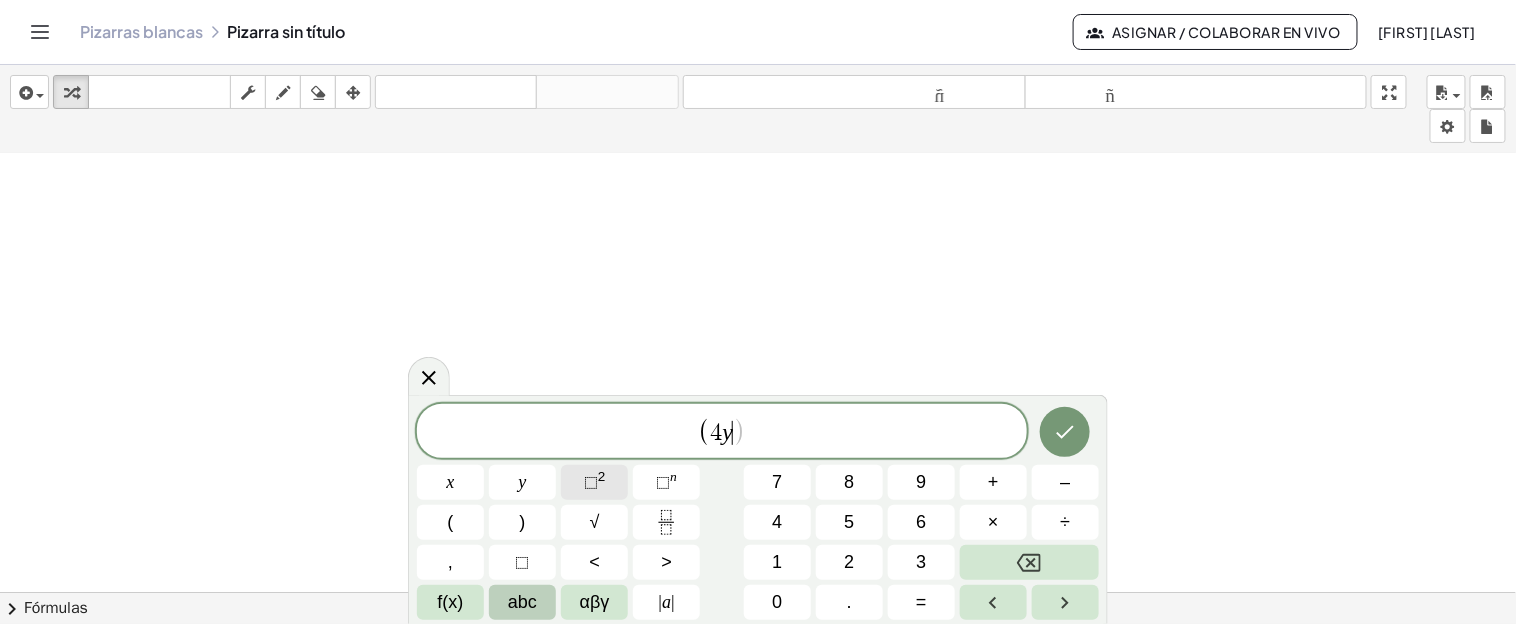 click on "⬚" at bounding box center (591, 482) 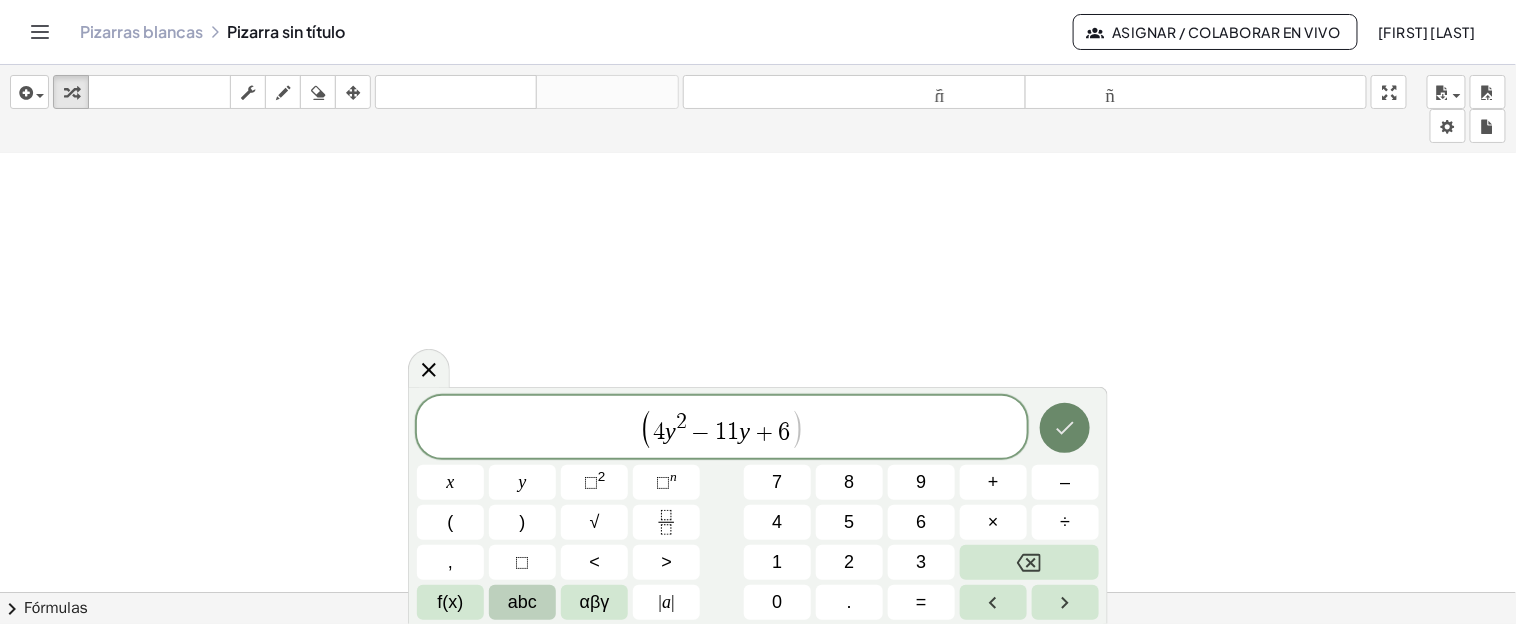 click at bounding box center (1065, 428) 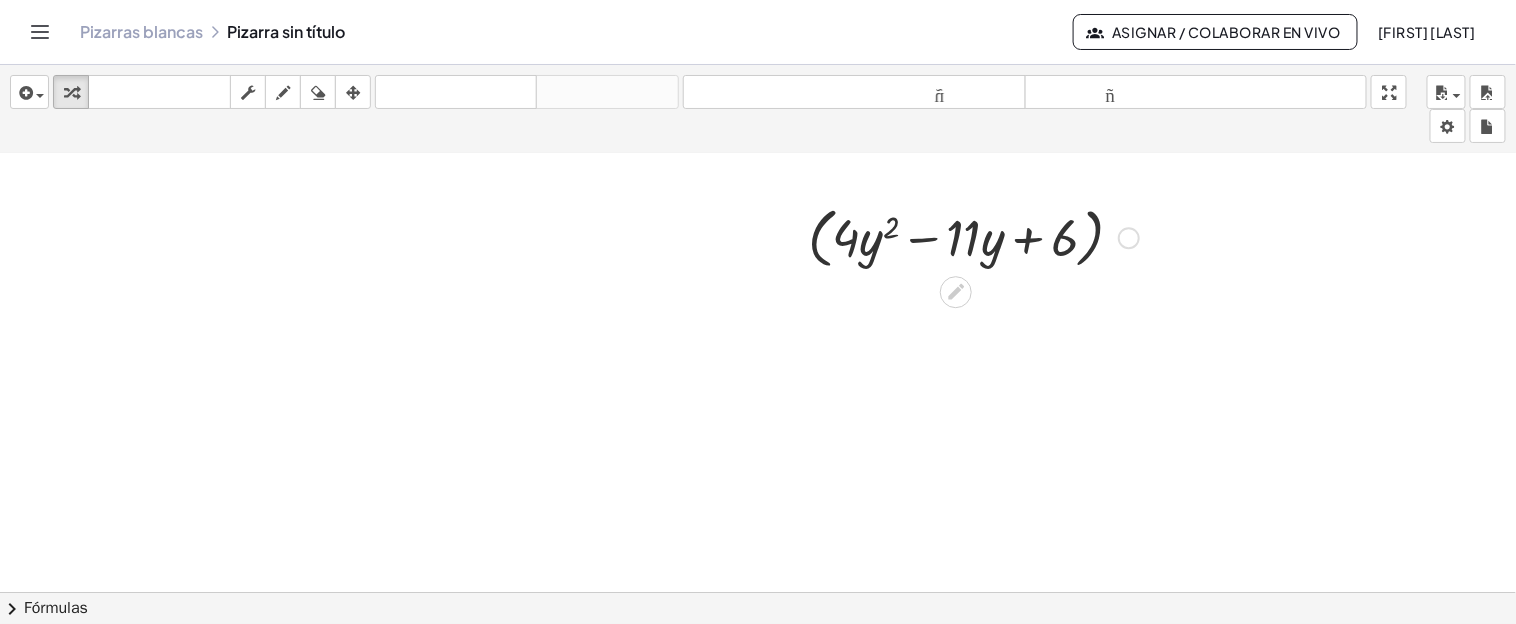 click at bounding box center [973, 237] 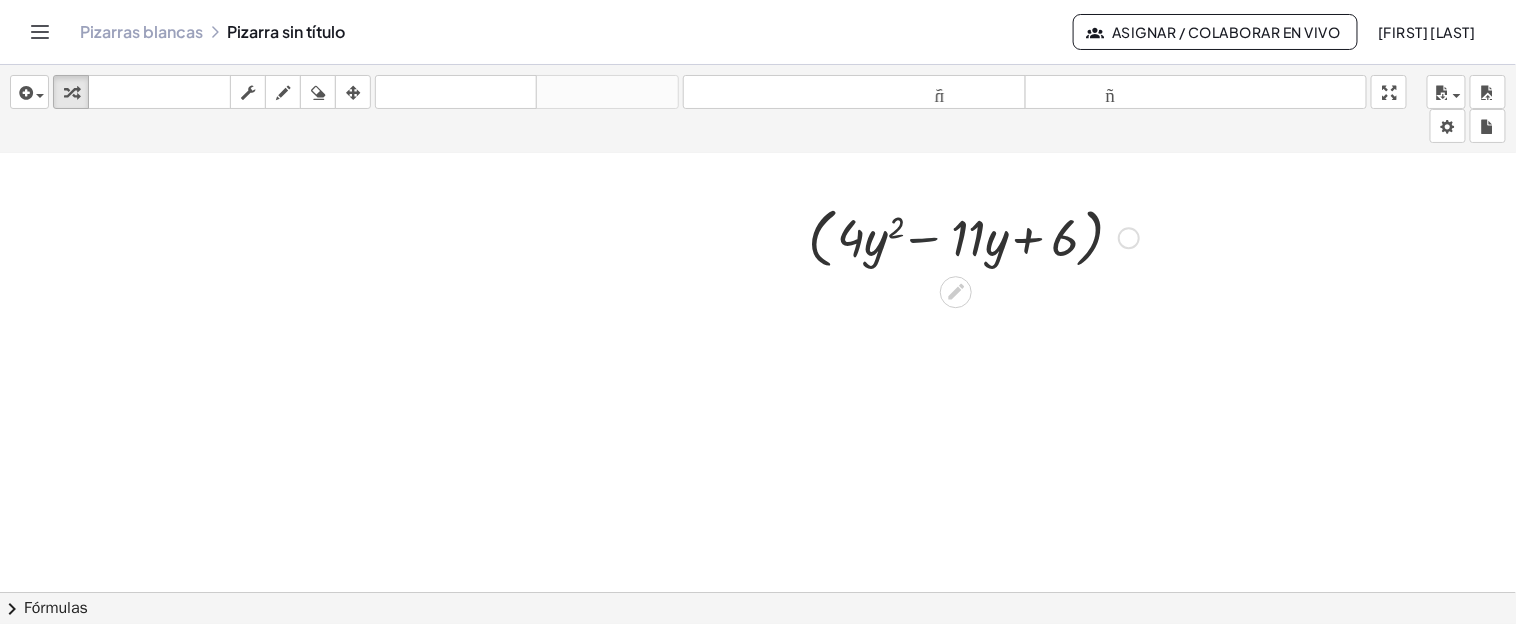 click at bounding box center [973, 237] 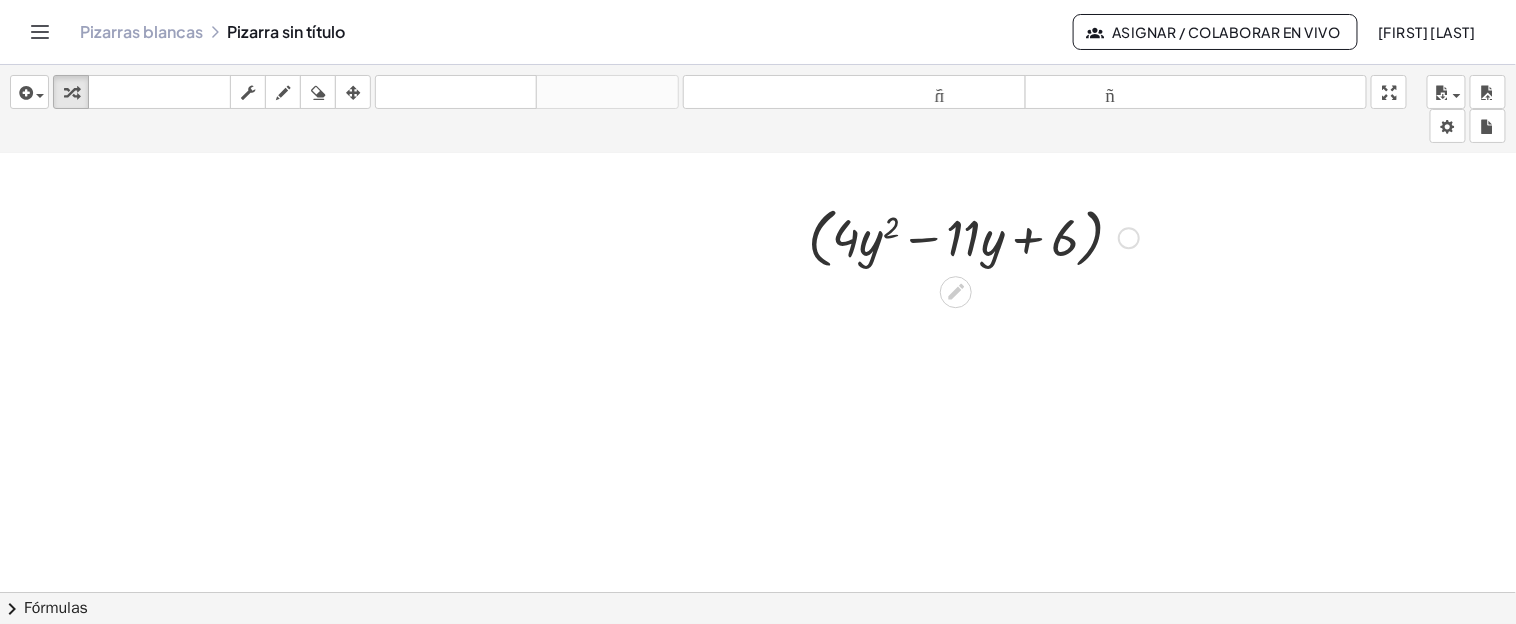 click at bounding box center [973, 237] 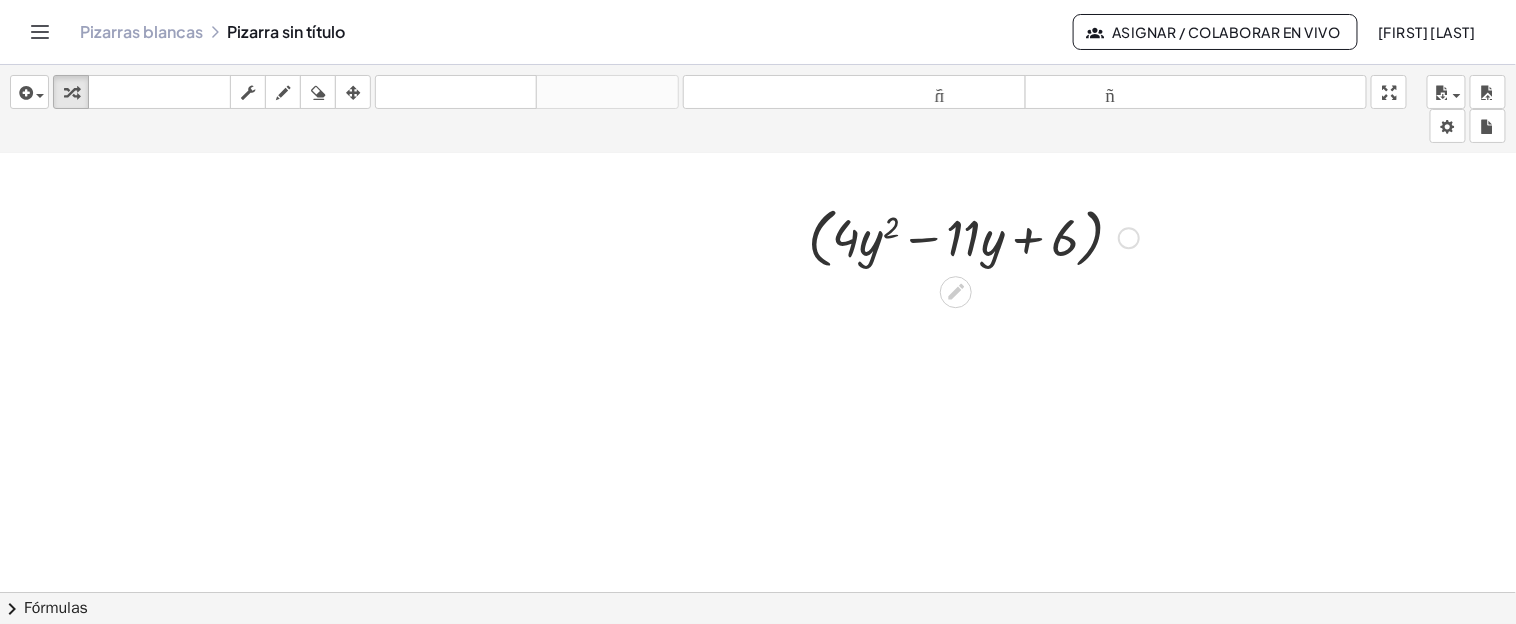 click at bounding box center [973, 237] 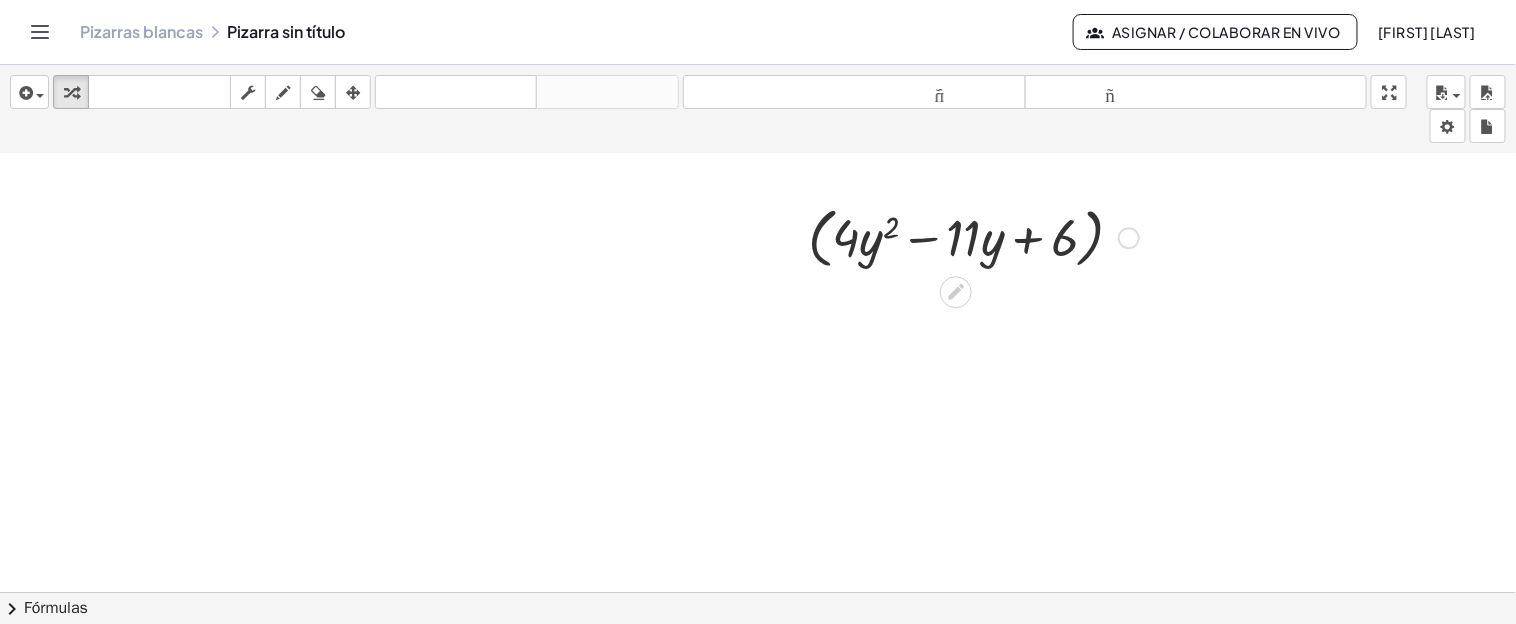 click at bounding box center (973, 237) 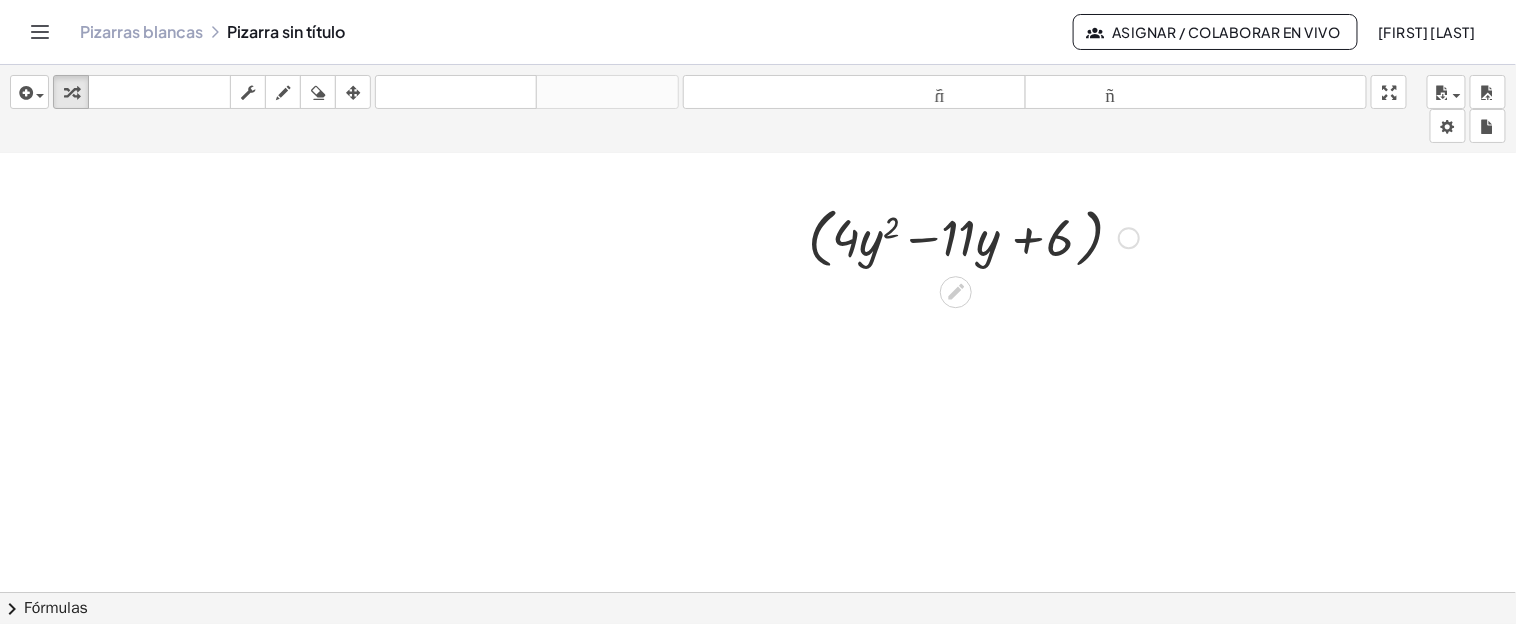 click at bounding box center (973, 237) 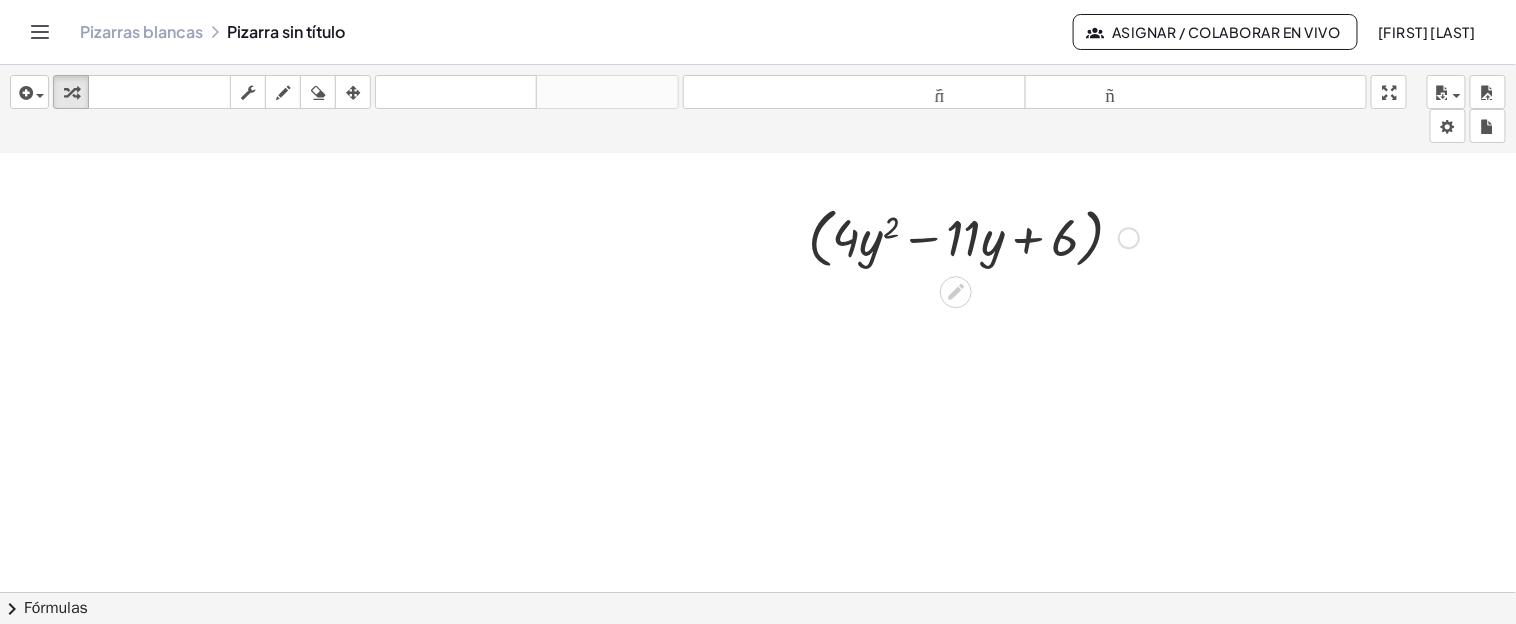 click at bounding box center (973, 237) 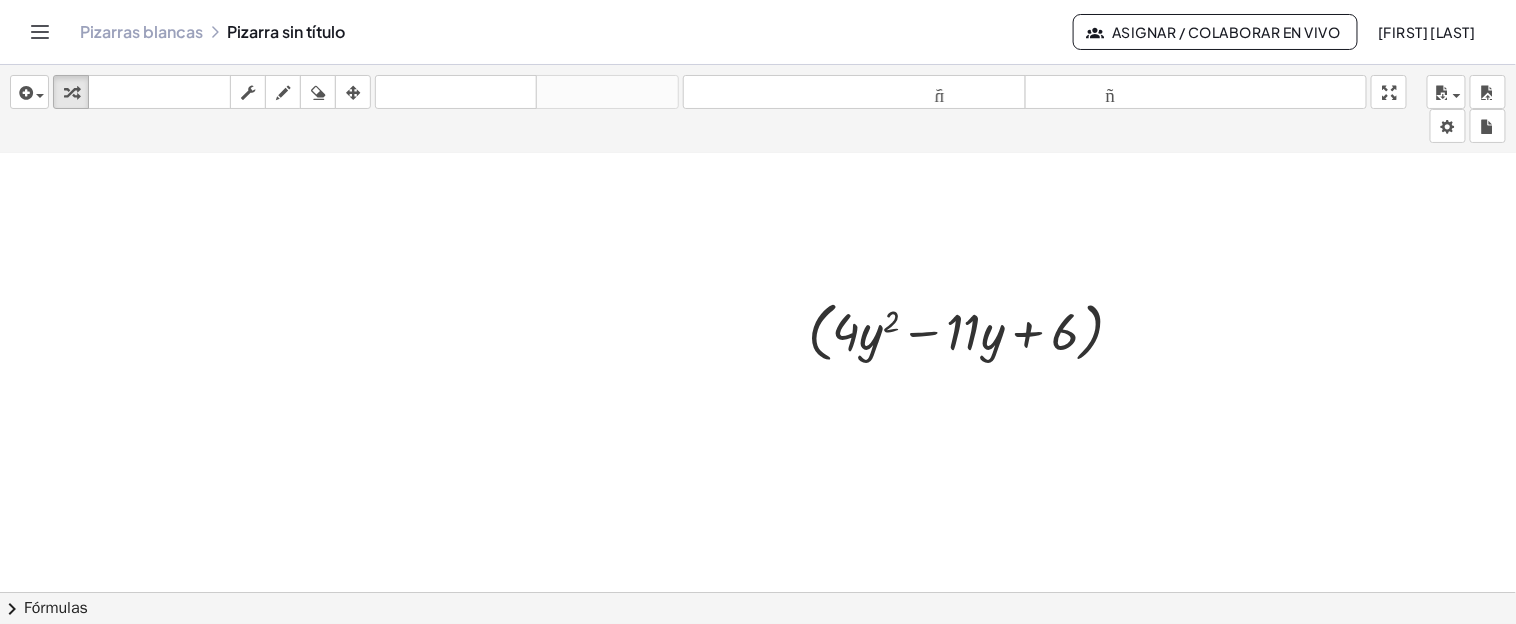 scroll, scrollTop: 1169, scrollLeft: 0, axis: vertical 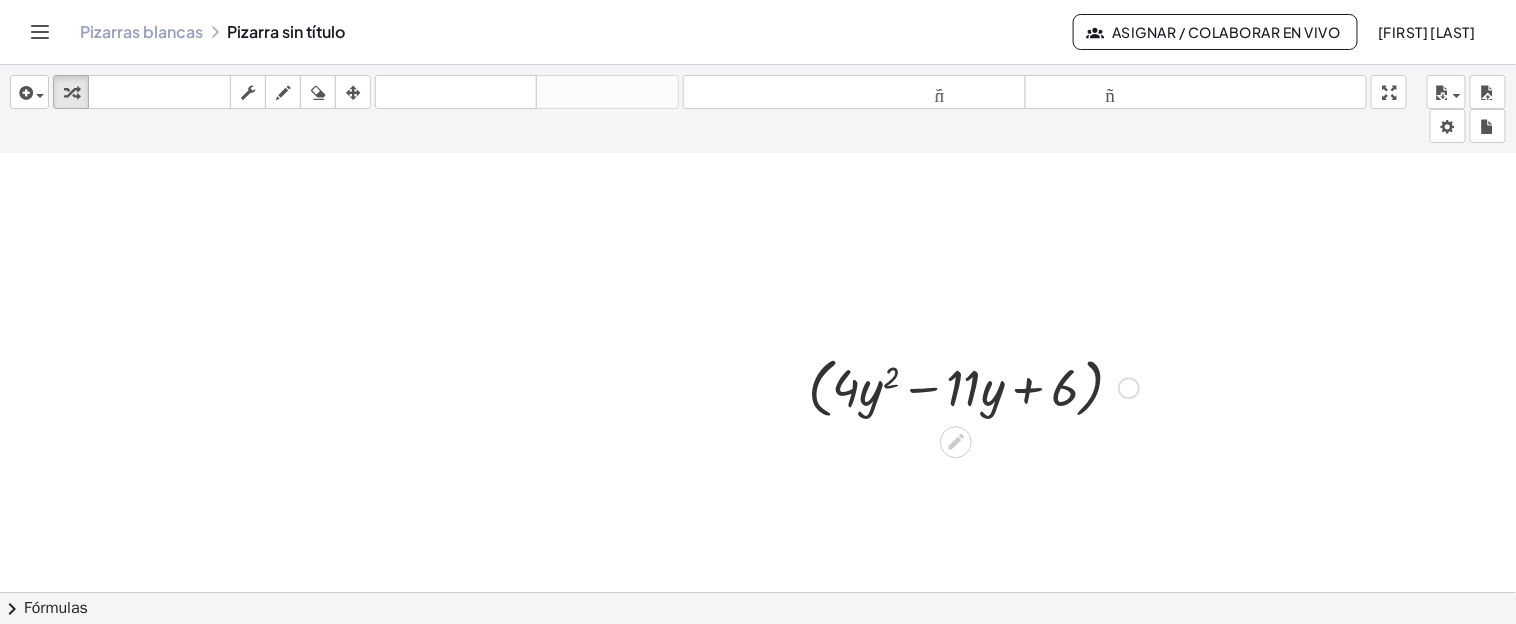 click at bounding box center [973, 387] 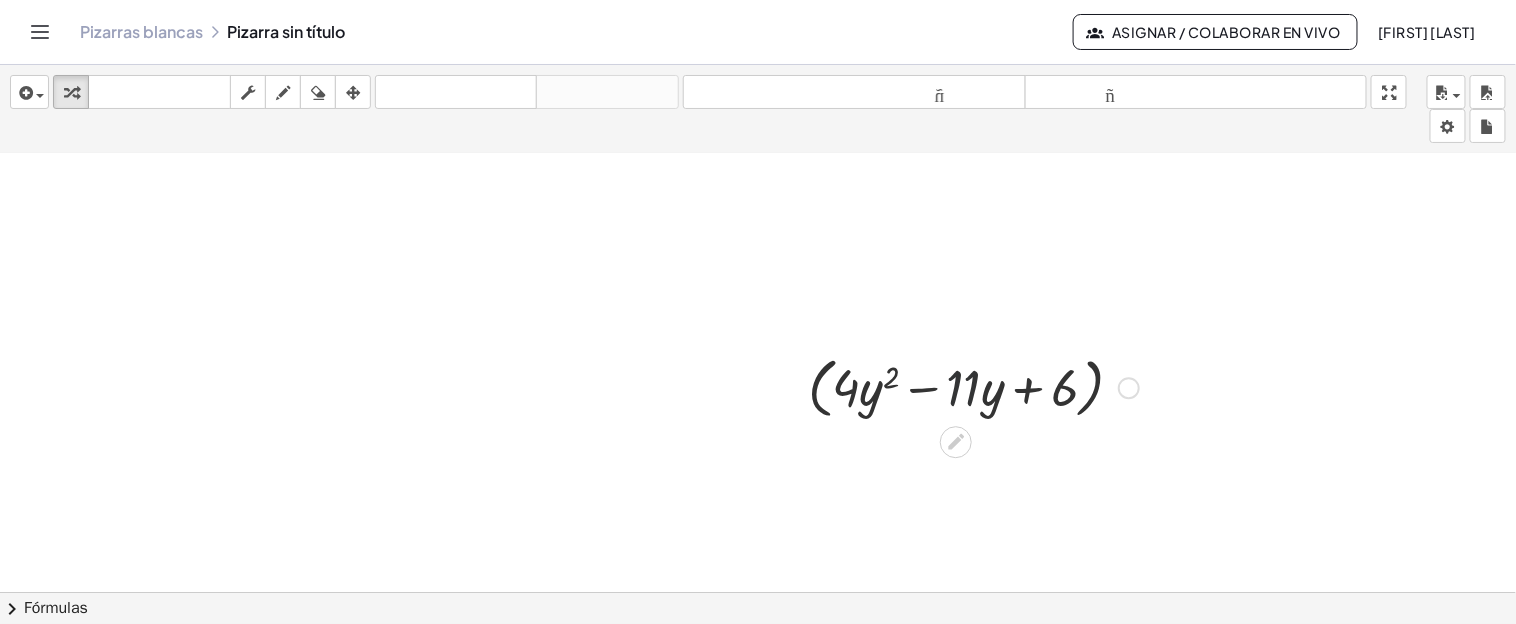 click at bounding box center [973, 387] 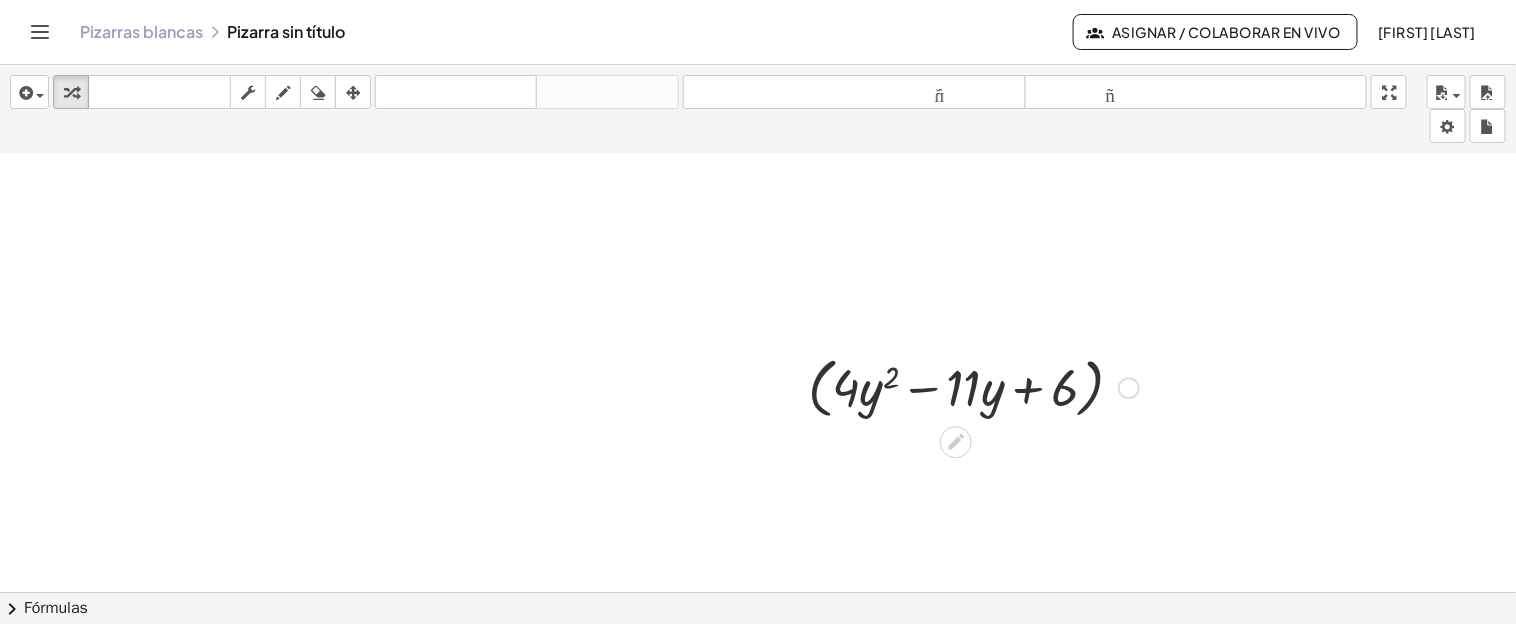 click at bounding box center [973, 387] 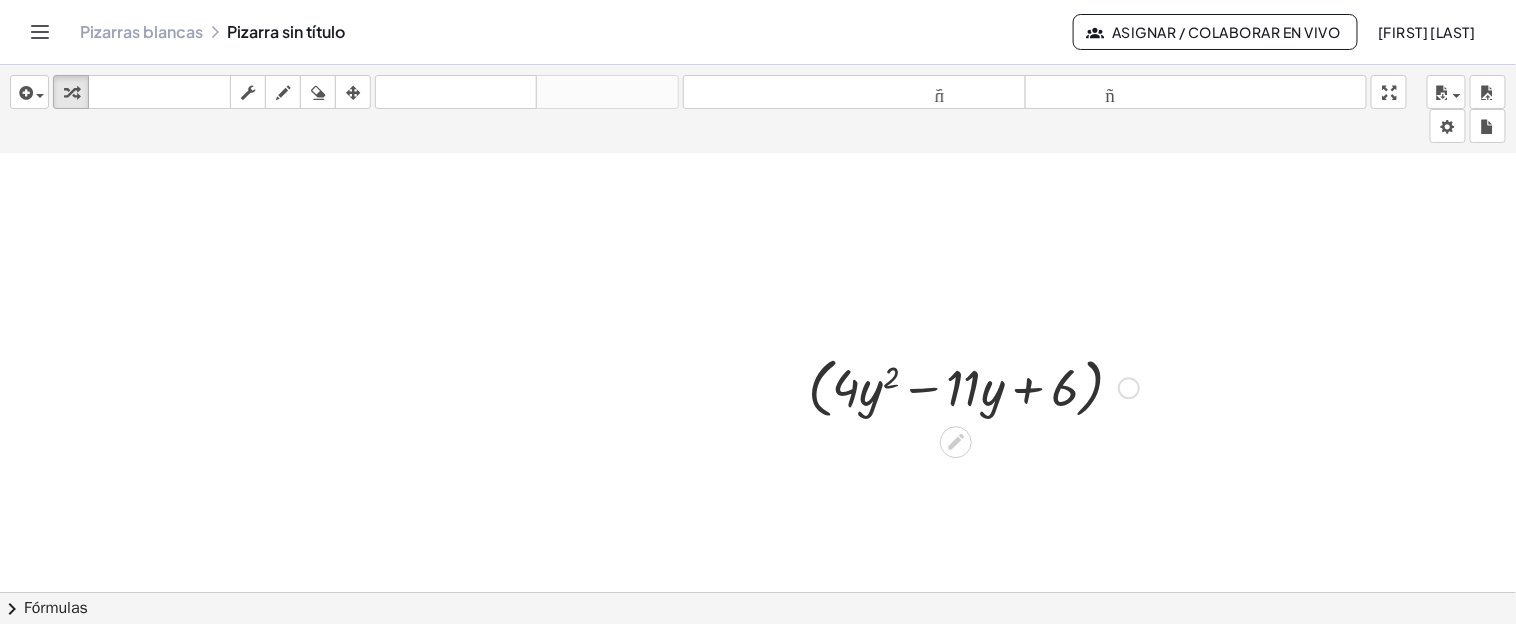 click at bounding box center (973, 387) 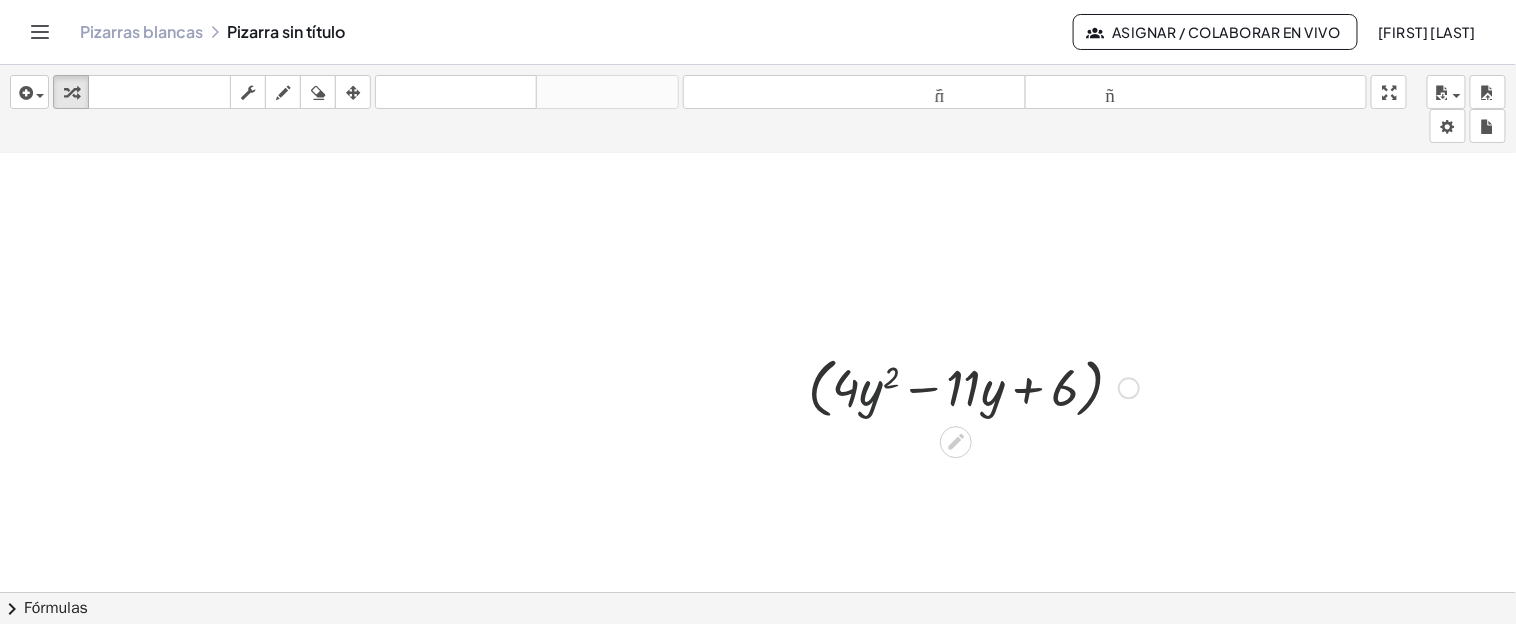 click at bounding box center (973, 387) 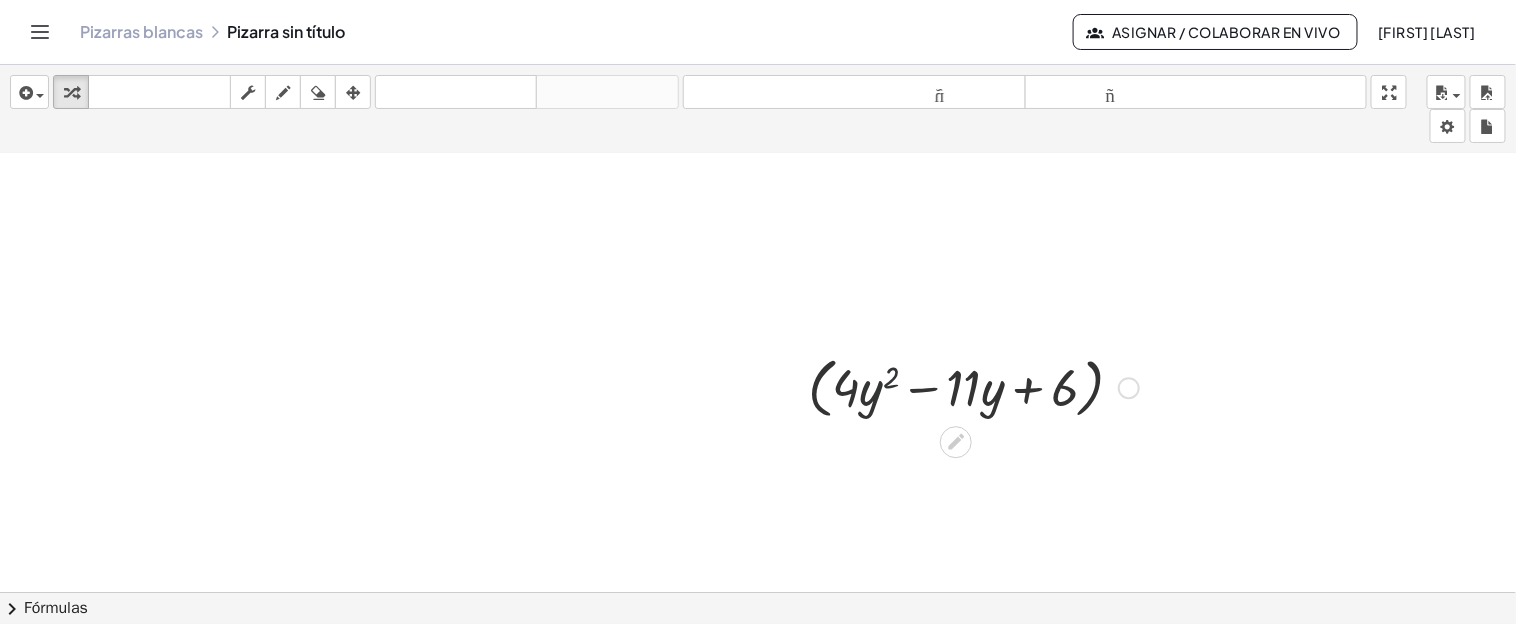 click at bounding box center (973, 387) 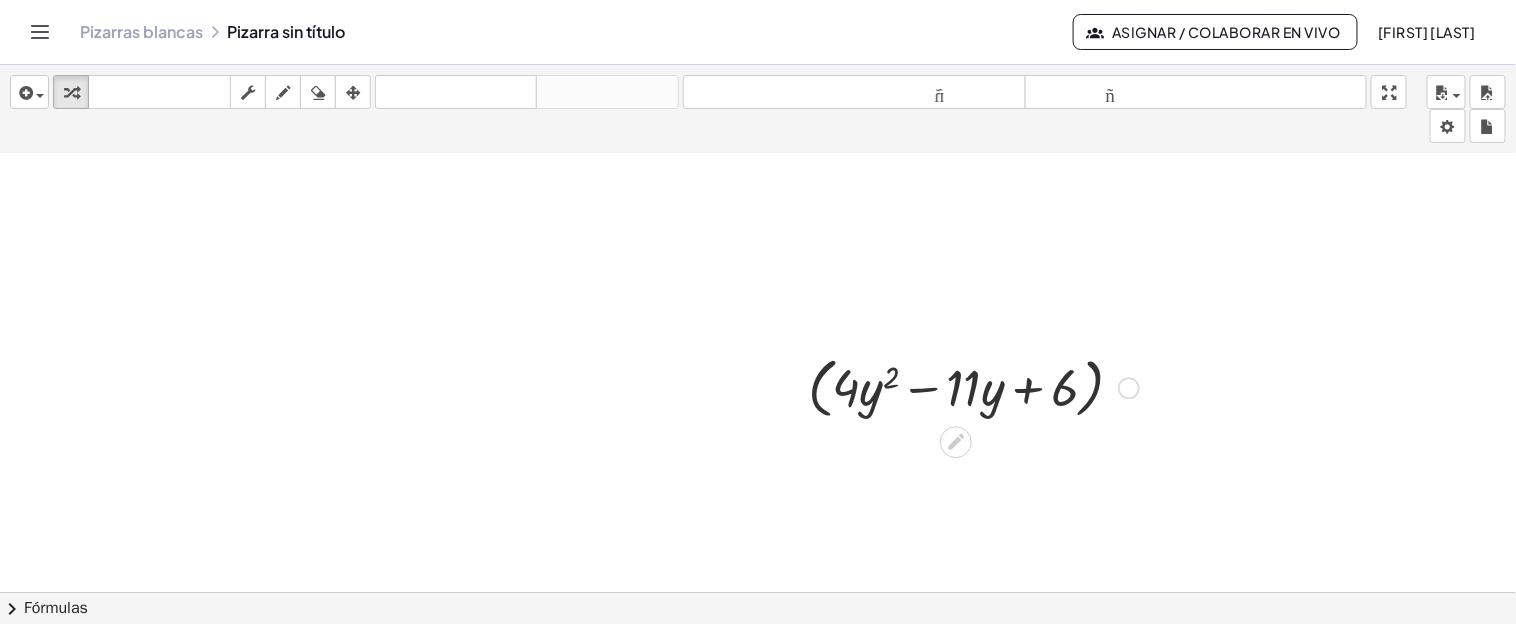 click at bounding box center (973, 387) 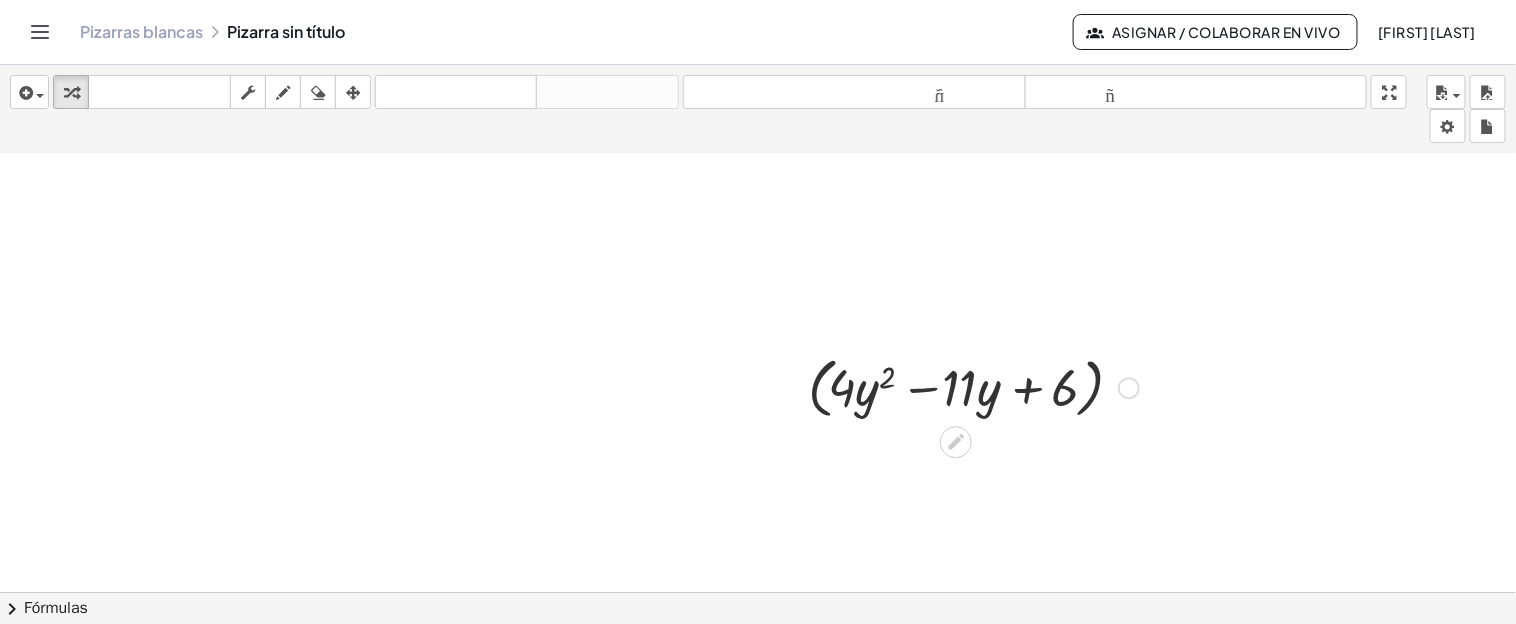 click at bounding box center [973, 387] 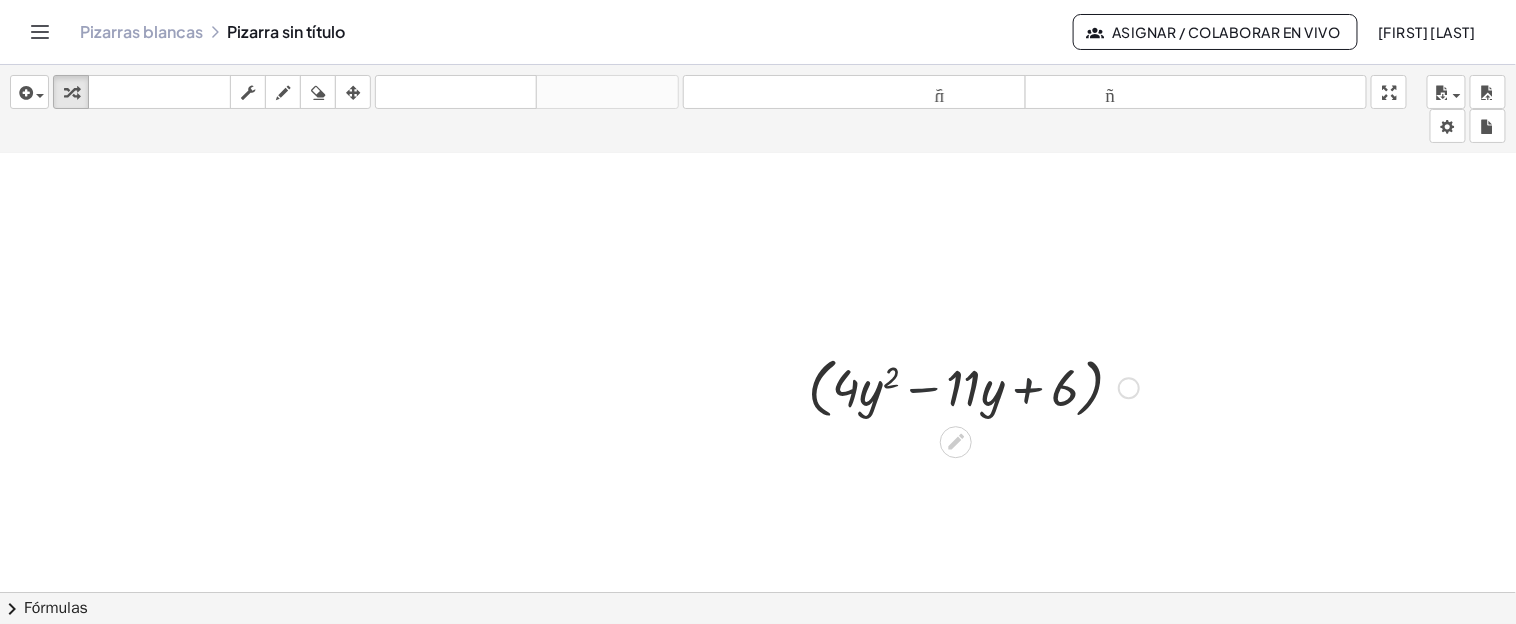 click at bounding box center (973, 387) 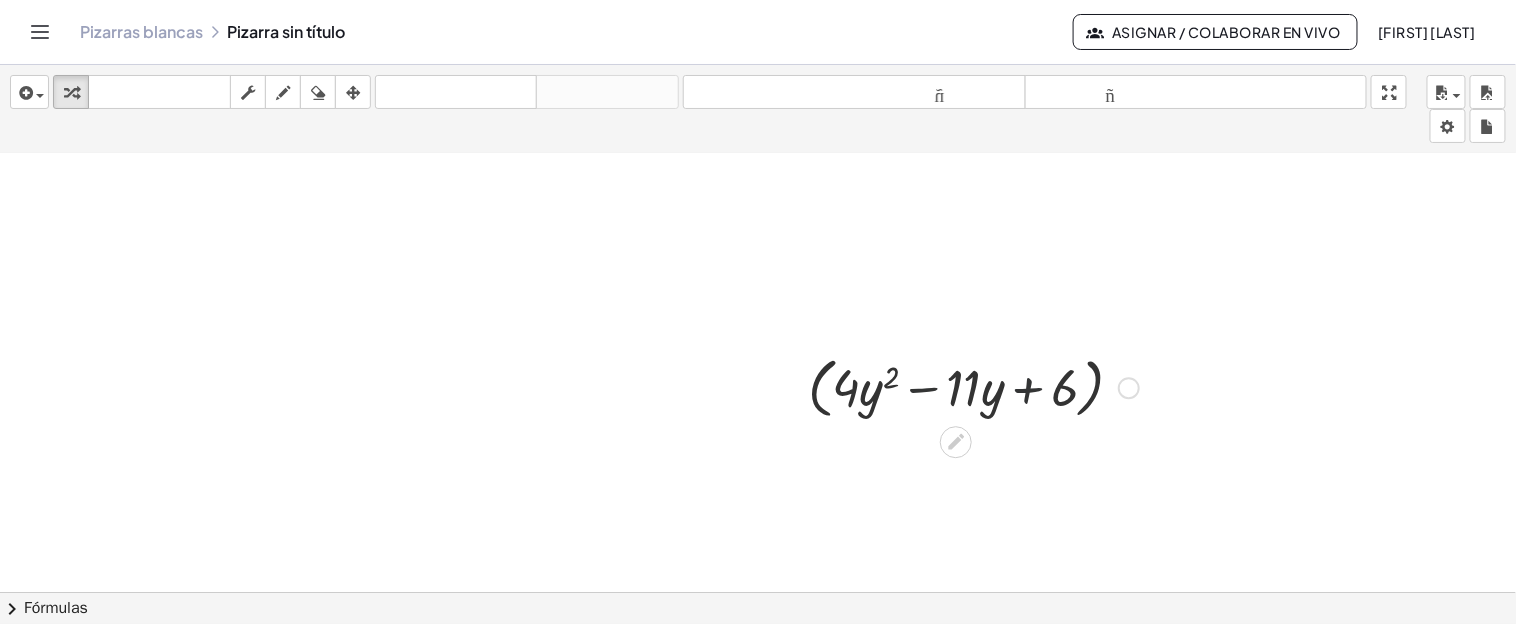 click at bounding box center [973, 387] 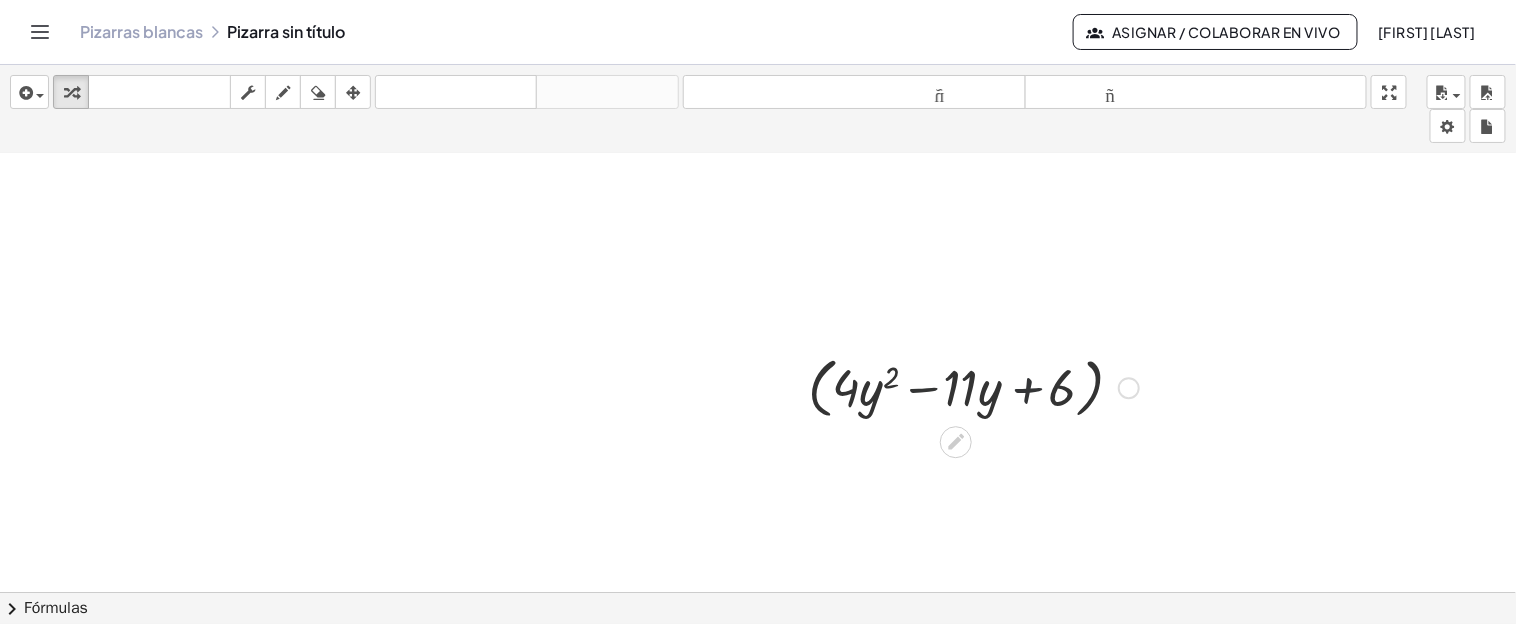 click at bounding box center [973, 387] 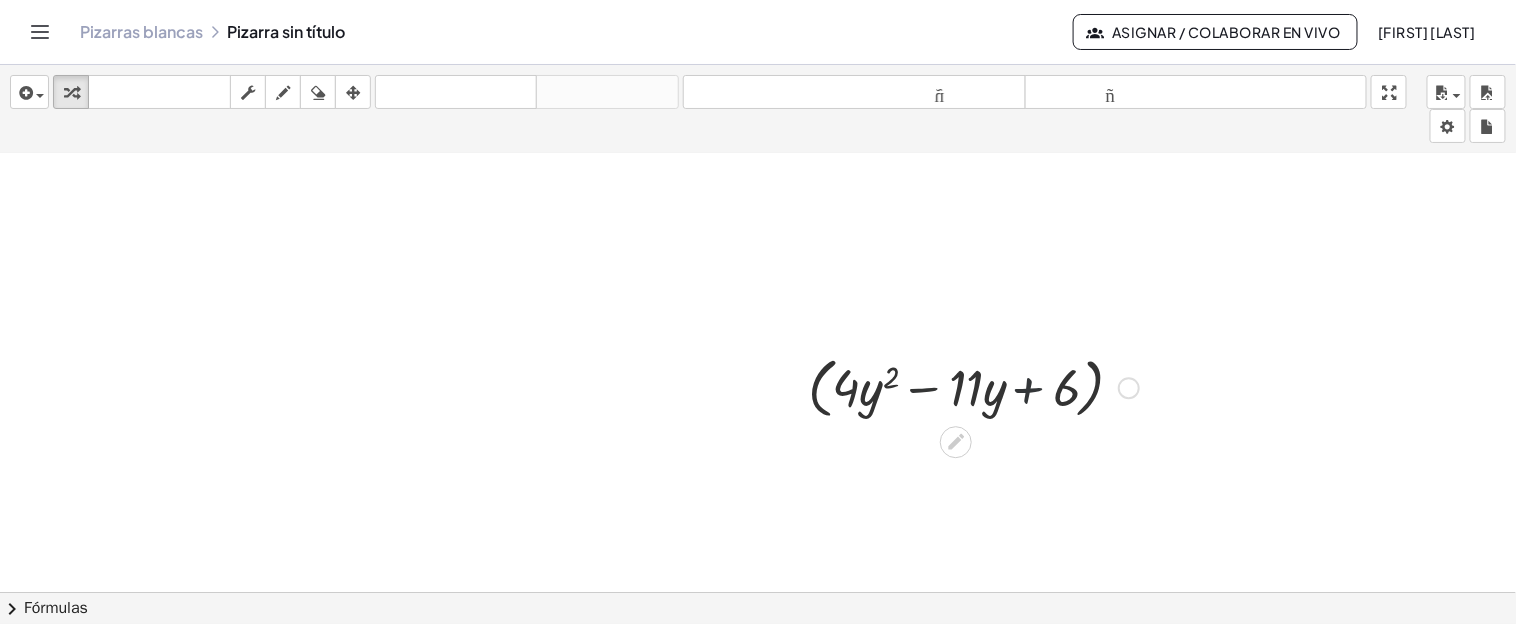 click at bounding box center [973, 387] 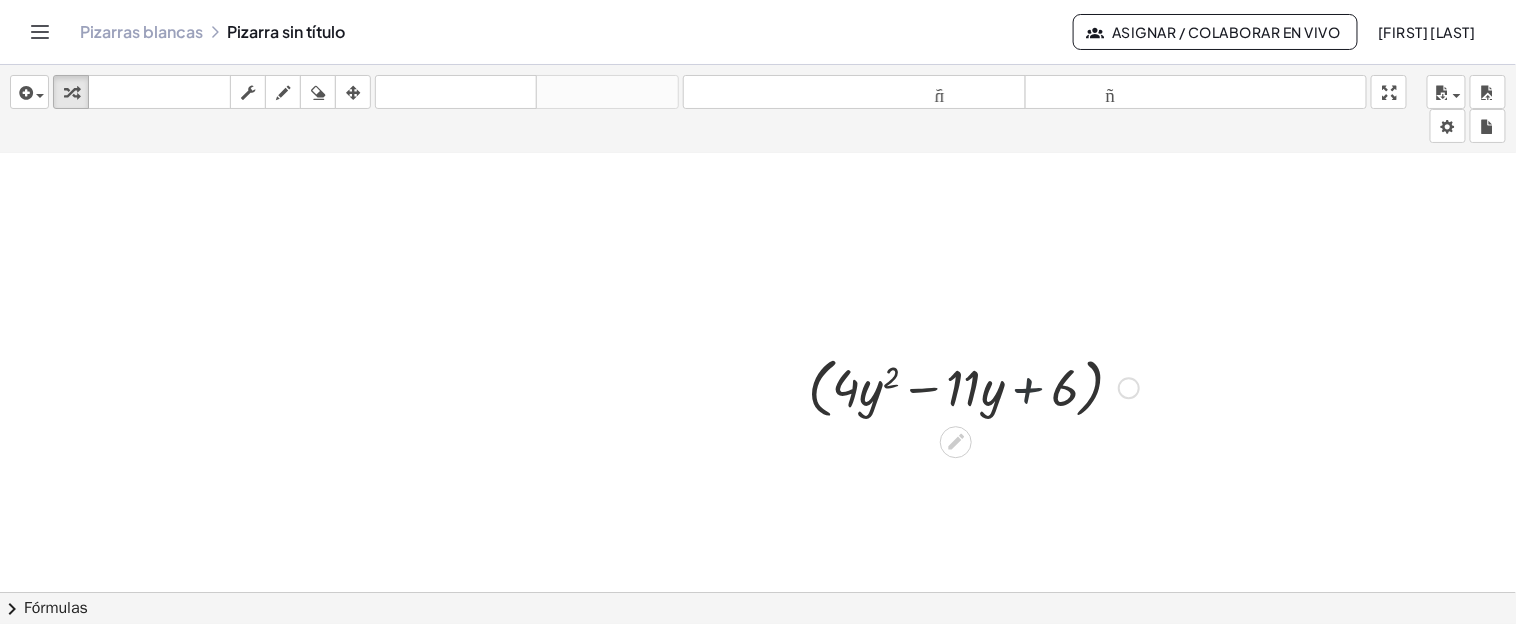 click at bounding box center [973, 387] 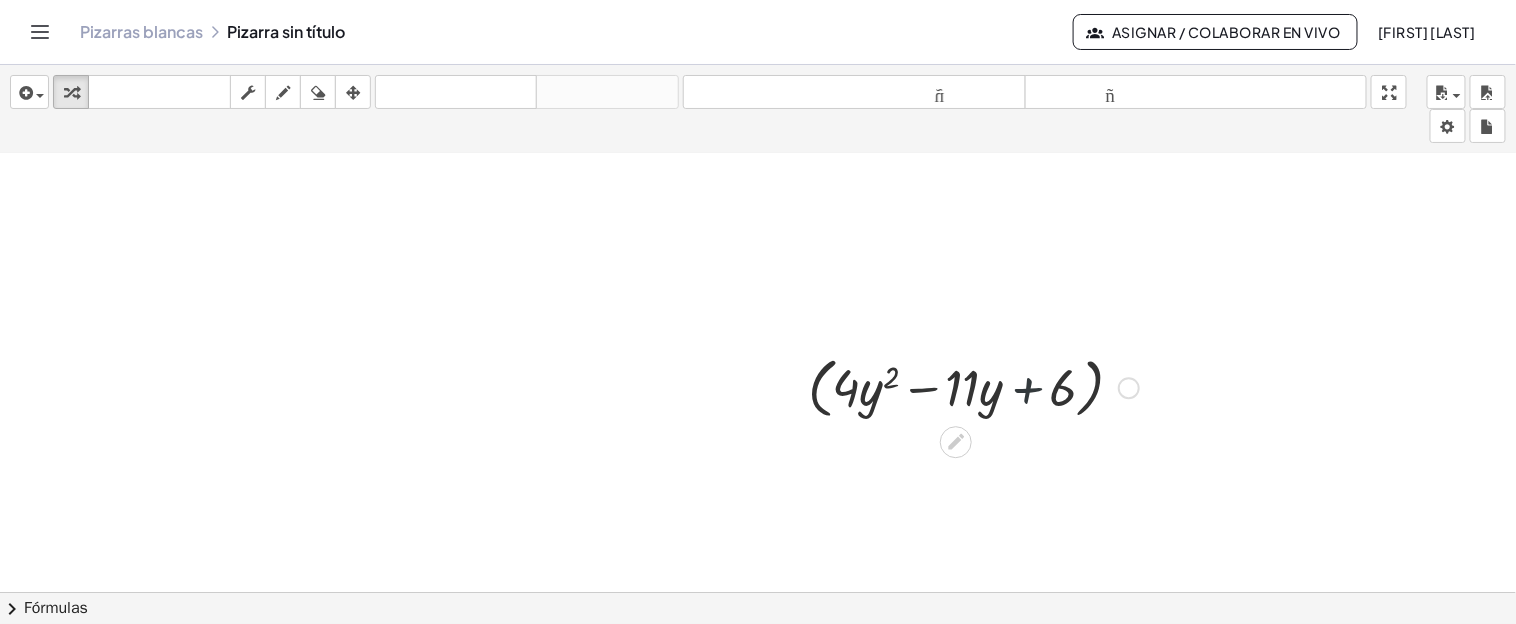 click at bounding box center [973, 387] 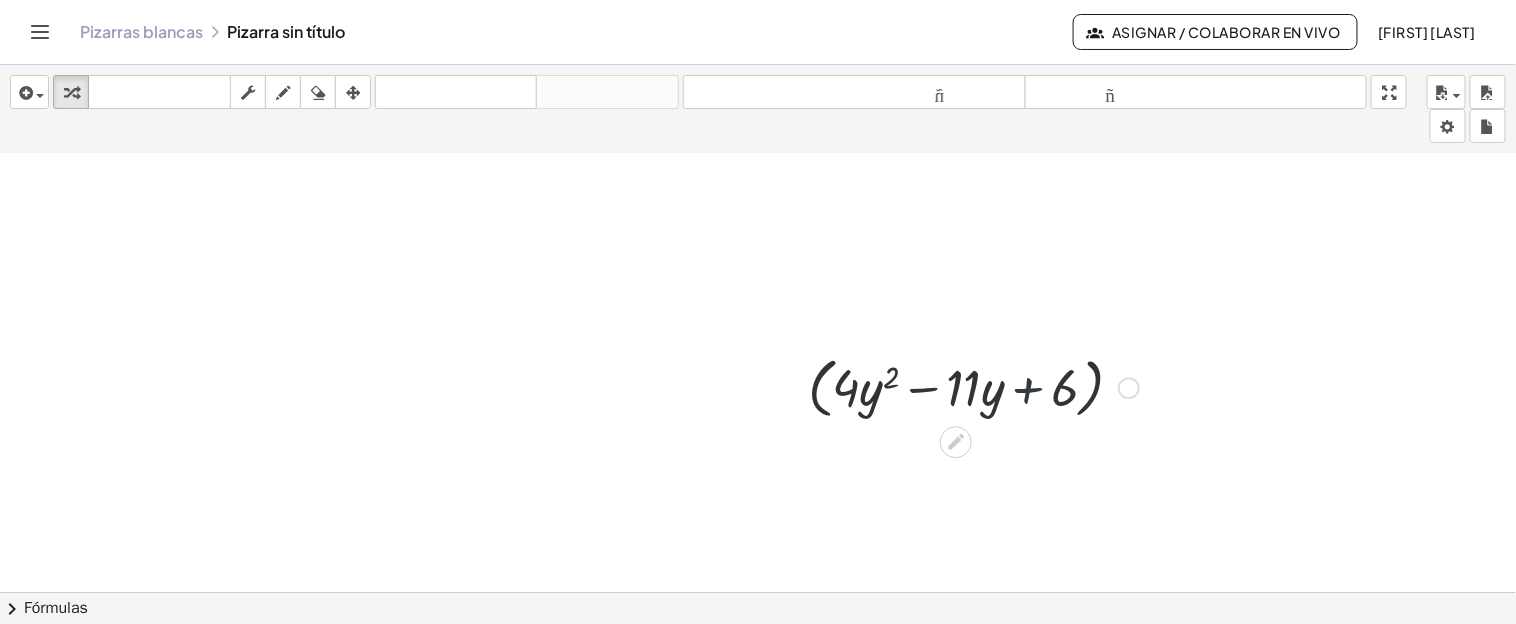 click at bounding box center (973, 387) 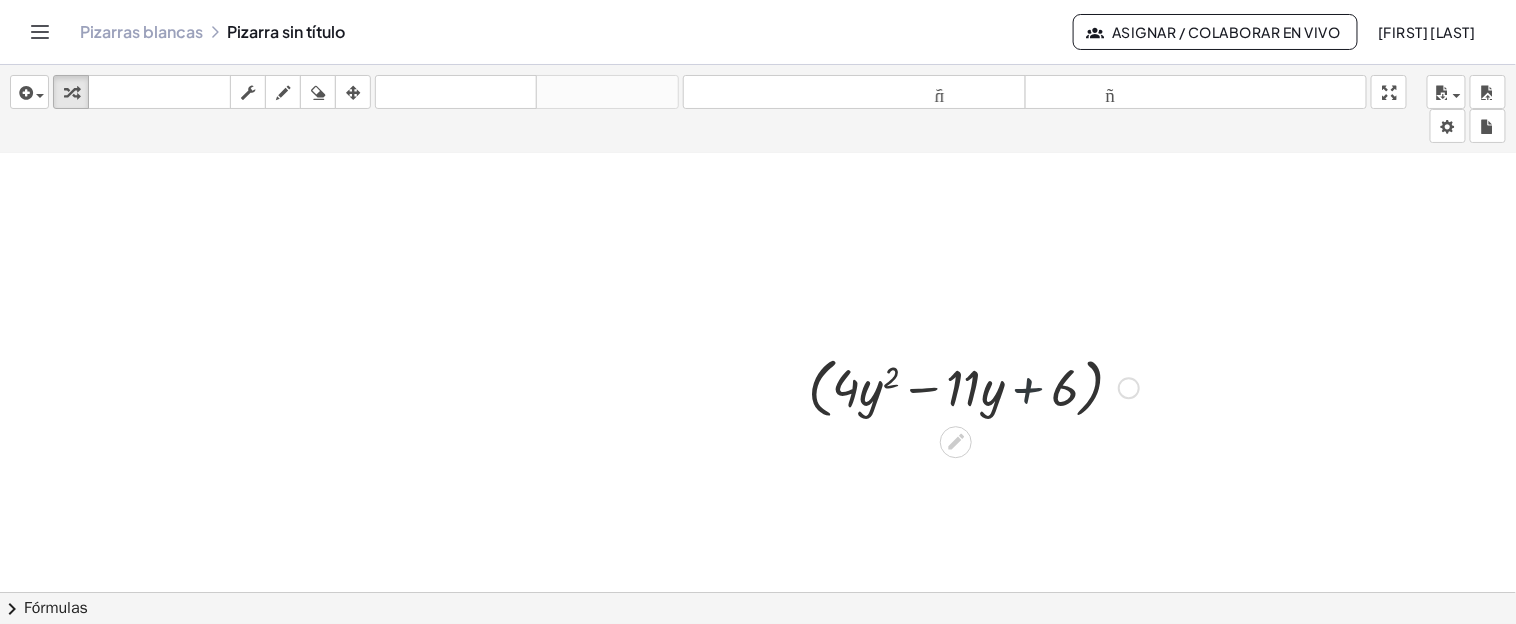 click at bounding box center [973, 387] 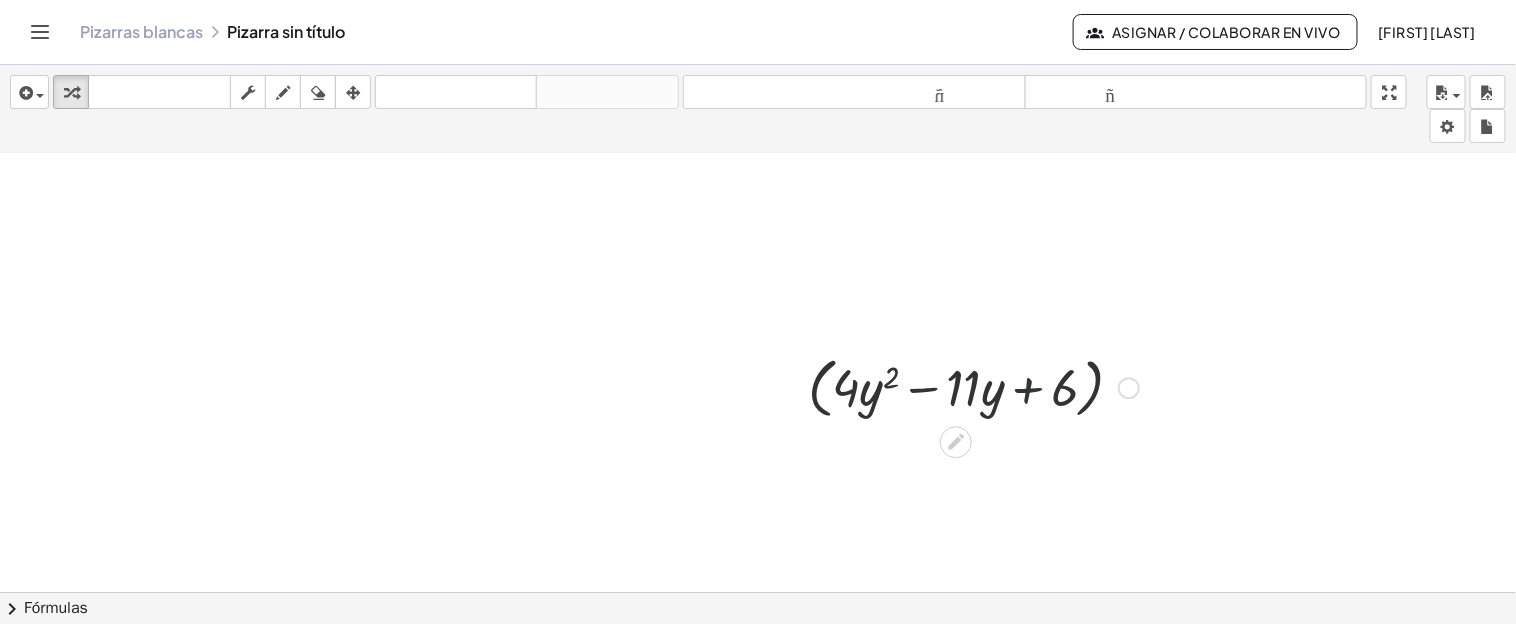 click at bounding box center (973, 387) 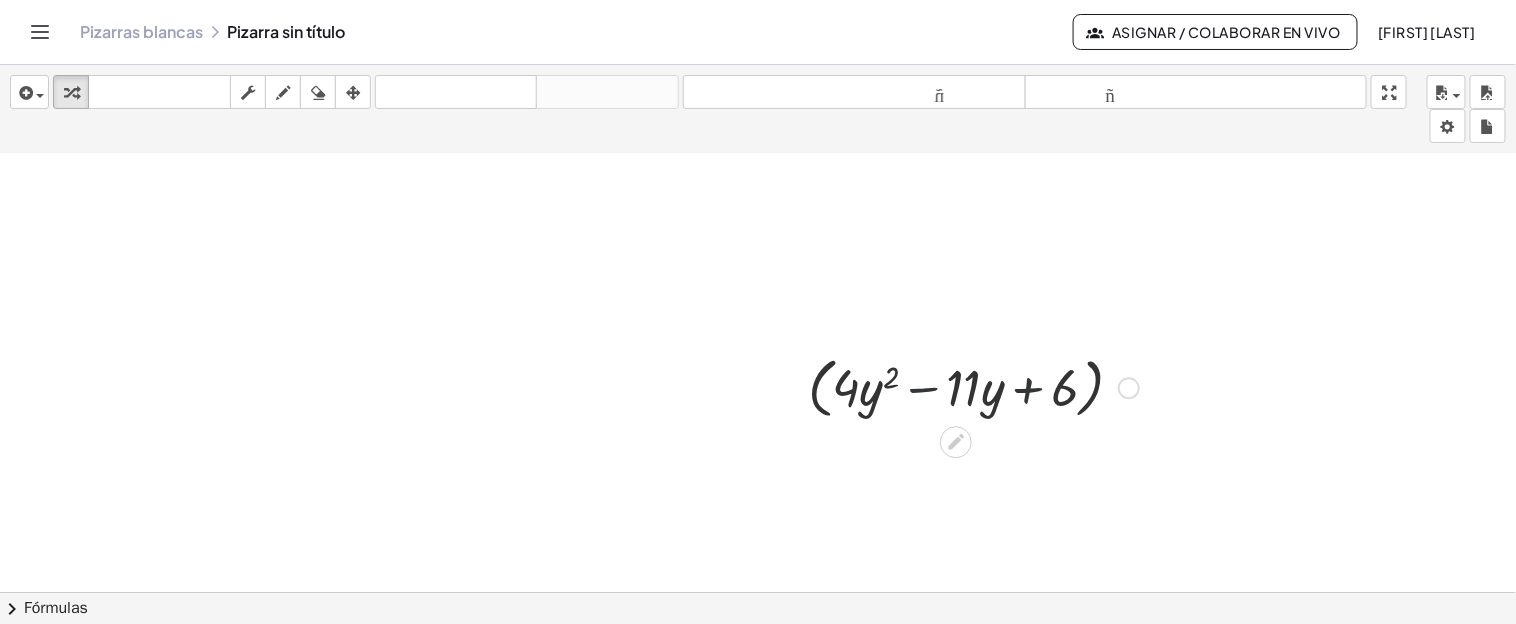 click at bounding box center [973, 387] 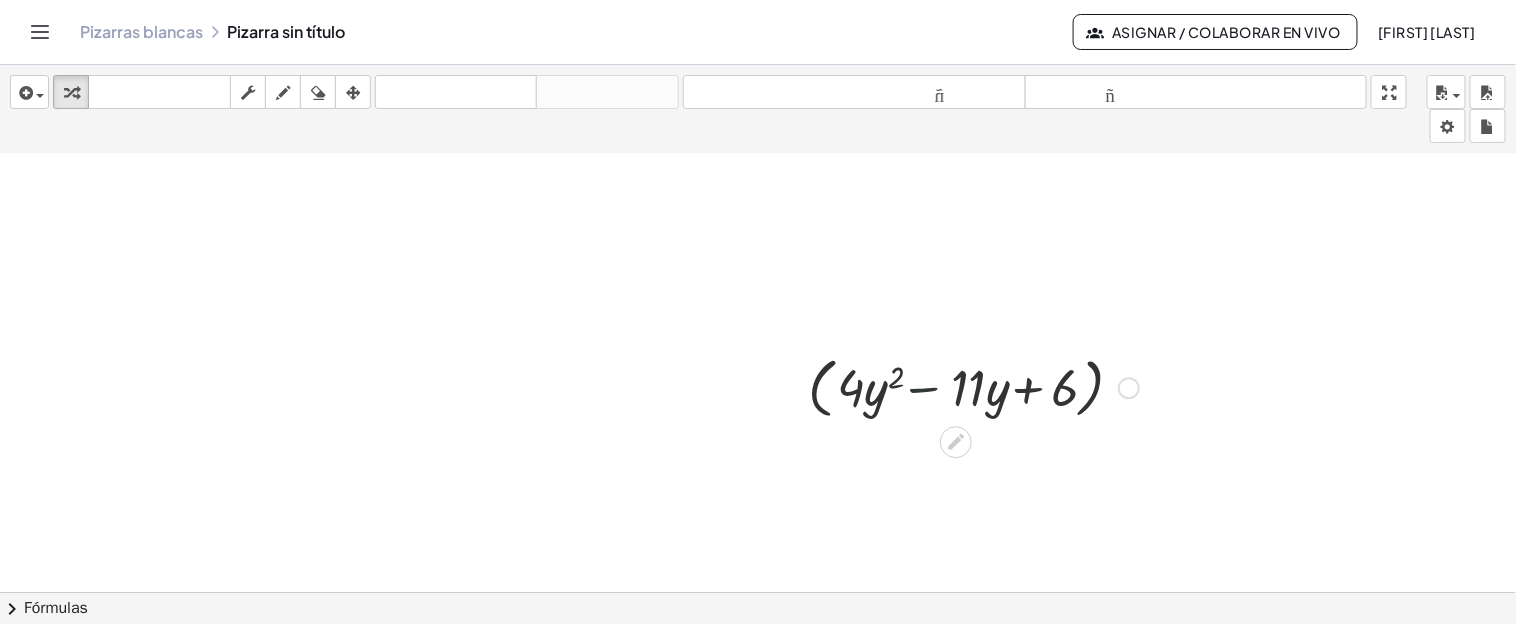 click at bounding box center (973, 387) 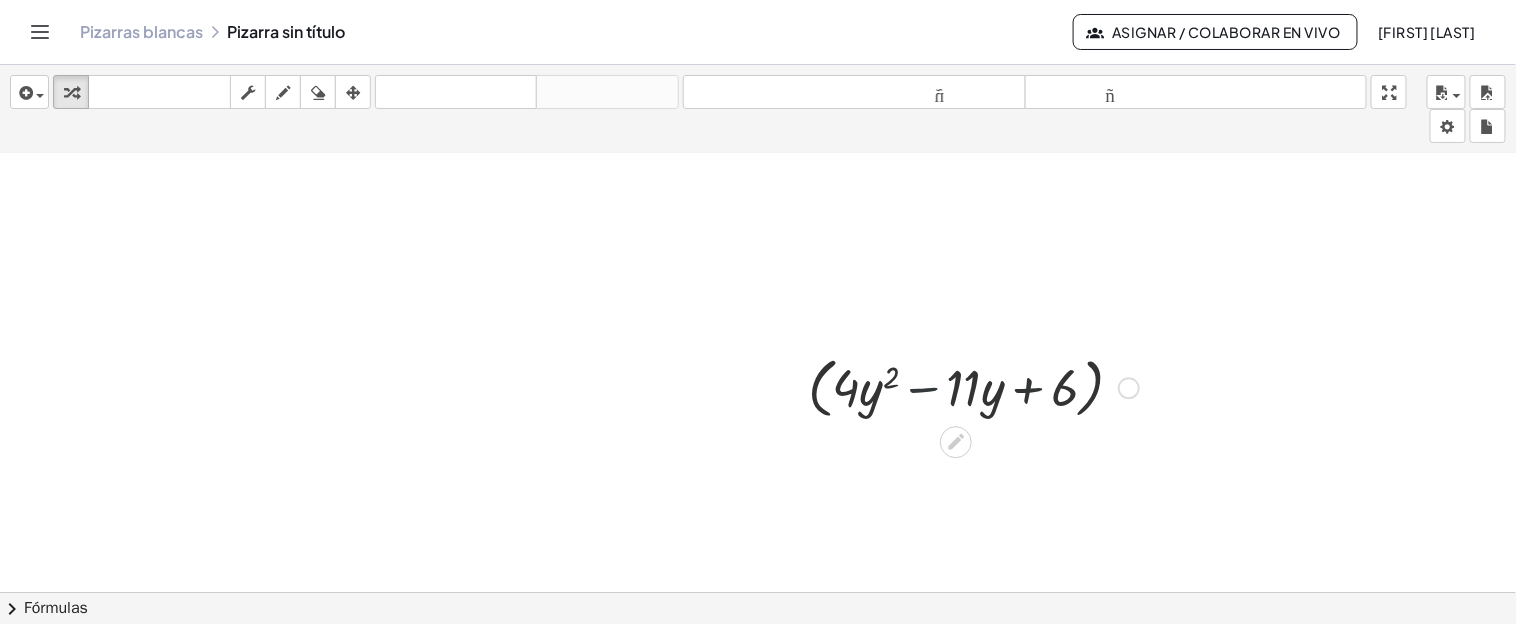 drag, startPoint x: 932, startPoint y: 390, endPoint x: 954, endPoint y: 384, distance: 22.803509 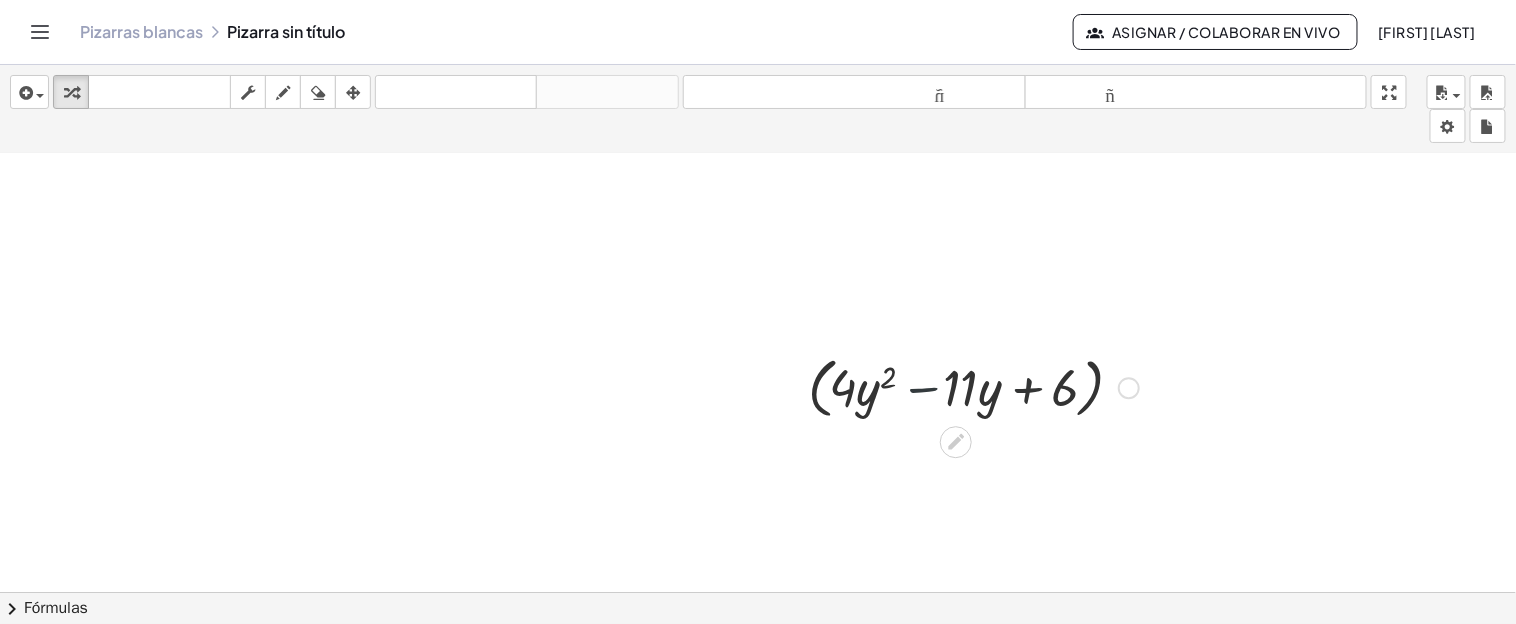 drag, startPoint x: 954, startPoint y: 384, endPoint x: 967, endPoint y: 384, distance: 13 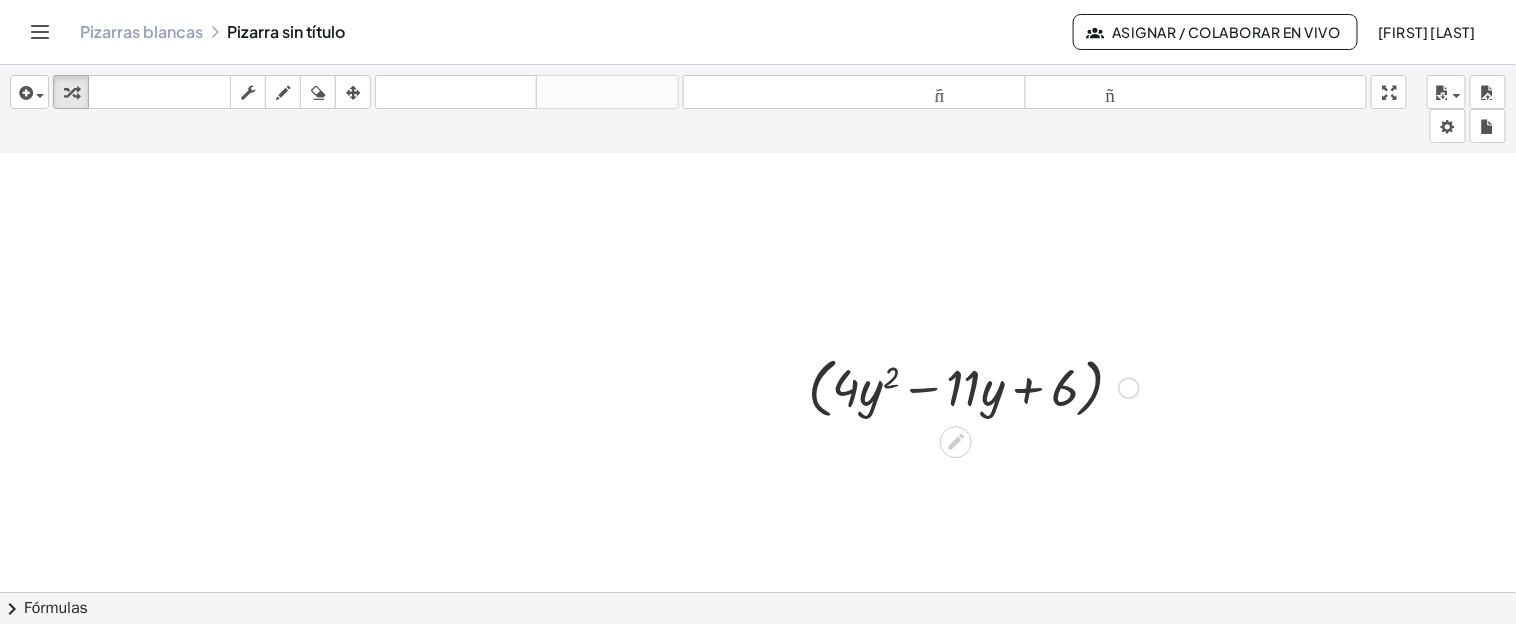 click at bounding box center (973, 387) 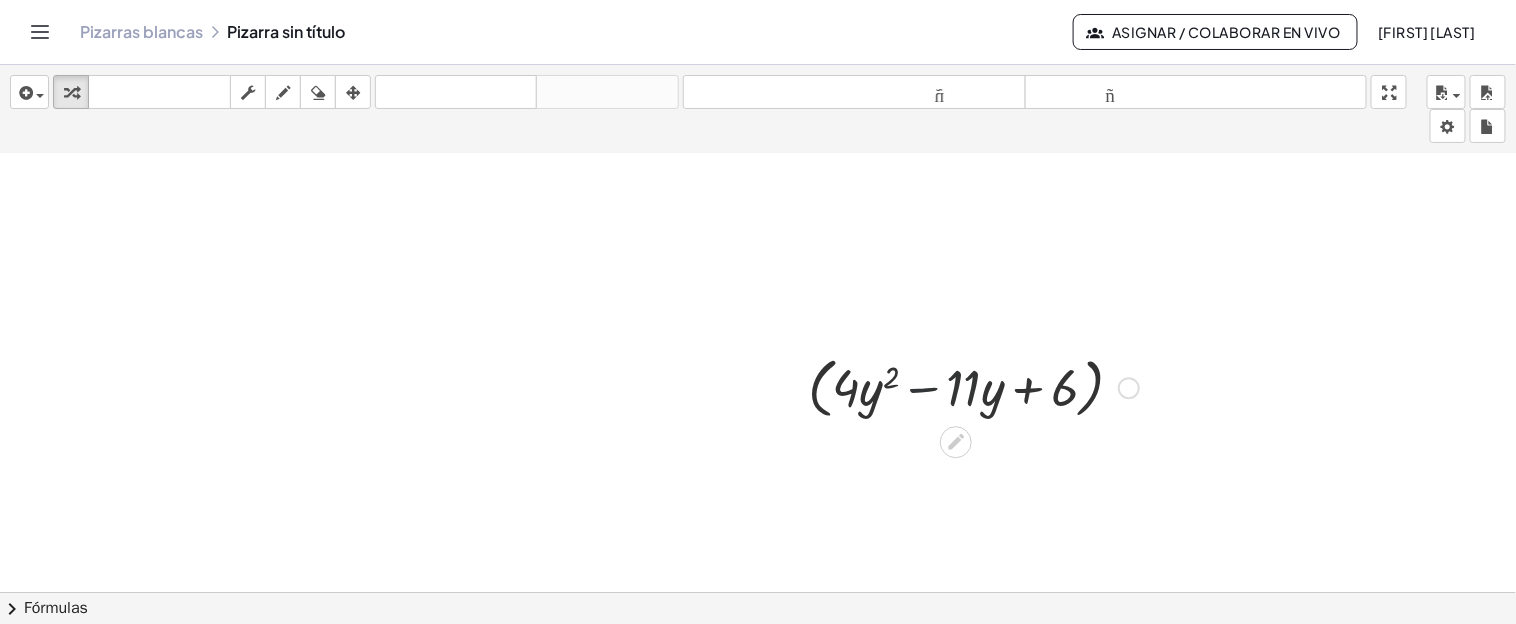 click at bounding box center (973, 387) 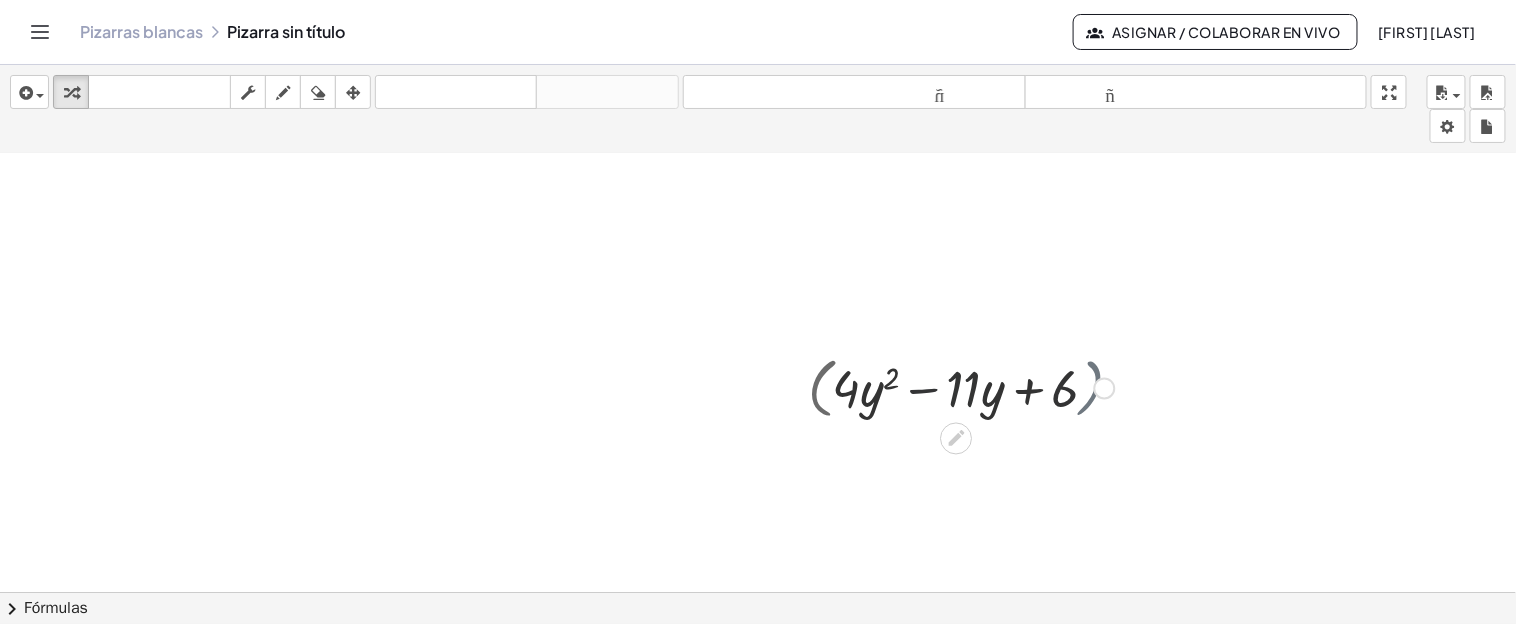 drag, startPoint x: 1086, startPoint y: 379, endPoint x: 1053, endPoint y: 390, distance: 34.785053 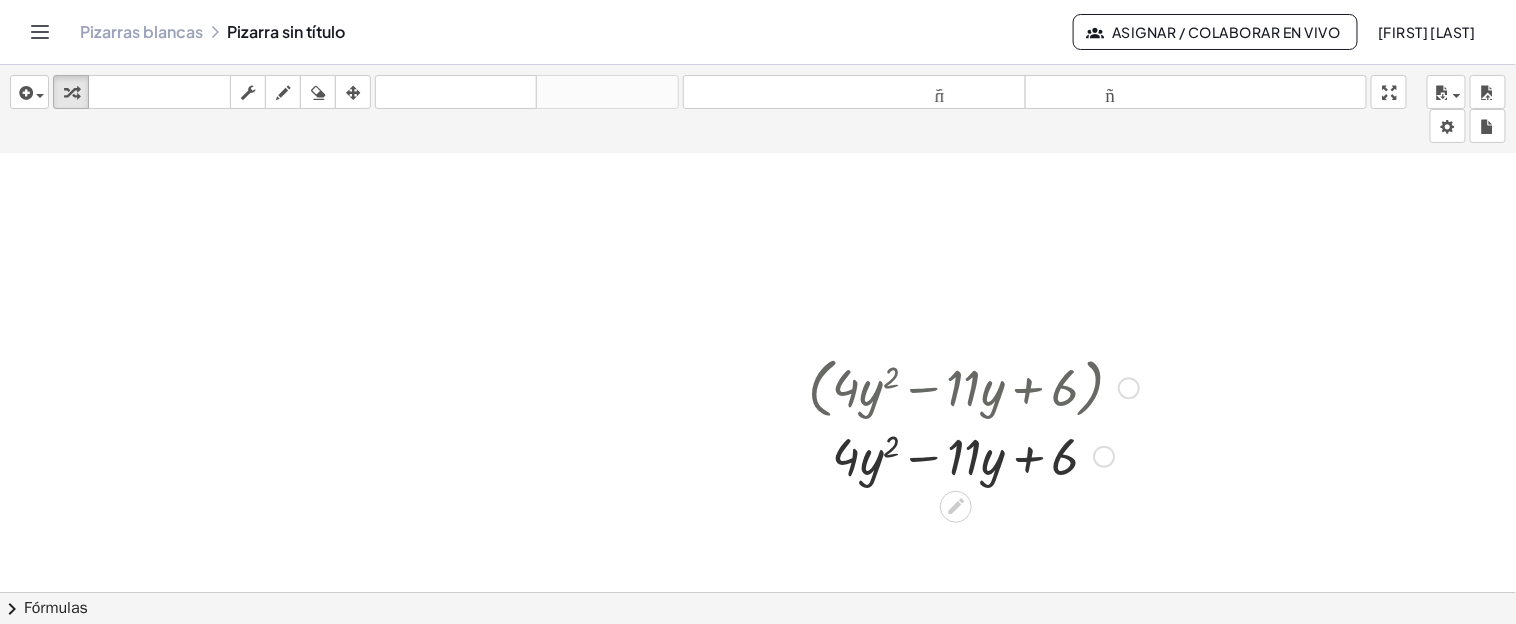 click on "( + · 4 · y 2 − · 11 · y + 6 ) + · 4 · y 2 − · 11 · y + 6" at bounding box center (956, 389) 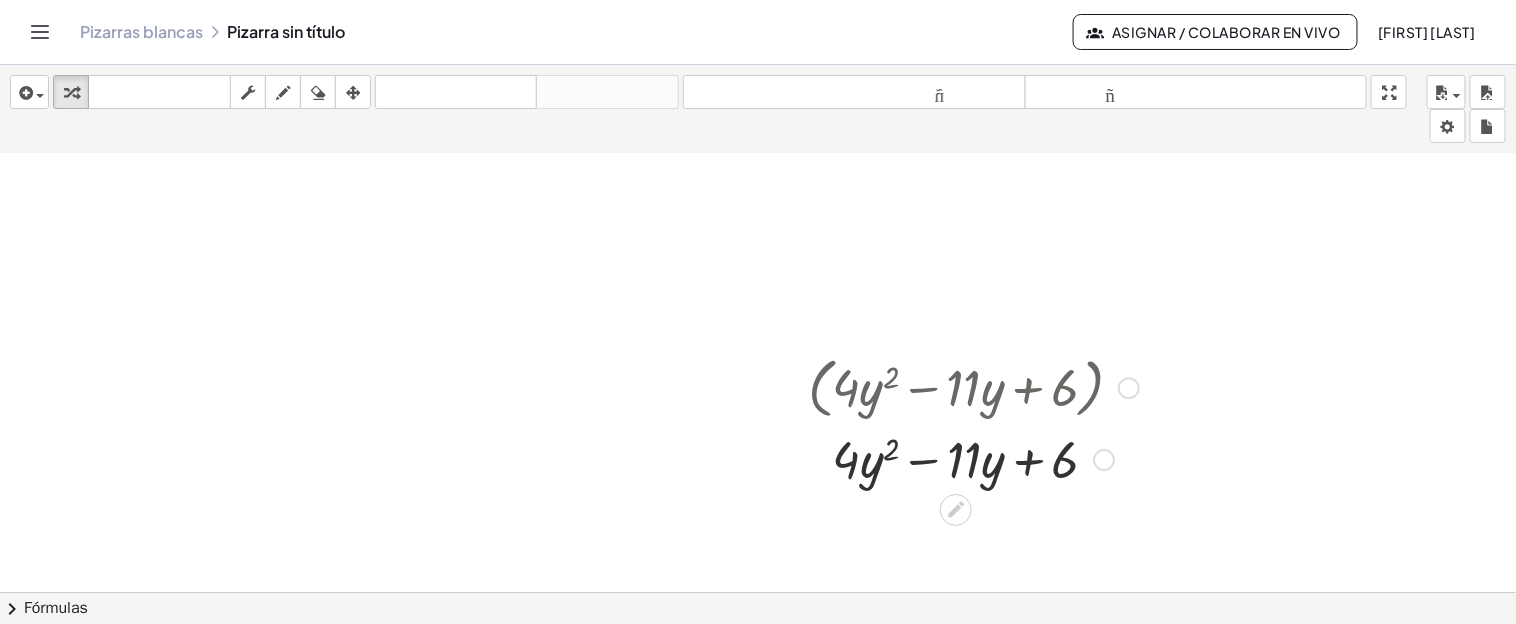 click at bounding box center (973, 387) 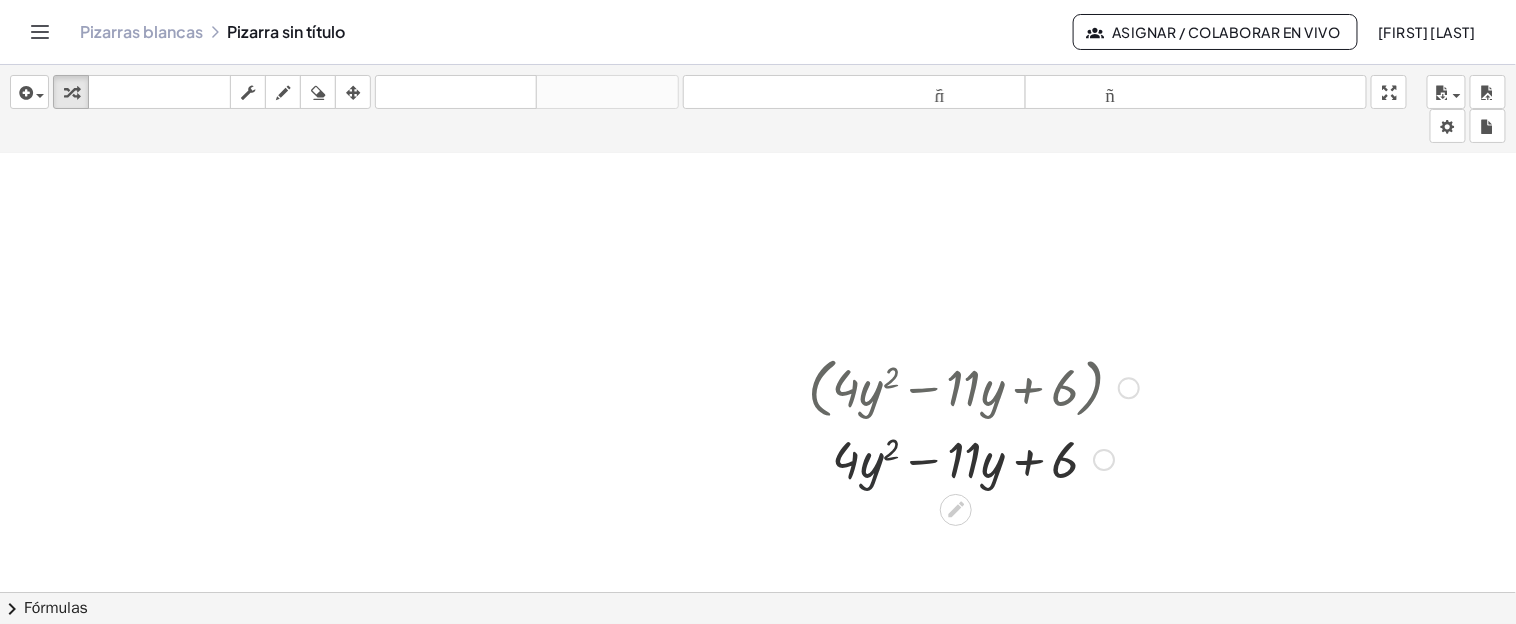 click at bounding box center [973, 458] 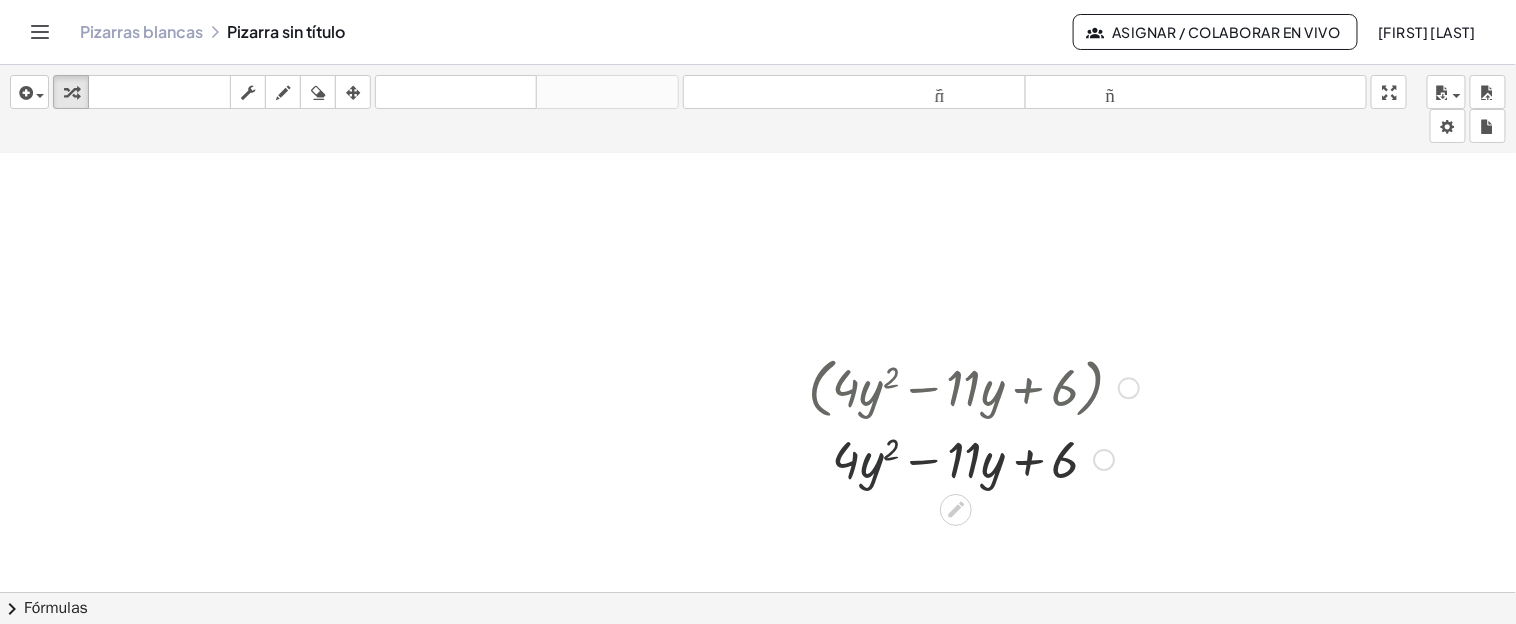 click at bounding box center (973, 458) 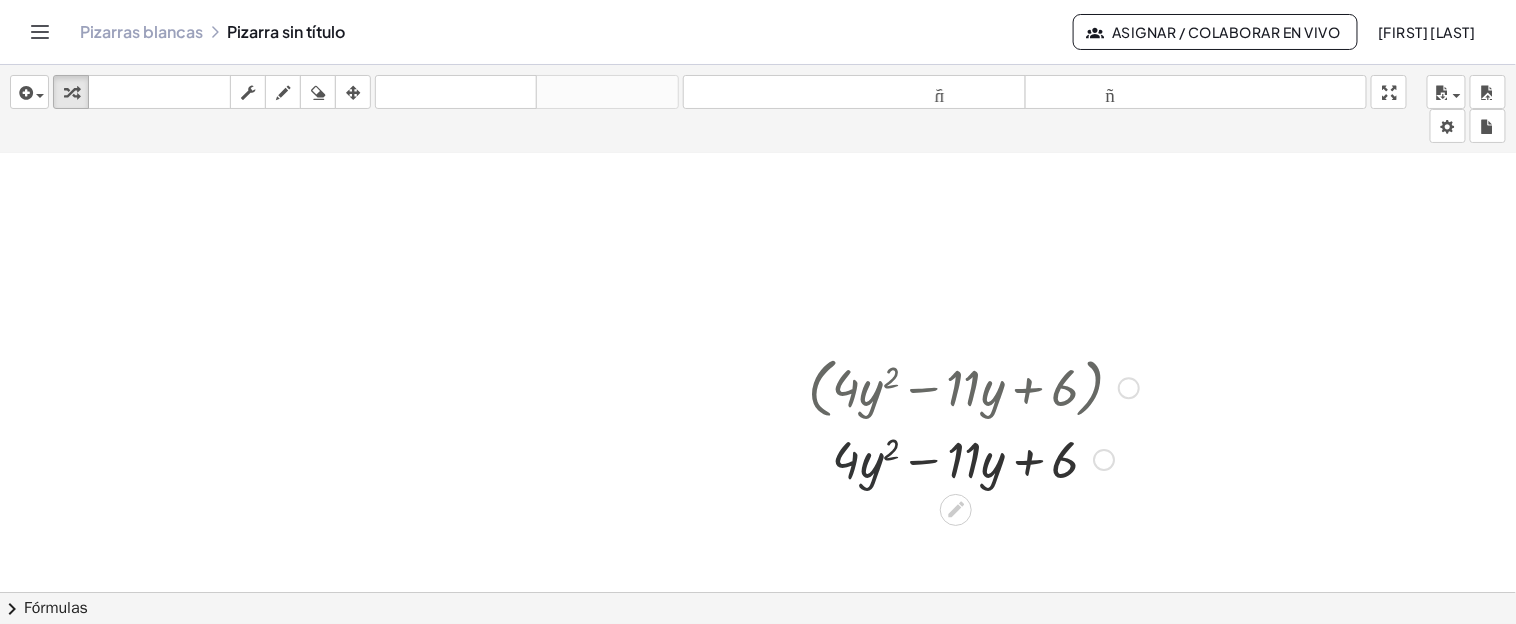 click at bounding box center [973, 387] 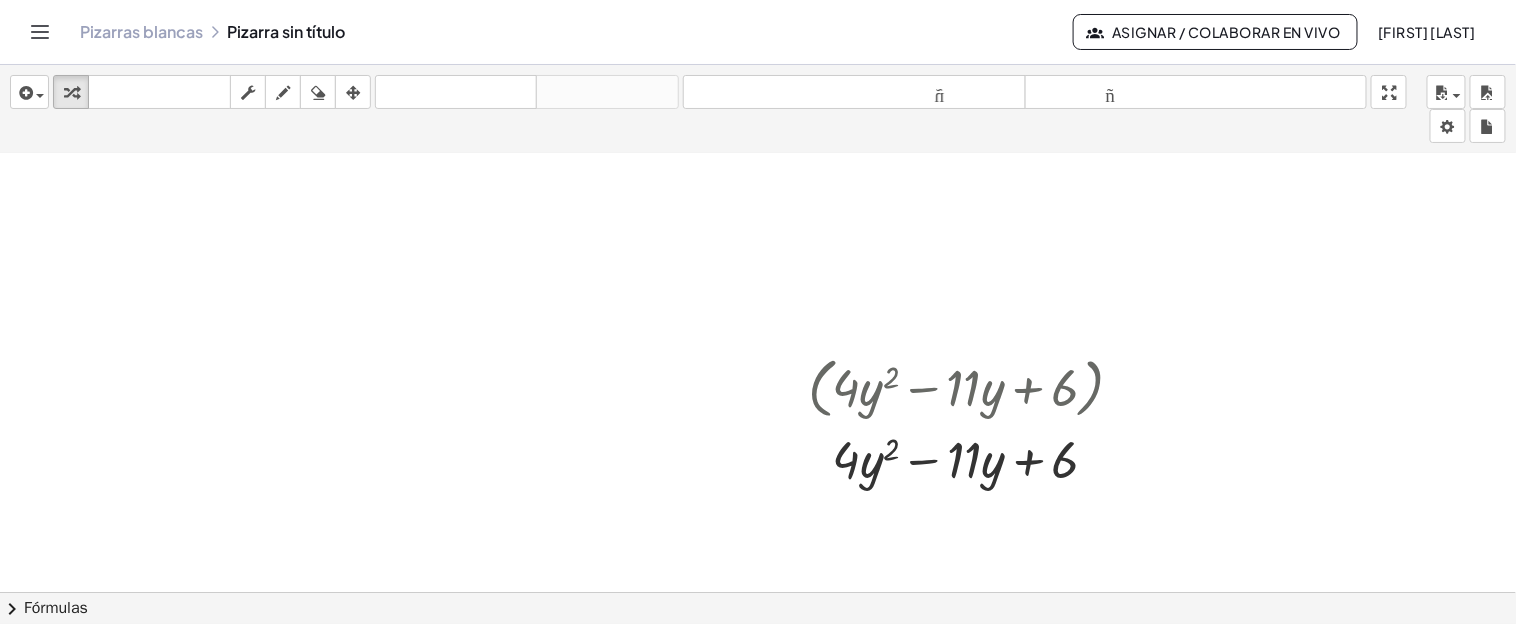 click 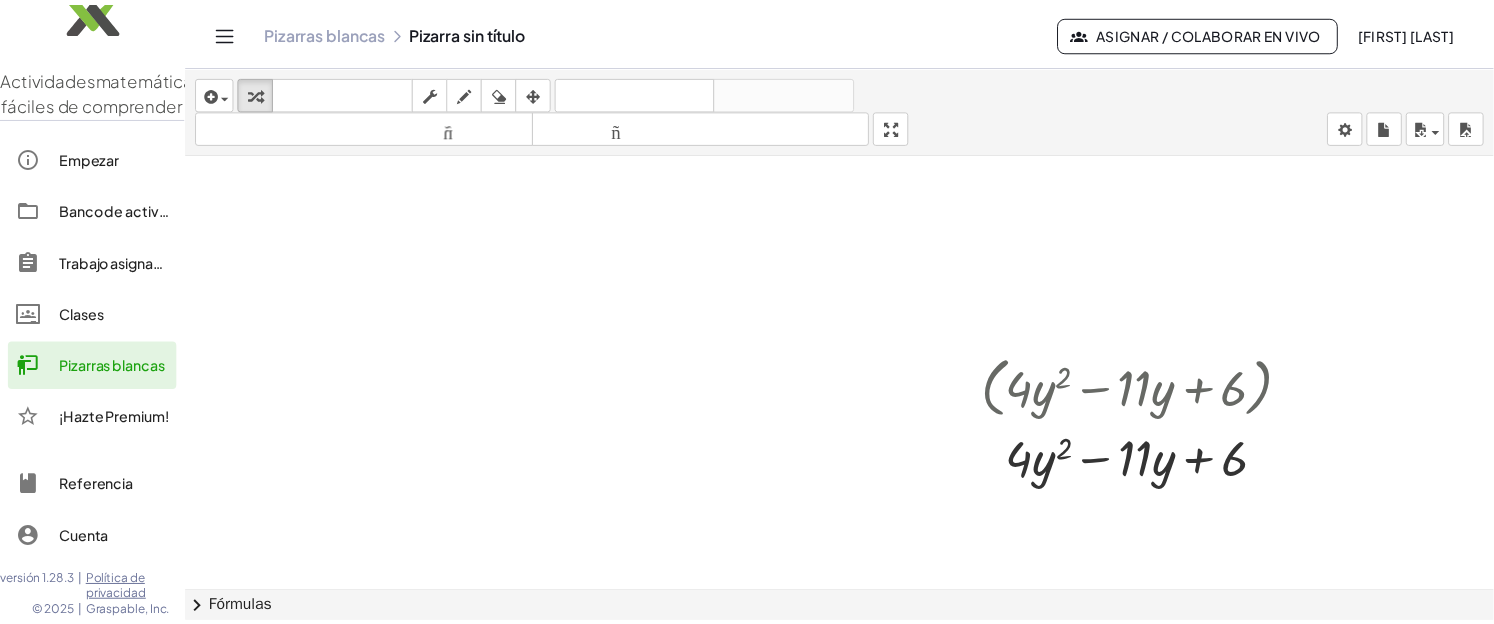 scroll, scrollTop: 45, scrollLeft: 0, axis: vertical 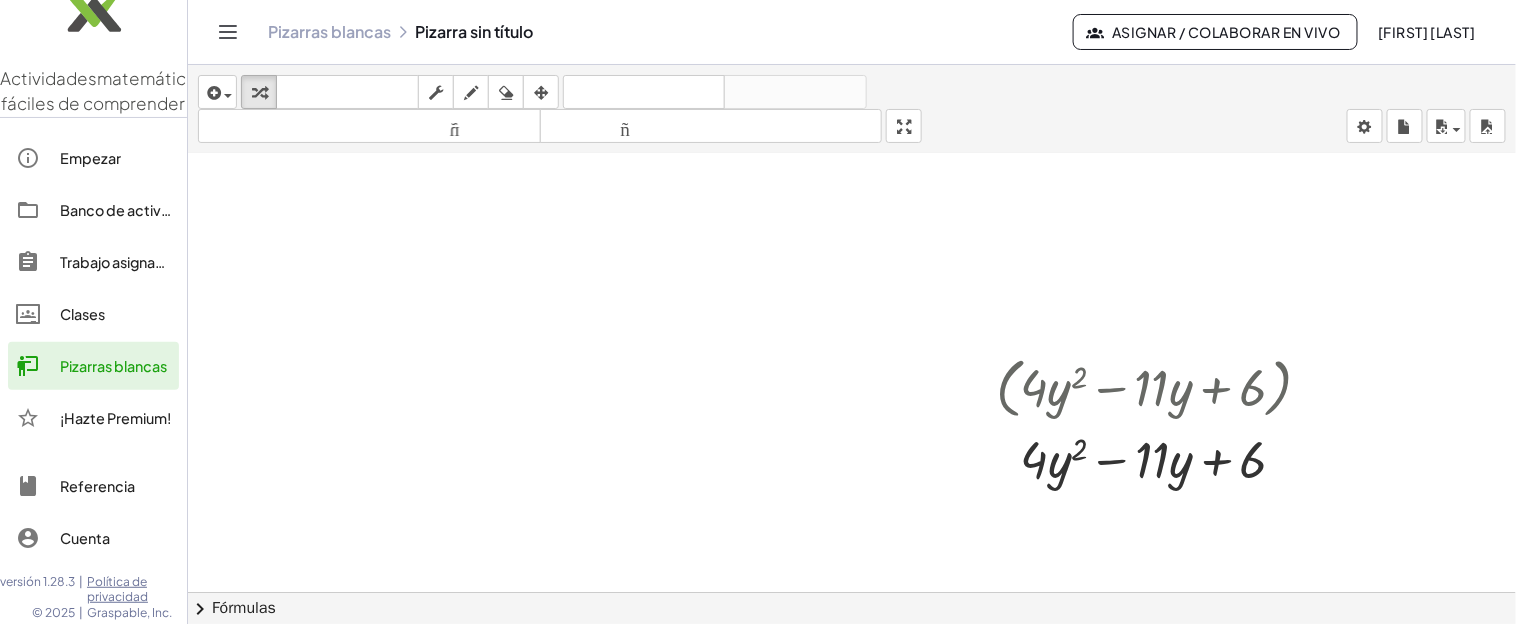 click at bounding box center [852, 84] 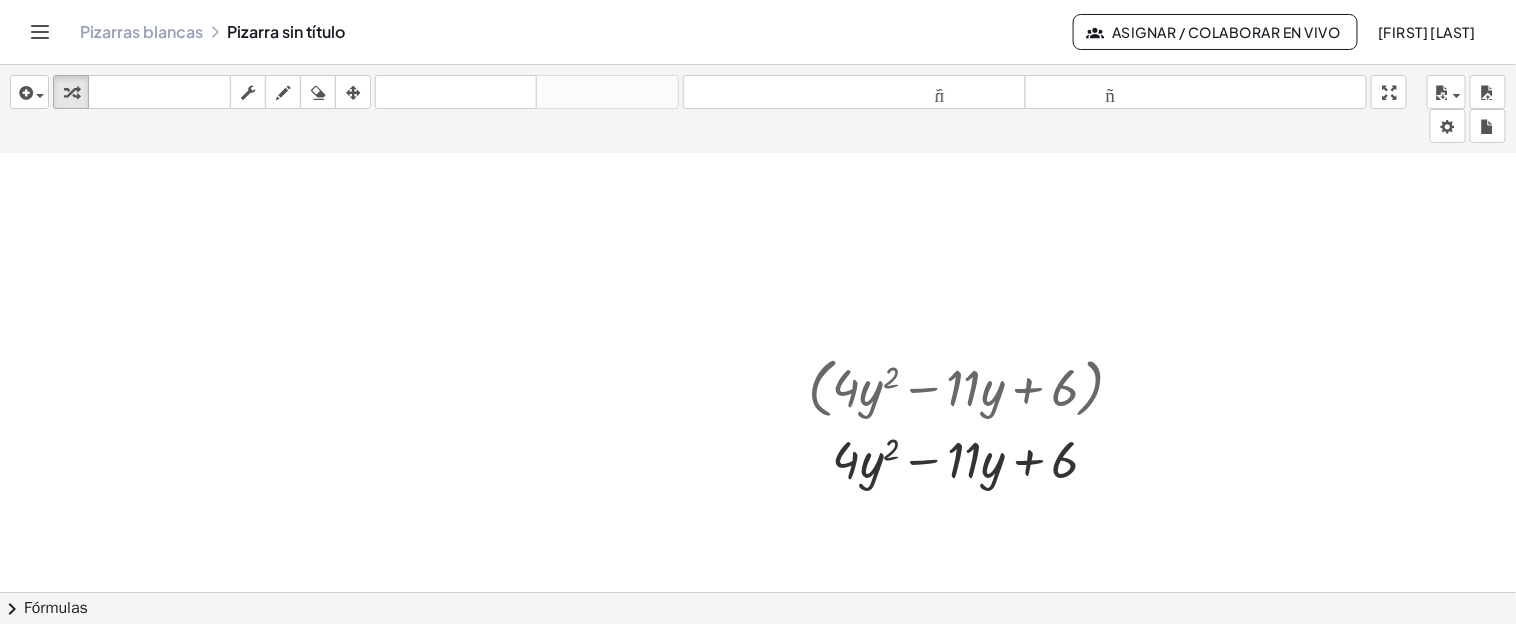 click 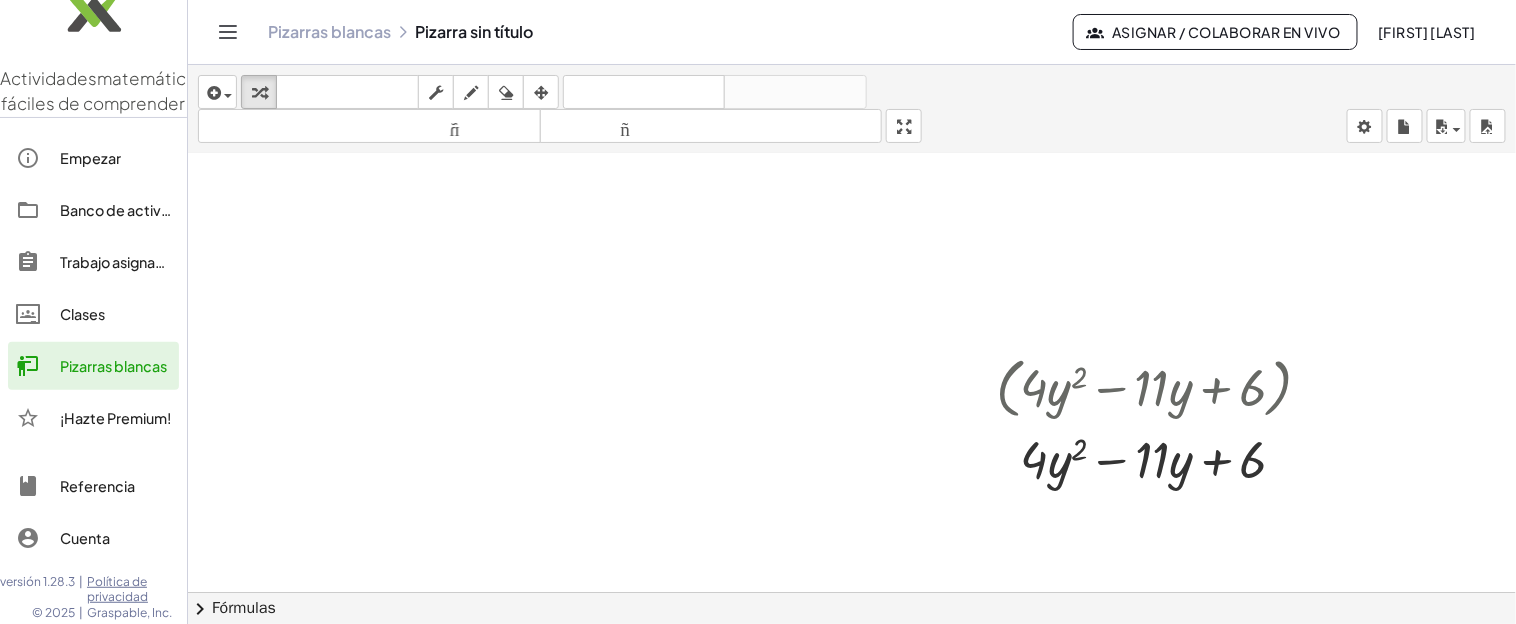 click on "Empezar" at bounding box center (90, 158) 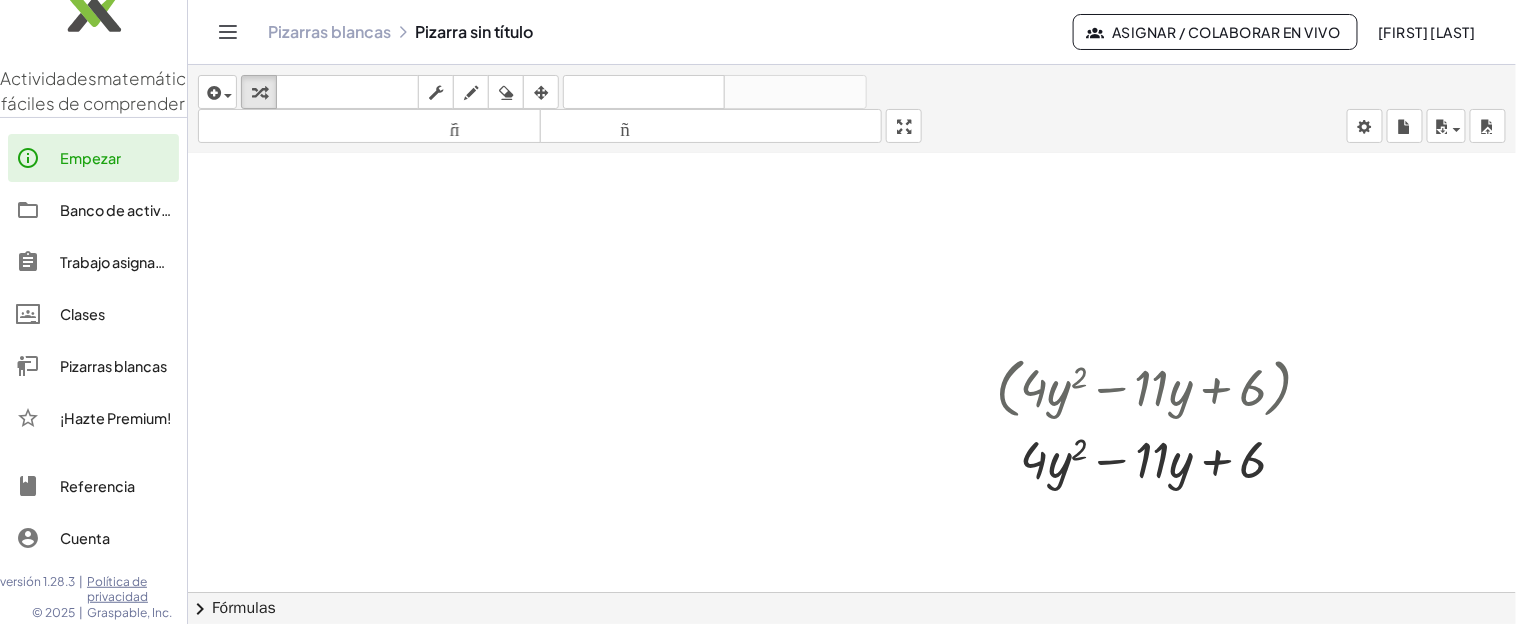 click on "Empezar" at bounding box center [90, 158] 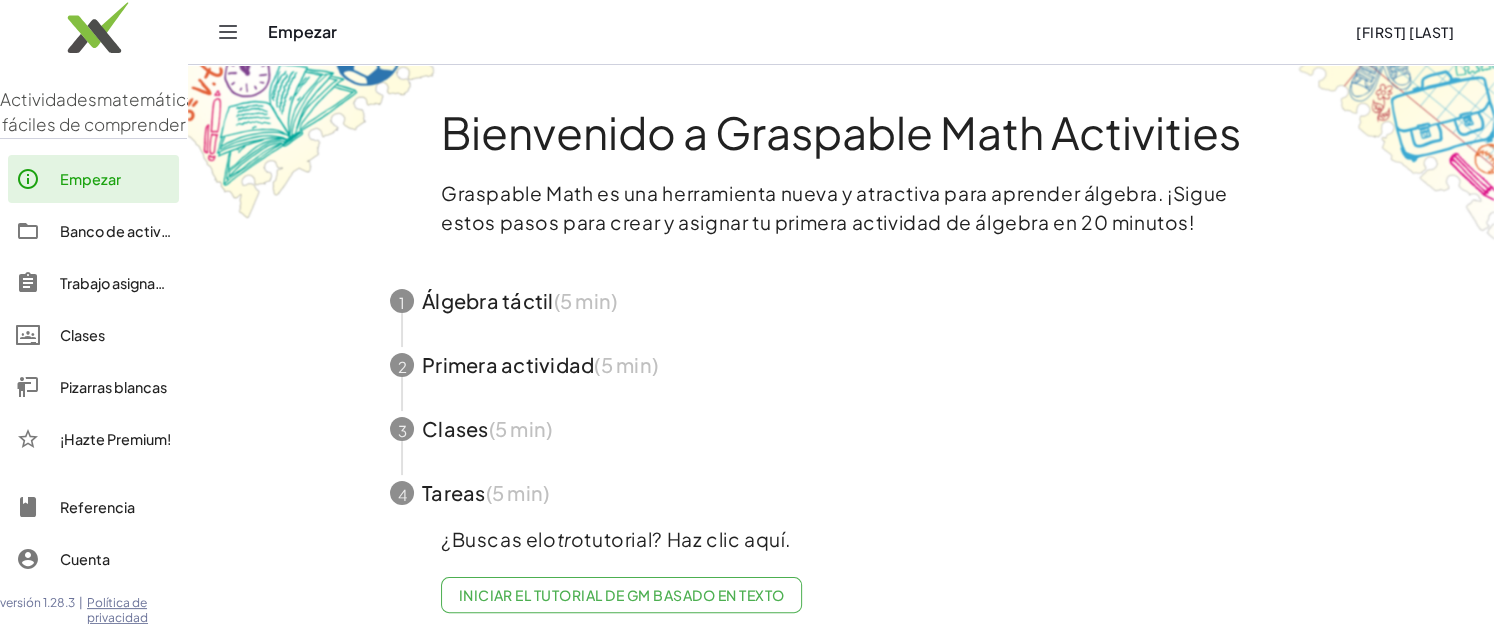 scroll, scrollTop: 39, scrollLeft: 0, axis: vertical 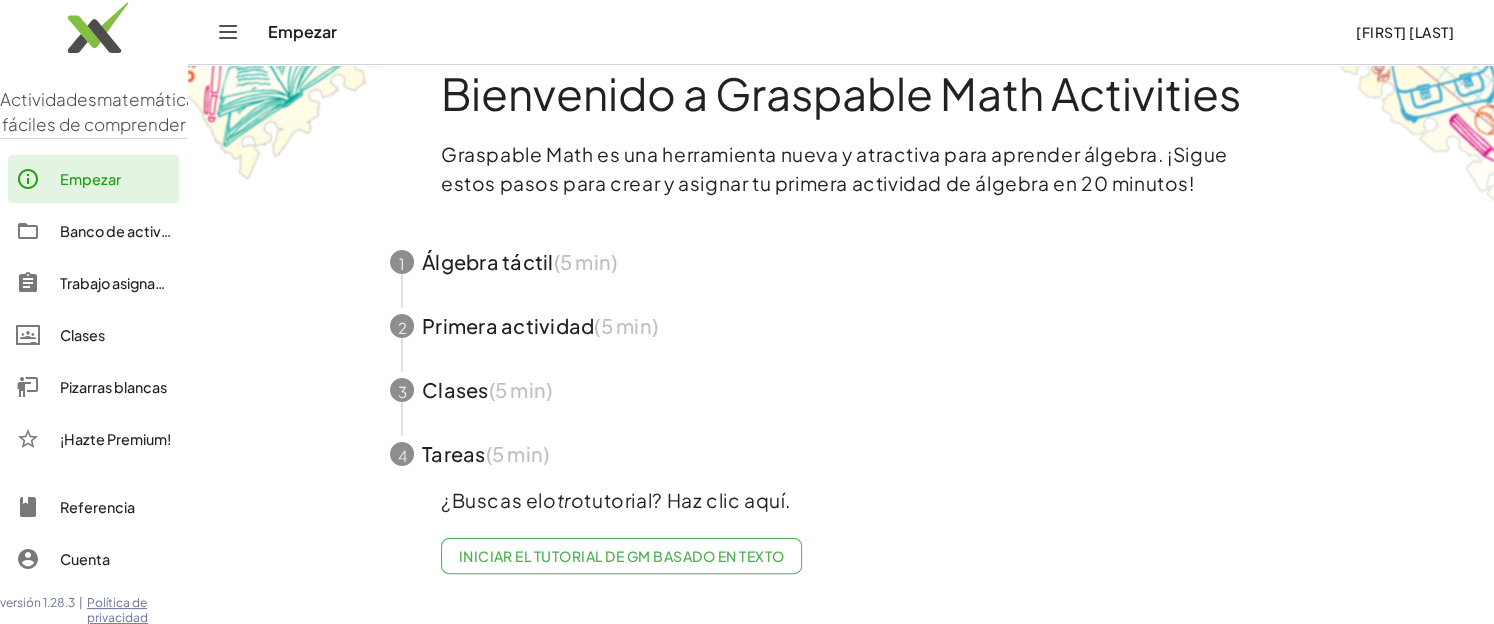 click at bounding box center (841, 262) 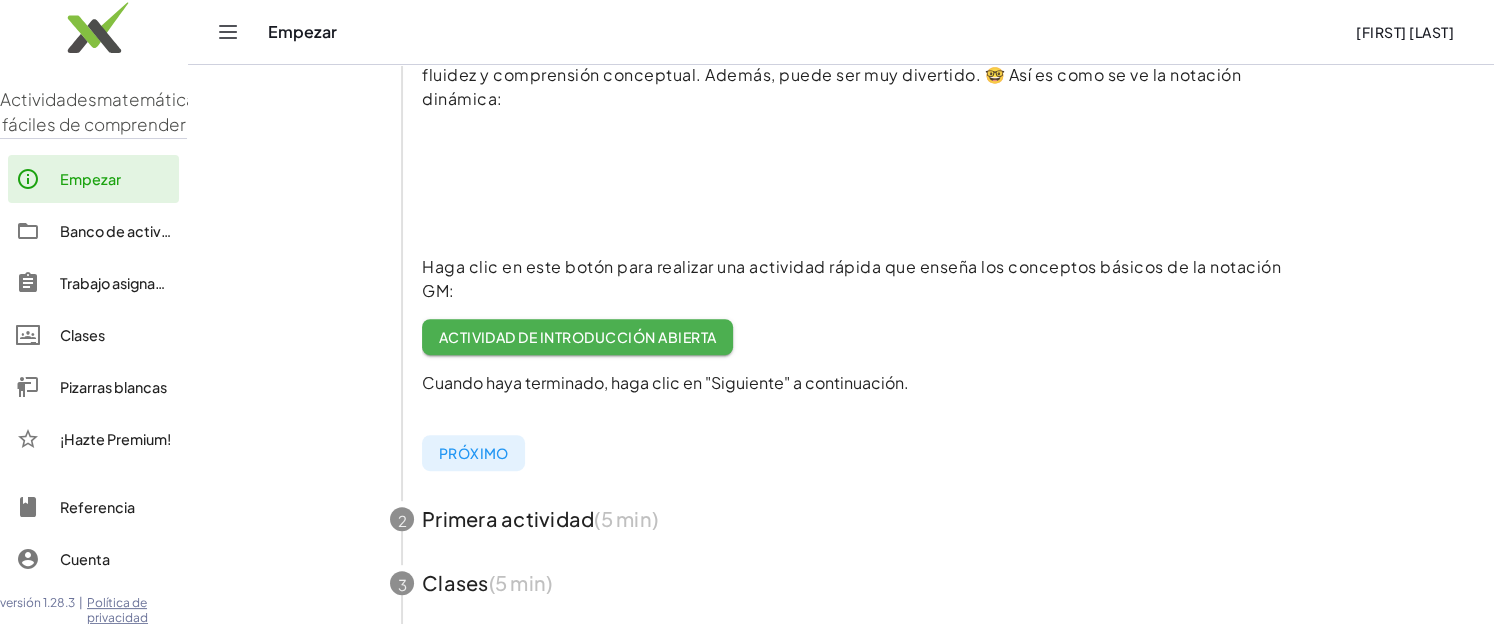 scroll, scrollTop: 195, scrollLeft: 0, axis: vertical 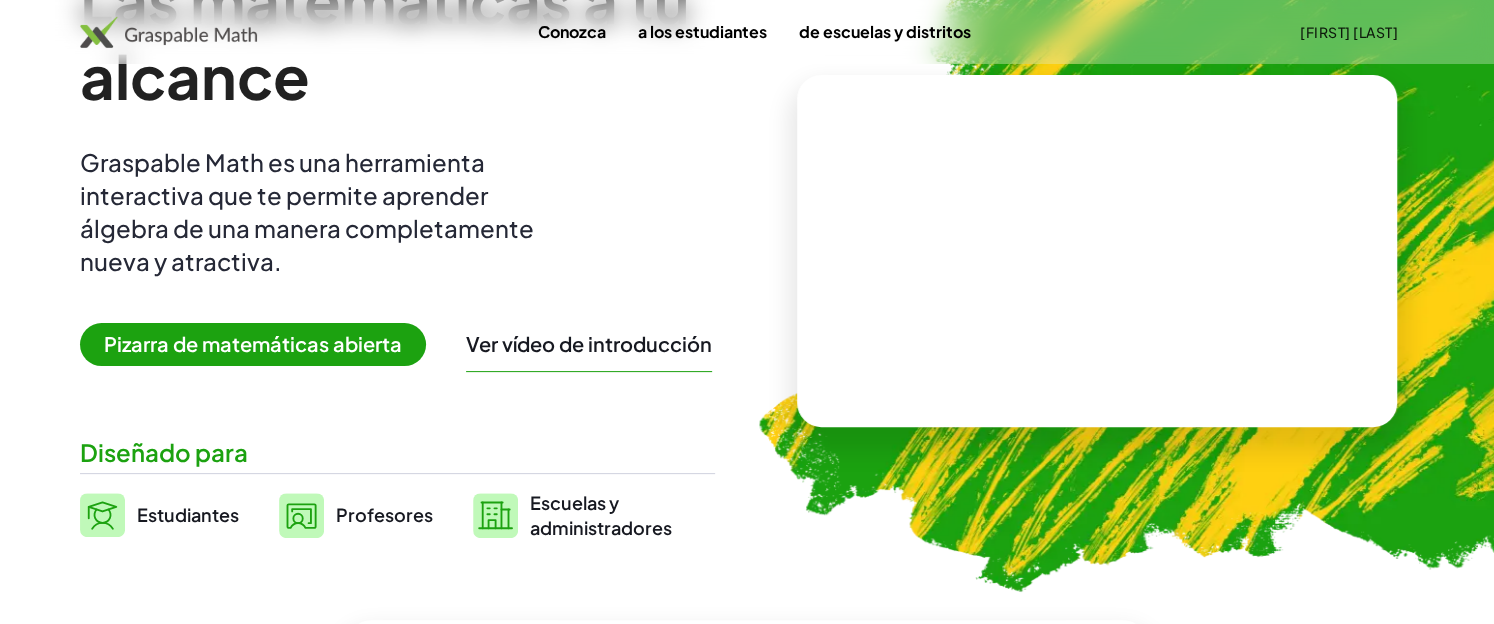 click on "Estudiantes" at bounding box center (188, 514) 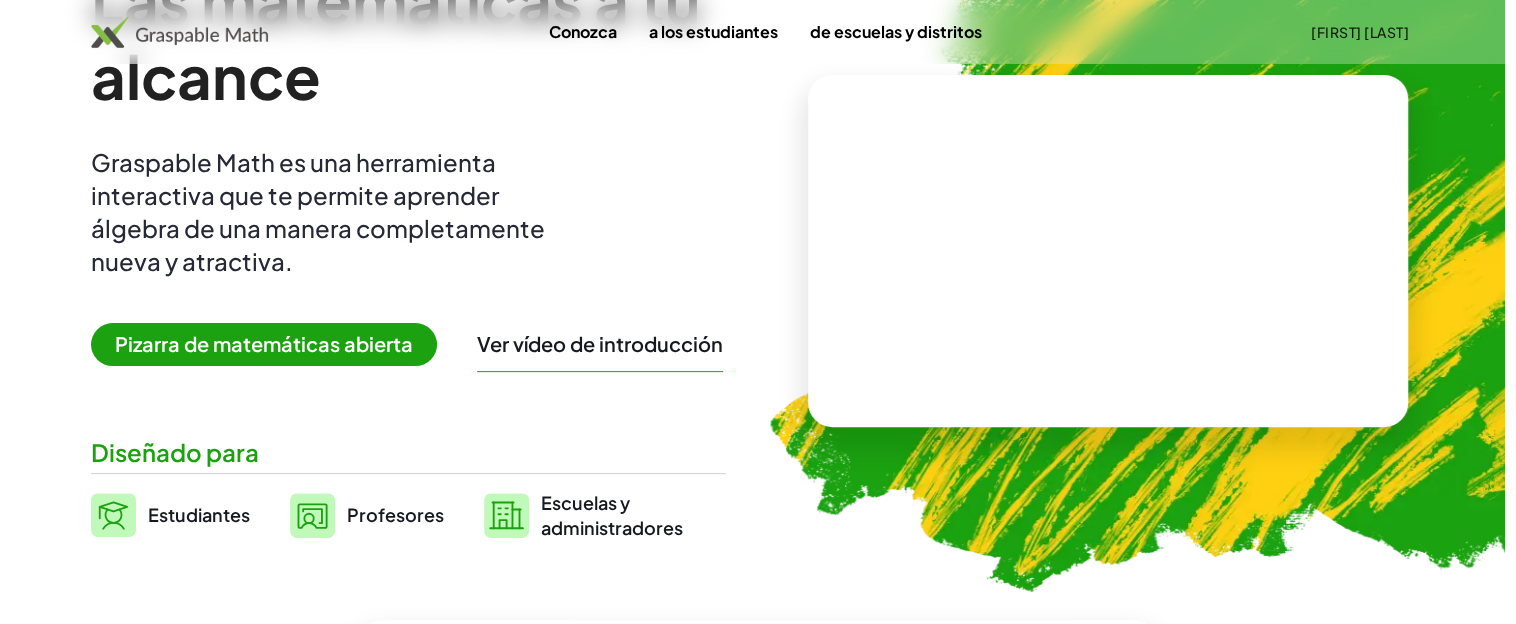 scroll, scrollTop: 0, scrollLeft: 0, axis: both 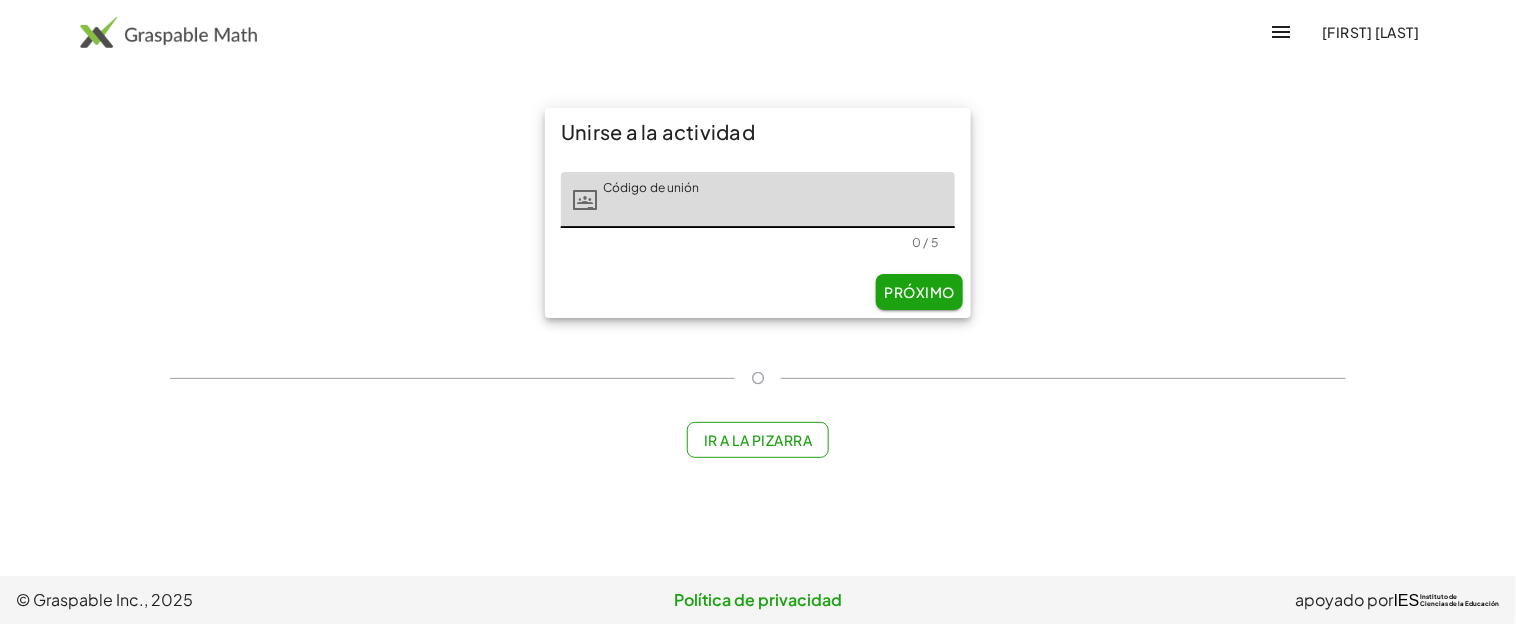 click on "Próximo" 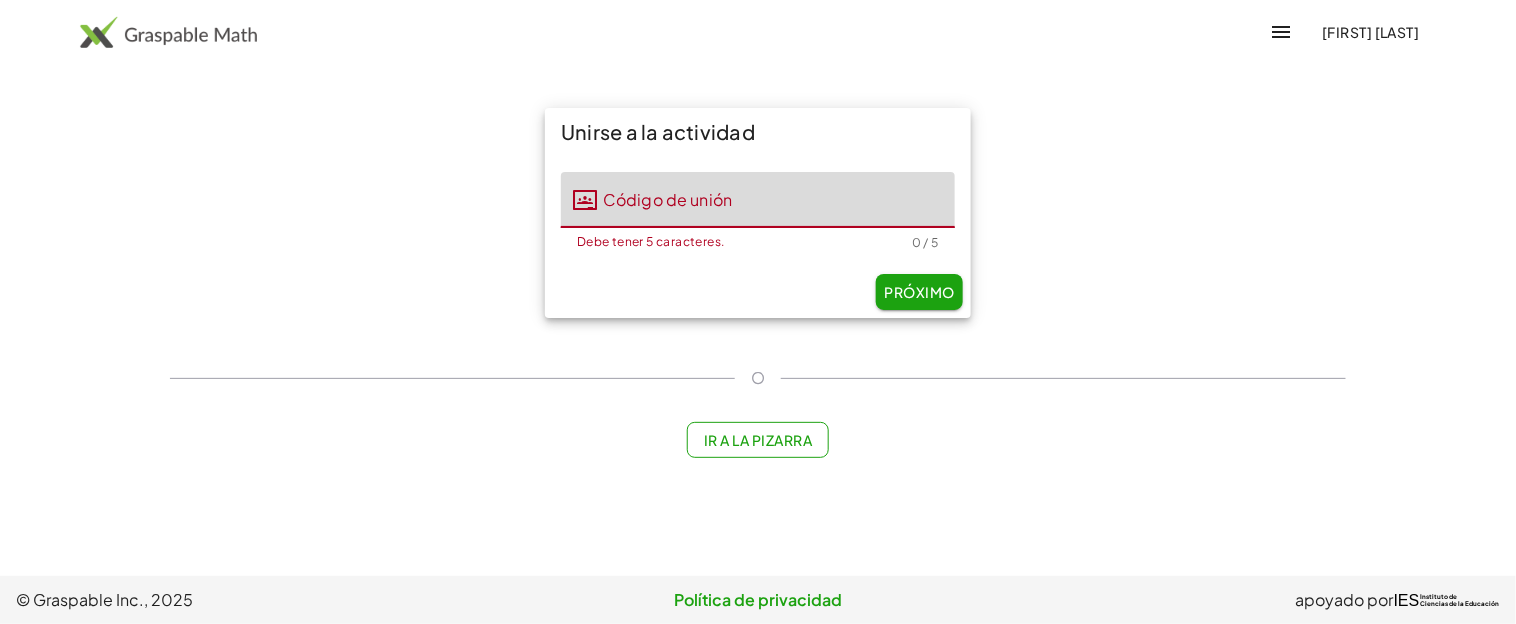 click on "Código de unión" 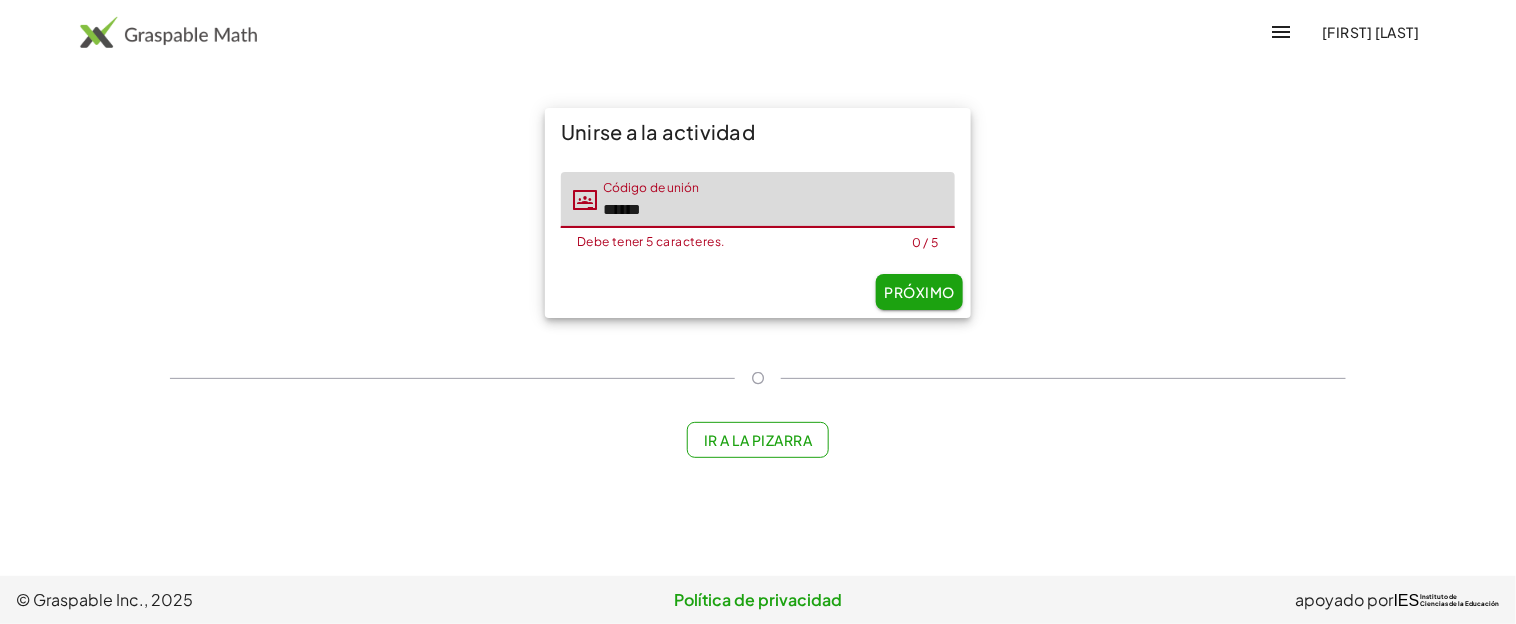 click on "Próximo" at bounding box center [920, 292] 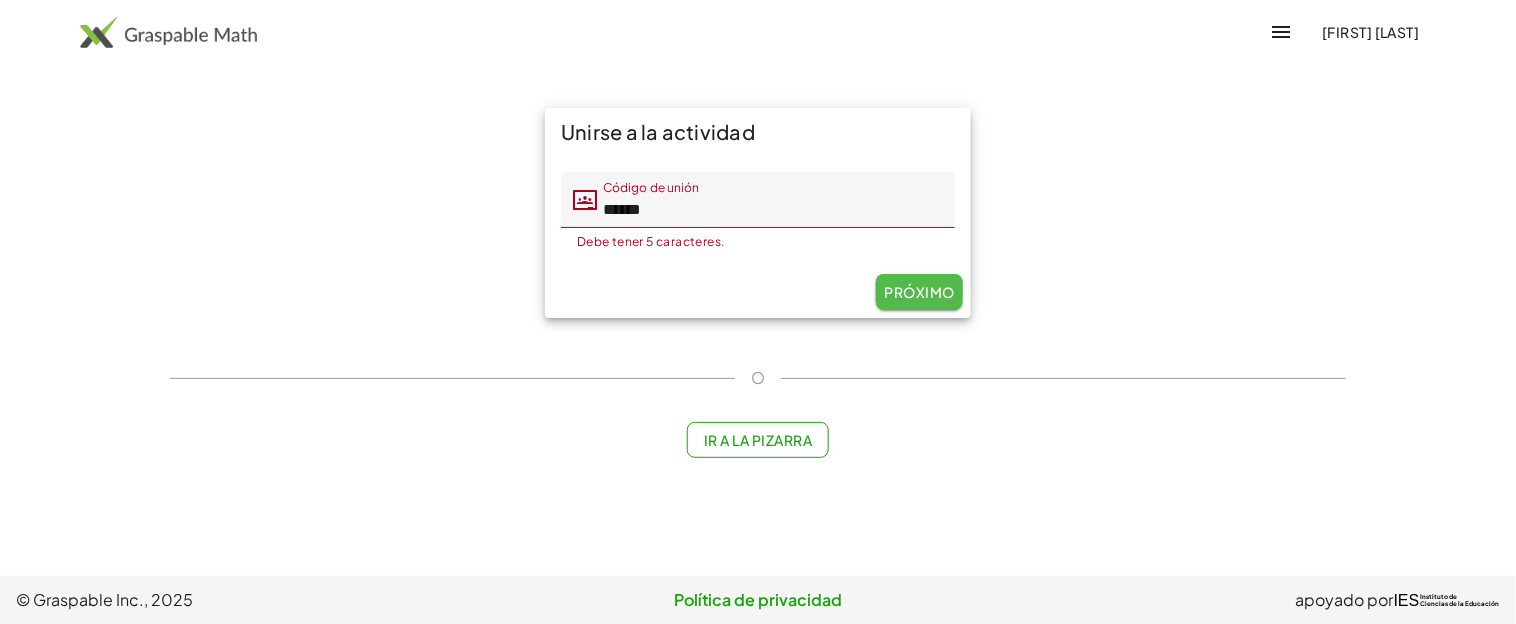 type on "******" 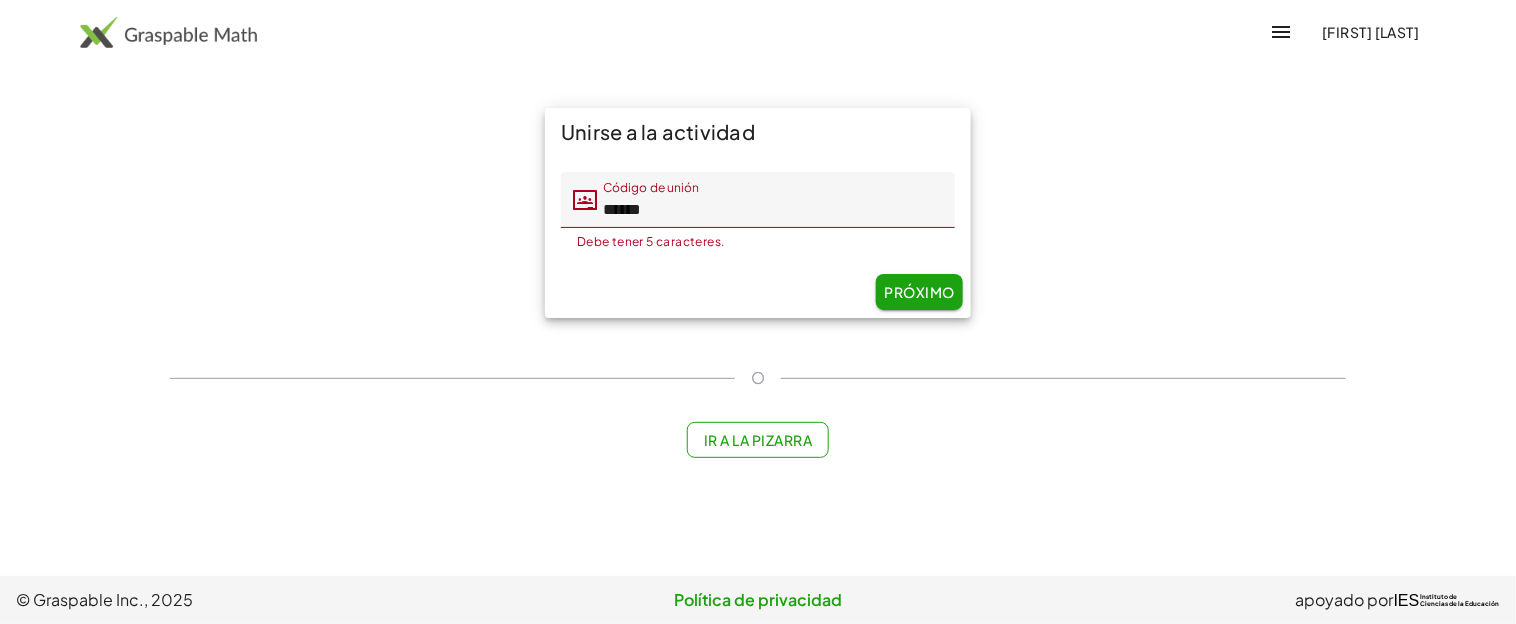 click on "Ir a la pizarra" at bounding box center (758, 440) 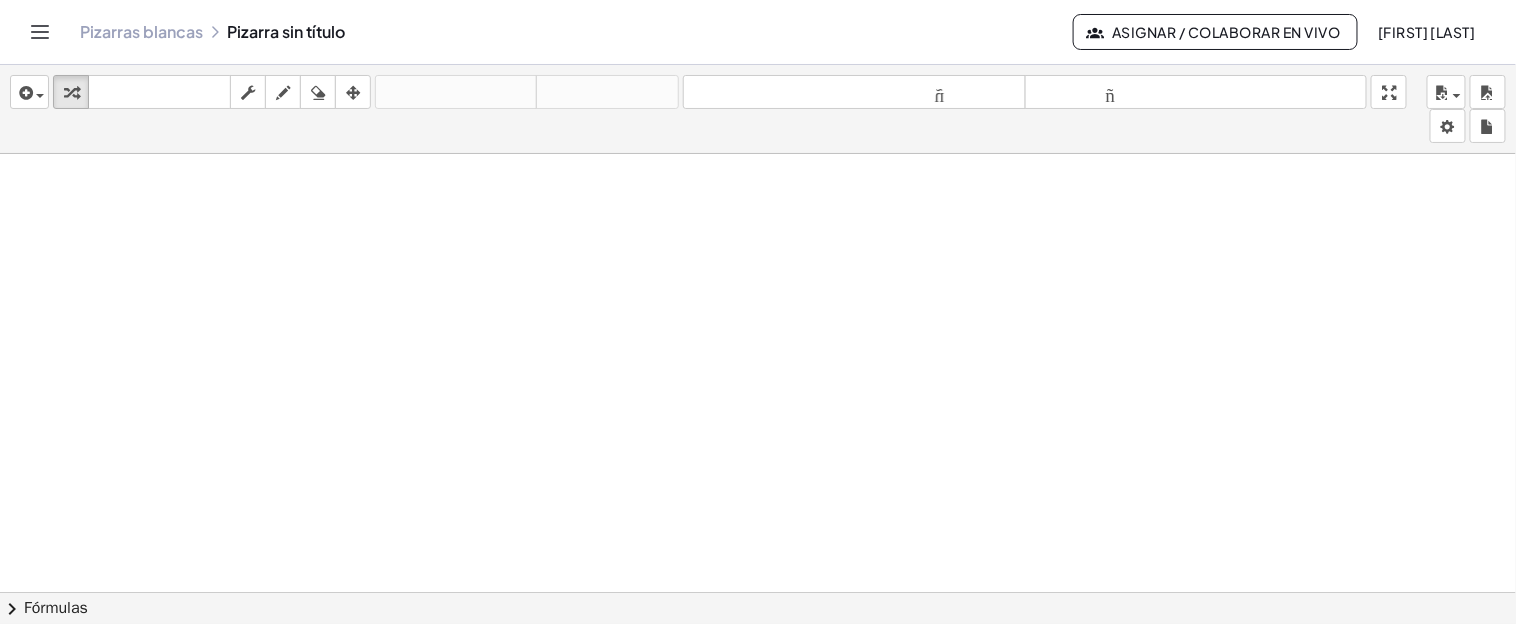 drag, startPoint x: 712, startPoint y: 540, endPoint x: 724, endPoint y: 543, distance: 12.369317 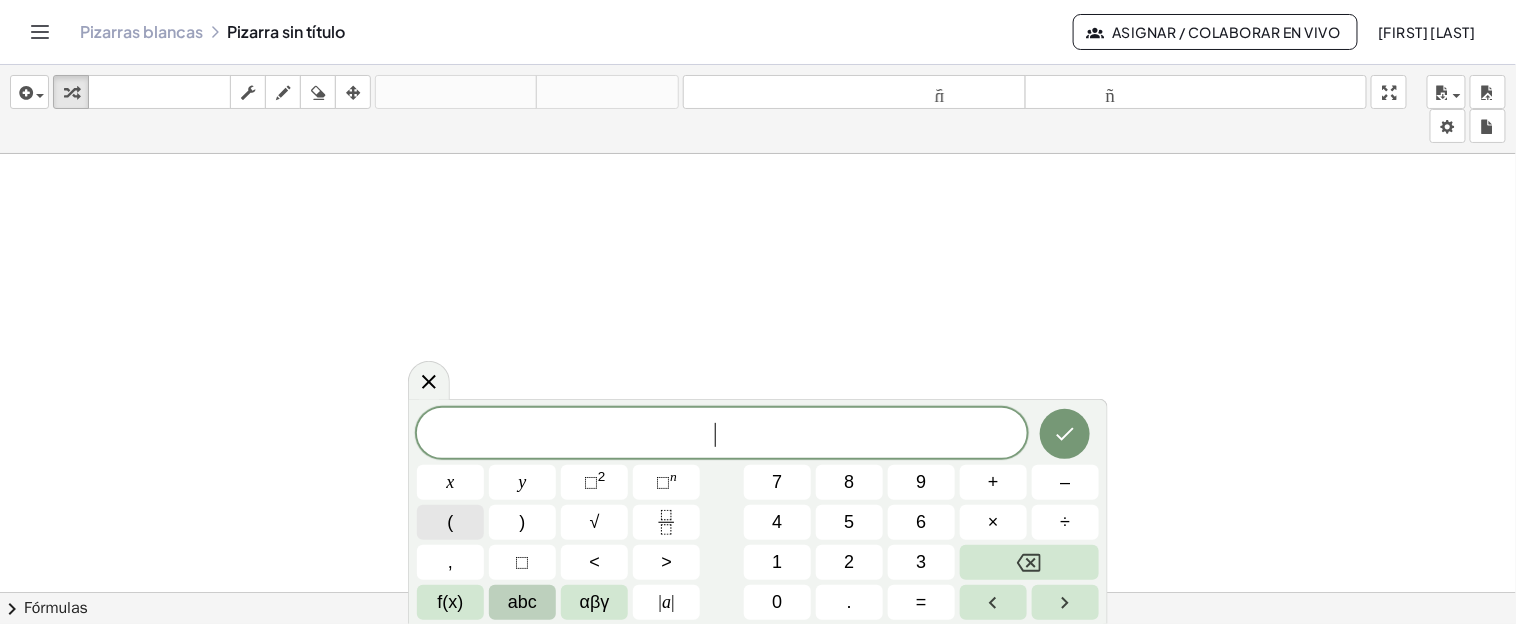 click on "(" at bounding box center [451, 522] 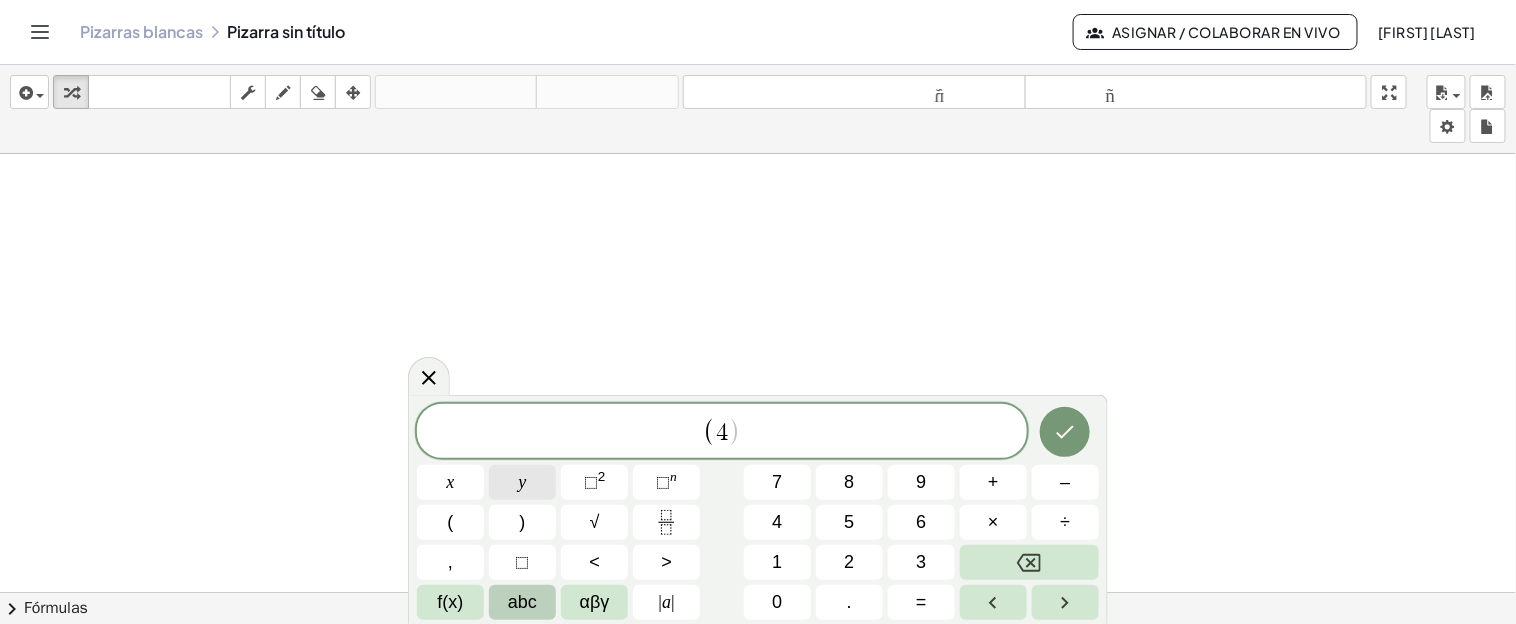 click on "y" at bounding box center (522, 482) 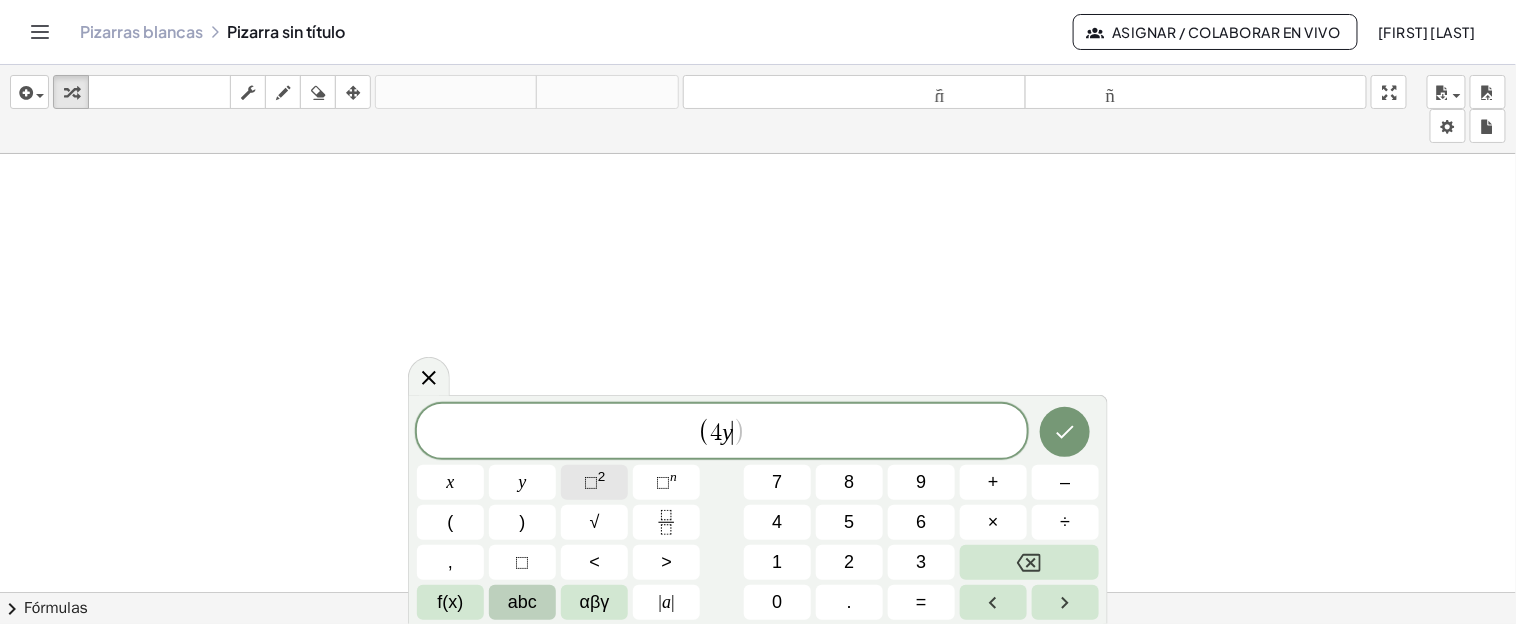 click on "2" at bounding box center [602, 476] 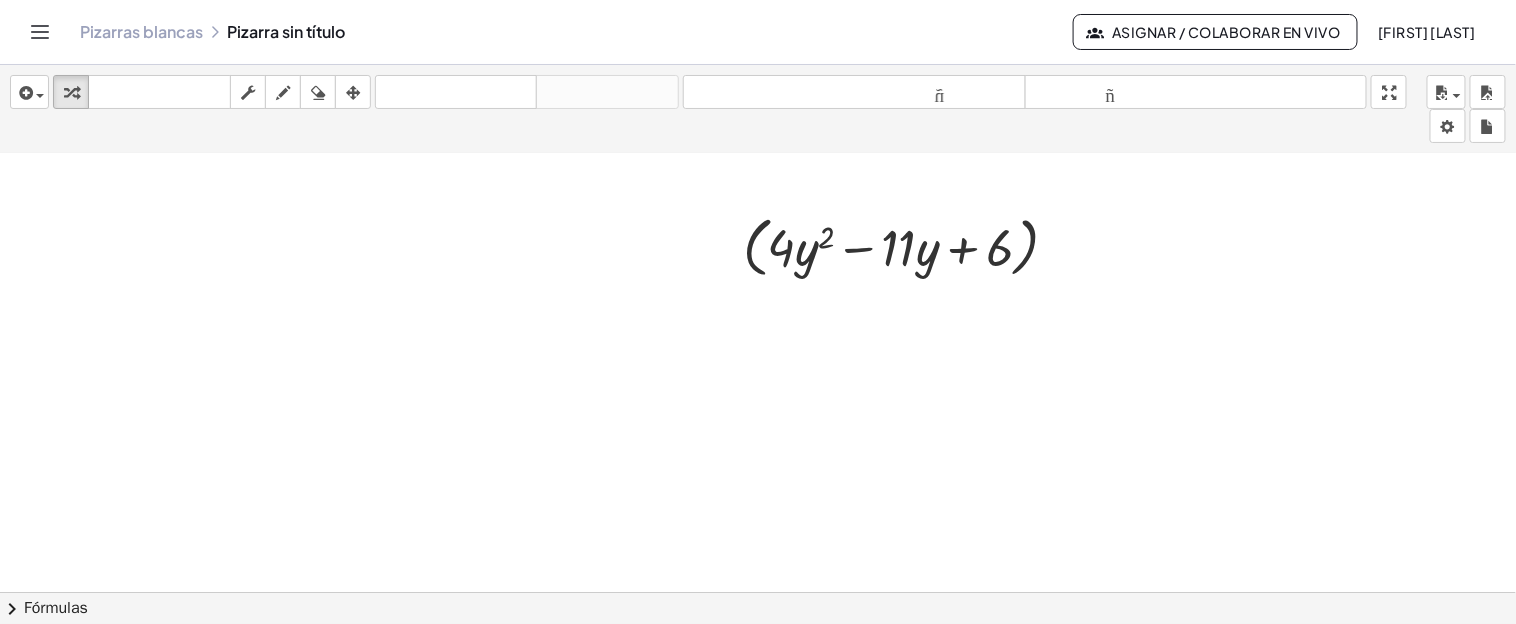 scroll, scrollTop: 300, scrollLeft: 0, axis: vertical 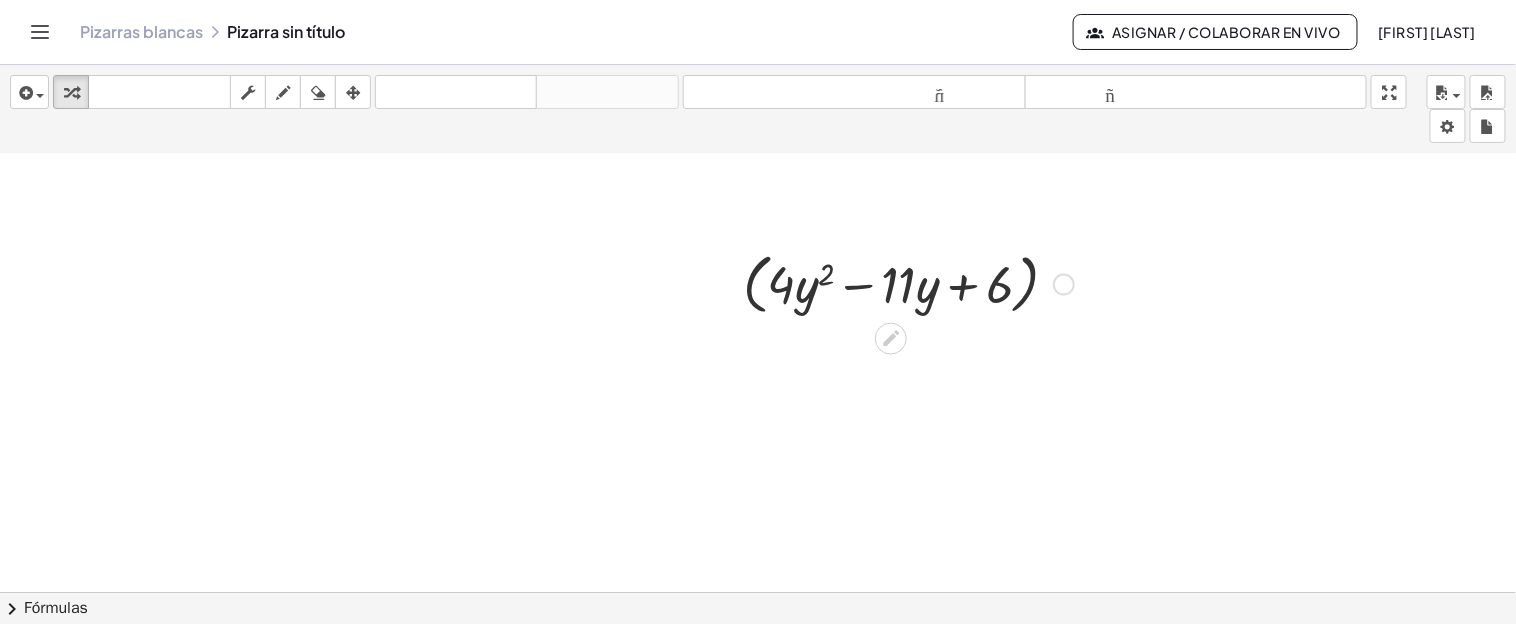 click at bounding box center [908, 283] 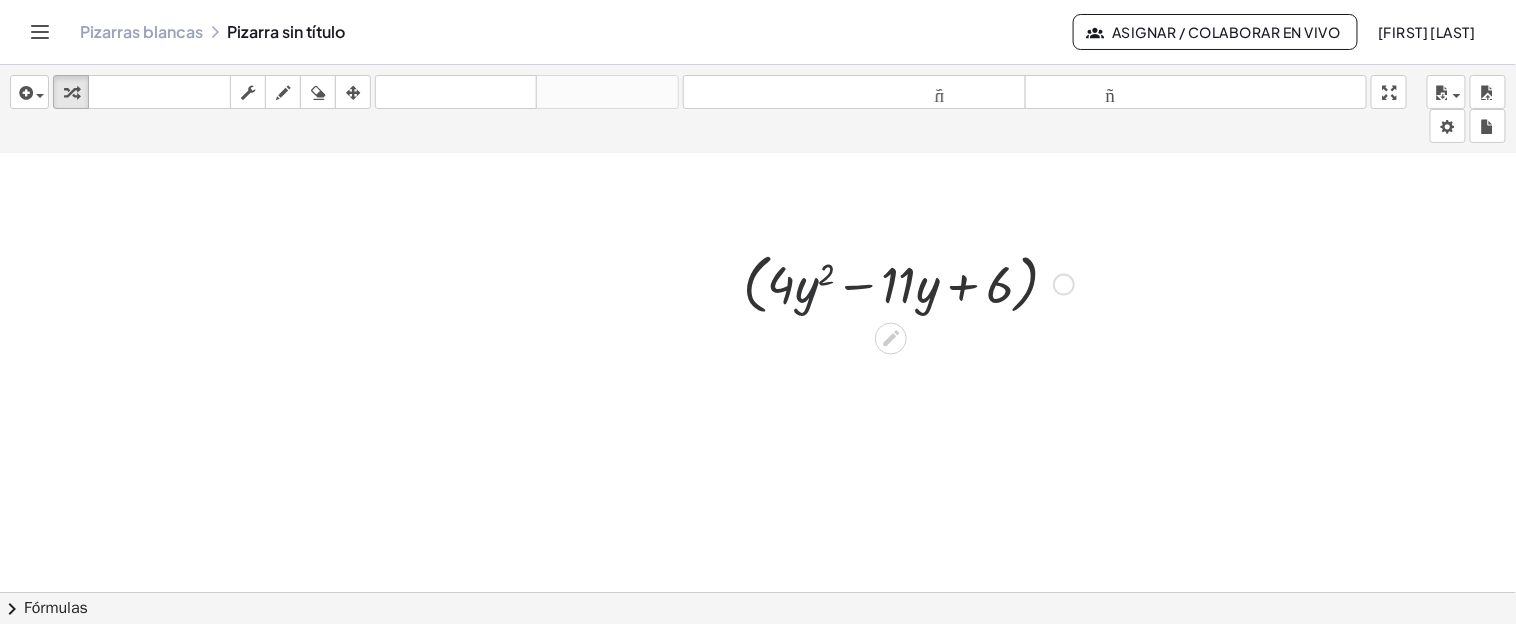 click at bounding box center (908, 283) 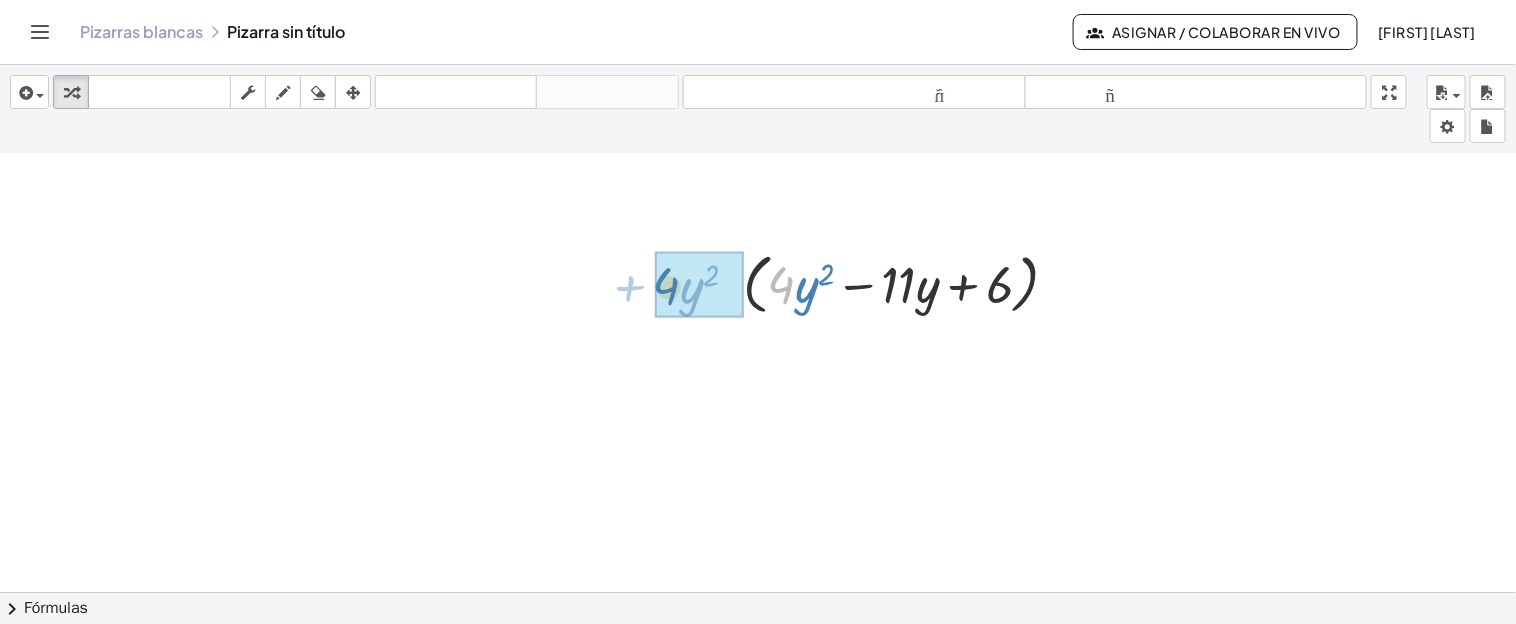 drag, startPoint x: 780, startPoint y: 285, endPoint x: 661, endPoint y: 291, distance: 119.15116 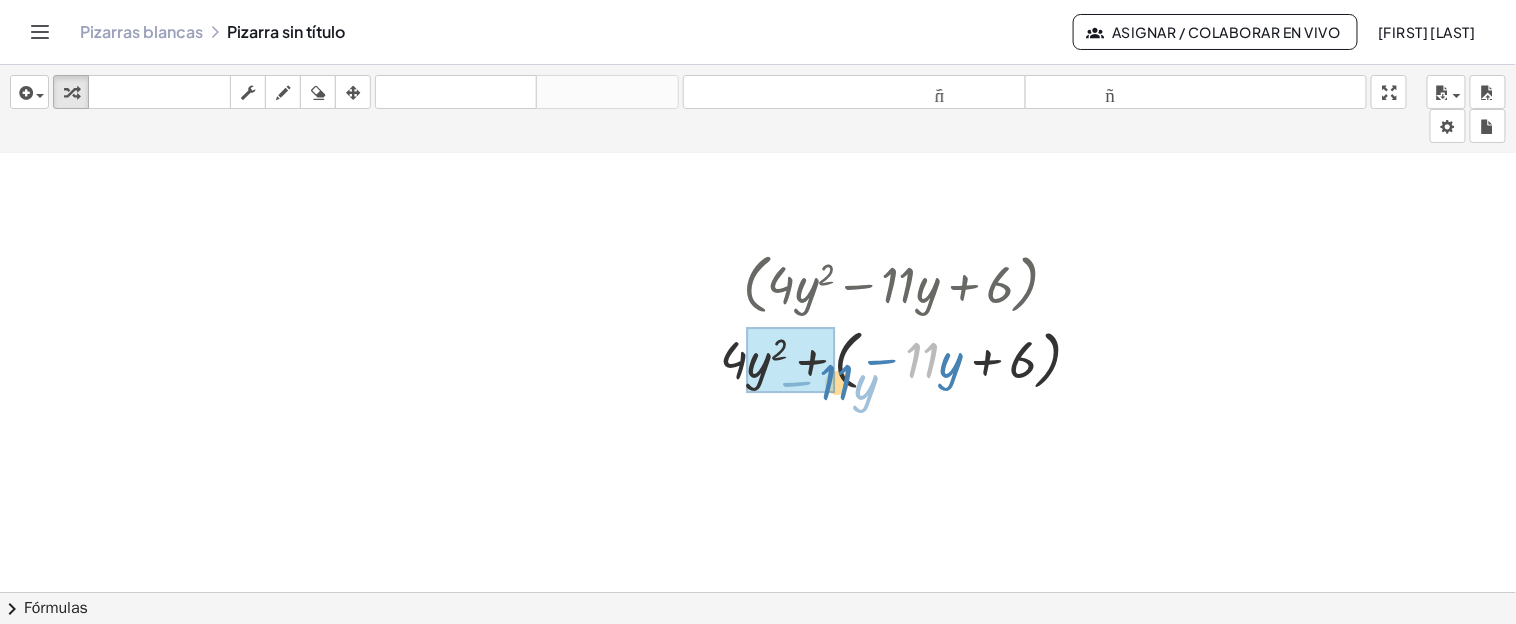 drag, startPoint x: 937, startPoint y: 362, endPoint x: 851, endPoint y: 383, distance: 88.52683 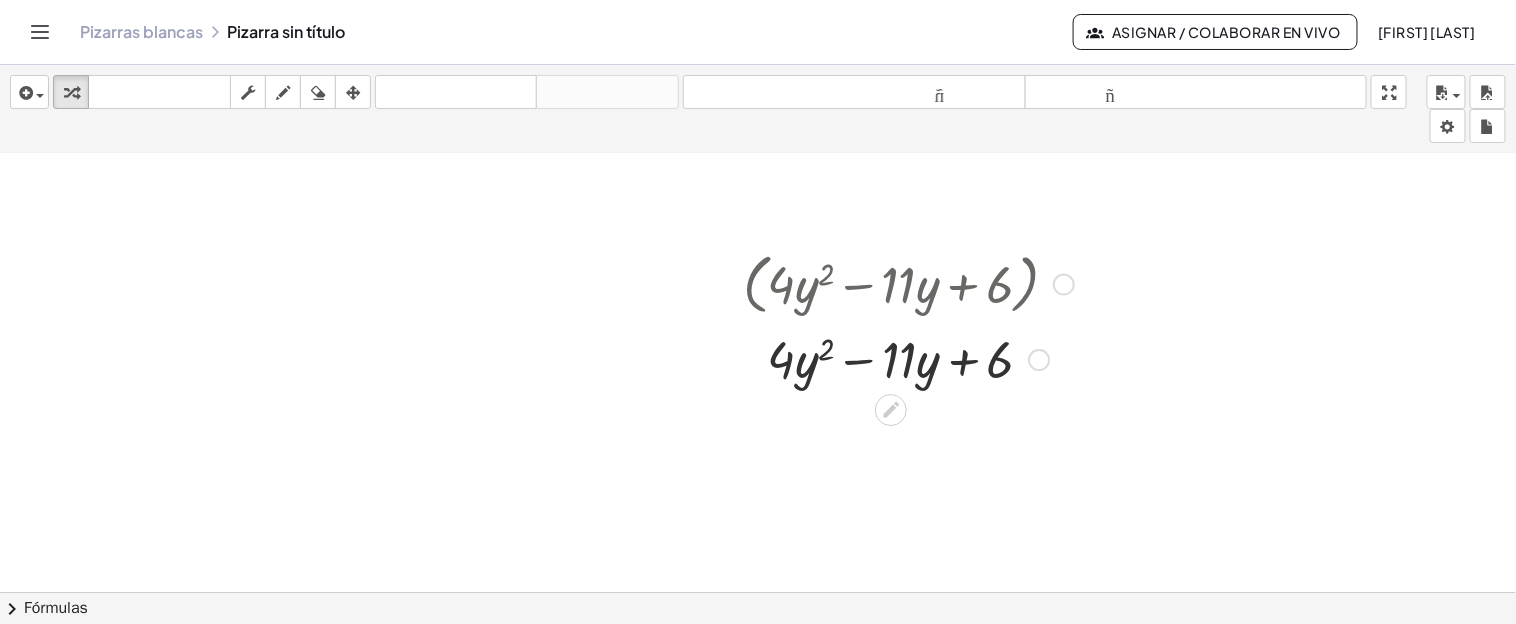 click at bounding box center [908, 358] 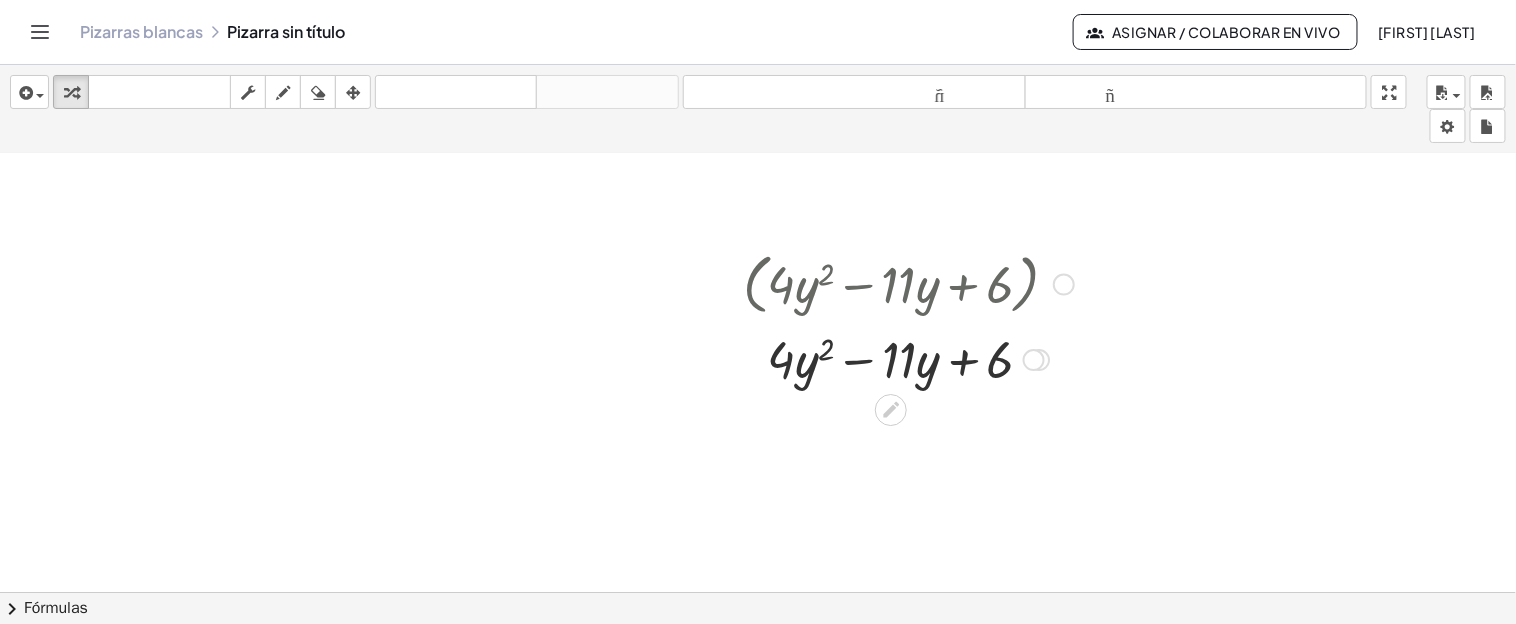 click at bounding box center (908, 283) 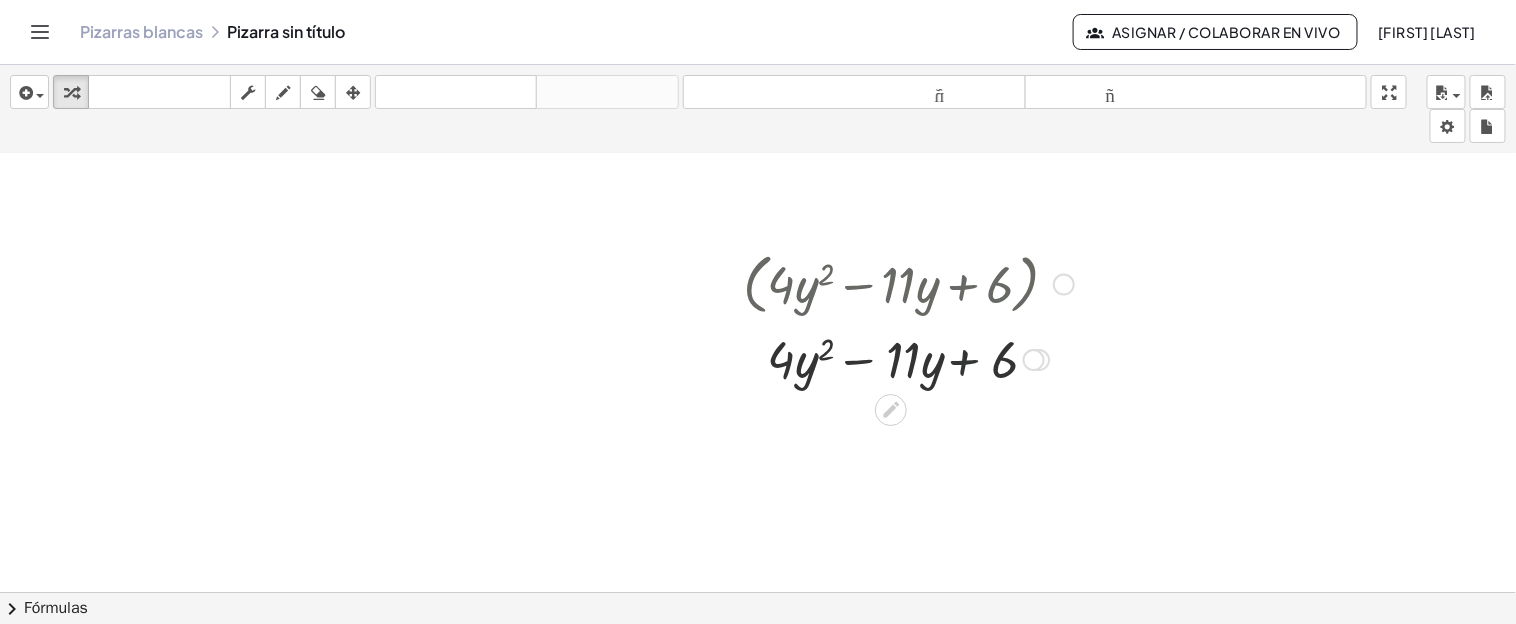 click at bounding box center (908, 358) 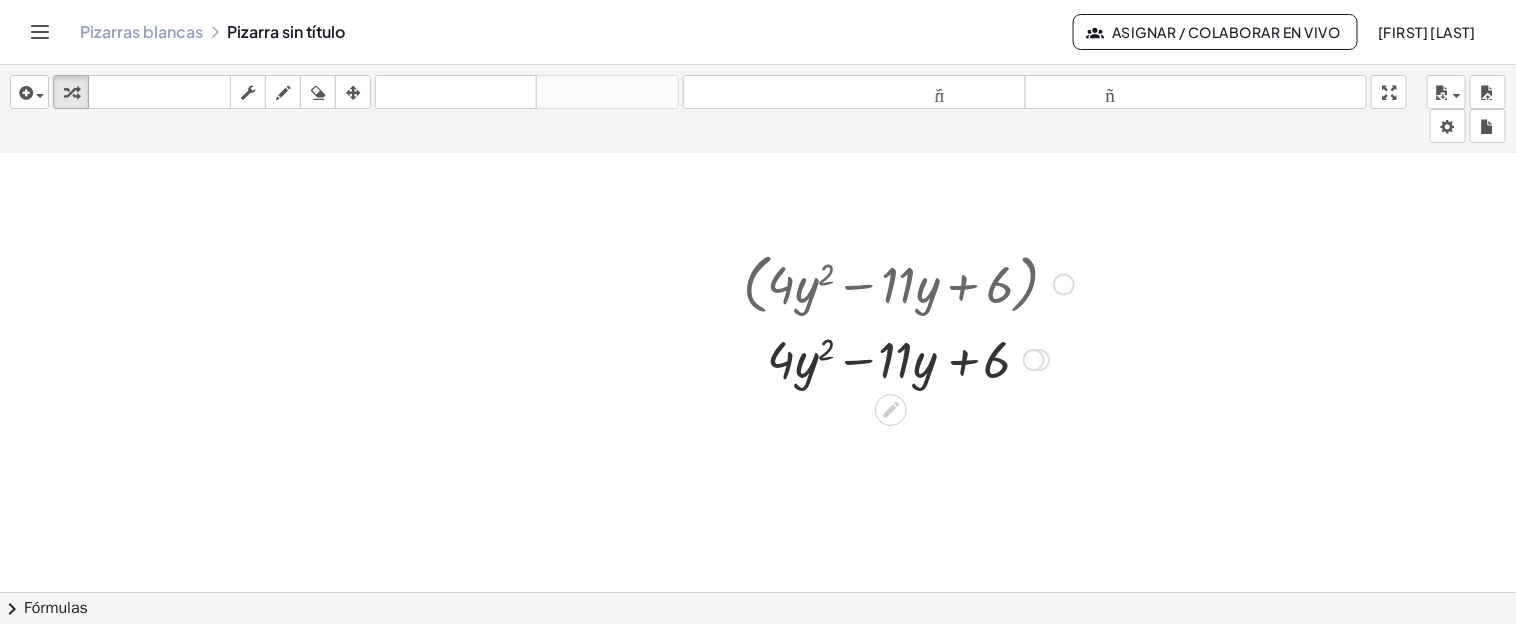 drag, startPoint x: 964, startPoint y: 366, endPoint x: 996, endPoint y: 362, distance: 32.24903 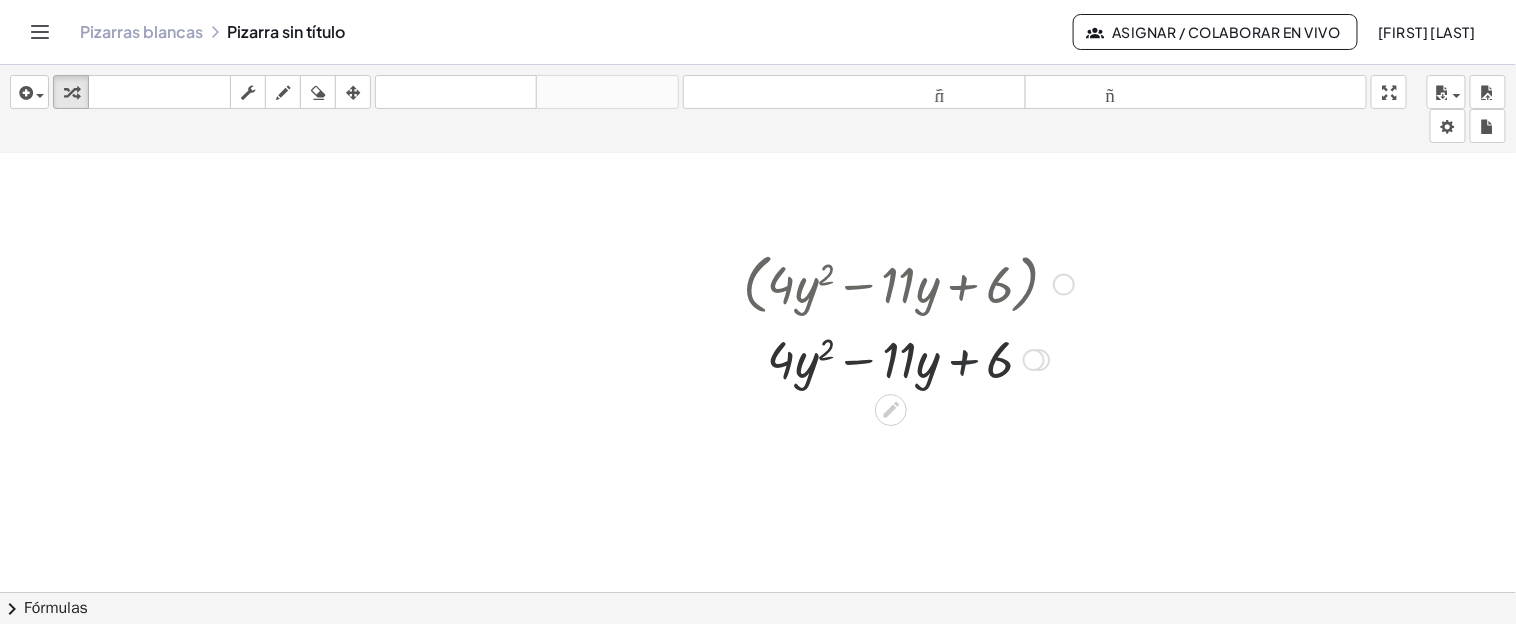 click at bounding box center [908, 358] 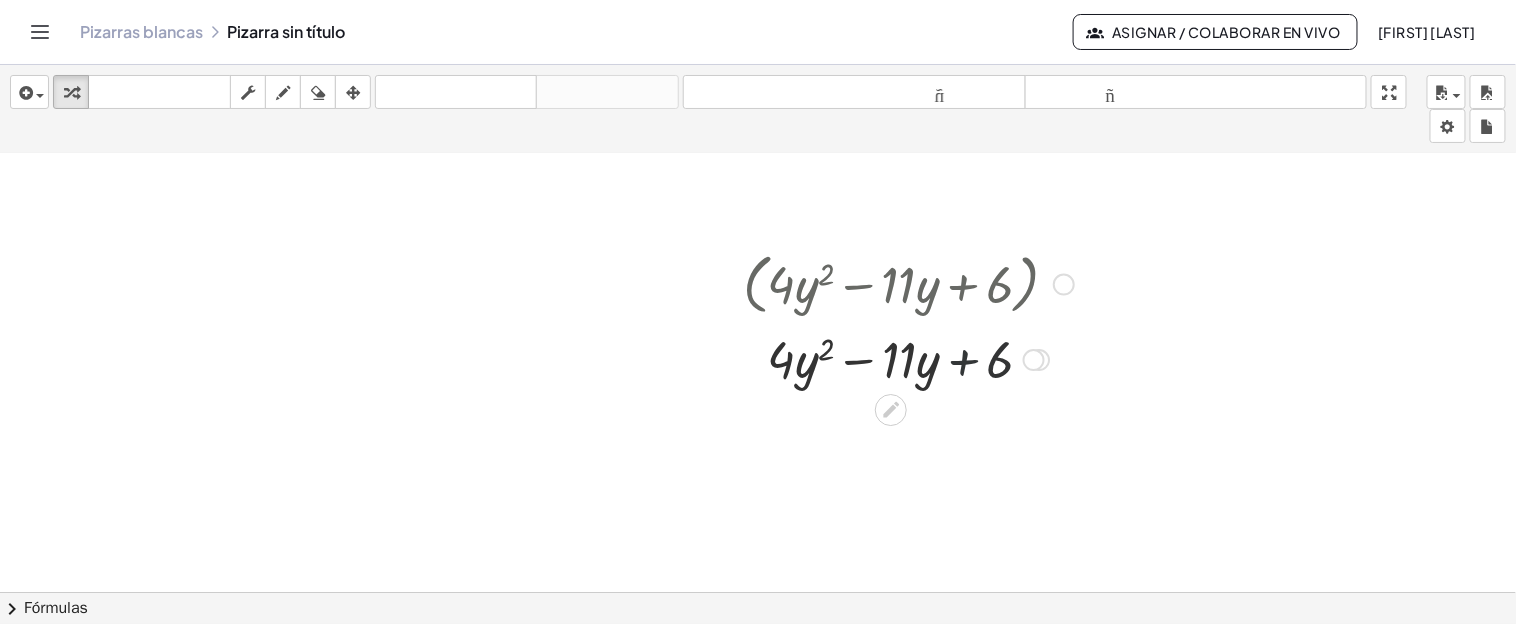 click at bounding box center (908, 358) 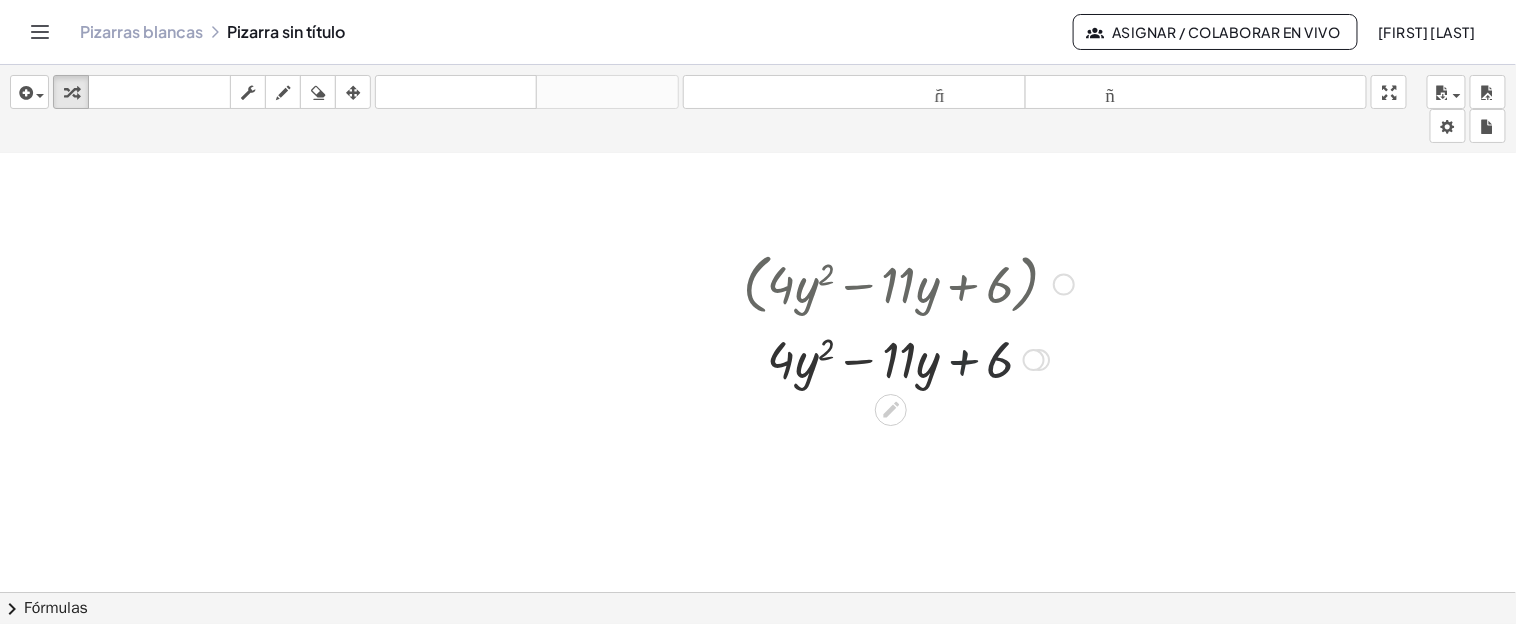 drag, startPoint x: 955, startPoint y: 357, endPoint x: 902, endPoint y: 357, distance: 53 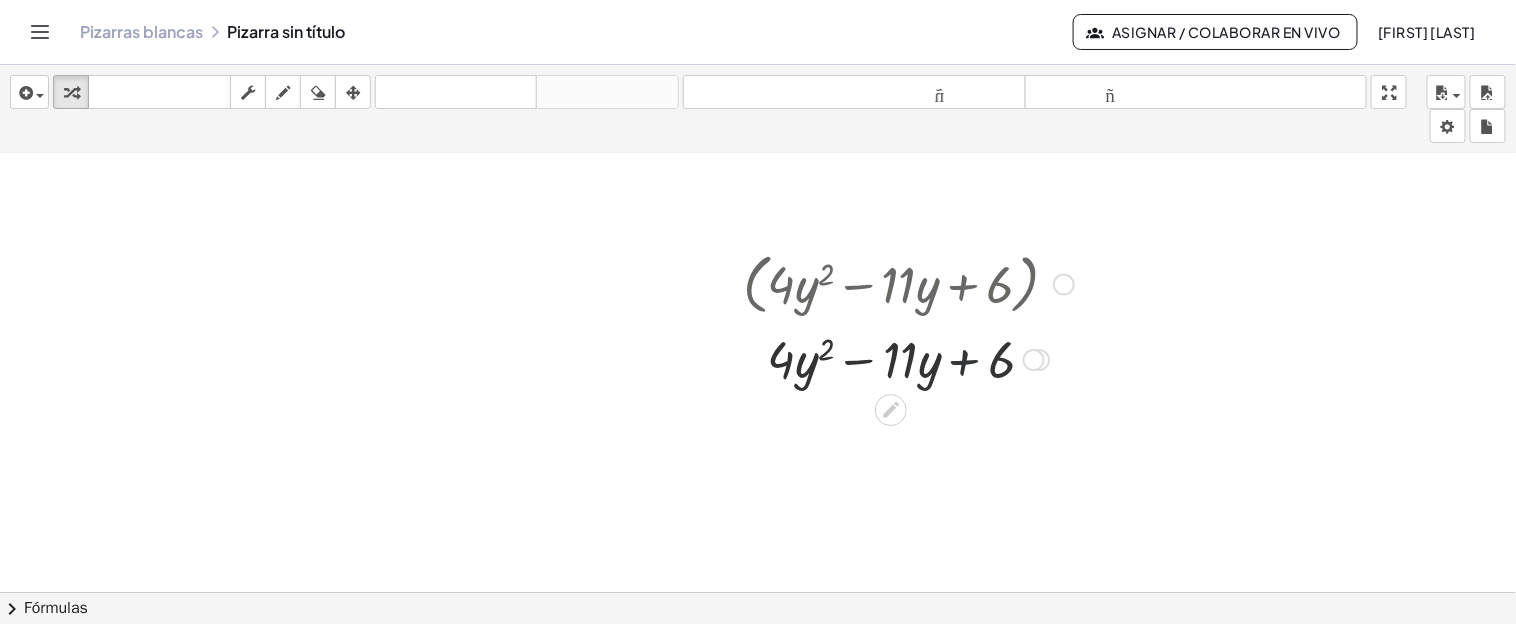 click at bounding box center (908, 358) 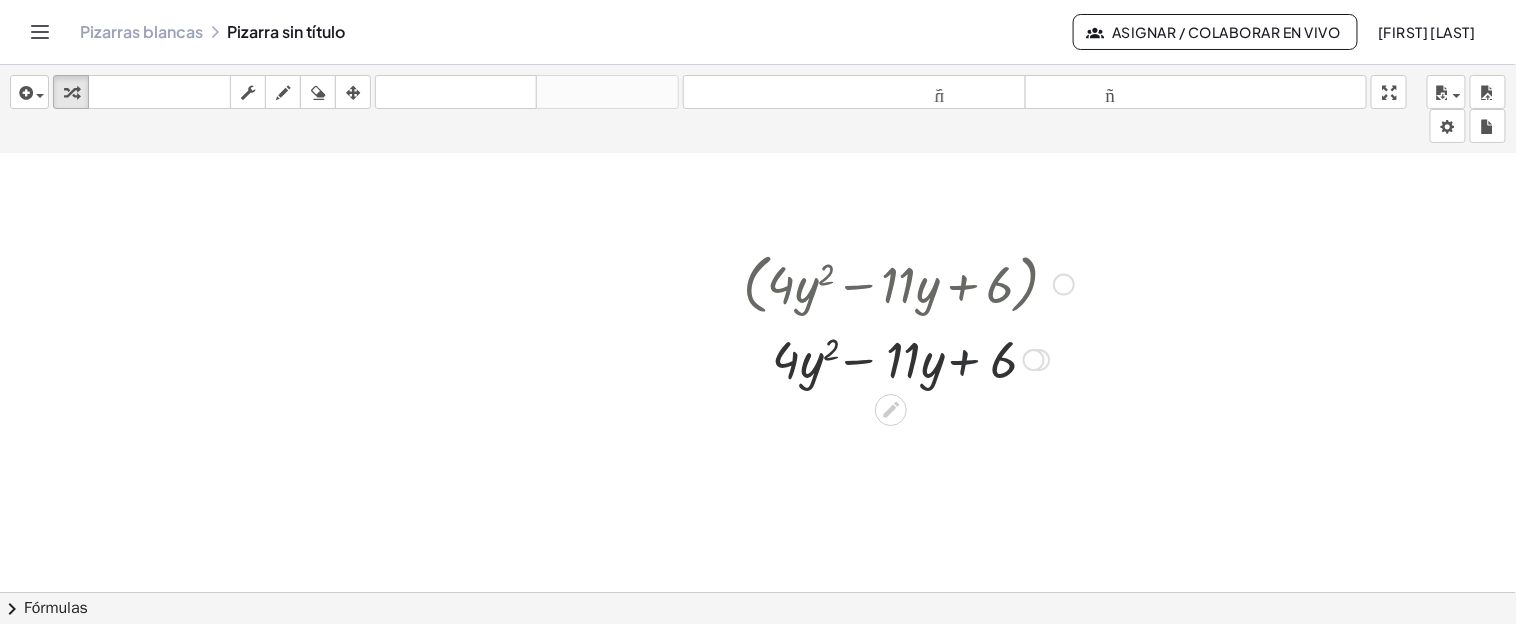 click at bounding box center [908, 358] 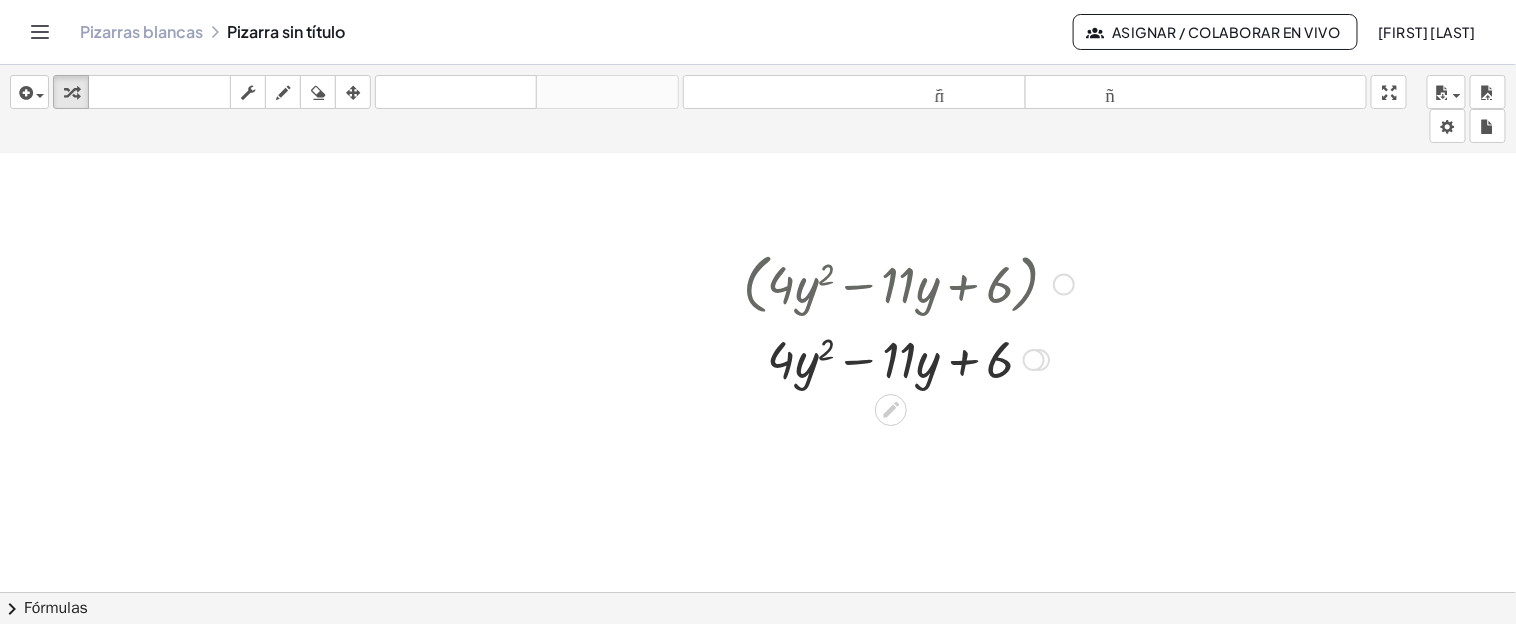 drag, startPoint x: 888, startPoint y: 349, endPoint x: 961, endPoint y: 357, distance: 73.43705 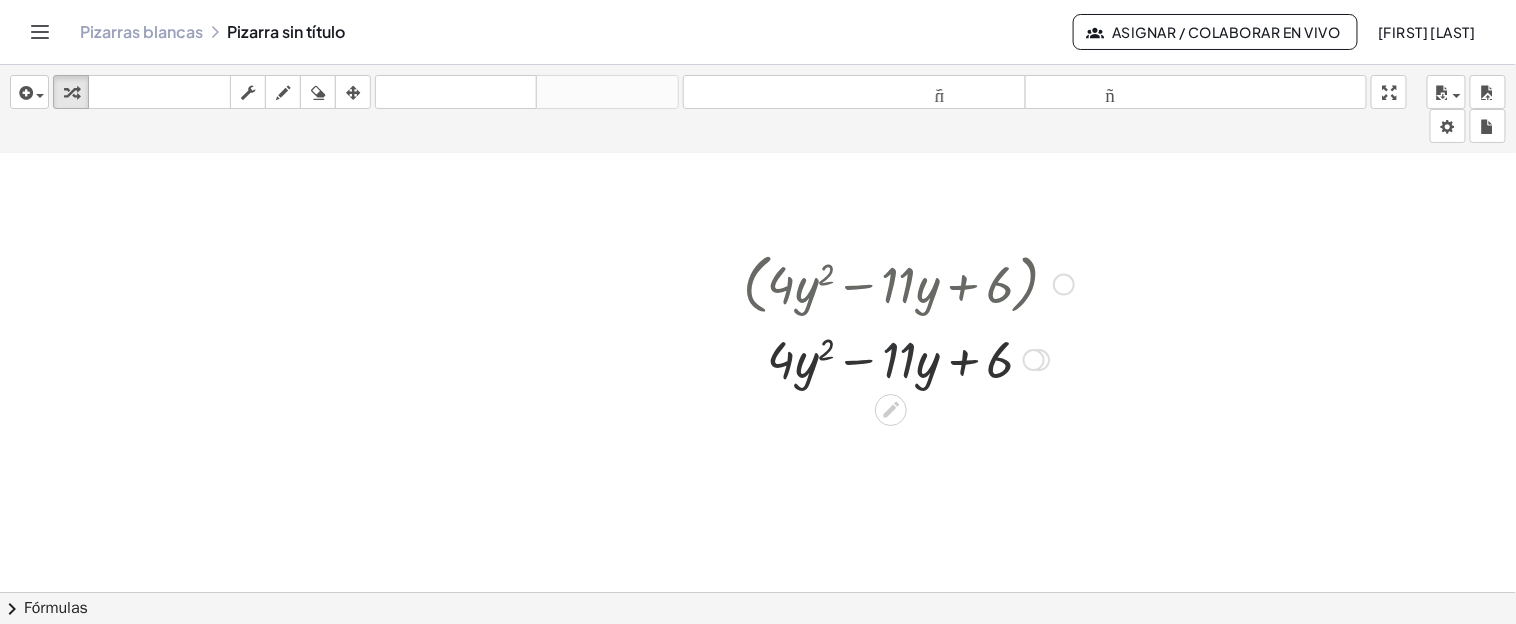 click at bounding box center (908, 358) 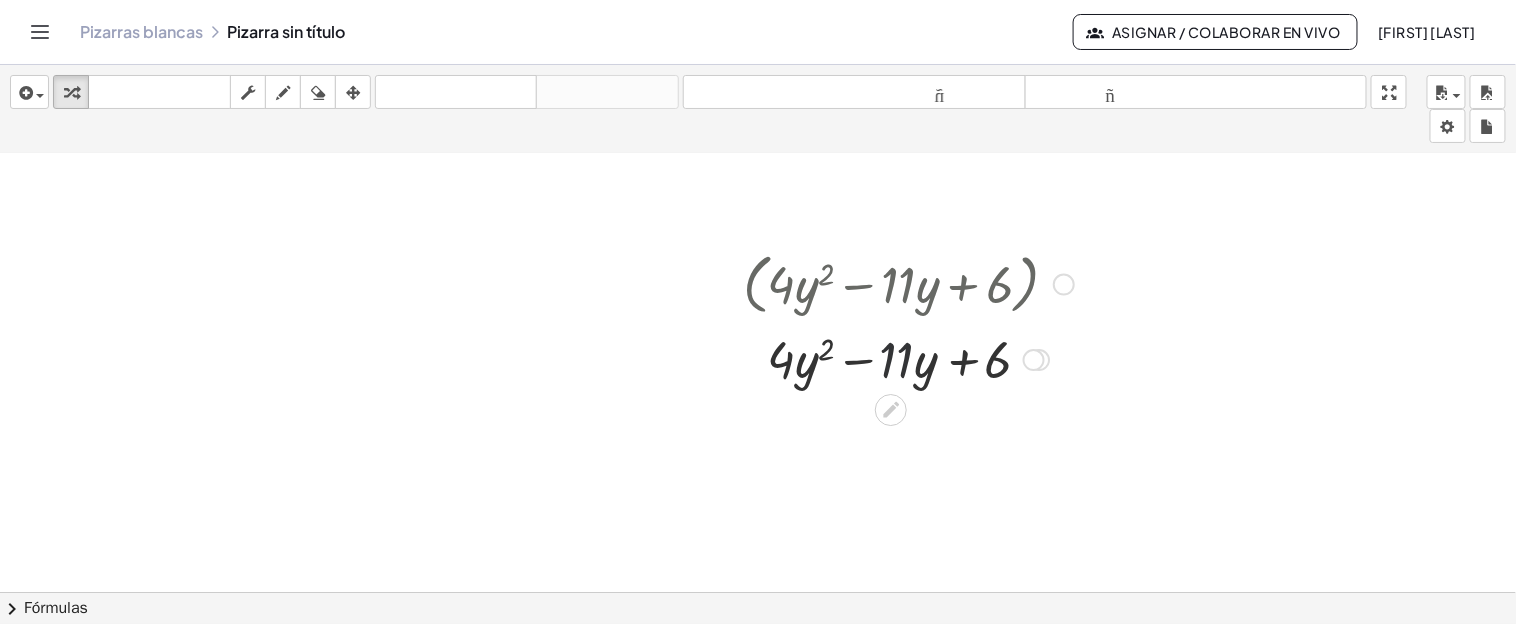 click at bounding box center (908, 358) 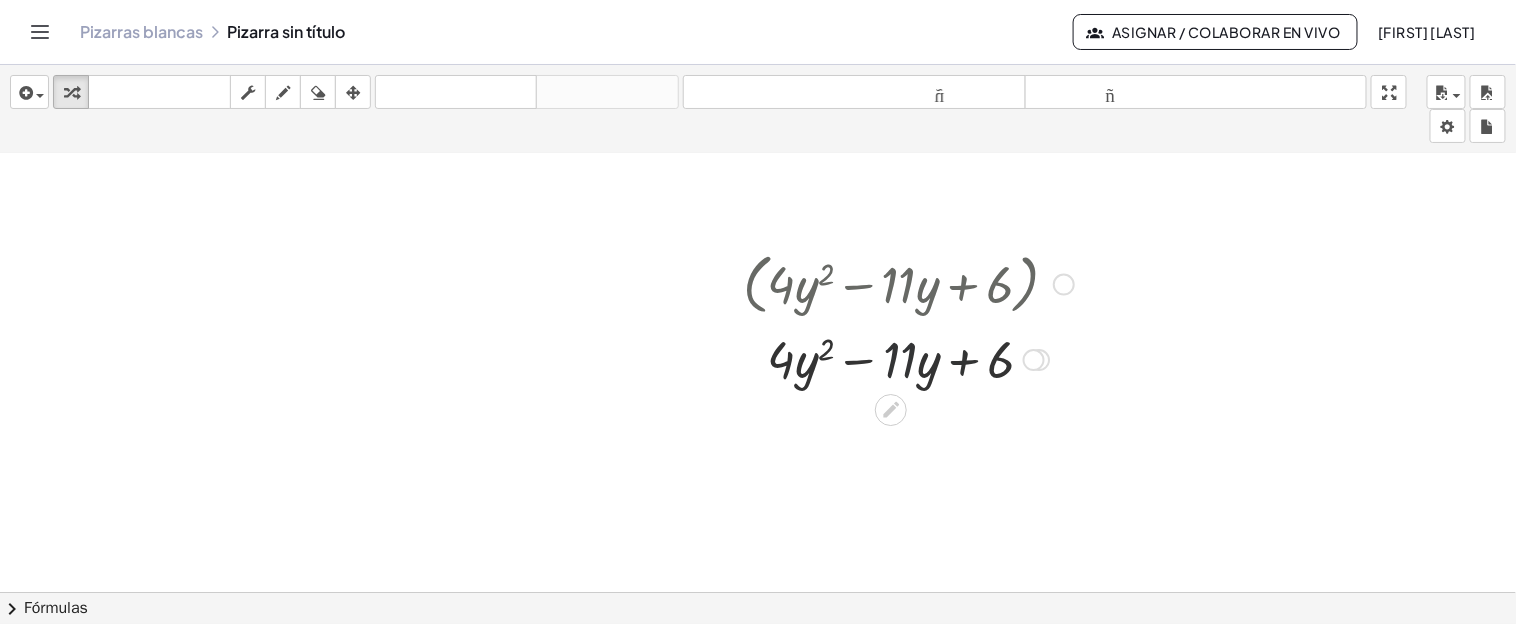 click at bounding box center [908, 358] 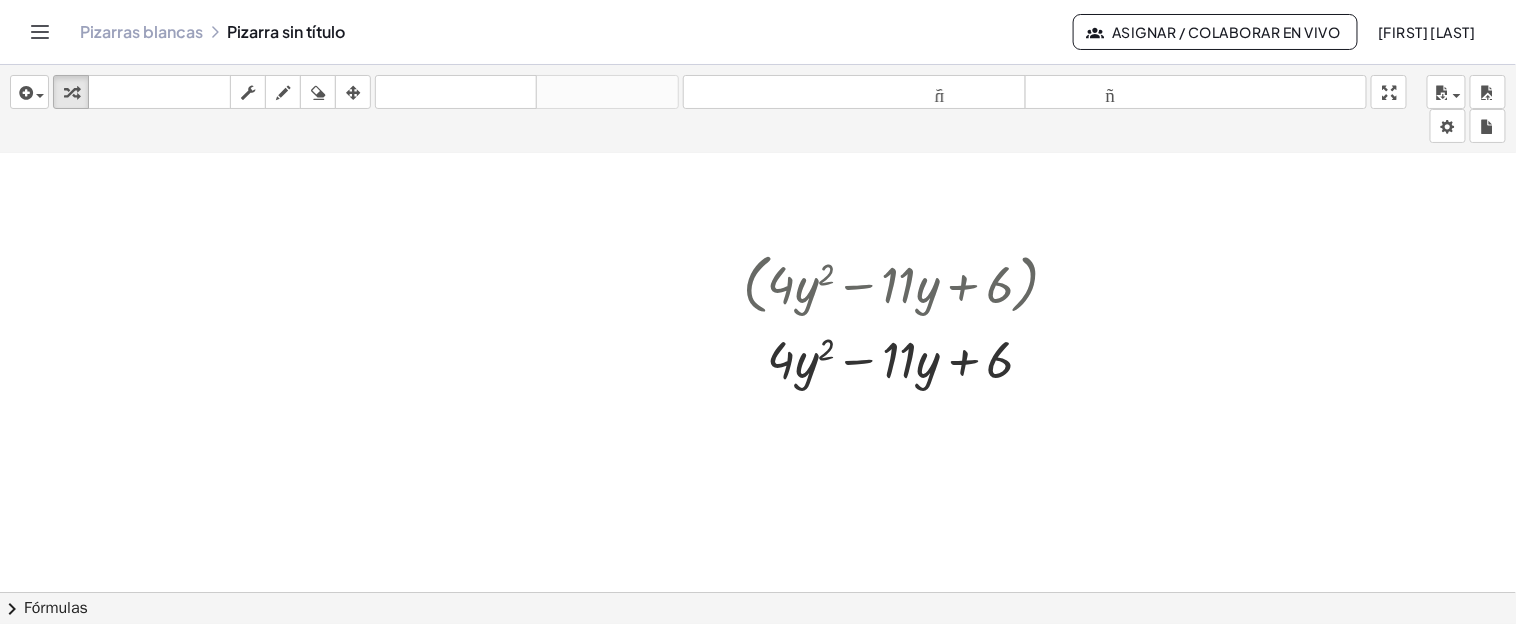 click at bounding box center (758, 307) 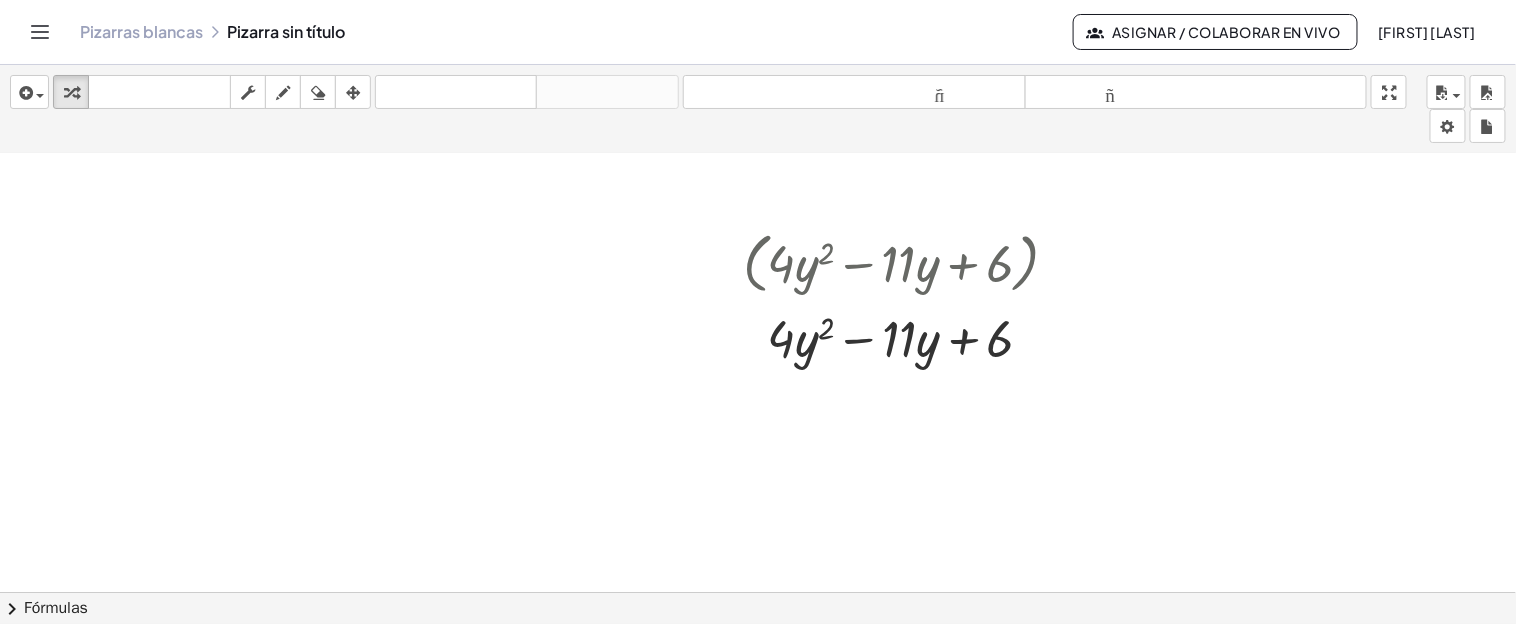 scroll, scrollTop: 317, scrollLeft: 0, axis: vertical 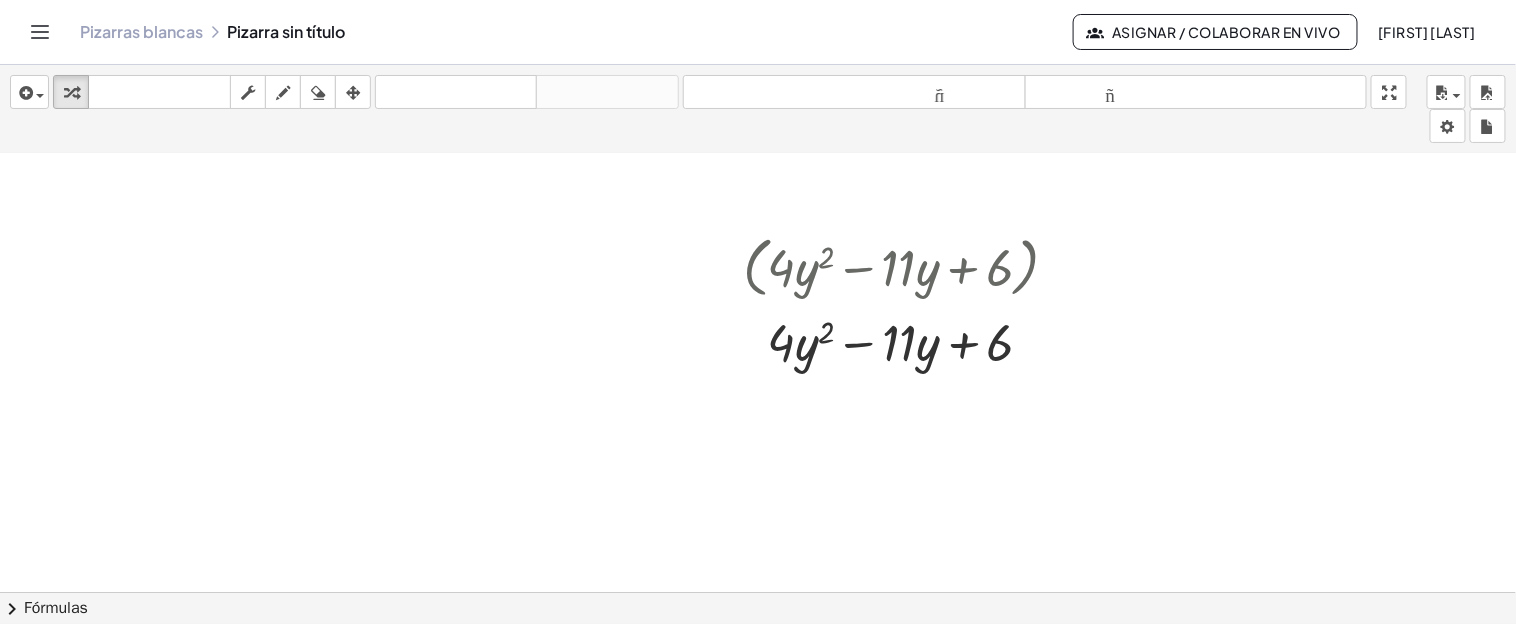 click at bounding box center [758, 277] 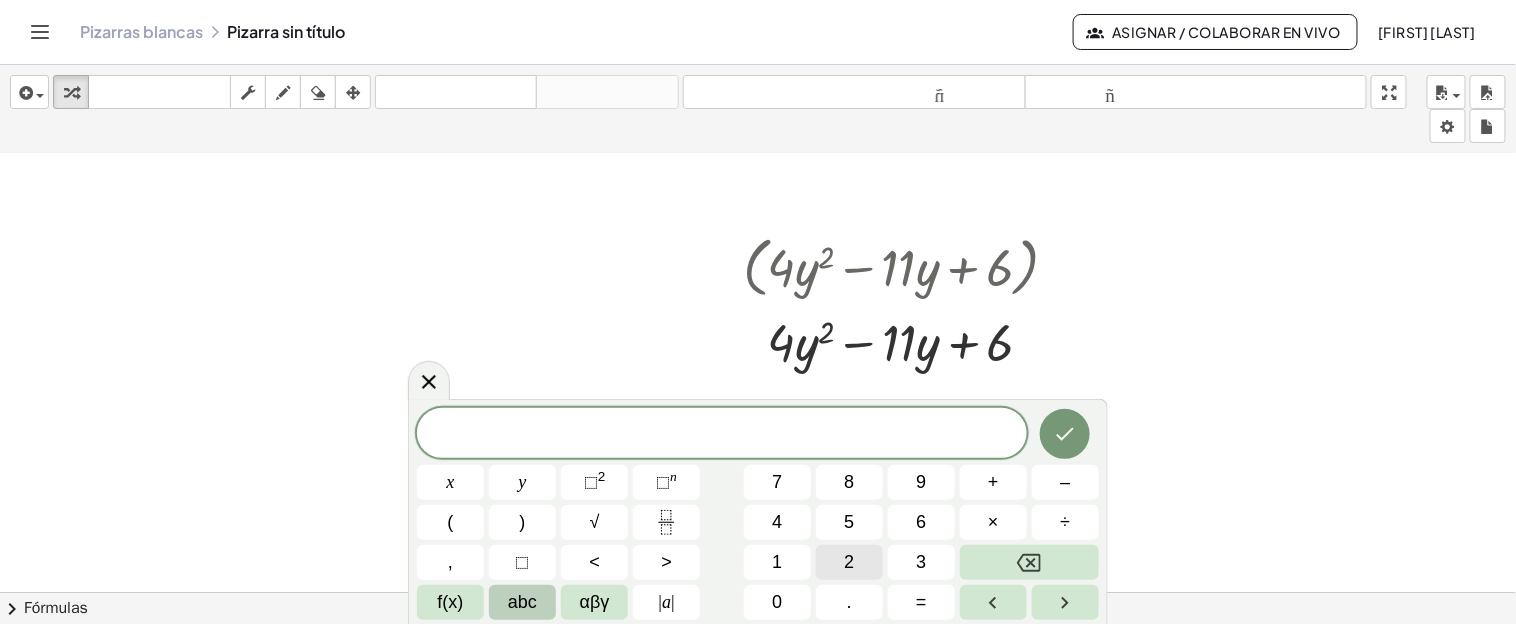 click on "2" at bounding box center [849, 562] 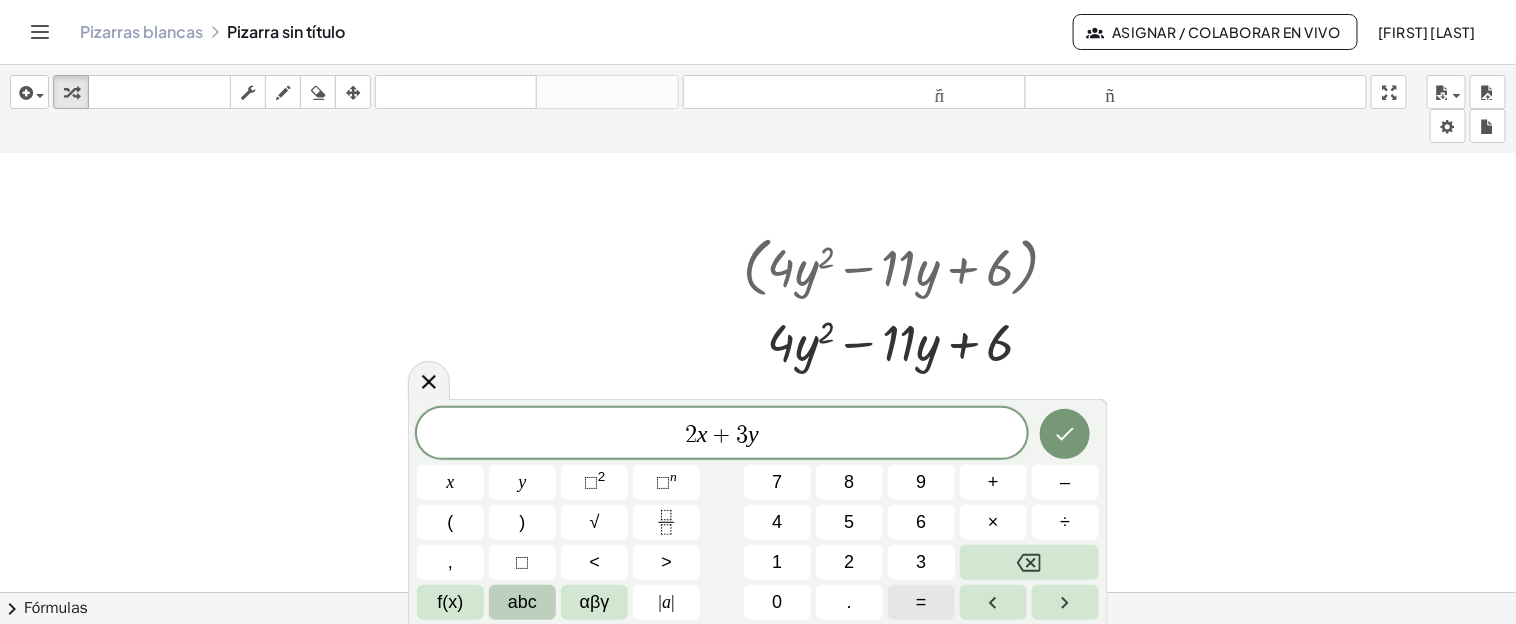 click on "=" at bounding box center [921, 602] 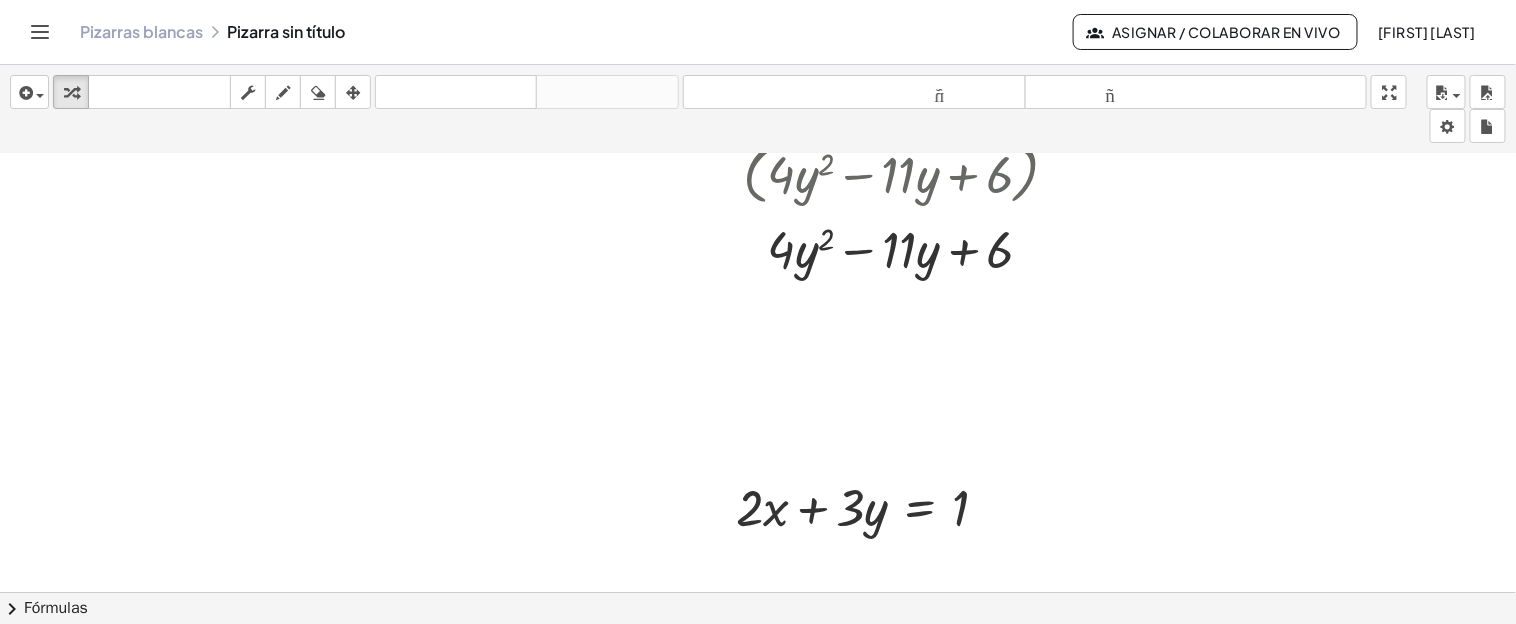 scroll, scrollTop: 440, scrollLeft: 0, axis: vertical 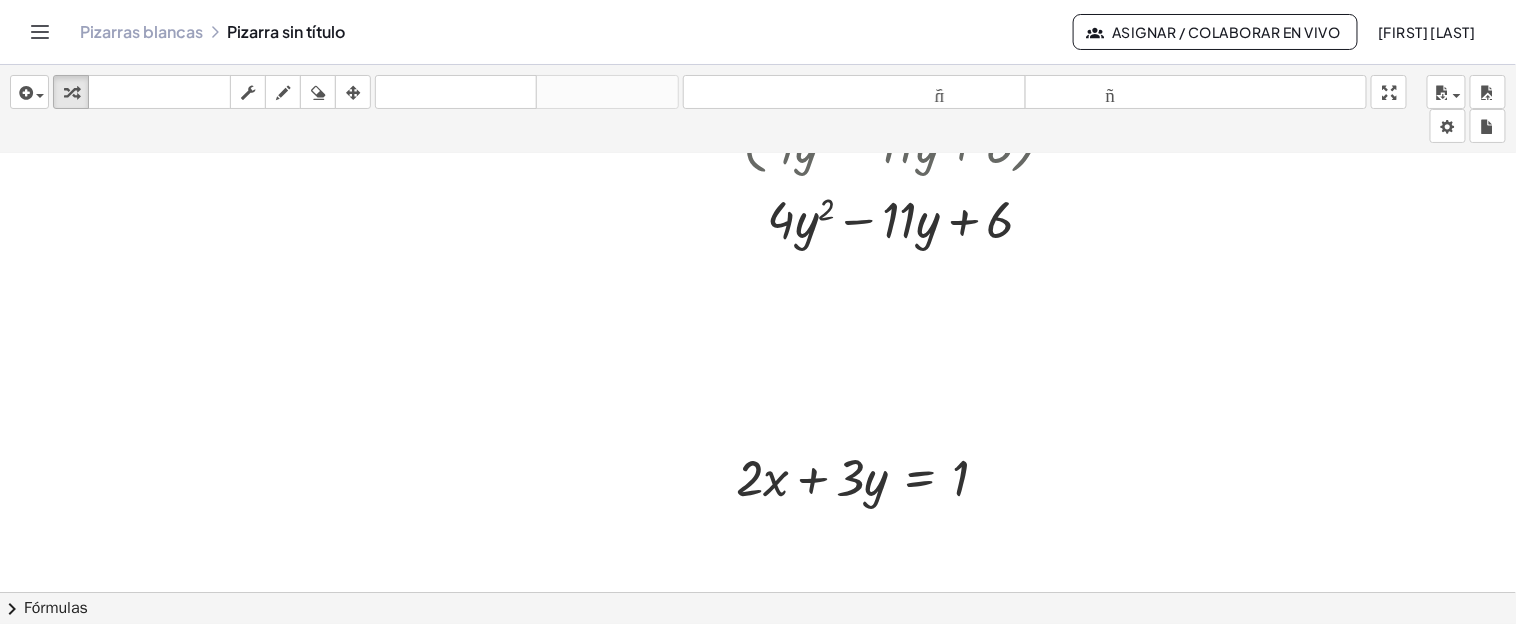 drag, startPoint x: 746, startPoint y: 586, endPoint x: 745, endPoint y: 562, distance: 24.020824 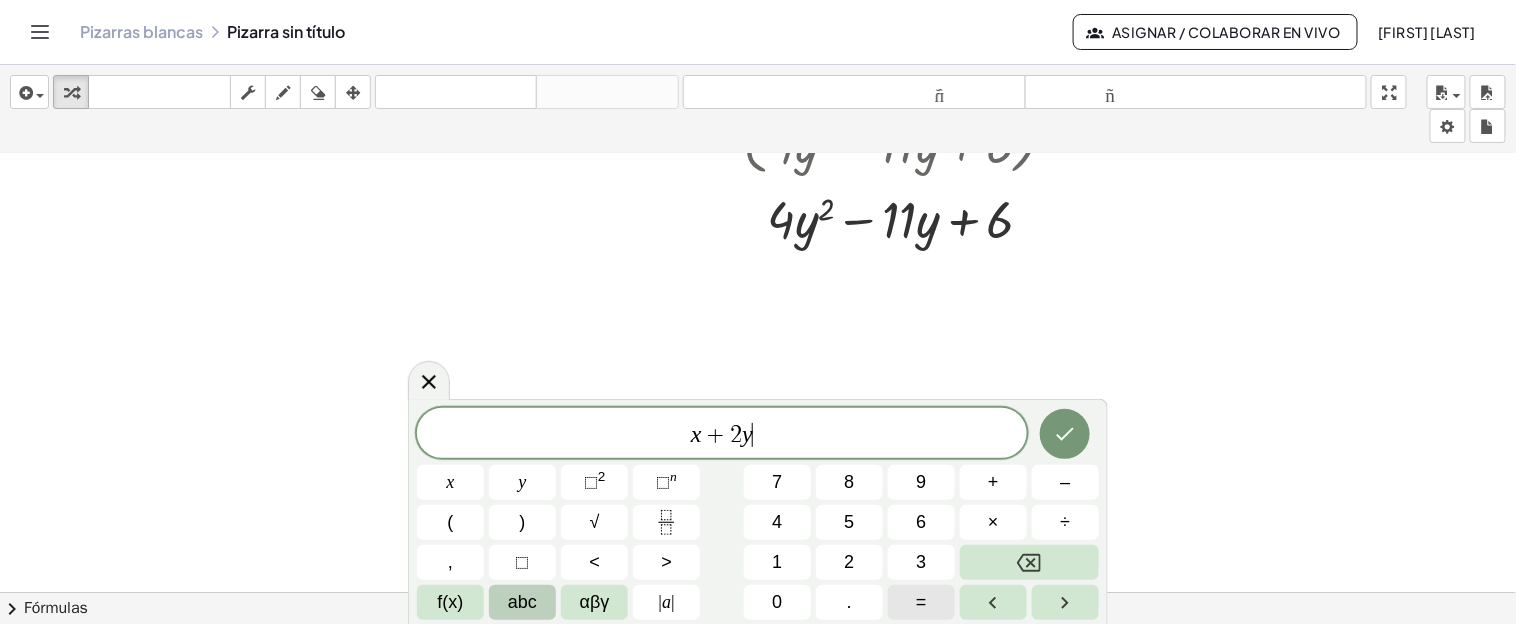 click on "=" at bounding box center [921, 602] 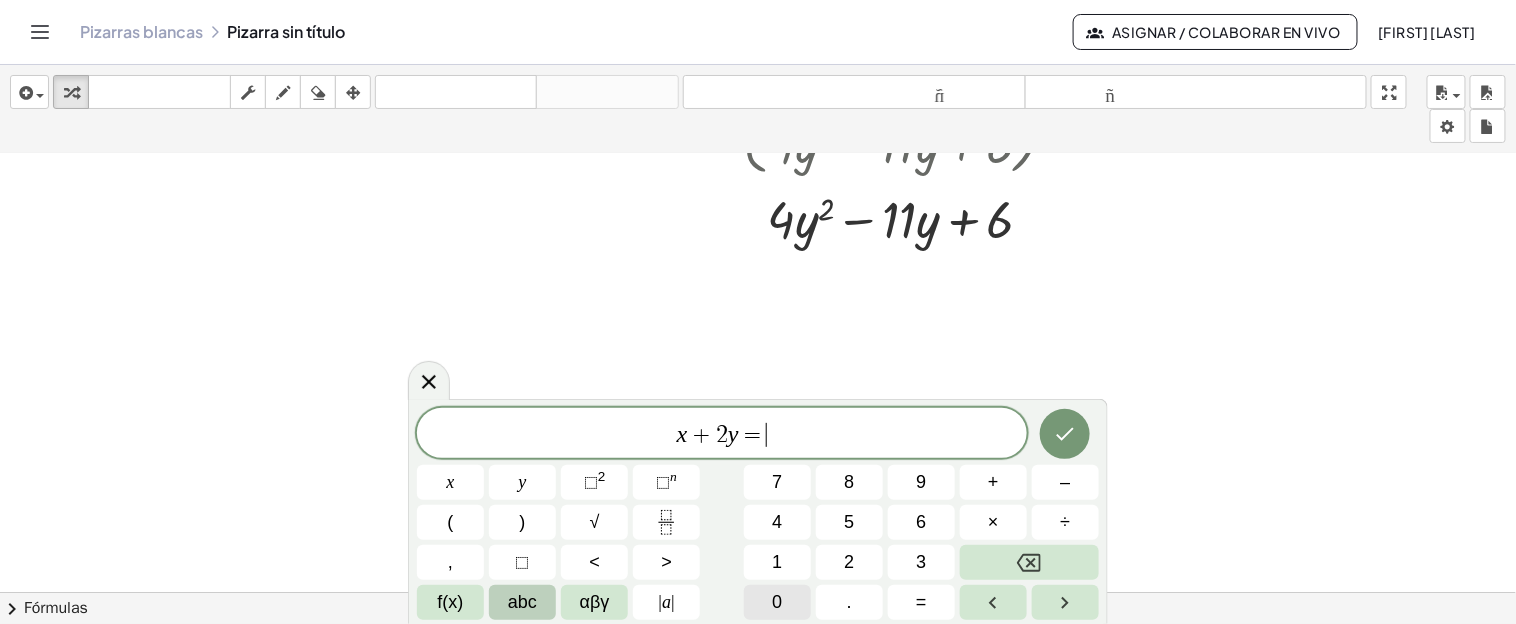 click on "0" at bounding box center [777, 602] 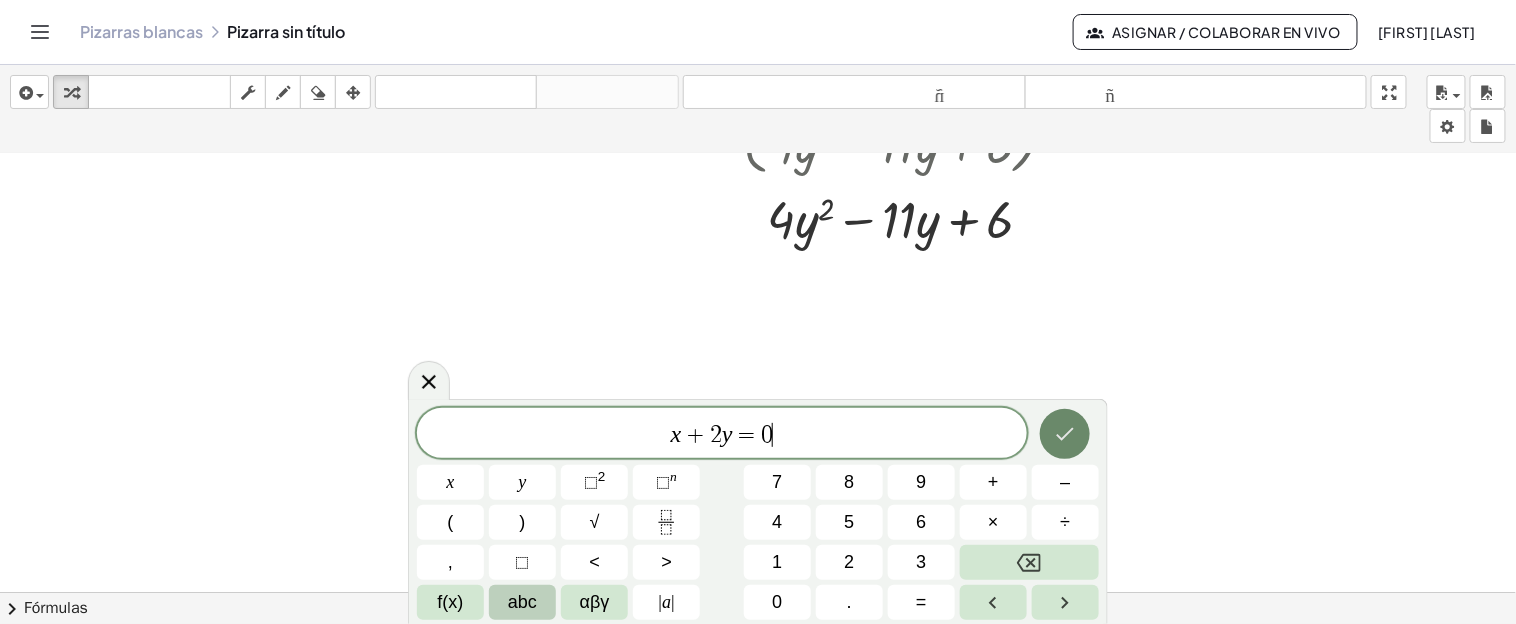 click at bounding box center (1065, 434) 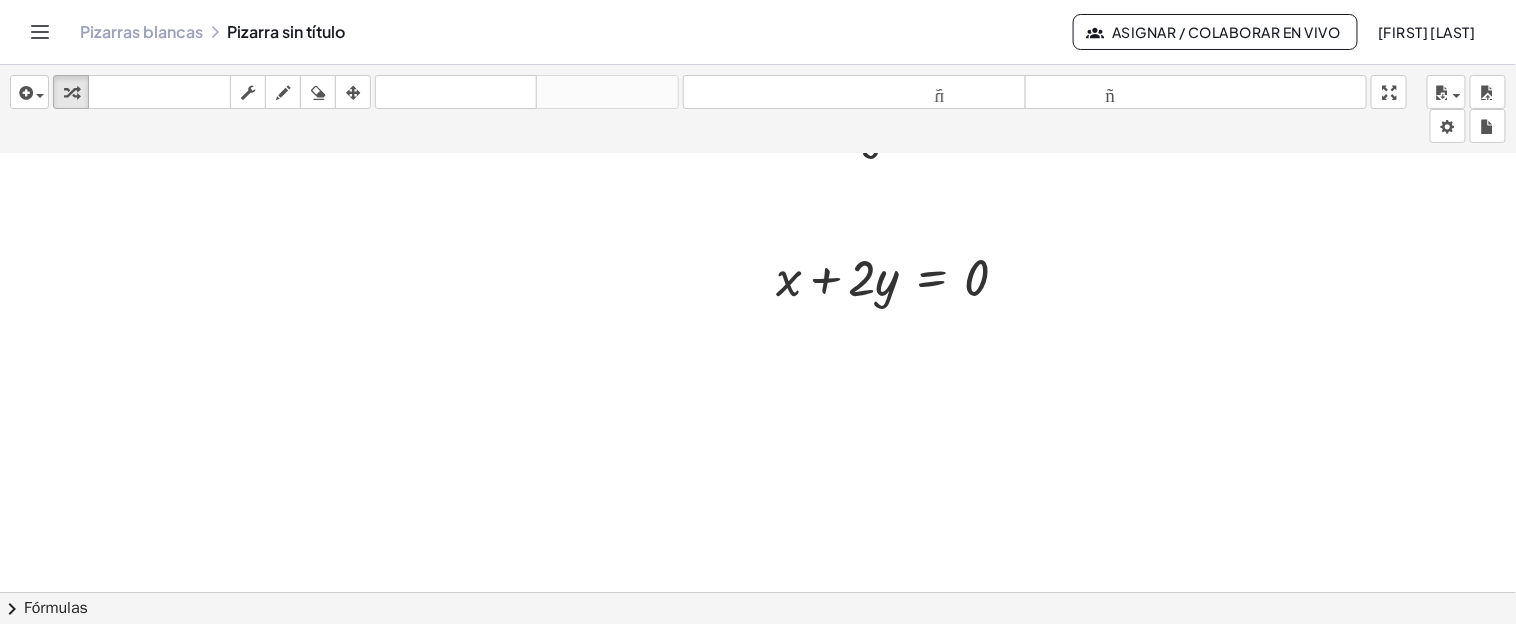 scroll, scrollTop: 579, scrollLeft: 0, axis: vertical 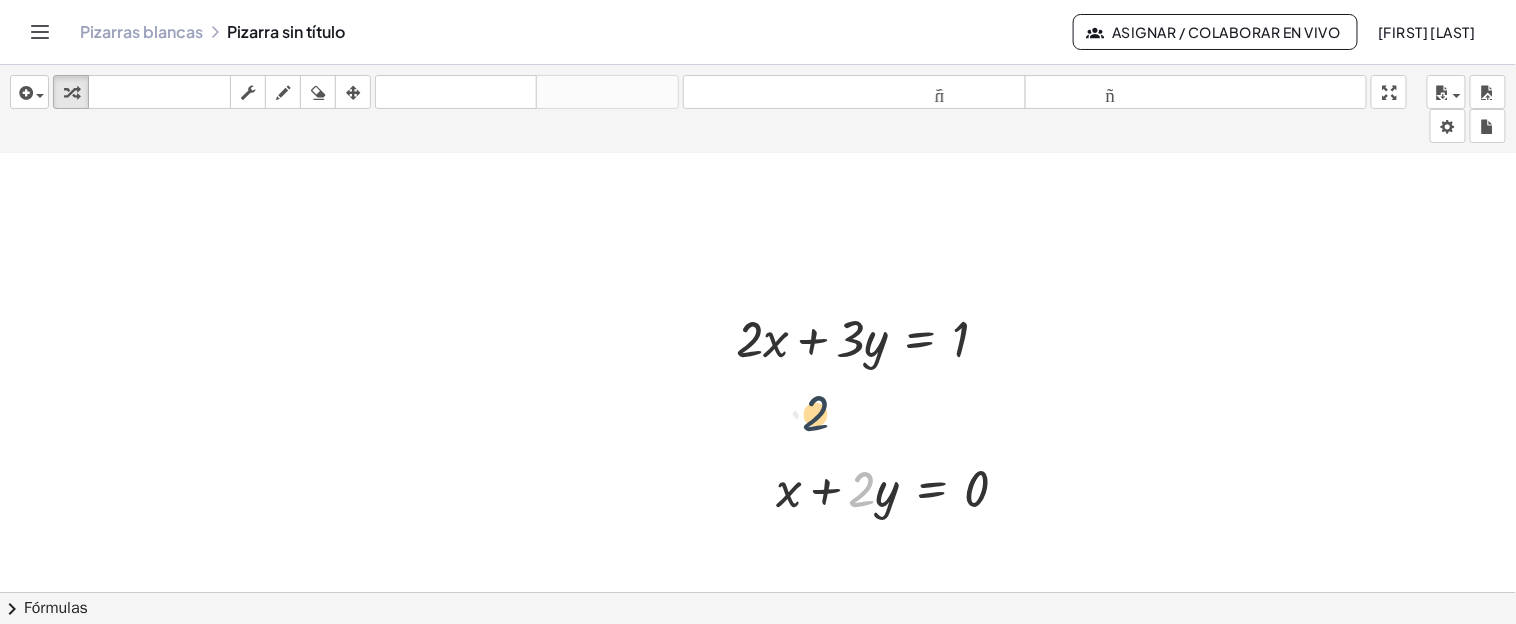 drag, startPoint x: 862, startPoint y: 500, endPoint x: 810, endPoint y: 406, distance: 107.42439 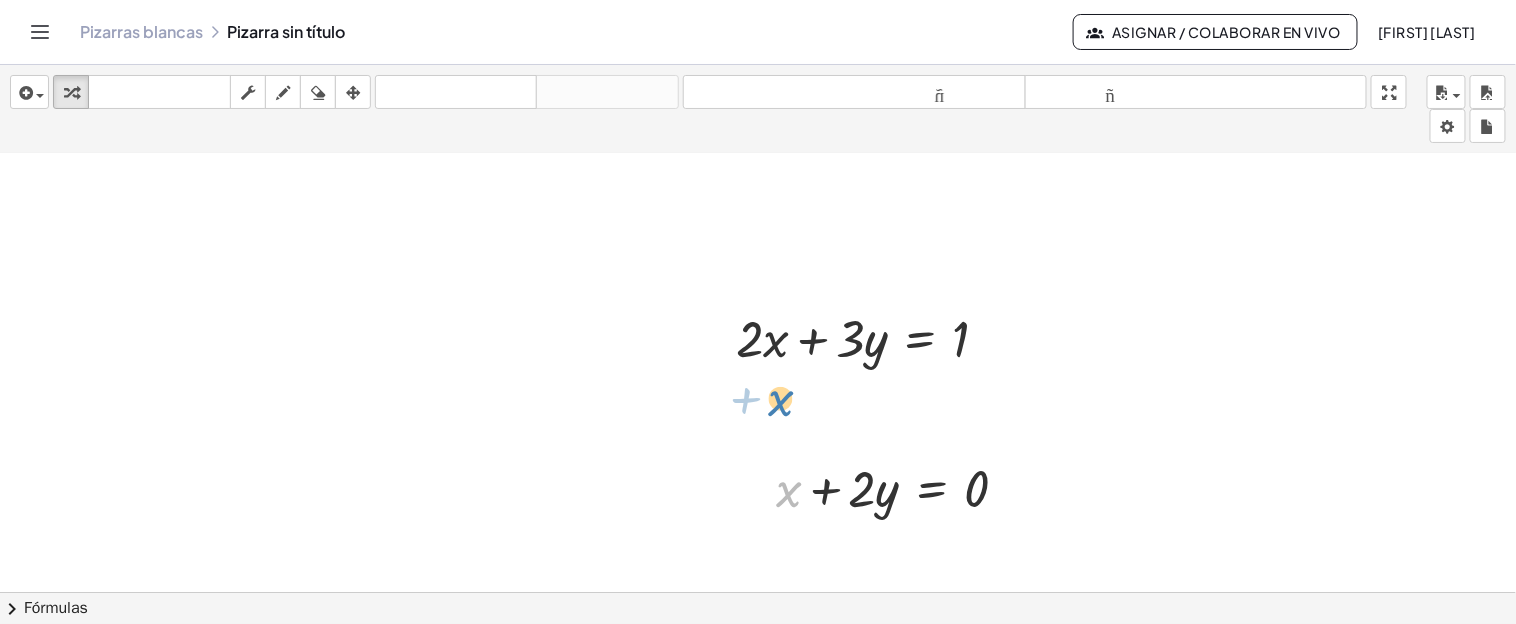 drag, startPoint x: 788, startPoint y: 497, endPoint x: 783, endPoint y: 410, distance: 87.14356 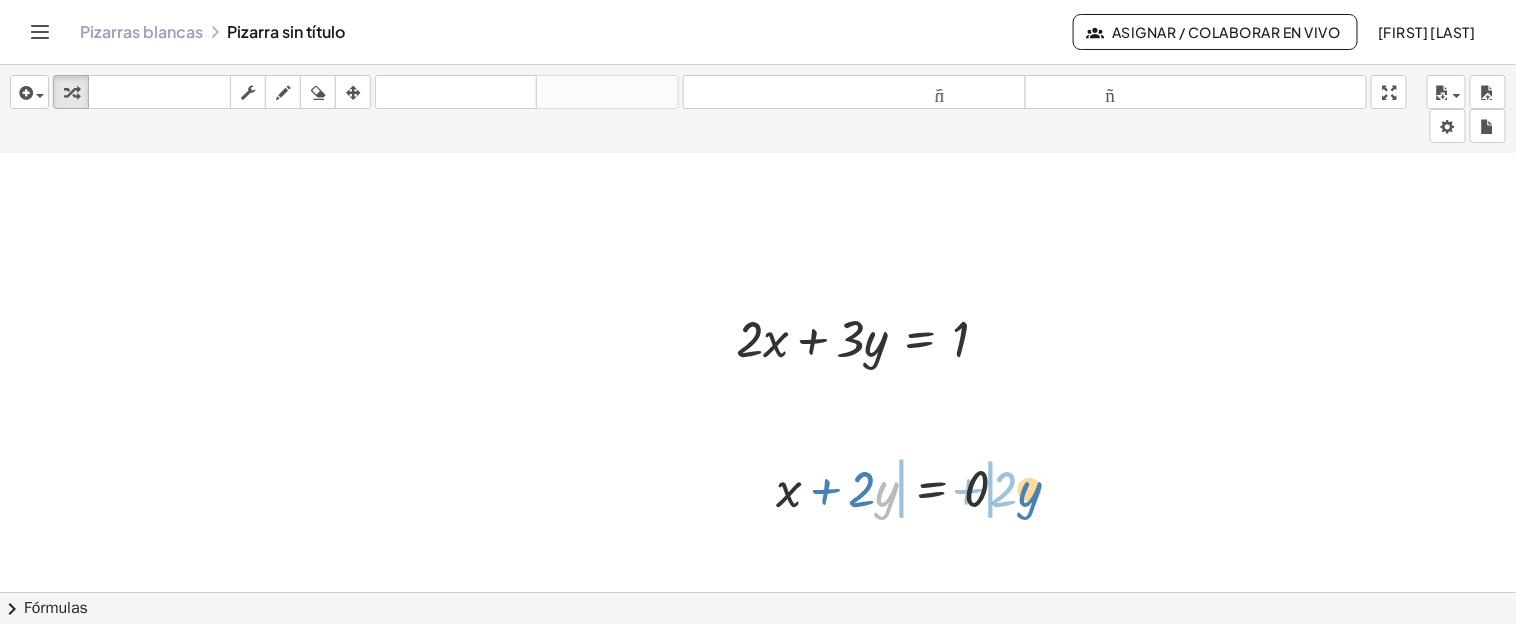 drag, startPoint x: 878, startPoint y: 493, endPoint x: 1025, endPoint y: 493, distance: 147 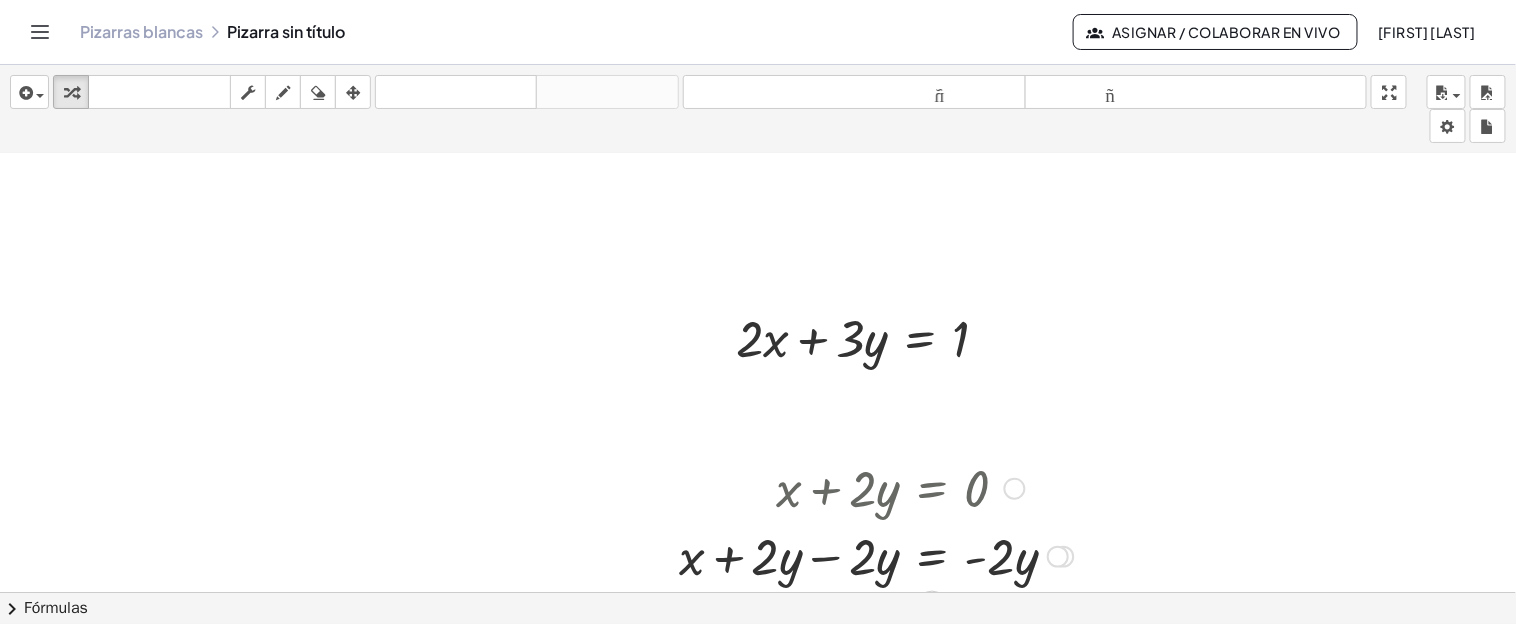 scroll, scrollTop: 729, scrollLeft: 0, axis: vertical 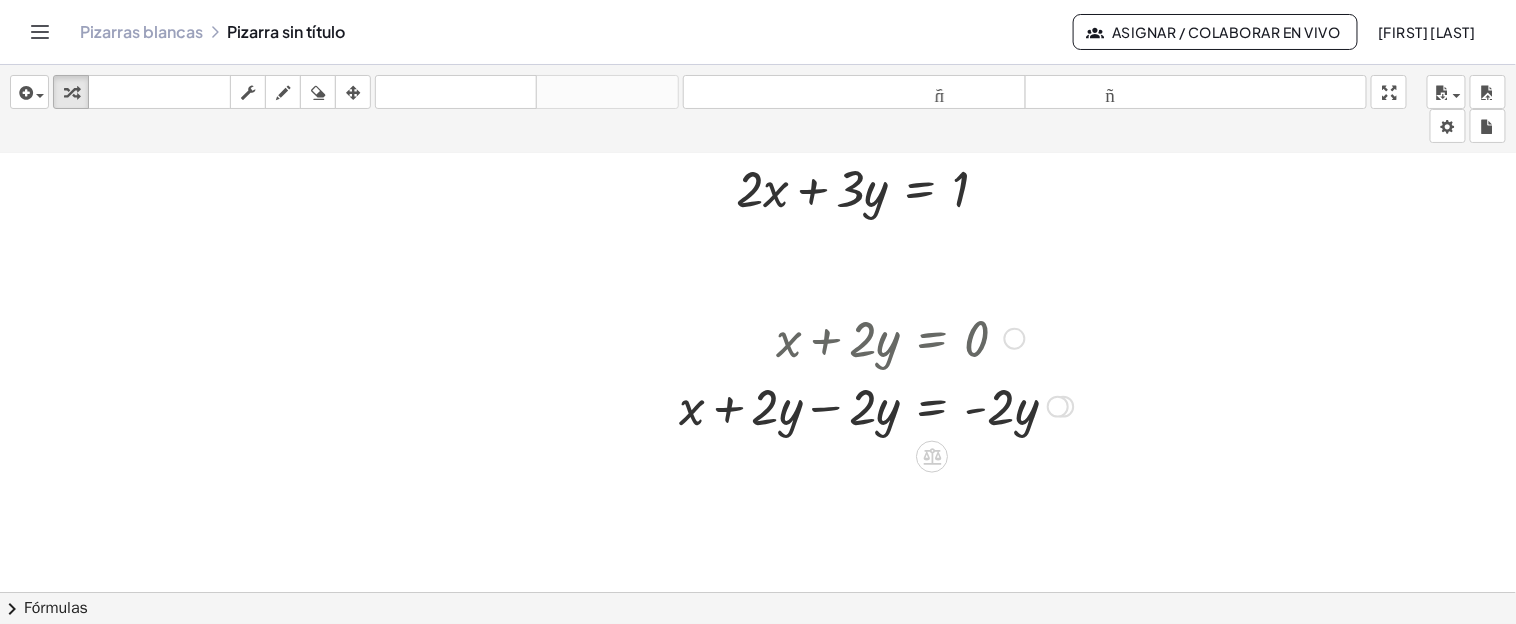 click at bounding box center [876, 405] 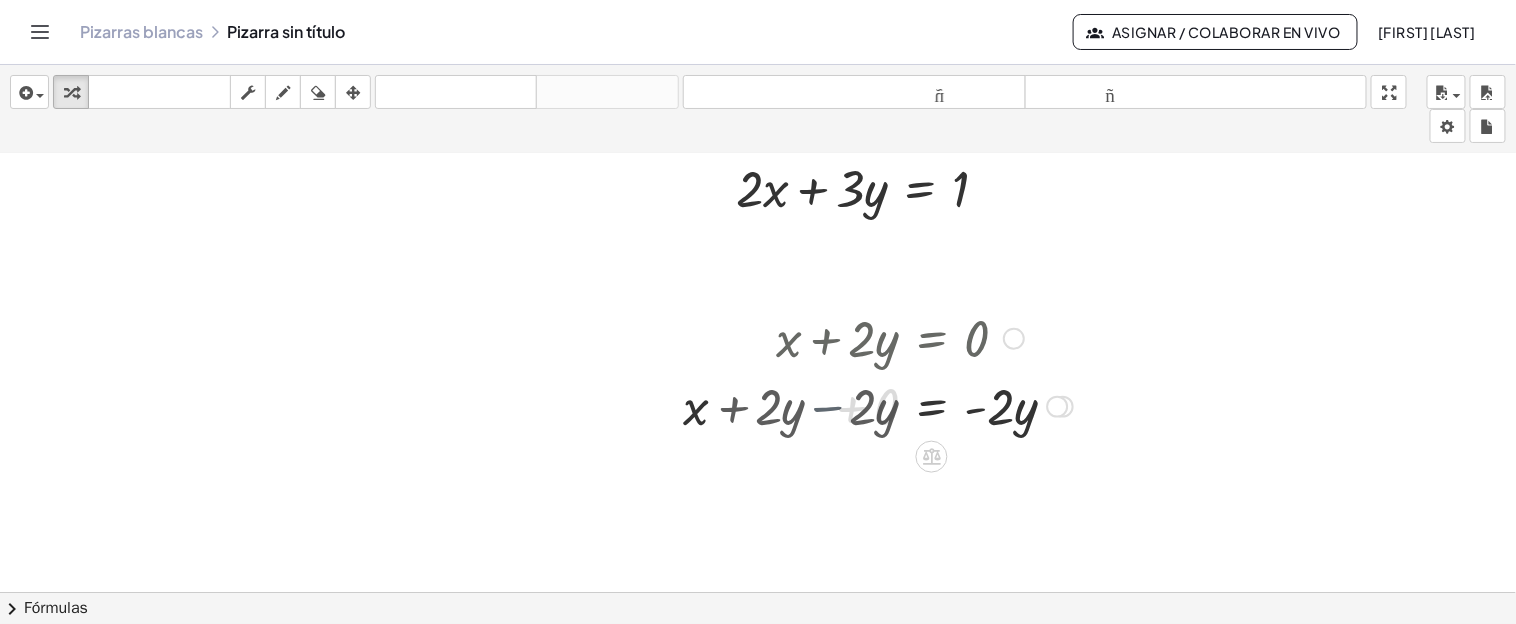click at bounding box center (924, 405) 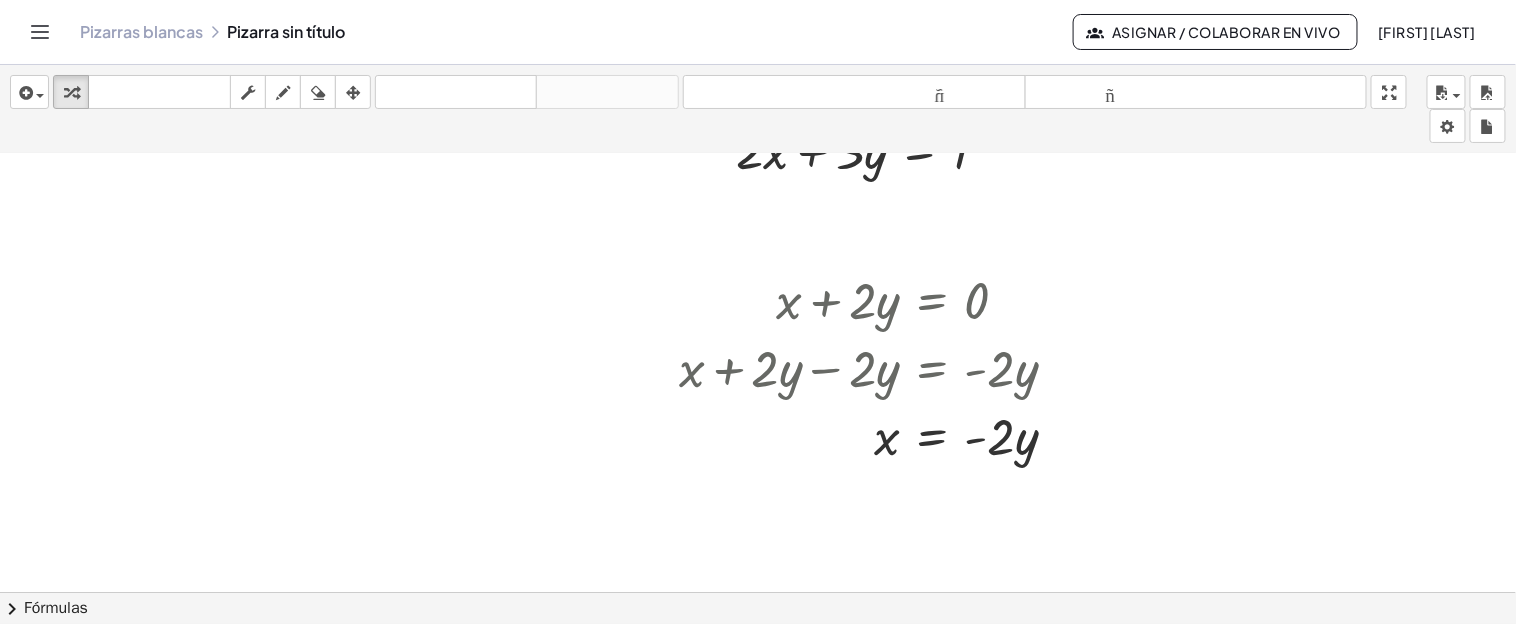 scroll, scrollTop: 729, scrollLeft: 0, axis: vertical 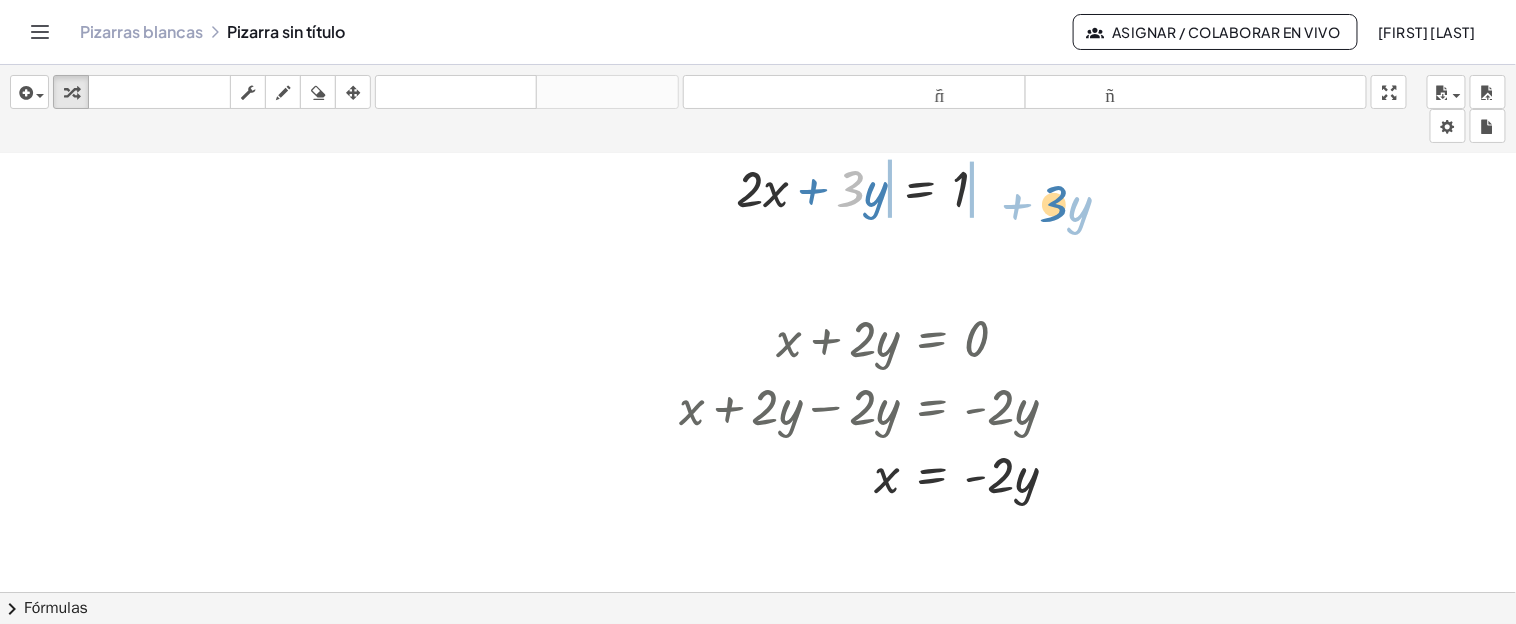 drag, startPoint x: 859, startPoint y: 191, endPoint x: 1065, endPoint y: 205, distance: 206.47517 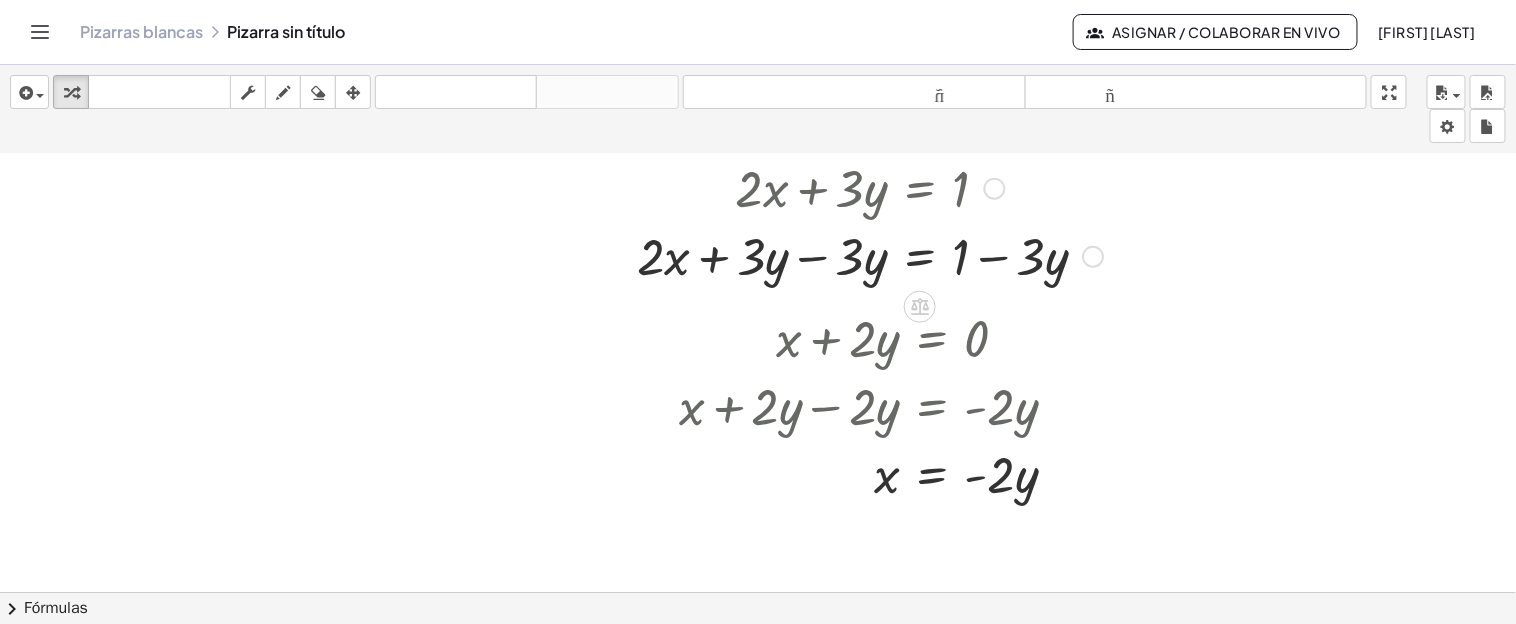 click at bounding box center [870, 255] 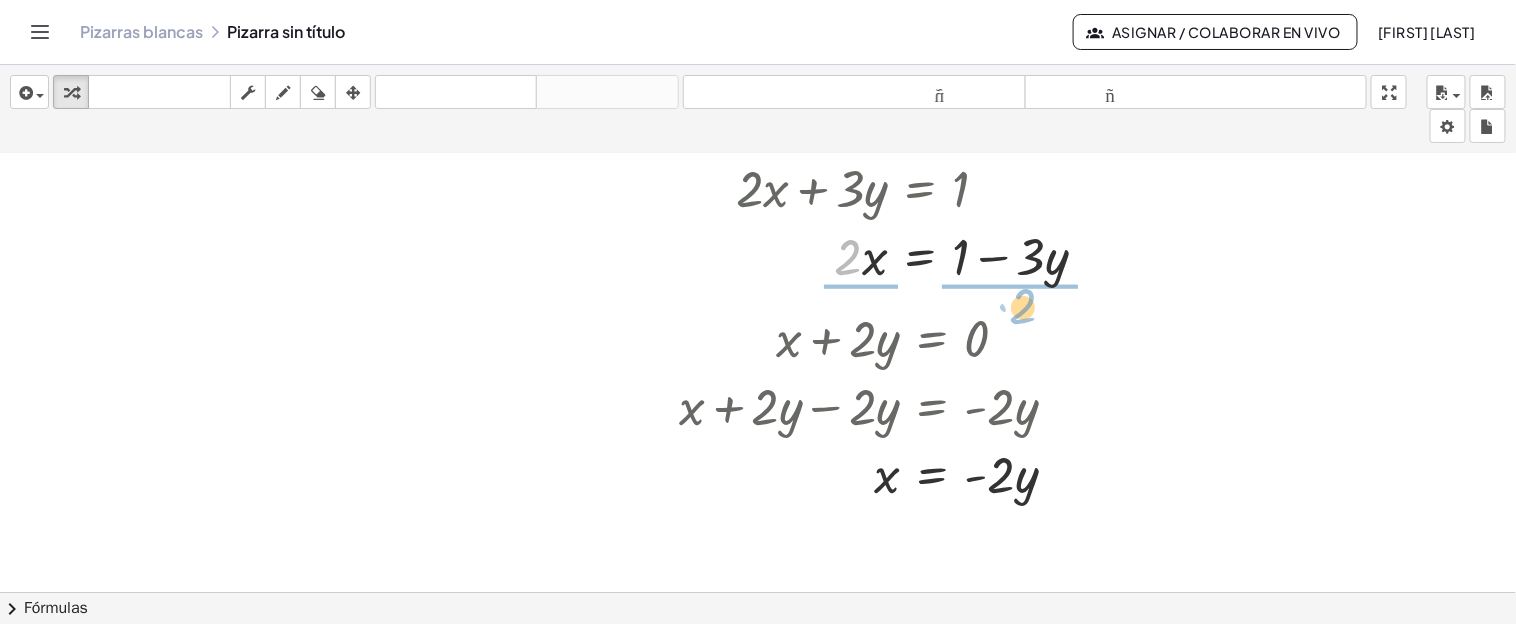 drag, startPoint x: 845, startPoint y: 259, endPoint x: 1019, endPoint y: 311, distance: 181.60396 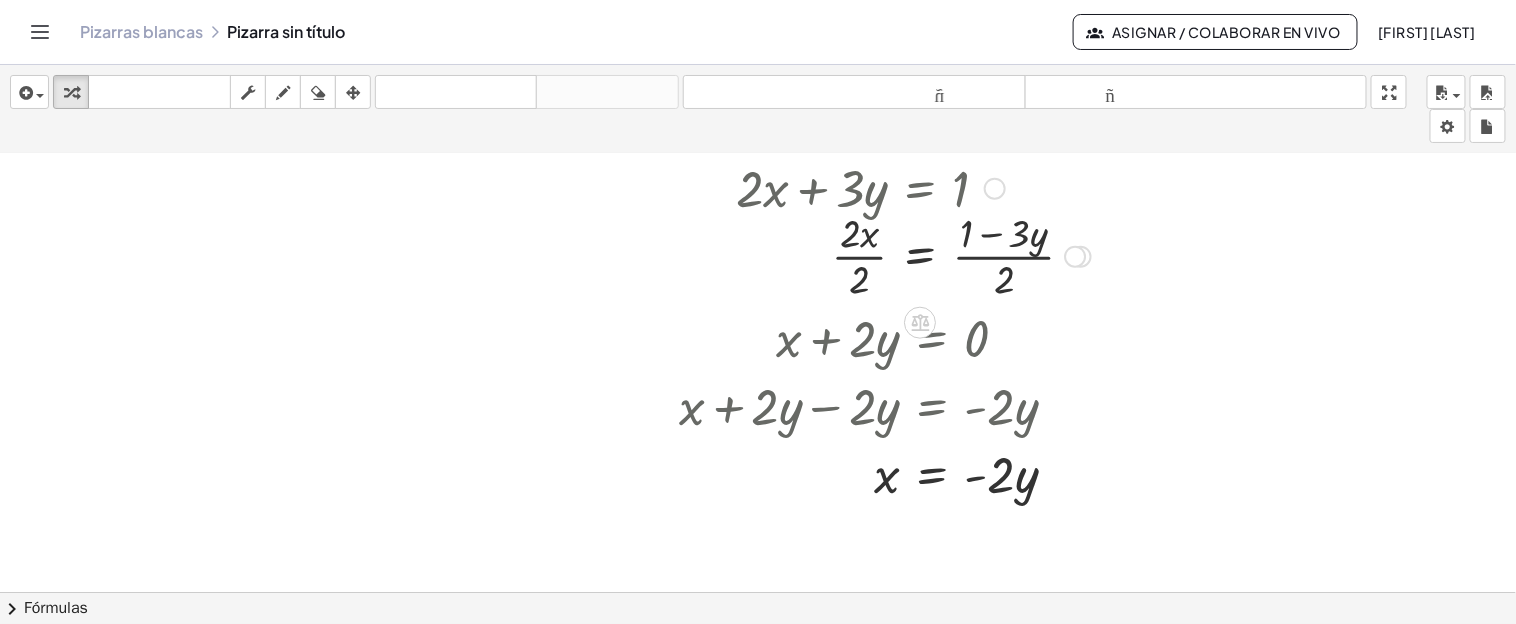 click at bounding box center [913, 255] 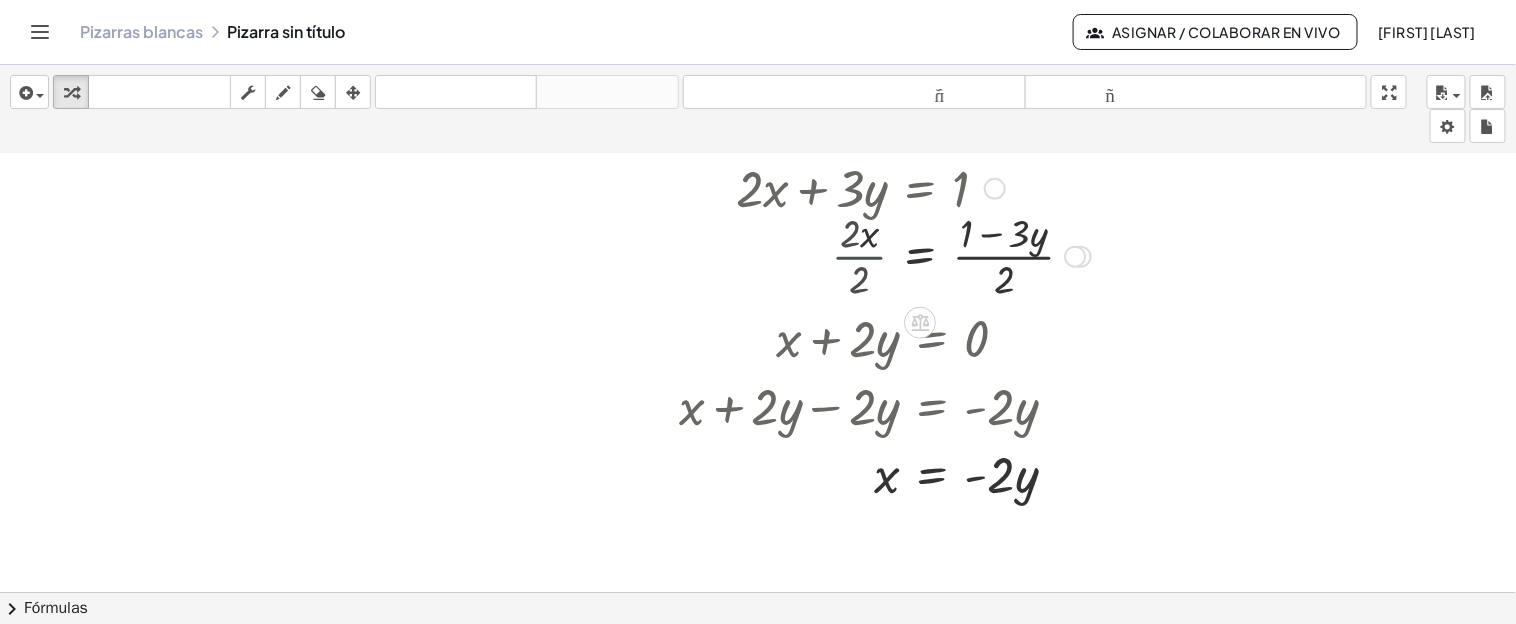 click at bounding box center (913, 255) 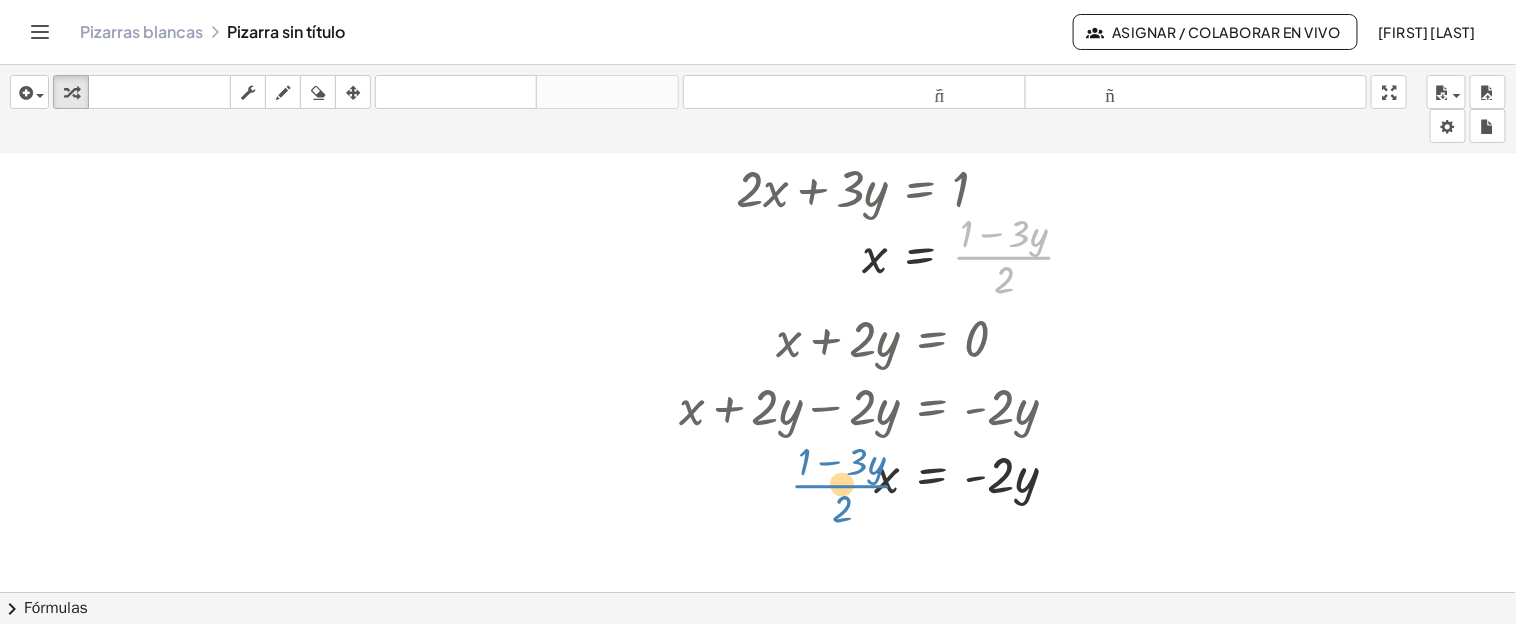 drag, startPoint x: 997, startPoint y: 257, endPoint x: 835, endPoint y: 488, distance: 282.1436 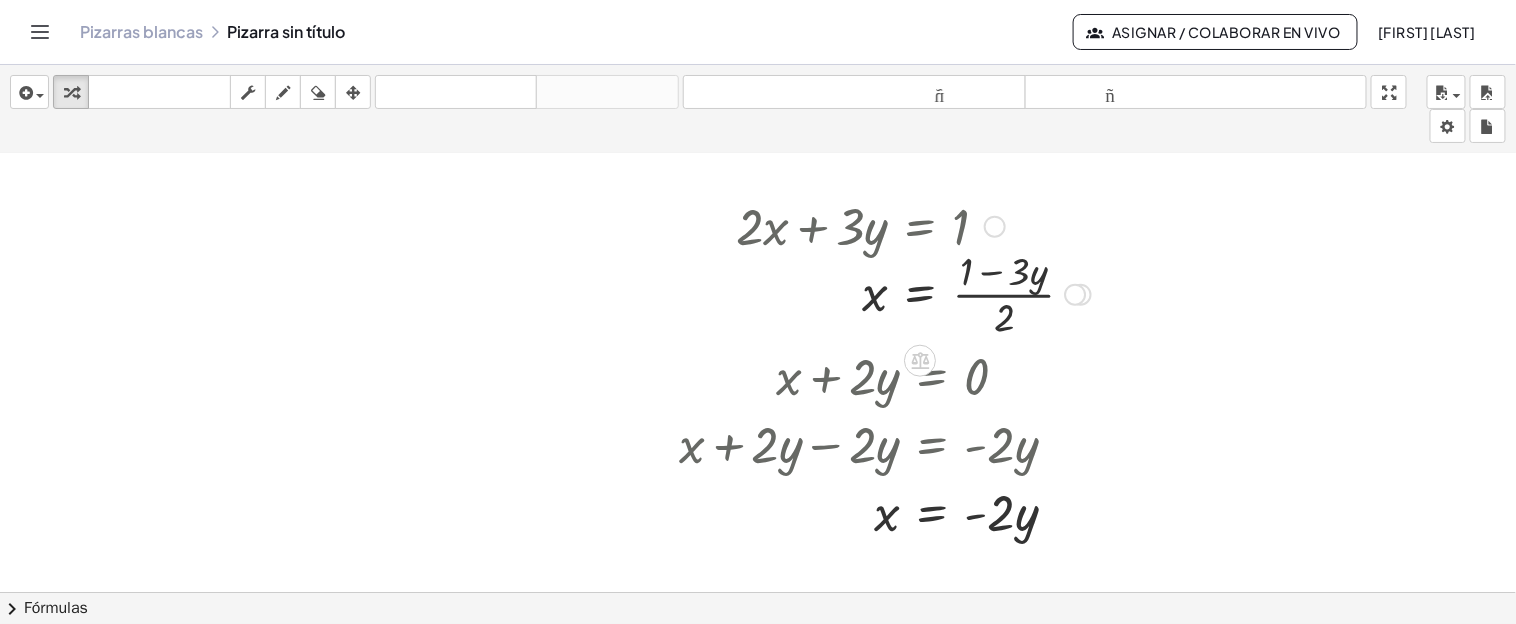 scroll, scrollTop: 729, scrollLeft: 0, axis: vertical 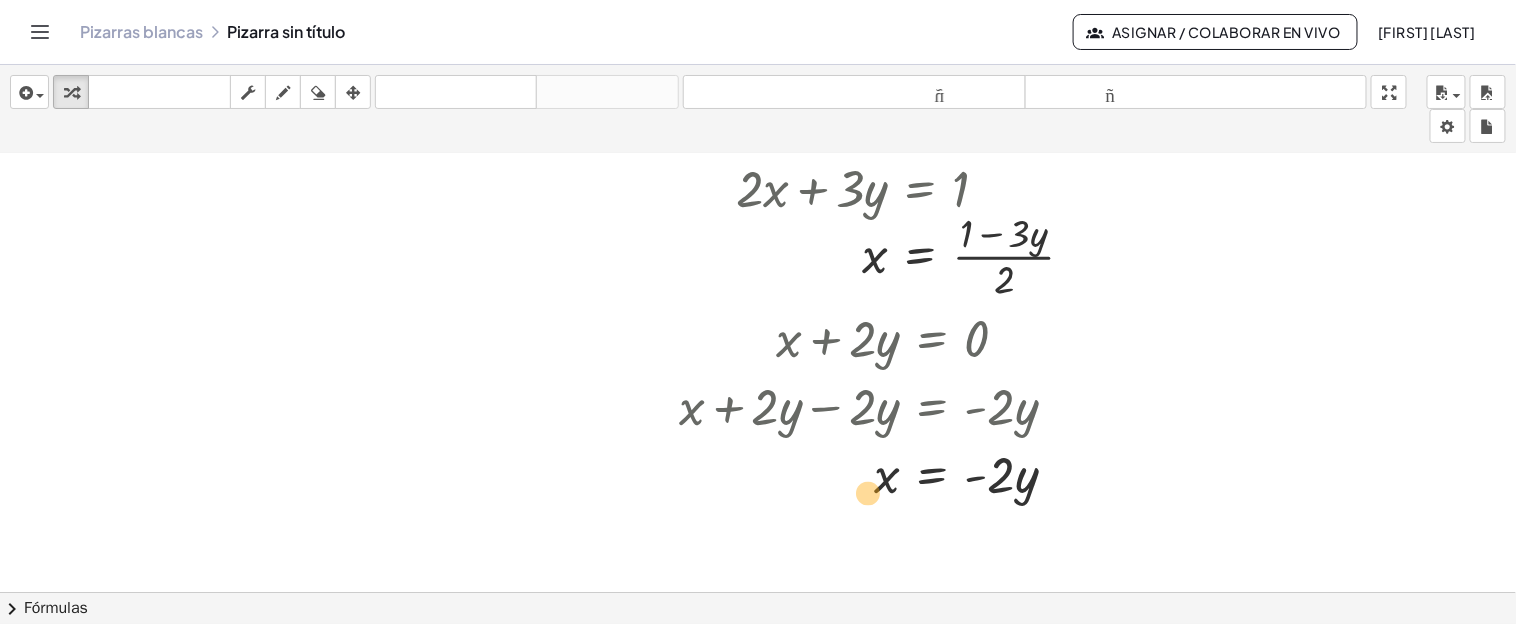 drag, startPoint x: 1003, startPoint y: 255, endPoint x: 866, endPoint y: 492, distance: 273.74805 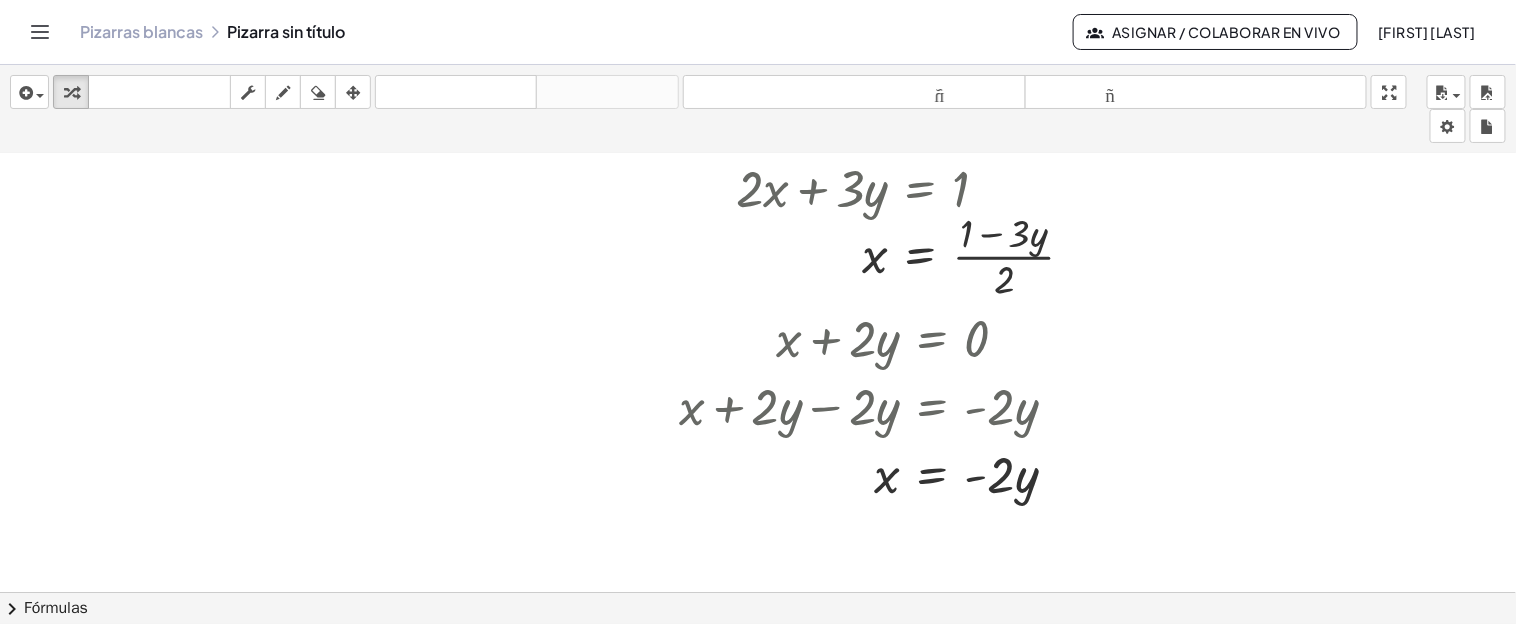 click at bounding box center (758, 84) 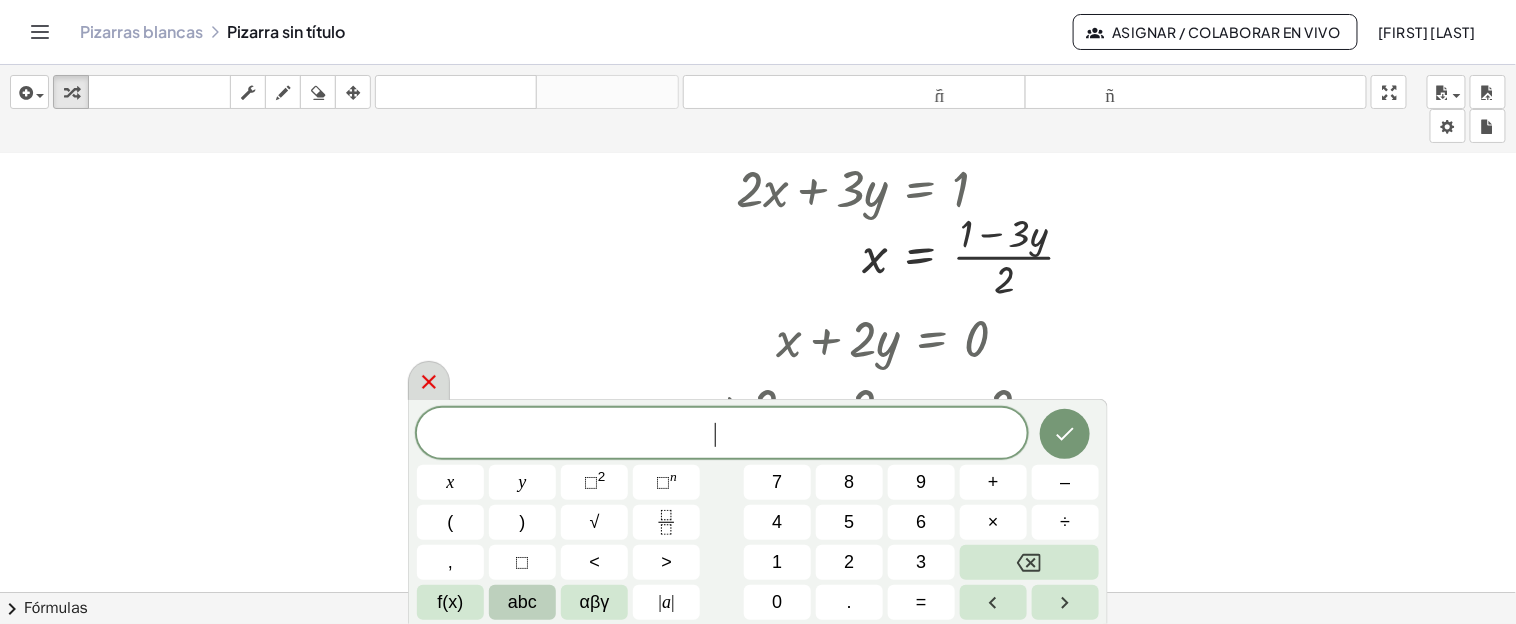 click at bounding box center [429, 380] 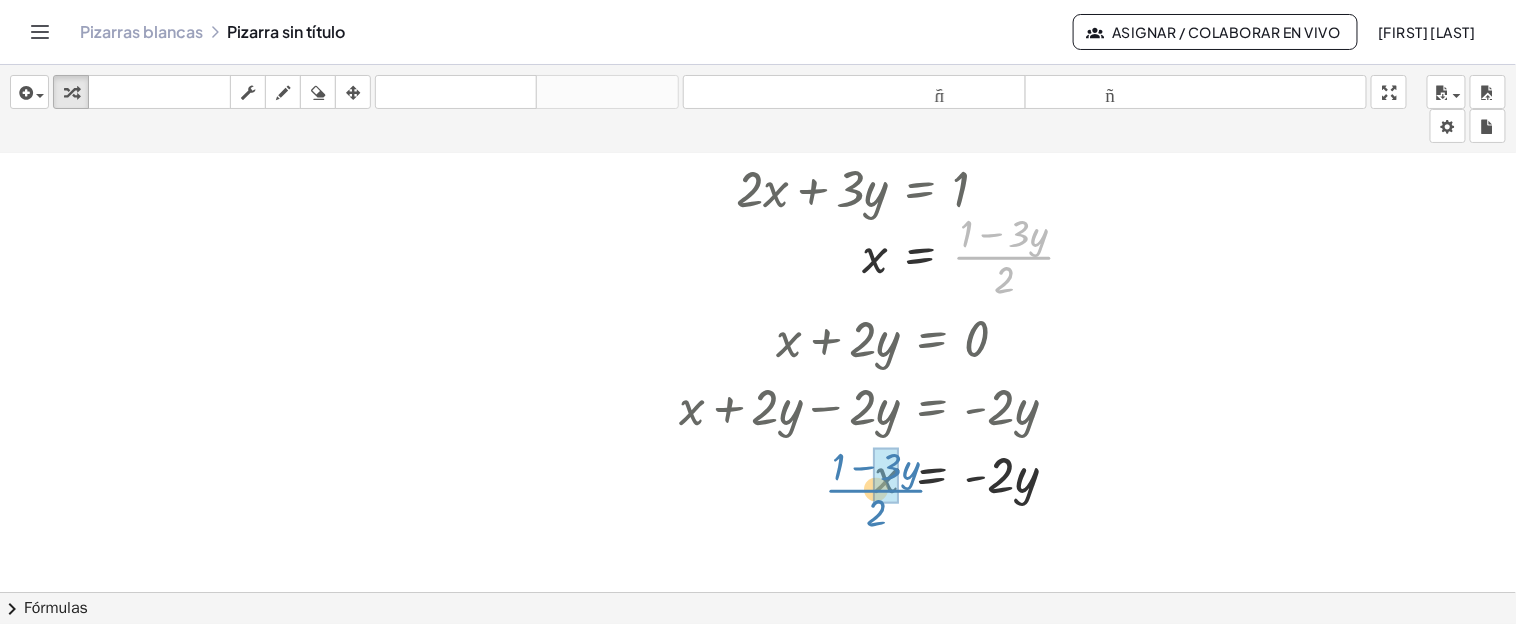 drag, startPoint x: 1020, startPoint y: 259, endPoint x: 892, endPoint y: 491, distance: 264.96793 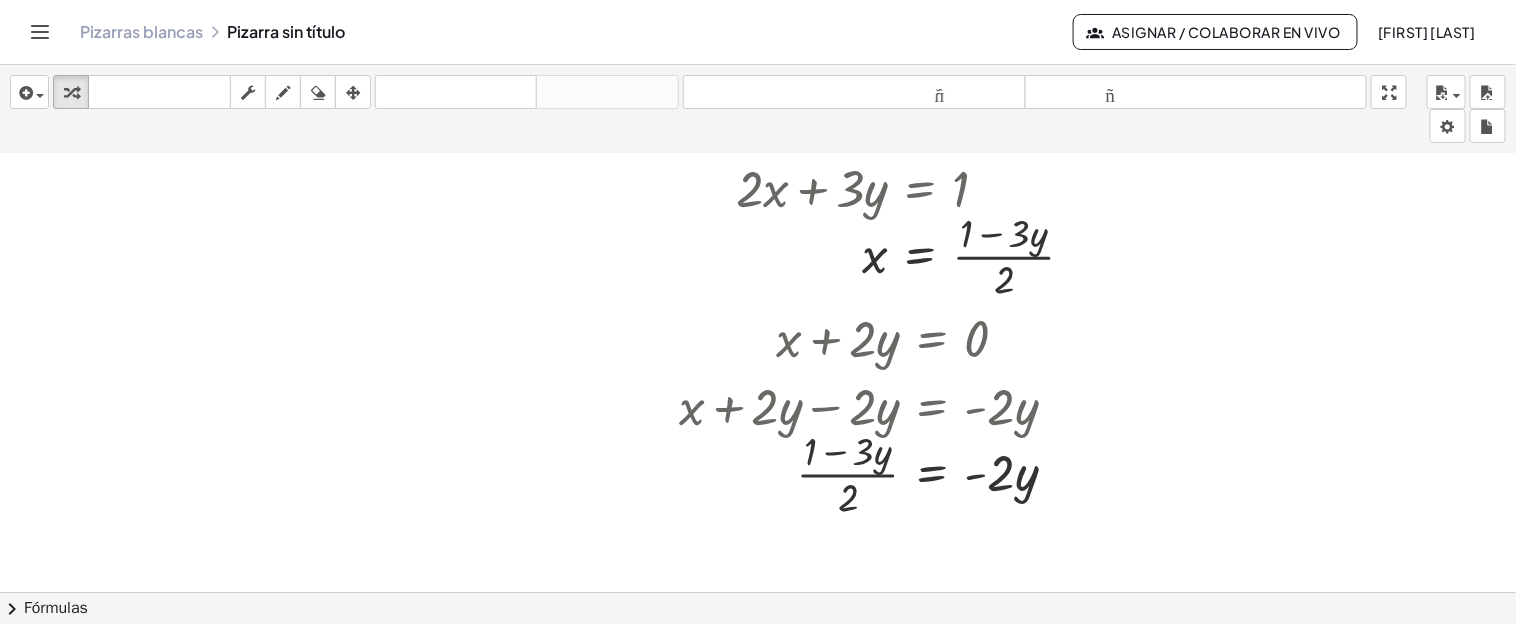 scroll, scrollTop: 879, scrollLeft: 0, axis: vertical 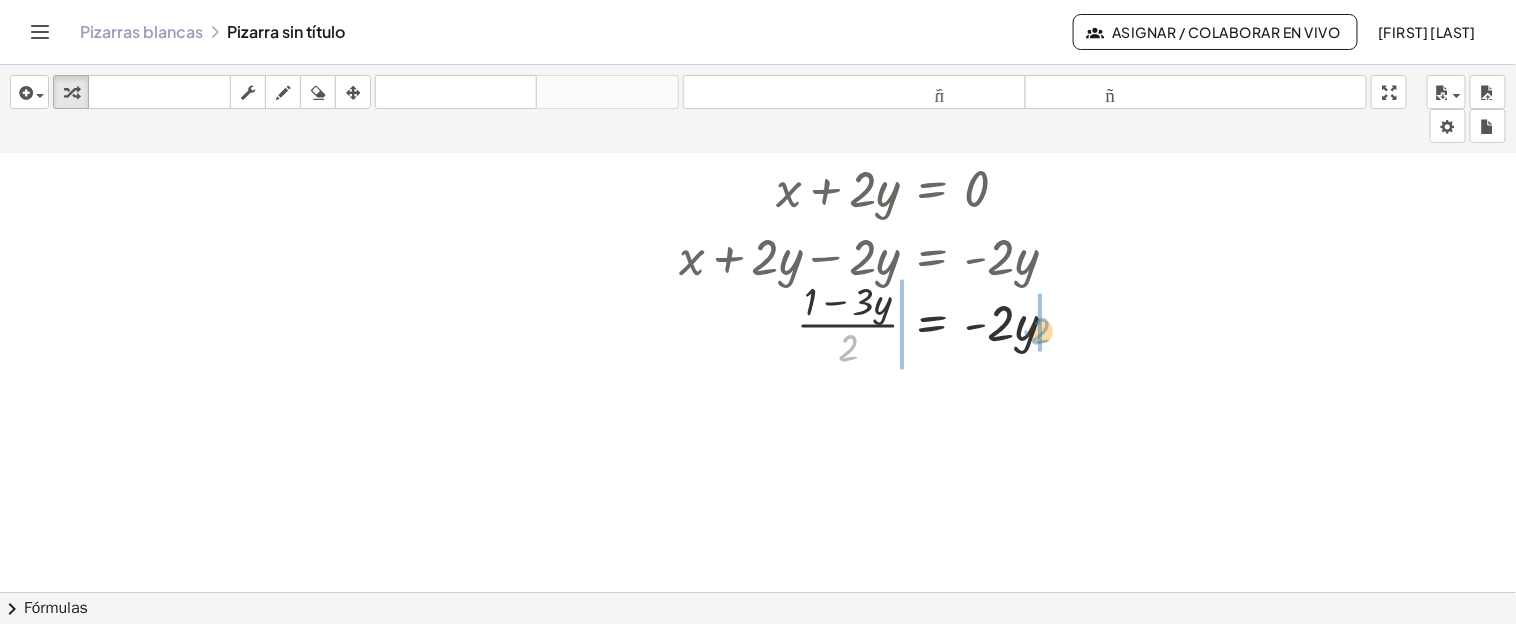 drag, startPoint x: 853, startPoint y: 347, endPoint x: 1045, endPoint y: 330, distance: 192.75113 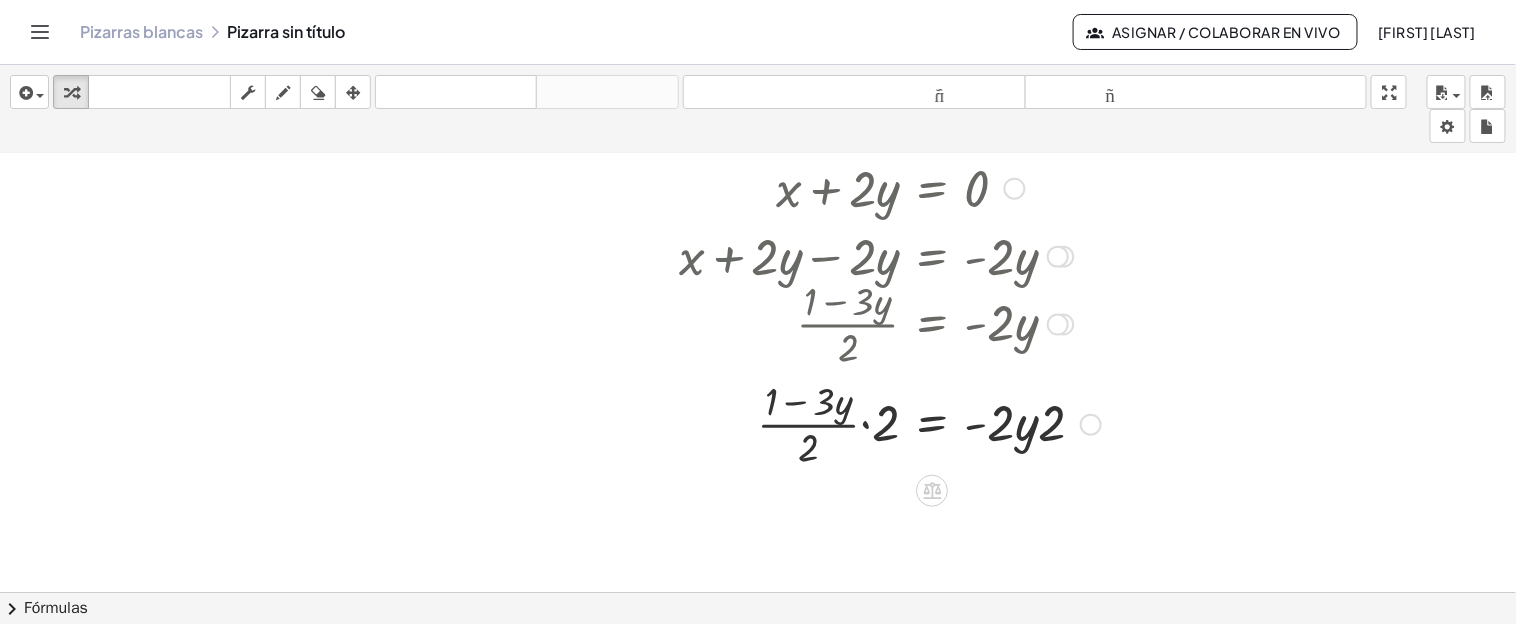 click at bounding box center [890, 423] 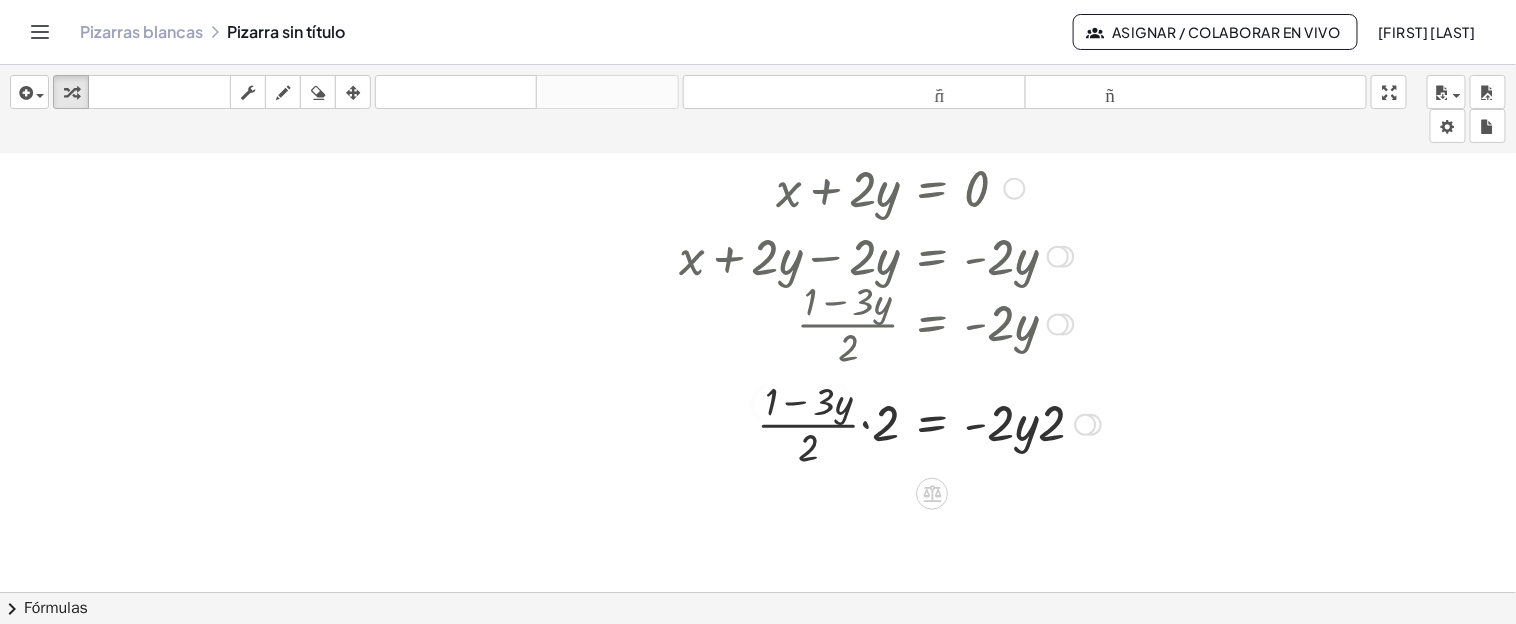 click at bounding box center (890, 423) 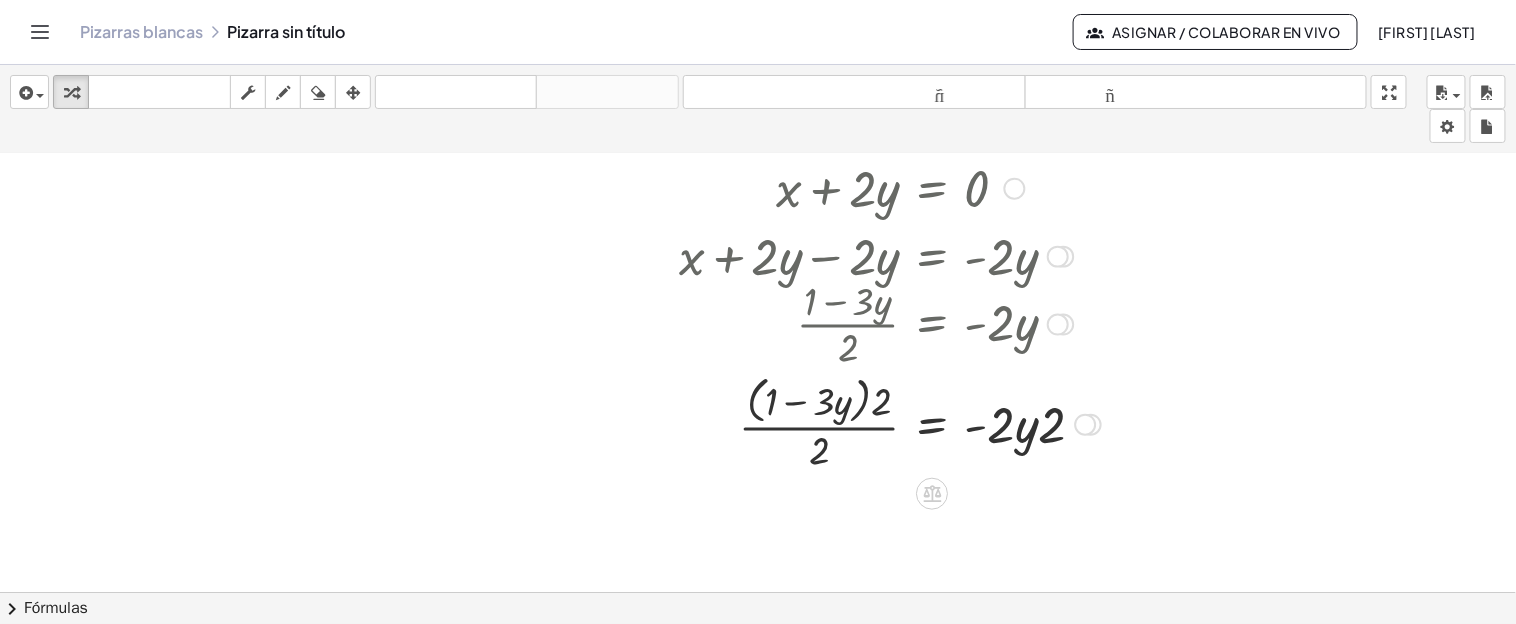 click at bounding box center (890, 423) 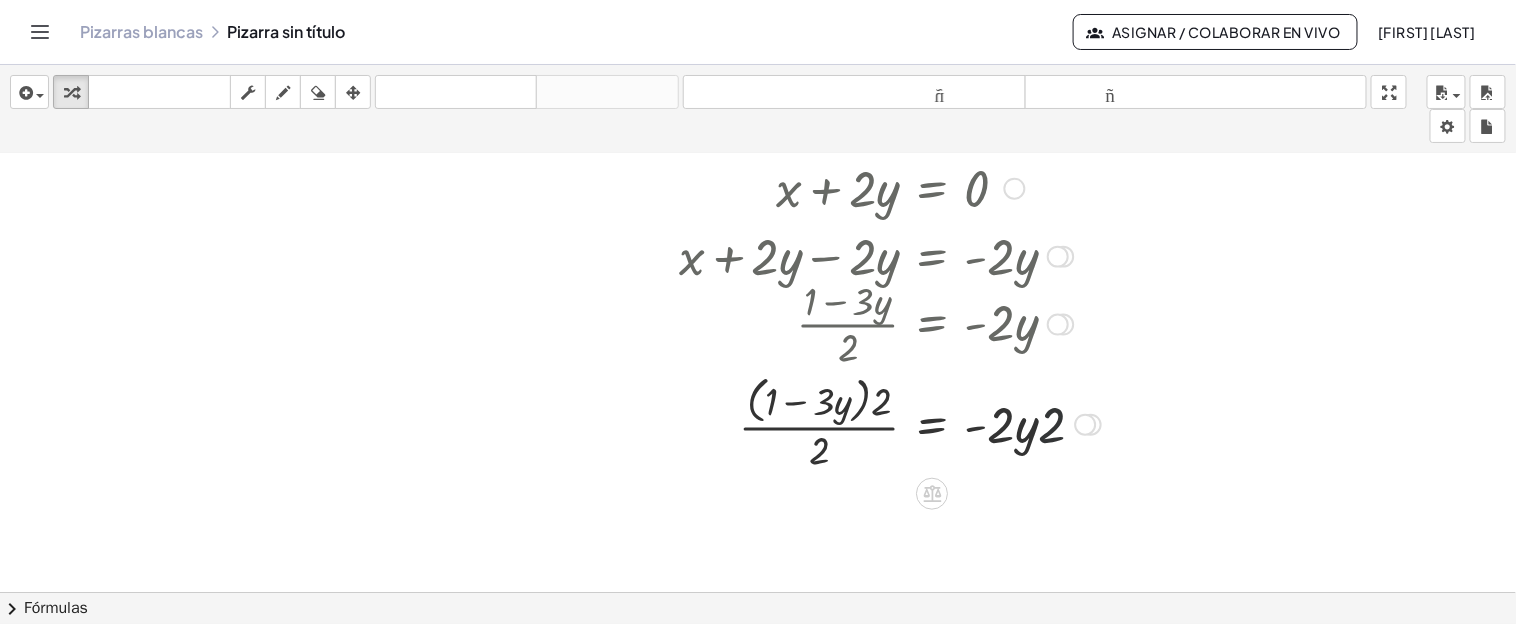 click at bounding box center (890, 423) 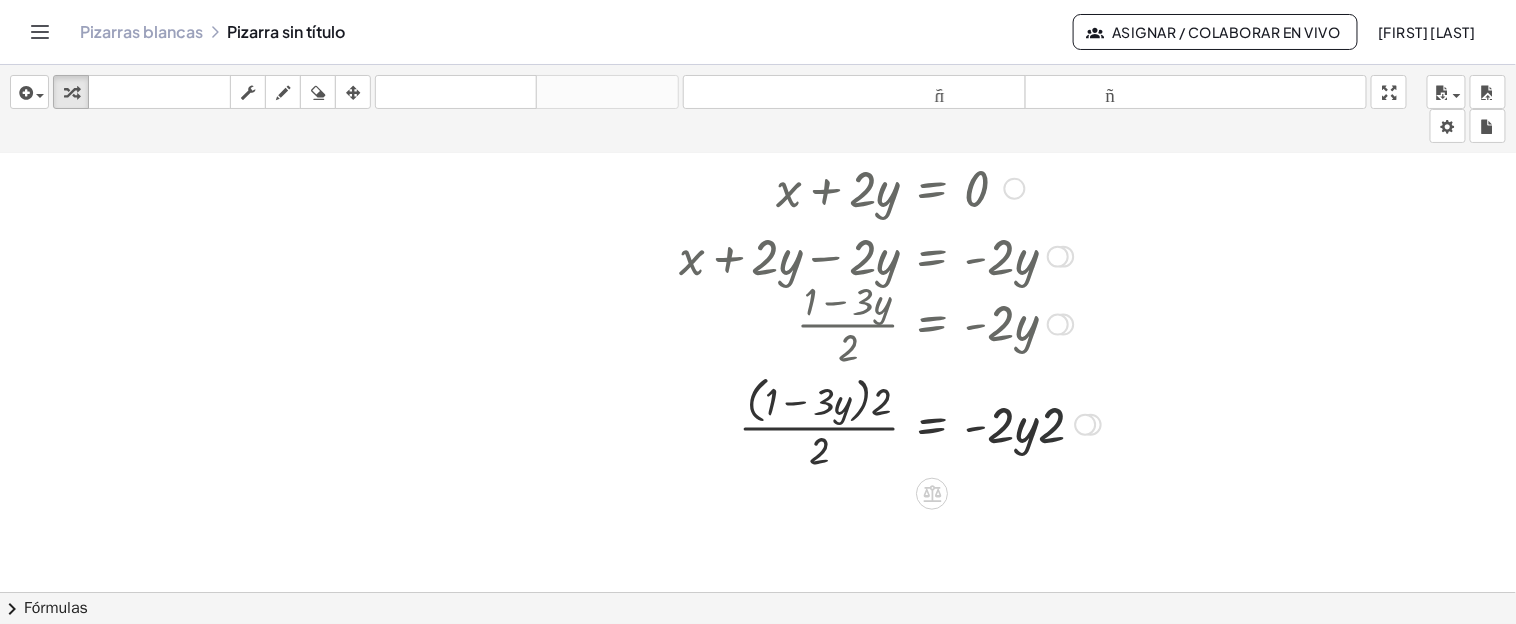 click at bounding box center (890, 423) 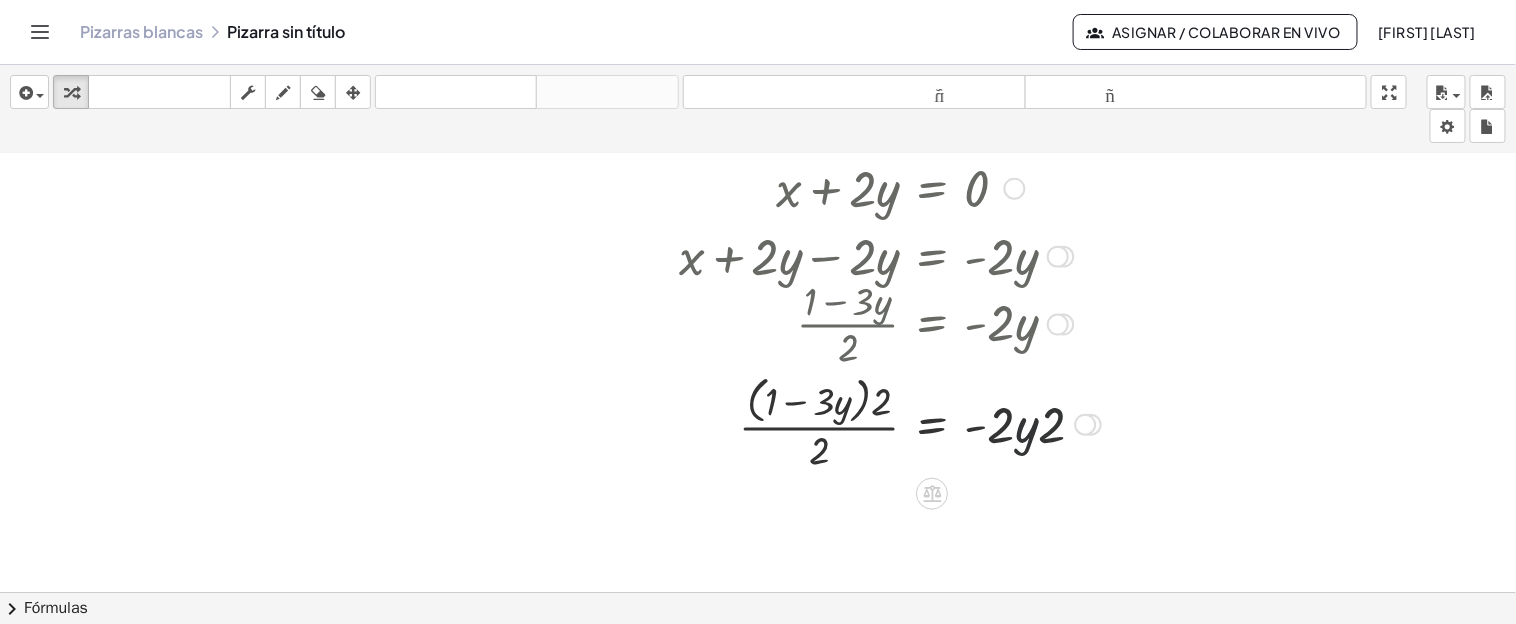 click at bounding box center [890, 423] 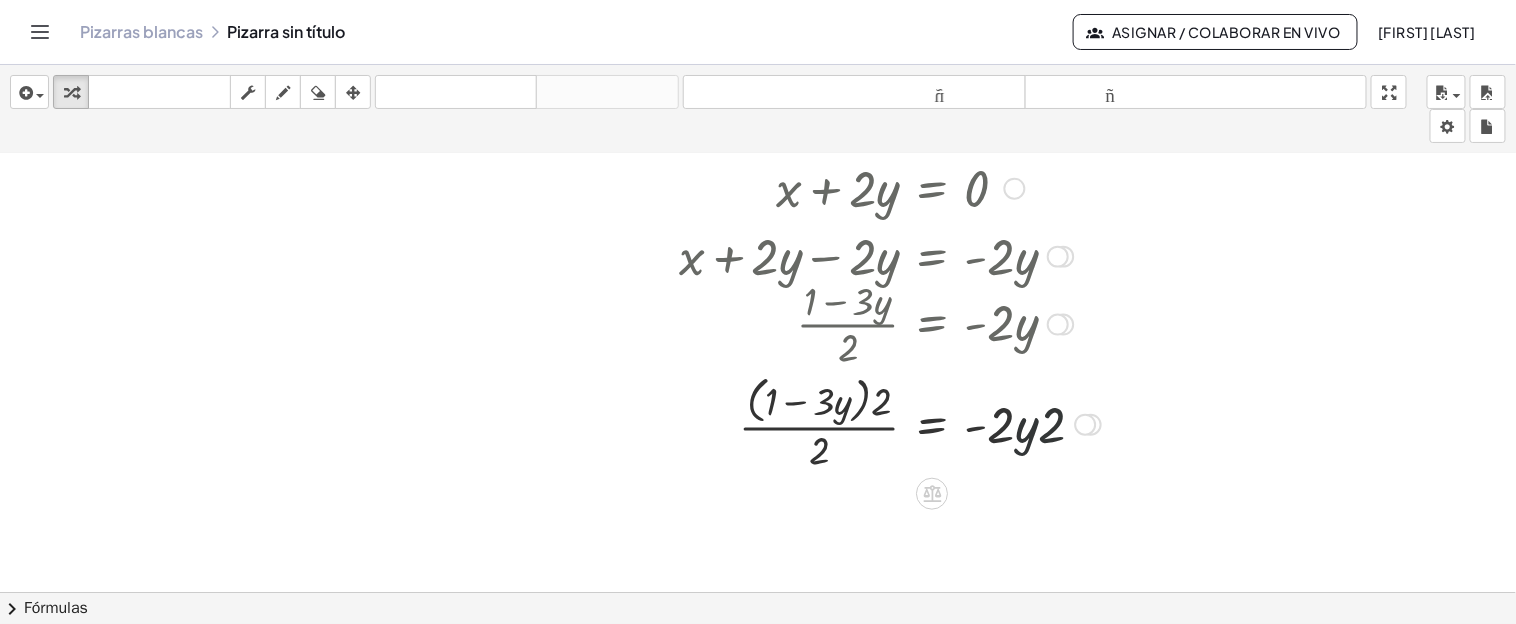 click at bounding box center (890, 423) 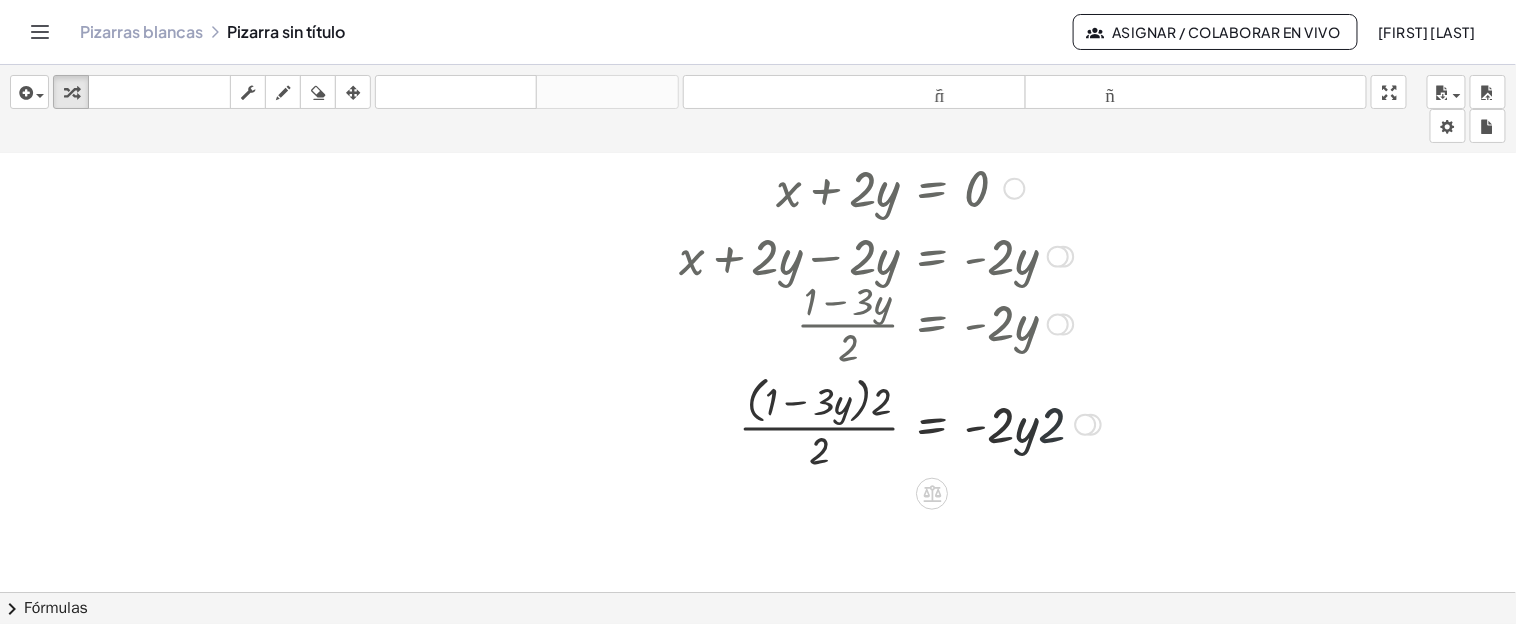 click at bounding box center [890, 423] 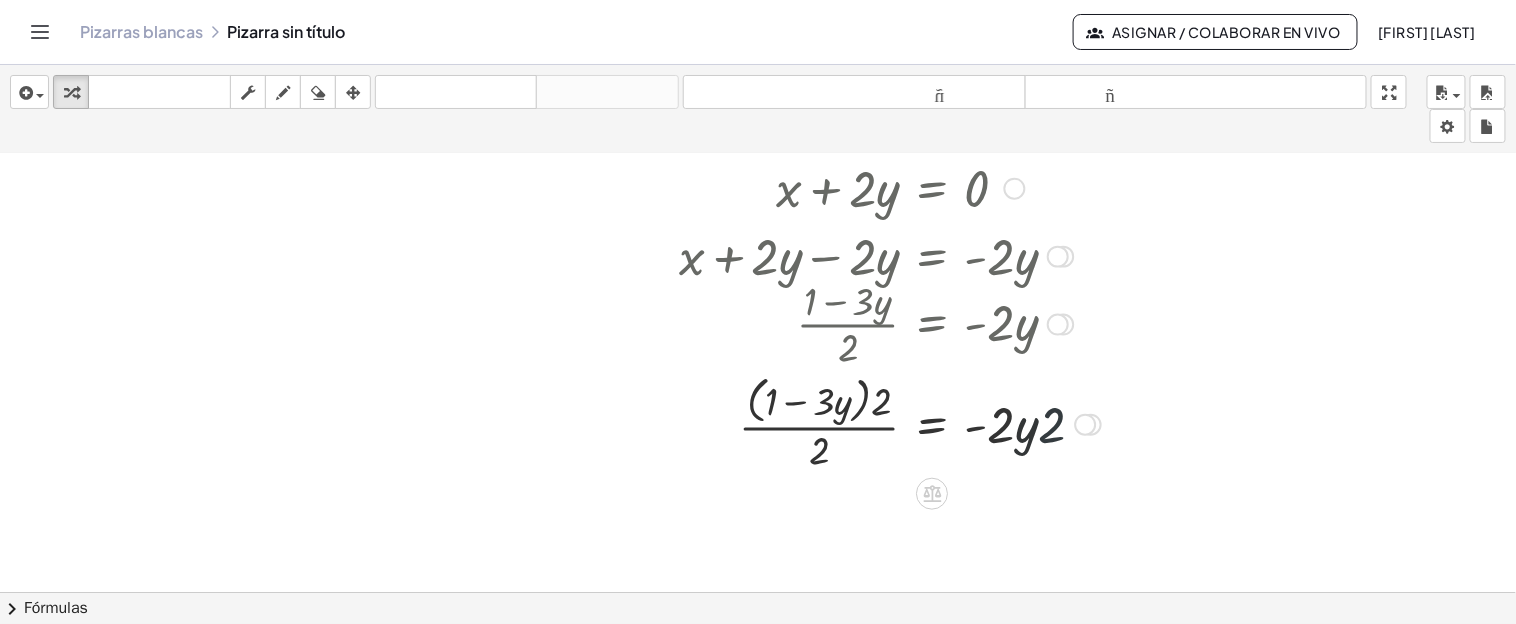 click at bounding box center (890, 423) 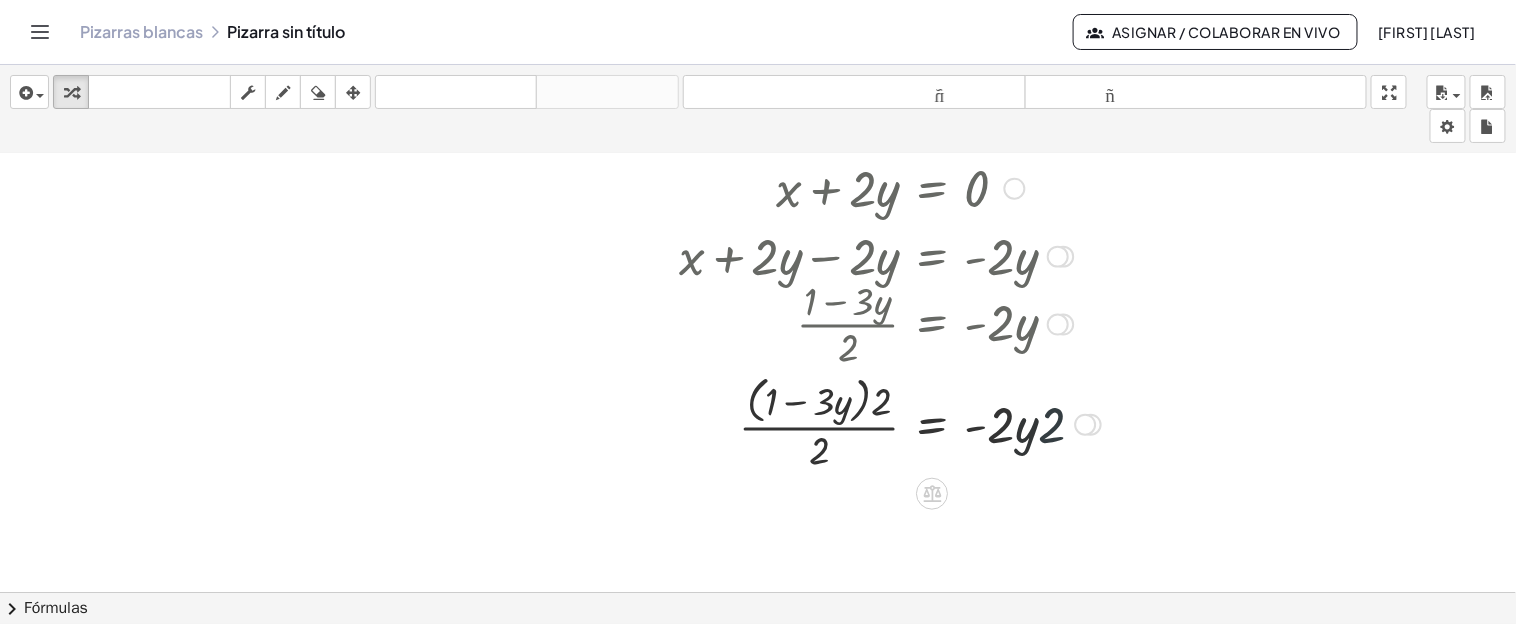 drag, startPoint x: 989, startPoint y: 434, endPoint x: 1009, endPoint y: 434, distance: 20 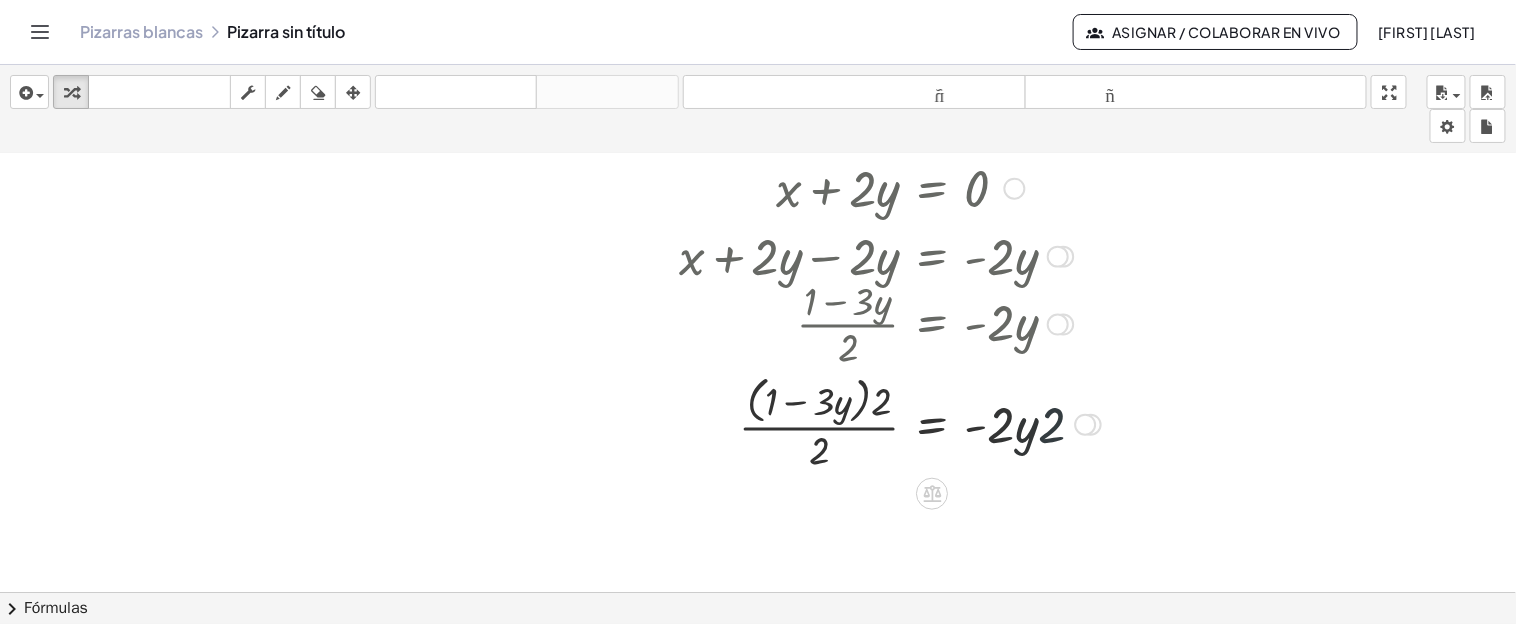 click at bounding box center [890, 423] 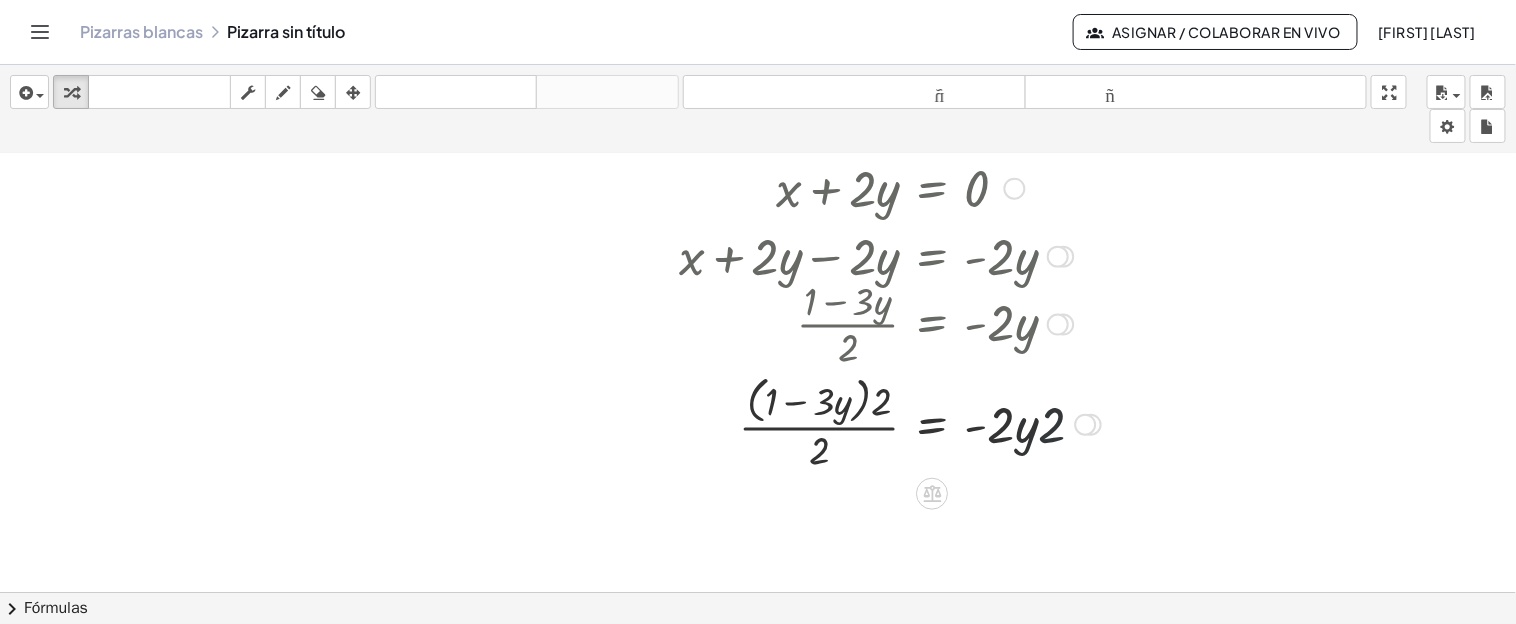 click at bounding box center [890, 423] 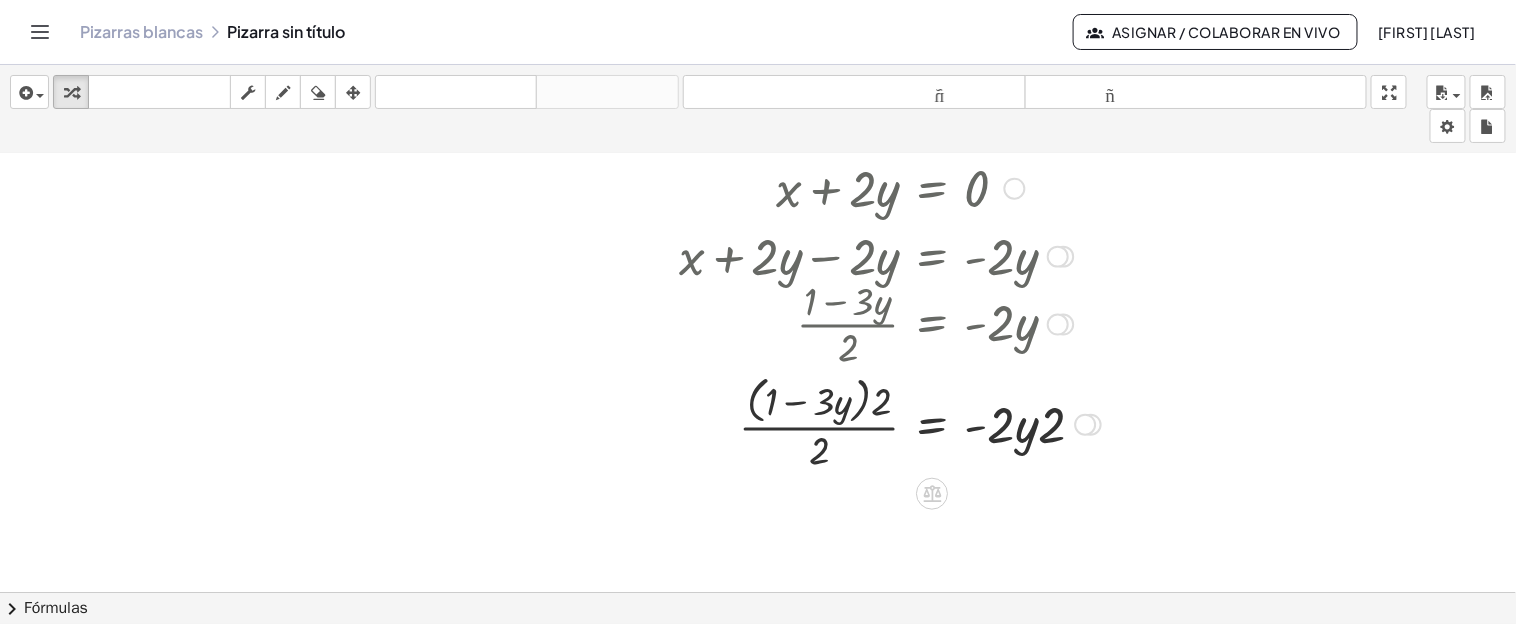 click at bounding box center [890, 423] 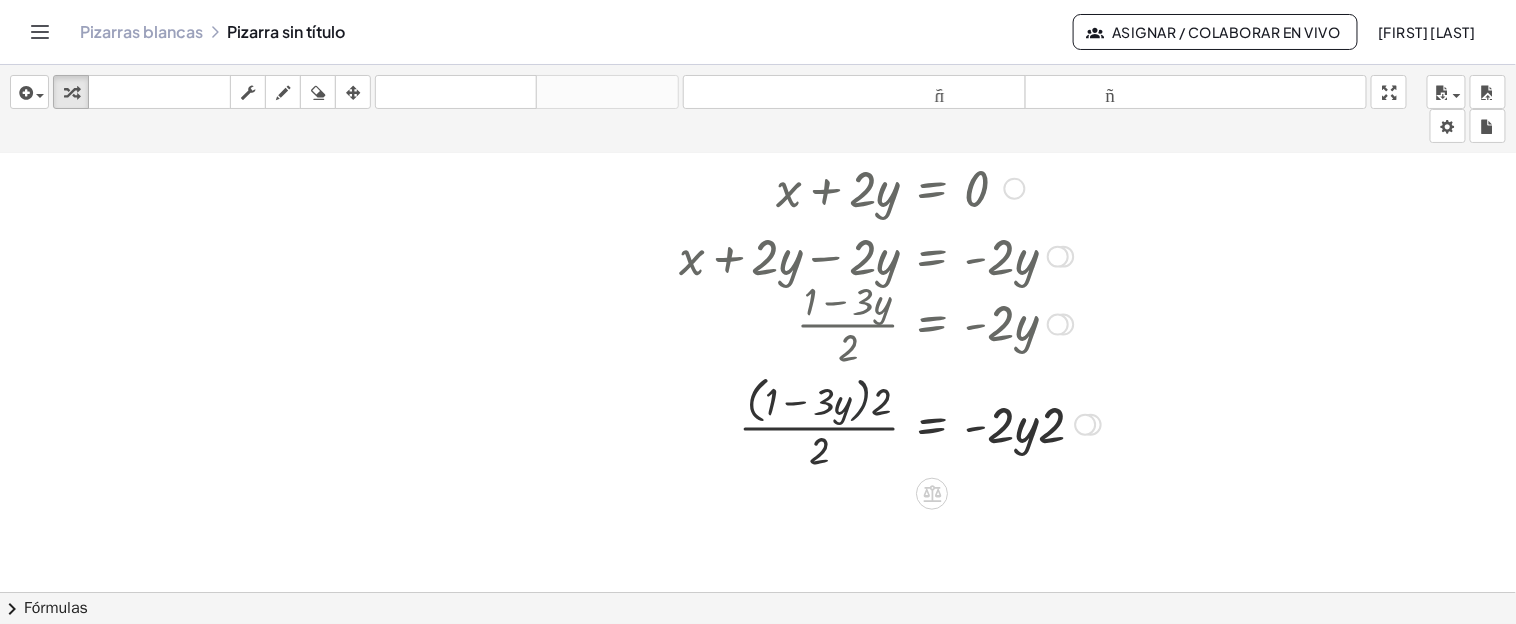 click at bounding box center [890, 423] 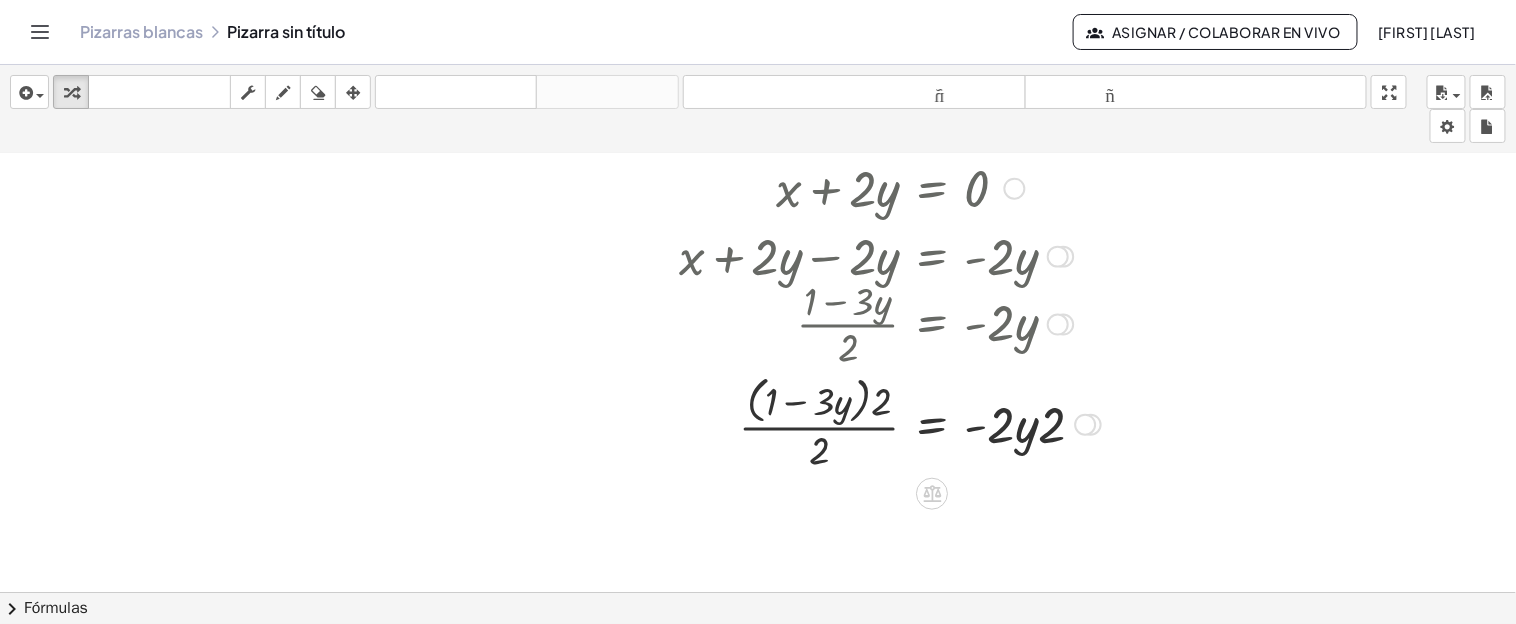 click at bounding box center [890, 423] 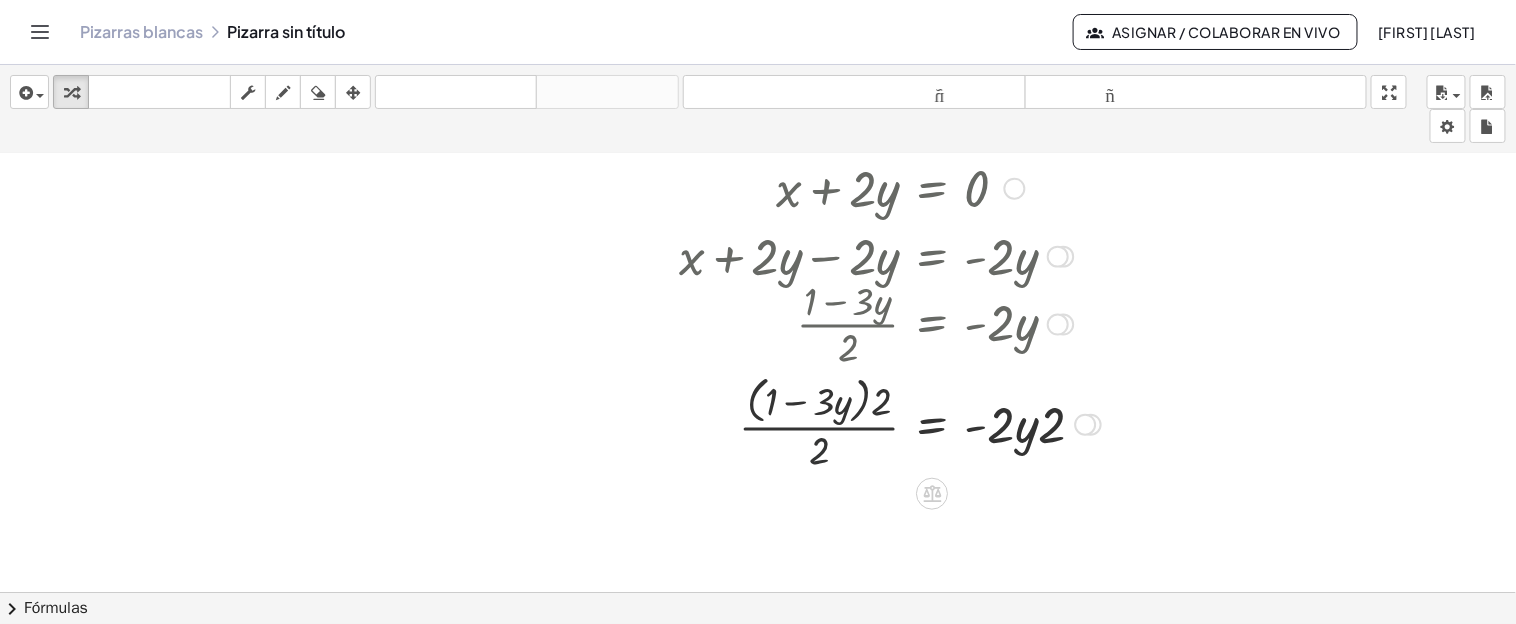 click at bounding box center [890, 423] 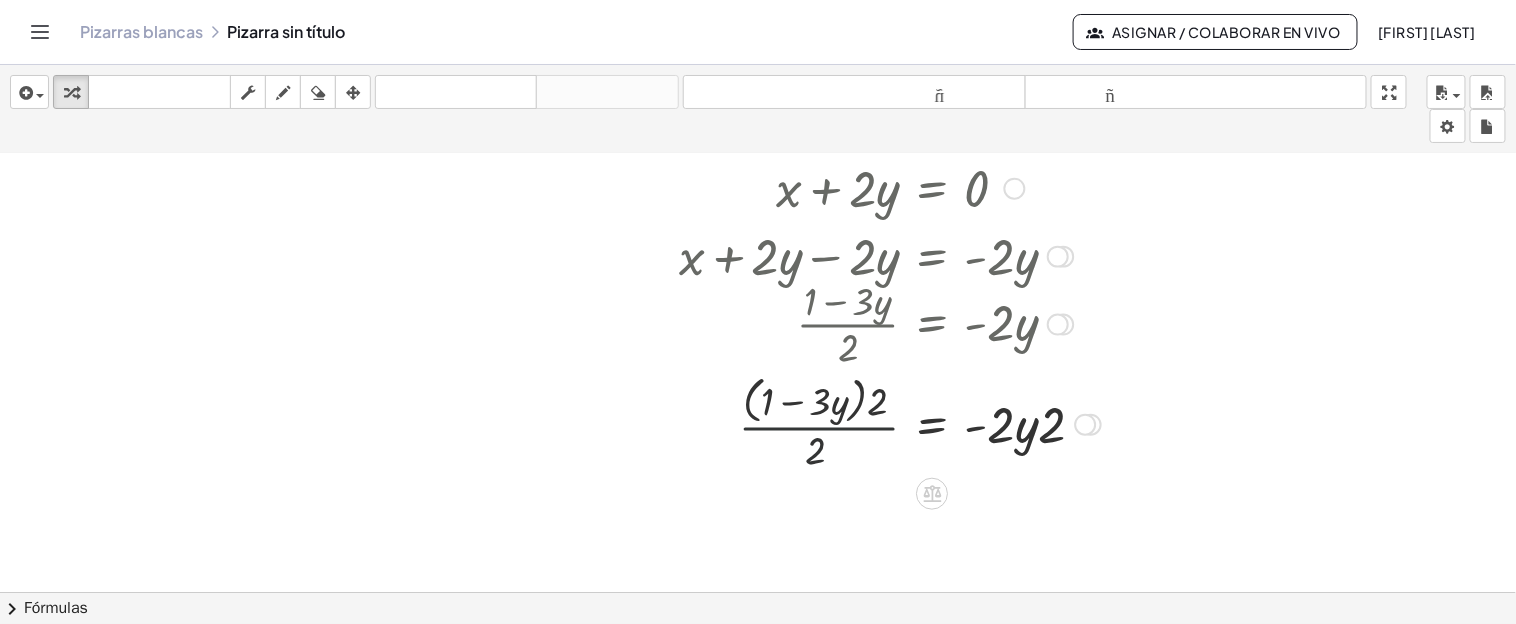 click at bounding box center (890, 423) 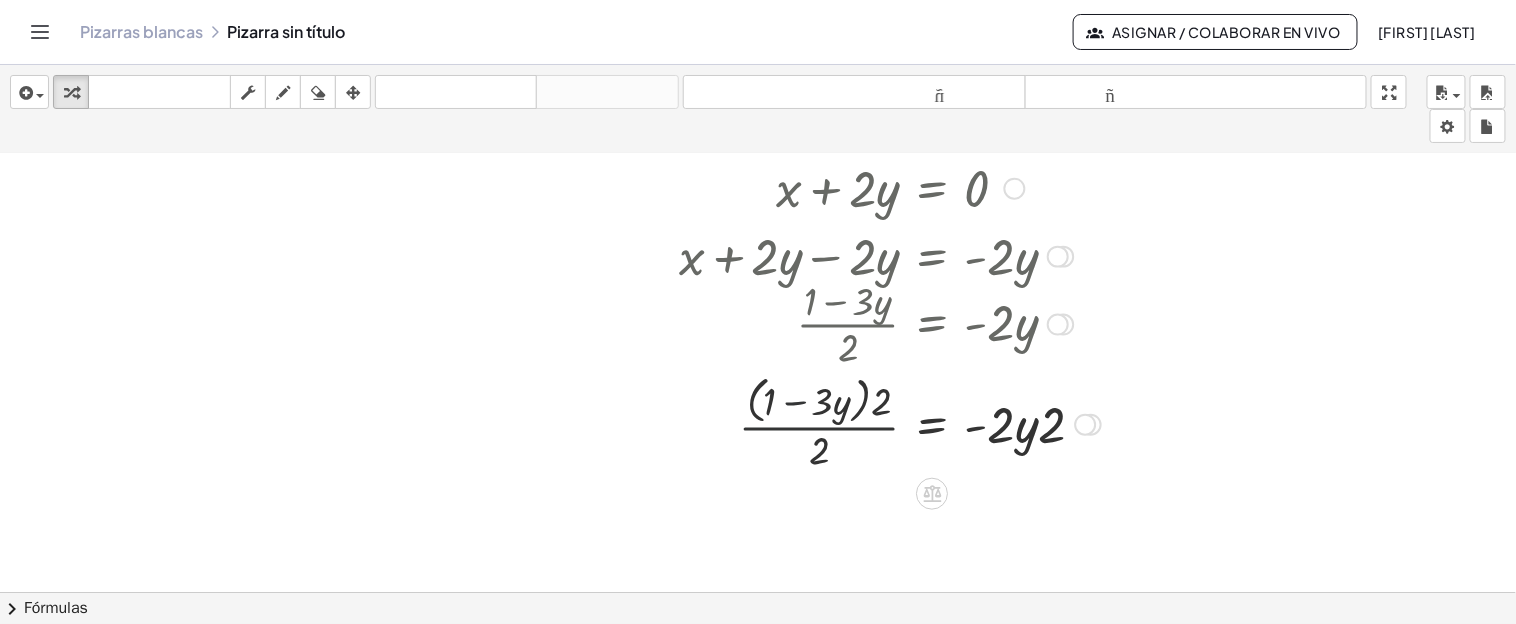 click at bounding box center (890, 423) 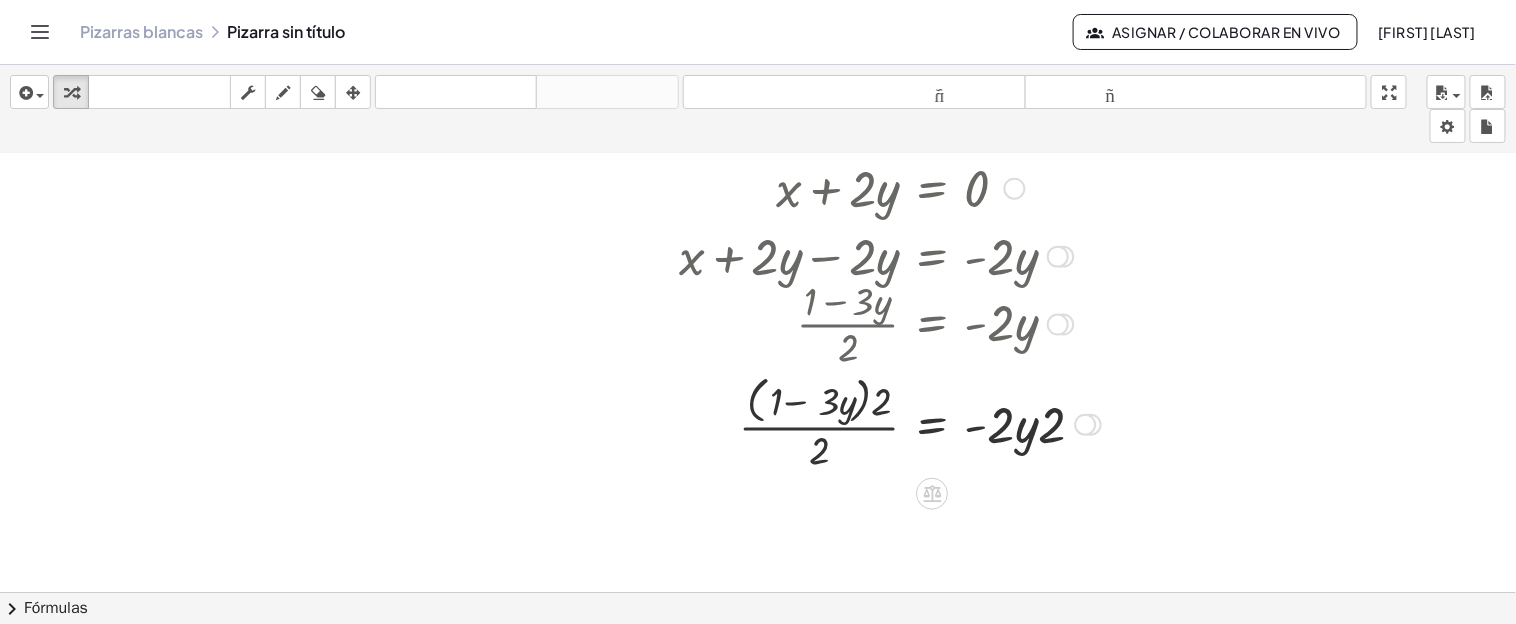 click at bounding box center (890, 423) 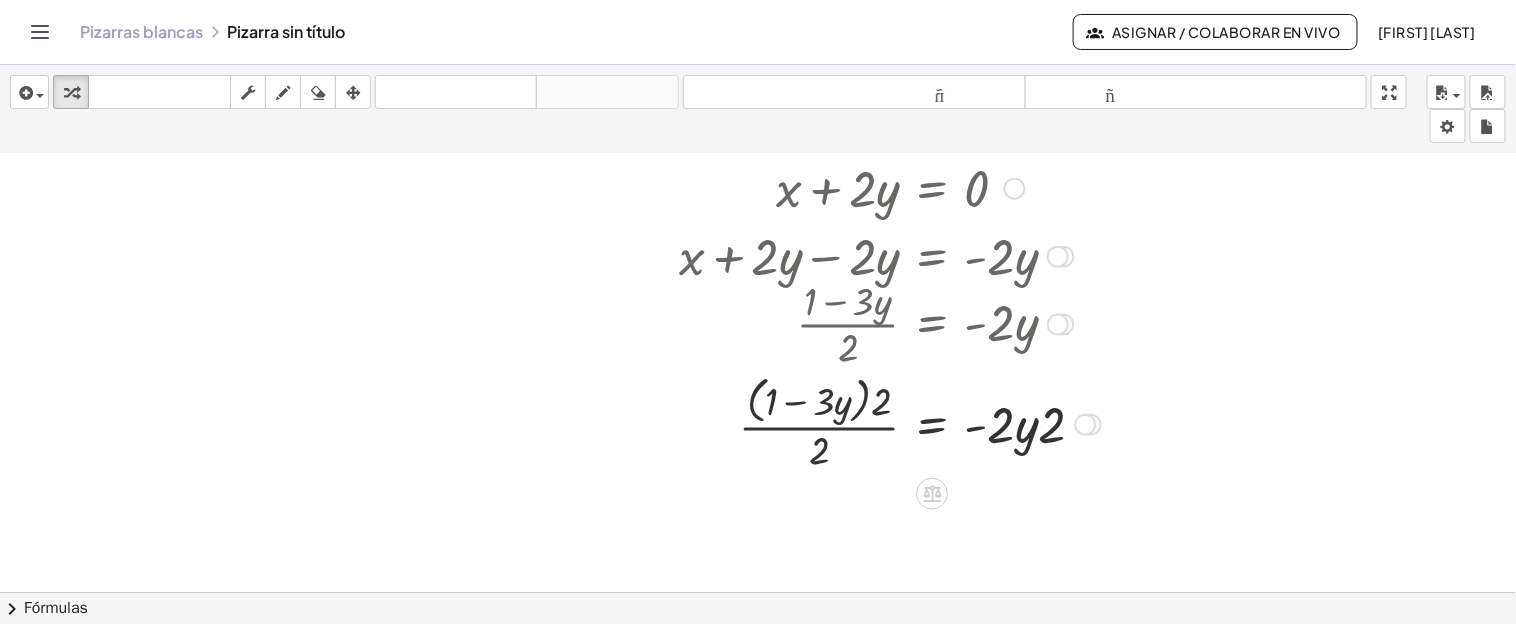 drag, startPoint x: 801, startPoint y: 399, endPoint x: 930, endPoint y: 421, distance: 130.86252 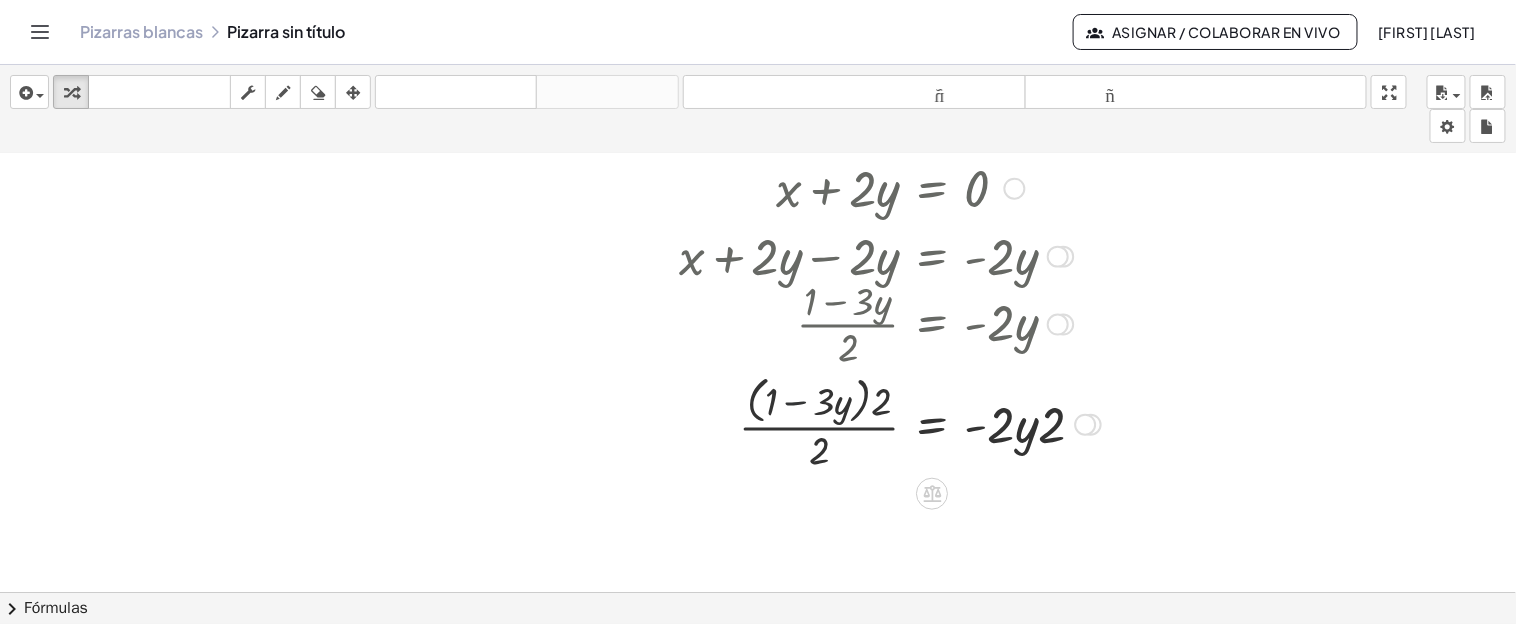 click at bounding box center (890, 423) 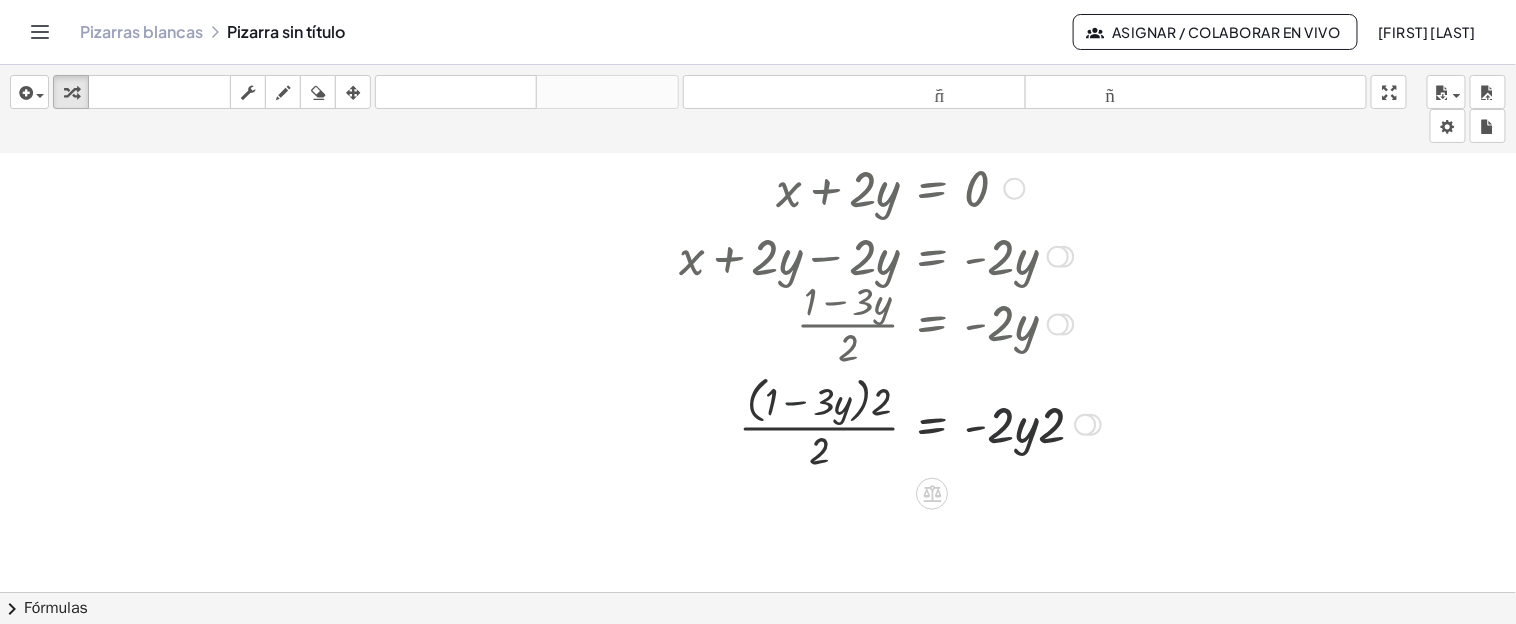 click at bounding box center (890, 423) 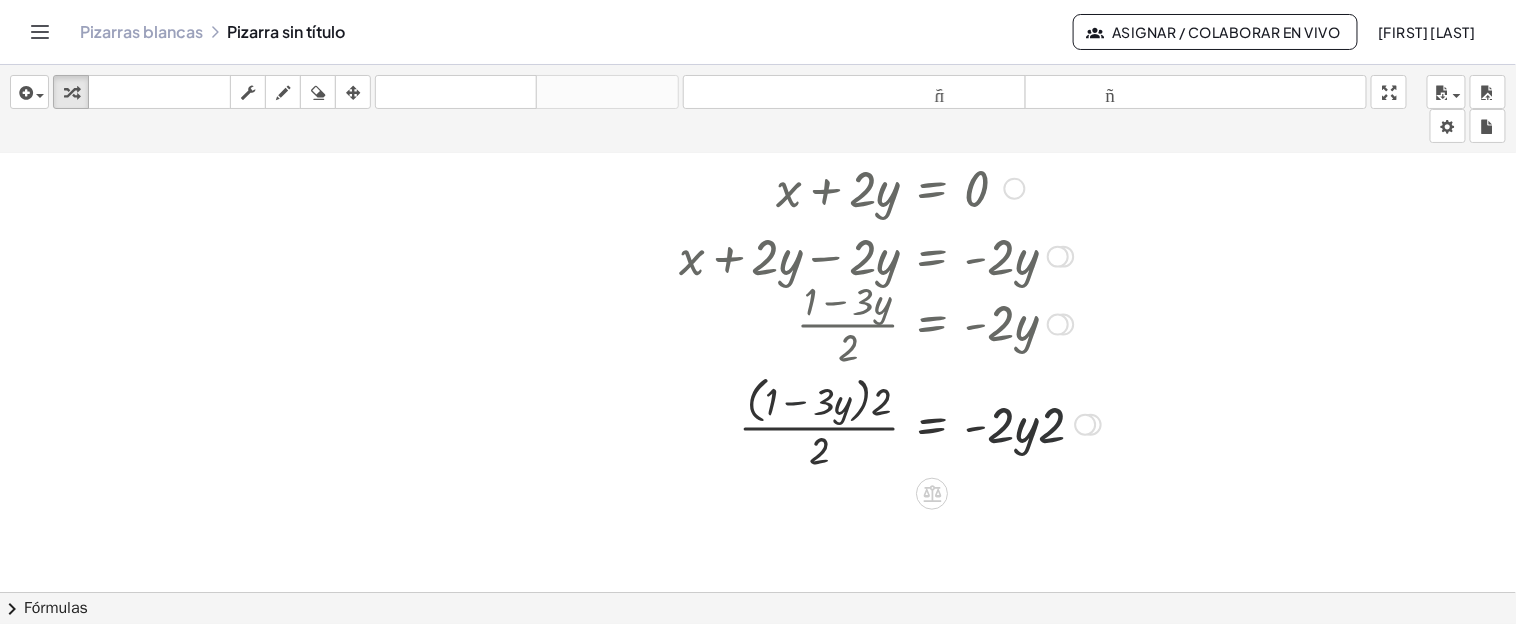 click at bounding box center [890, 423] 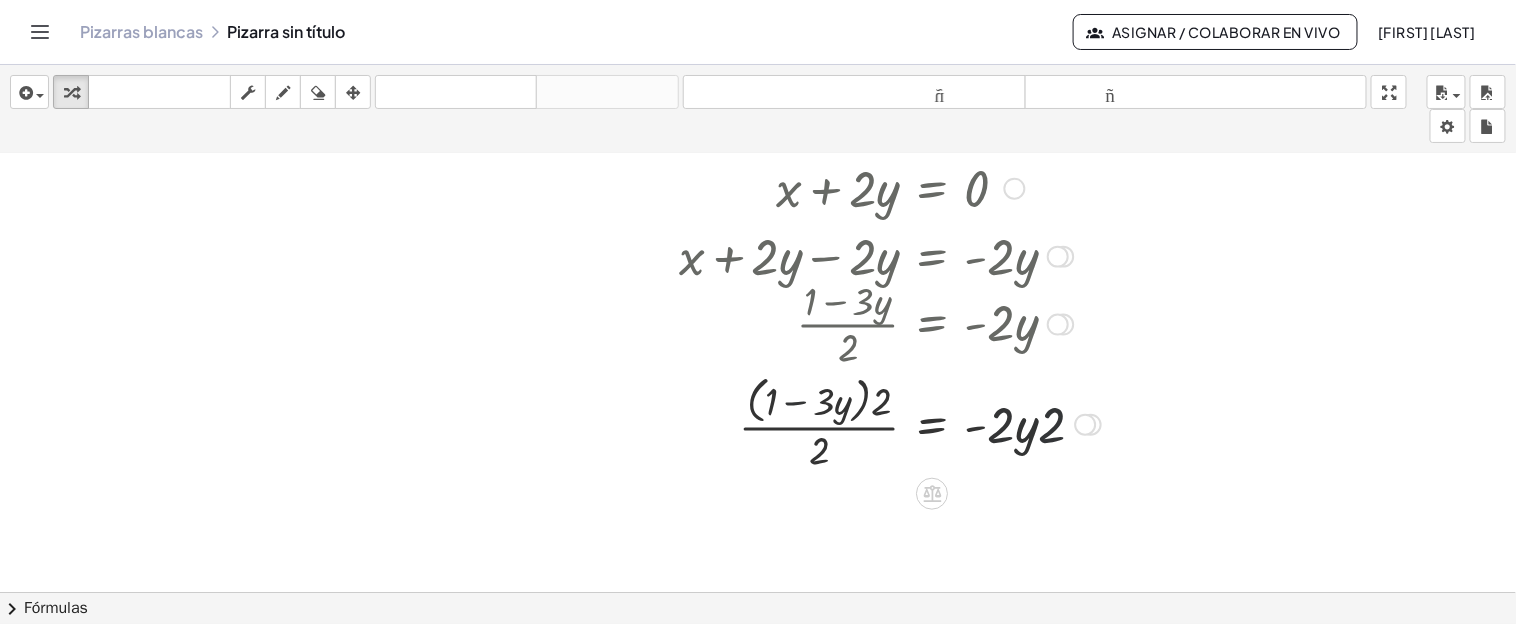 click at bounding box center [890, 423] 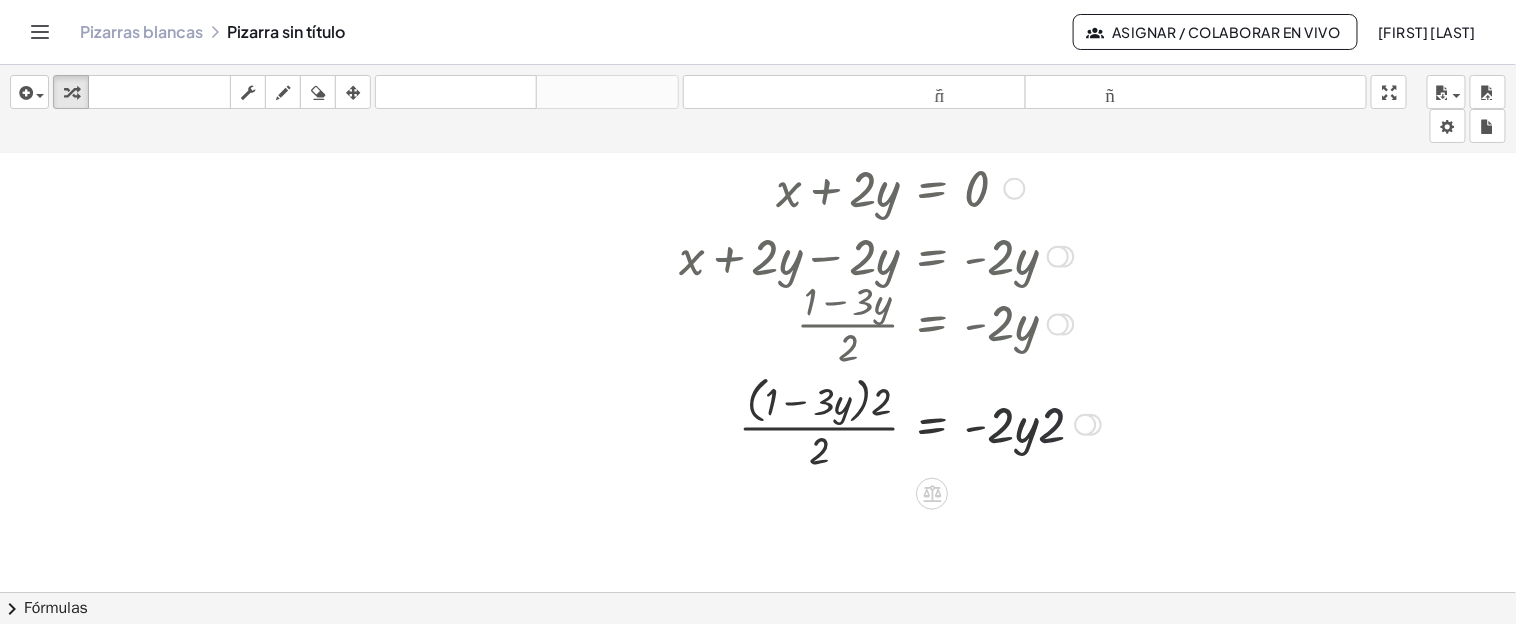 drag, startPoint x: 1046, startPoint y: 424, endPoint x: 1016, endPoint y: 424, distance: 30 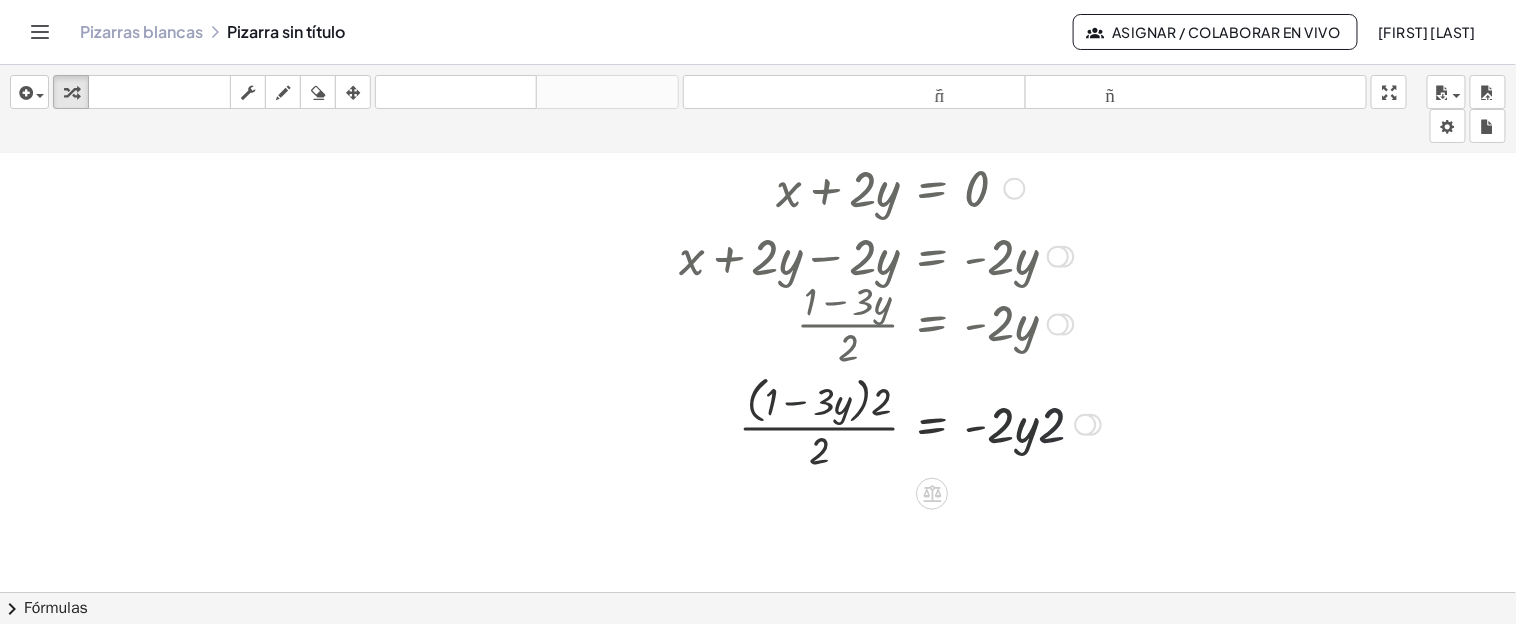 click at bounding box center [890, 423] 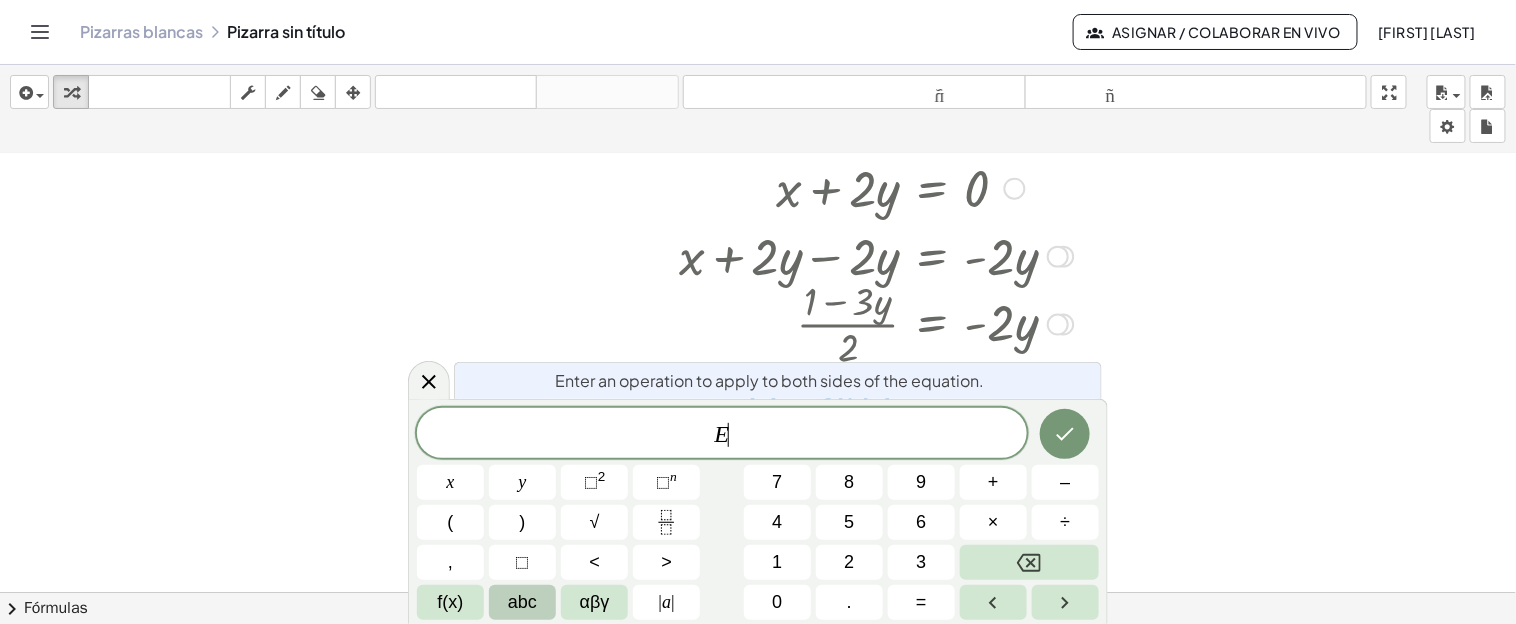 drag, startPoint x: 875, startPoint y: 422, endPoint x: 515, endPoint y: 336, distance: 370.1297 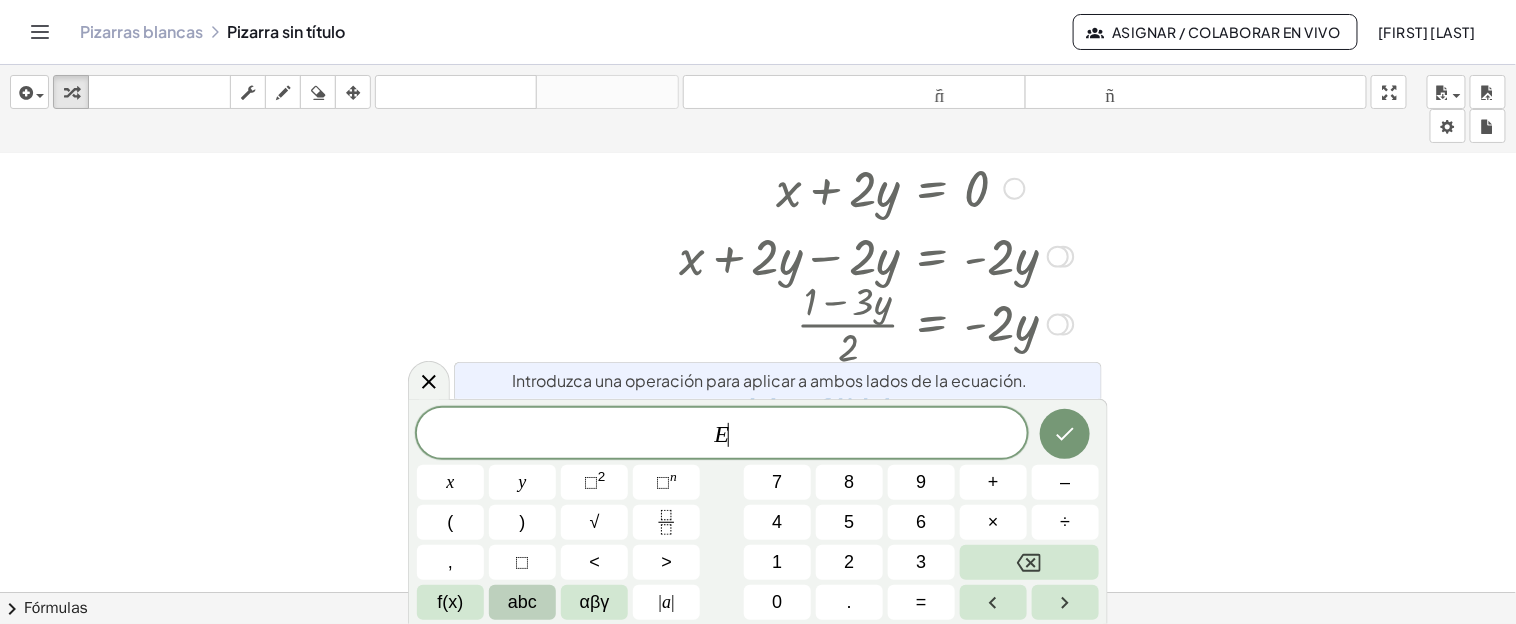 drag, startPoint x: 1270, startPoint y: 303, endPoint x: 1248, endPoint y: 308, distance: 22.561028 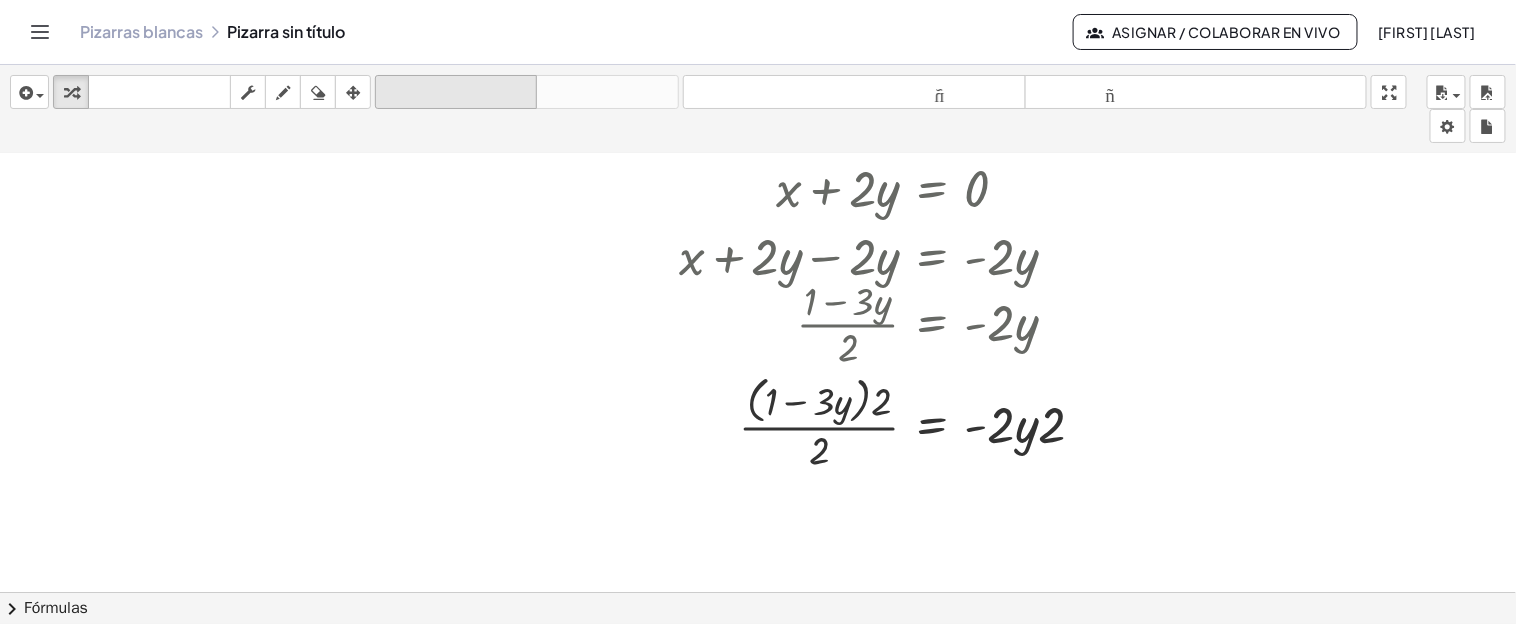 click on "deshacer" at bounding box center [456, 92] 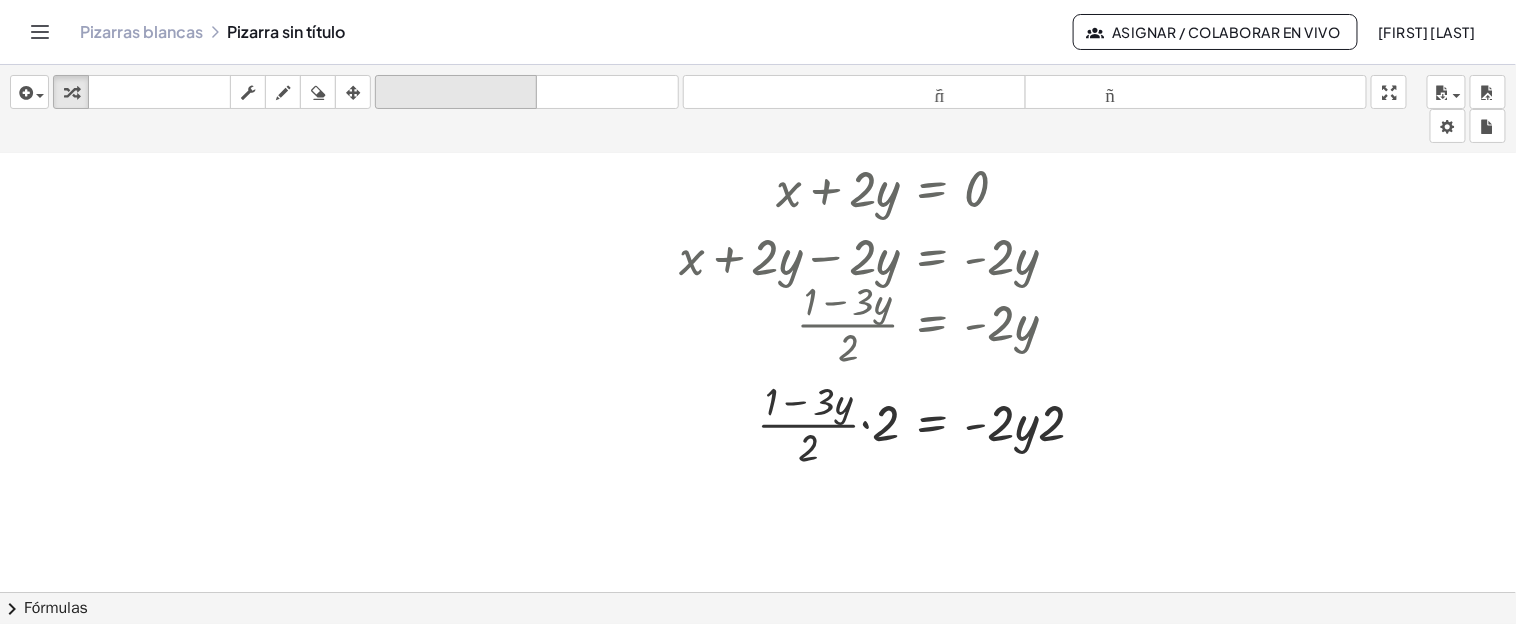 click on "deshacer" at bounding box center (456, 92) 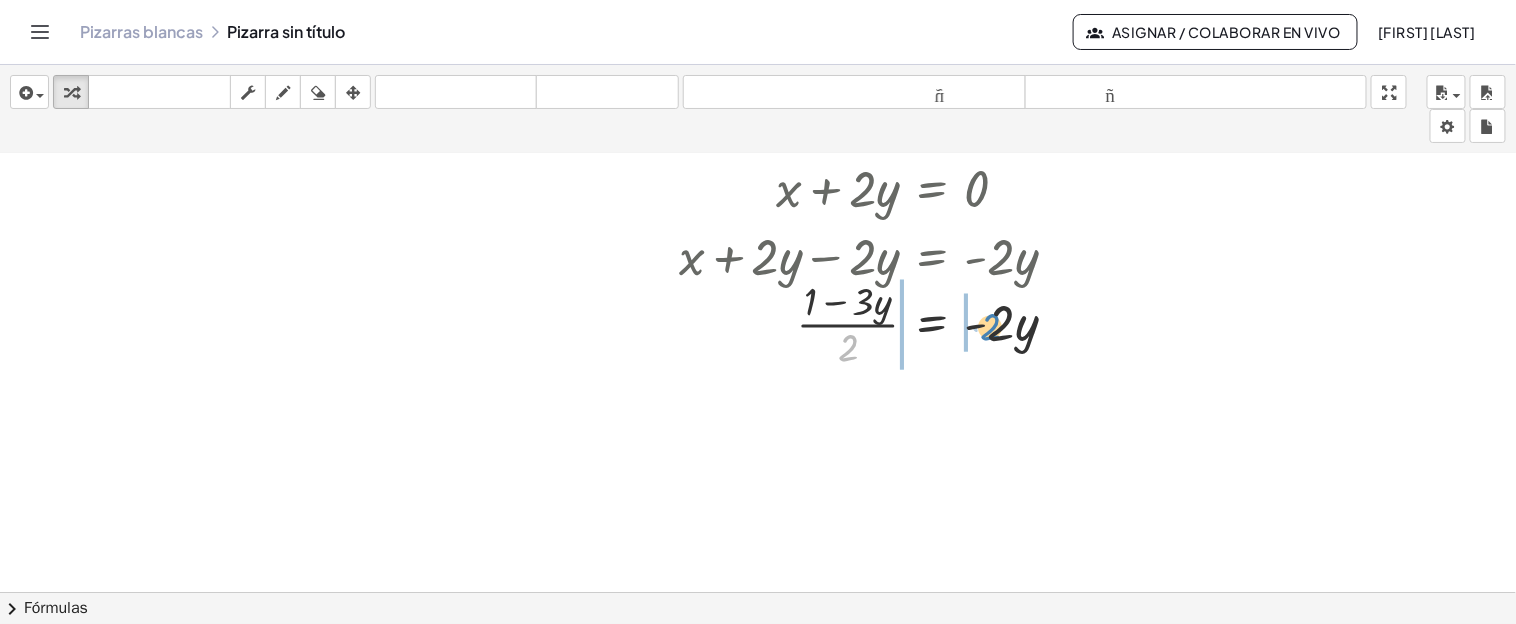 drag, startPoint x: 848, startPoint y: 351, endPoint x: 989, endPoint y: 330, distance: 142.55525 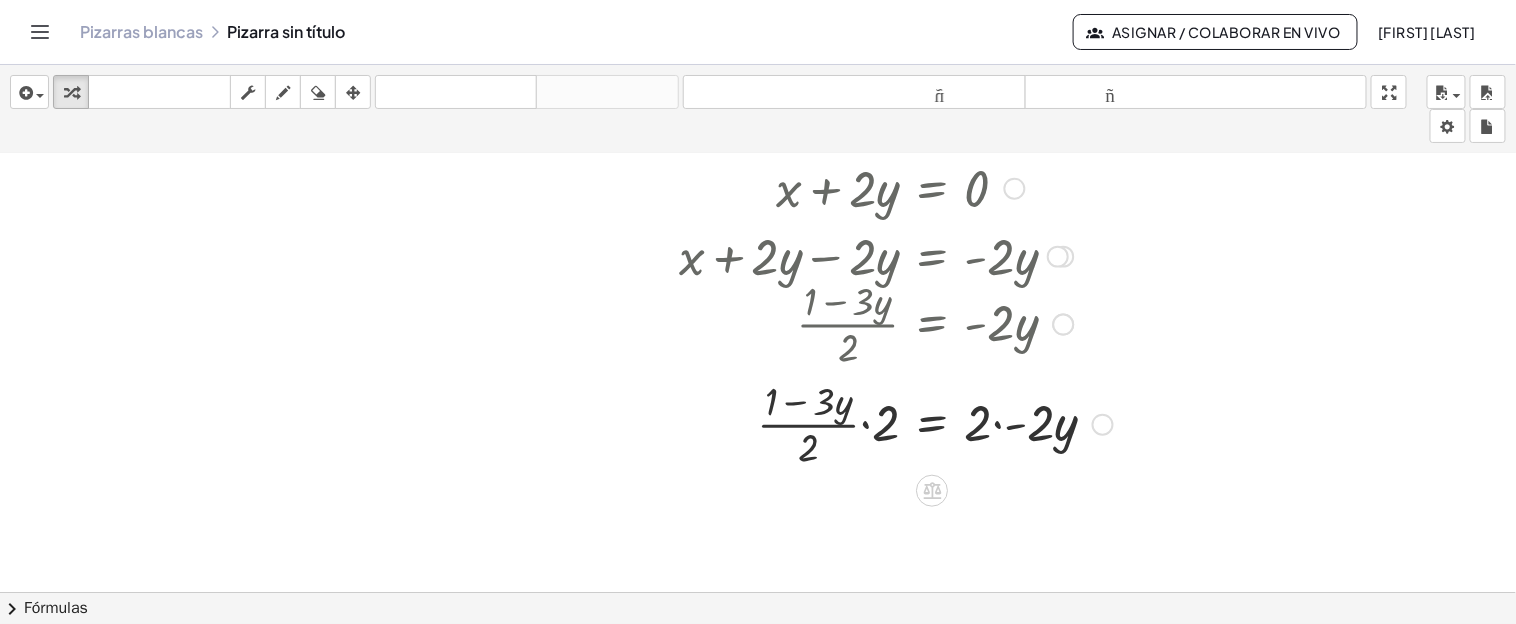 click at bounding box center [896, 423] 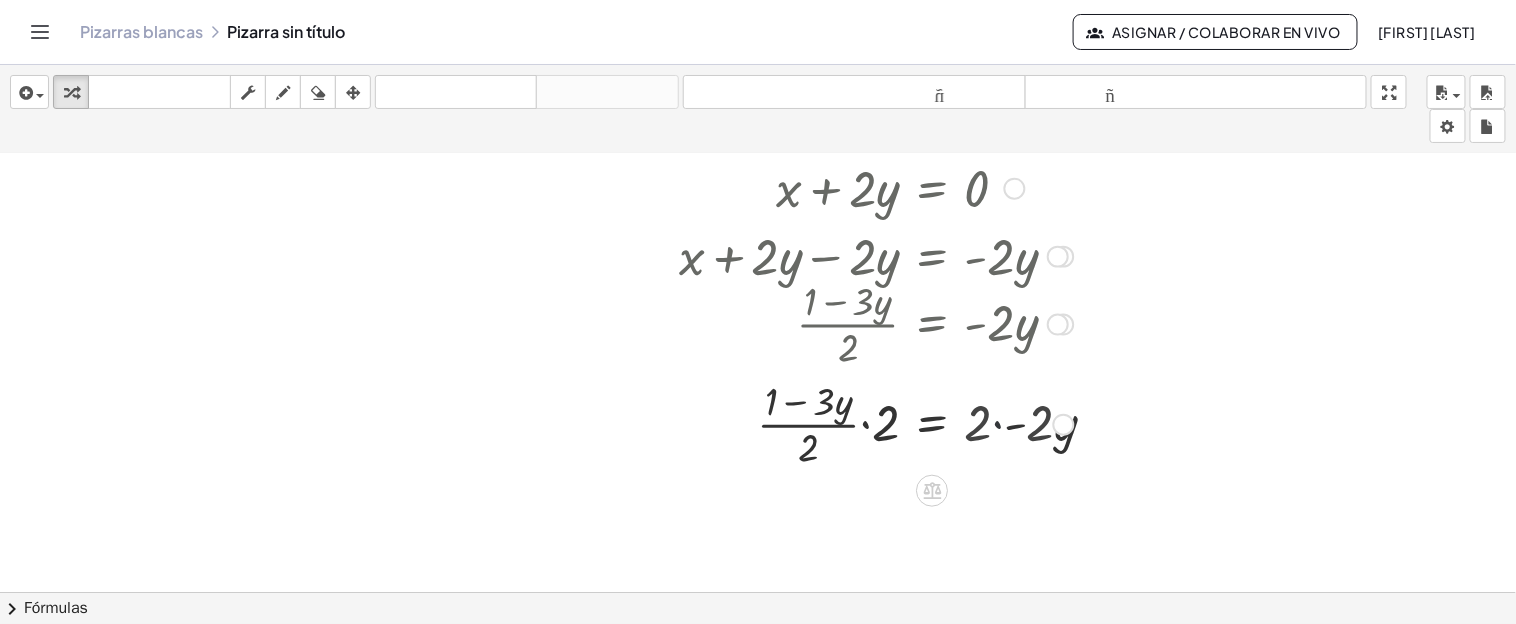 click at bounding box center (876, 423) 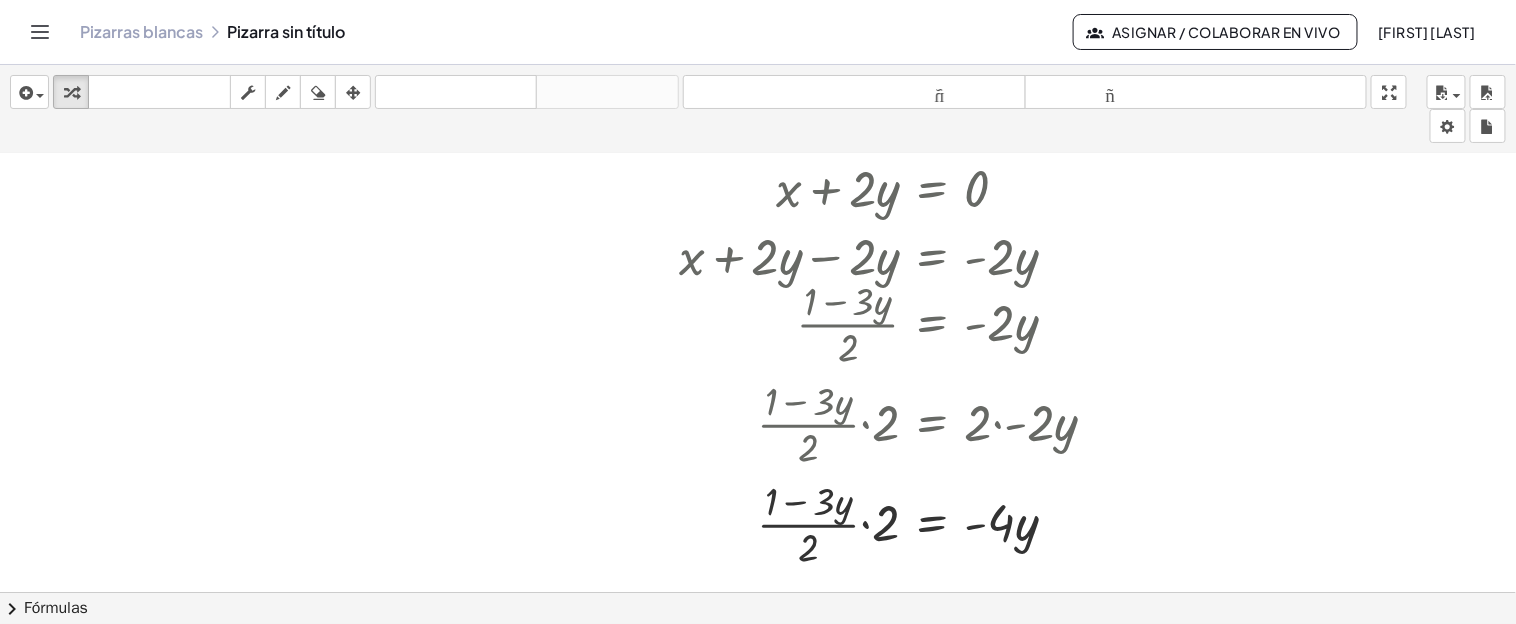 scroll, scrollTop: 1029, scrollLeft: 0, axis: vertical 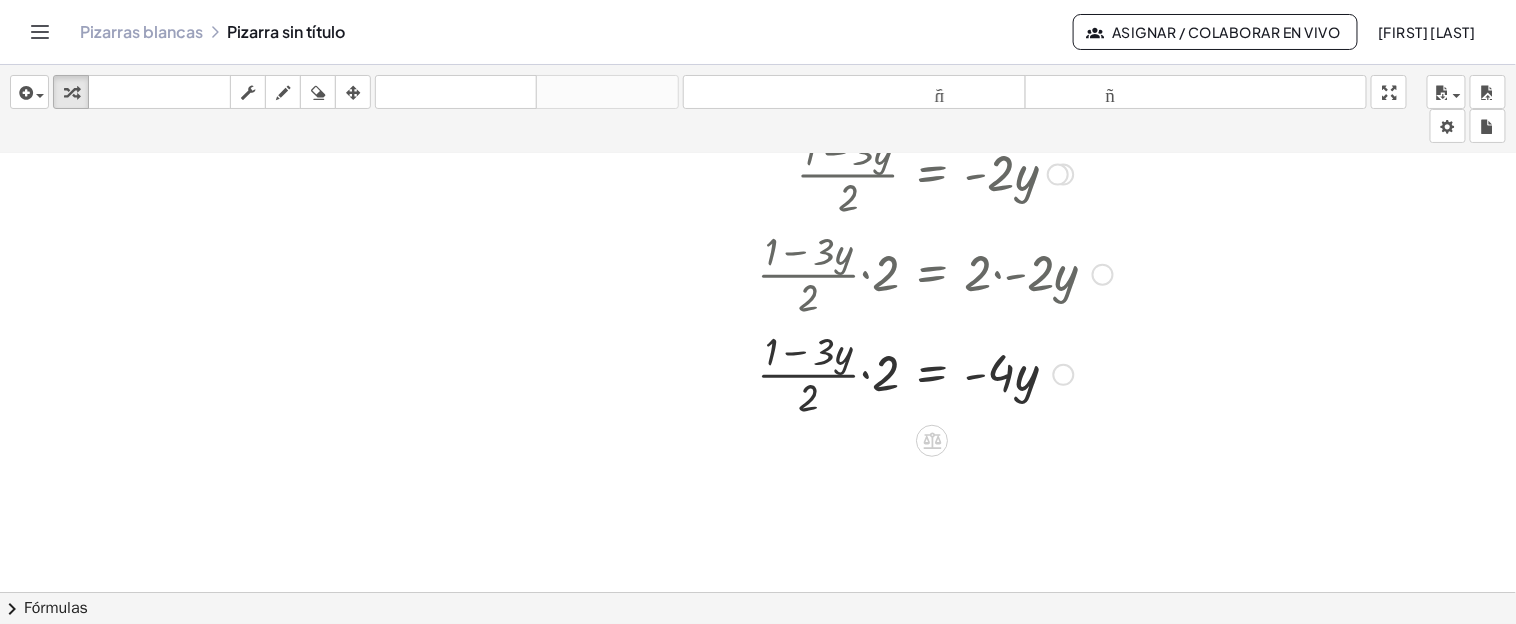 click at bounding box center (896, 373) 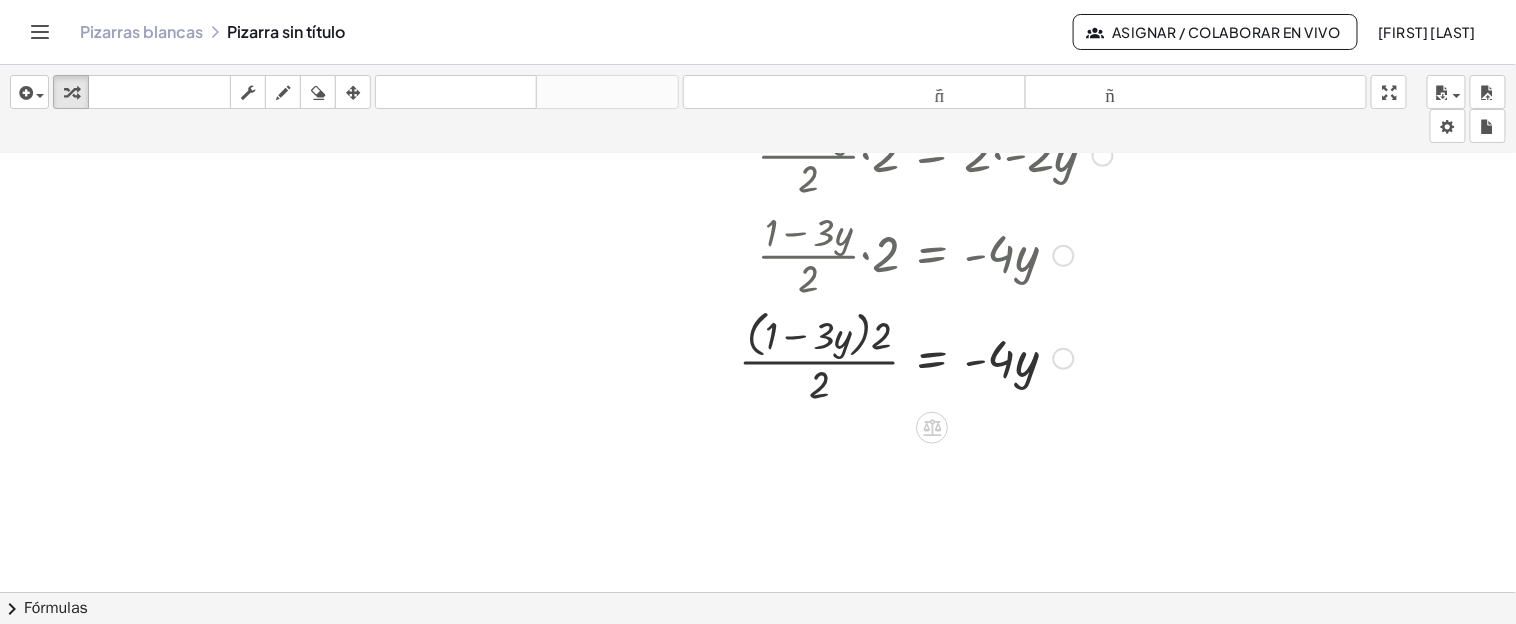 scroll, scrollTop: 1179, scrollLeft: 0, axis: vertical 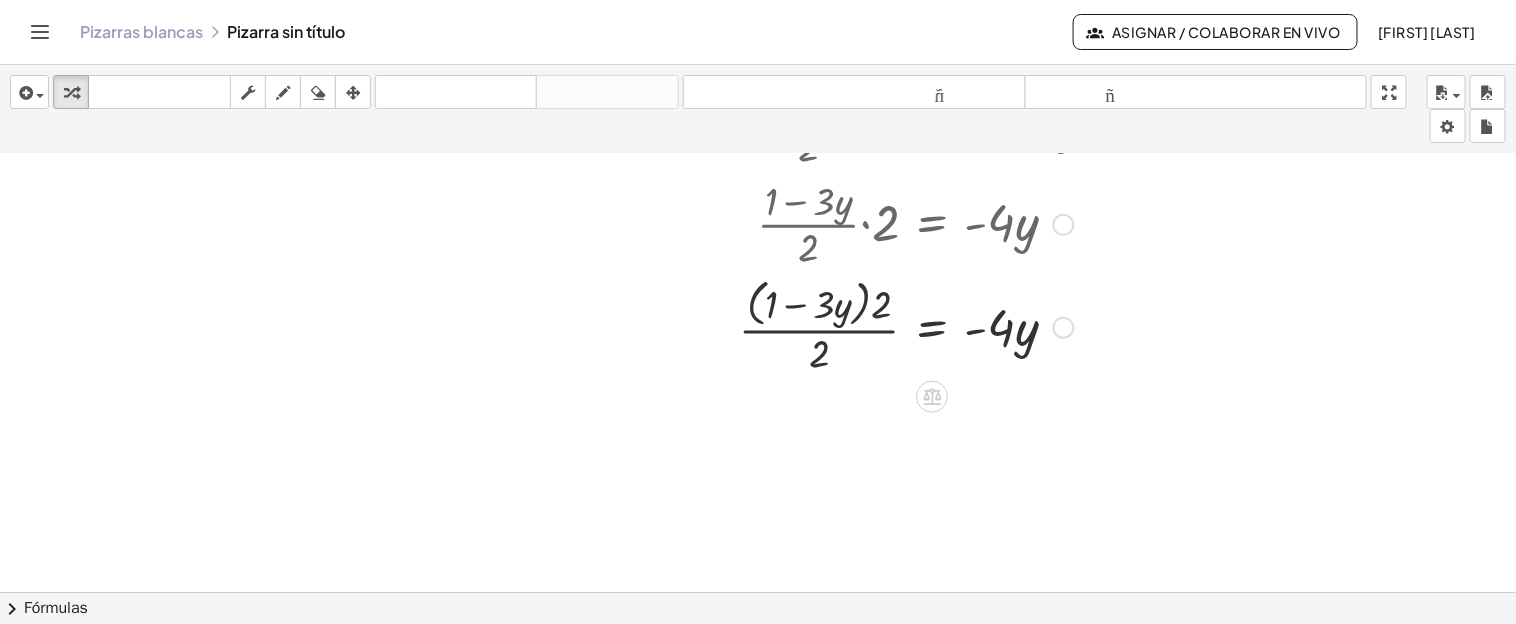 click at bounding box center (896, 326) 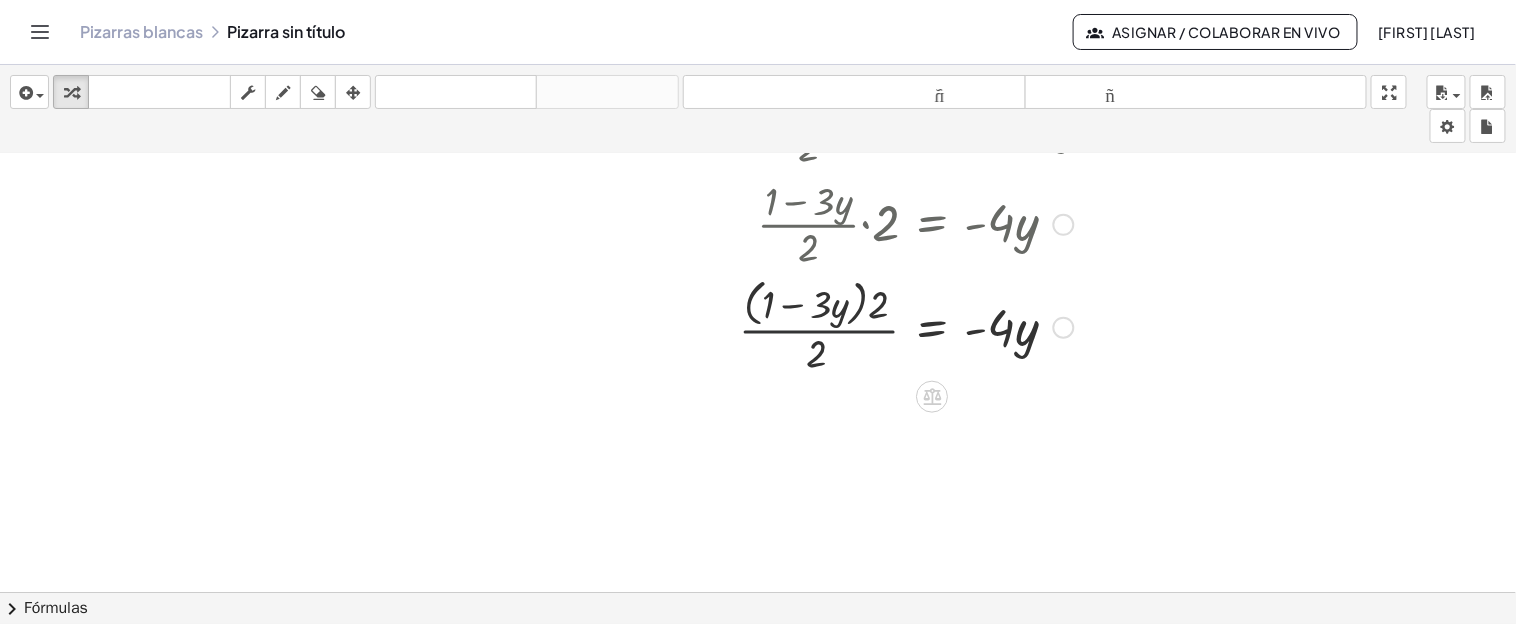 click at bounding box center [896, 326] 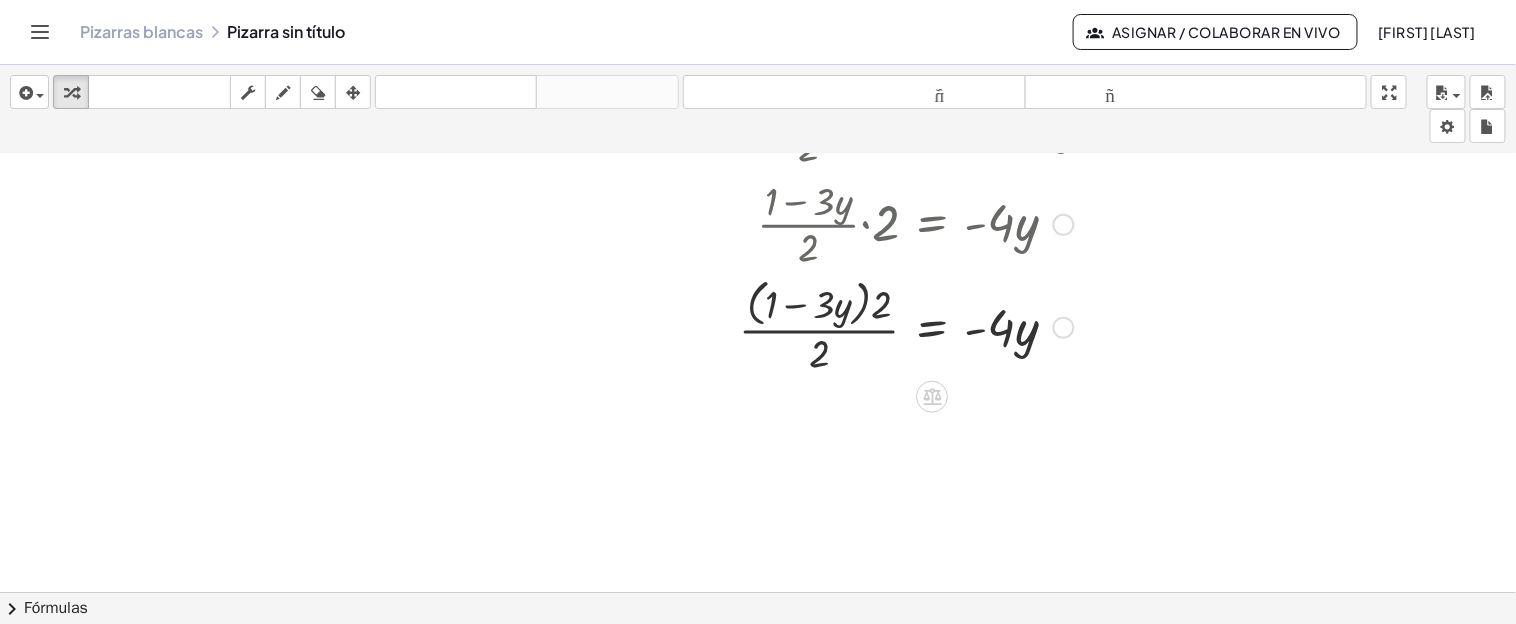 click at bounding box center [896, 326] 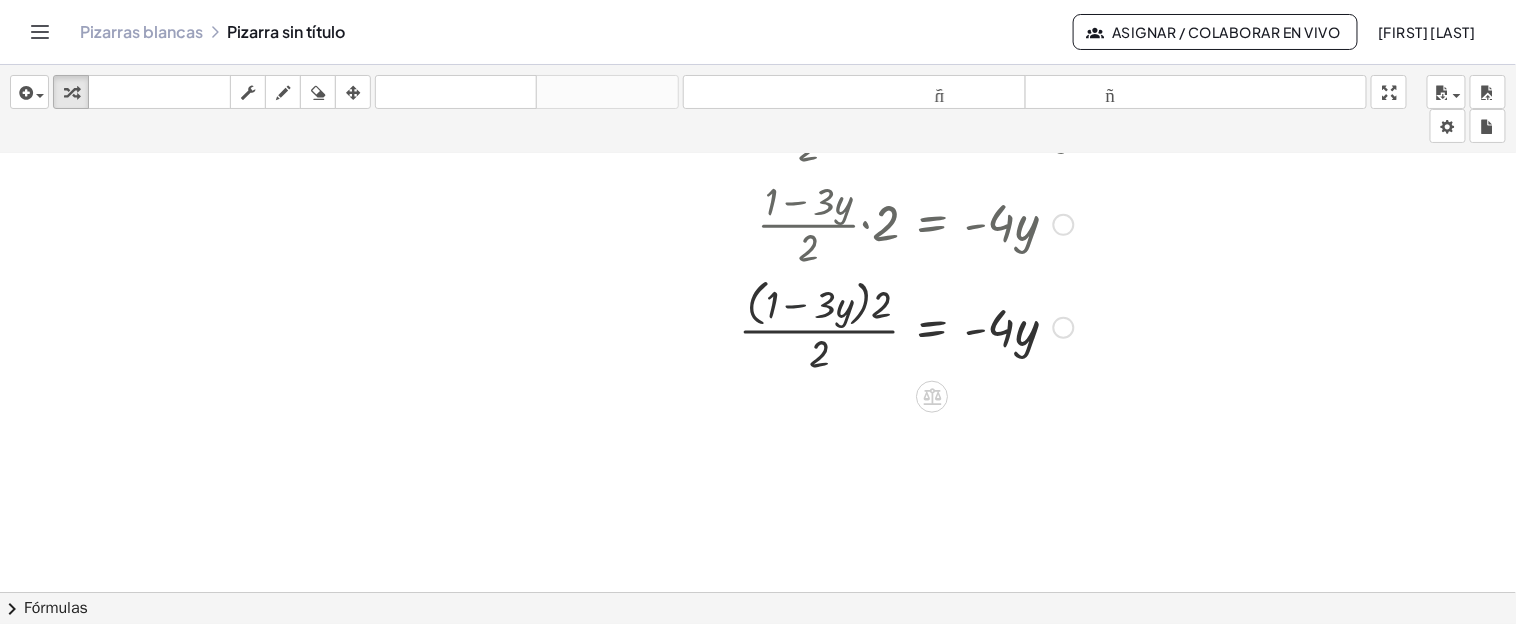click at bounding box center (896, 326) 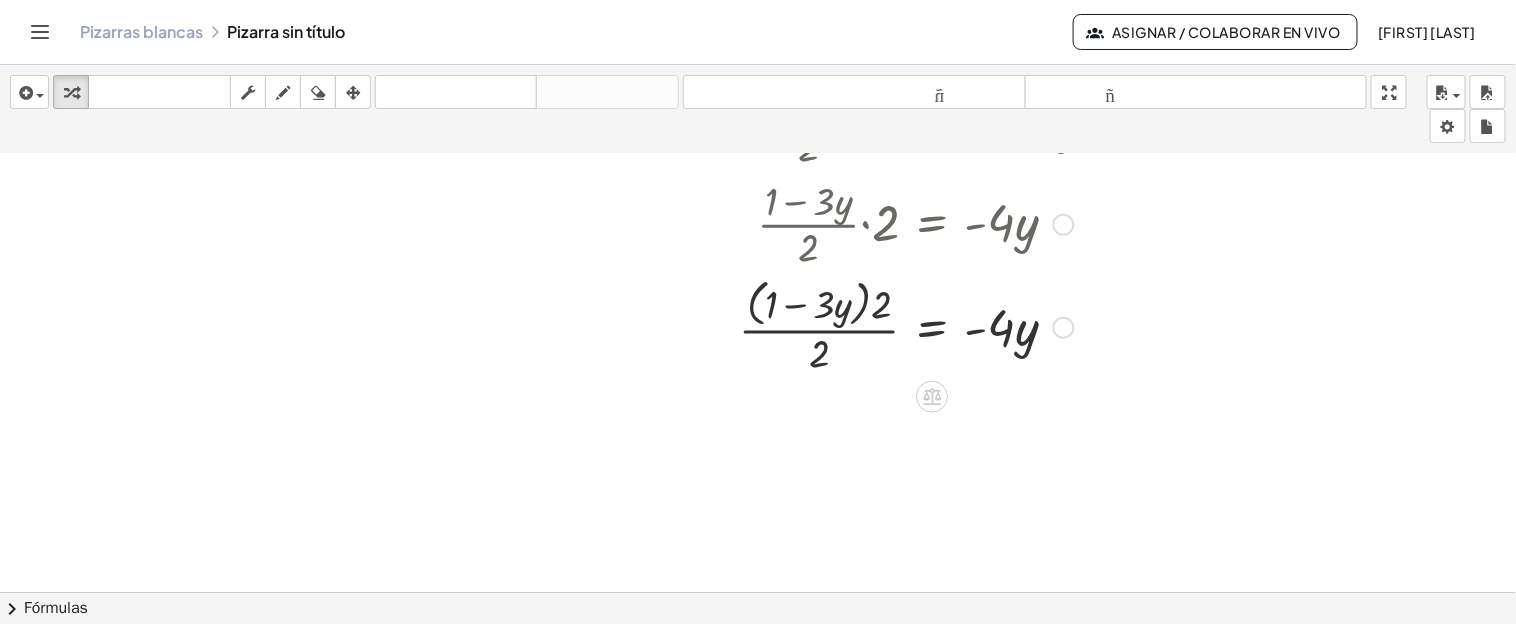 click at bounding box center (896, 326) 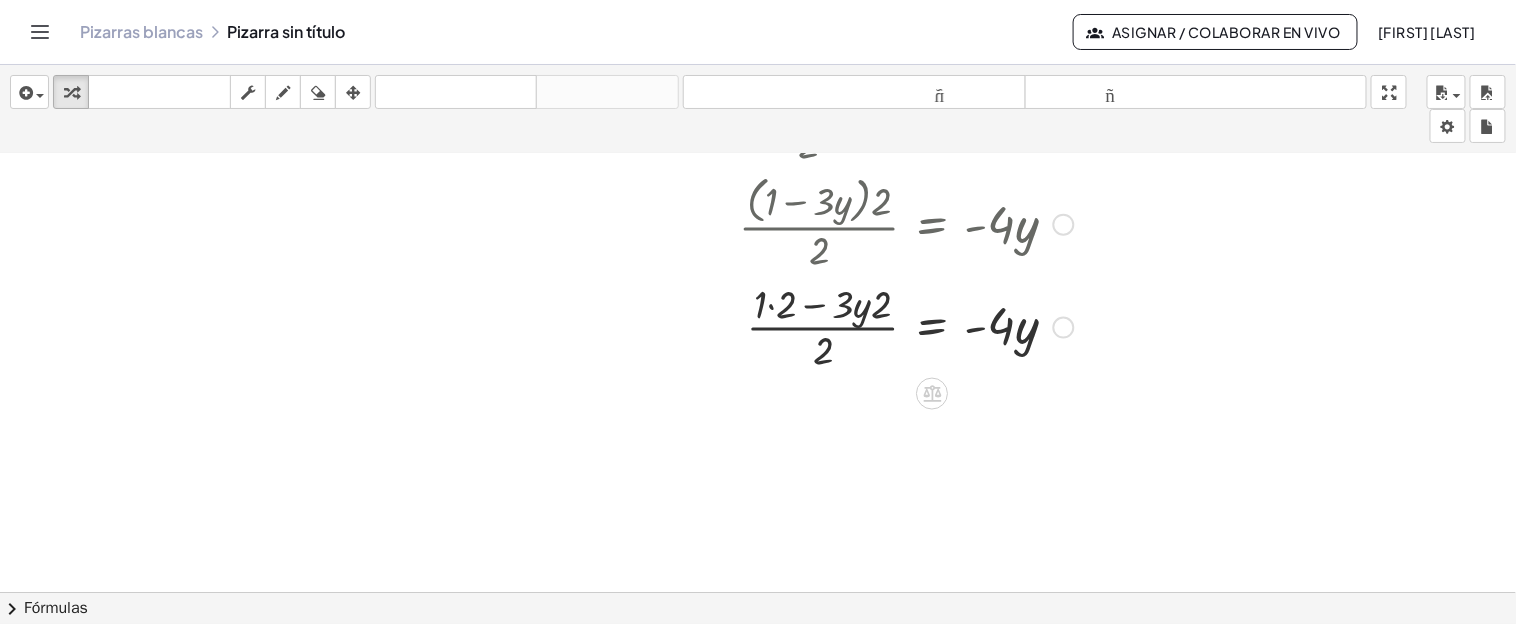 scroll, scrollTop: 1320, scrollLeft: 0, axis: vertical 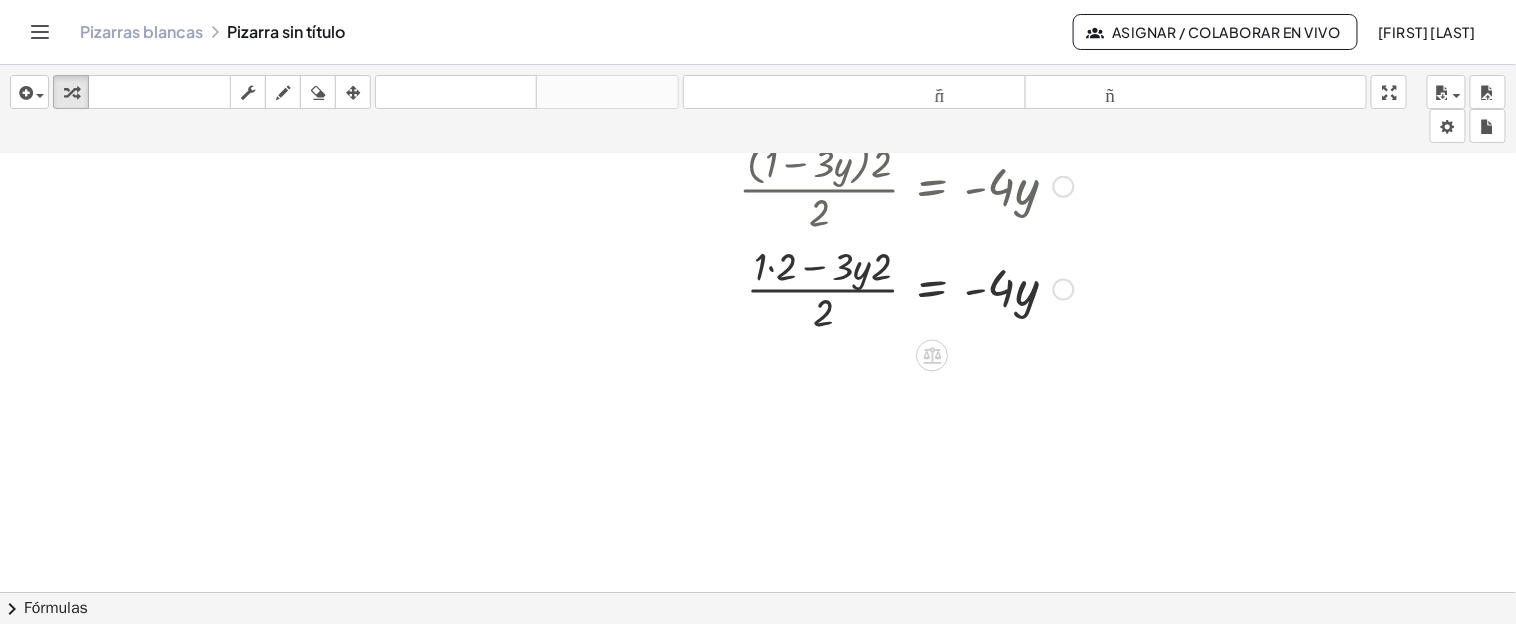 click at bounding box center [896, 288] 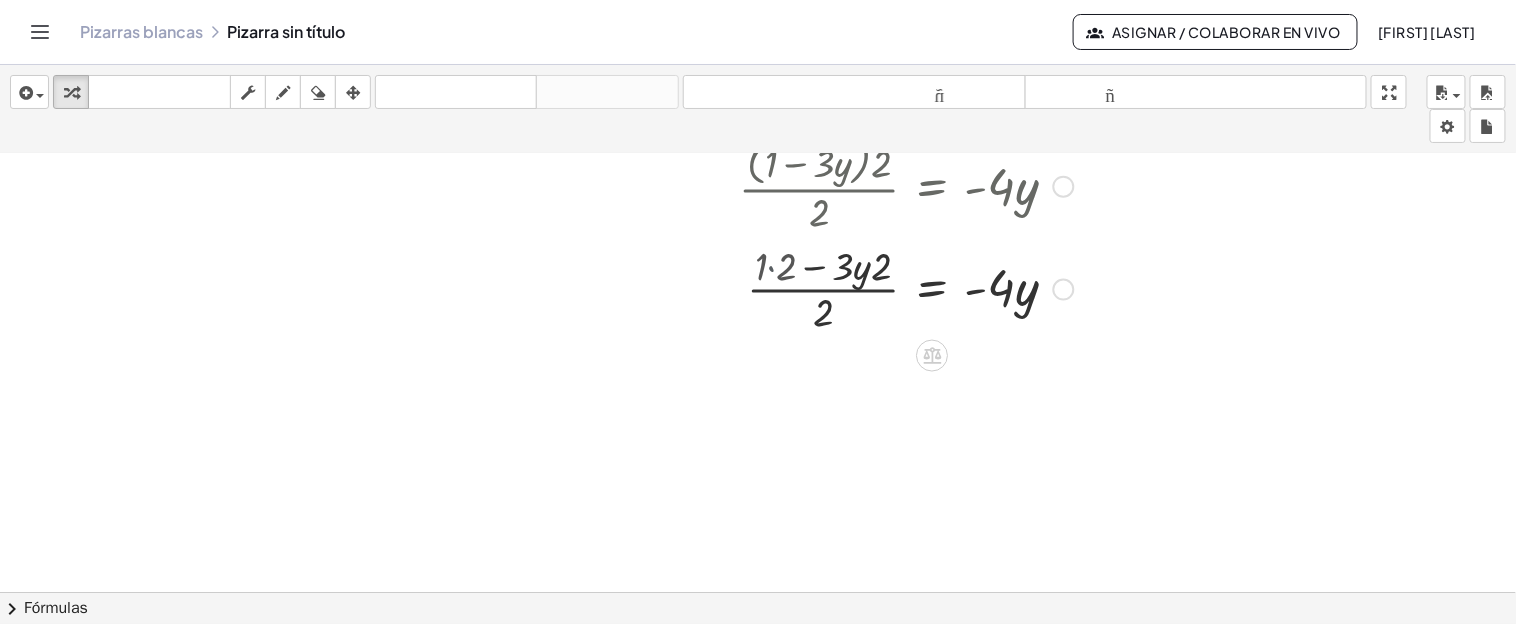 click at bounding box center [896, 288] 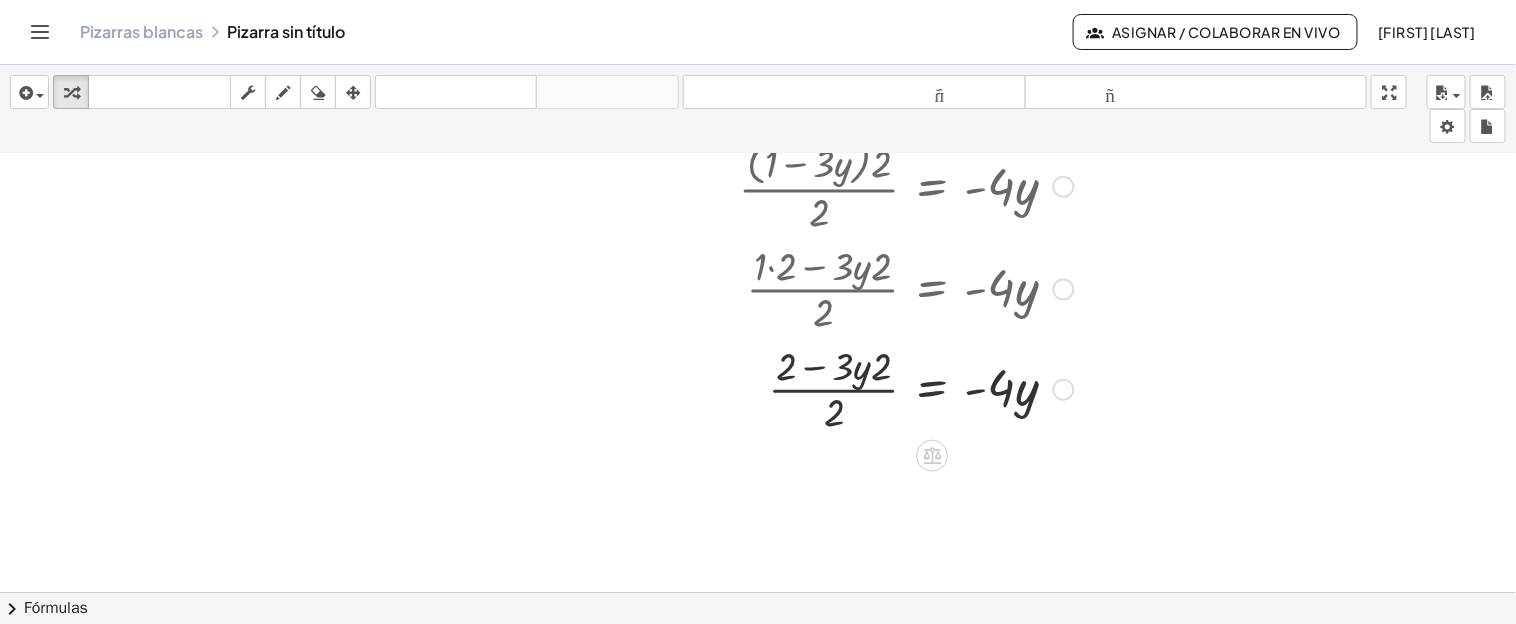 click at bounding box center [896, 388] 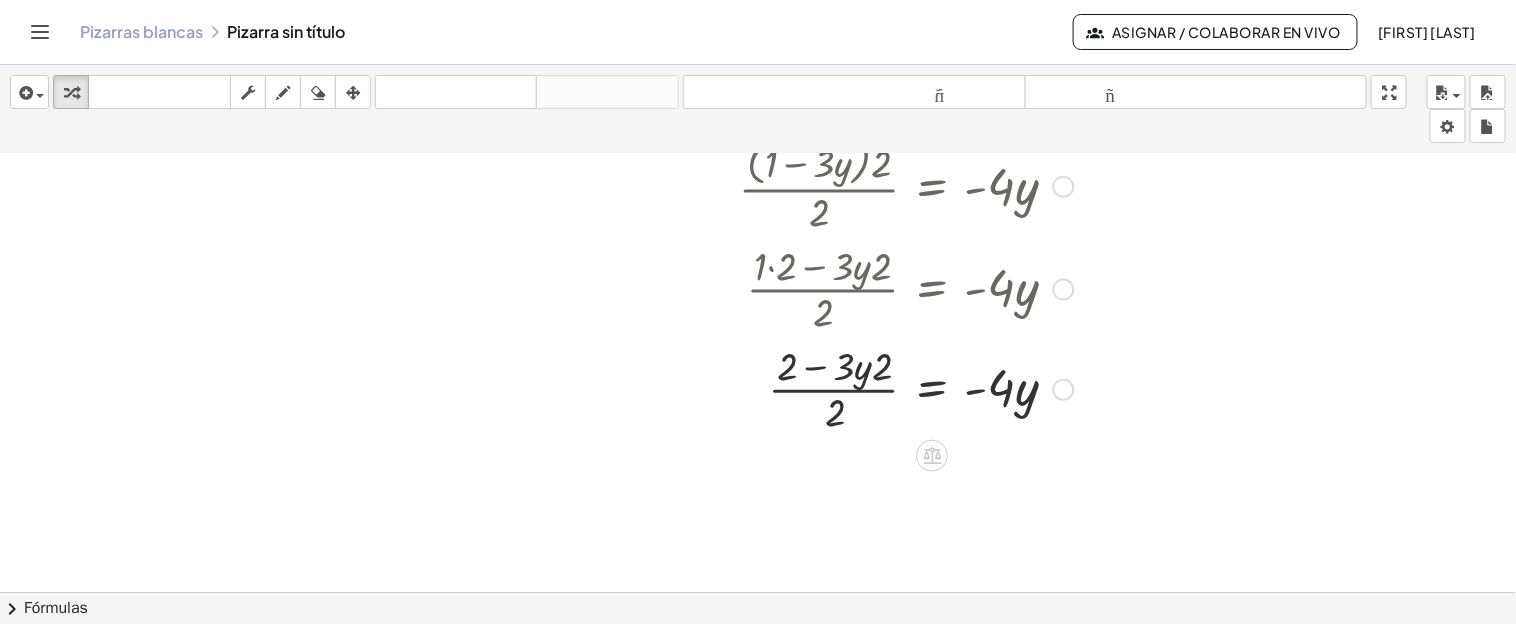 click at bounding box center [896, 388] 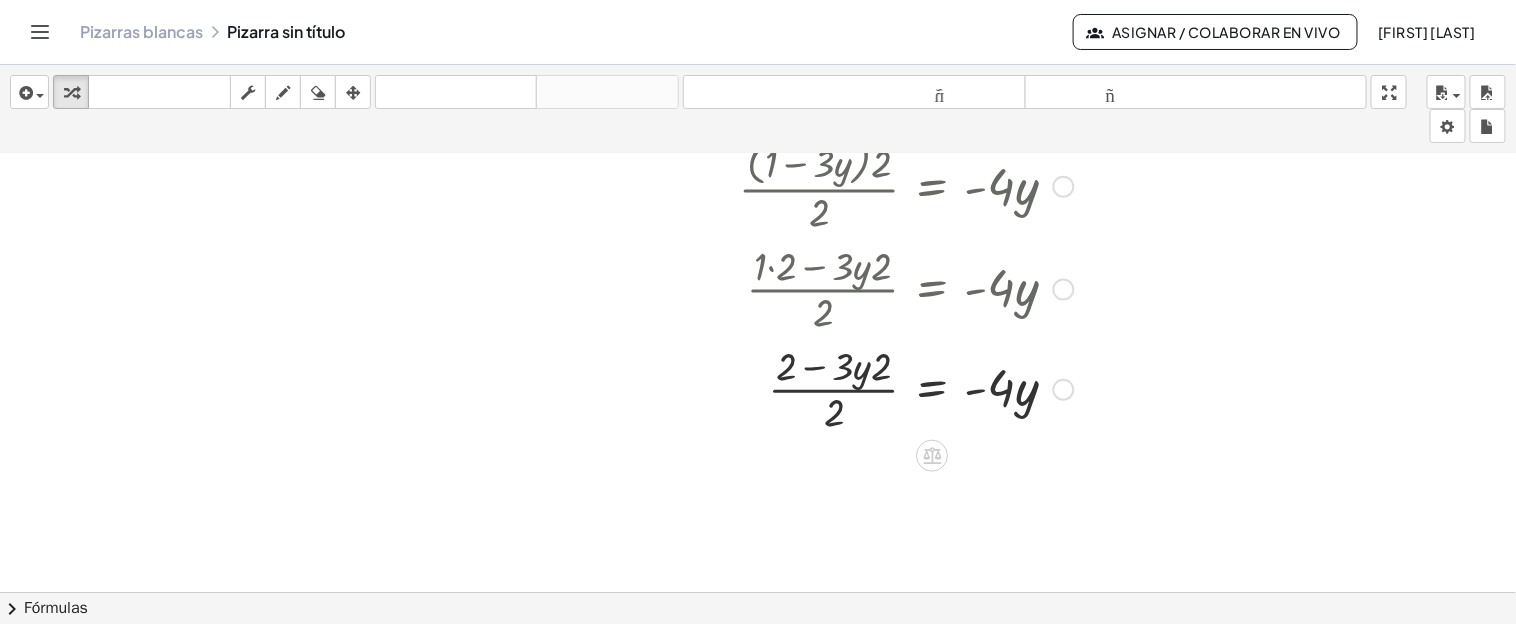 click at bounding box center (896, 388) 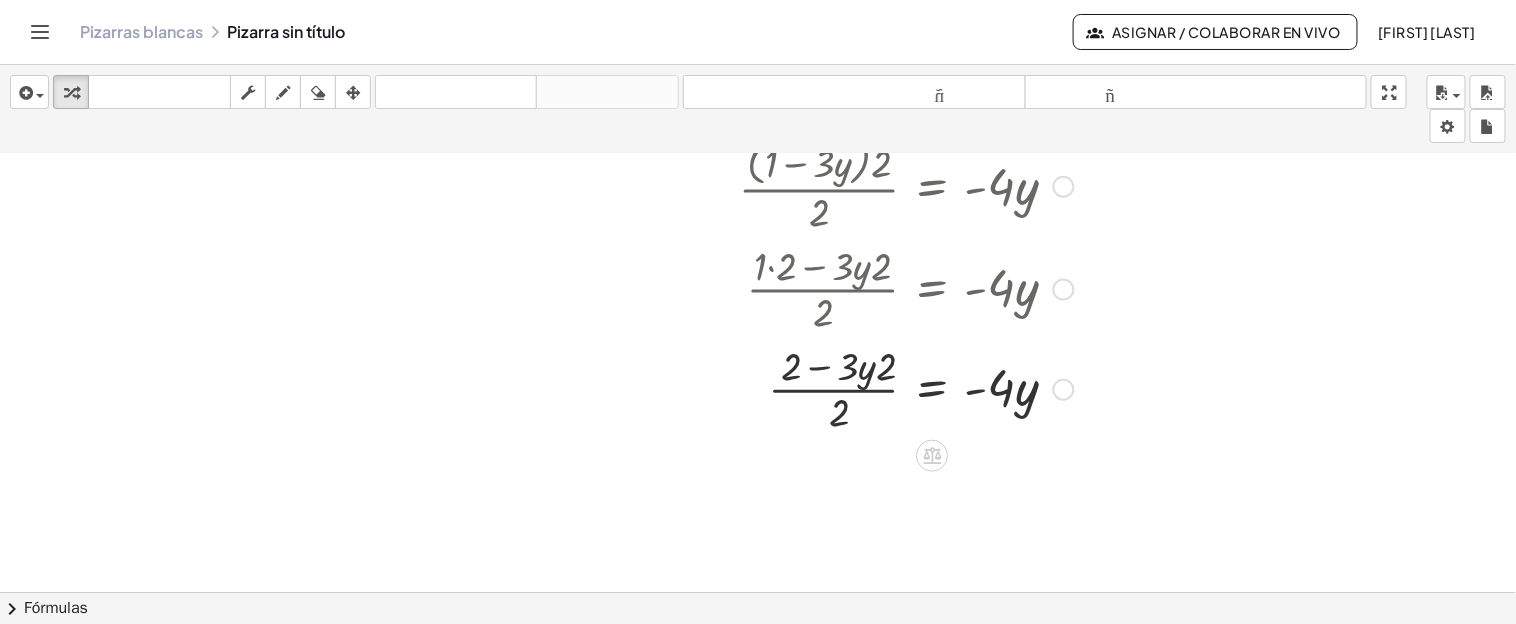 click at bounding box center [896, 388] 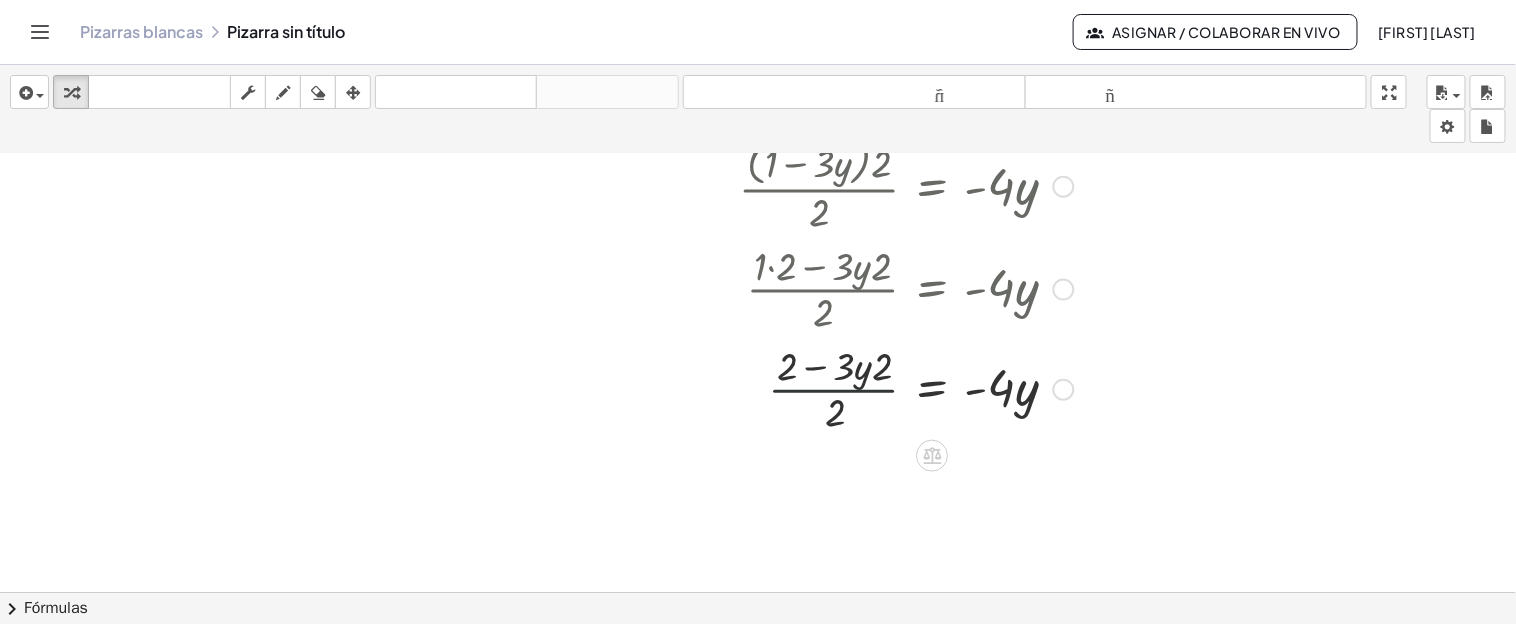 click at bounding box center [896, 388] 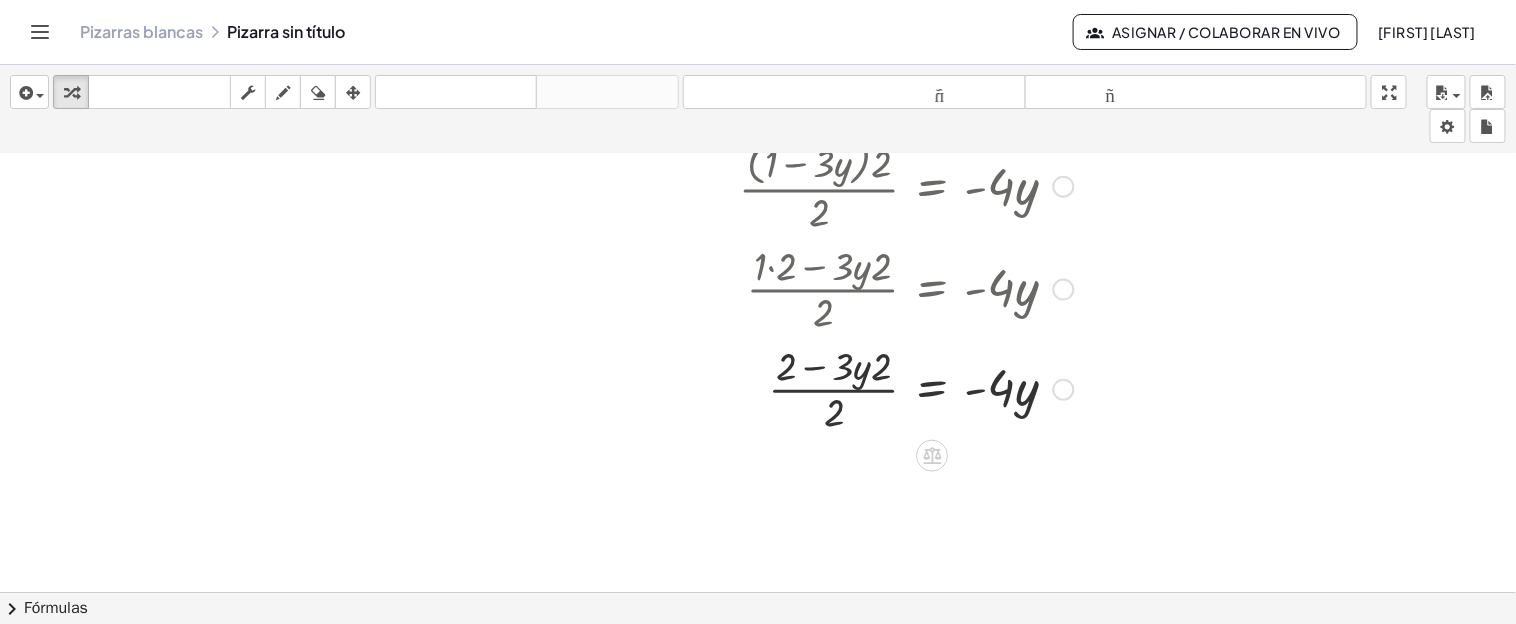 click at bounding box center [896, 388] 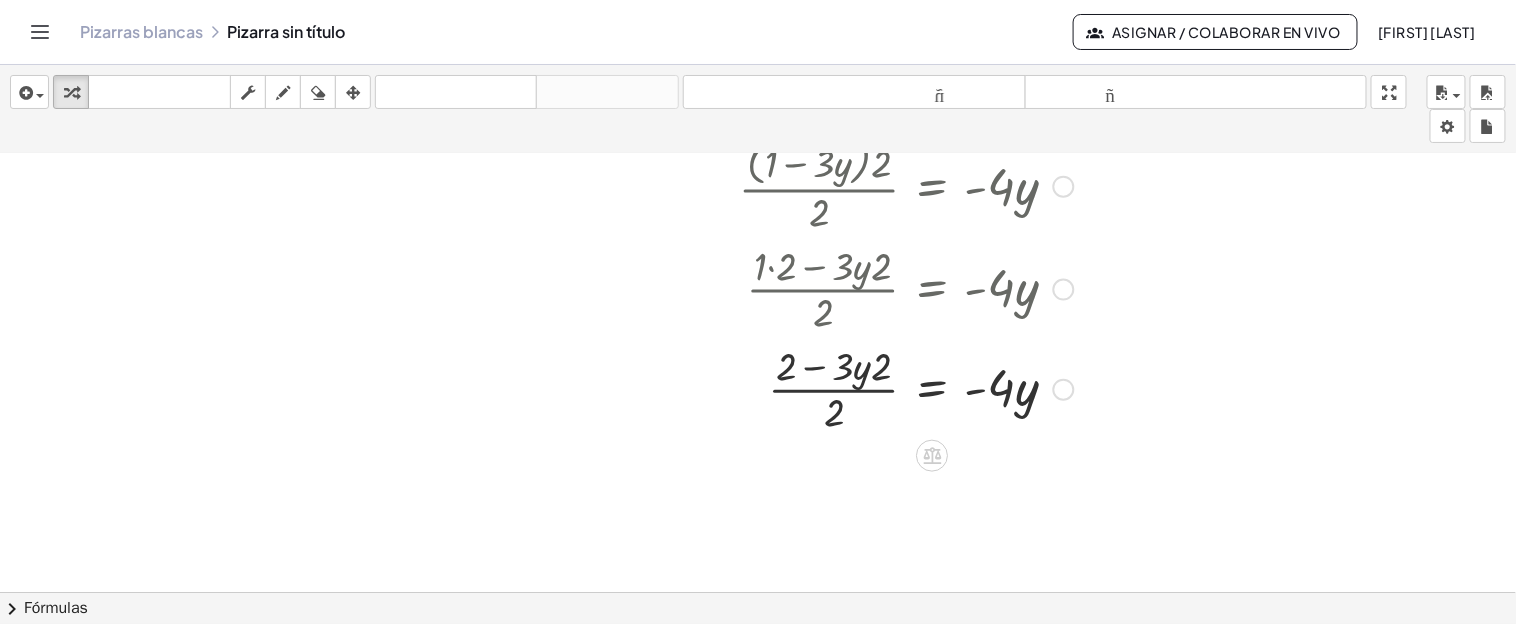 click at bounding box center (896, 388) 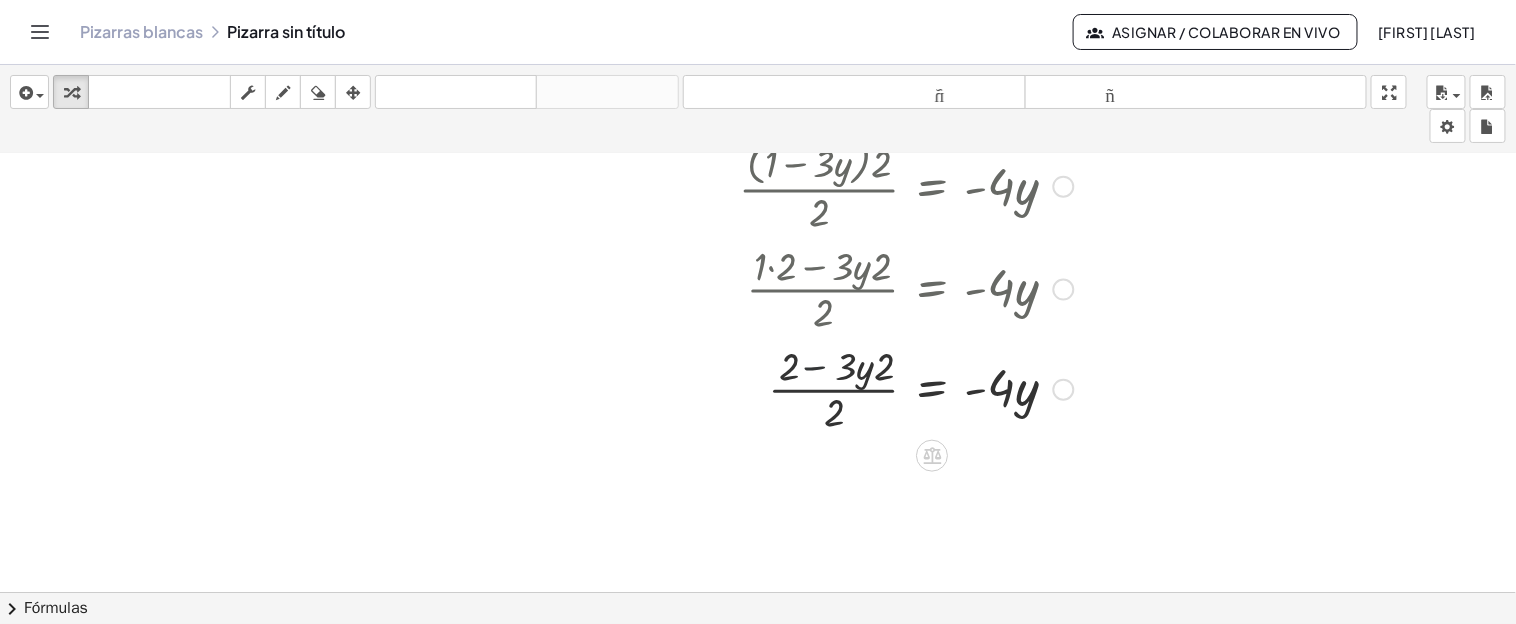 click at bounding box center (896, 388) 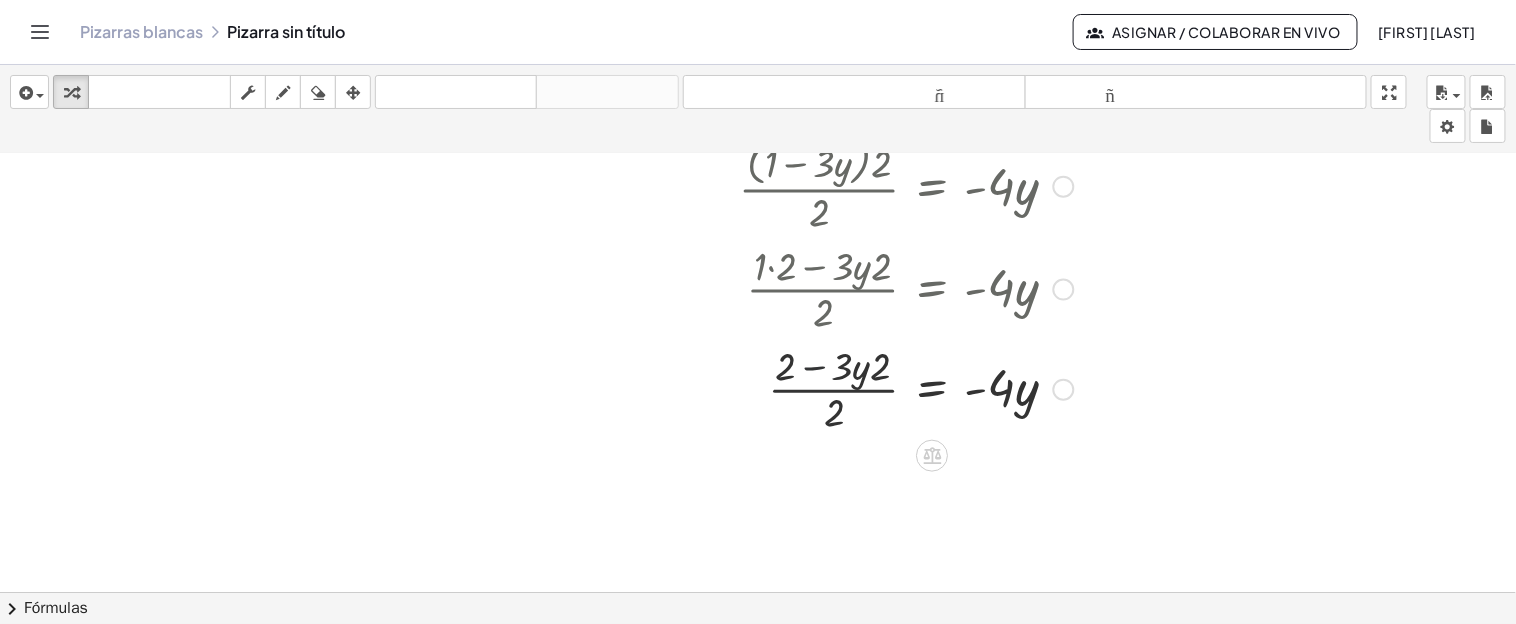 click at bounding box center (896, 388) 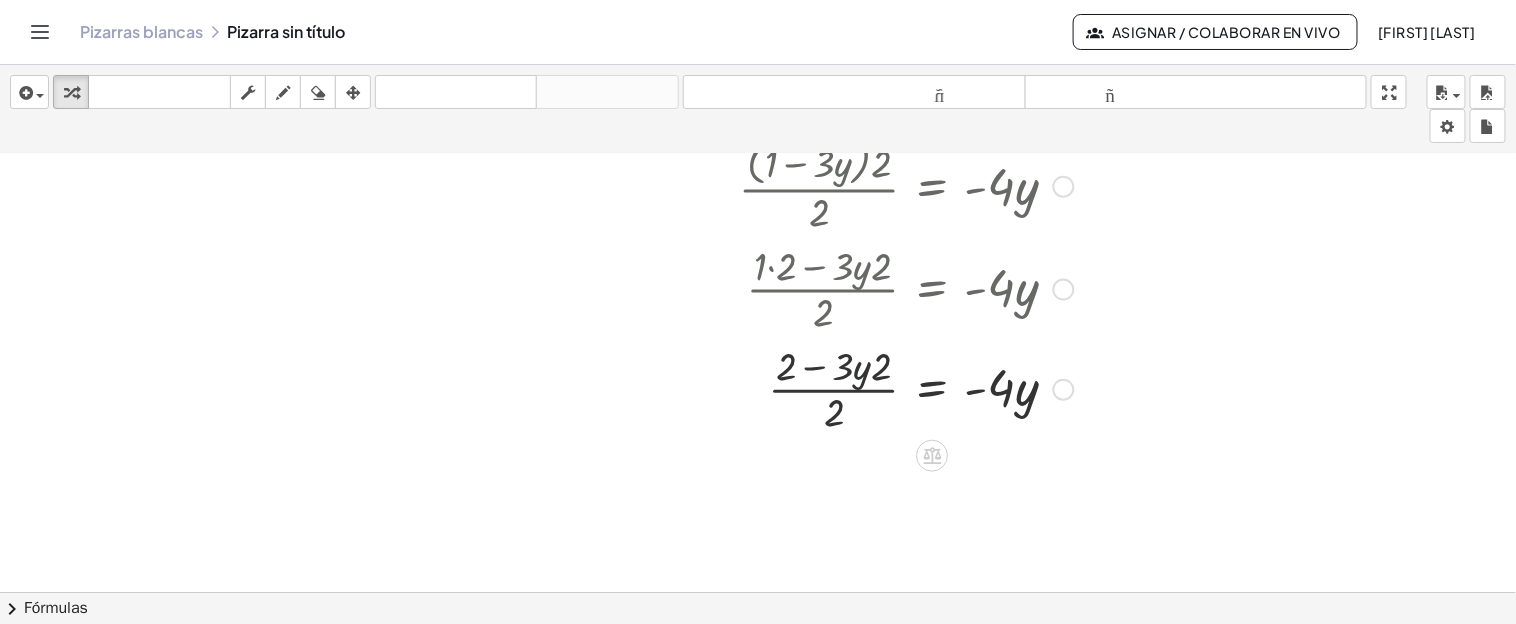 drag, startPoint x: 865, startPoint y: 365, endPoint x: 883, endPoint y: 364, distance: 18.027756 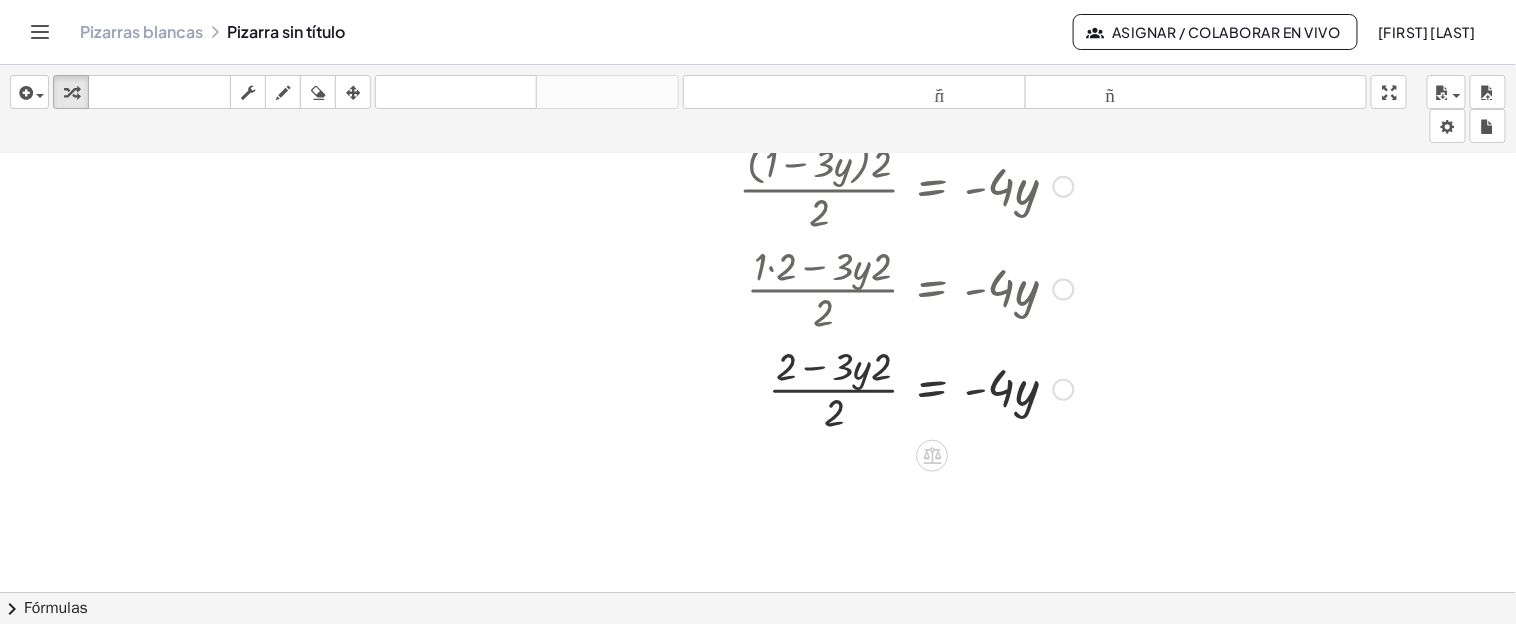 click at bounding box center (896, 388) 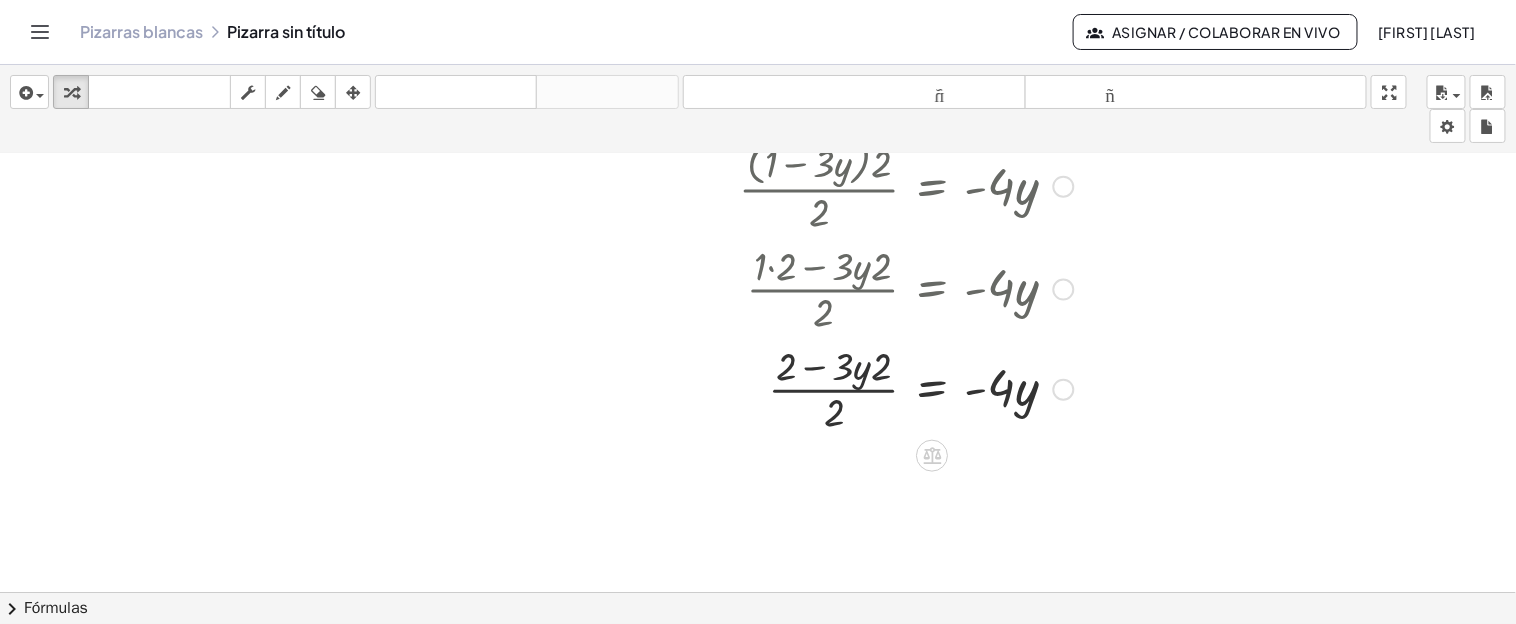 click at bounding box center (896, 388) 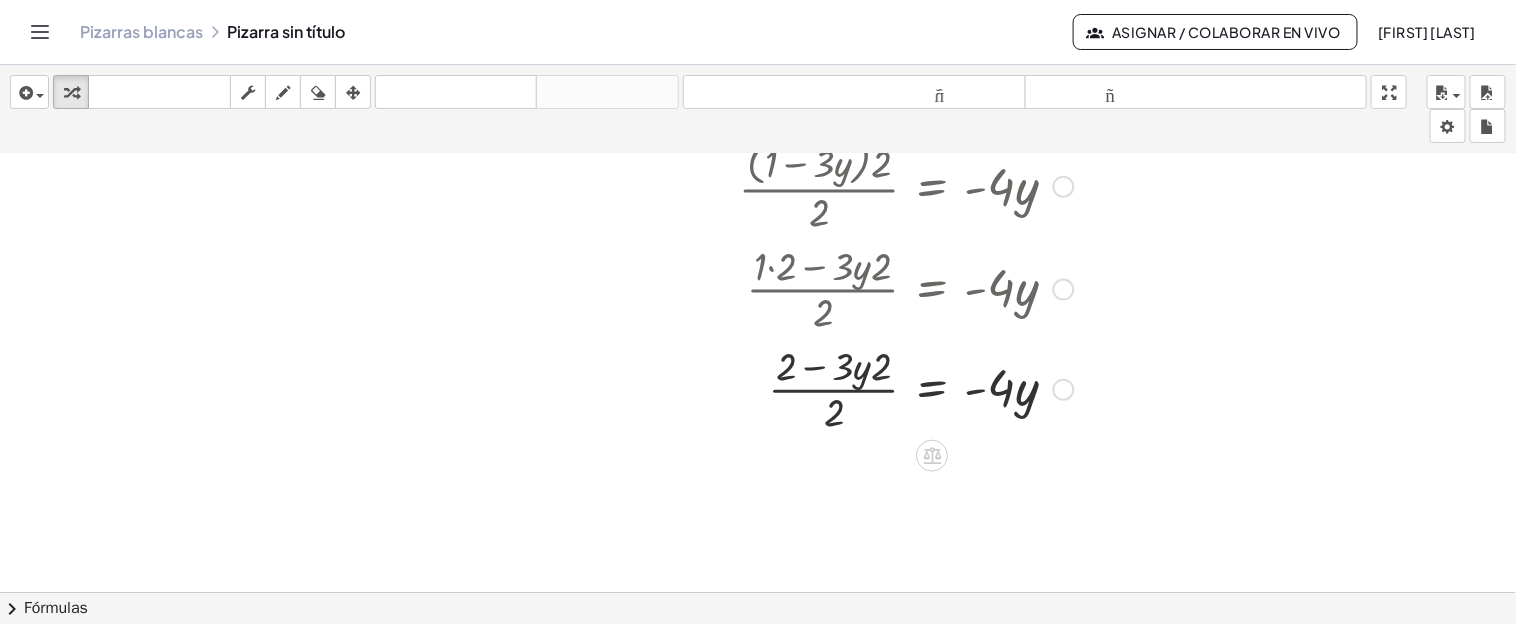 click at bounding box center [896, 388] 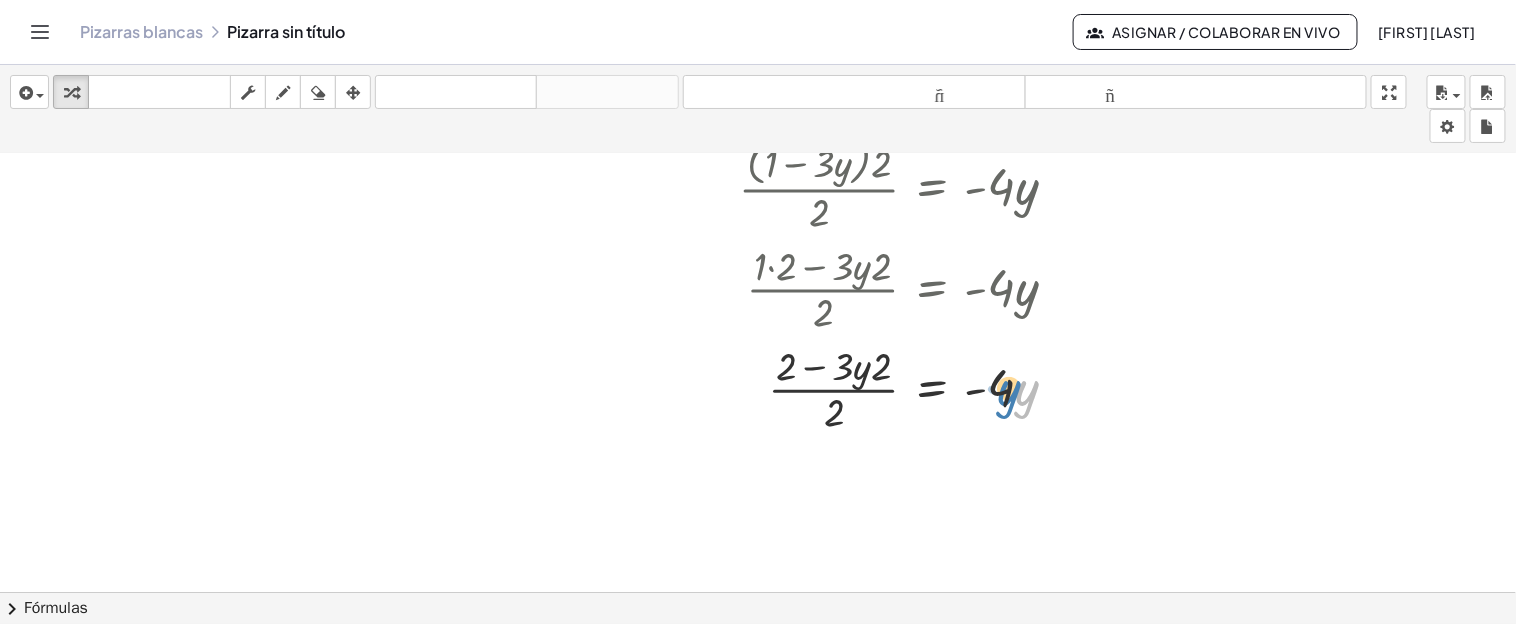 click at bounding box center (896, 388) 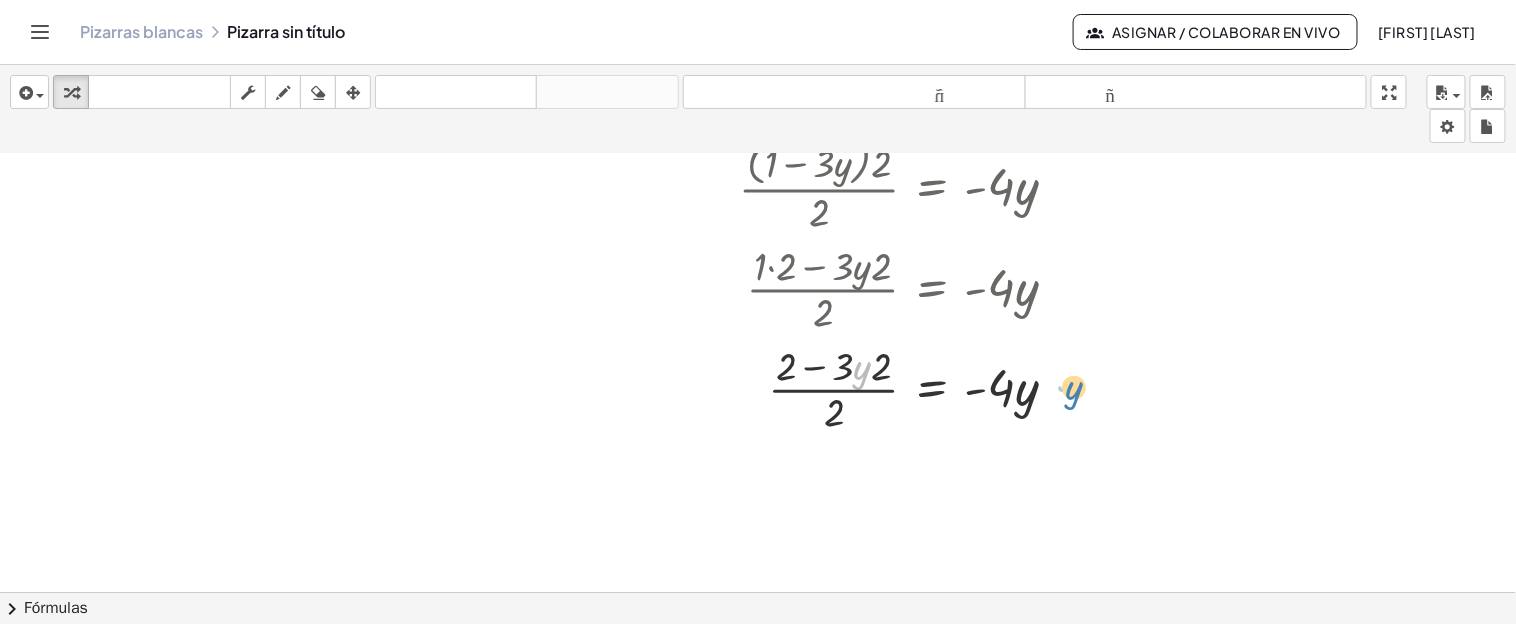 drag, startPoint x: 863, startPoint y: 374, endPoint x: 1076, endPoint y: 394, distance: 213.9369 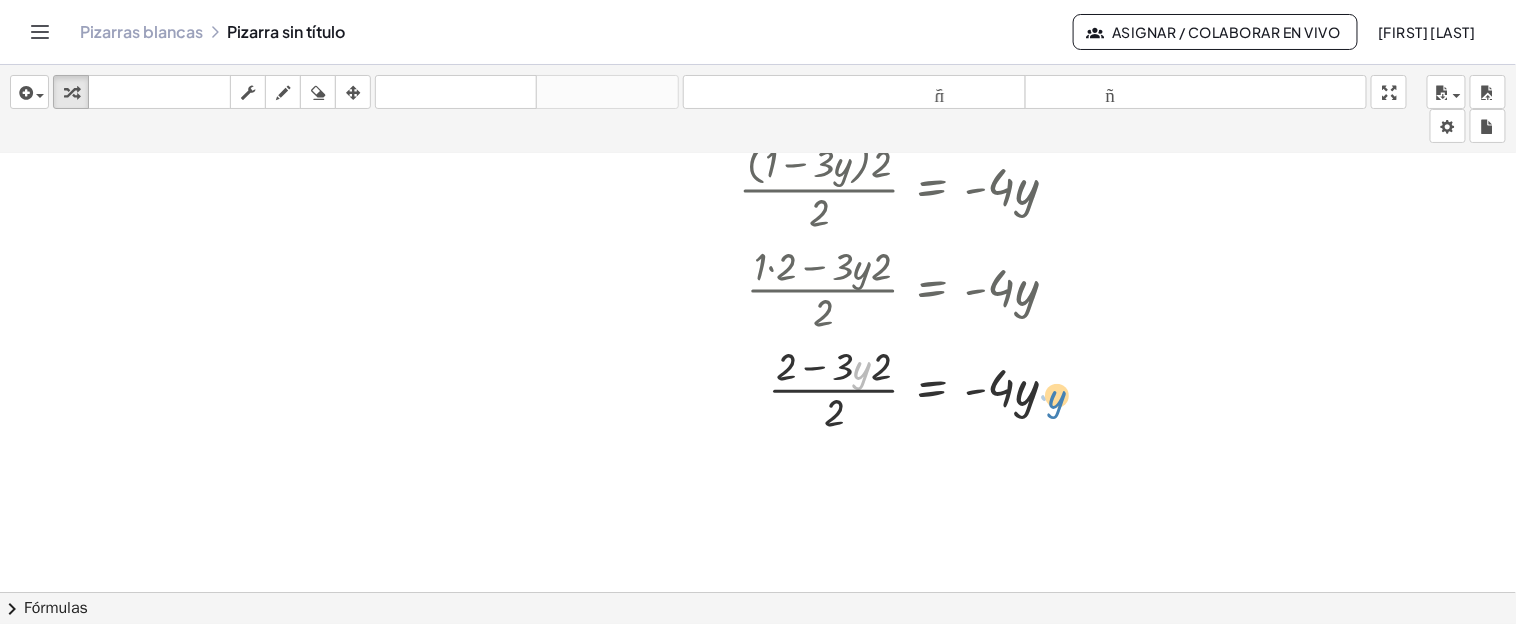 drag, startPoint x: 858, startPoint y: 371, endPoint x: 1053, endPoint y: 401, distance: 197.29419 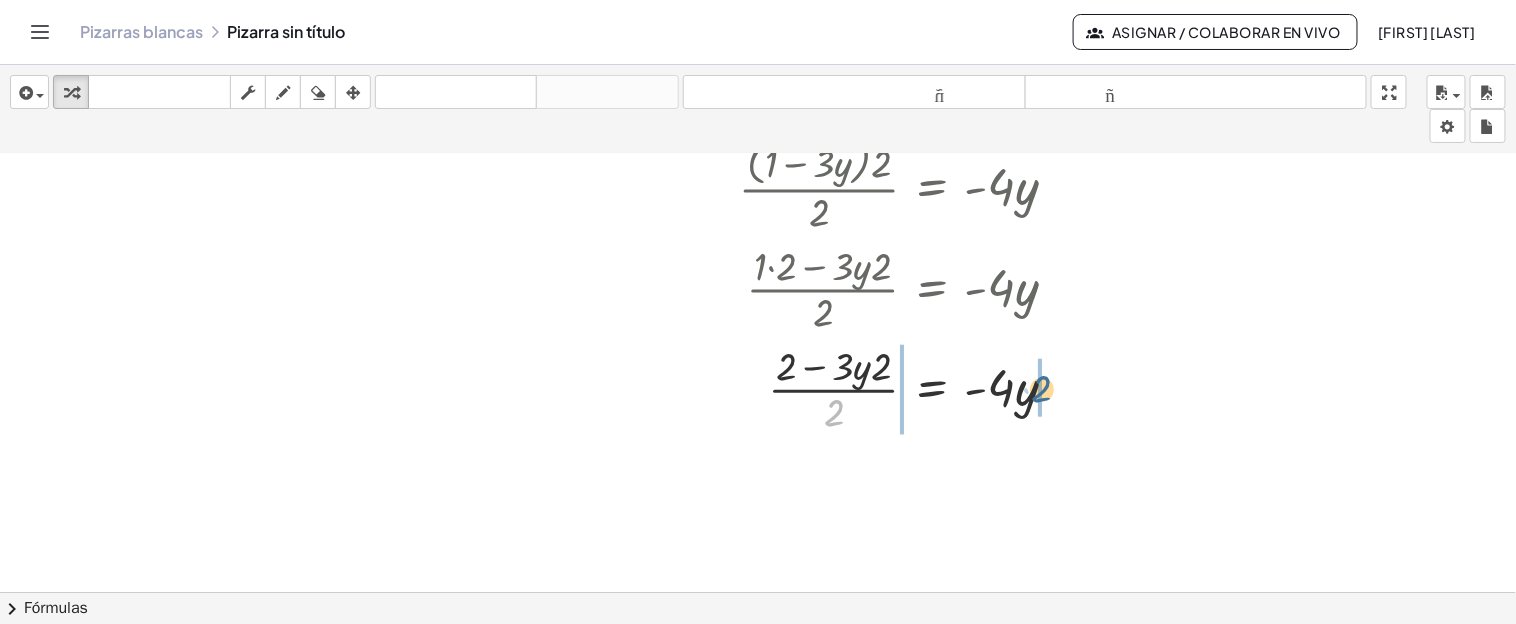 drag, startPoint x: 840, startPoint y: 409, endPoint x: 1052, endPoint y: 385, distance: 213.35417 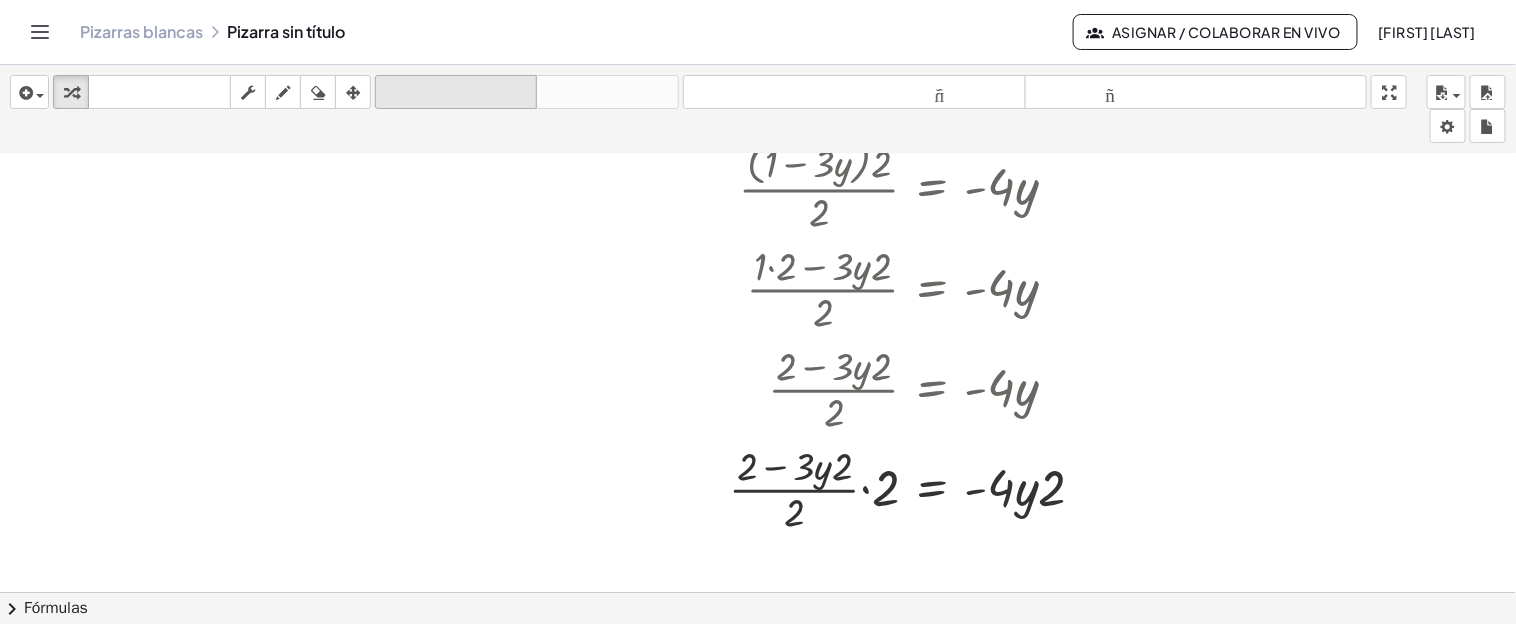 click on "deshacer" at bounding box center [456, 92] 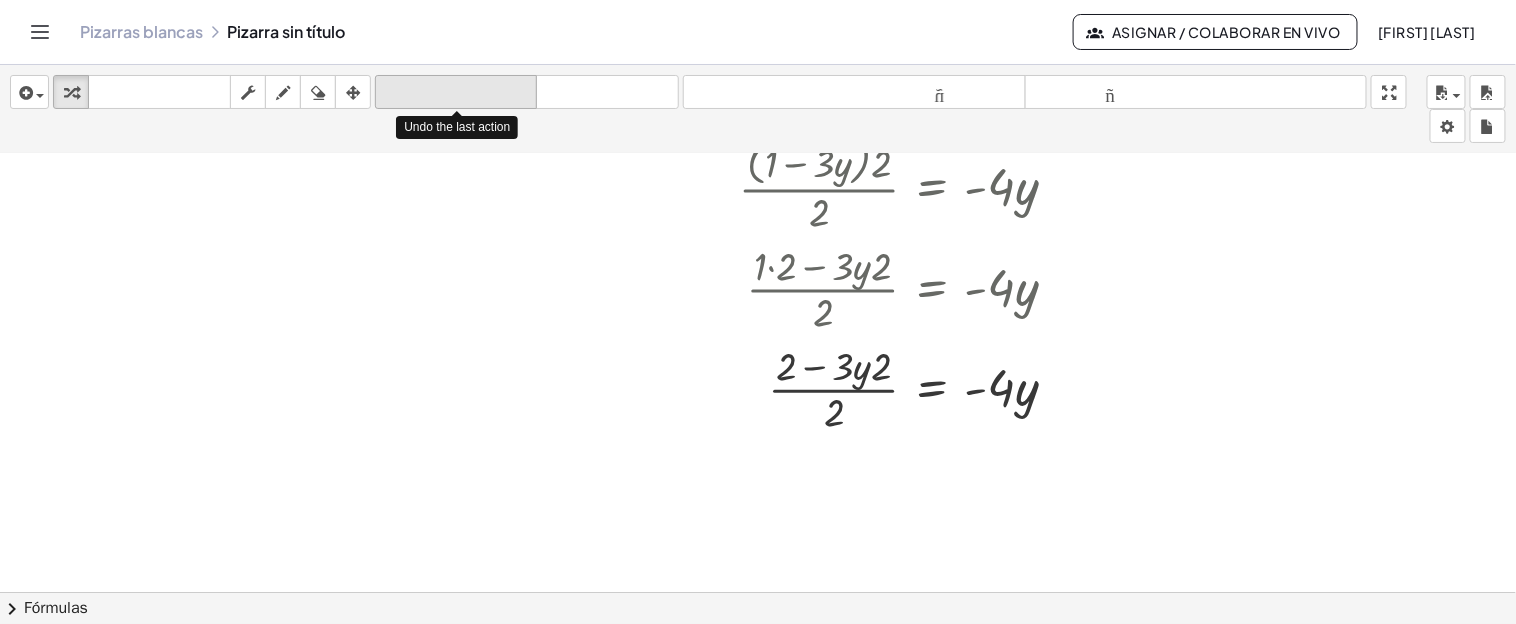 click on "deshacer" at bounding box center [456, 92] 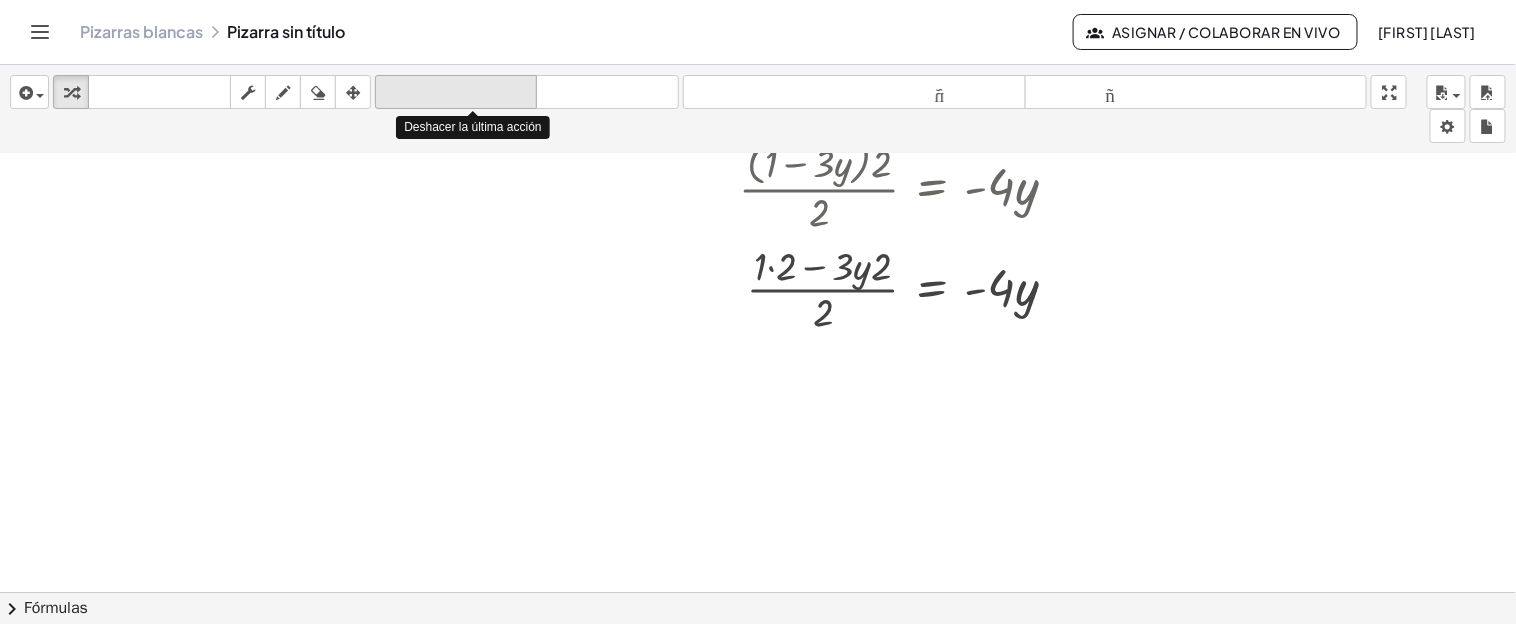 click on "deshacer" at bounding box center (456, 92) 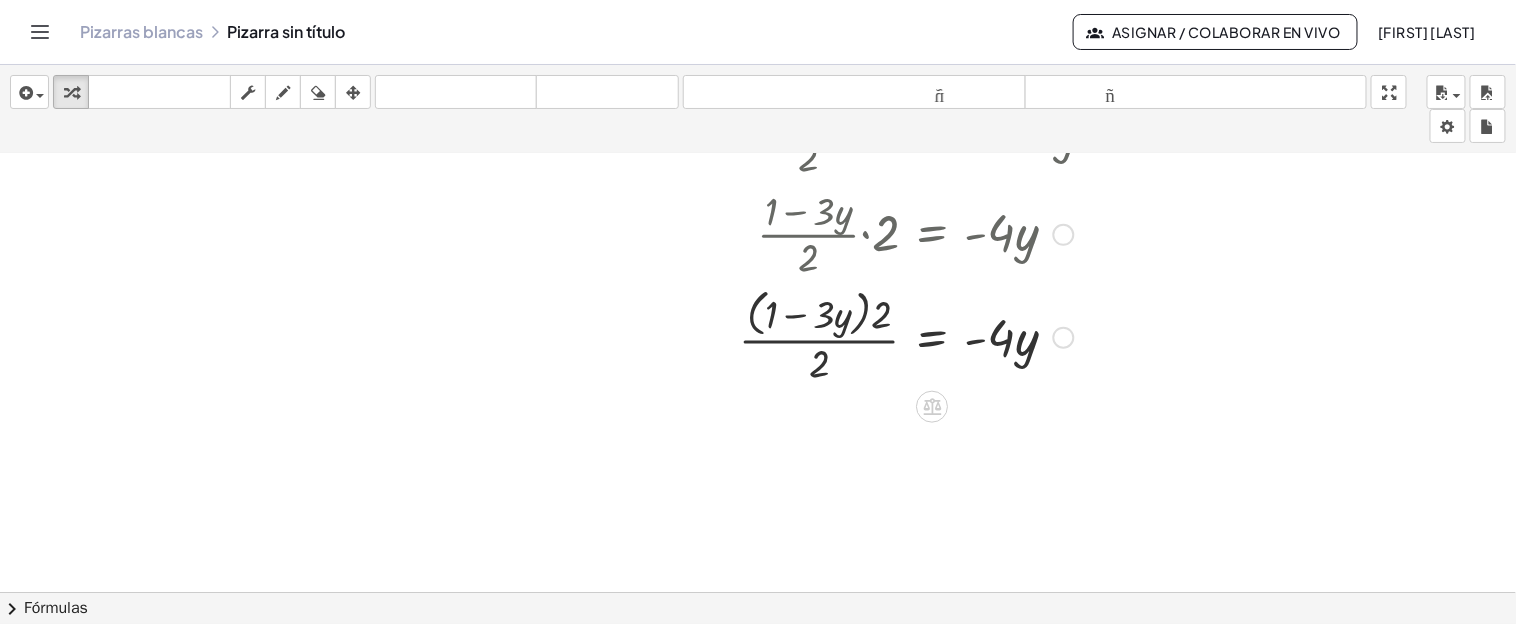 scroll, scrollTop: 1170, scrollLeft: 0, axis: vertical 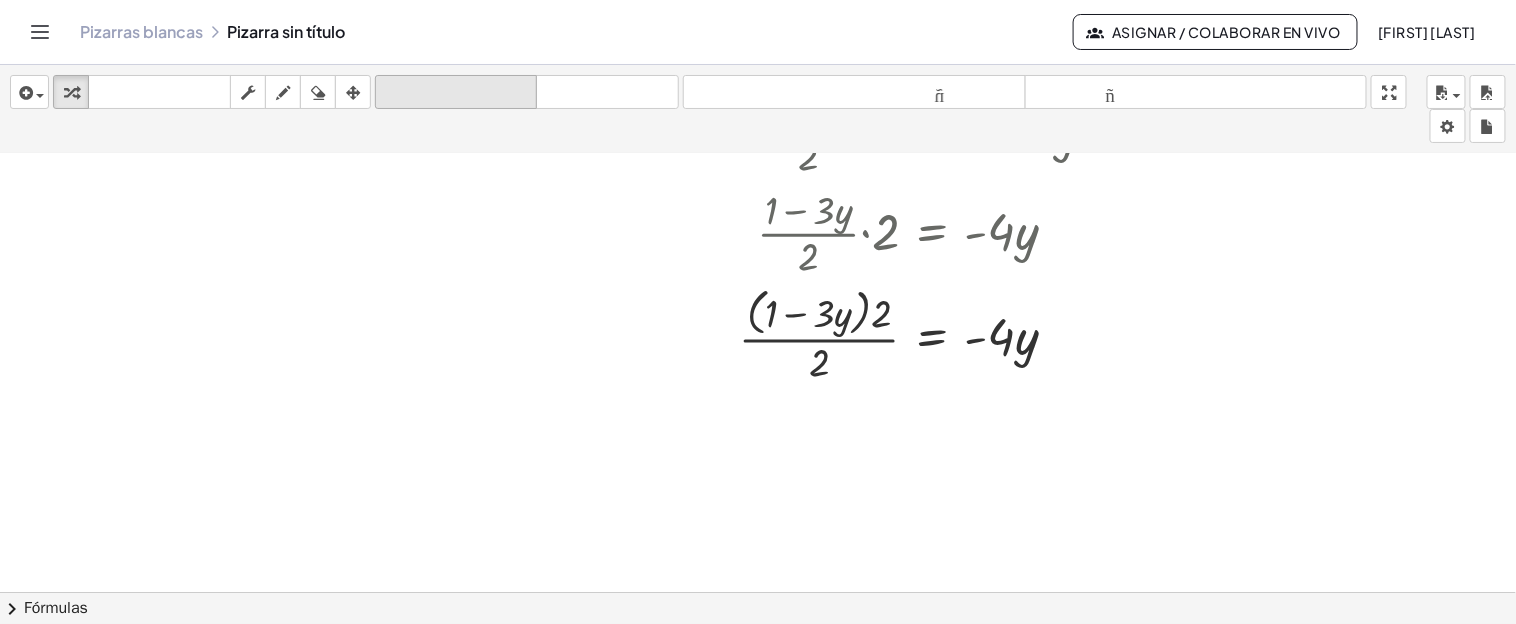 click on "deshacer" at bounding box center (456, 92) 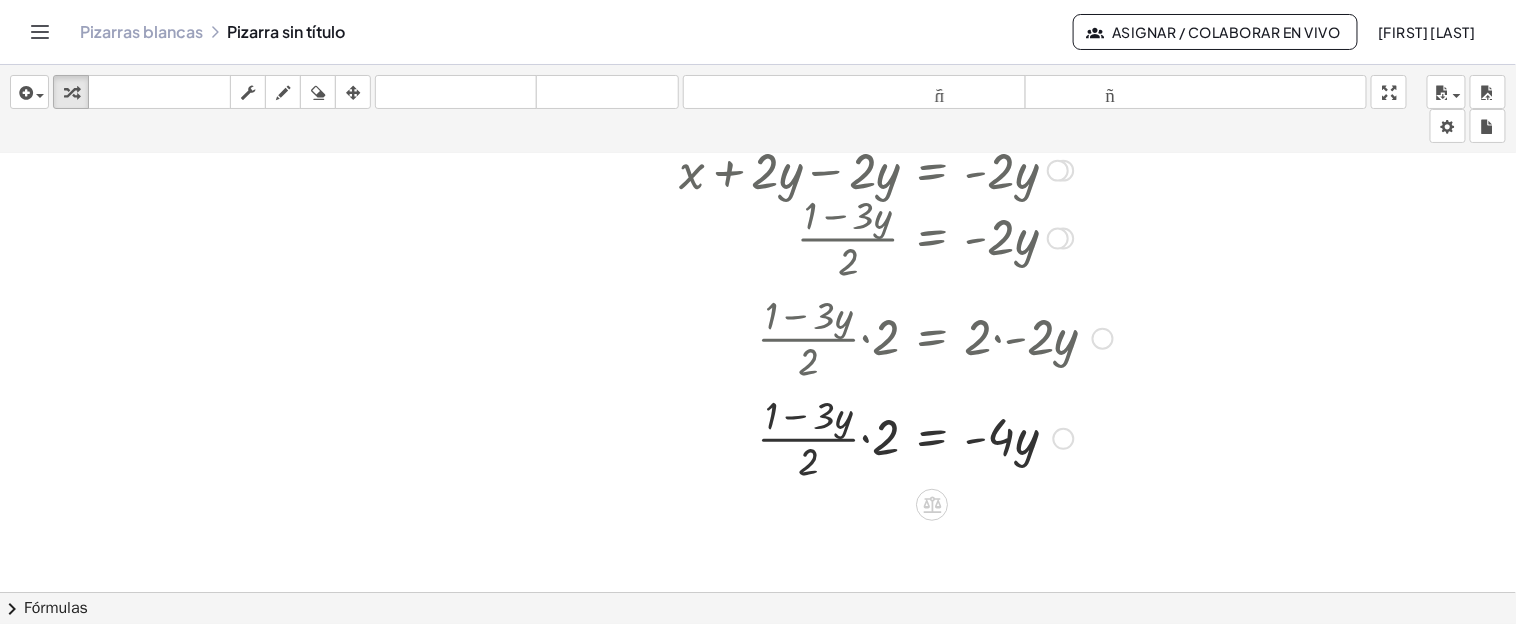 scroll, scrollTop: 1020, scrollLeft: 0, axis: vertical 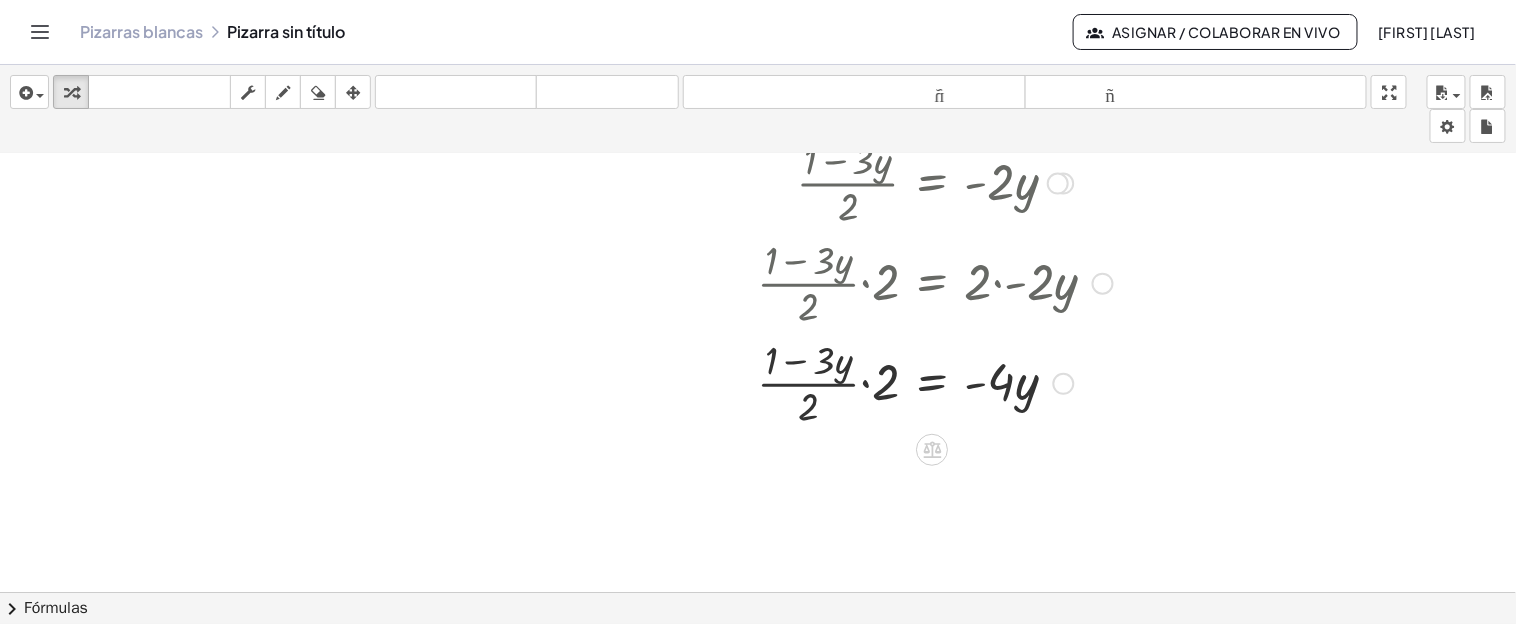 click at bounding box center (905, 382) 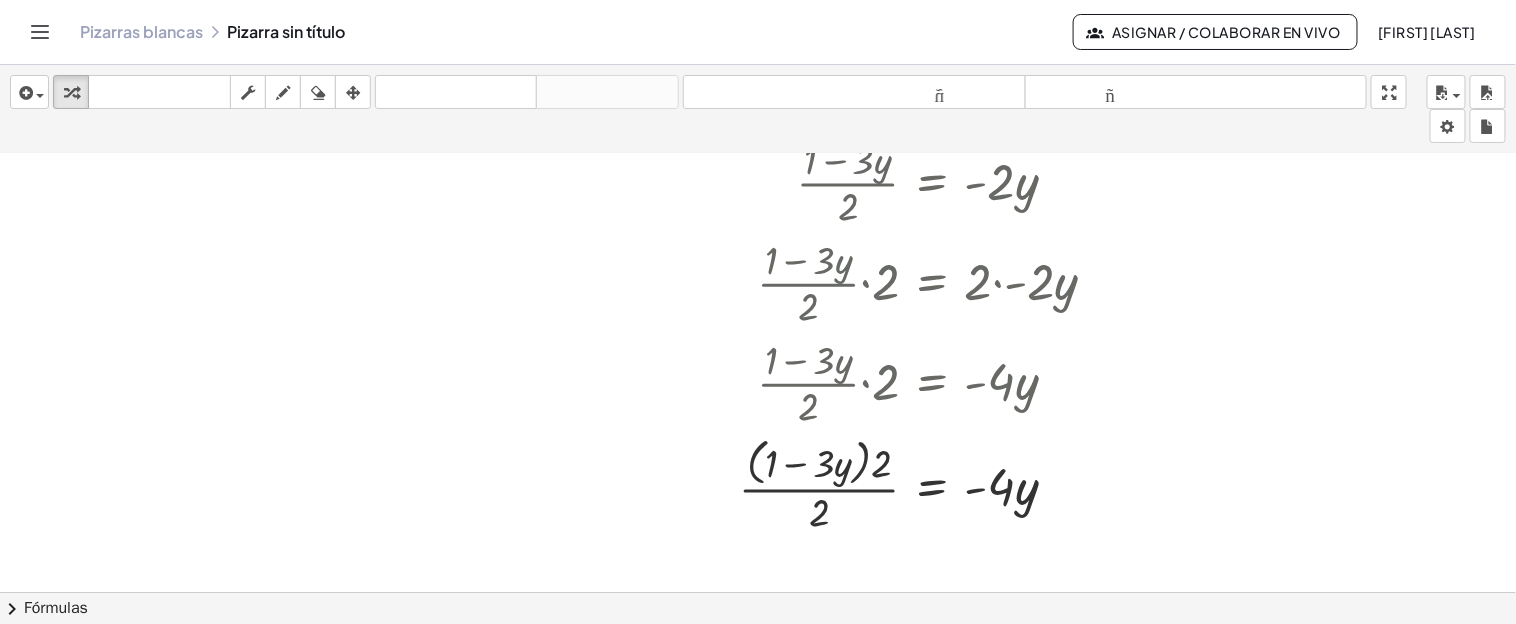 click on "insertar Seleccione uno: Expresión matemática Función Texto Vídeo de YouTube Graficando Geometría Geometría 3D transformar teclado teclado fregar dibujar borrar arreglar deshacer deshacer rehacer rehacer tamaño_del_formato menor tamaño_del_formato más grande pantalla completa carga   ahorrar nuevo ajustes" at bounding box center (758, 109) 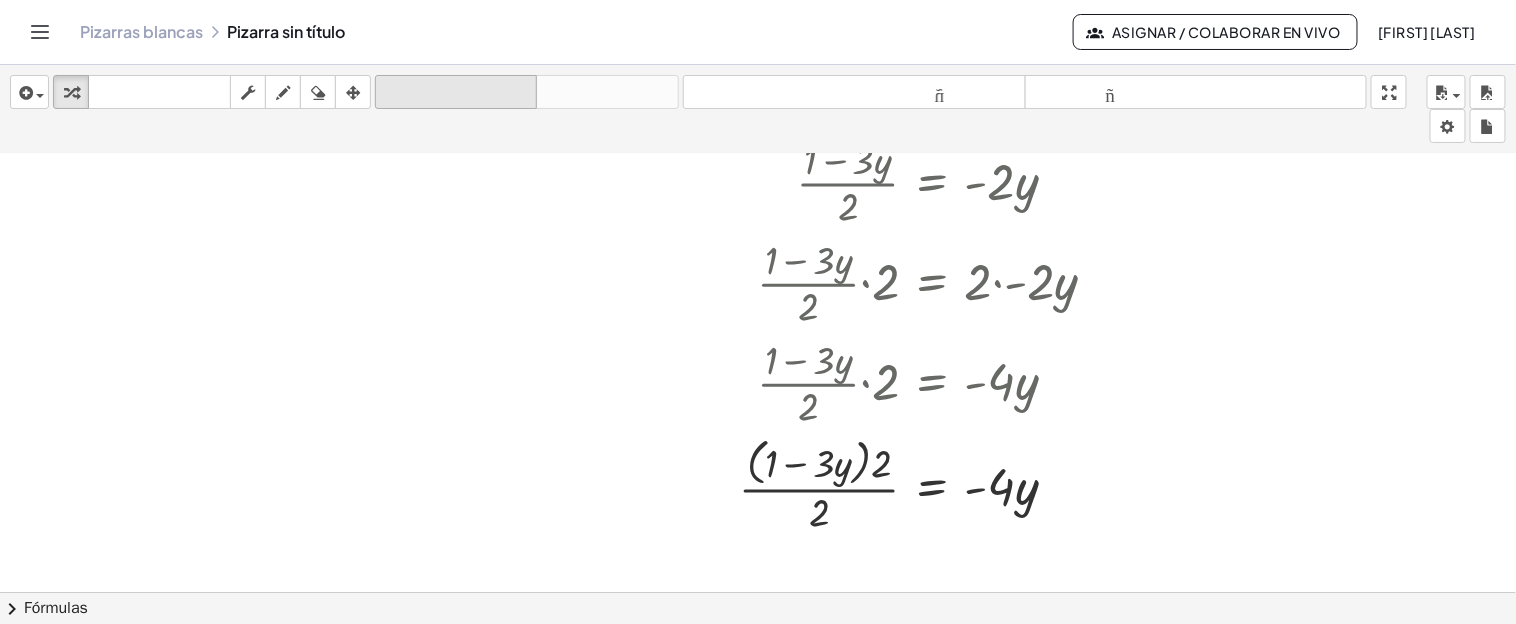 click on "deshacer" at bounding box center [456, 92] 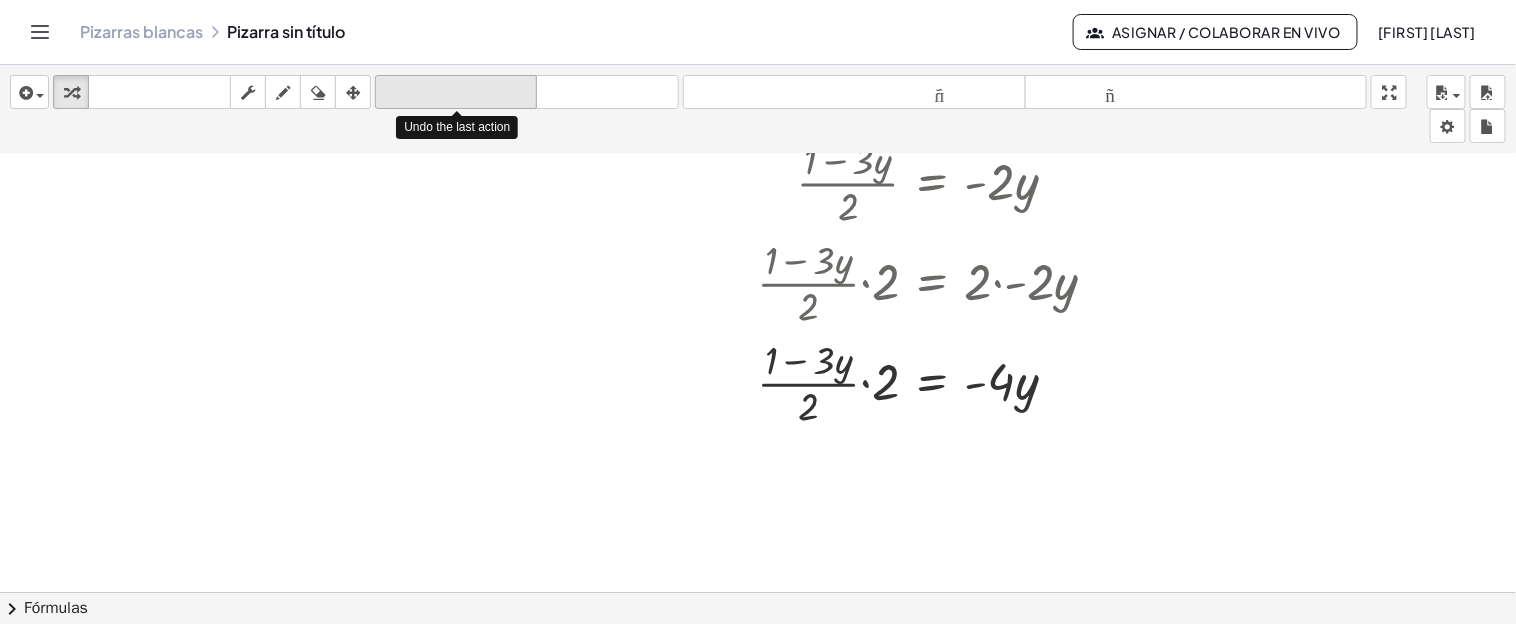 click on "deshacer" at bounding box center (456, 92) 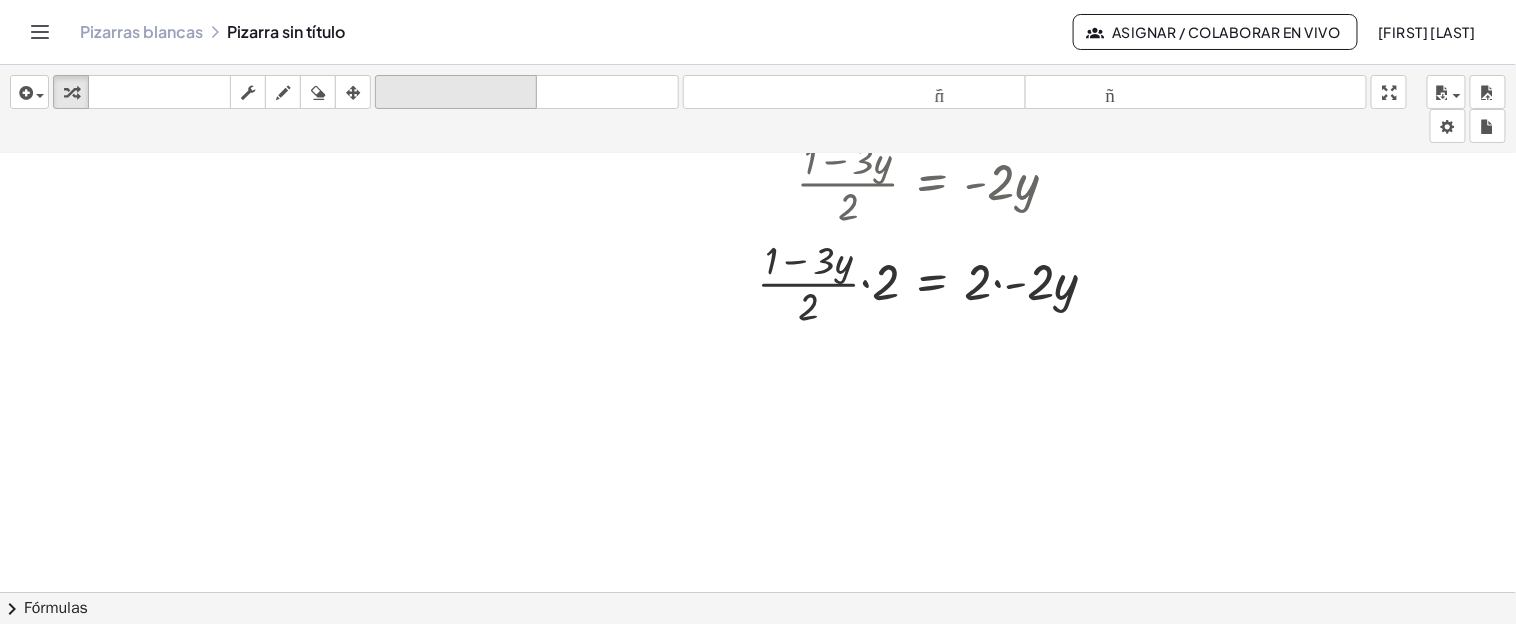 click on "deshacer" at bounding box center [456, 92] 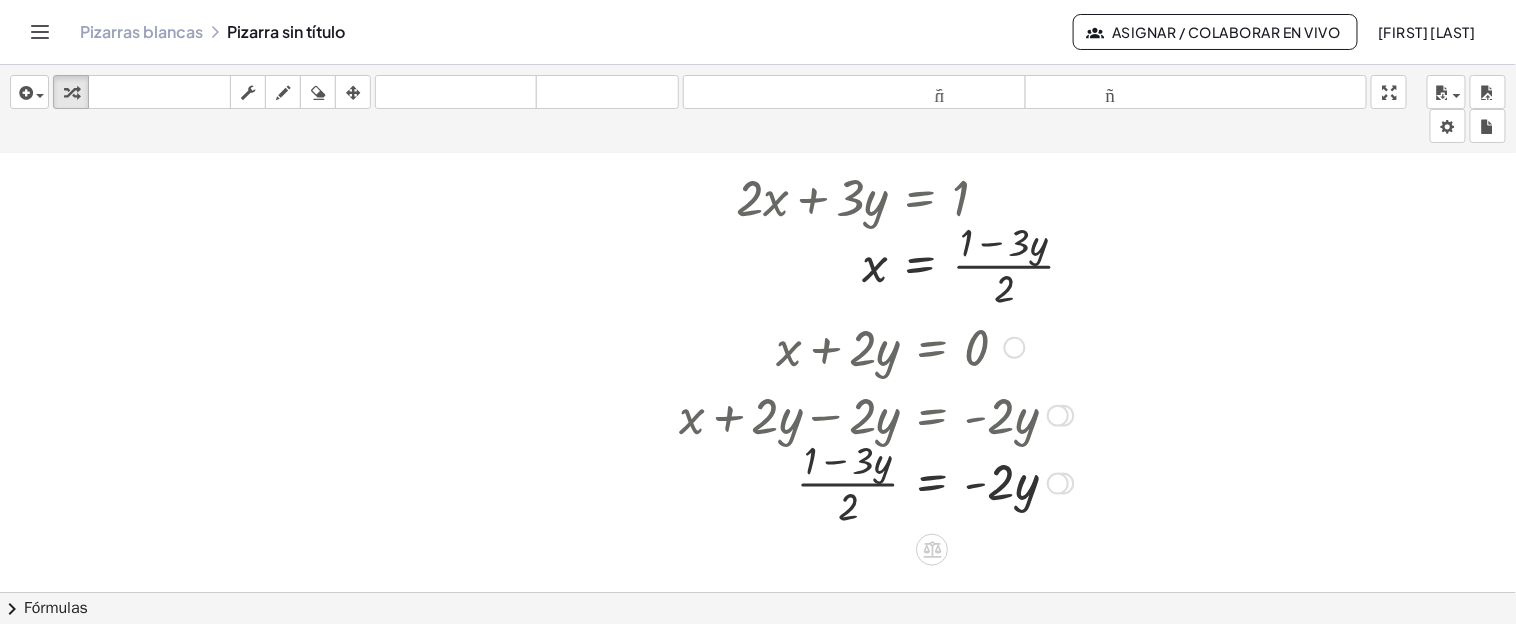 scroll, scrollTop: 870, scrollLeft: 0, axis: vertical 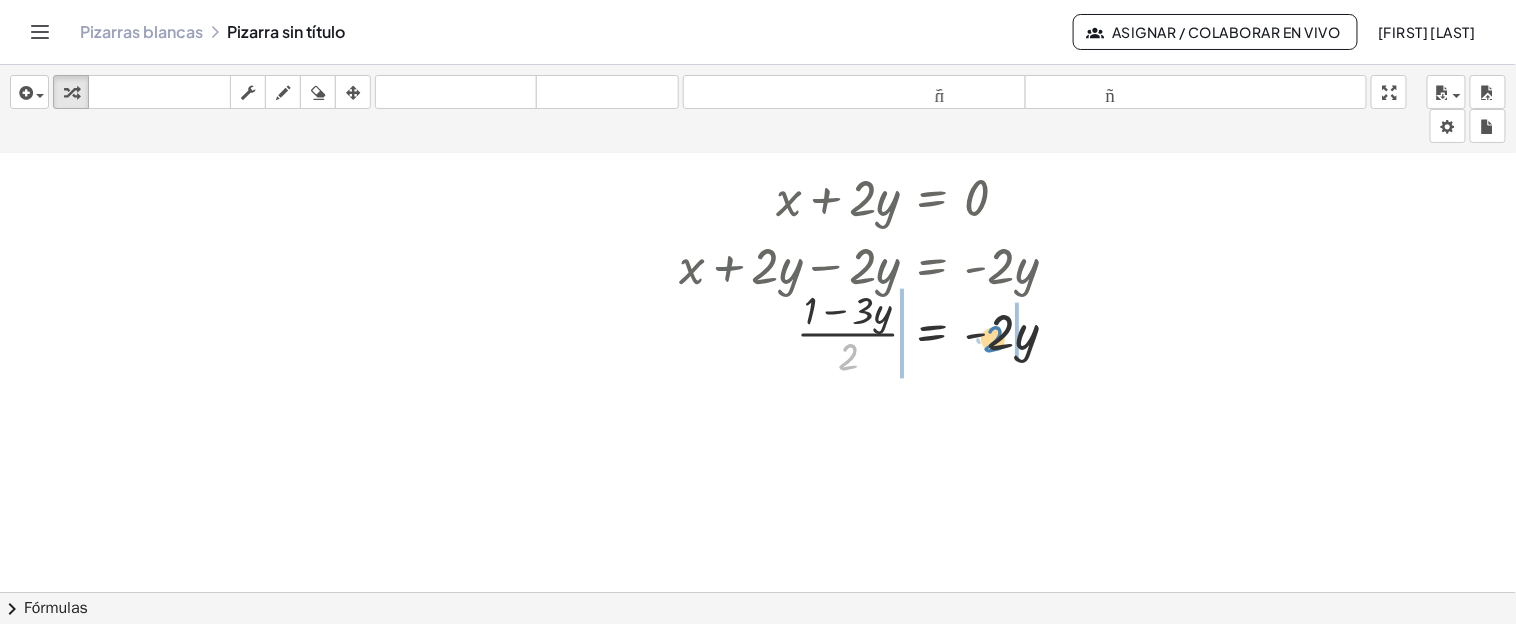 drag, startPoint x: 854, startPoint y: 352, endPoint x: 999, endPoint y: 334, distance: 146.11298 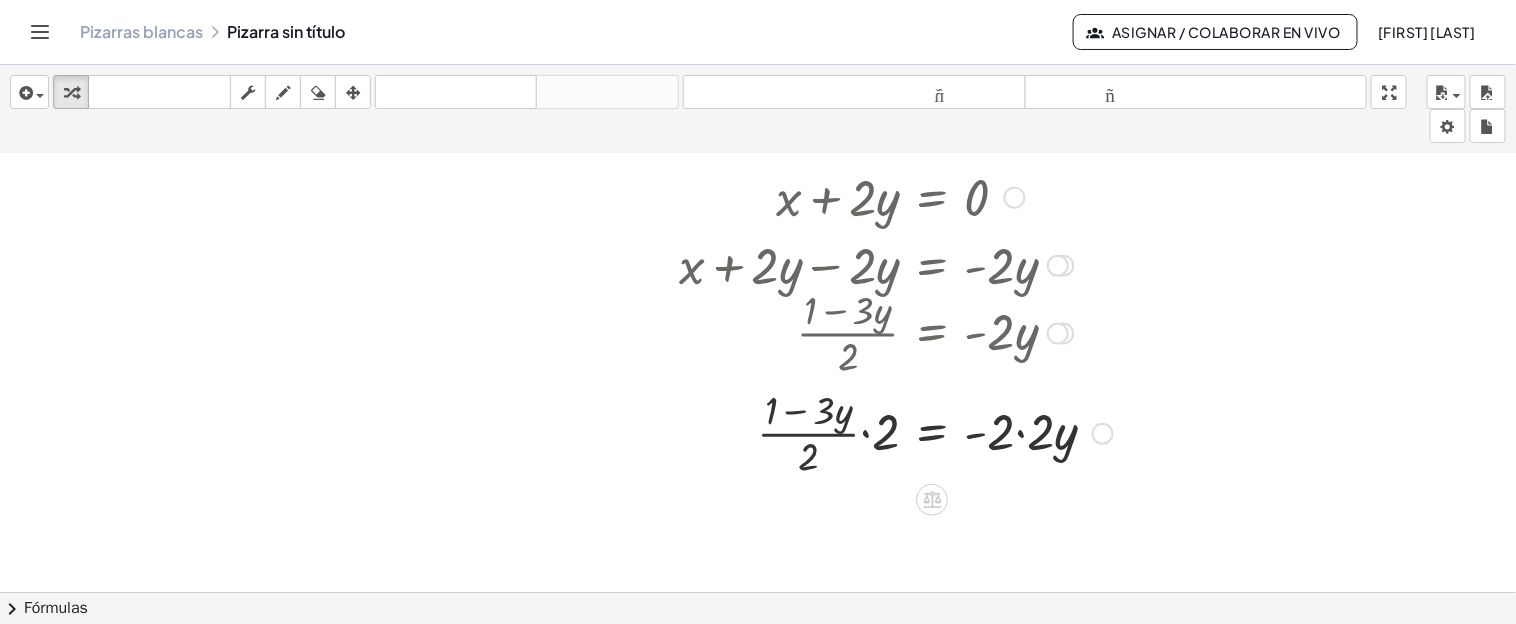 click at bounding box center (896, 432) 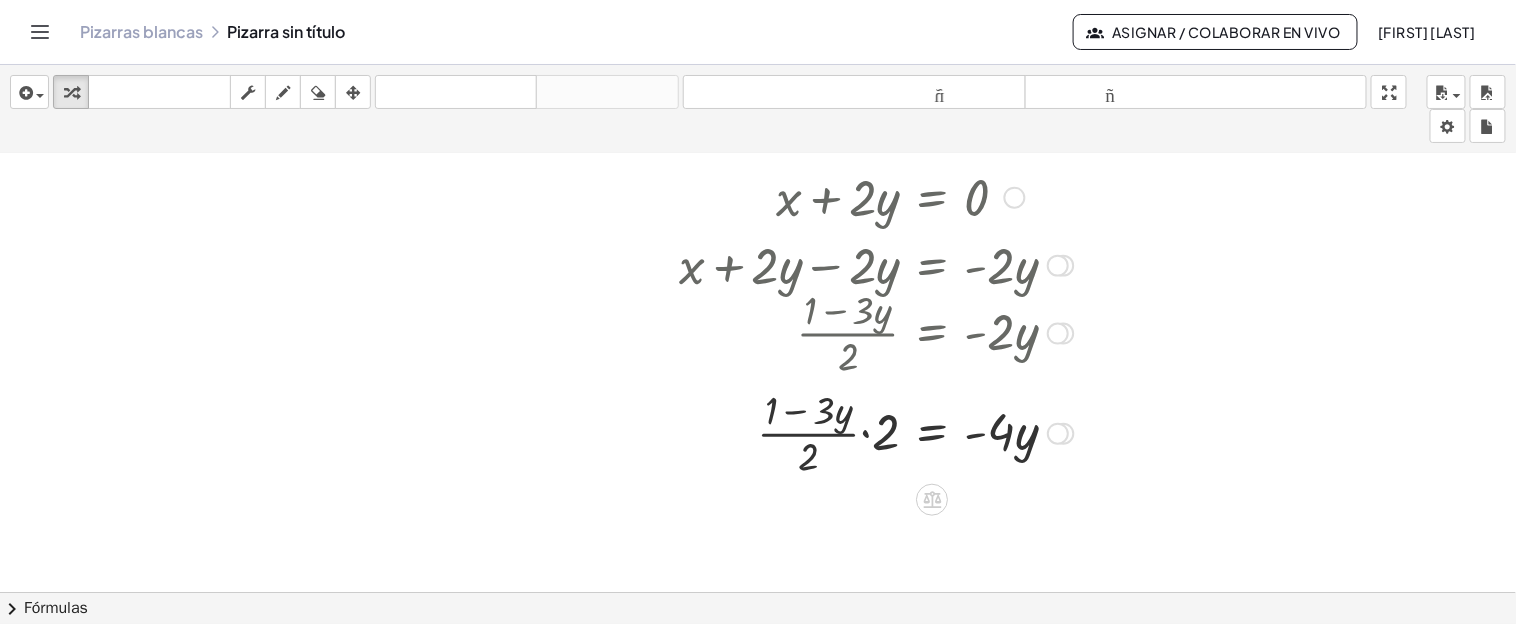 click at bounding box center [876, 432] 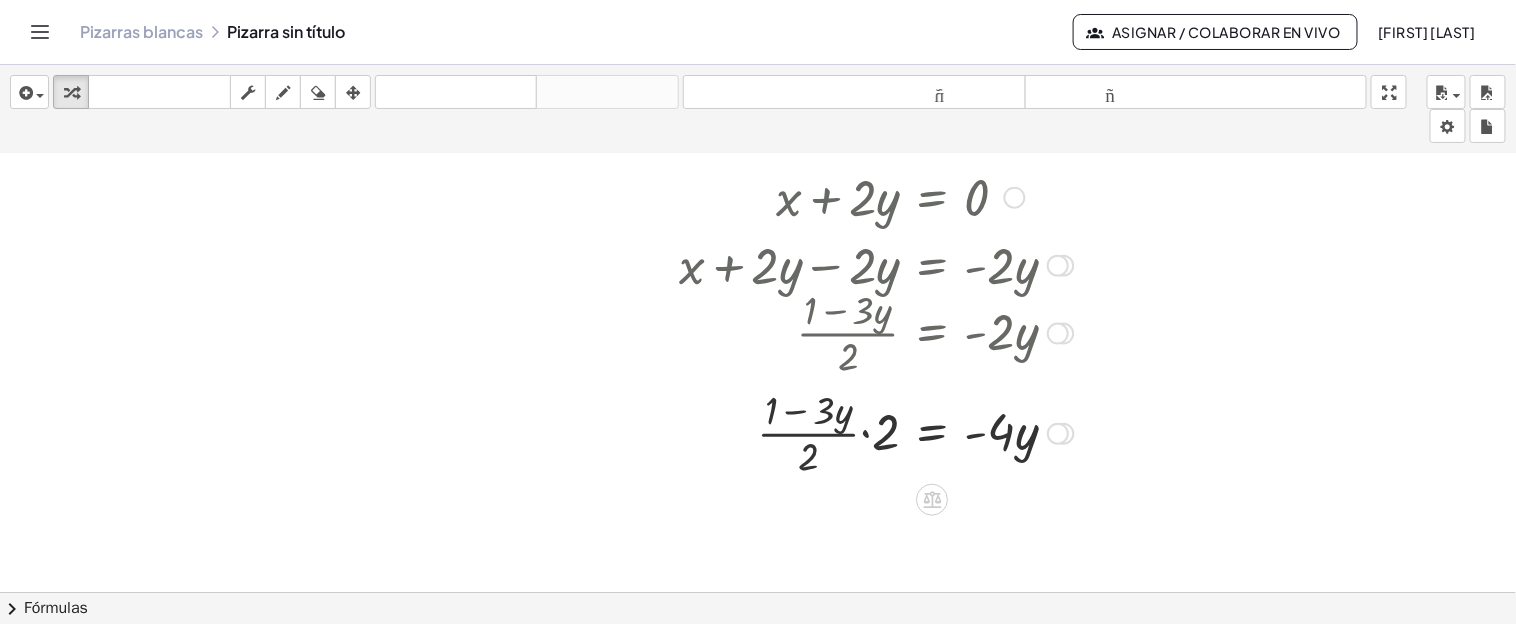 click at bounding box center [876, 432] 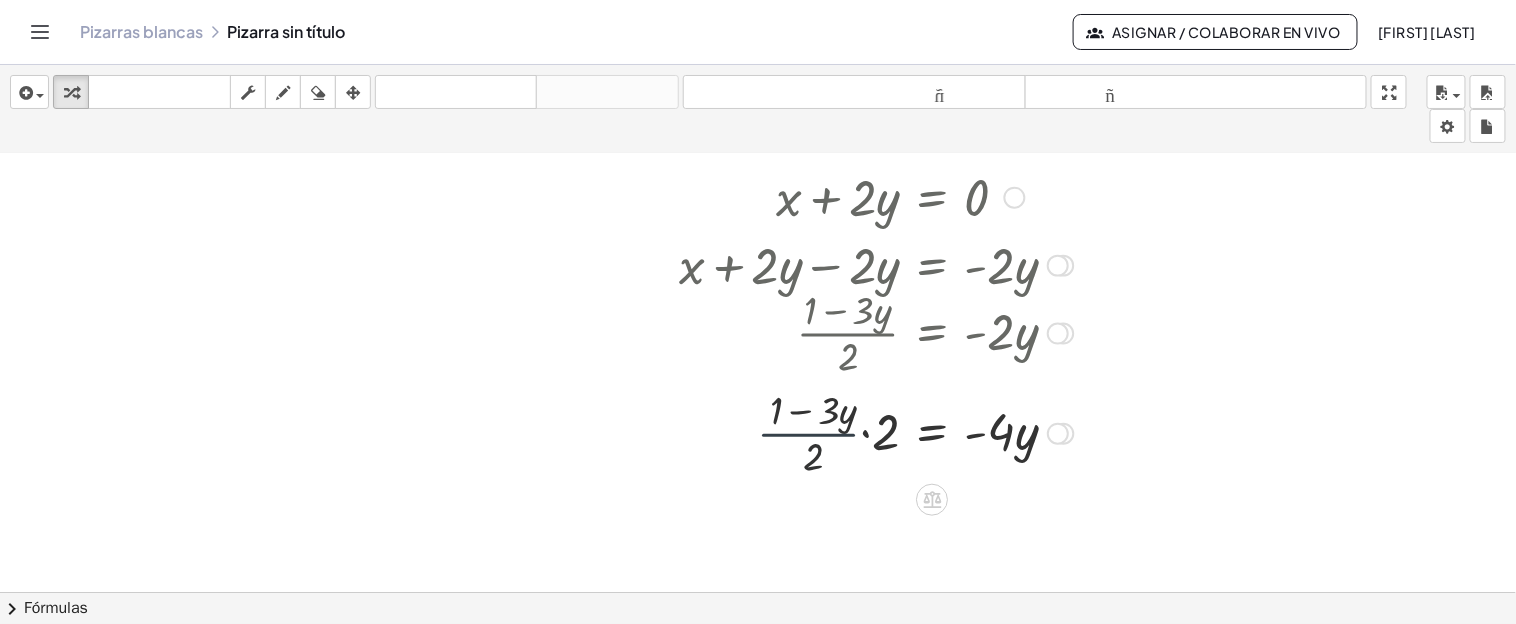 click at bounding box center [876, 432] 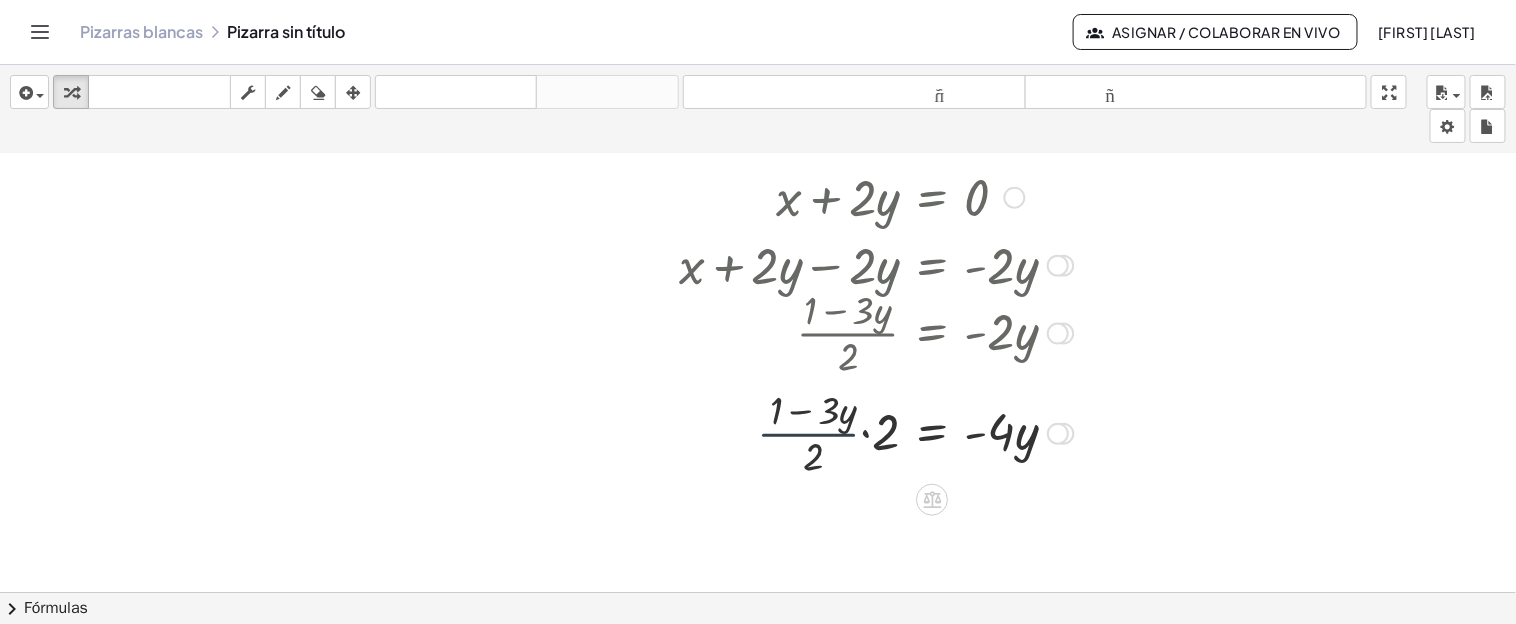 click at bounding box center [876, 432] 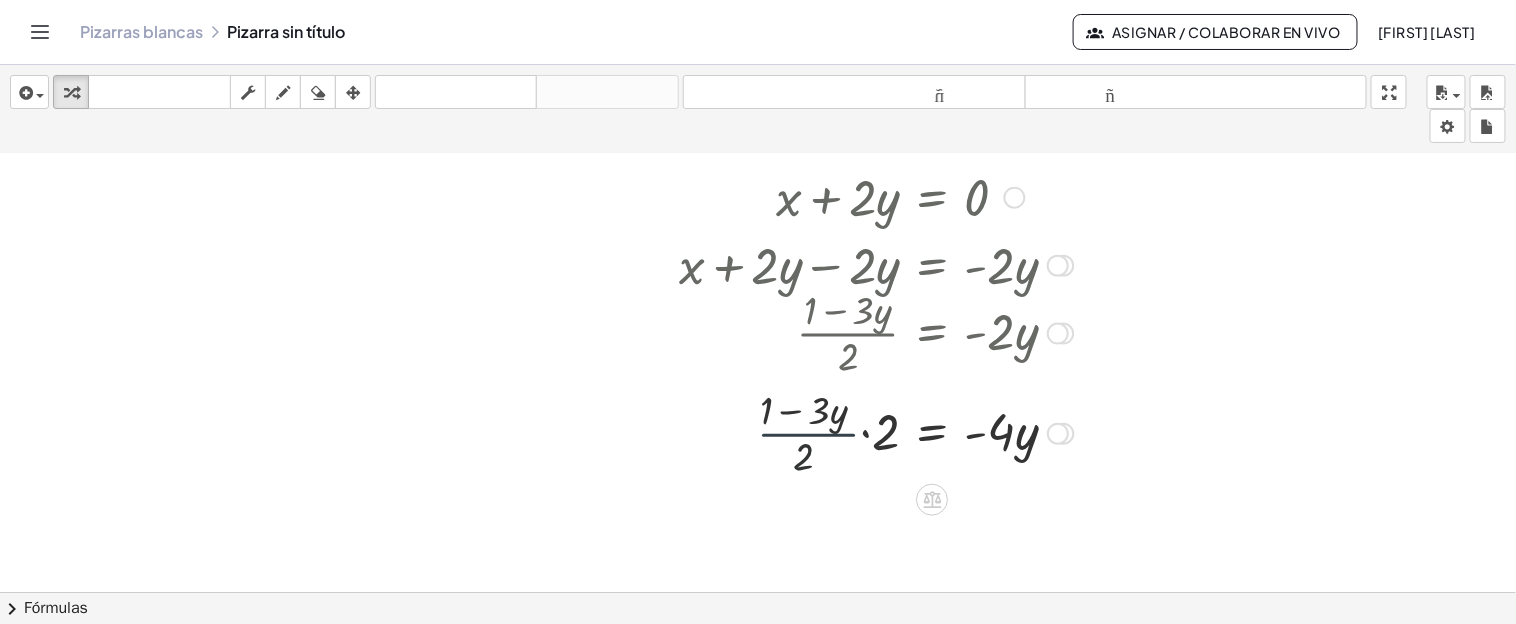 click at bounding box center (876, 432) 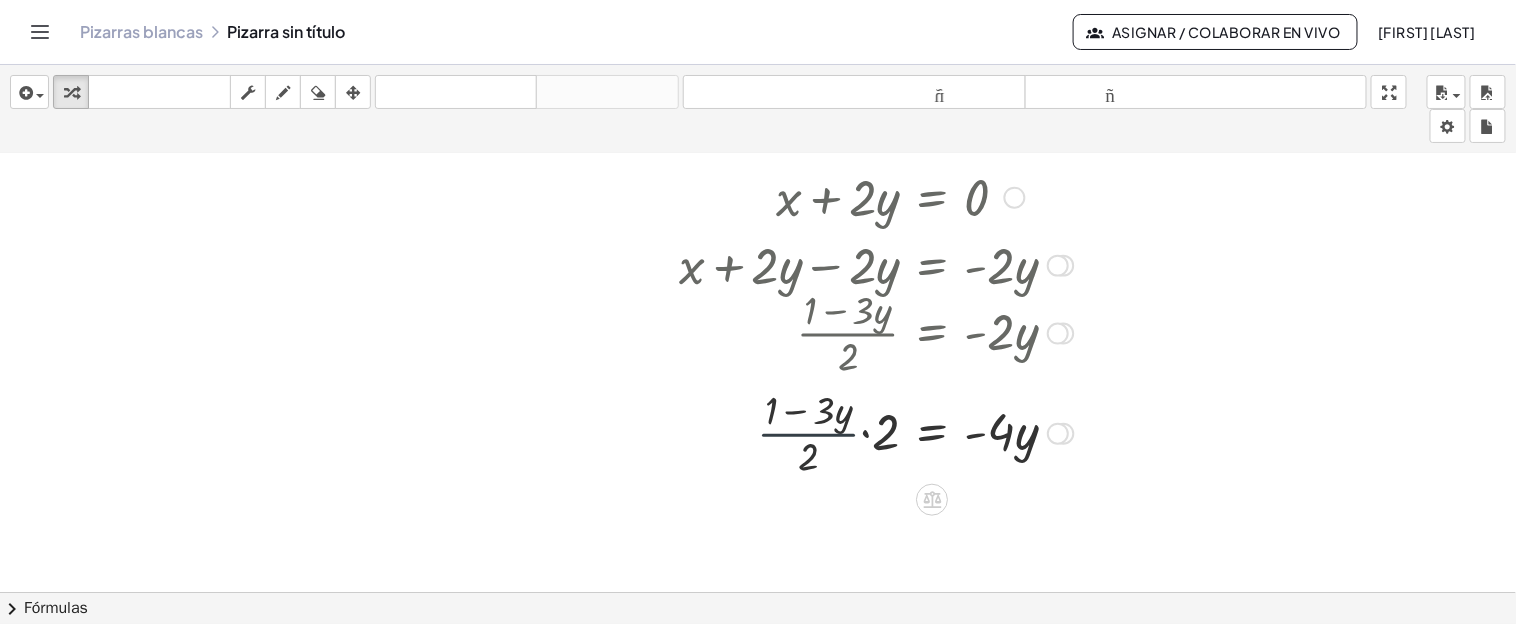 click at bounding box center [876, 432] 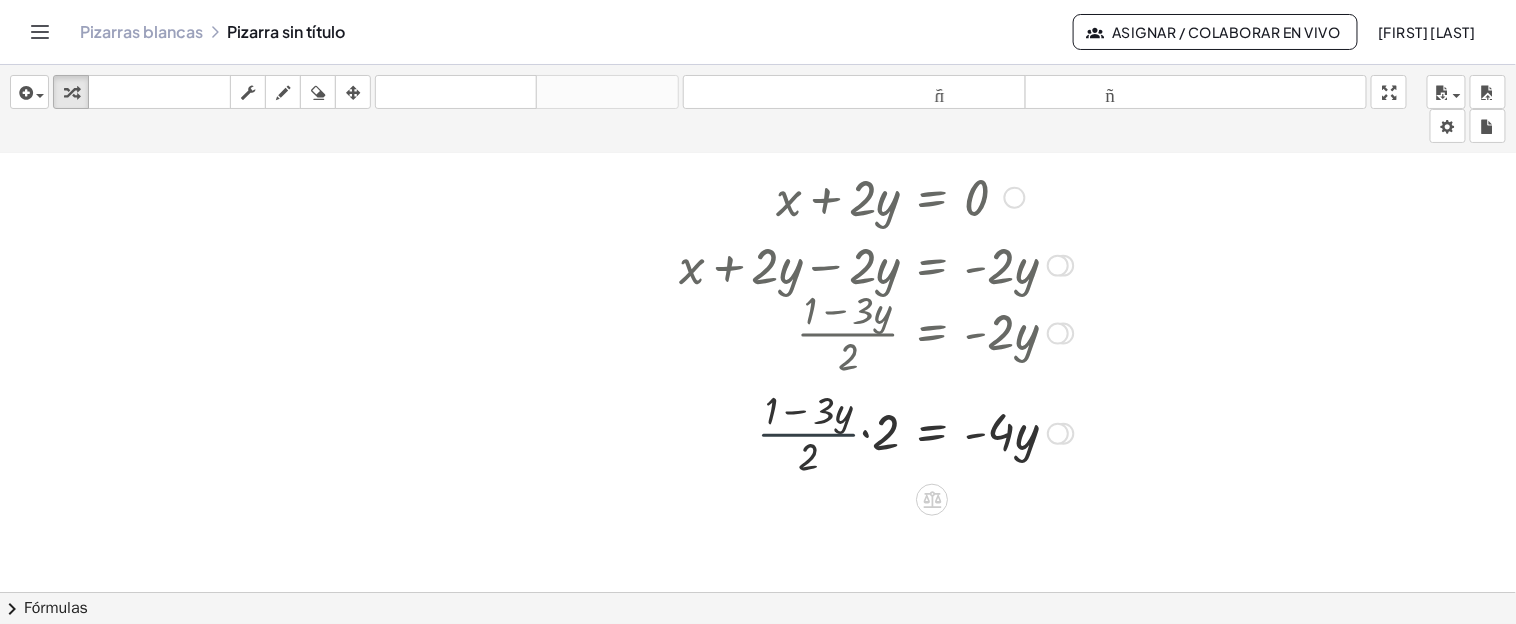 click at bounding box center [876, 432] 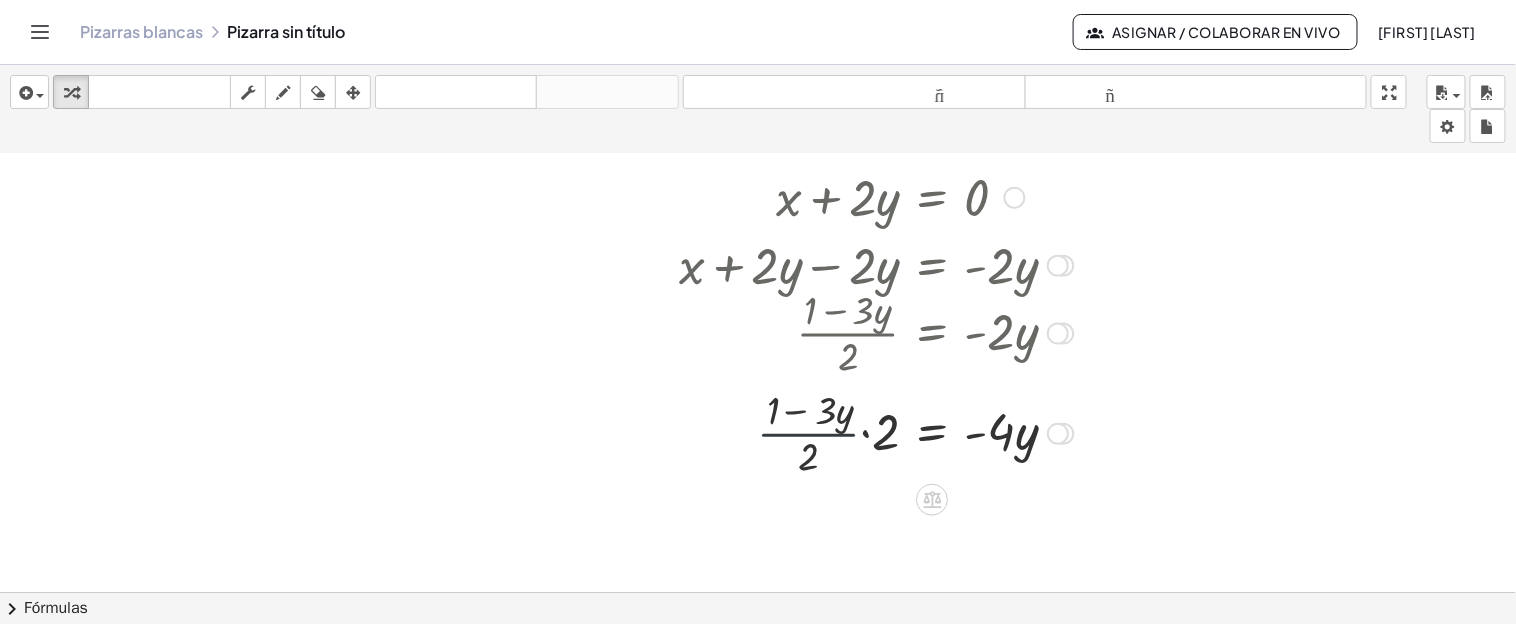 click at bounding box center (876, 432) 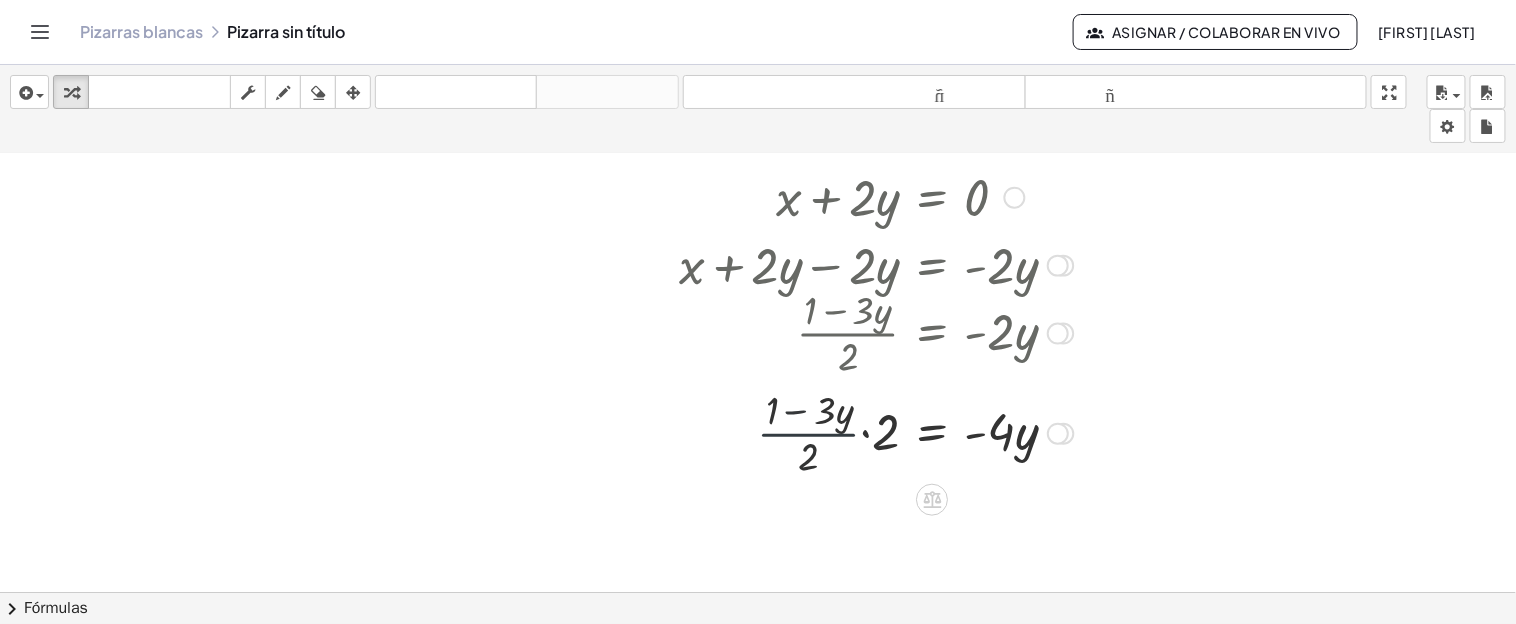 click at bounding box center [876, 432] 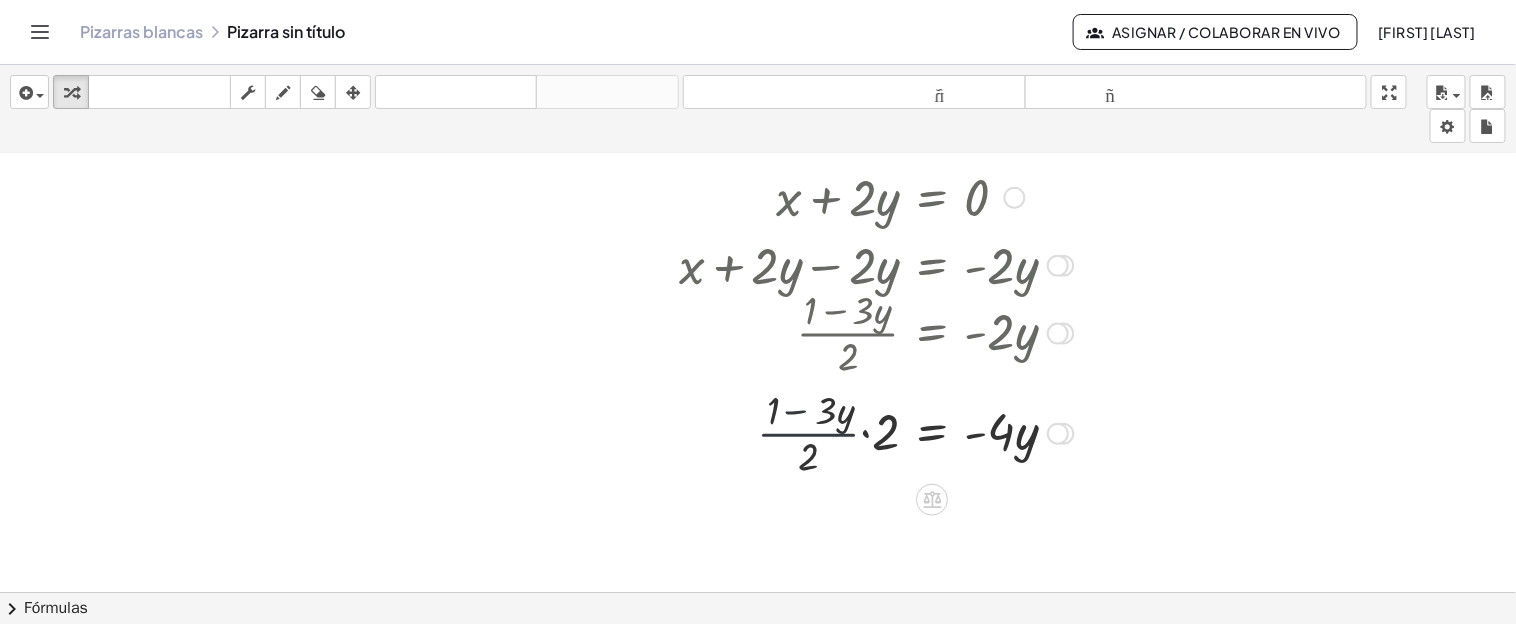 click at bounding box center [876, 432] 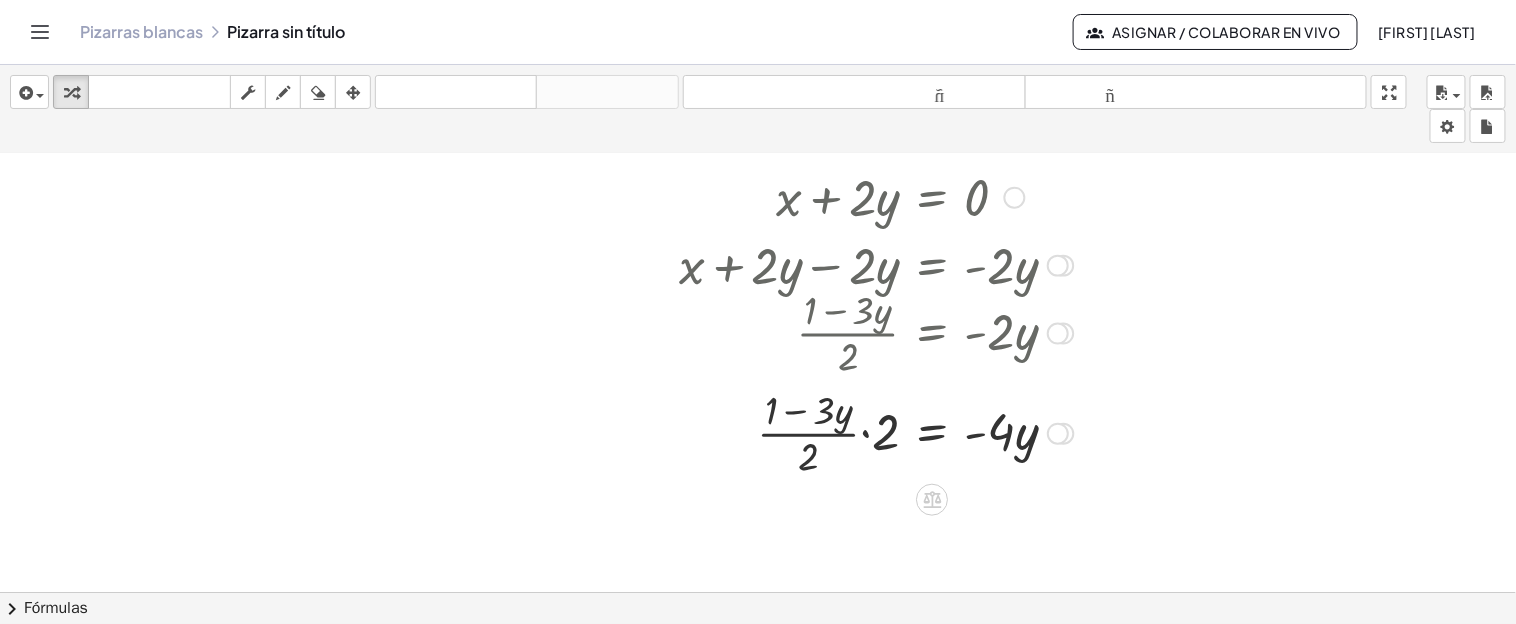 click at bounding box center [876, 432] 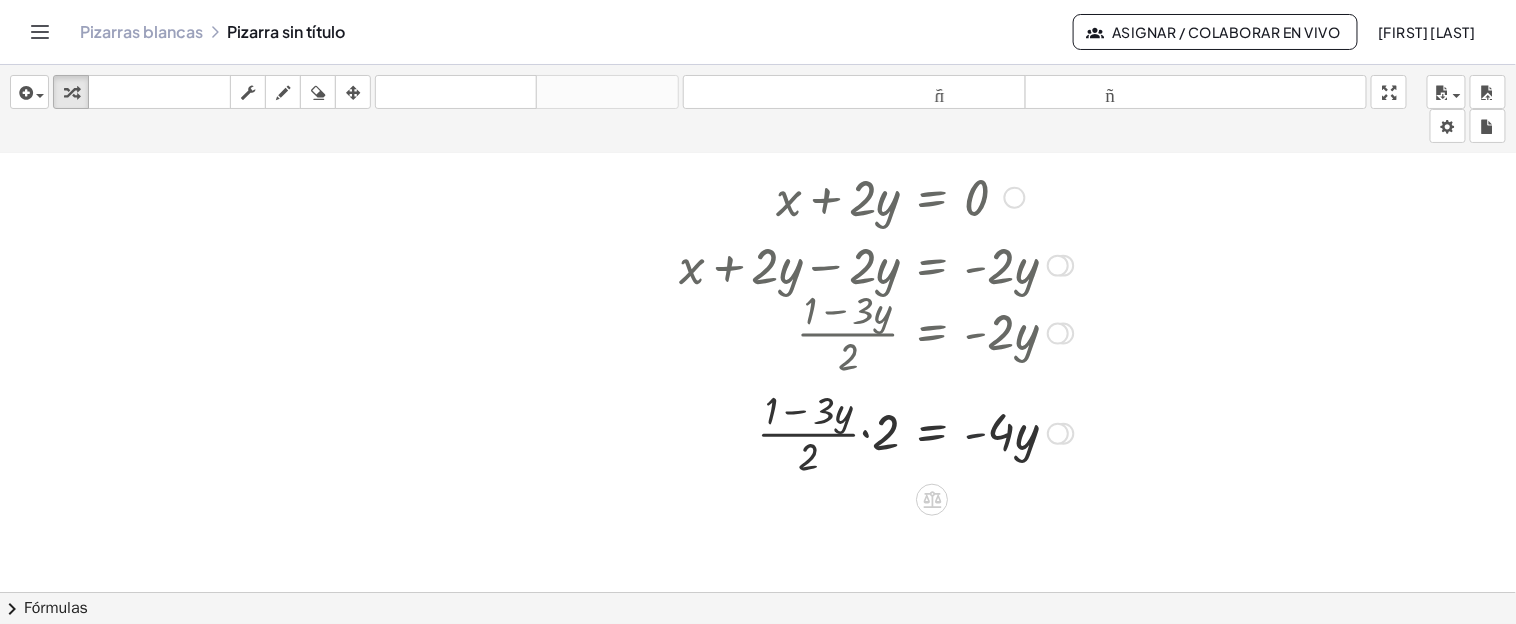 click at bounding box center (876, 432) 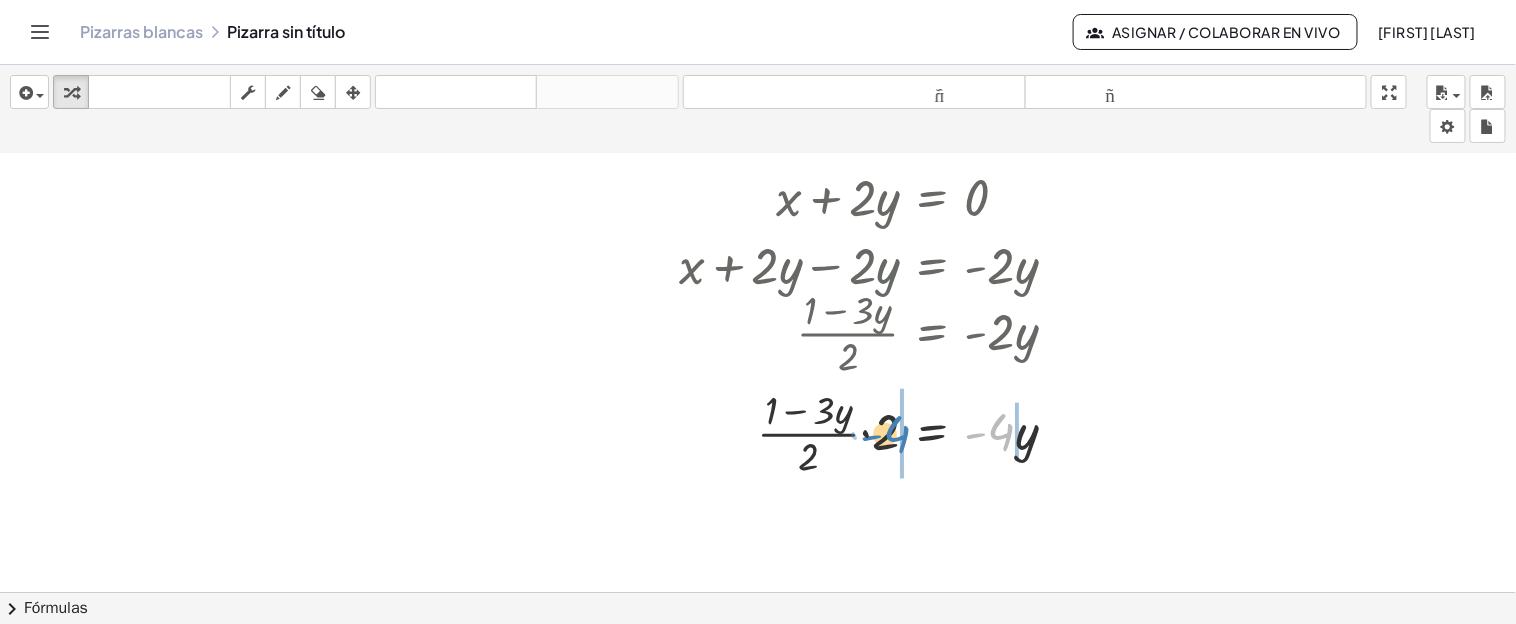 drag, startPoint x: 1002, startPoint y: 431, endPoint x: 900, endPoint y: 433, distance: 102.01961 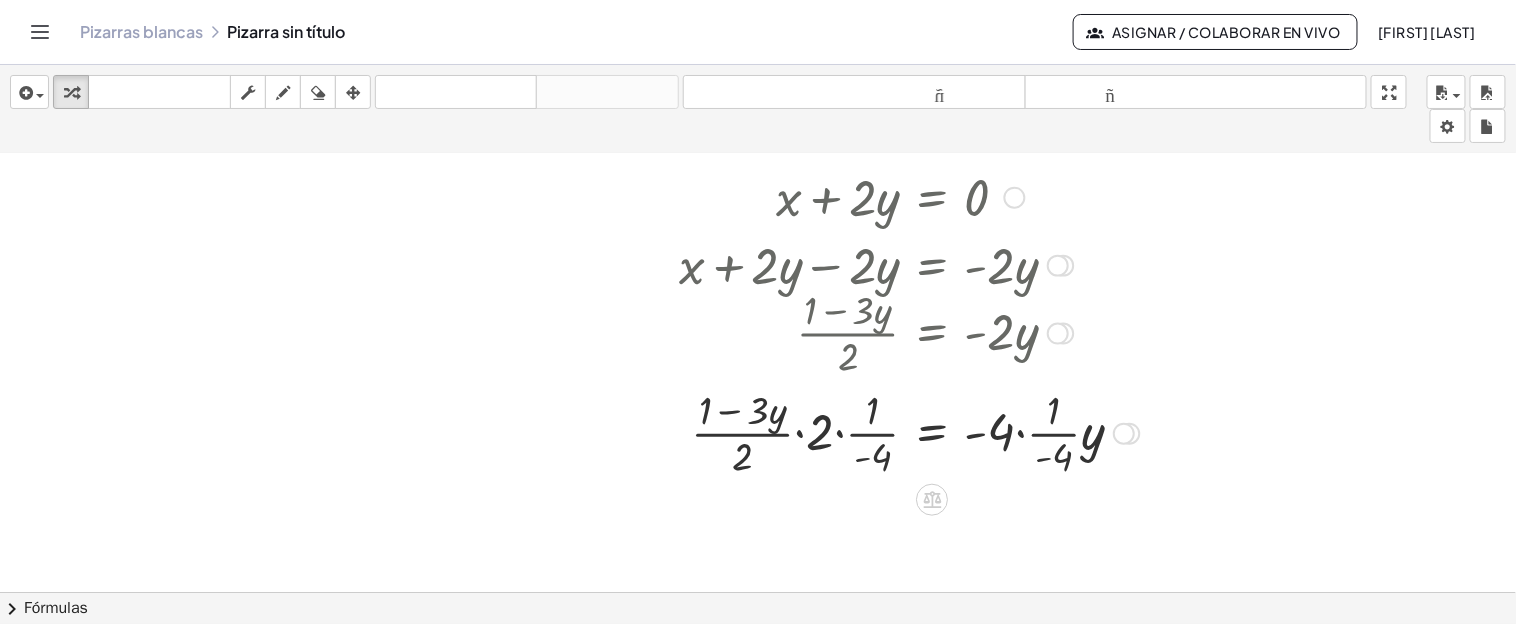click at bounding box center (909, 432) 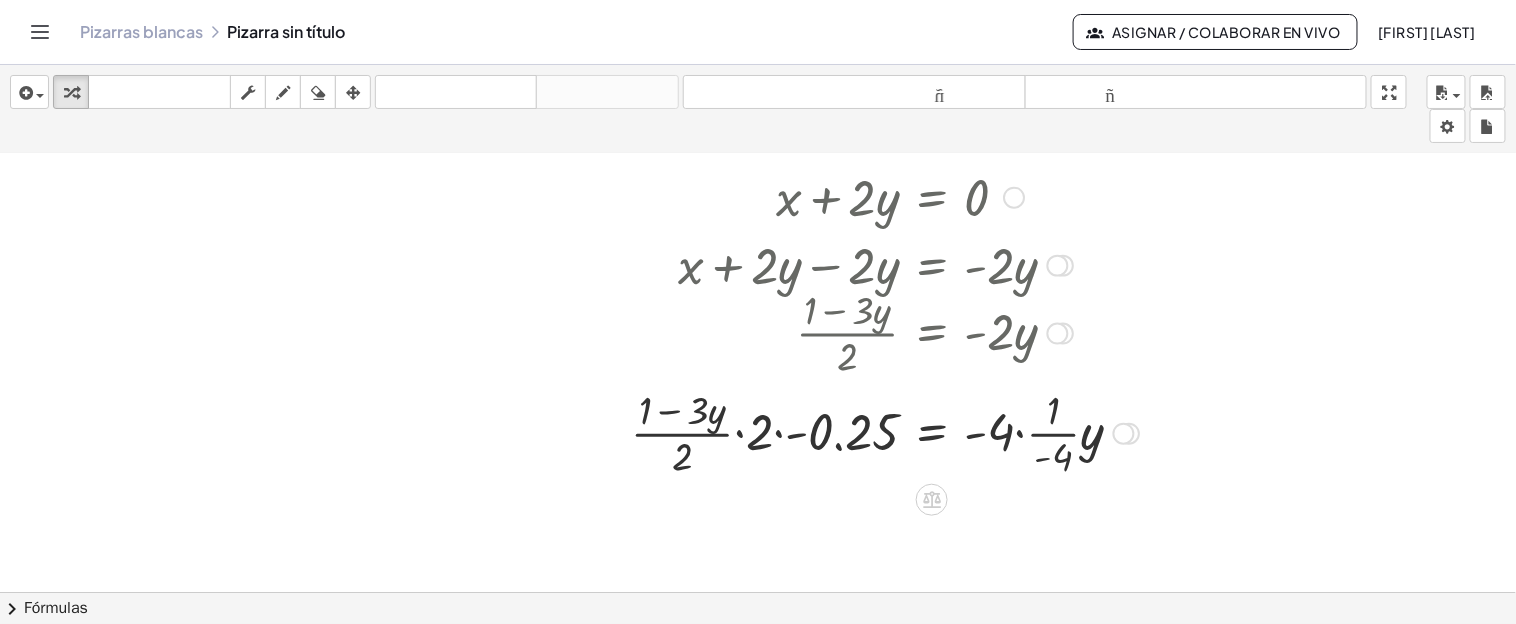click at bounding box center (885, 432) 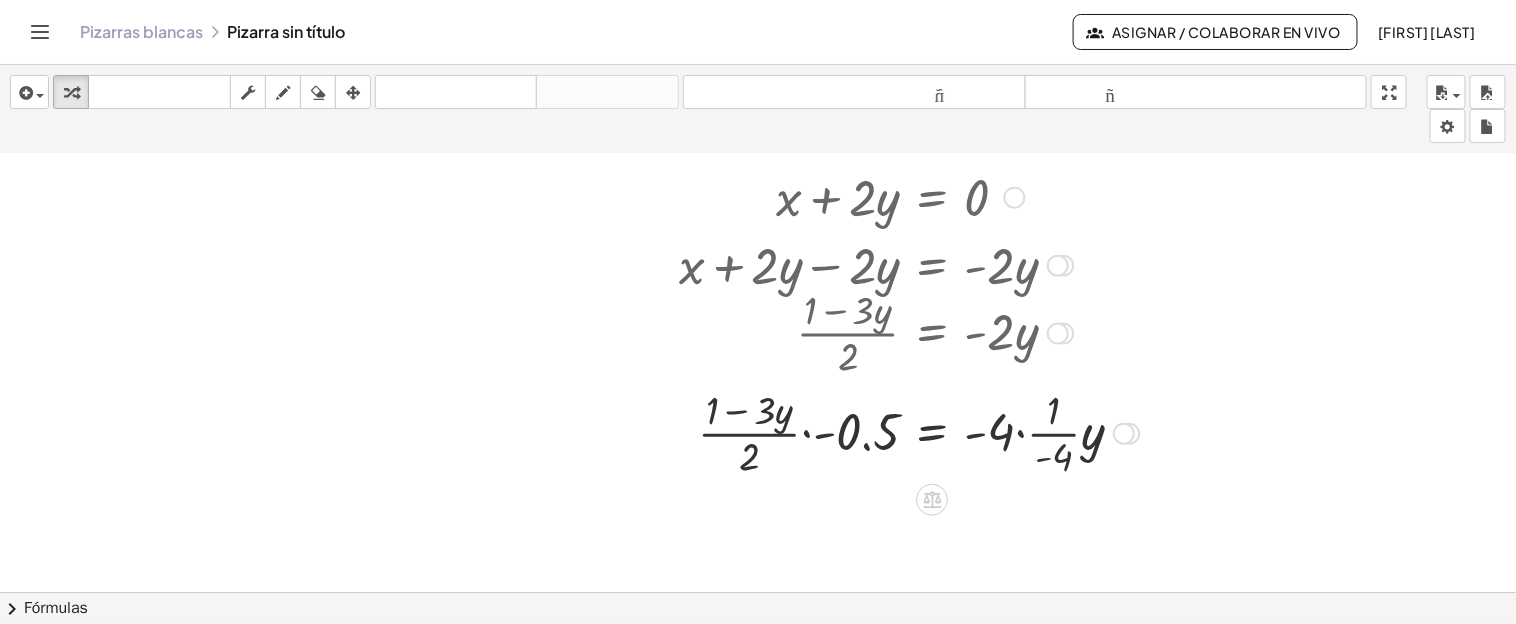 click at bounding box center (909, 432) 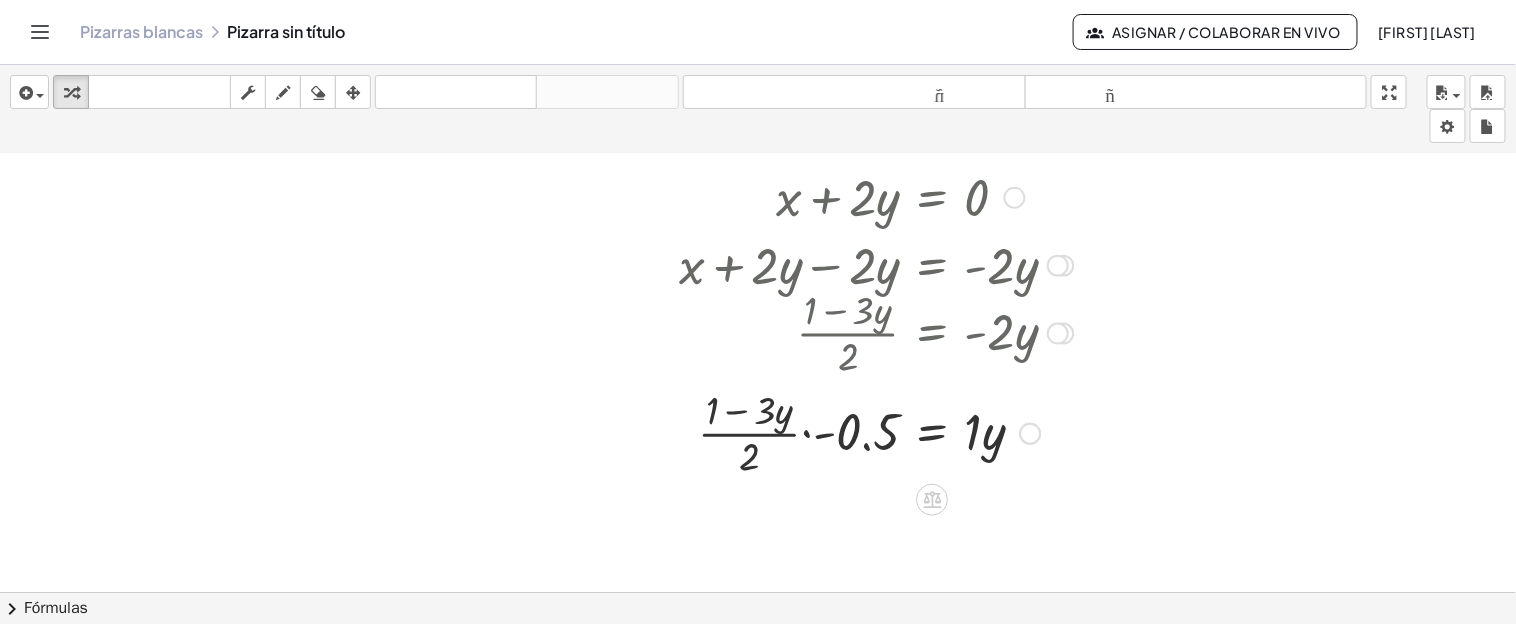 click at bounding box center [876, 432] 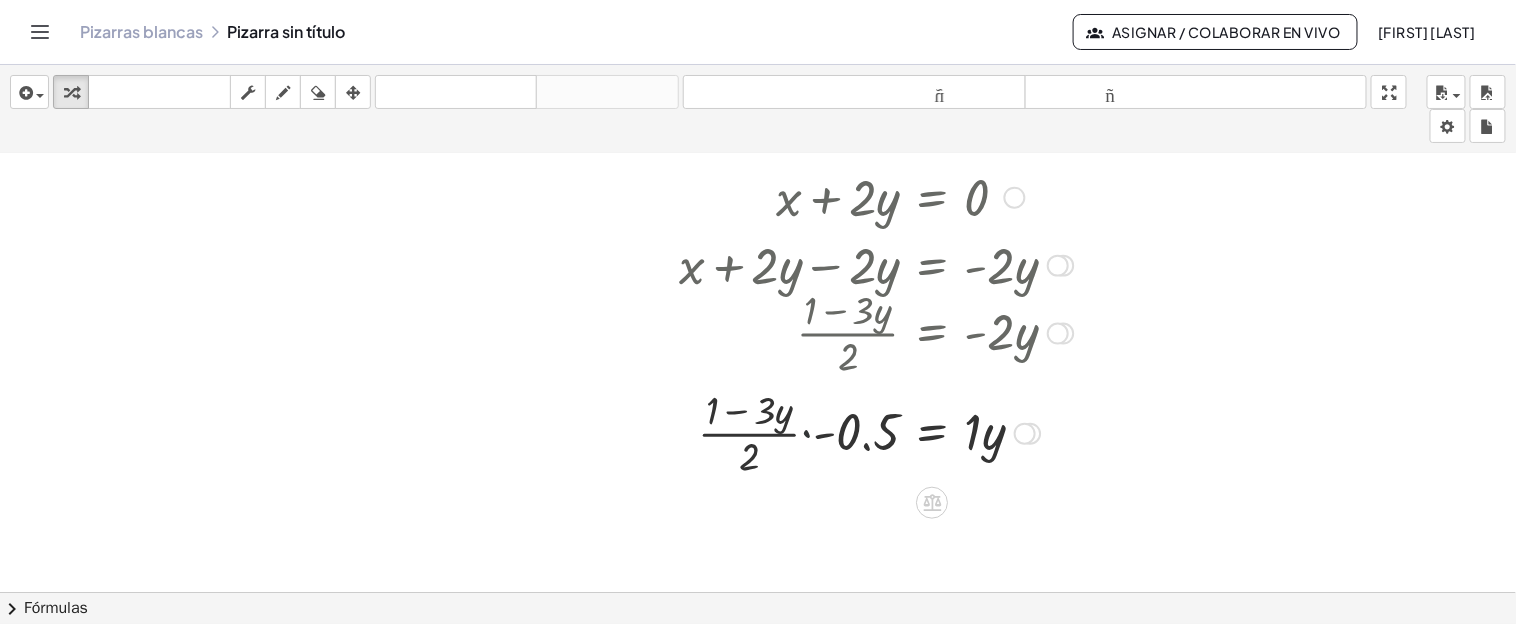 click at bounding box center [876, 432] 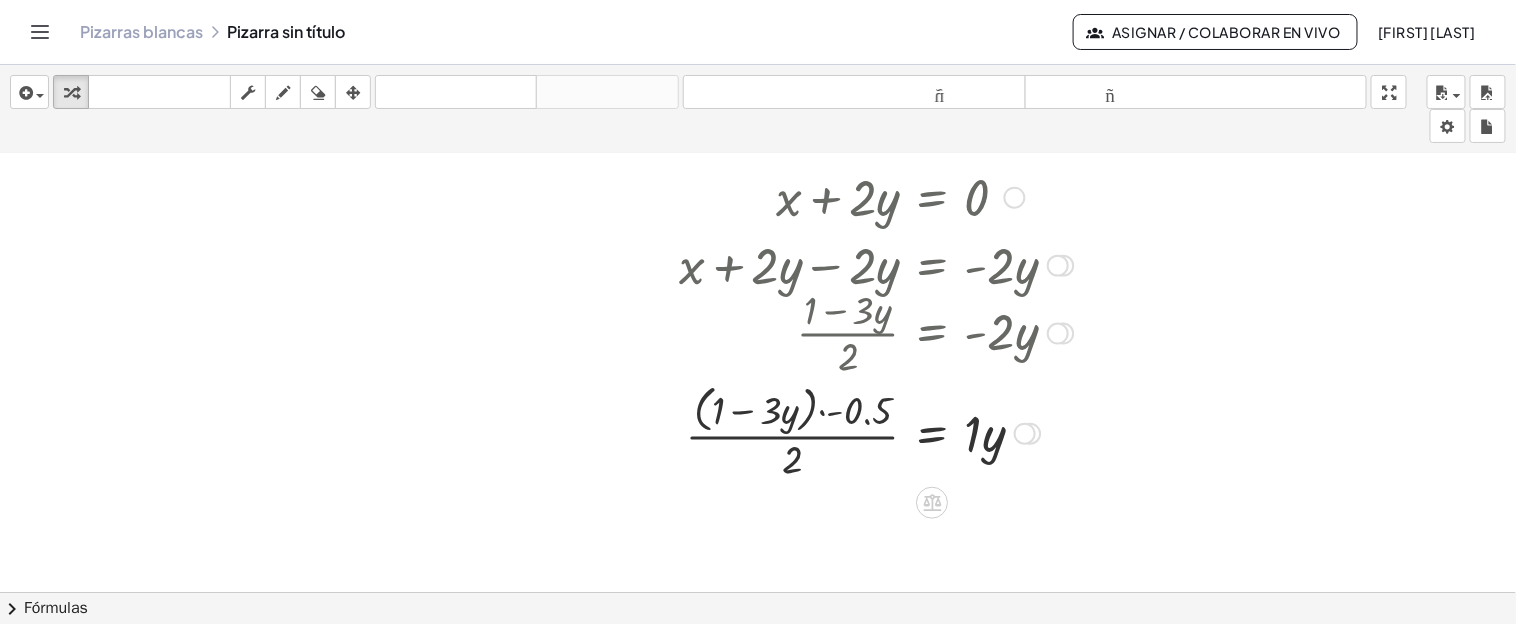 click at bounding box center [876, 432] 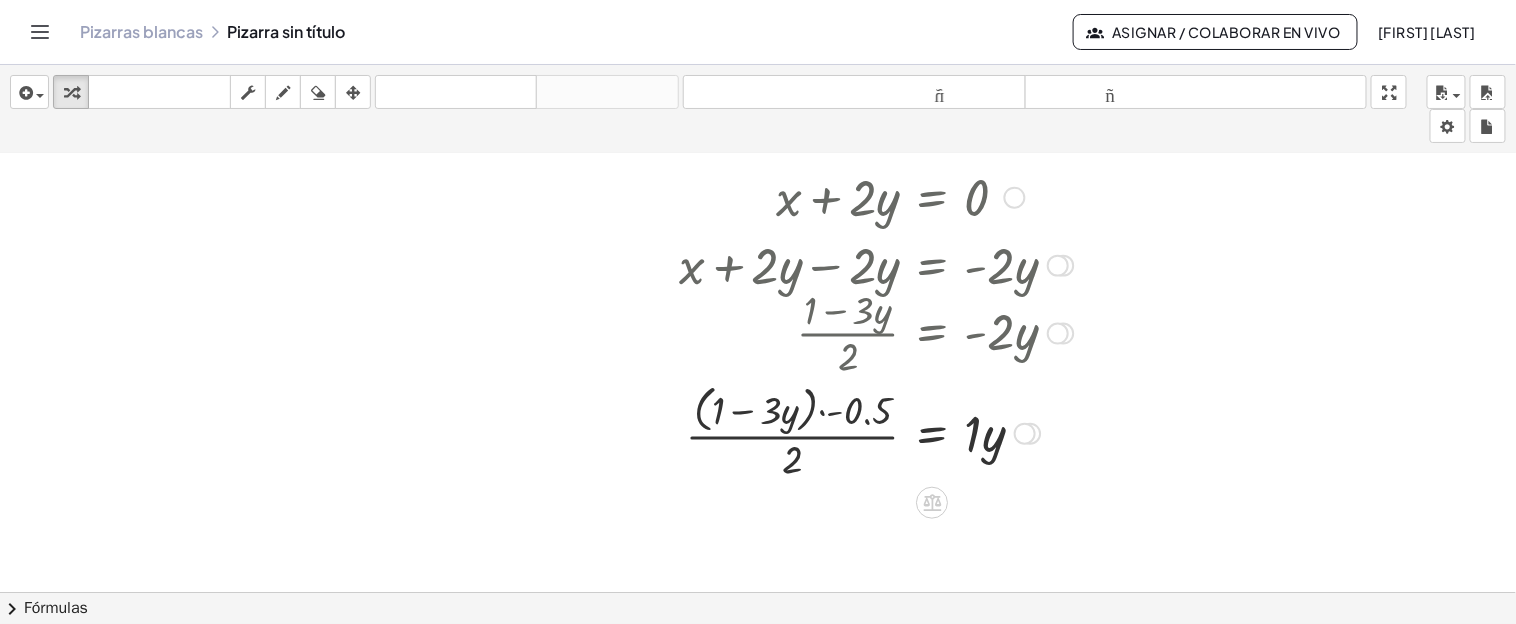 click at bounding box center (876, 432) 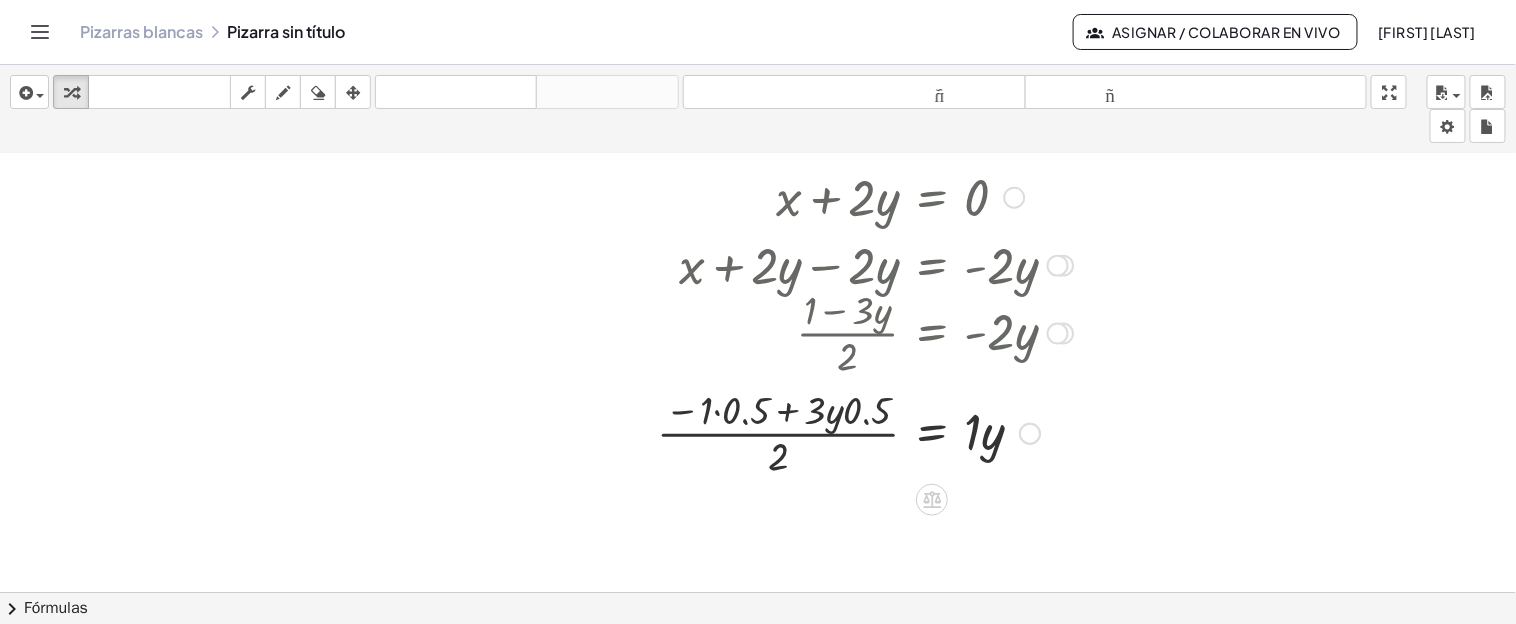 click at bounding box center [865, 432] 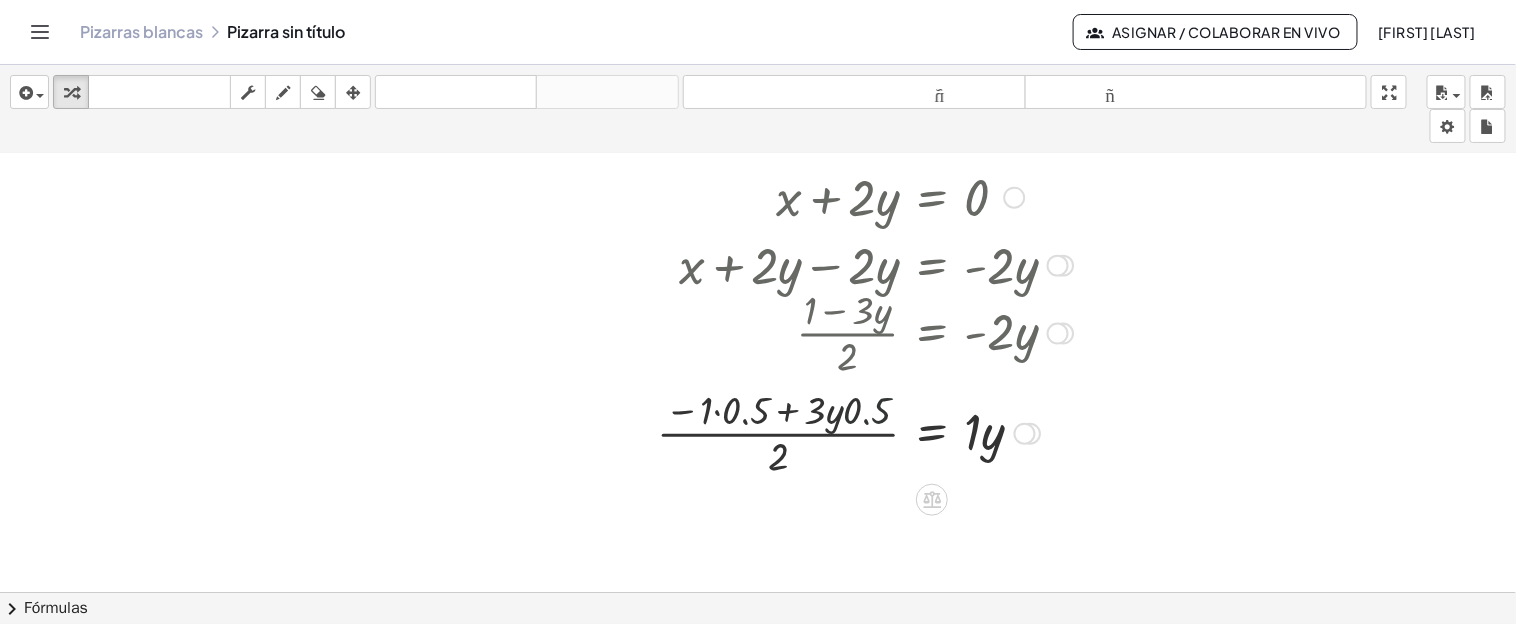 click at bounding box center (865, 432) 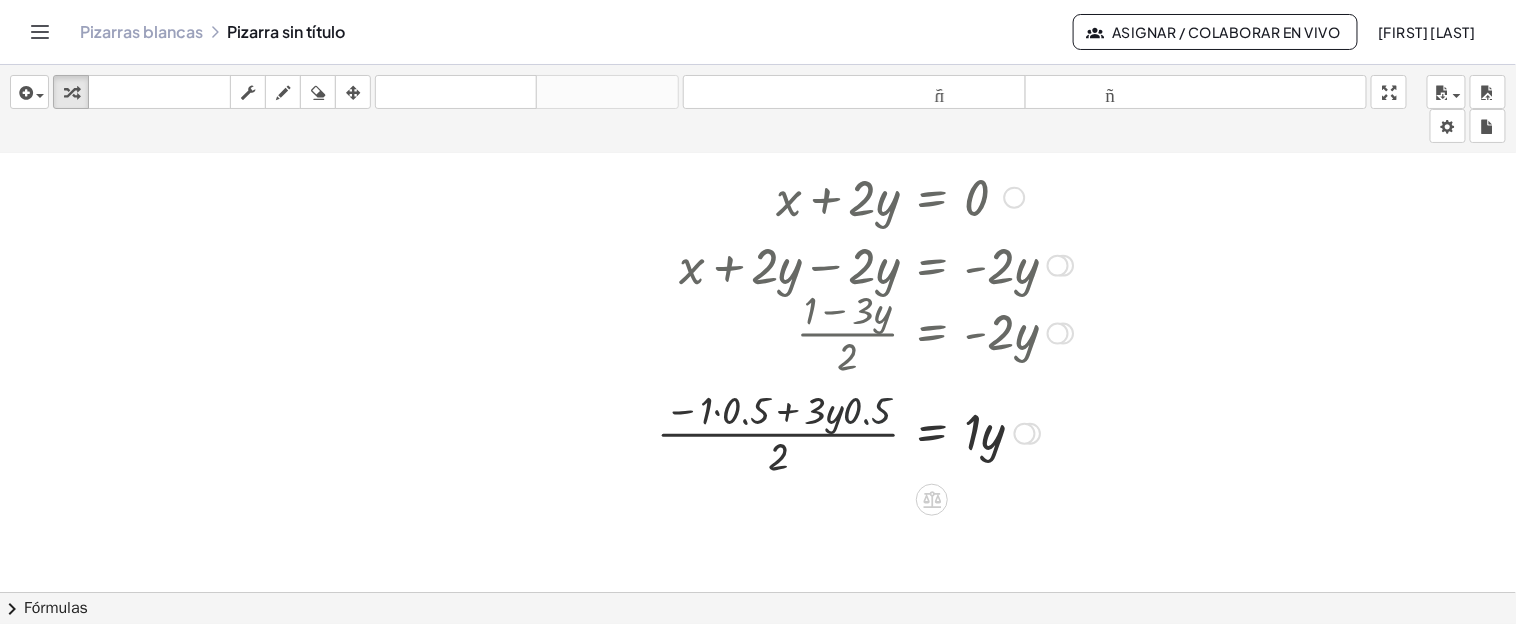 click at bounding box center [865, 432] 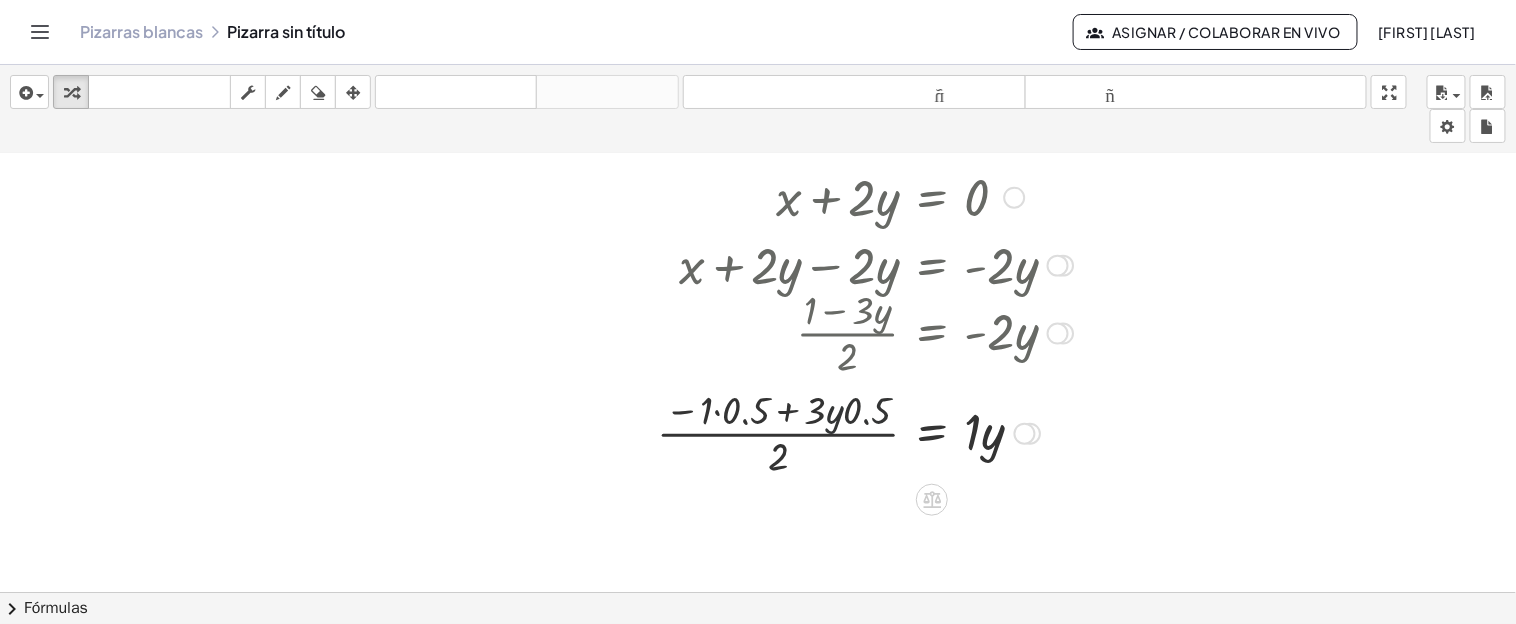 click at bounding box center (865, 432) 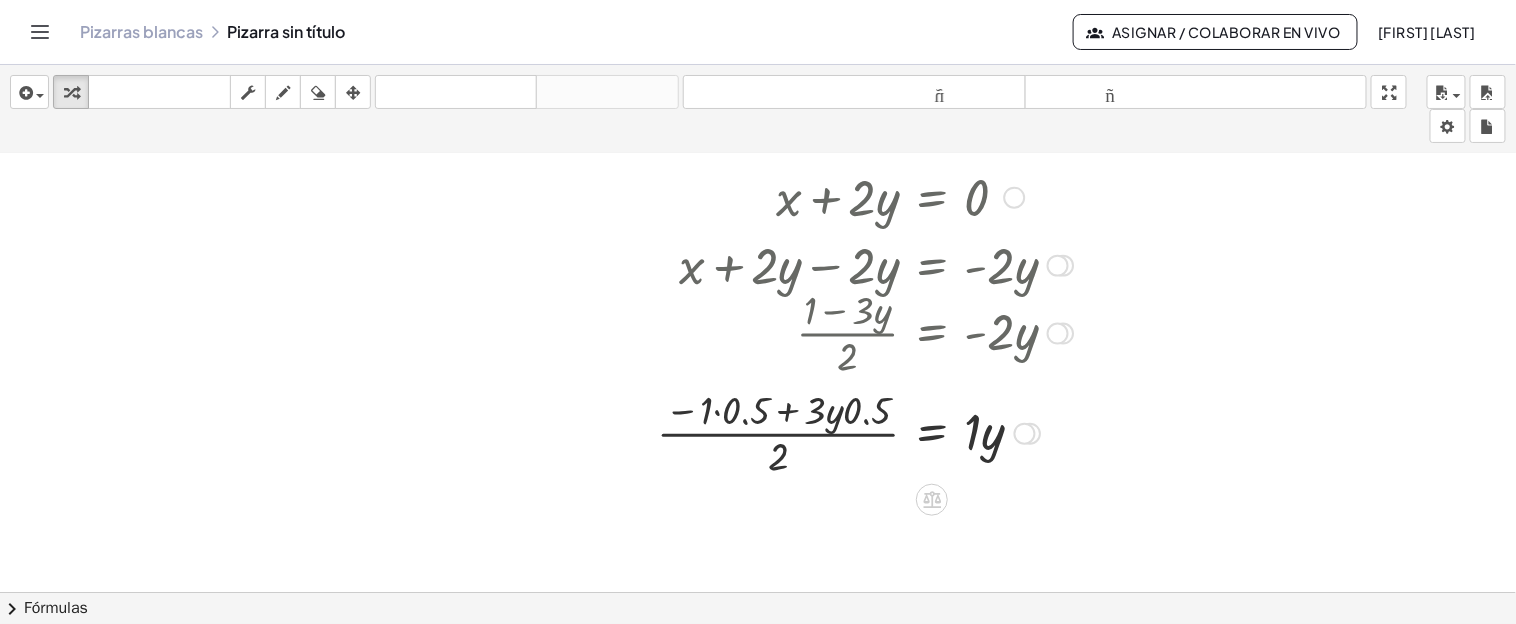 click at bounding box center [865, 432] 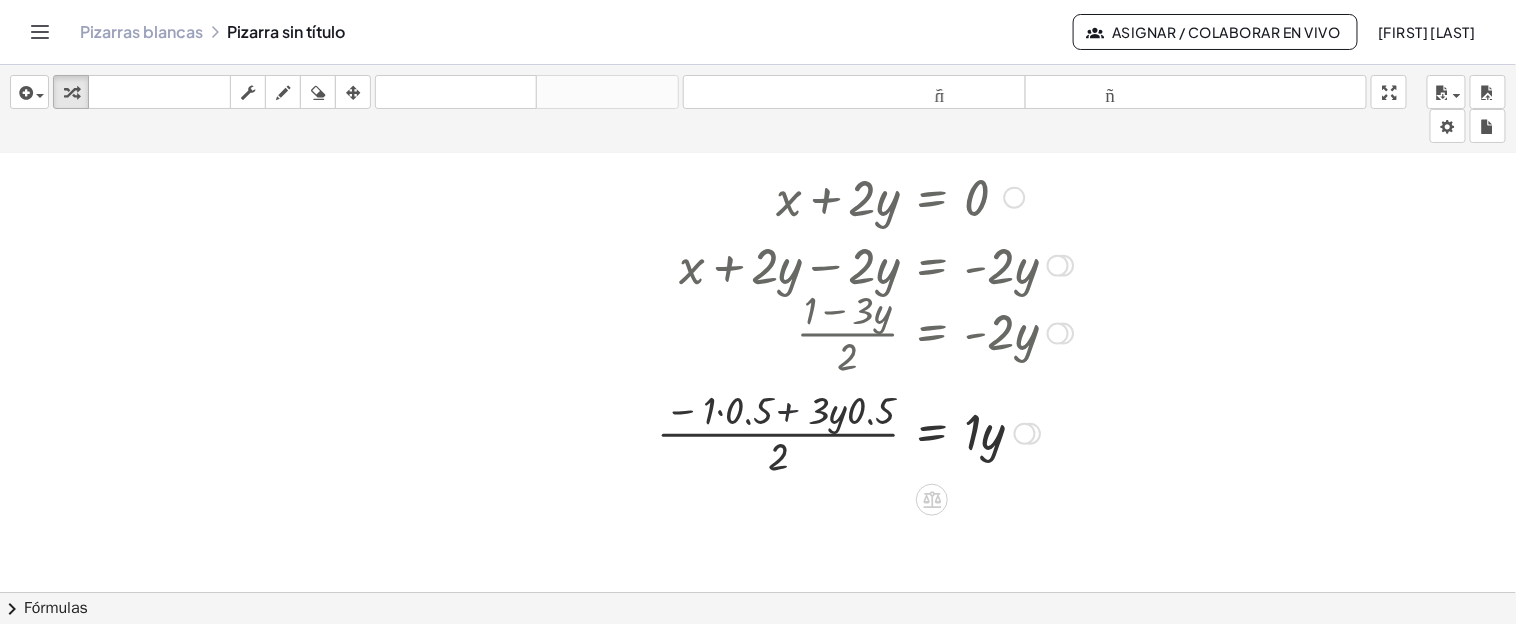 click at bounding box center [865, 432] 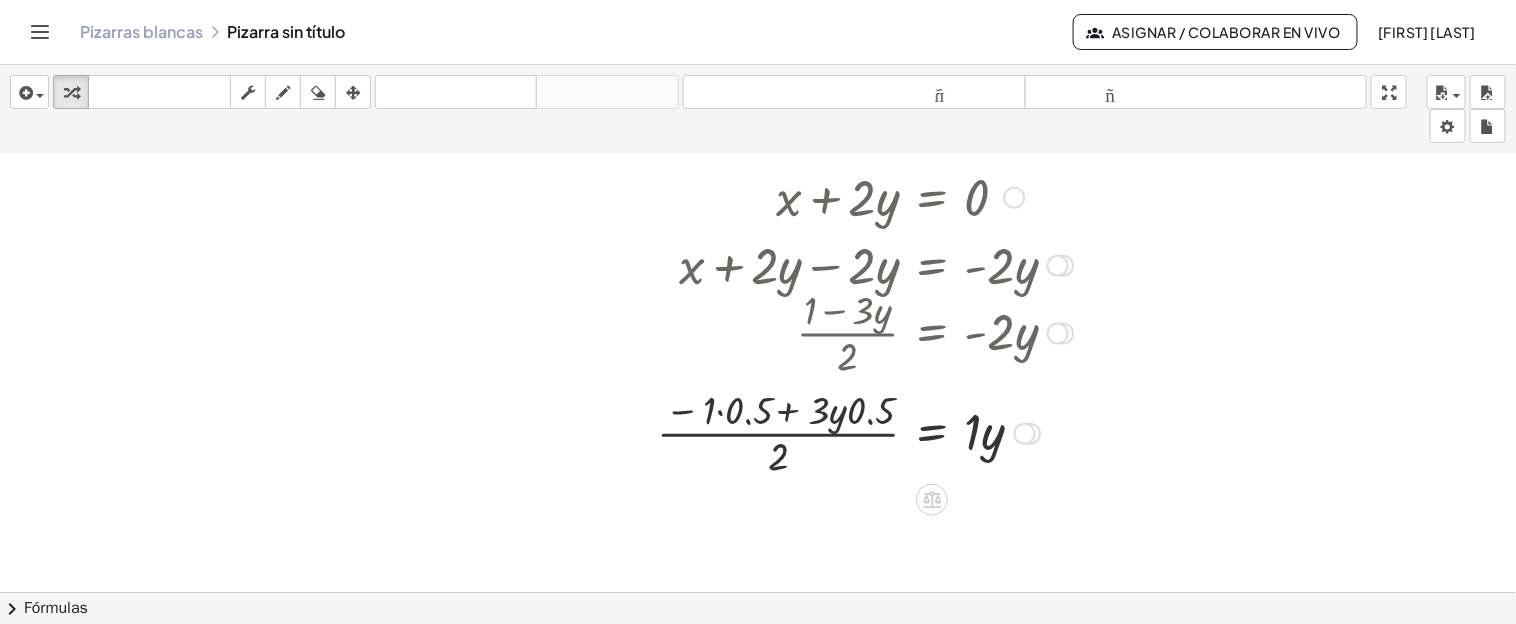 click at bounding box center (865, 432) 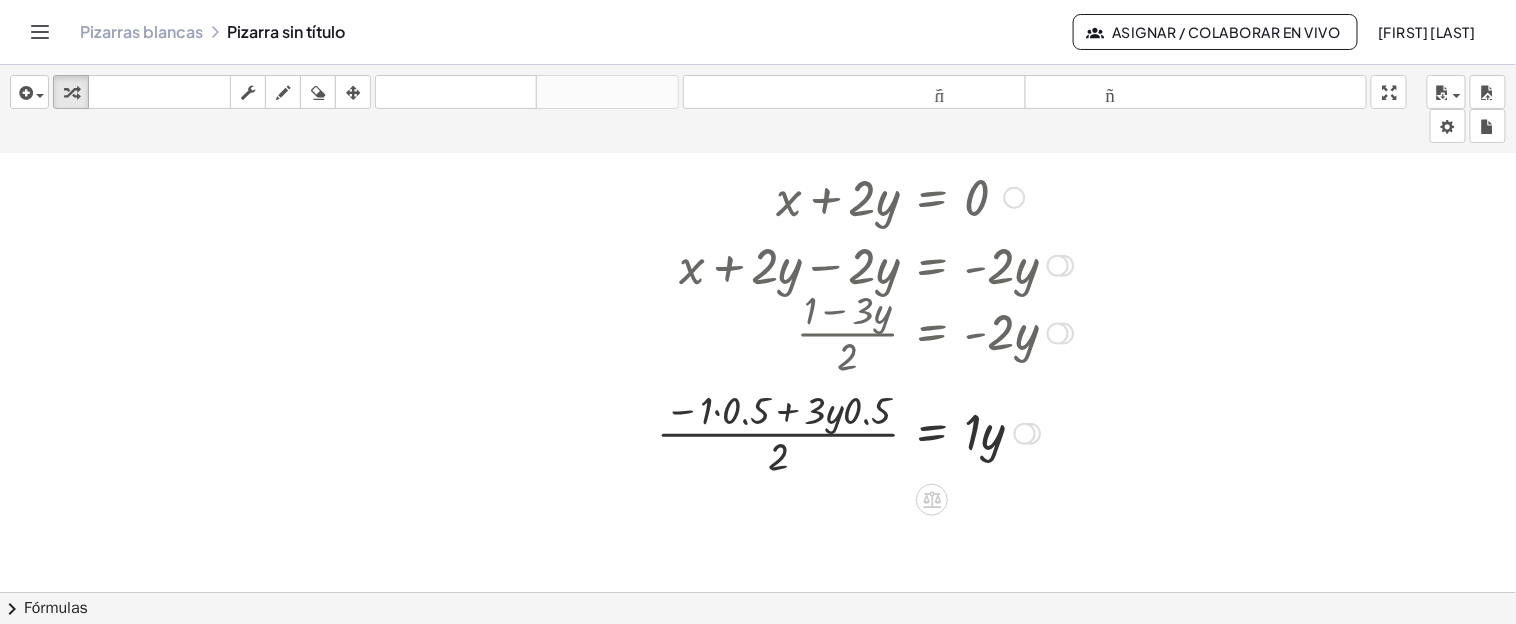 drag, startPoint x: 727, startPoint y: 409, endPoint x: 716, endPoint y: 412, distance: 11.401754 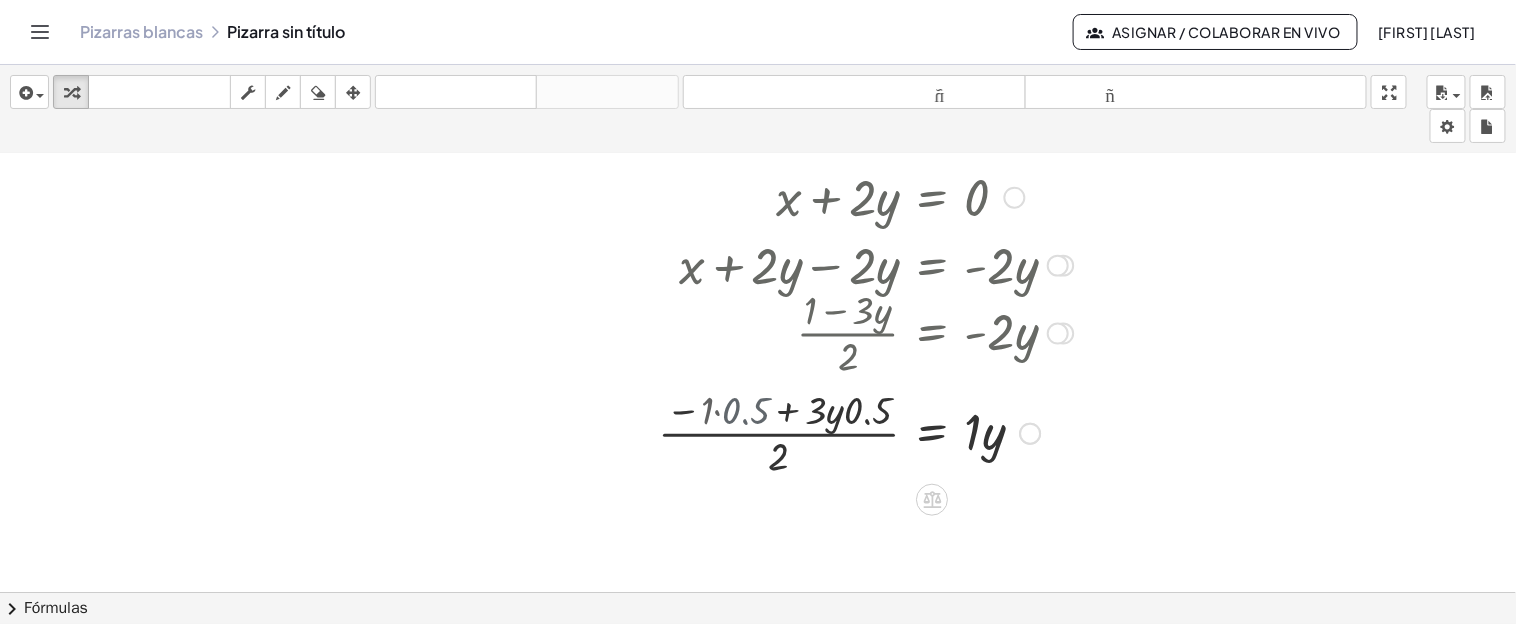 click at bounding box center [876, 432] 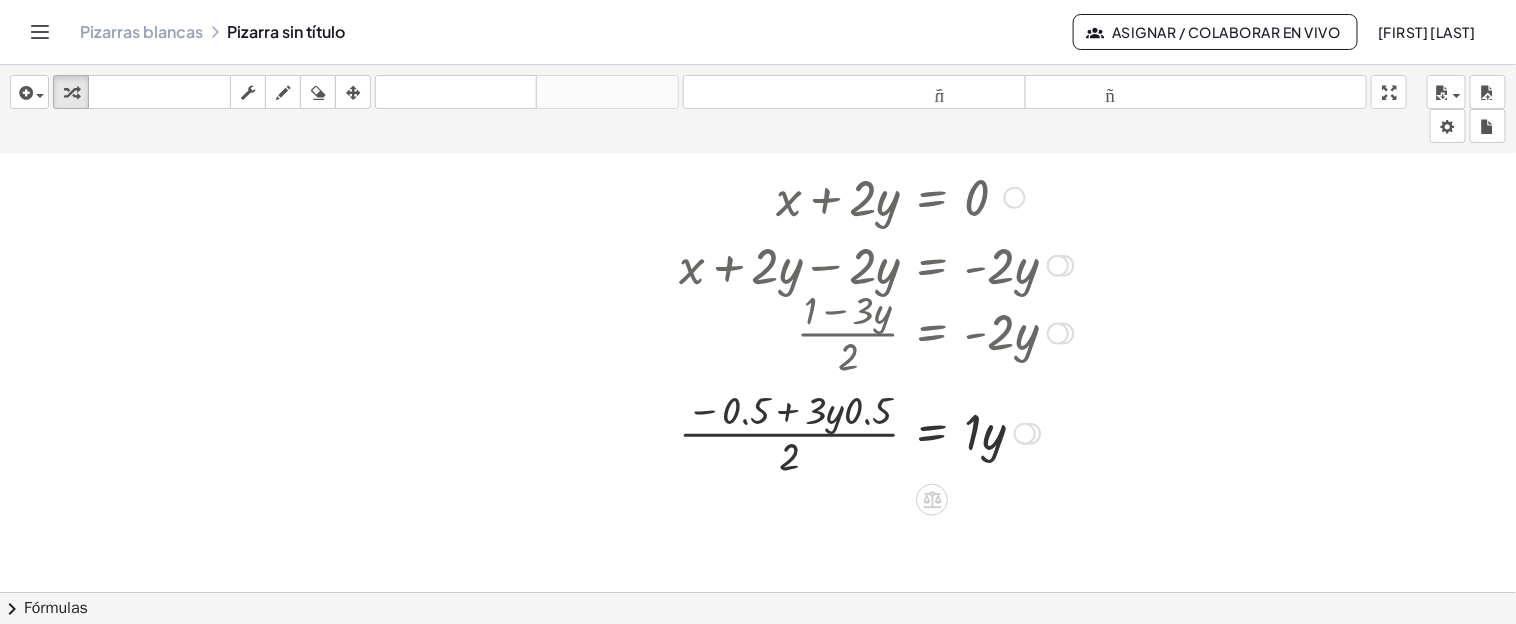 click at bounding box center (876, 432) 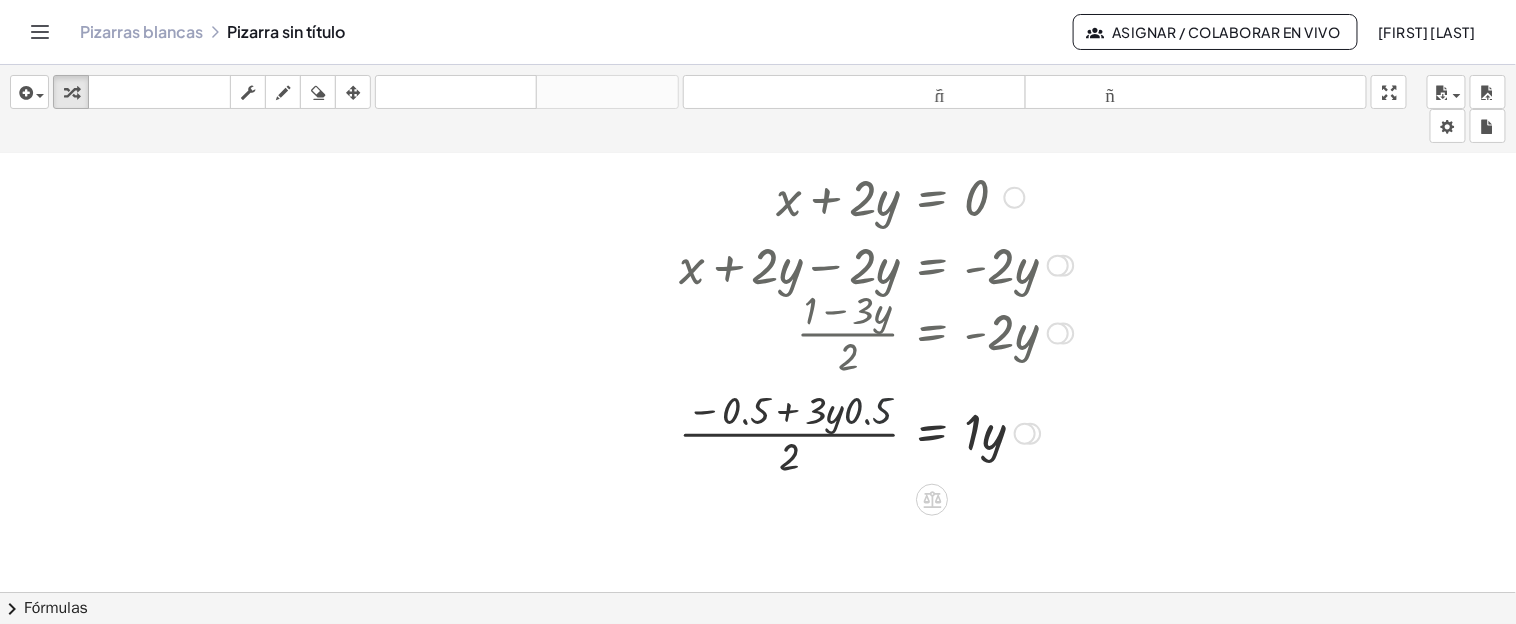 click at bounding box center (876, 432) 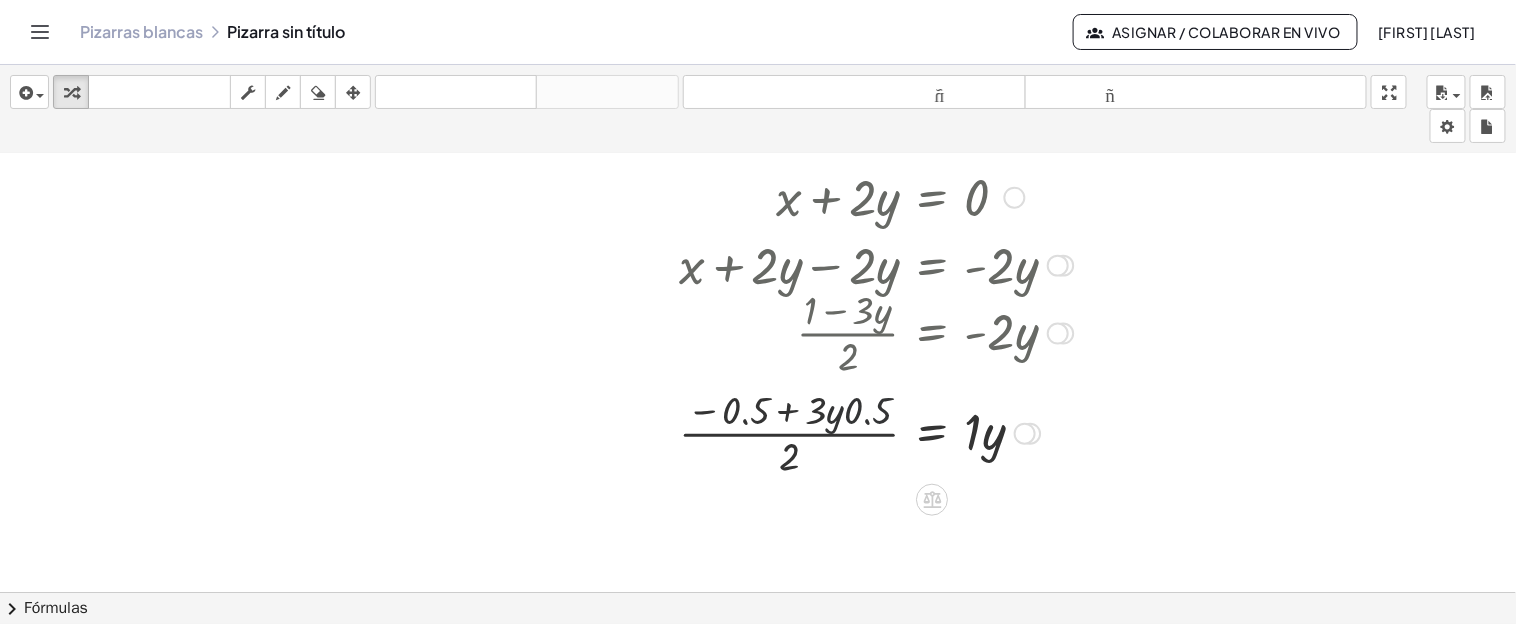 click at bounding box center (876, 432) 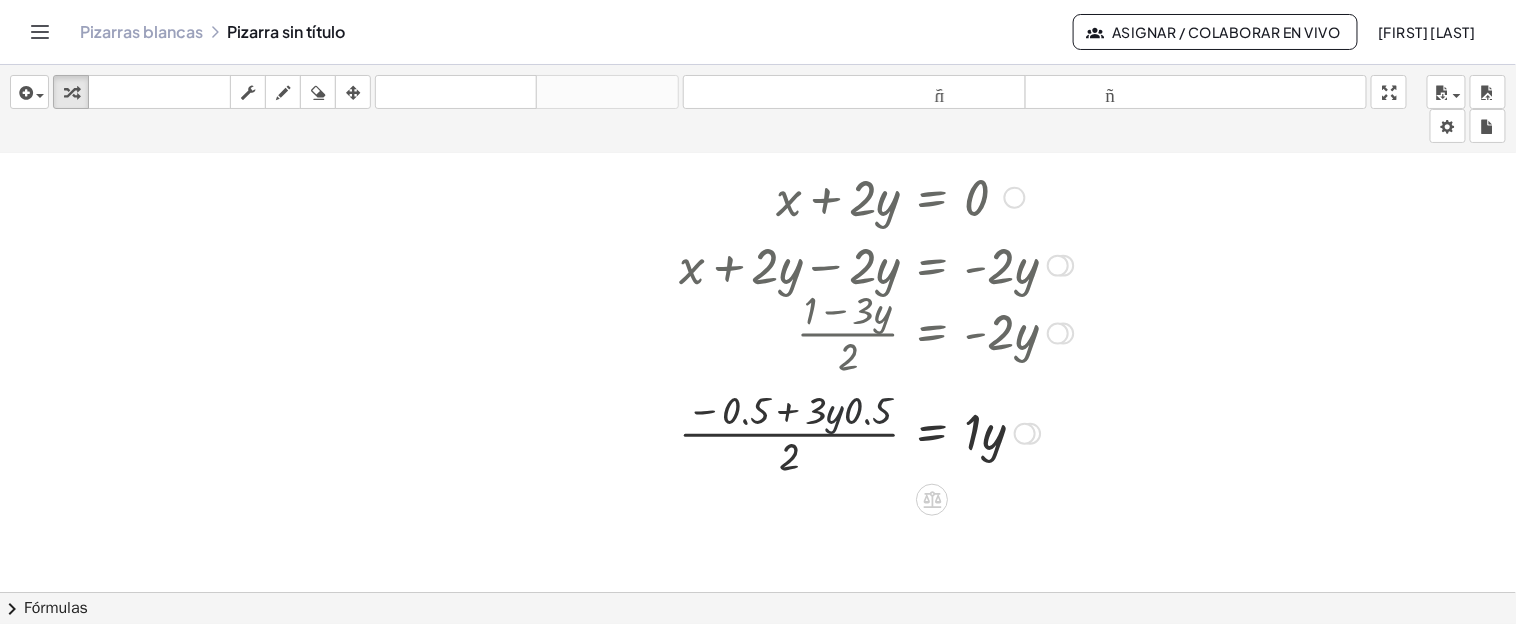 drag, startPoint x: 845, startPoint y: 407, endPoint x: 857, endPoint y: 404, distance: 12.369317 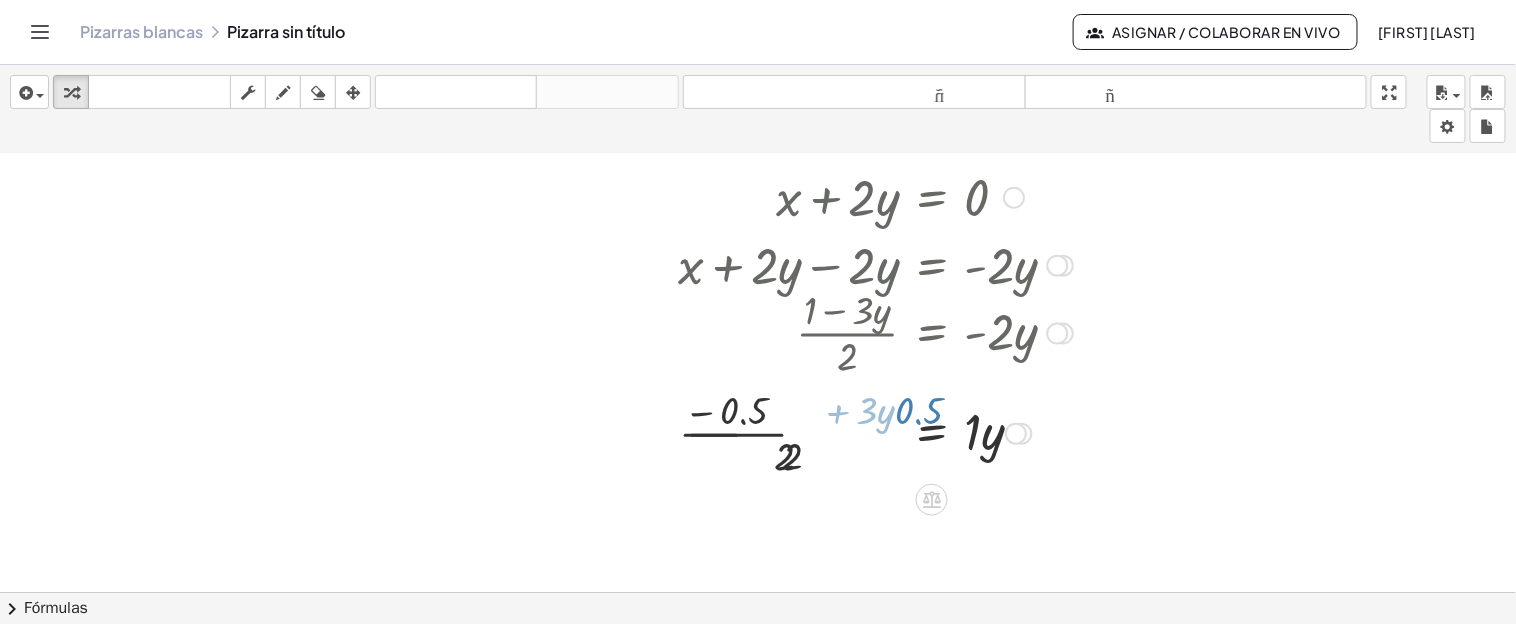 click at bounding box center (856, 432) 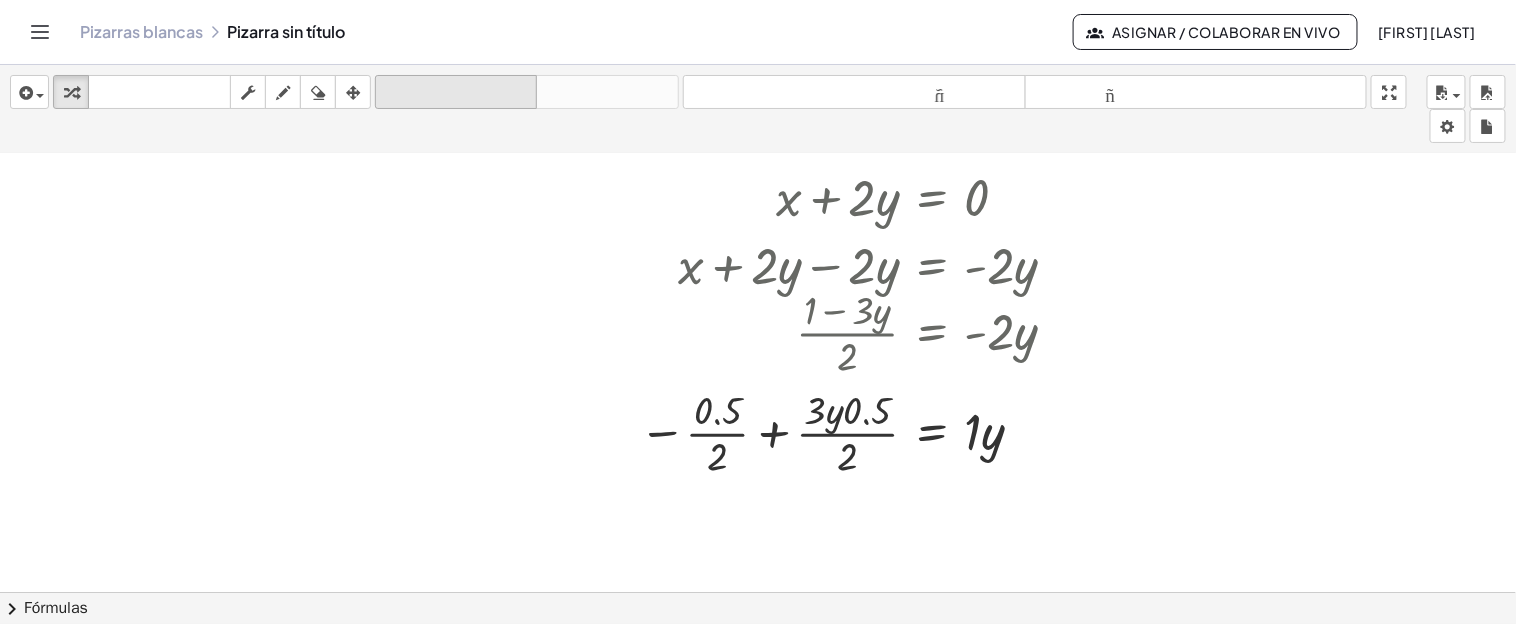 click on "deshacer" at bounding box center [456, 92] 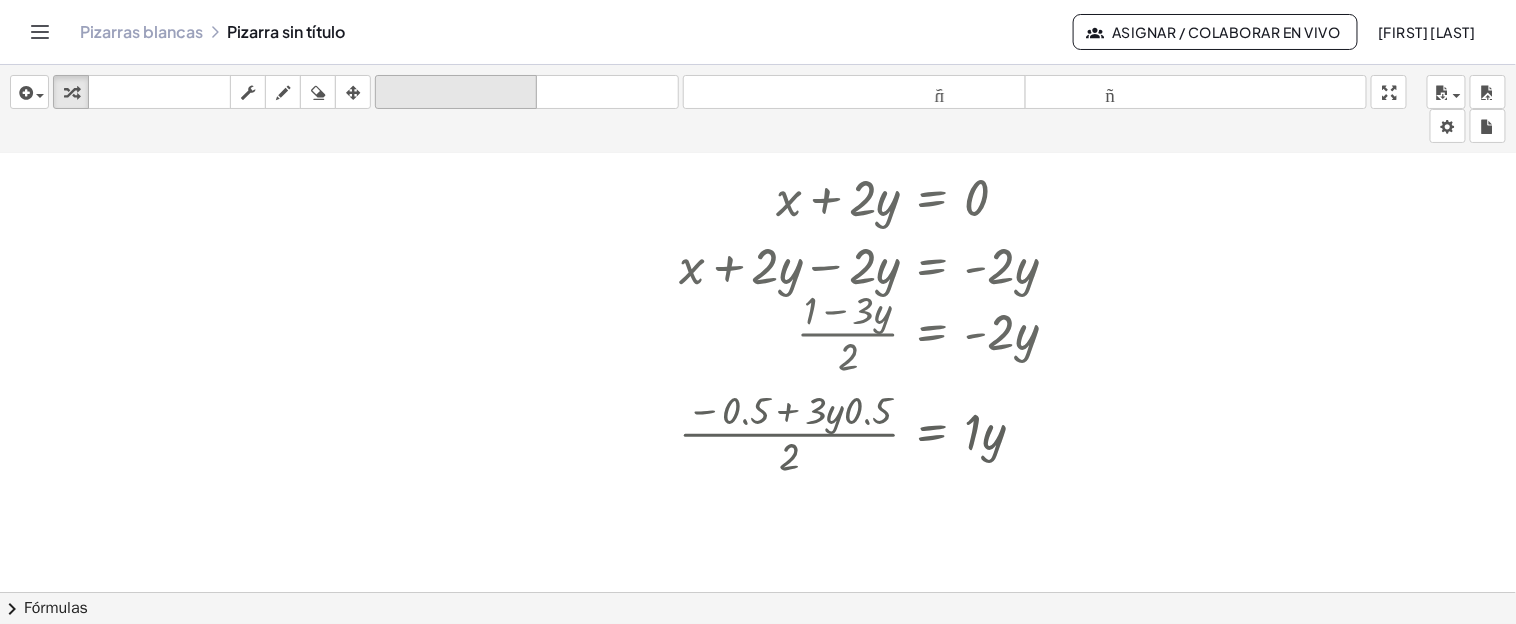 click on "deshacer" at bounding box center (456, 92) 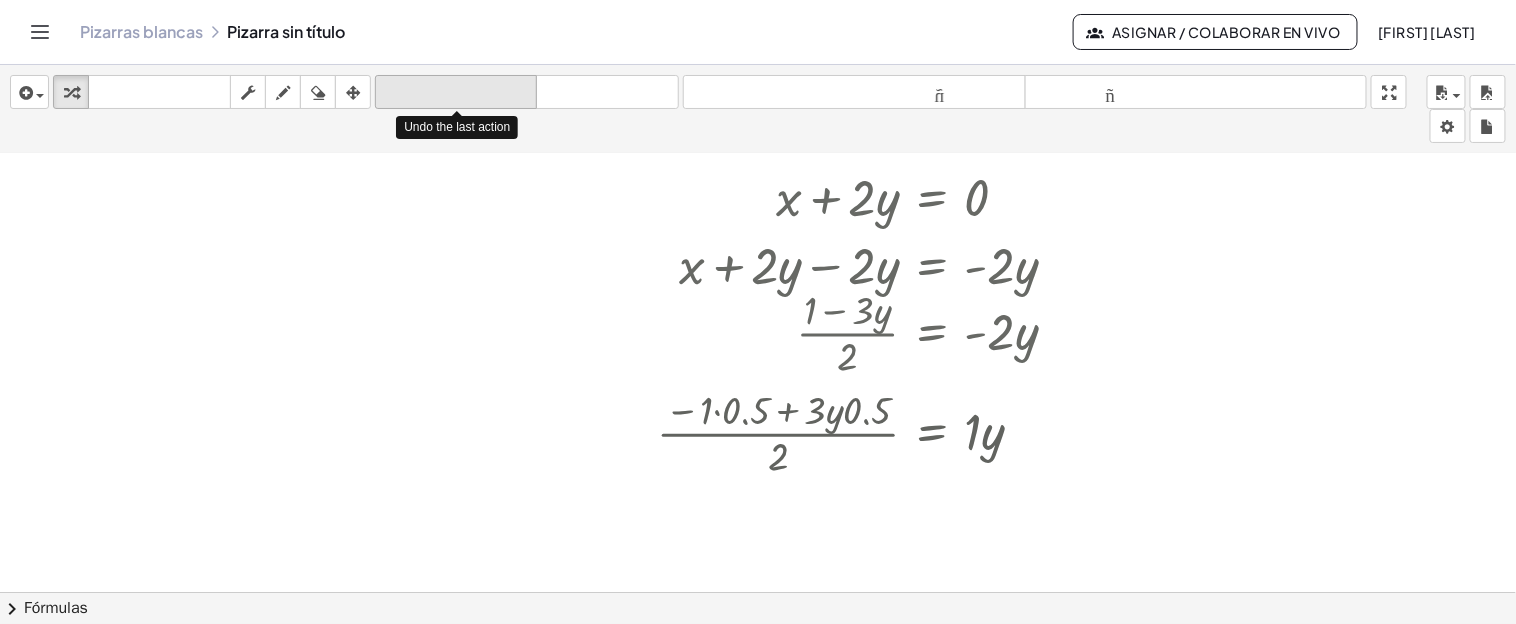 click on "deshacer" at bounding box center [456, 92] 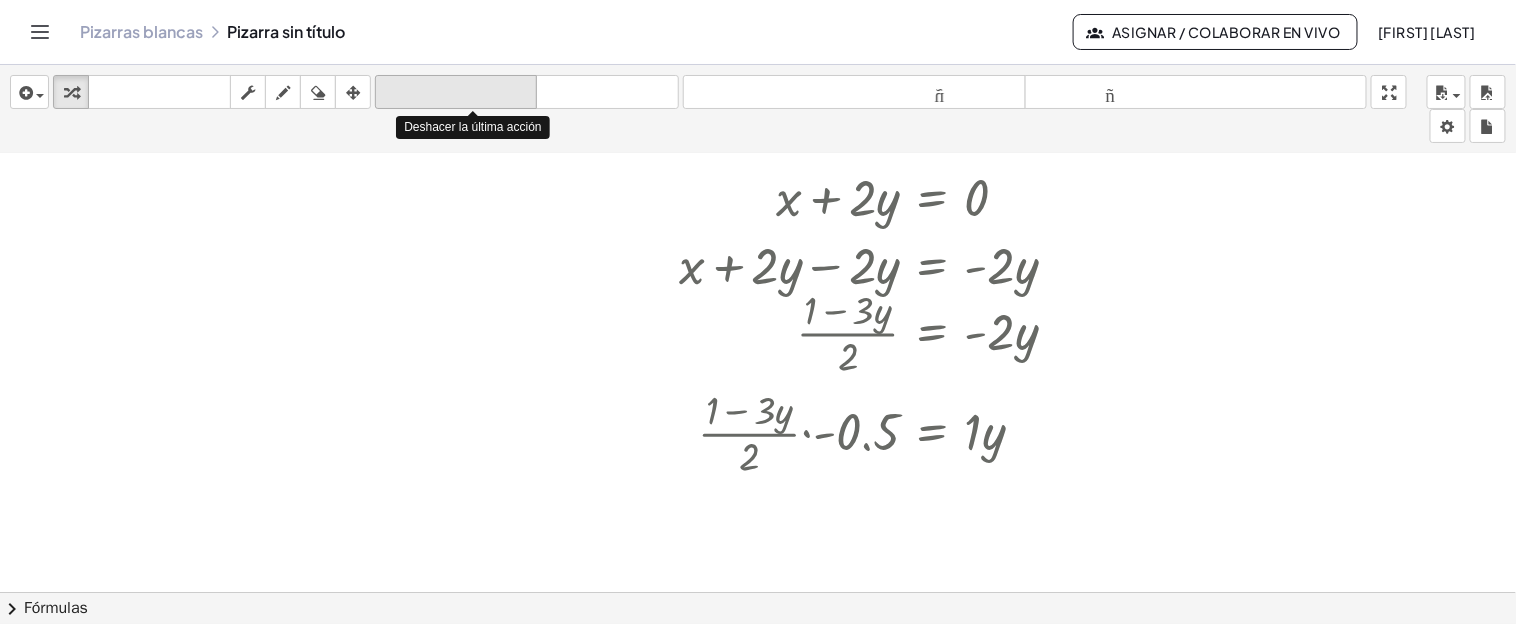 click on "deshacer" at bounding box center [456, 92] 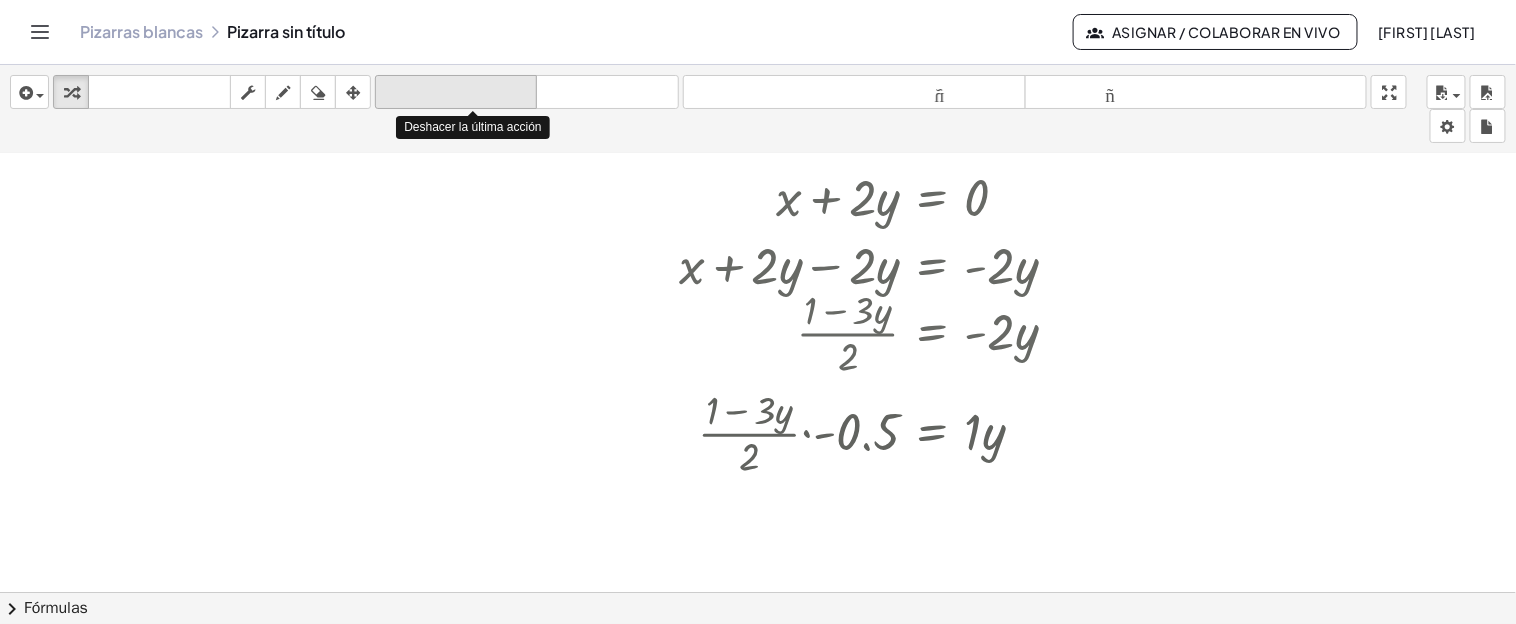 click on "deshacer" at bounding box center (456, 92) 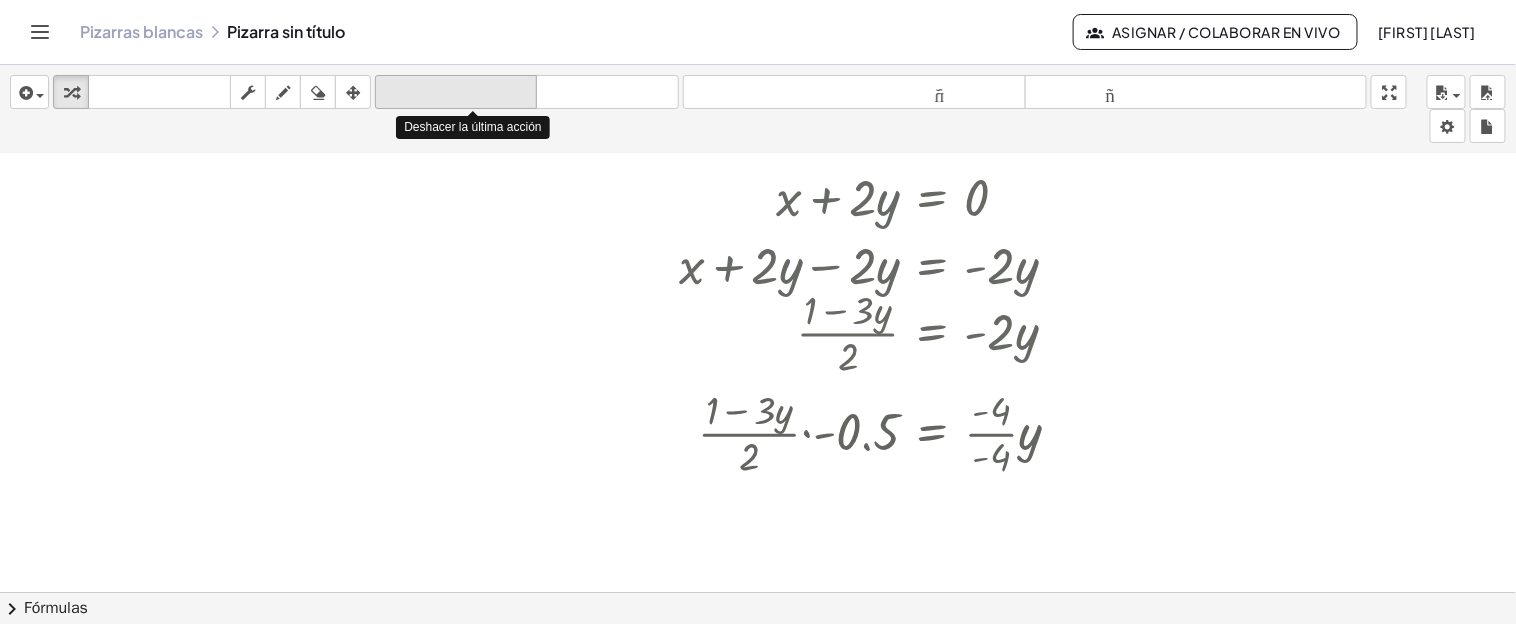 click on "deshacer" at bounding box center (456, 92) 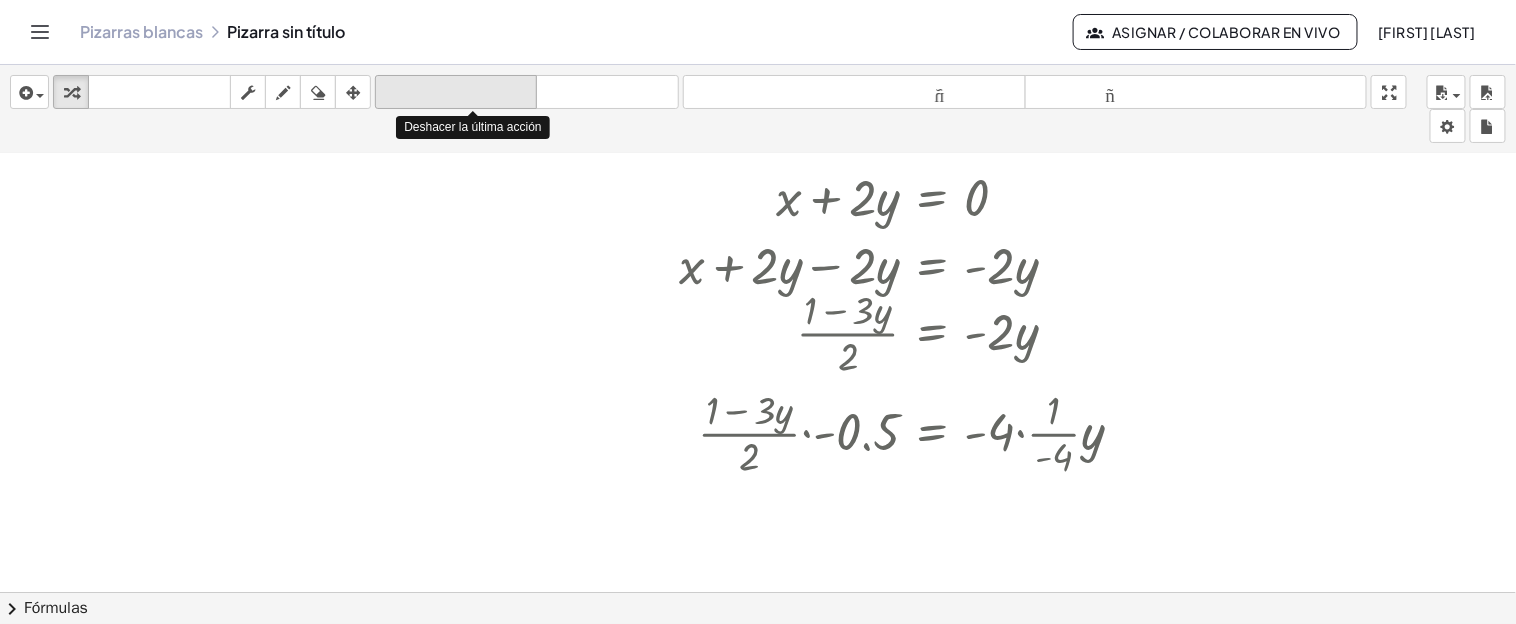 click on "deshacer" at bounding box center [456, 92] 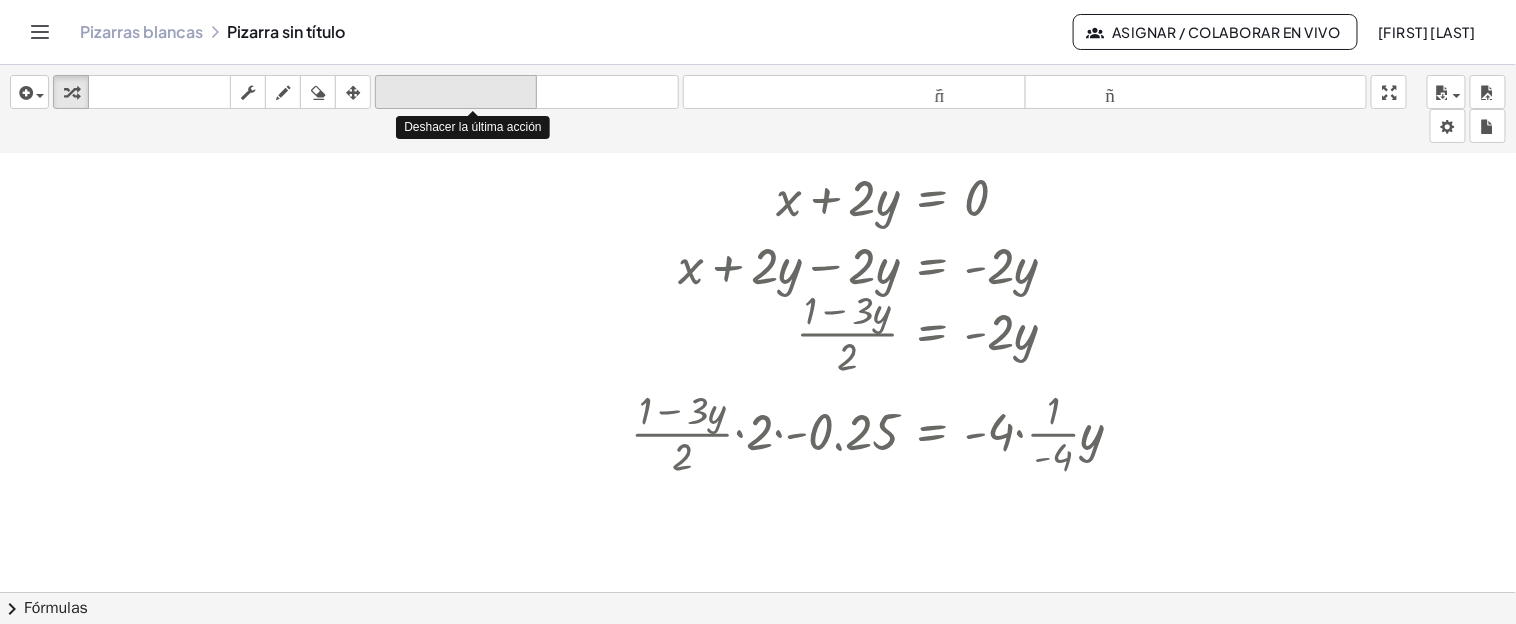 click on "deshacer" at bounding box center [456, 92] 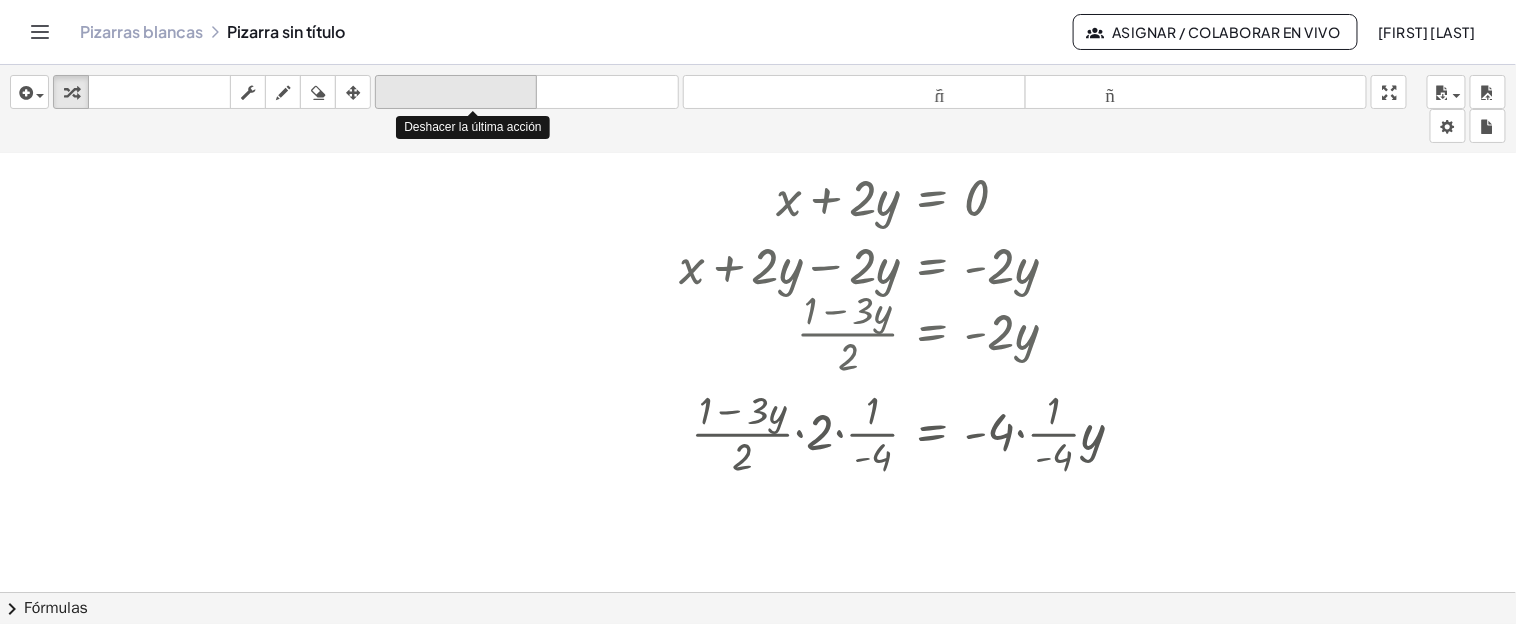 click on "deshacer" at bounding box center [456, 92] 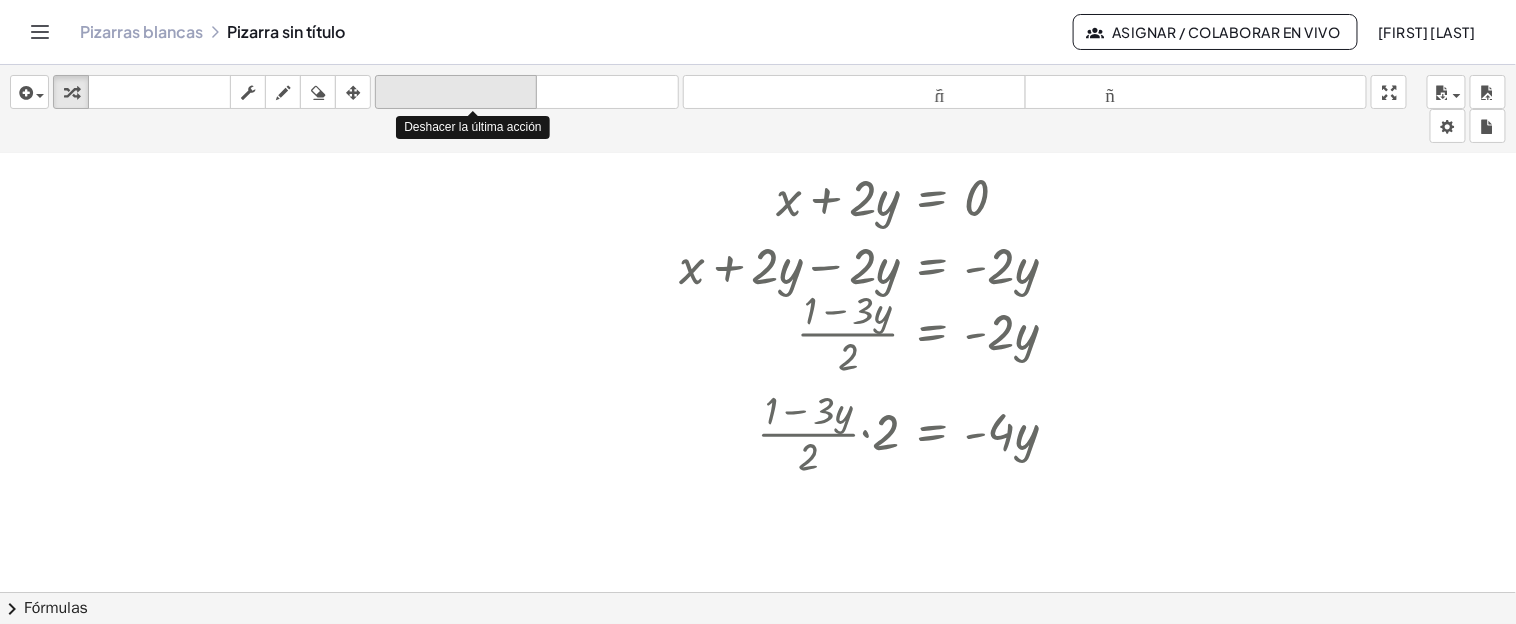 click on "deshacer" at bounding box center (456, 92) 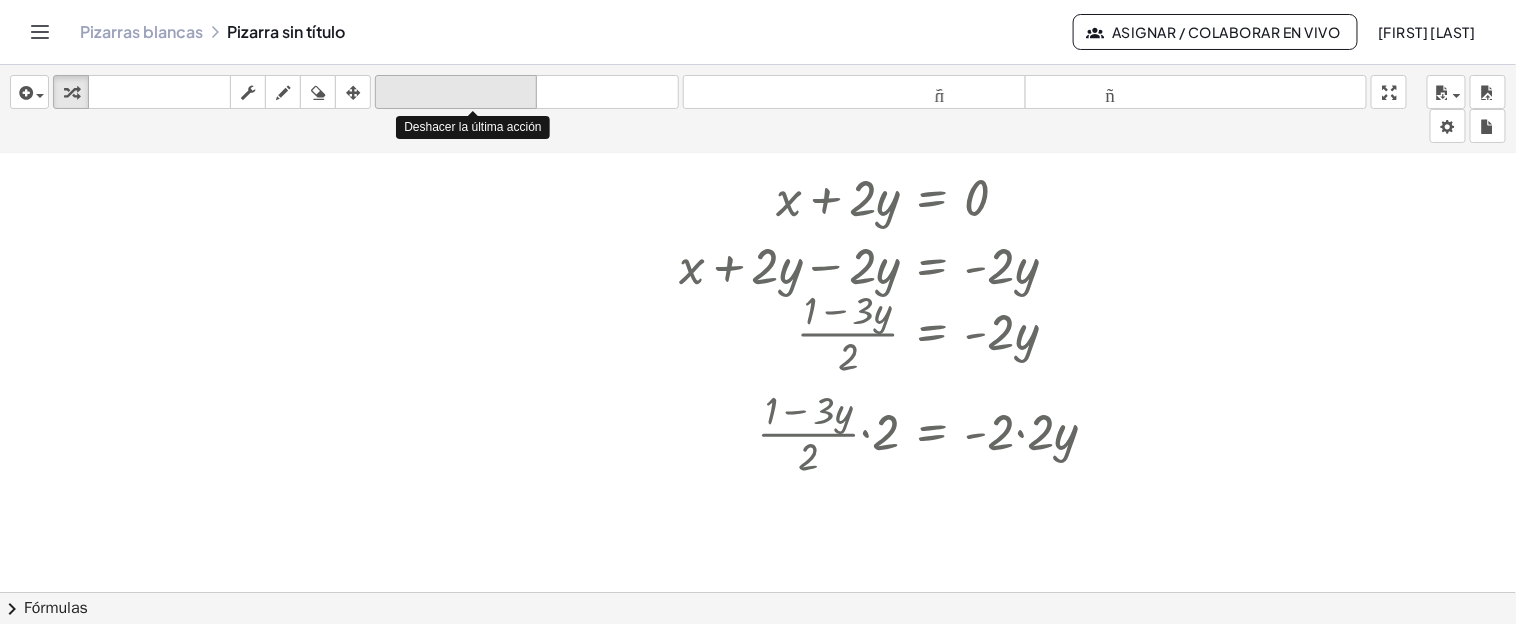 click on "deshacer" at bounding box center (456, 92) 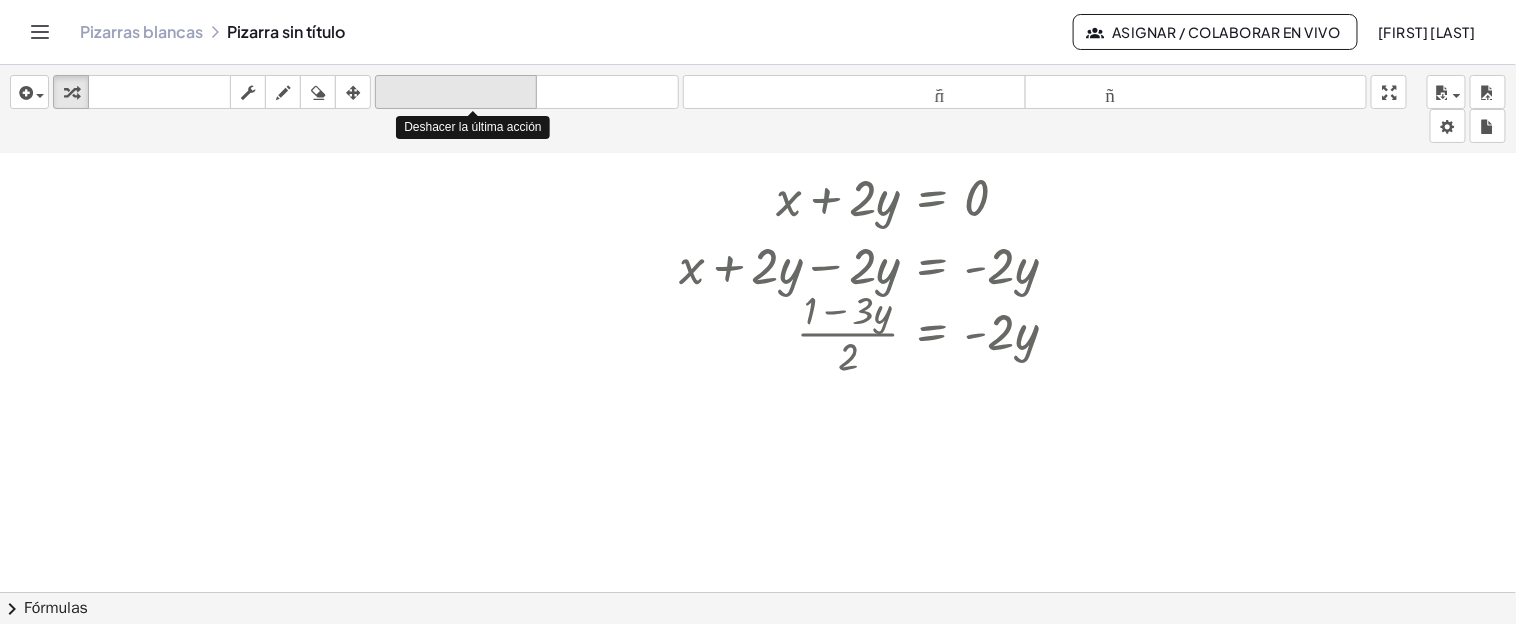 click on "deshacer" at bounding box center (456, 92) 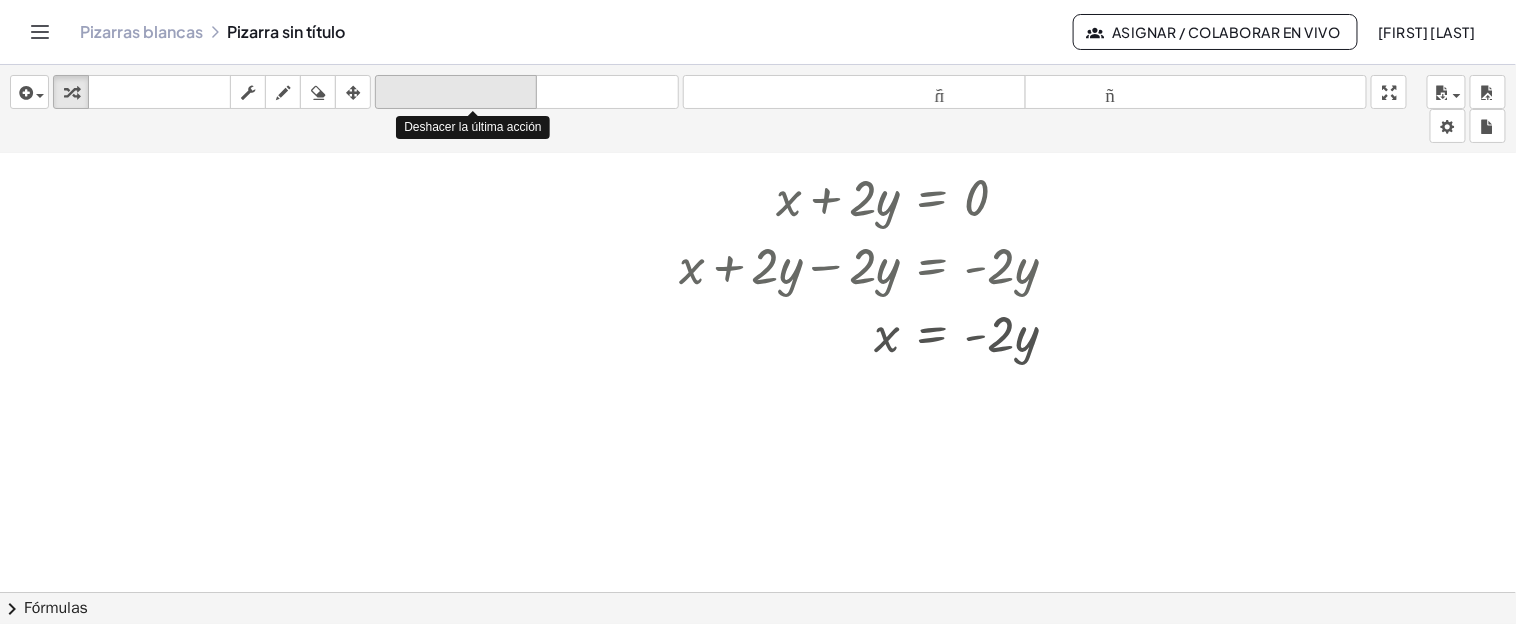 click on "deshacer" at bounding box center (456, 92) 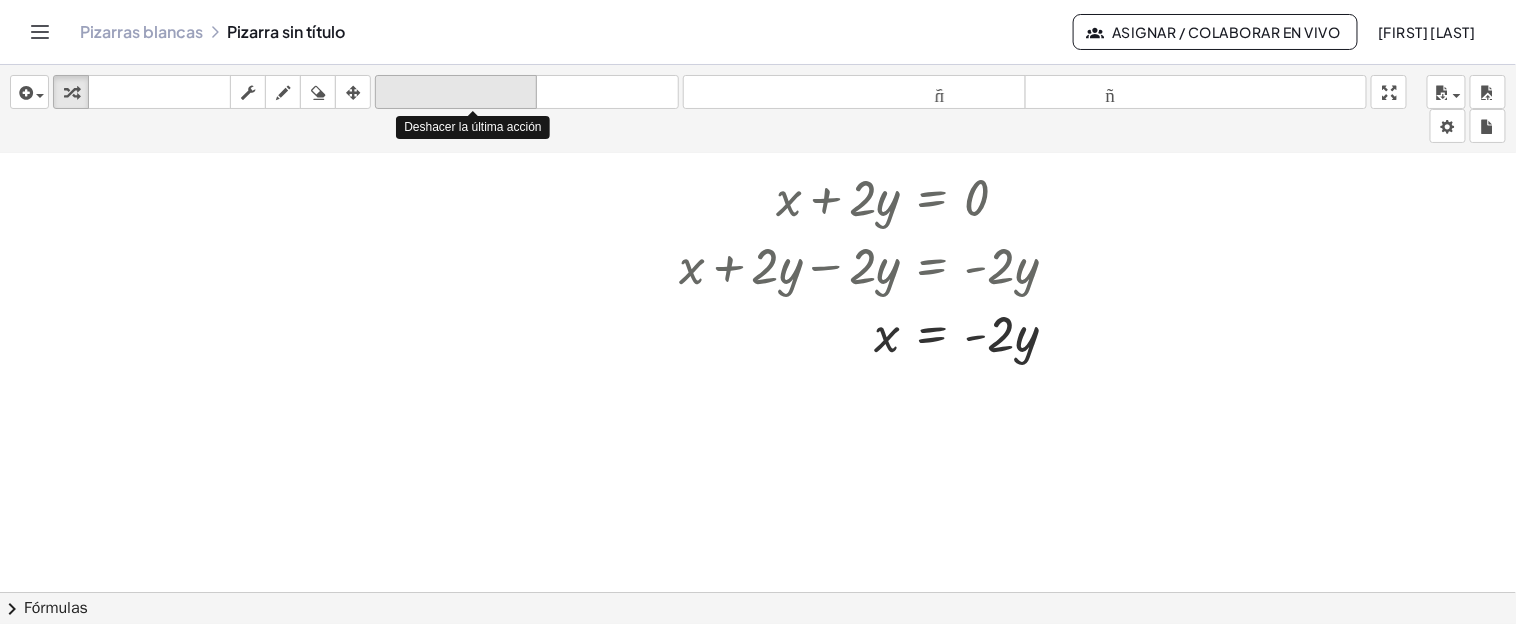 click on "deshacer" at bounding box center (456, 92) 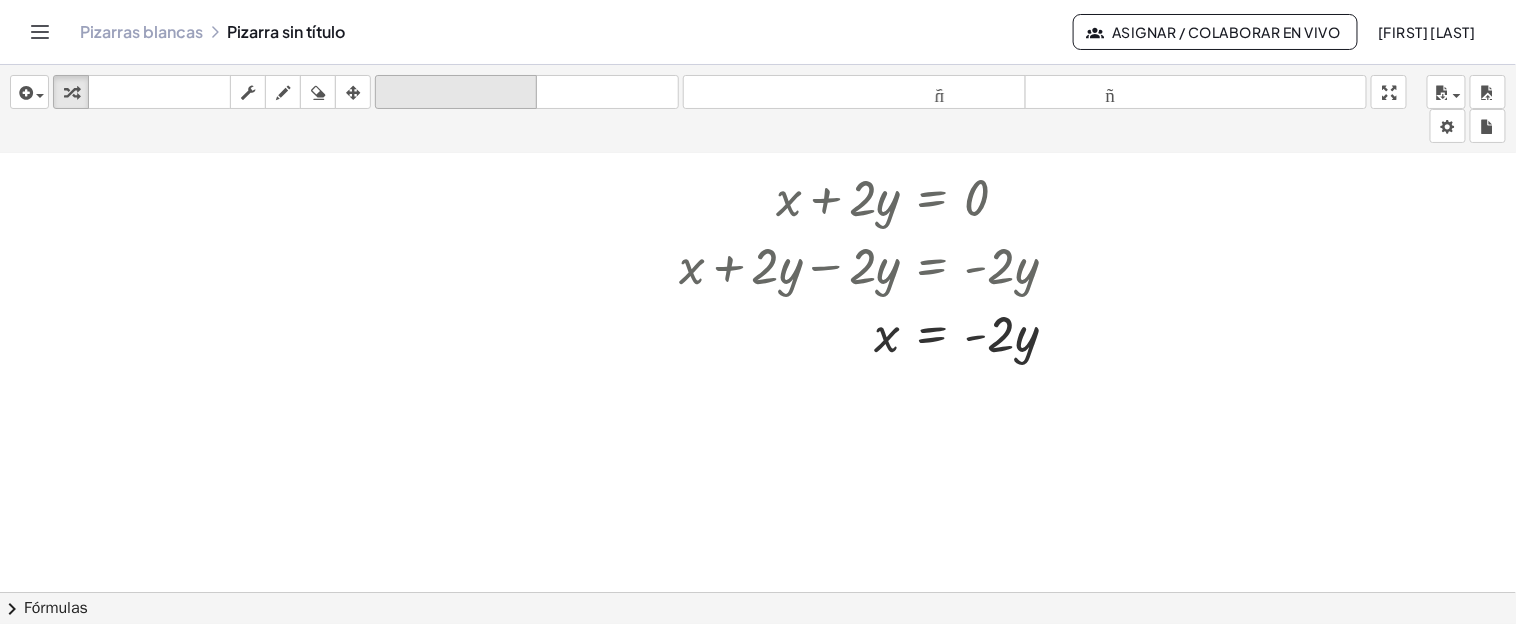 click on "deshacer" at bounding box center (456, 92) 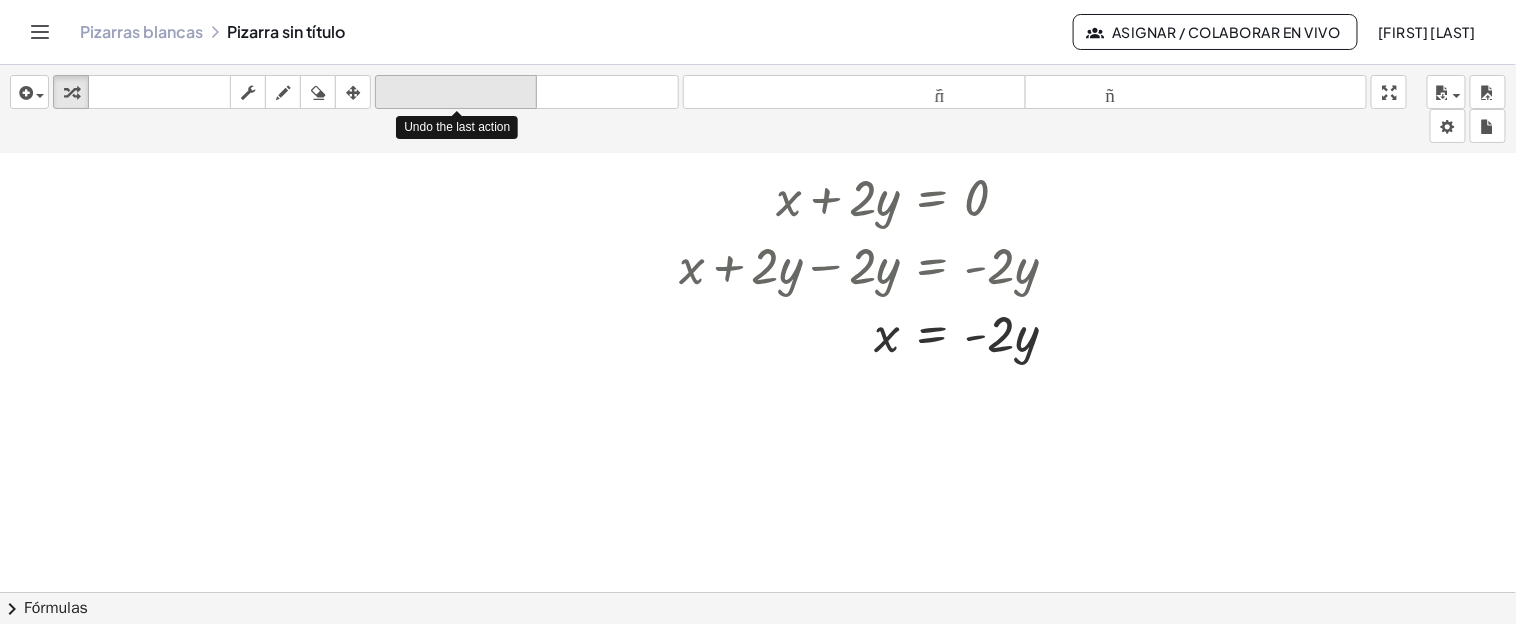 click on "deshacer" at bounding box center (456, 92) 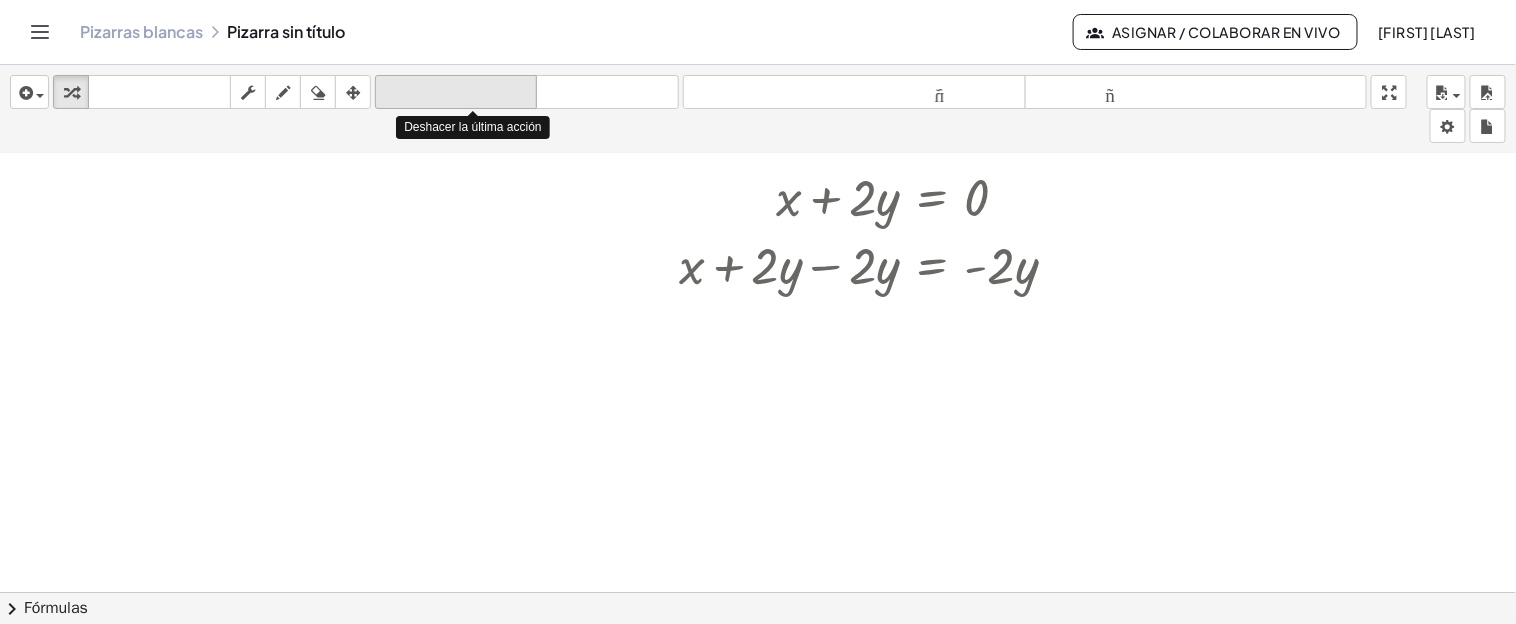 click on "deshacer" at bounding box center [456, 92] 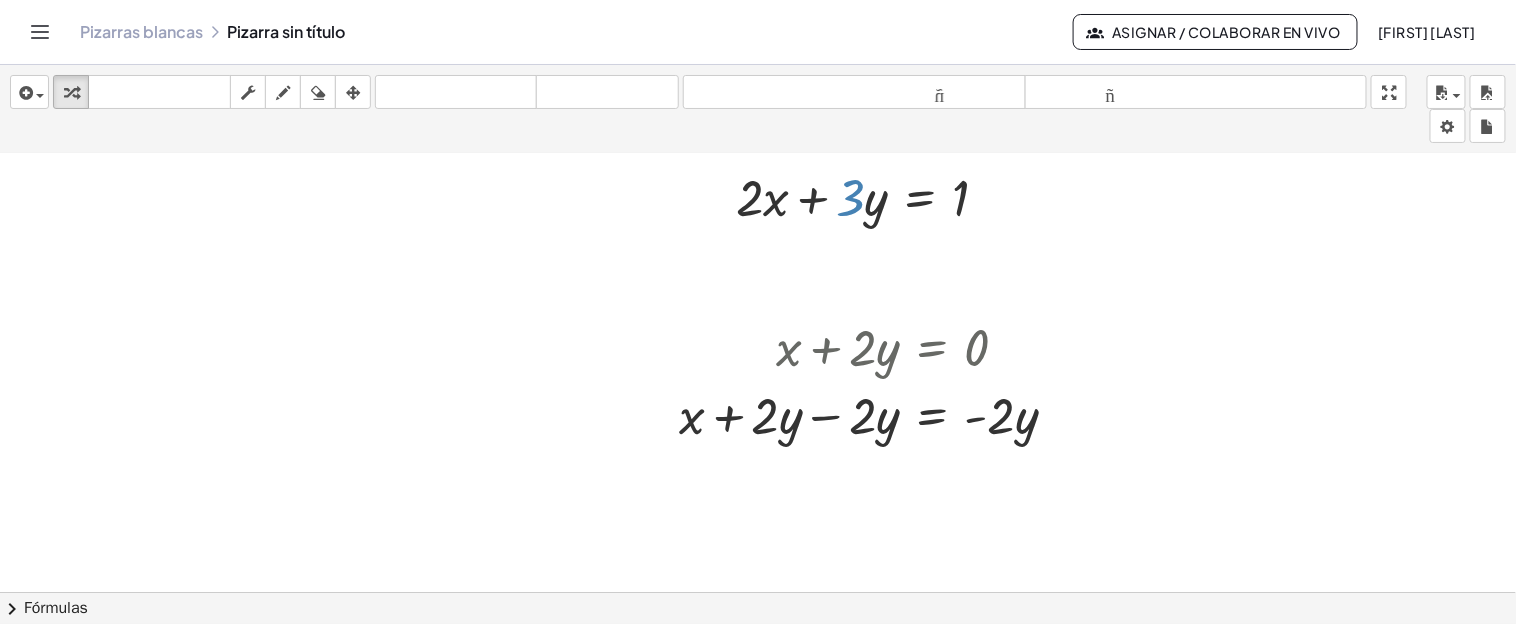 scroll, scrollTop: 570, scrollLeft: 0, axis: vertical 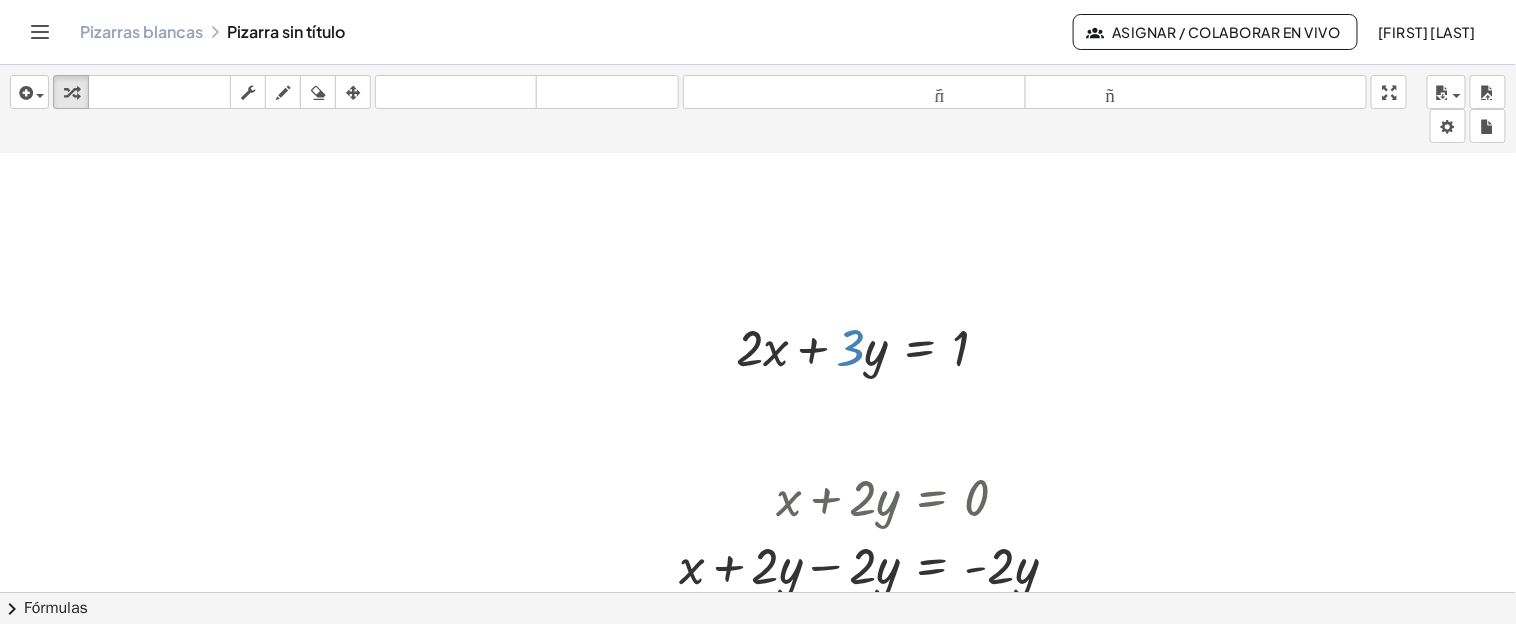 drag, startPoint x: 903, startPoint y: 493, endPoint x: 900, endPoint y: 435, distance: 58.077534 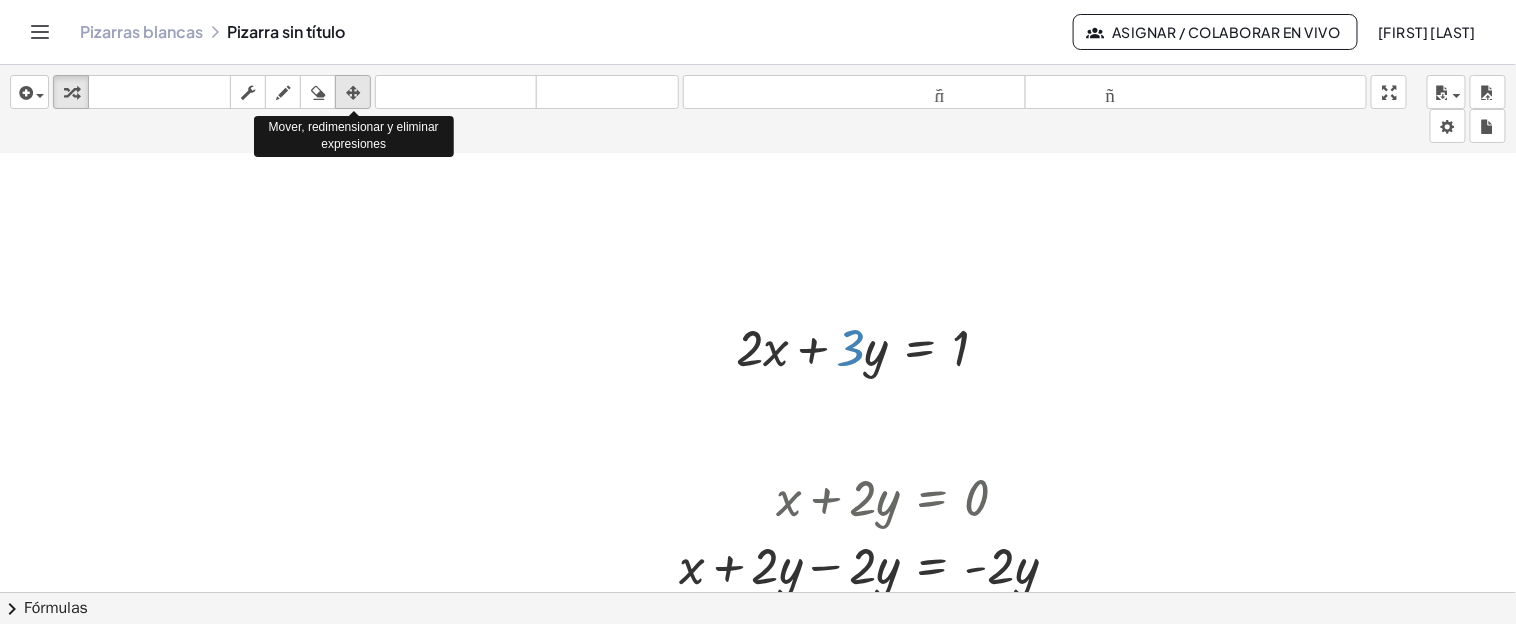 click at bounding box center [353, 93] 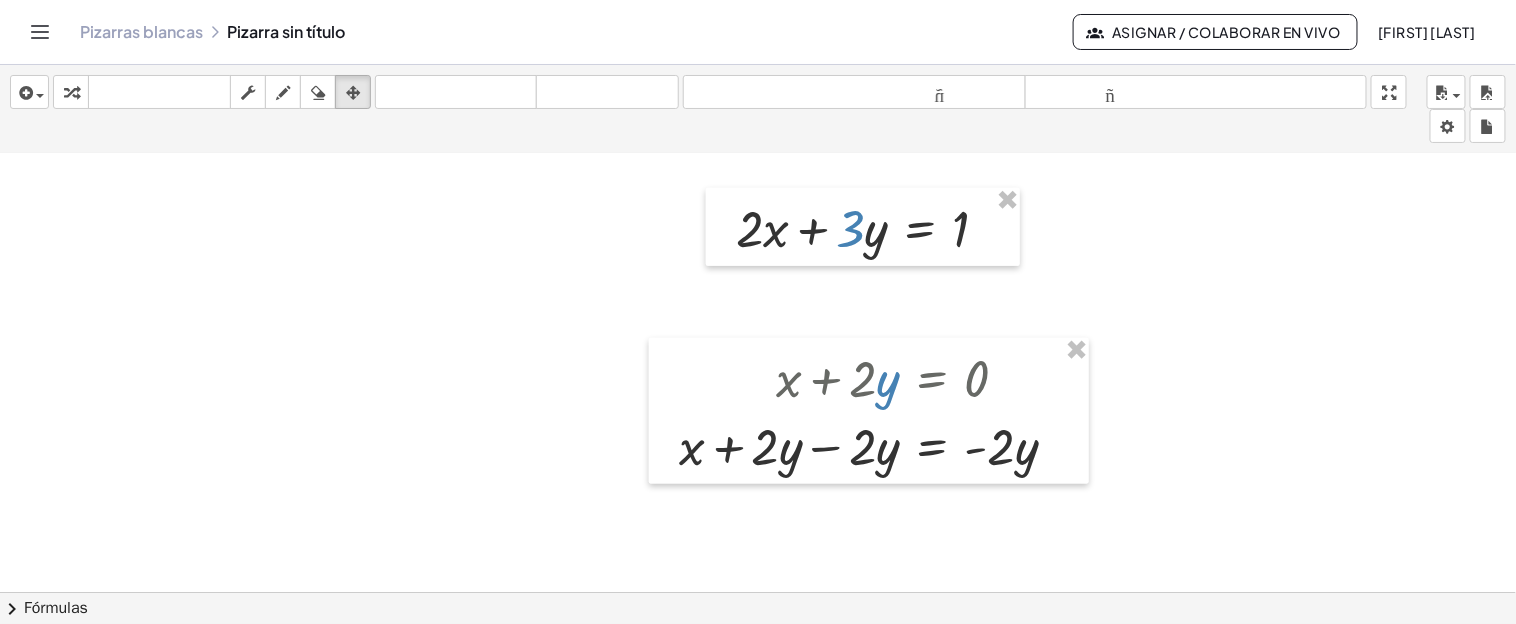 scroll, scrollTop: 720, scrollLeft: 0, axis: vertical 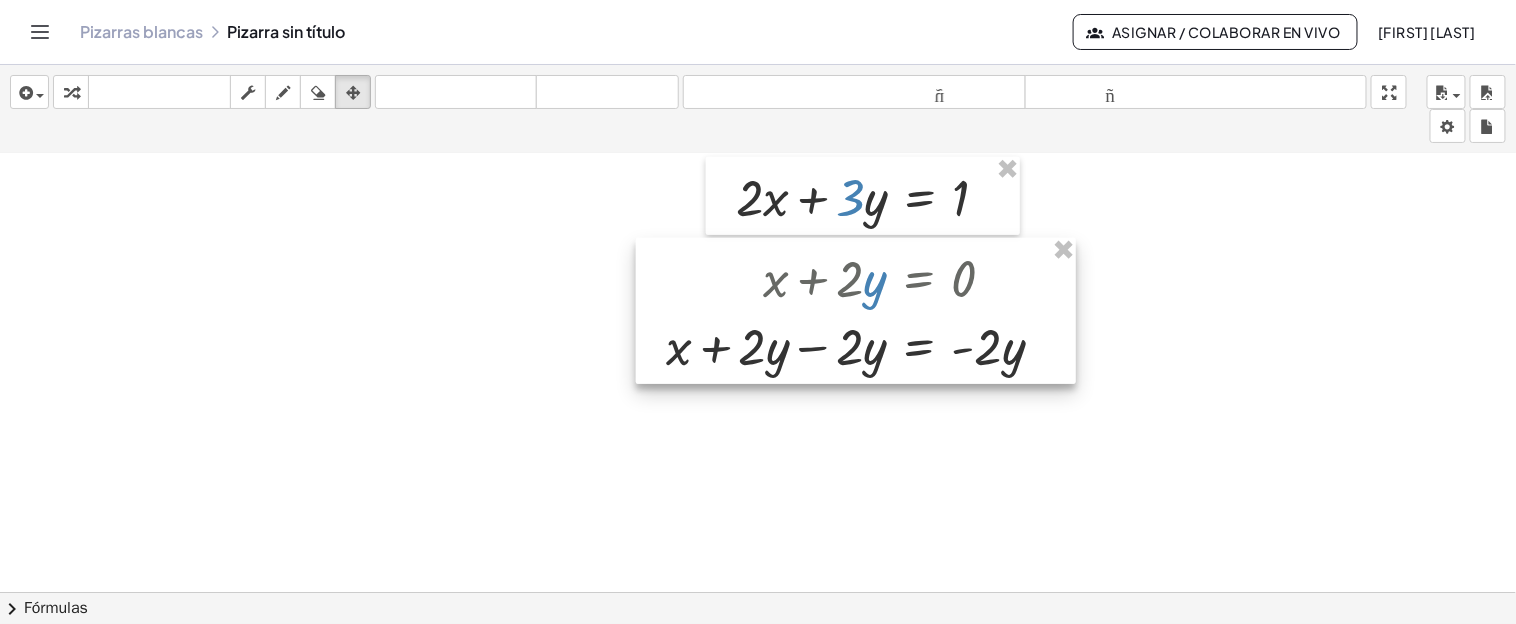 drag, startPoint x: 889, startPoint y: 363, endPoint x: 873, endPoint y: 298, distance: 66.94027 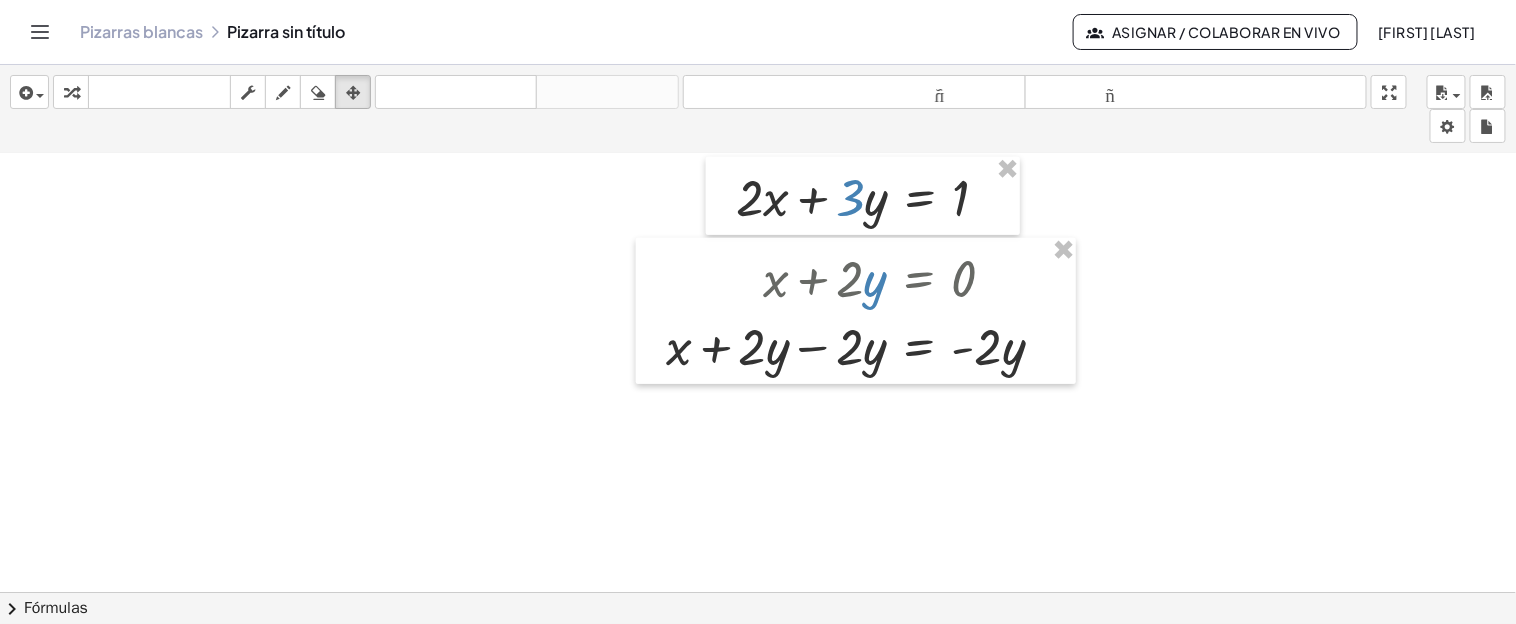 click at bounding box center (758, 93) 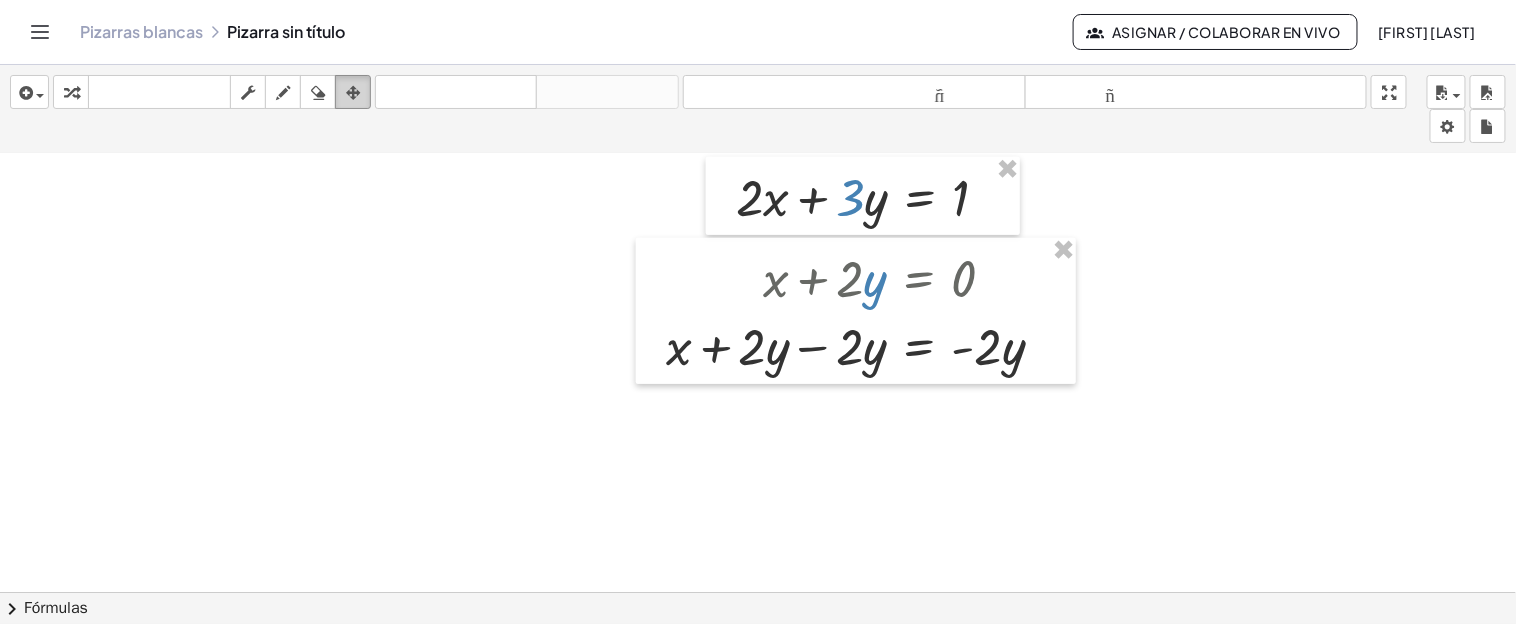 click at bounding box center [353, 93] 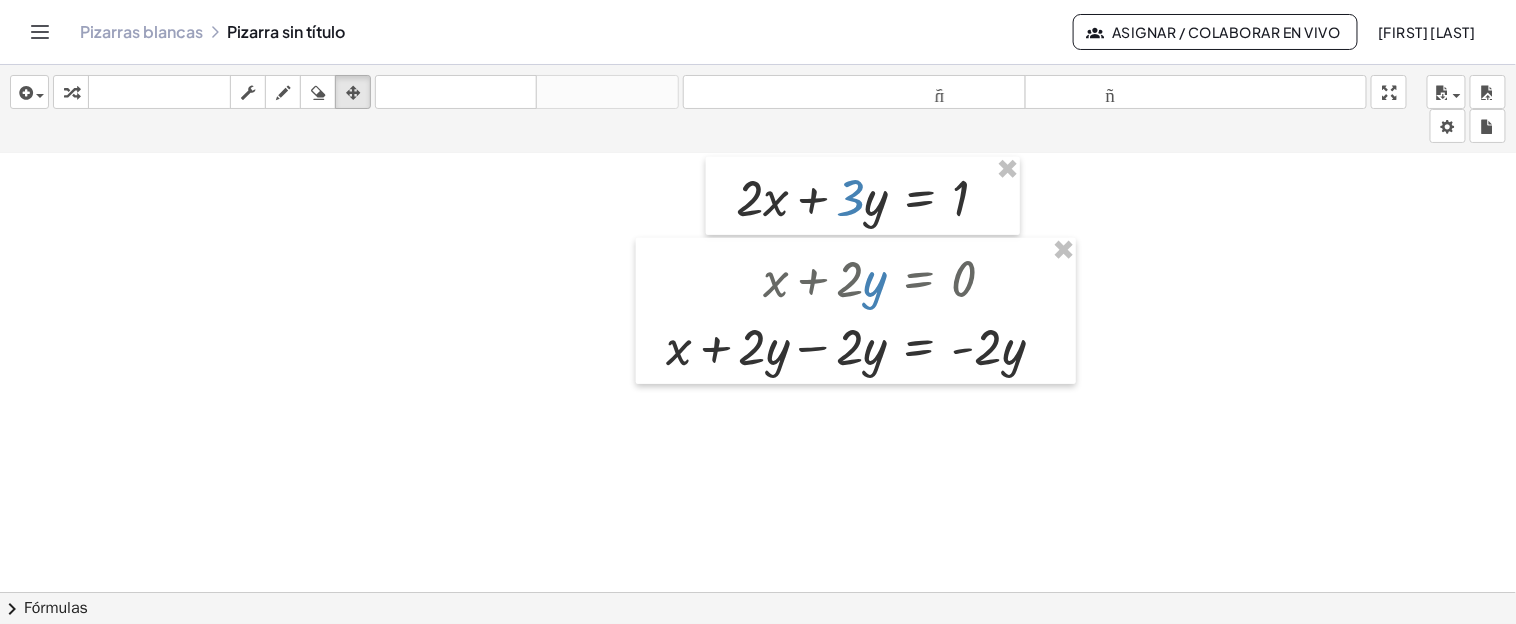 click at bounding box center (758, 93) 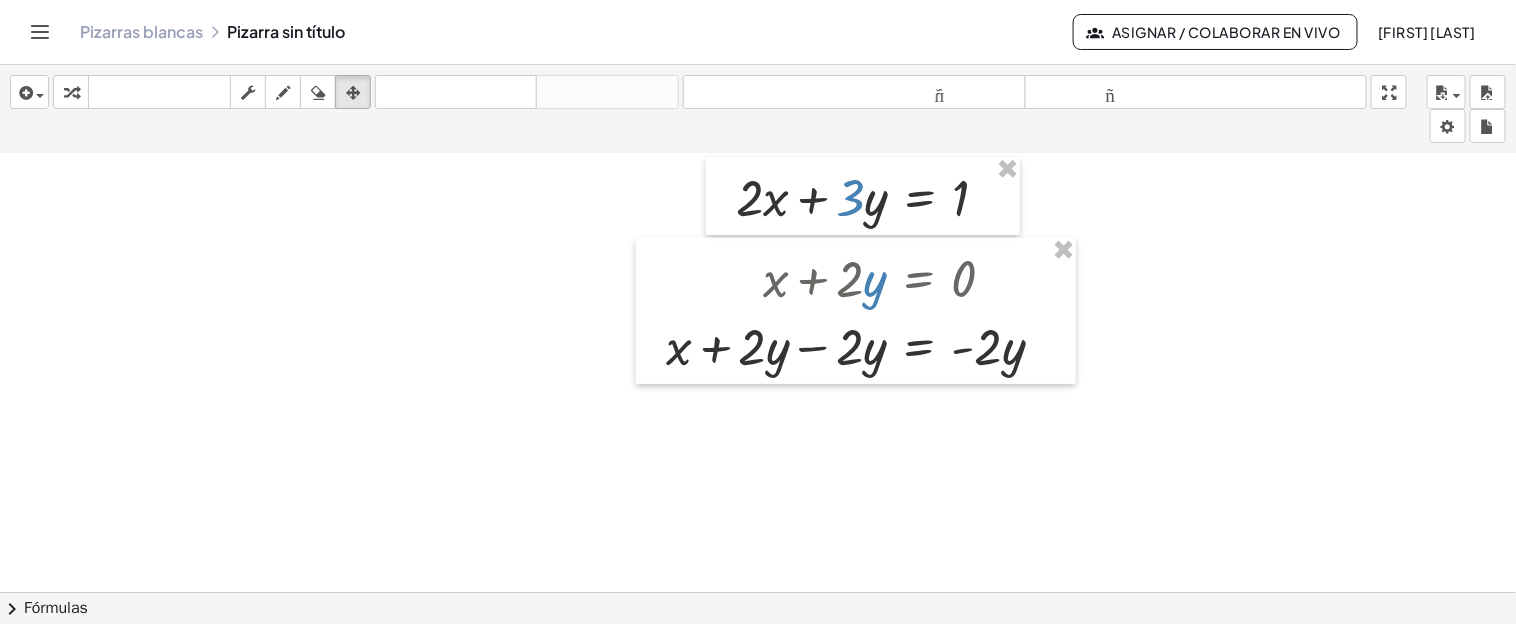 click at bounding box center (758, 93) 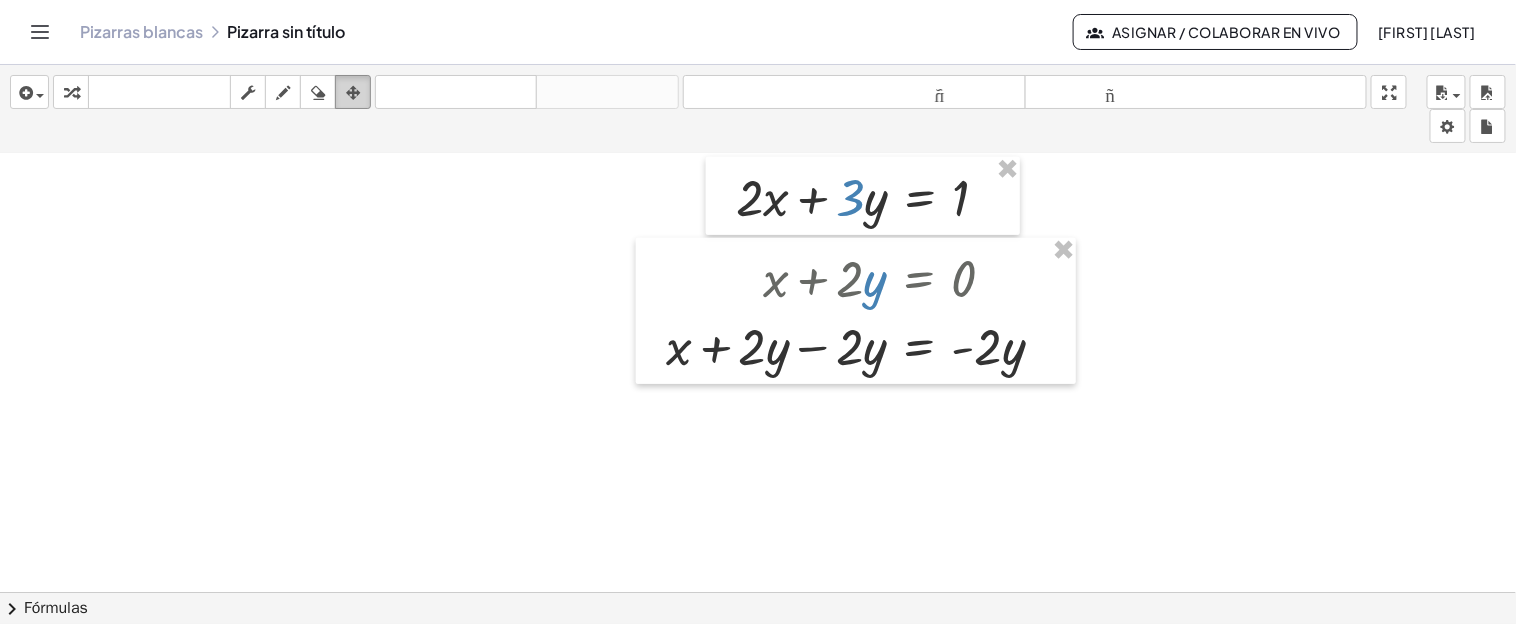 click at bounding box center (353, 93) 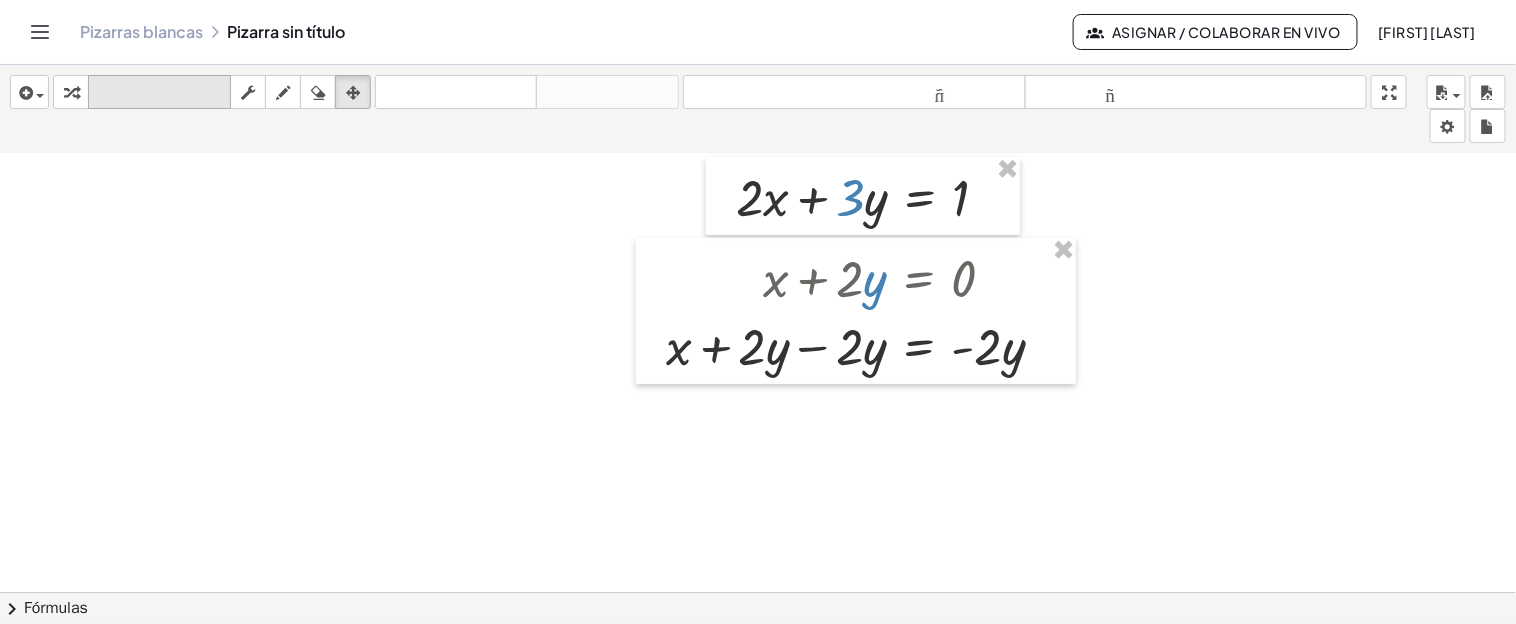 click on "teclado" at bounding box center [159, 92] 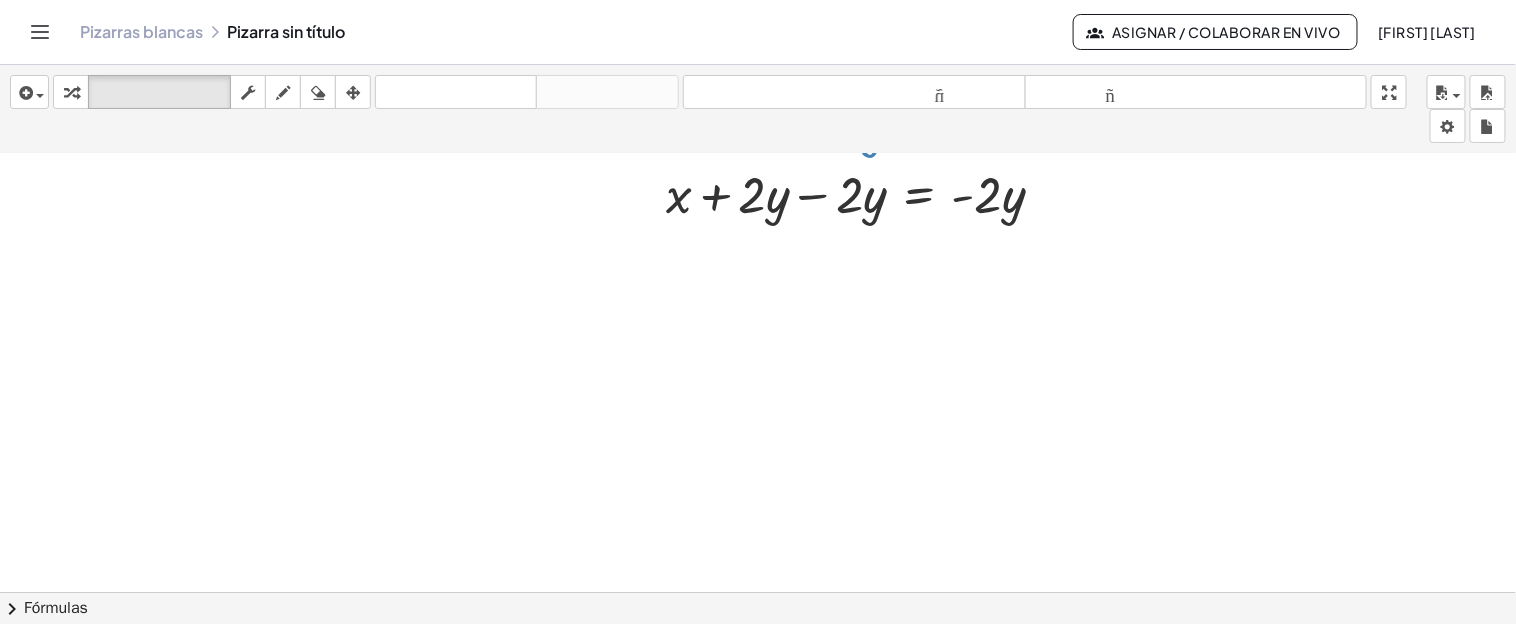 scroll, scrollTop: 880, scrollLeft: 0, axis: vertical 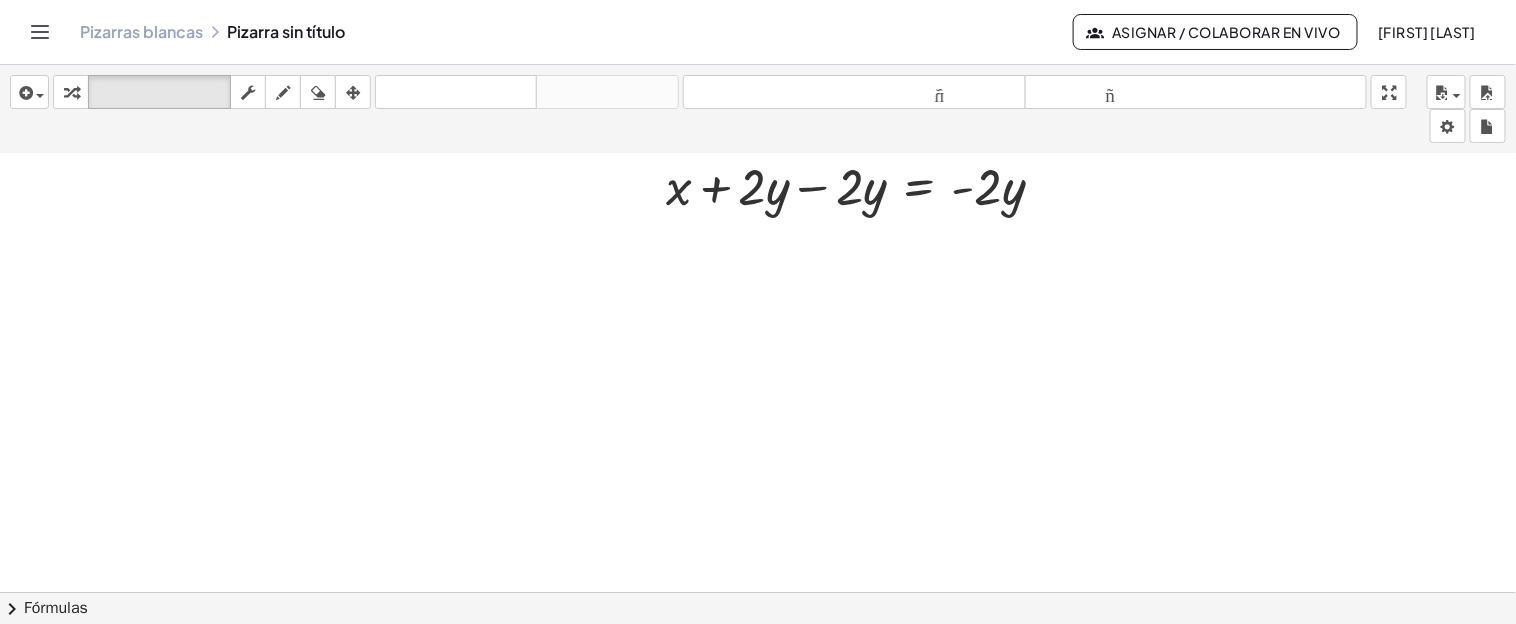 click at bounding box center [758, 153] 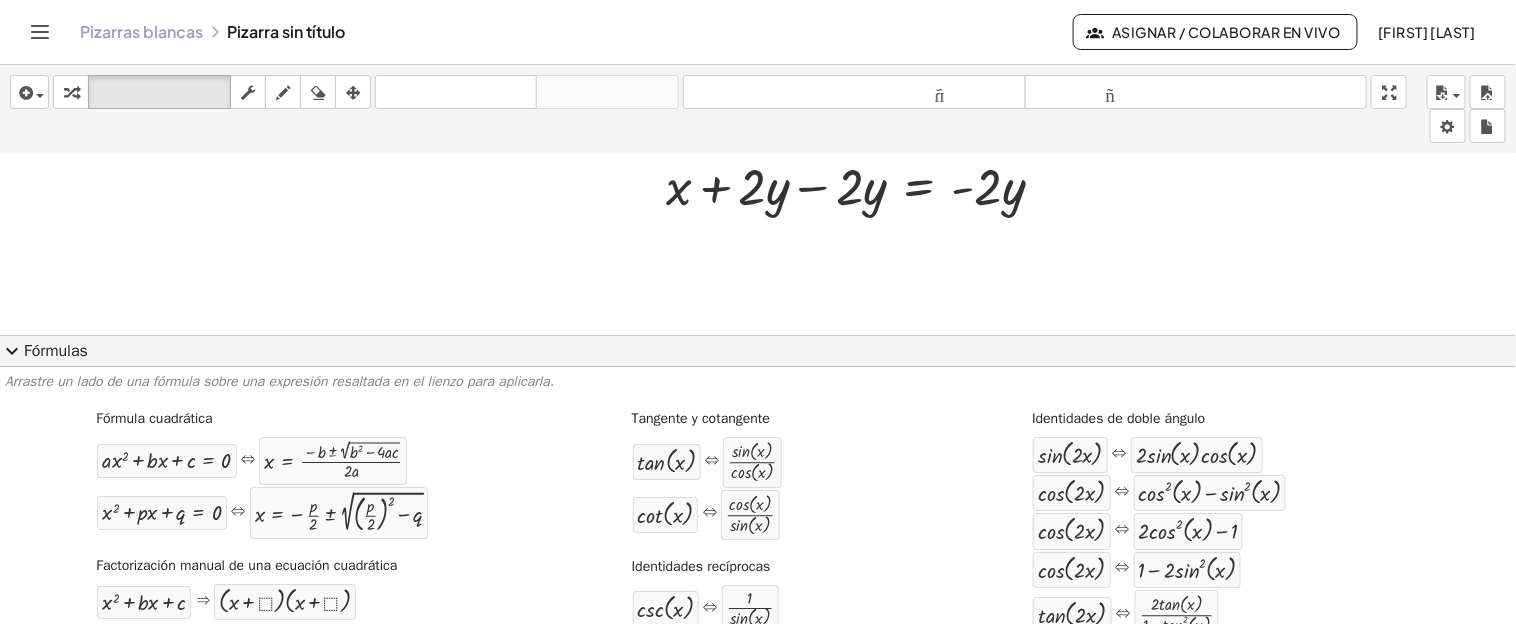 click at bounding box center [758, 153] 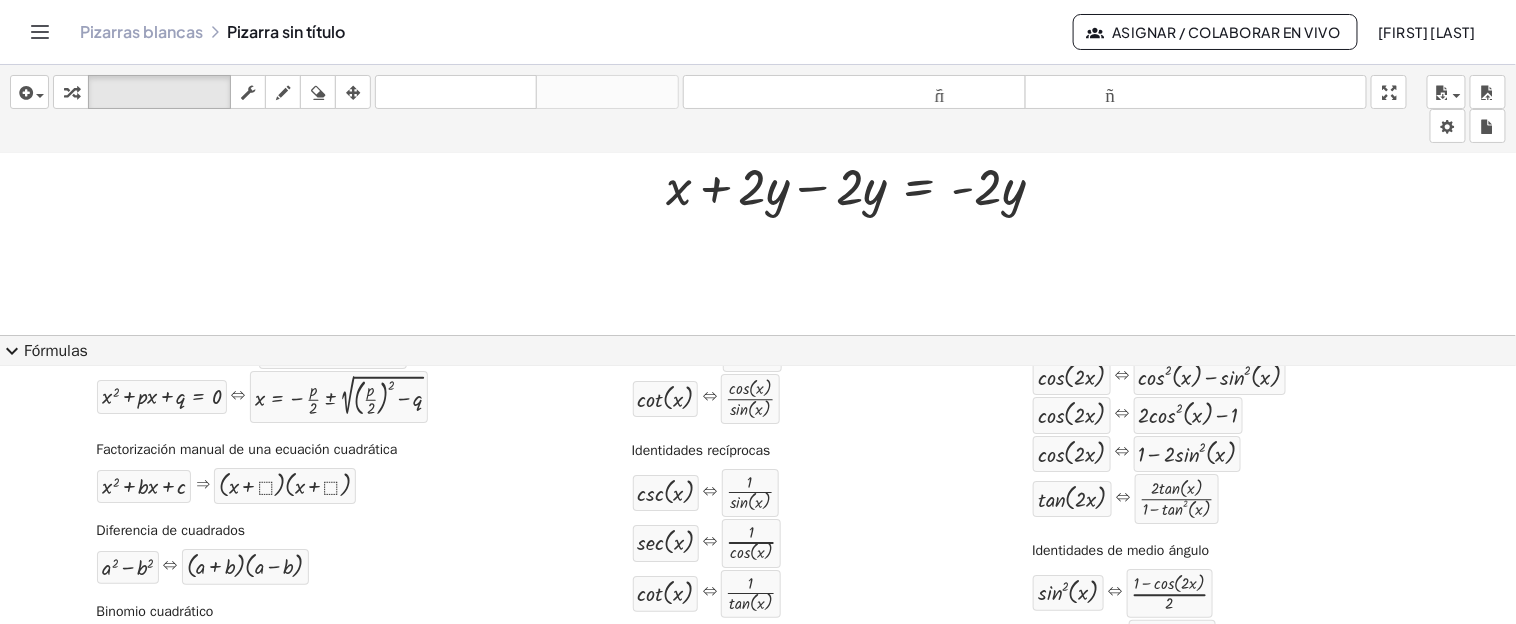 scroll, scrollTop: 150, scrollLeft: 0, axis: vertical 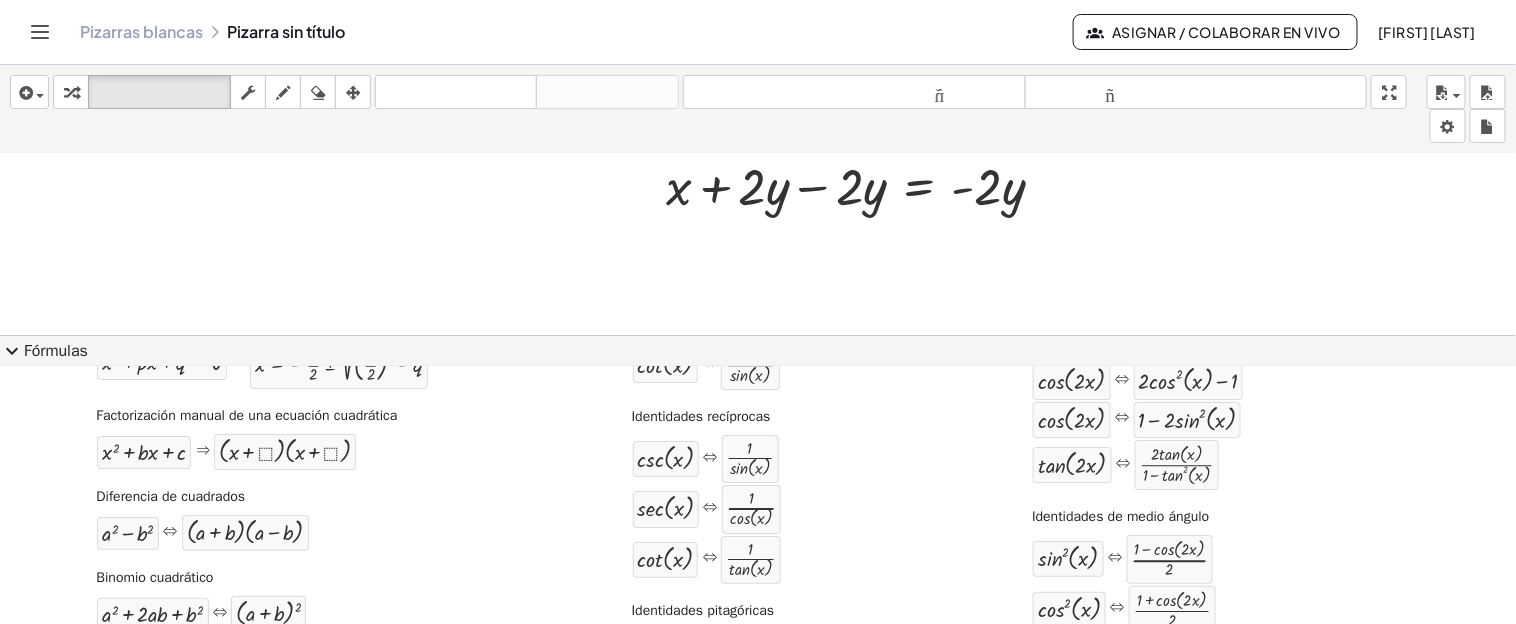 click on "Factorización manual de una ecuación cuadrática" at bounding box center (246, 415) 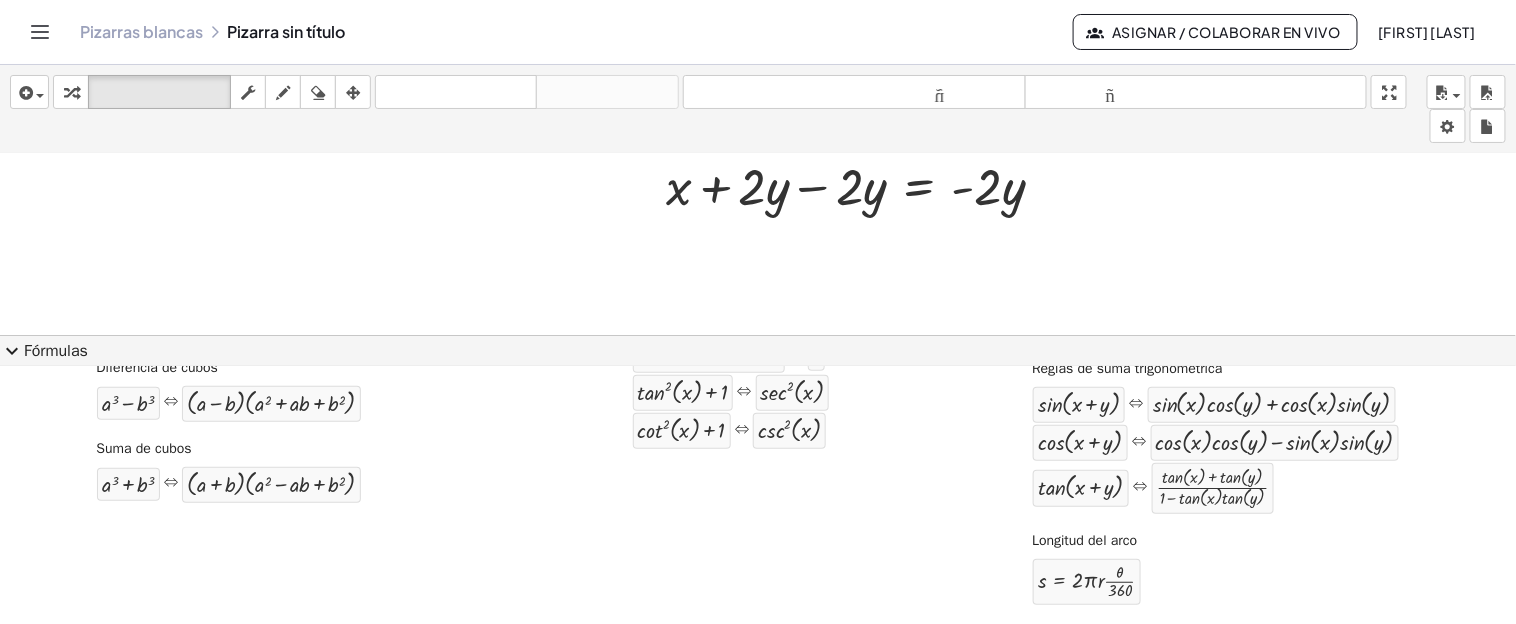 scroll, scrollTop: 292, scrollLeft: 0, axis: vertical 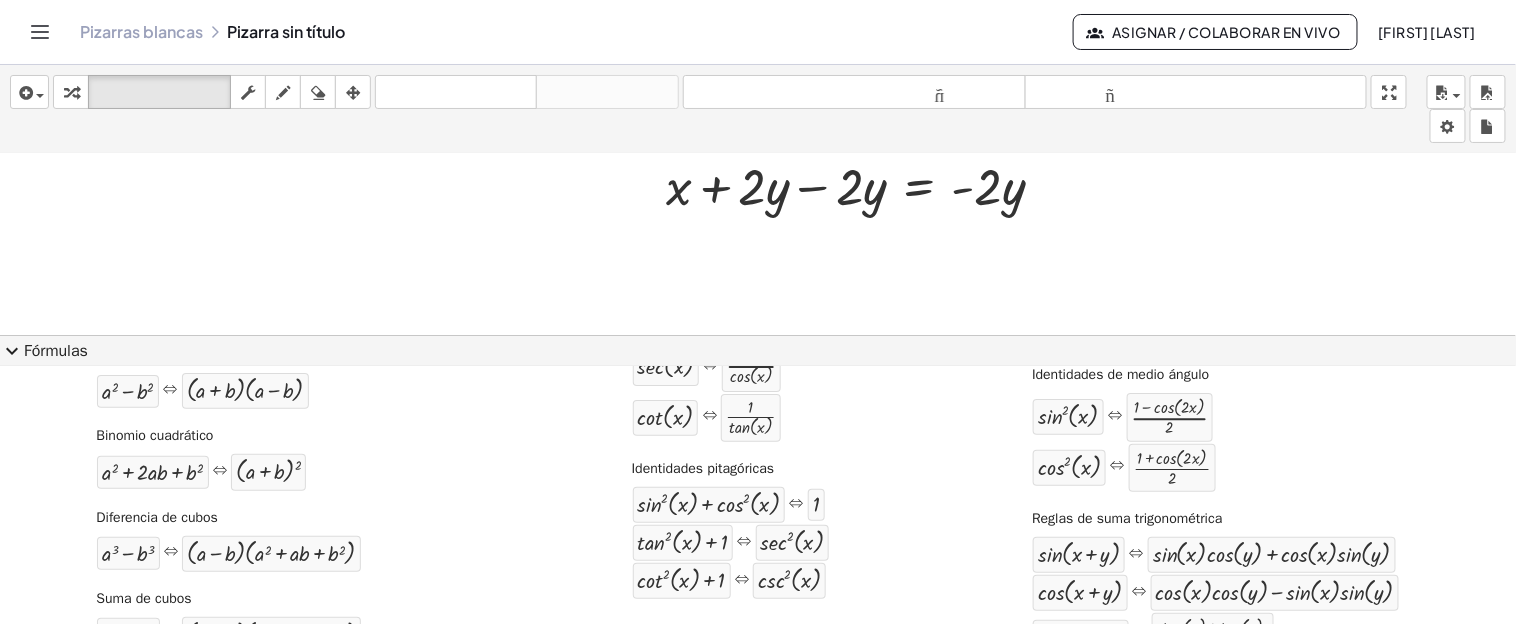 click on "Binomio cuadrático" at bounding box center (154, 435) 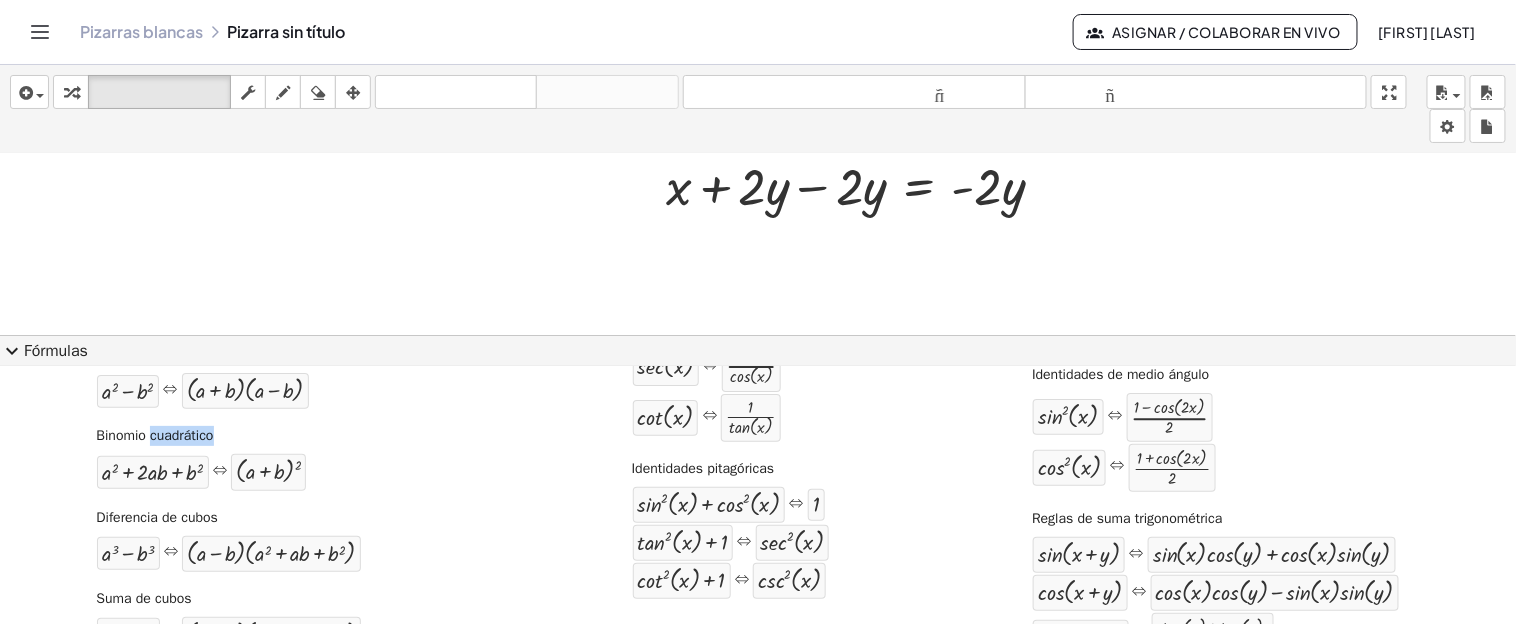 click on "Binomio cuadrático" at bounding box center [154, 435] 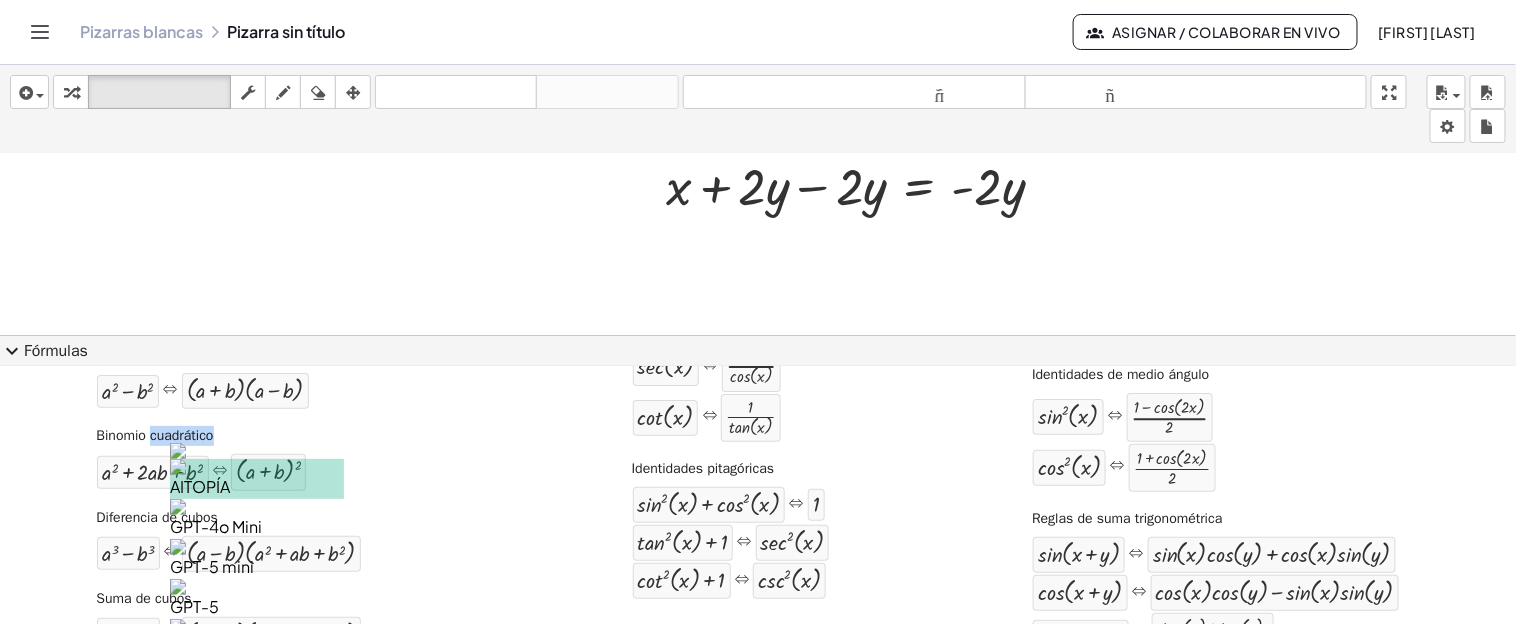 click on "Fórmula cuadrática
+ · a · x 2 + · b · x + c = 0
⇔
x = · ( − b ± 2 √ ( + b 2 − · 4 · a · c ) ) · 2 · a
+ x 2 + · p · x + q = 0
⇔
x = − · p · 2 ± 2 √ ( + ( · p · 2 ) 2 − q )
Factorización manual de una ecuación cuadrática
+ x 2 + · b · x + c
⇒
· ( + x + ⬚ ) · ( + x + ⬚ )
Diferencia de cuadrados
+ a 2 − b 2
⇔
· ( + a + b ) · ( + a − b )
Binomio cuadrático +" at bounding box center [758, 440] 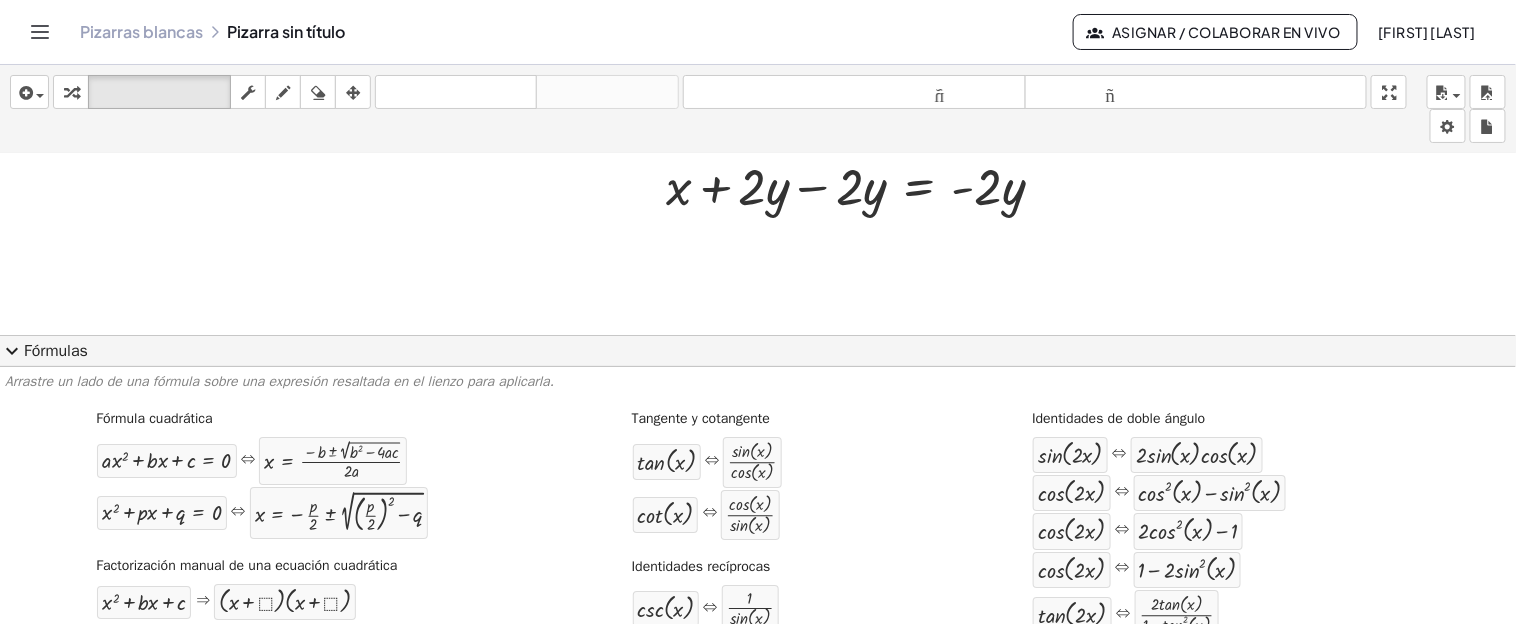 scroll, scrollTop: 150, scrollLeft: 0, axis: vertical 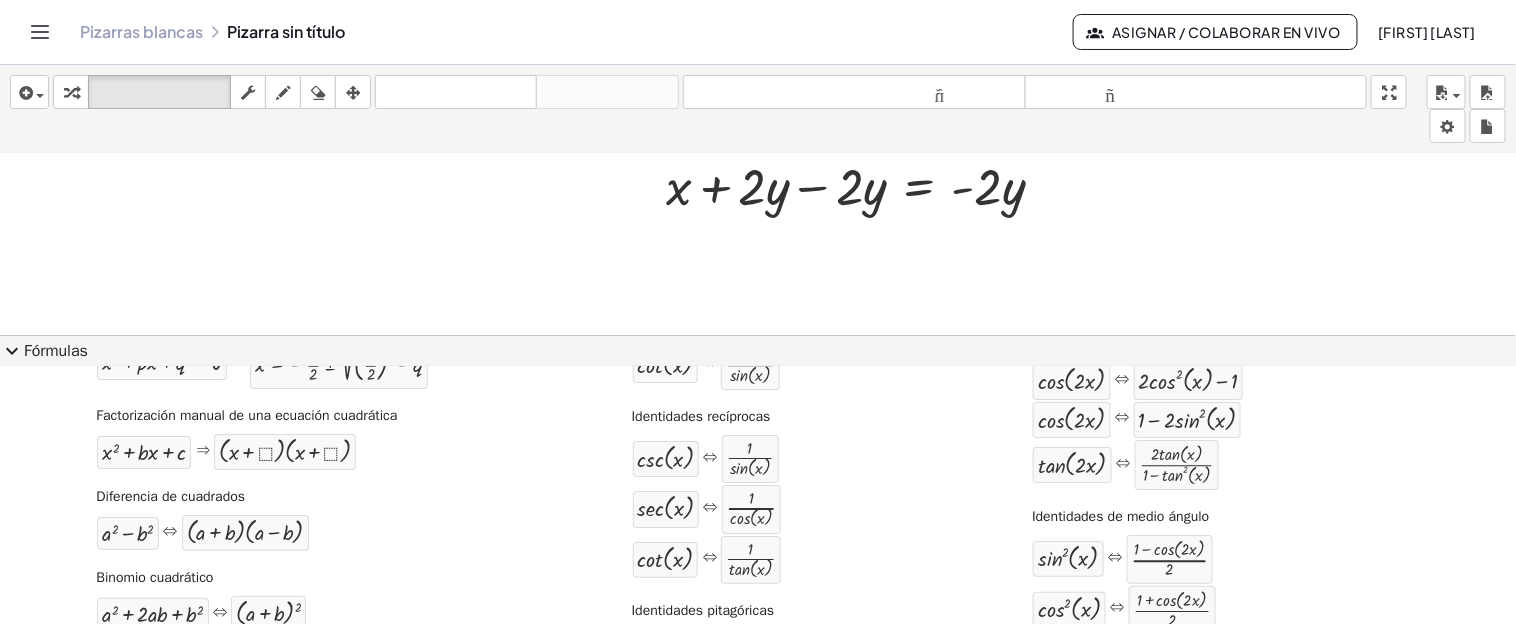 click on "Factorización manual de una ecuación cuadrática" at bounding box center (246, 415) 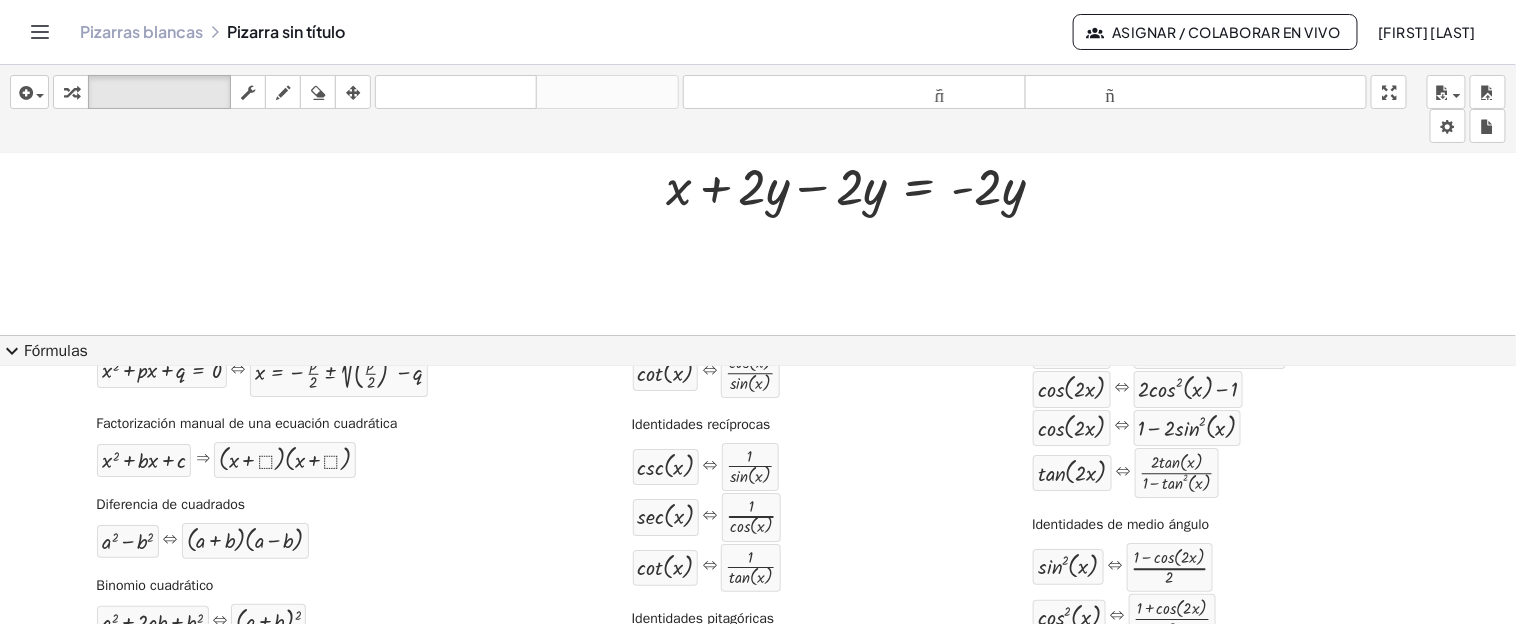 scroll, scrollTop: 0, scrollLeft: 0, axis: both 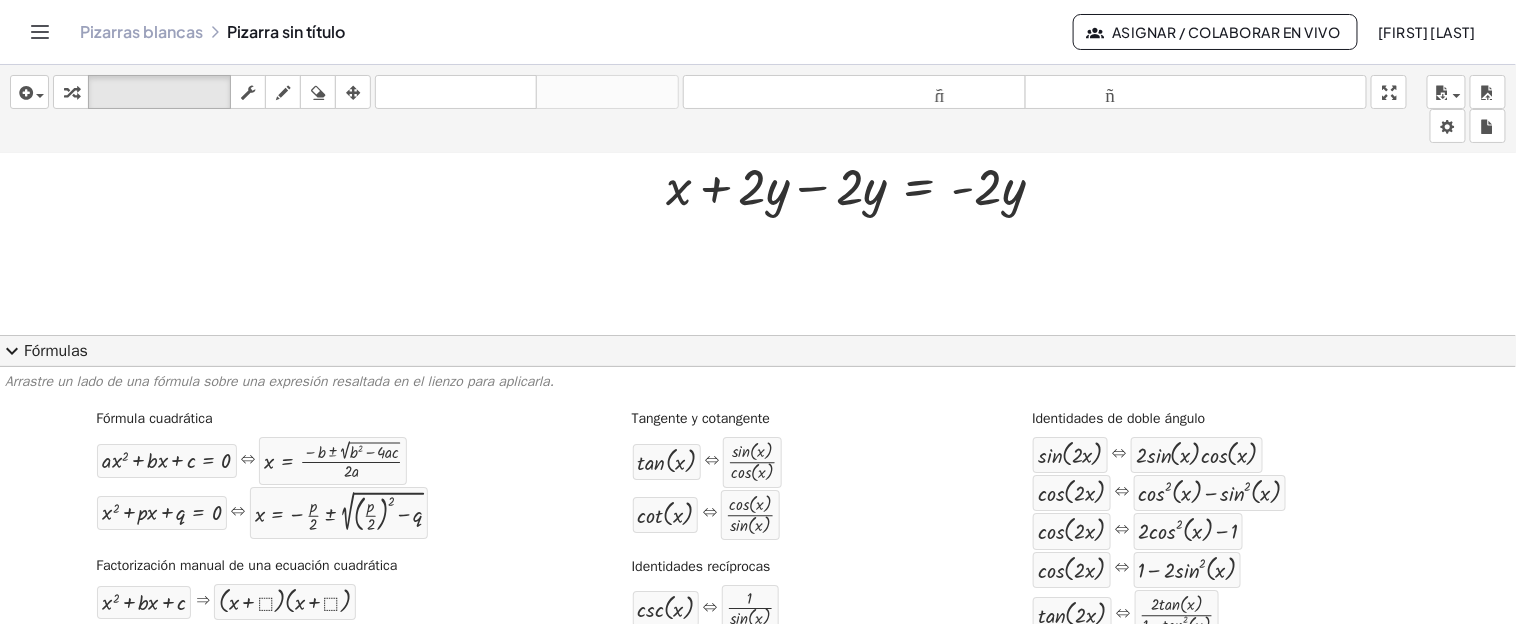 click on "Fórmula cuadrática" at bounding box center (154, 418) 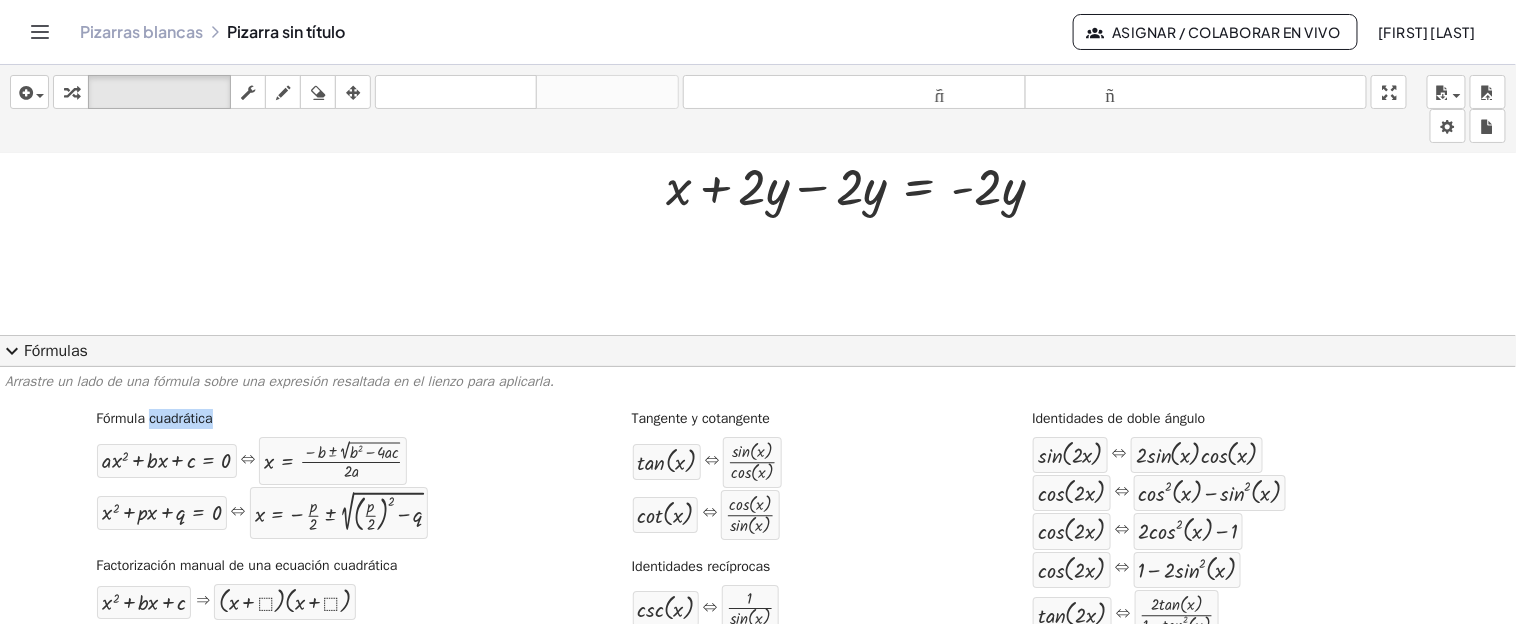 click on "Fórmula cuadrática" at bounding box center [154, 418] 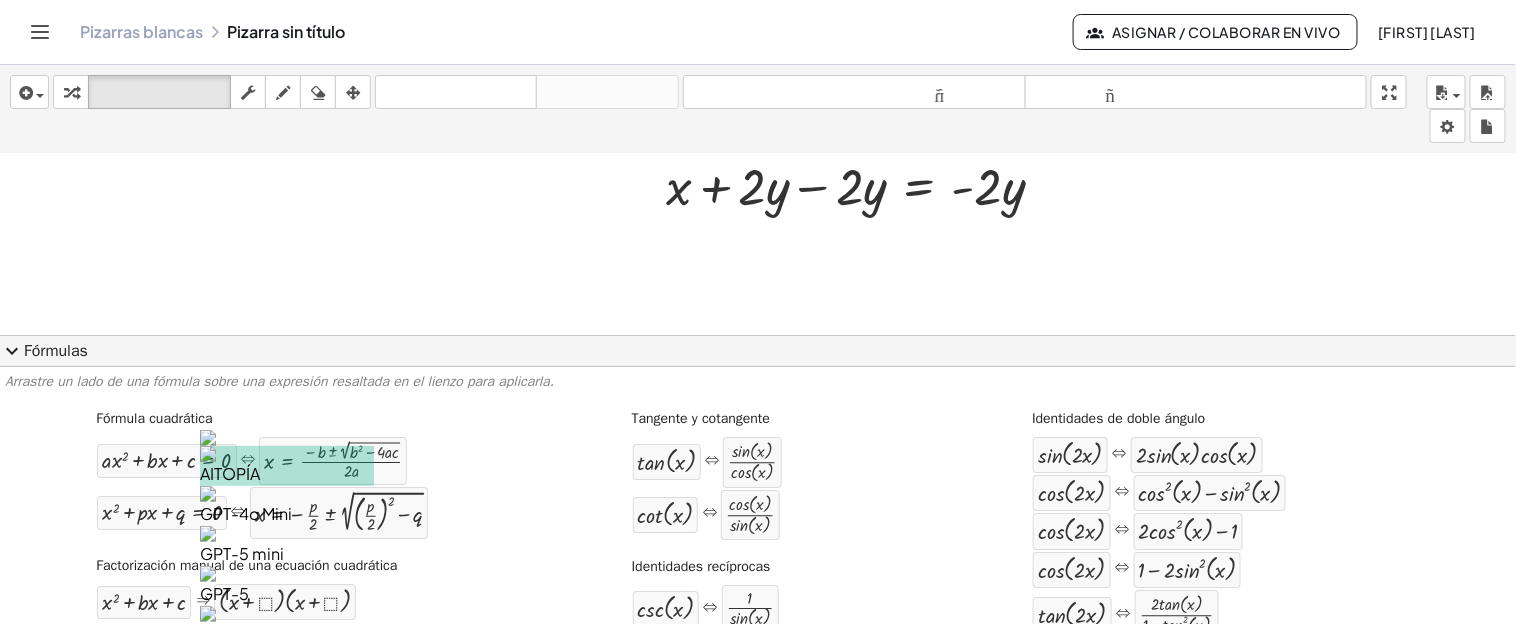 click on "Fórmula cuadrática" at bounding box center (154, 418) 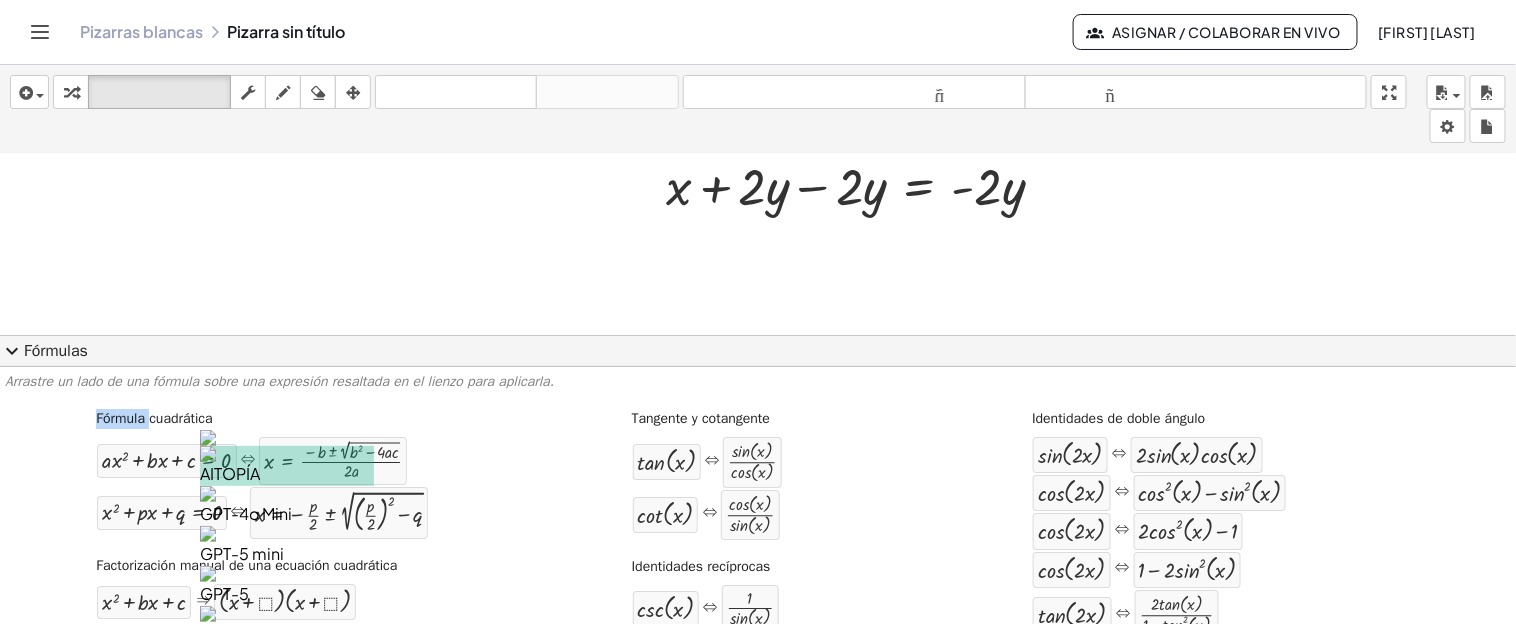 click on "Fórmula cuadrática" at bounding box center [154, 418] 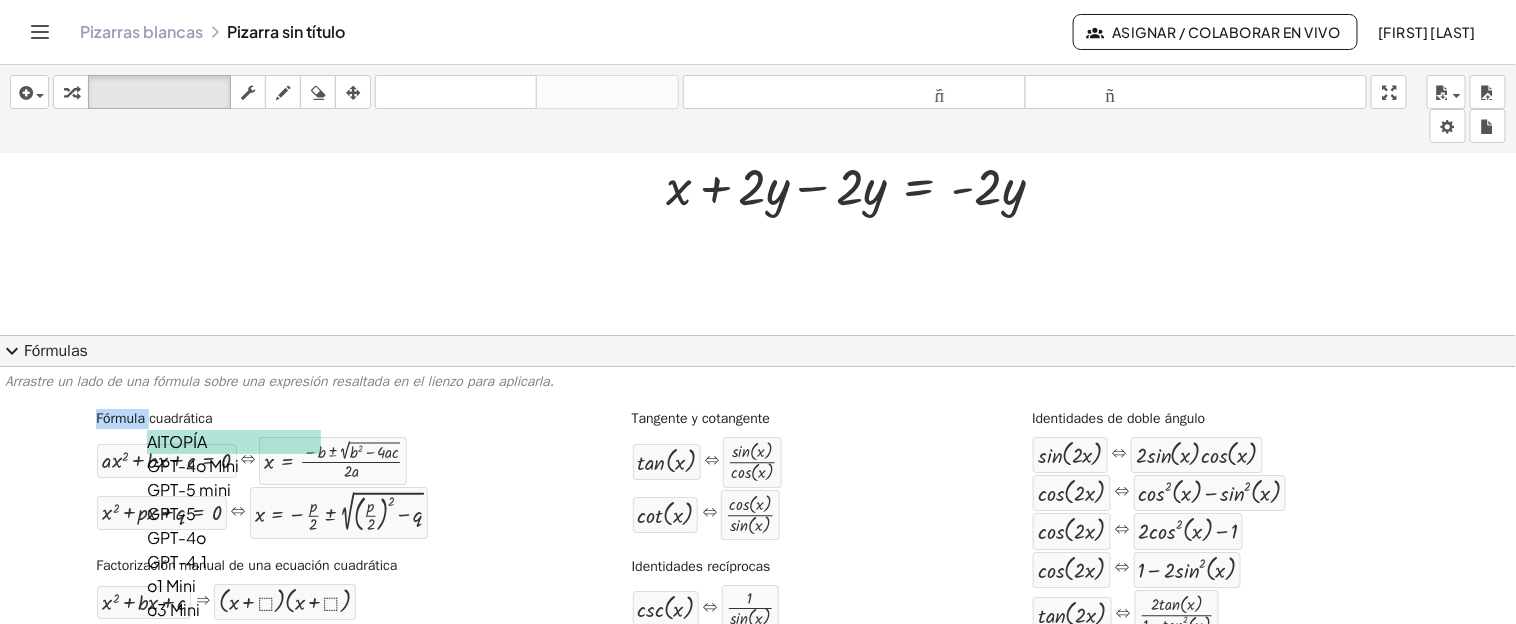 click on "Factorización manual de una ecuación cuadrática" at bounding box center (246, 565) 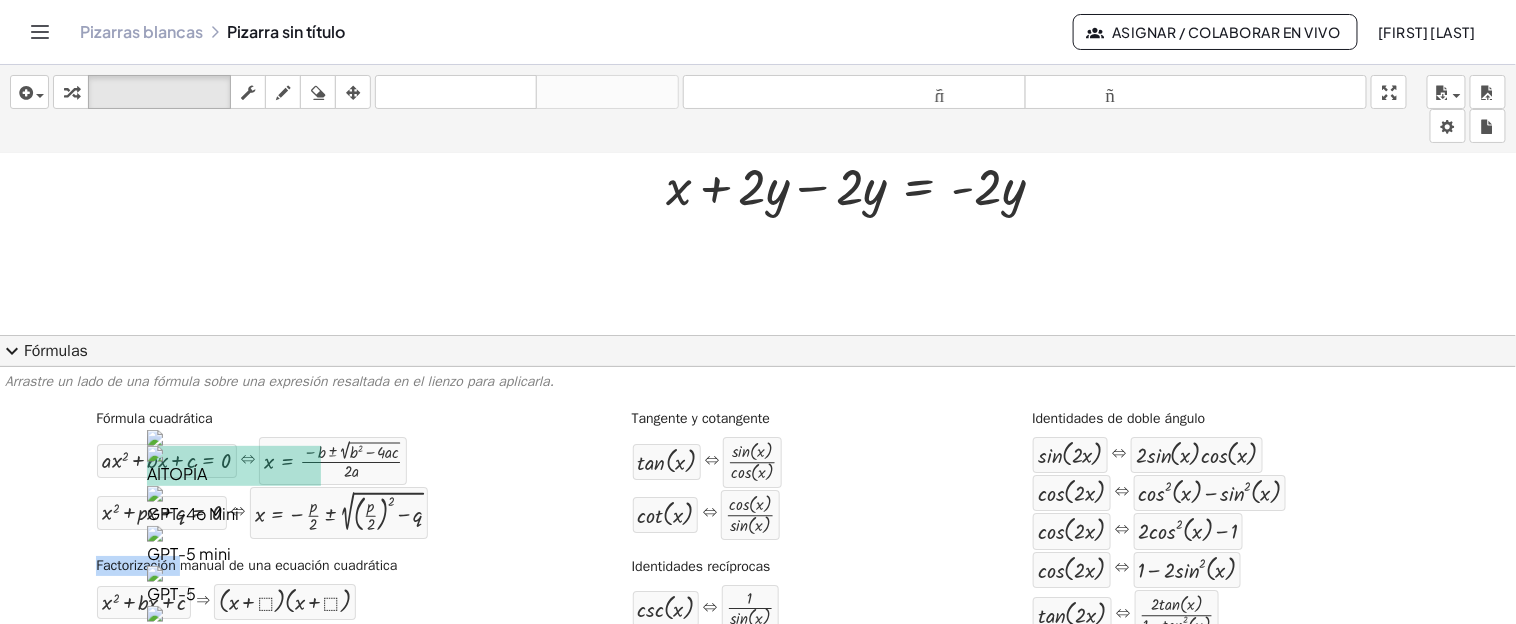 click on "Factorización manual de una ecuación cuadrática" at bounding box center [246, 565] 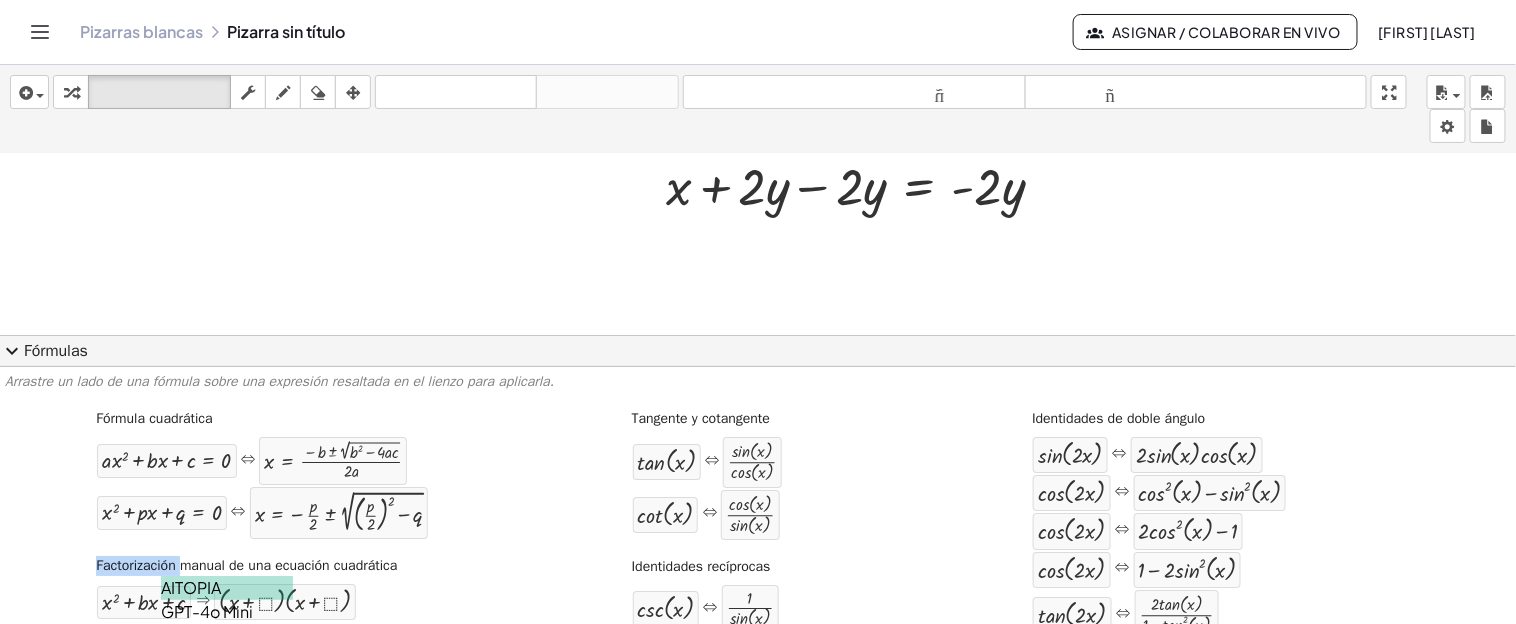 click on "Factorización manual de una ecuación cuadrática" at bounding box center [246, 565] 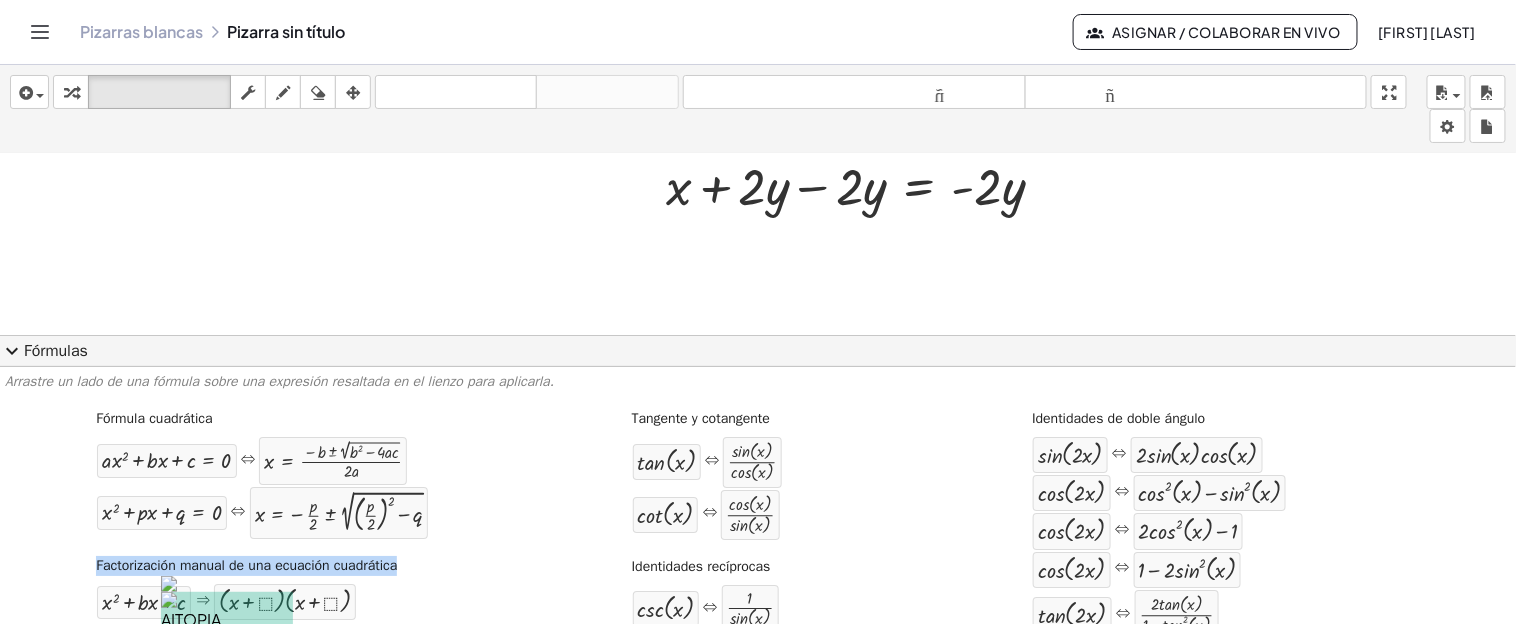 click on "Factorización manual de una ecuación cuadrática" at bounding box center (246, 565) 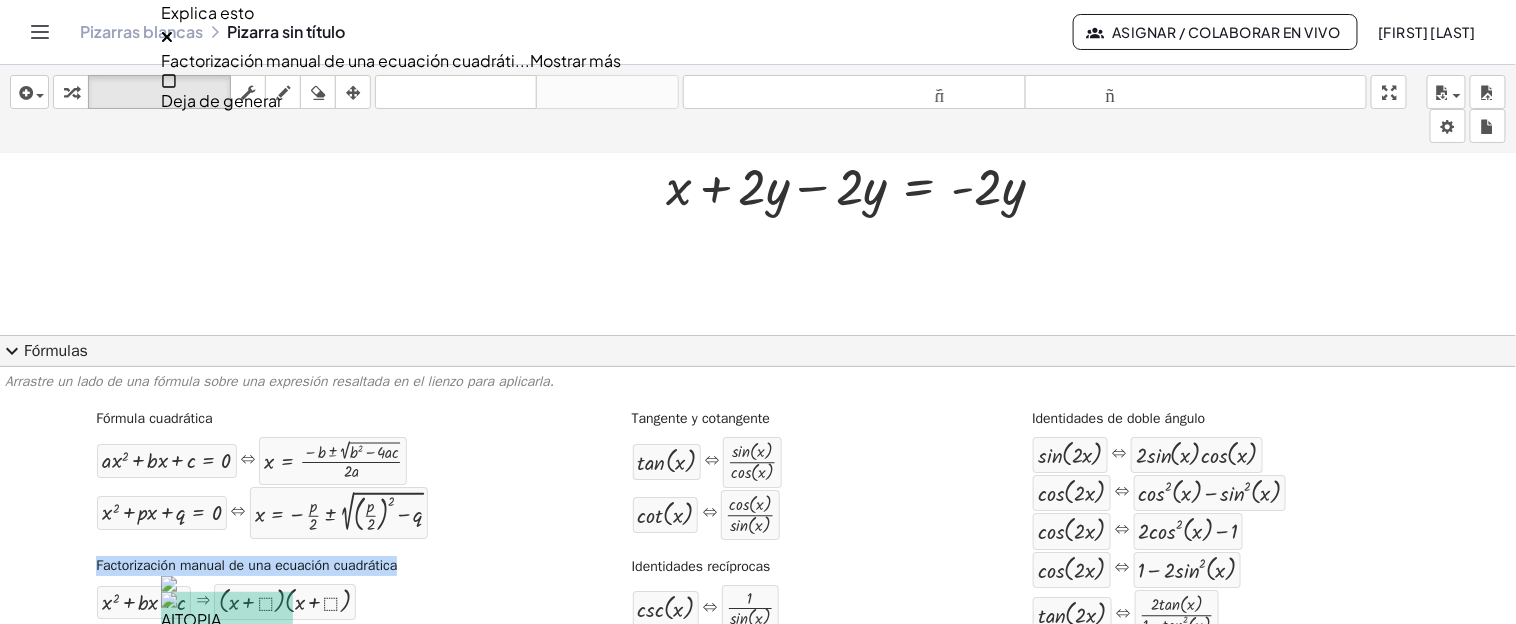 scroll, scrollTop: 125, scrollLeft: 0, axis: vertical 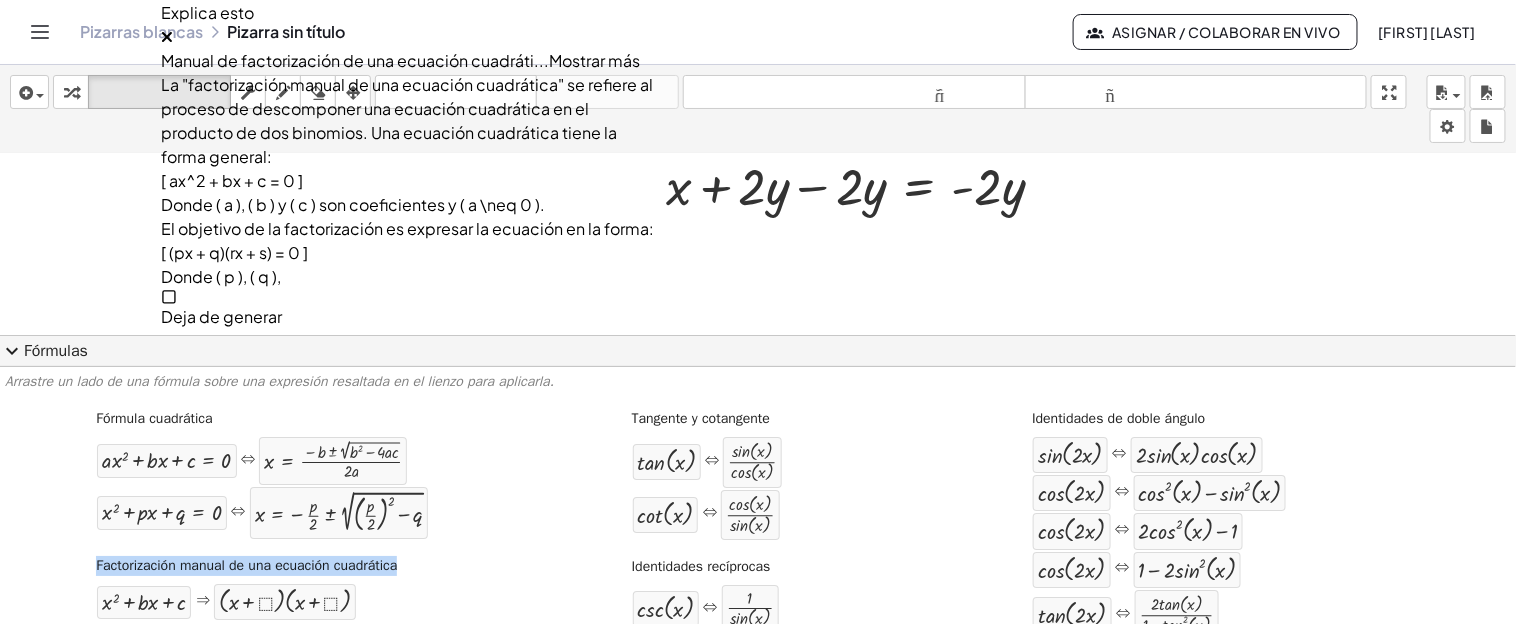 click at bounding box center (167, 37) 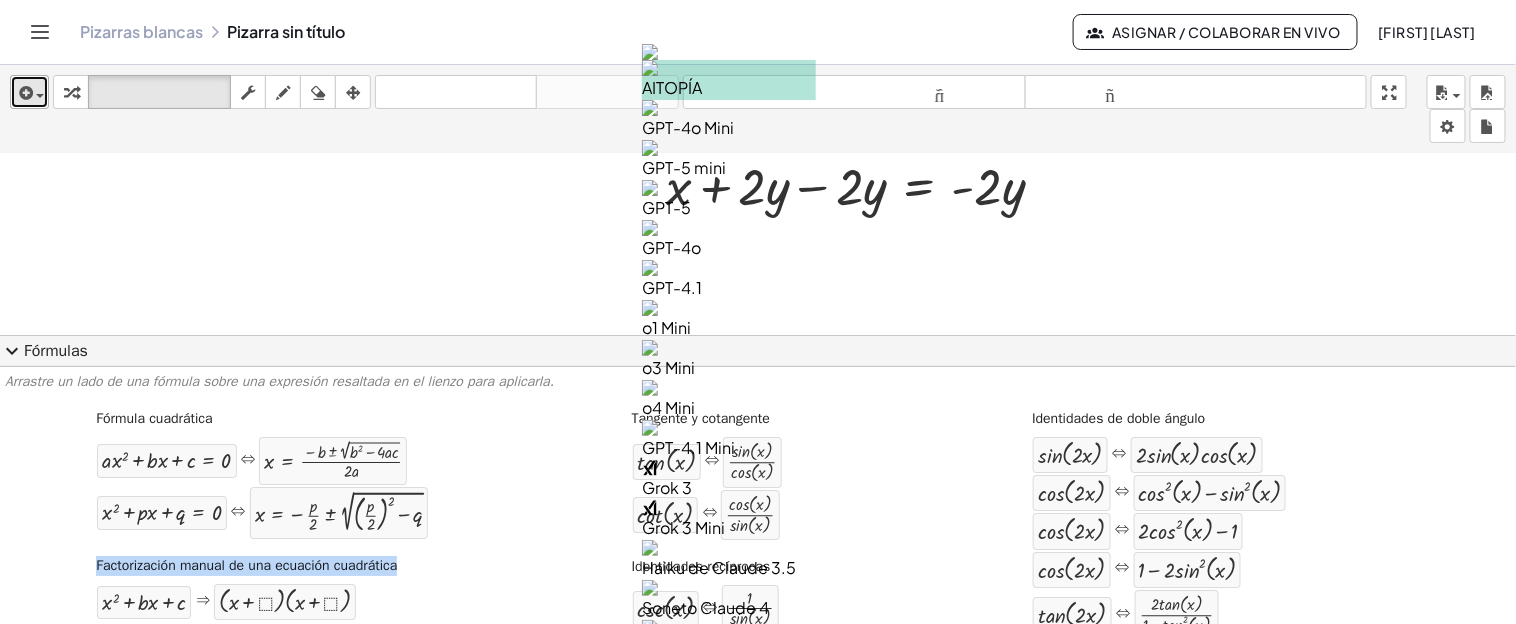 click at bounding box center [29, 92] 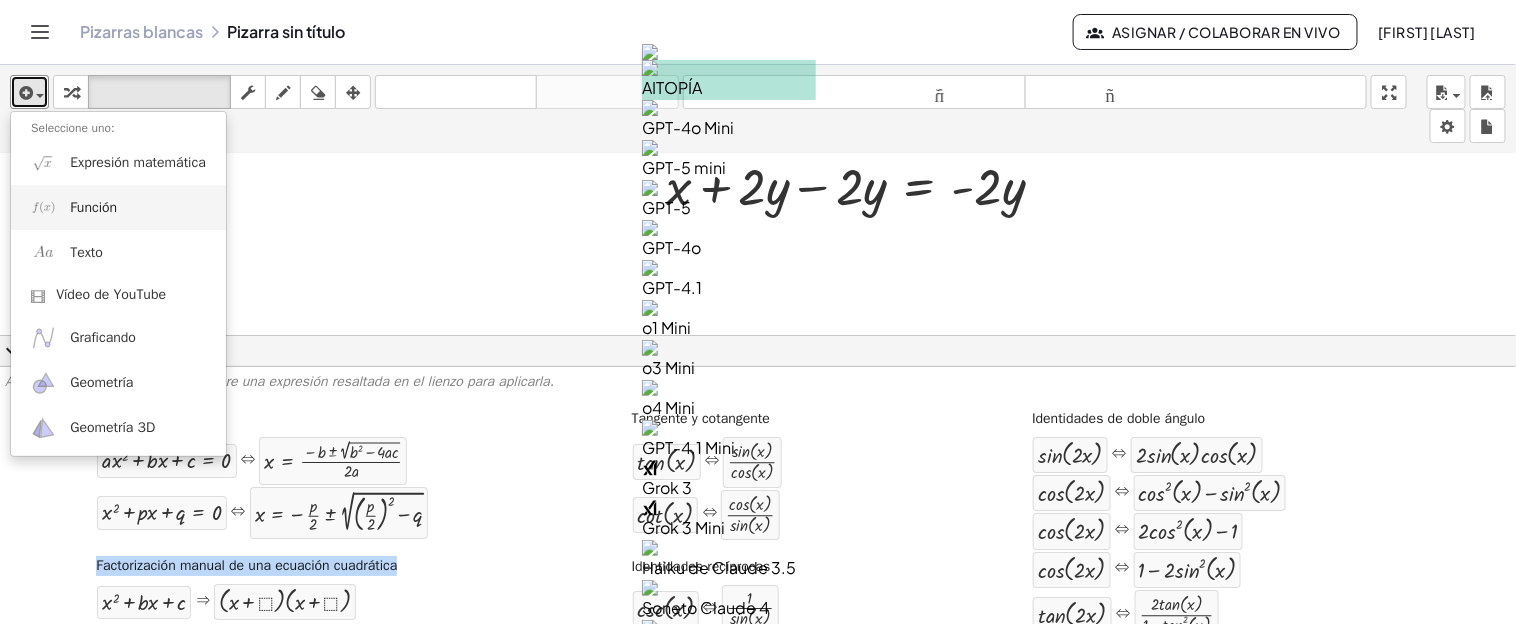 scroll, scrollTop: 63, scrollLeft: 0, axis: vertical 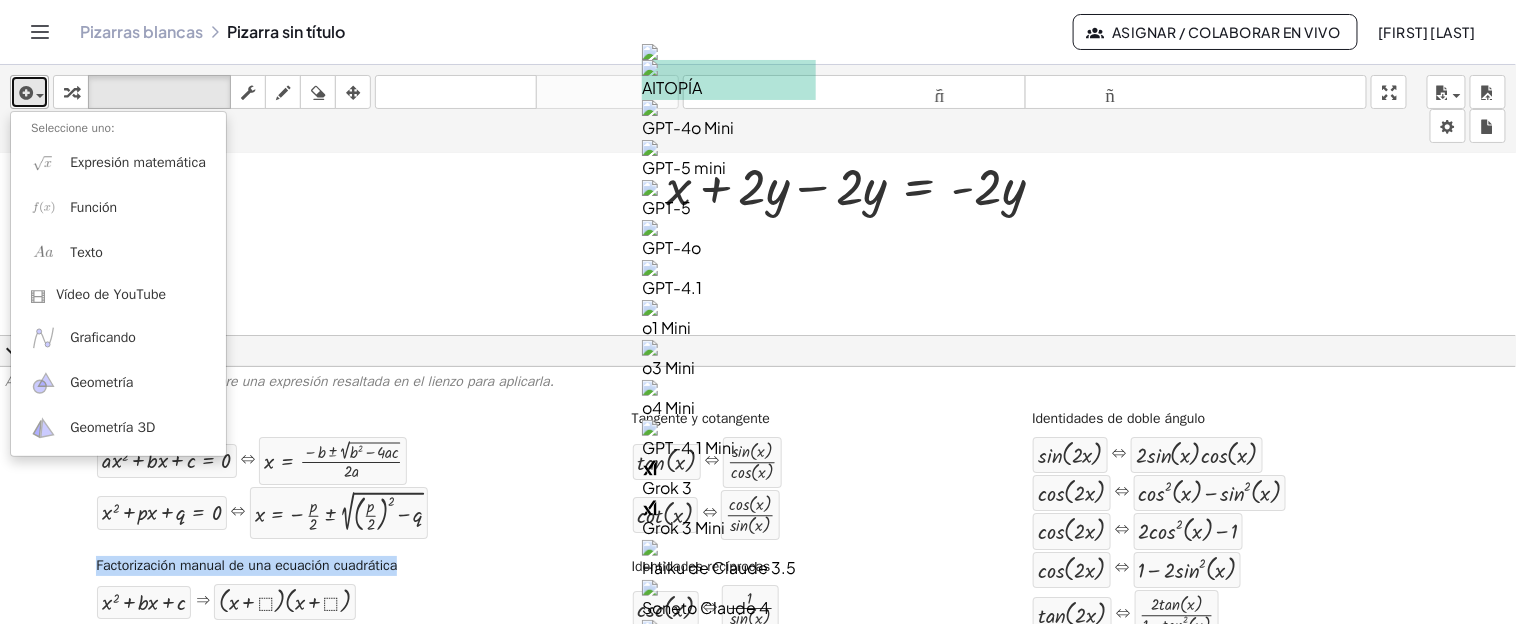 click at bounding box center [35, 95] 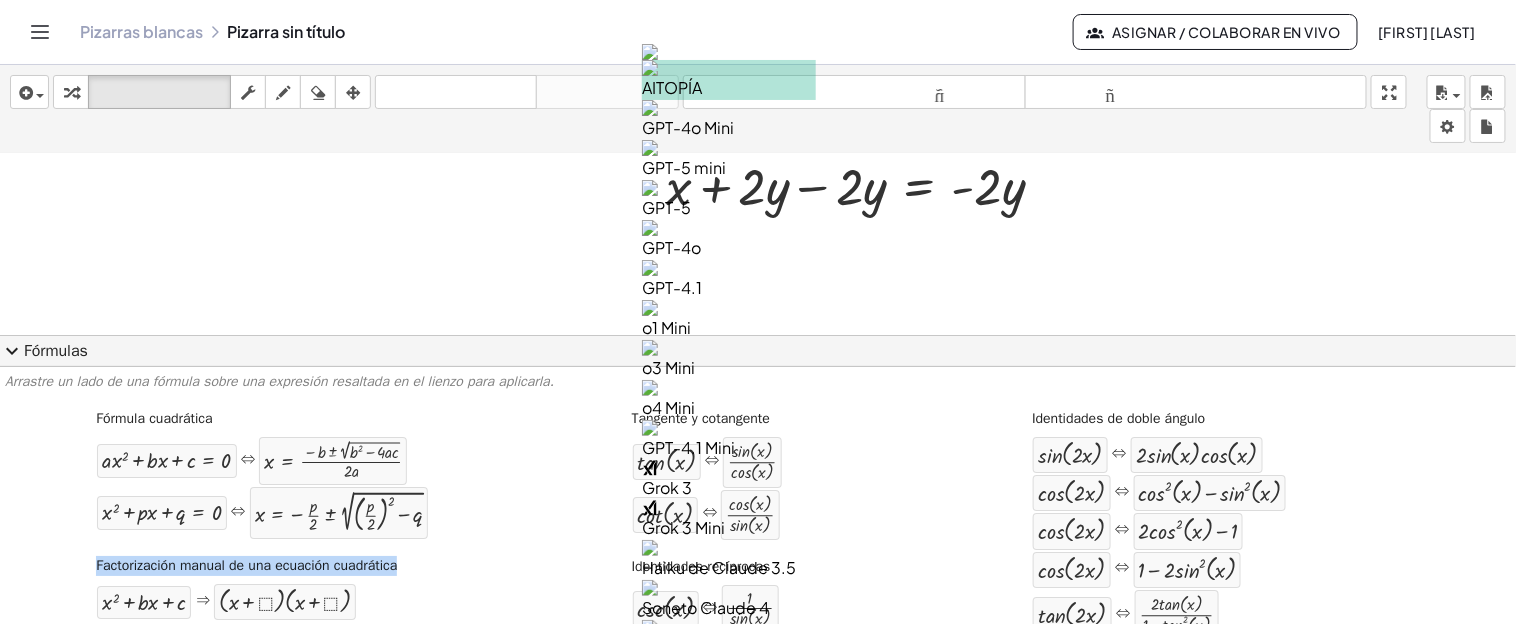 click 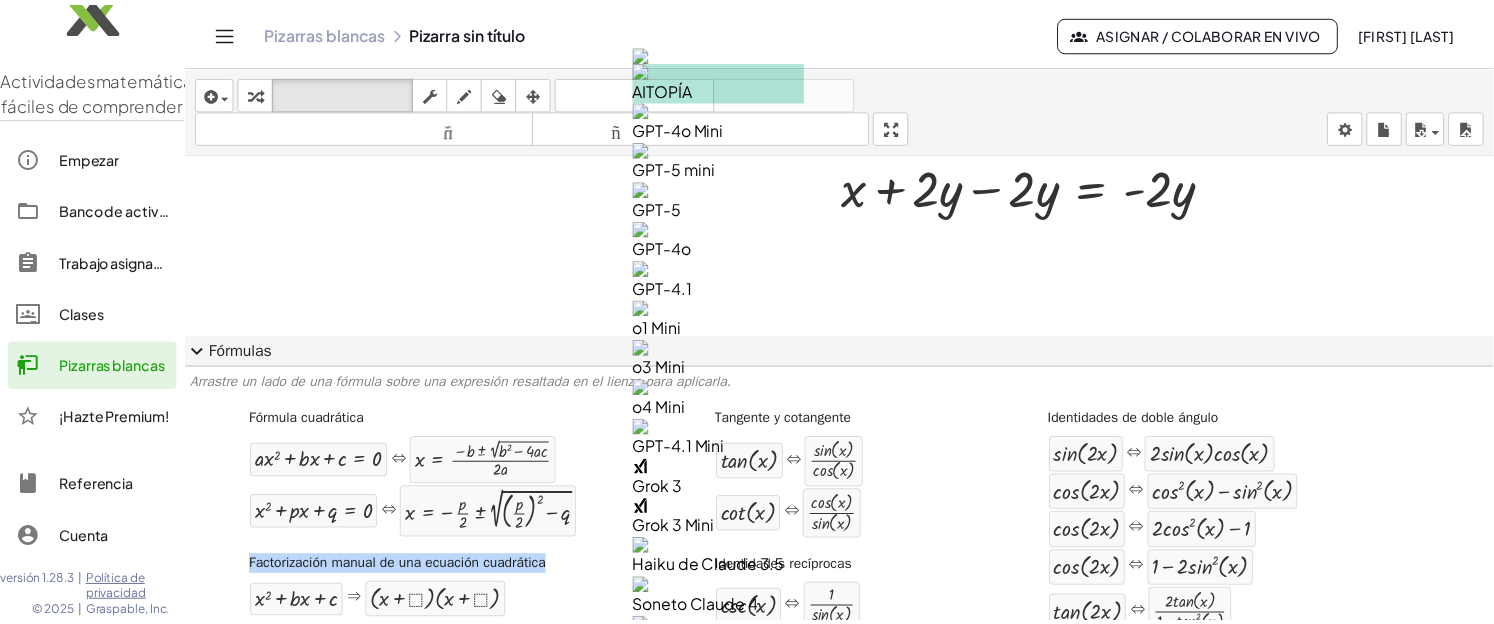 scroll, scrollTop: 45, scrollLeft: 0, axis: vertical 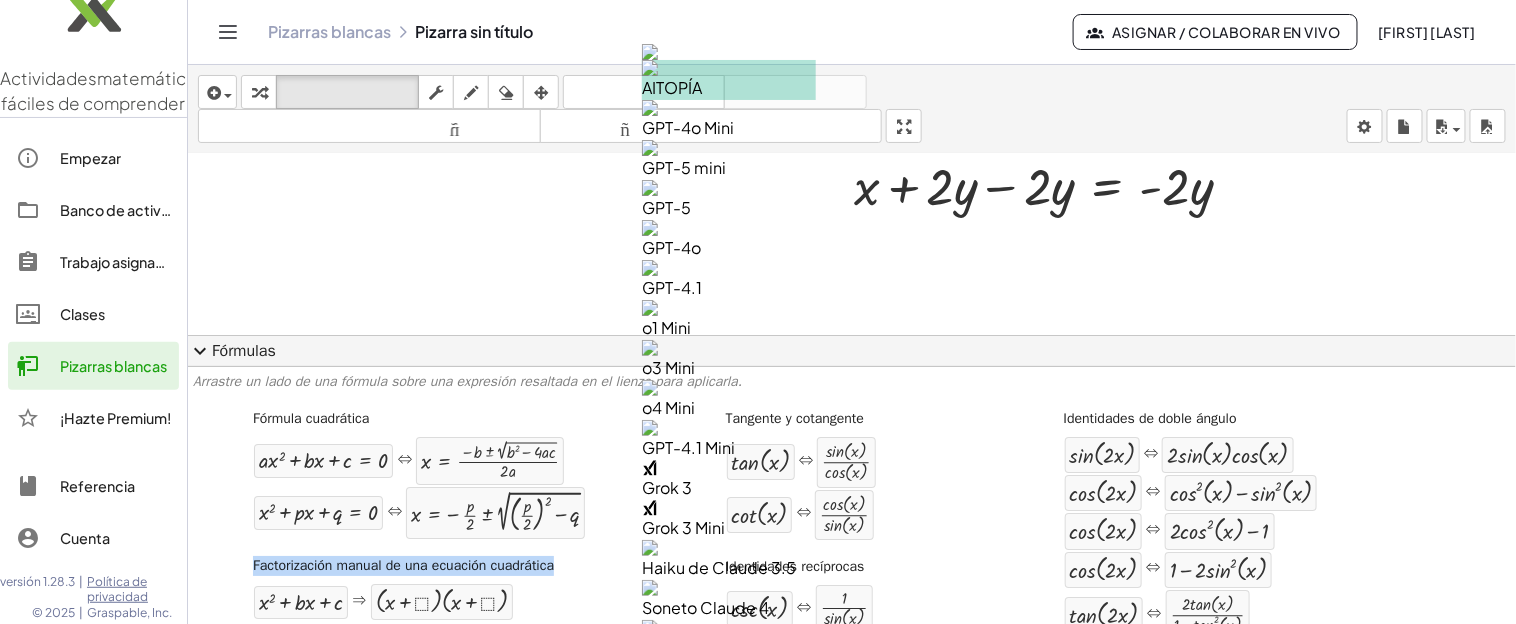 click on "Banco de actividades" at bounding box center [134, 210] 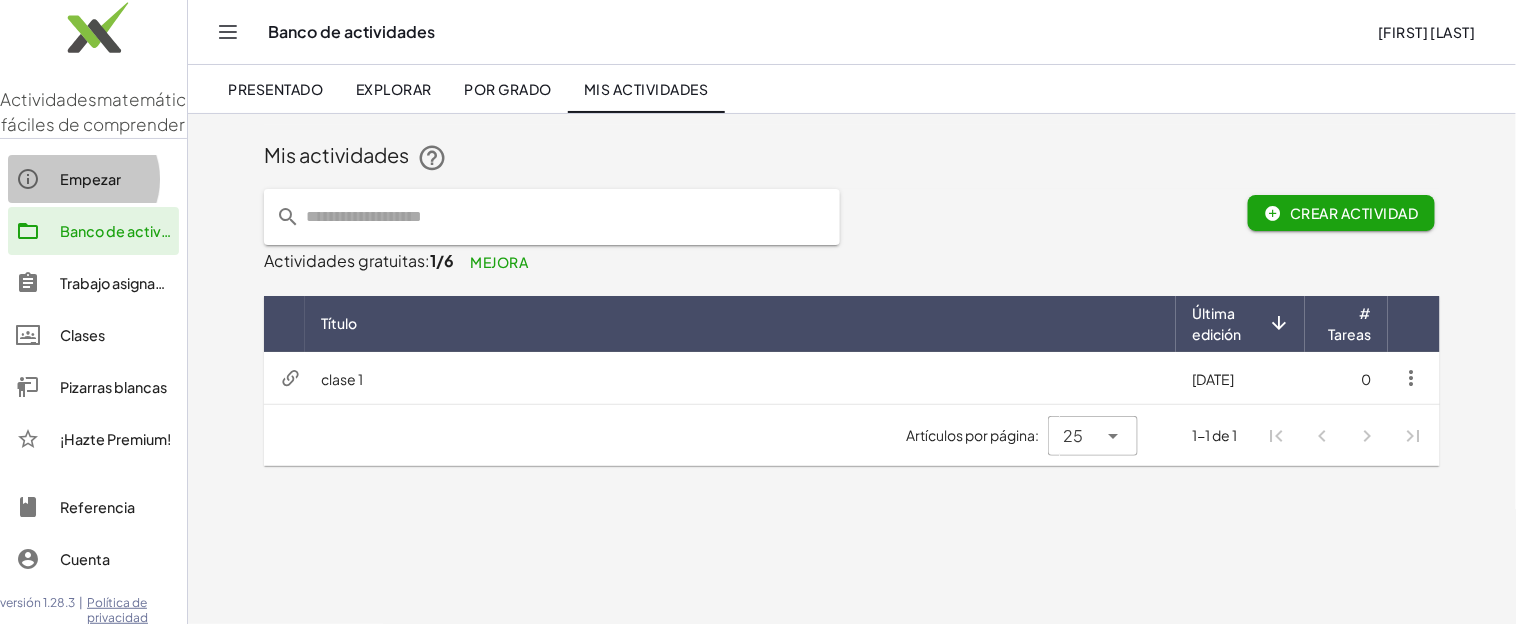 click on "Empezar" at bounding box center [90, 179] 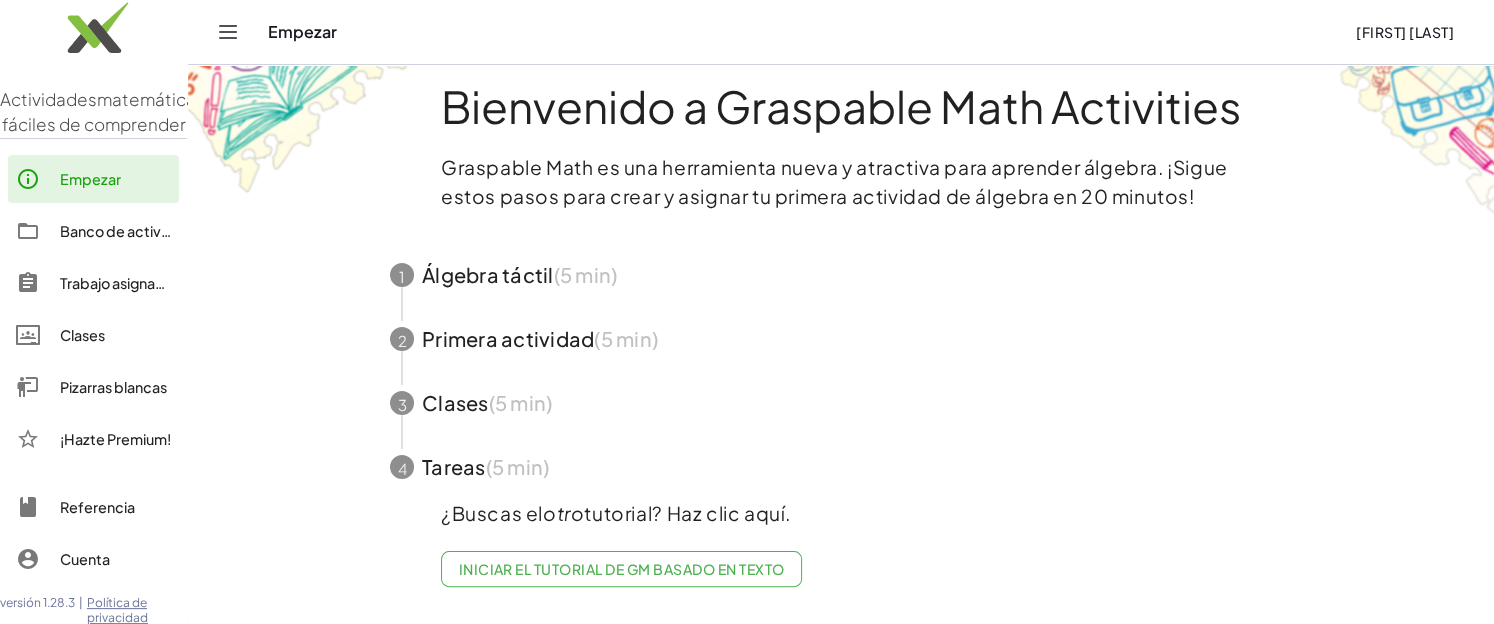 scroll, scrollTop: 39, scrollLeft: 0, axis: vertical 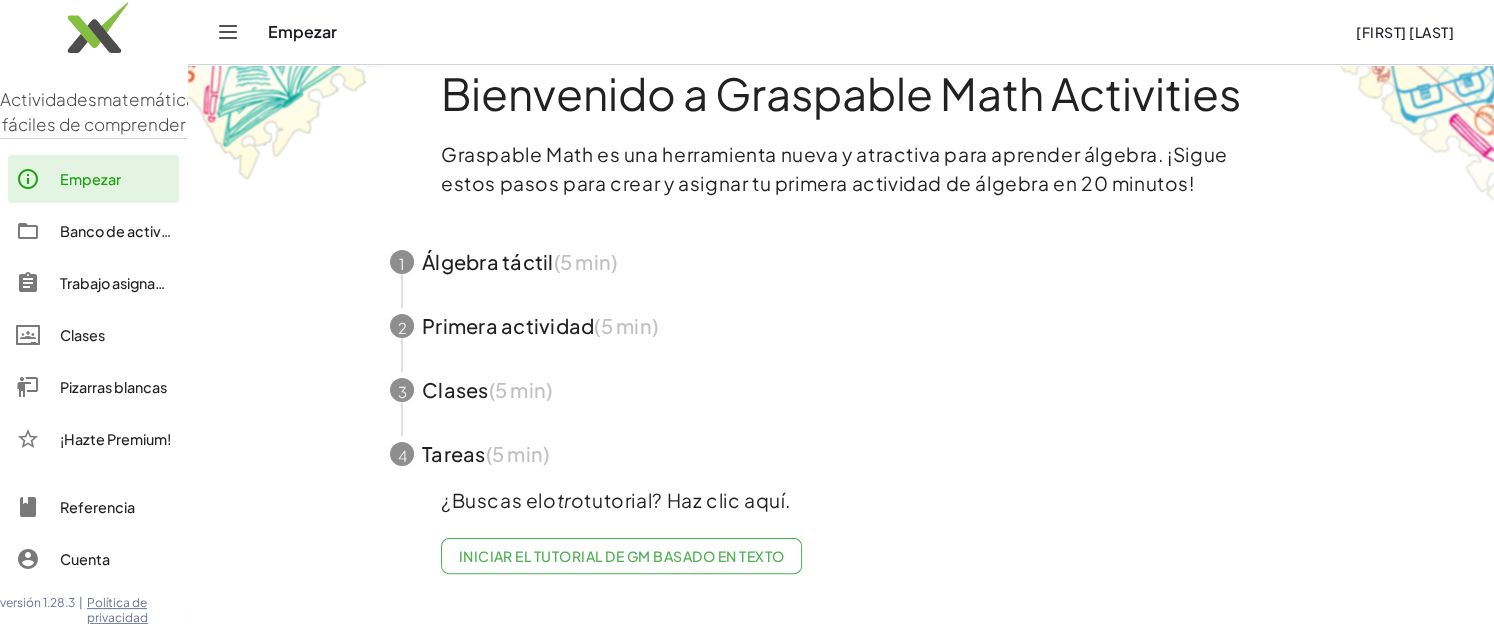 click on "Trabajo asignado" at bounding box center (117, 283) 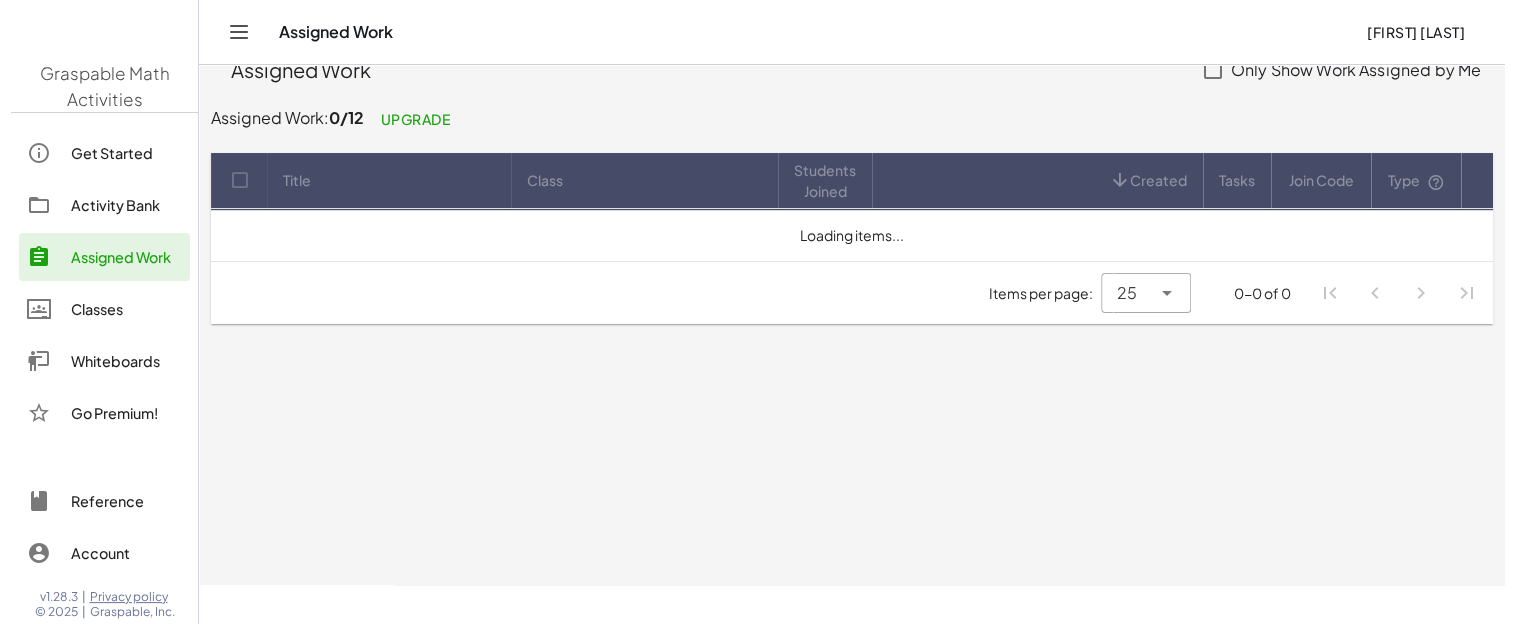 scroll, scrollTop: 0, scrollLeft: 0, axis: both 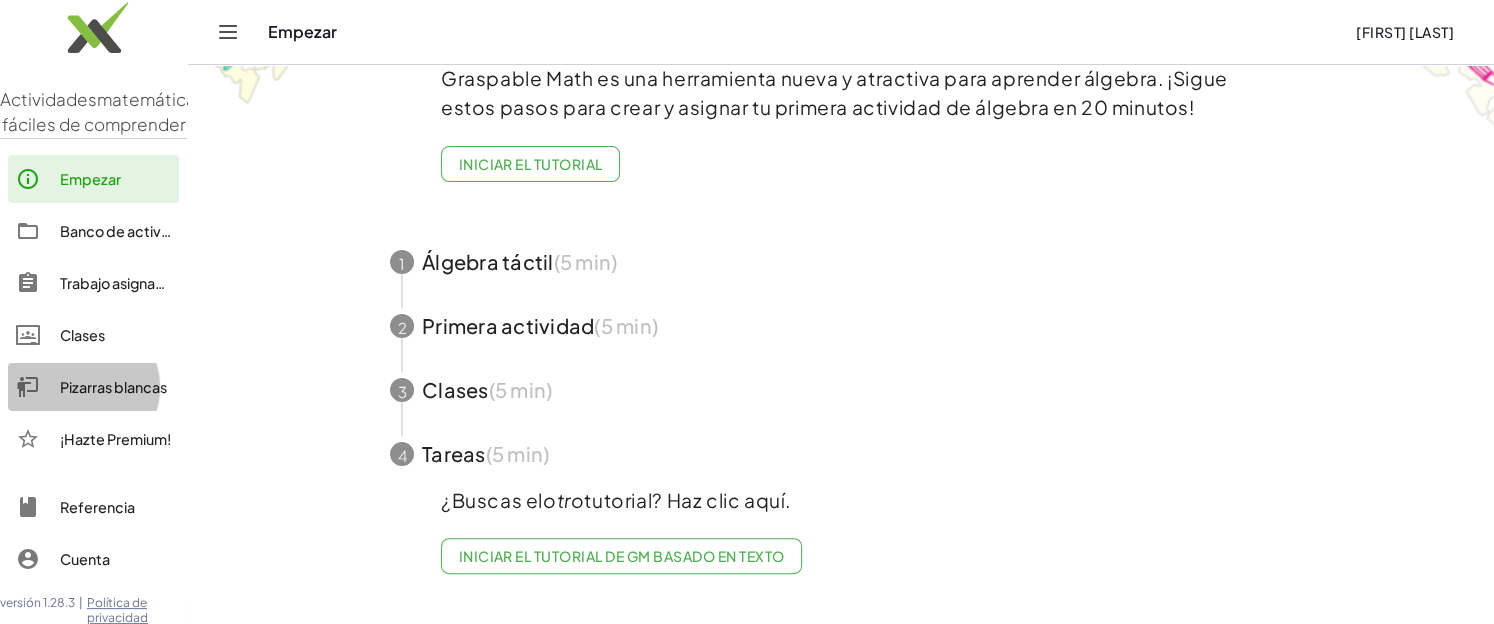 click on "Pizarras blancas" at bounding box center (113, 387) 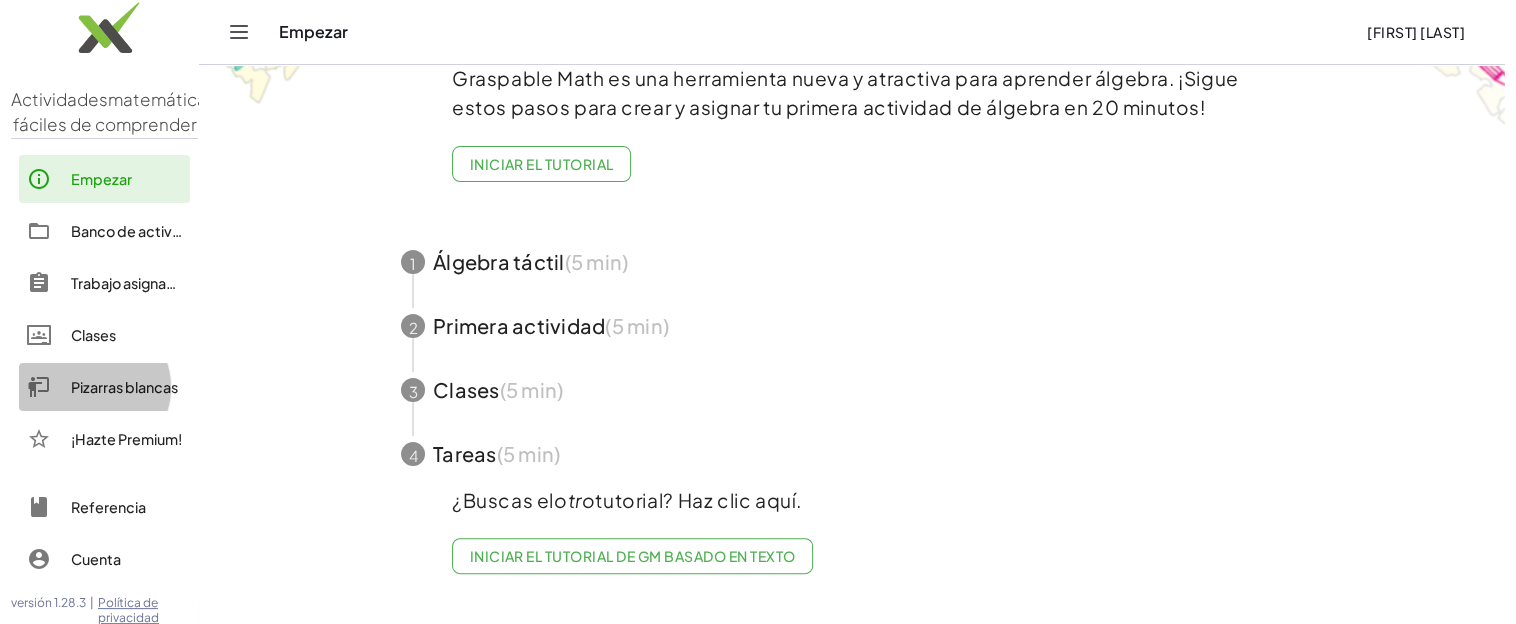 scroll, scrollTop: 0, scrollLeft: 0, axis: both 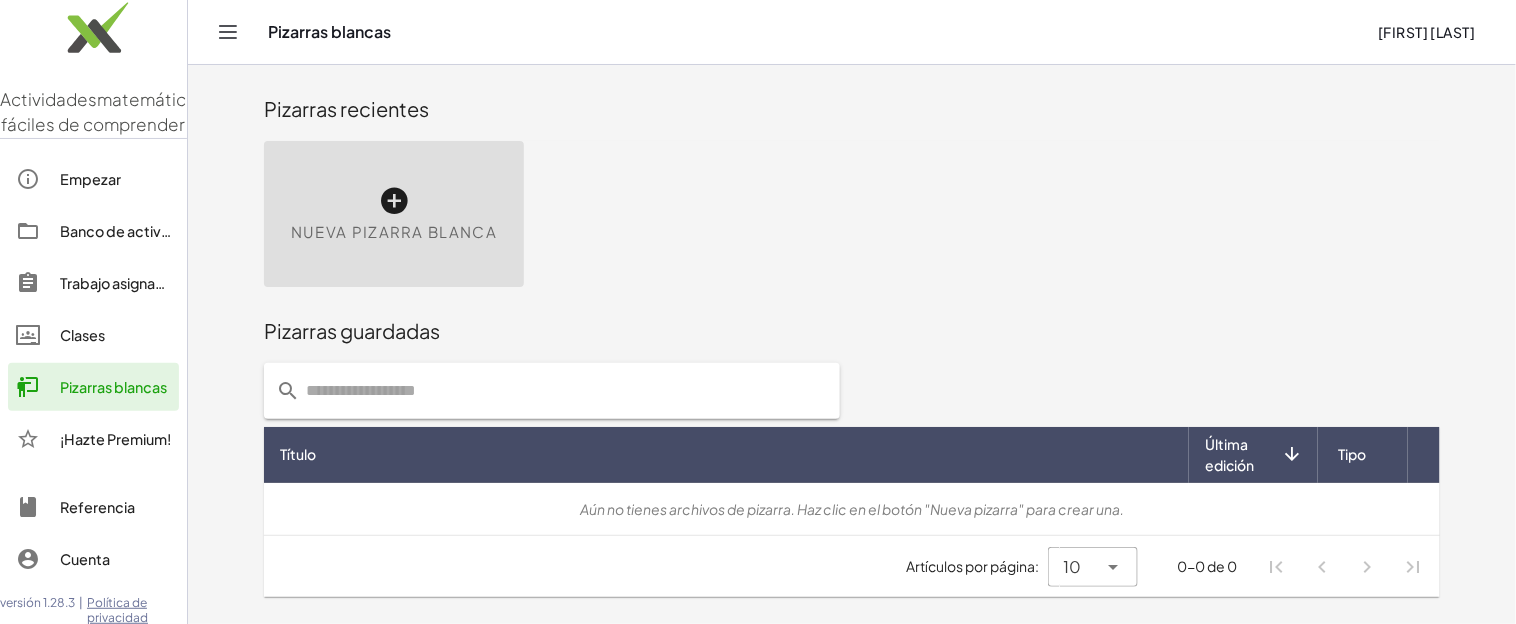 click at bounding box center [394, 201] 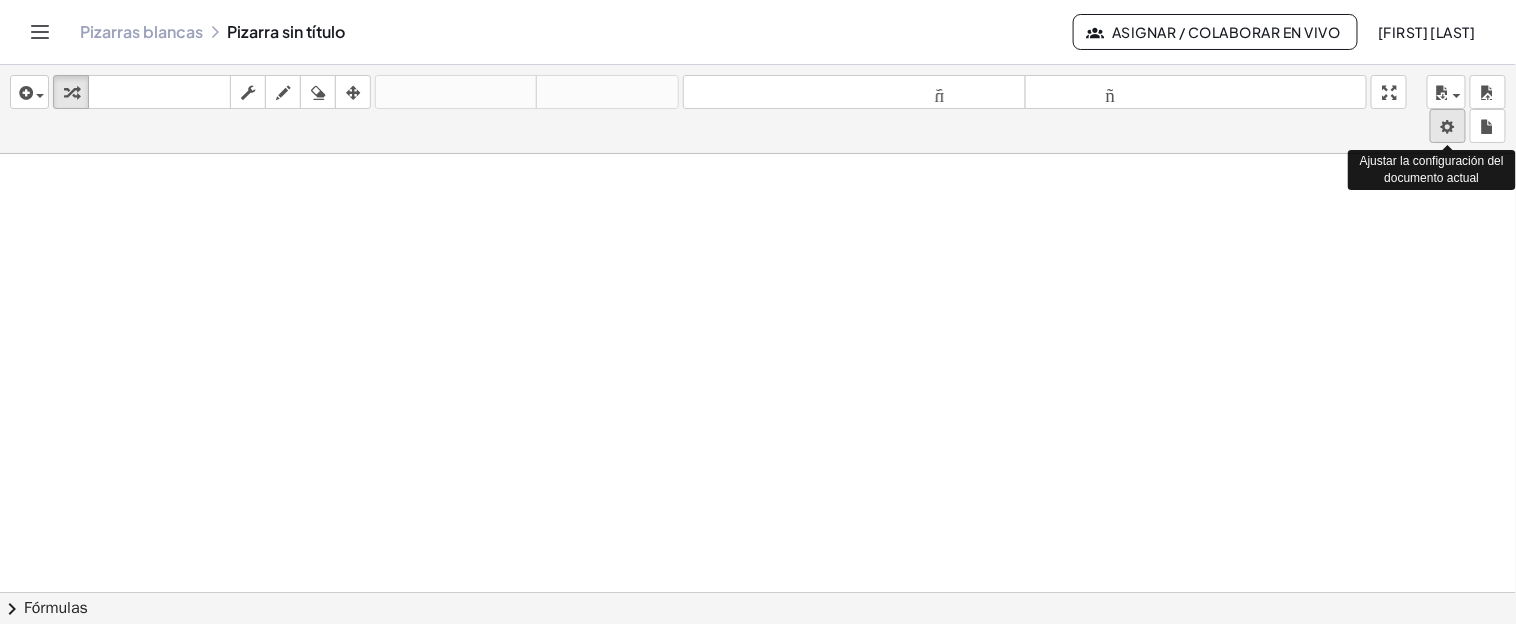 click on "Actividades  matemáticas fáciles de comprender Empezar Banco de actividades Trabajo asignado Clases Pizarras blancas ¡Hazte Premium! Referencia Cuenta versión 1.28.3 | Política de privacidad © 2025 | Graspable, Inc. Pizarras blancas Pizarra sin título Asignar / Colaborar en vivo [FIRST] [LAST]   insertar Seleccione uno: Expresión matemática Función Texto Vídeo de YouTube Graficando Geometría Geometría 3D transformar teclado teclado fregar dibujar borrar arreglar deshacer deshacer rehacer rehacer tamaño_del_formato menor tamaño_del_formato más grande pantalla completa carga   ahorrar nuevo ajustes Ajustar la configuración del documento actual × chevron_right Fórmulas
Arrastre un lado de una fórmula sobre una expresión resaltada en el lienzo para aplicarla.
Fórmula cuadrática
+ · a · x 2 + · b · x + c = 0
⇔
x = · ( − b ± 2 √ ( +" at bounding box center [758, 312] 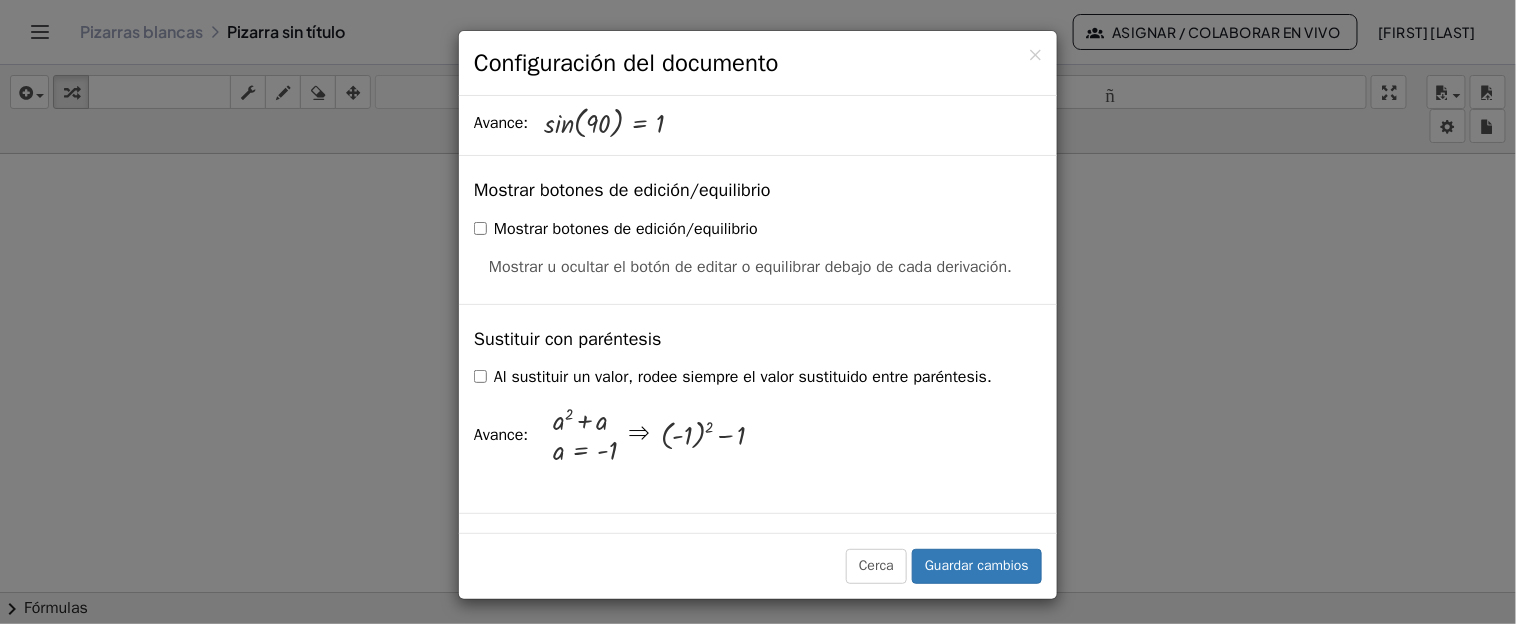 scroll, scrollTop: 600, scrollLeft: 0, axis: vertical 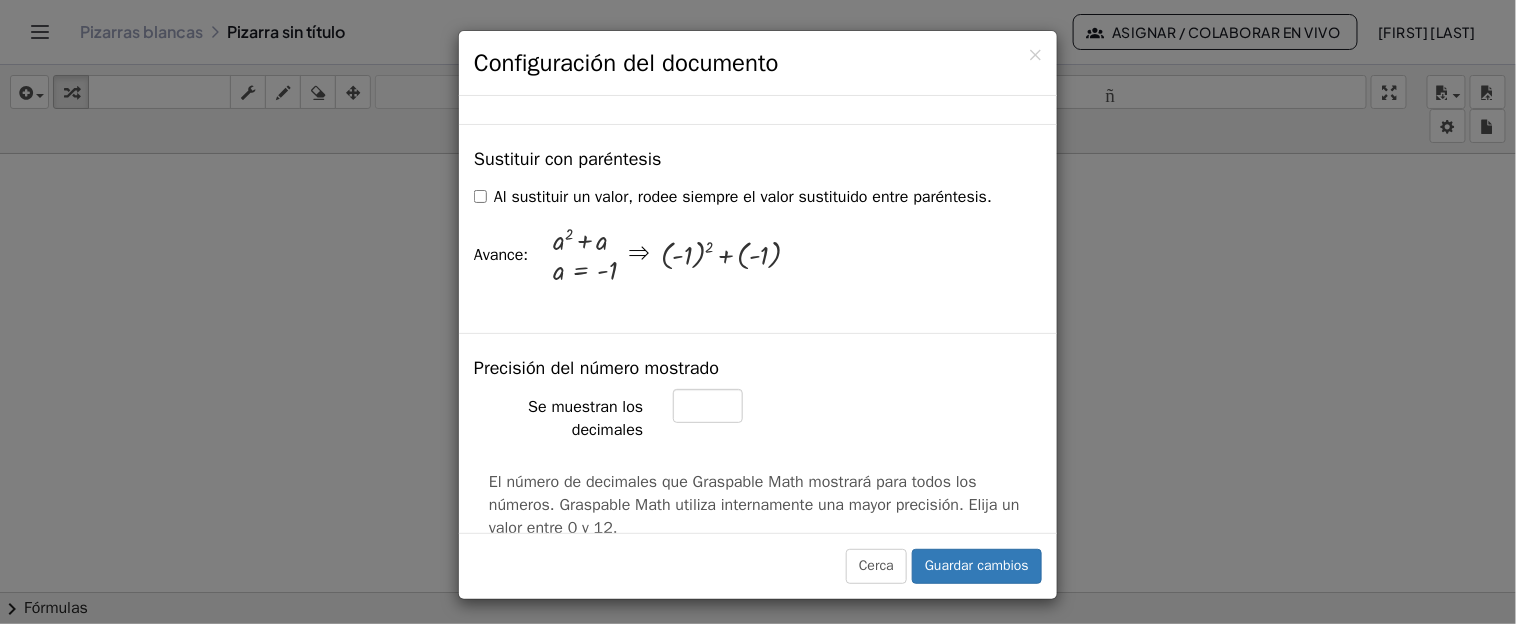 click on "Al sustituir un valor, rodee siempre el valor sustituido entre paréntesis." at bounding box center (733, 197) 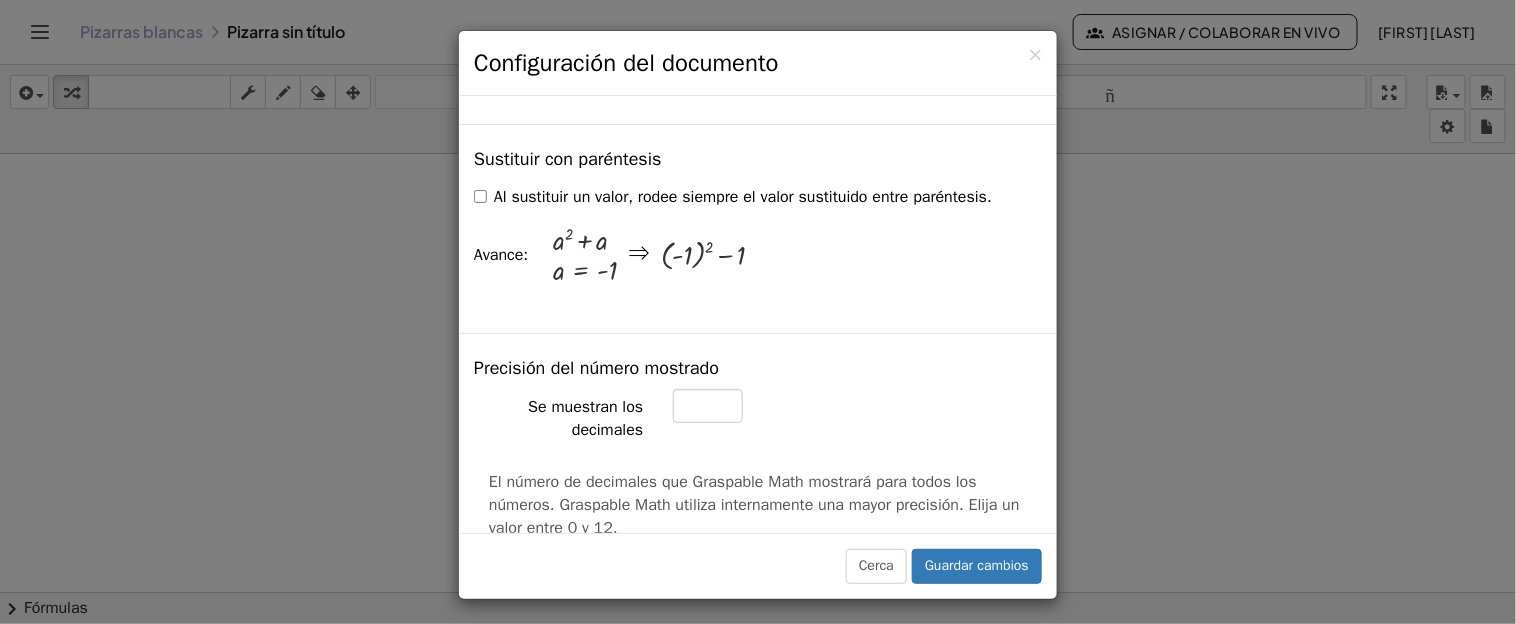 click on "Al sustituir un valor, rodee siempre el valor sustituido entre paréntesis." at bounding box center [733, 197] 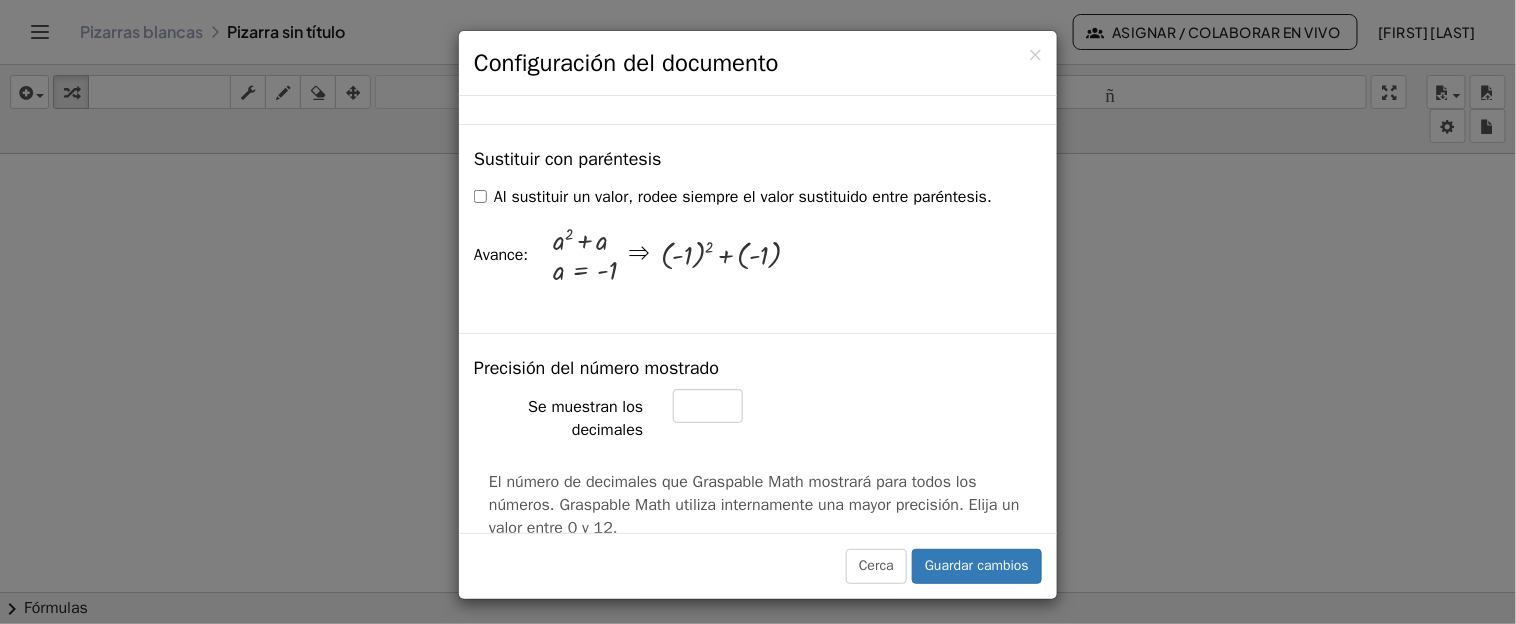 click on "Al sustituir un valor, rodee siempre el valor sustituido entre paréntesis." at bounding box center (733, 197) 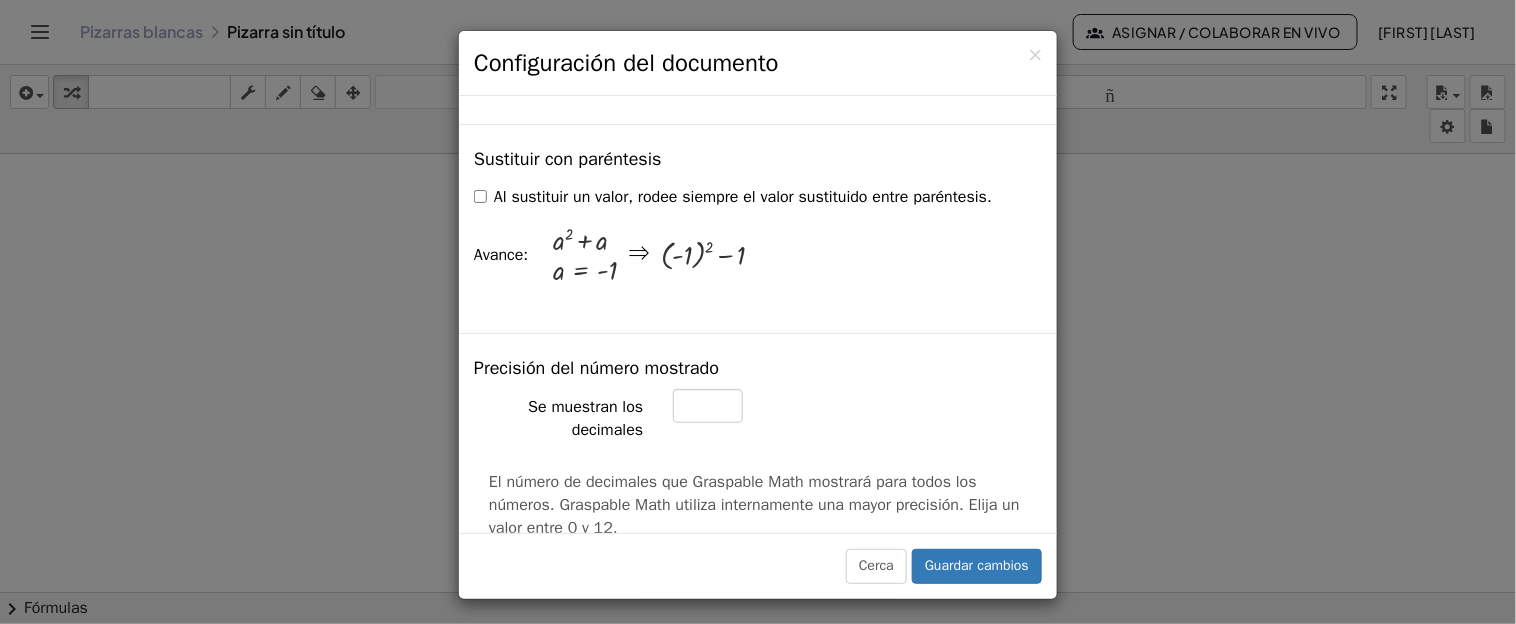 click on "Al sustituir un valor, rodee siempre el valor sustituido entre paréntesis." at bounding box center [733, 197] 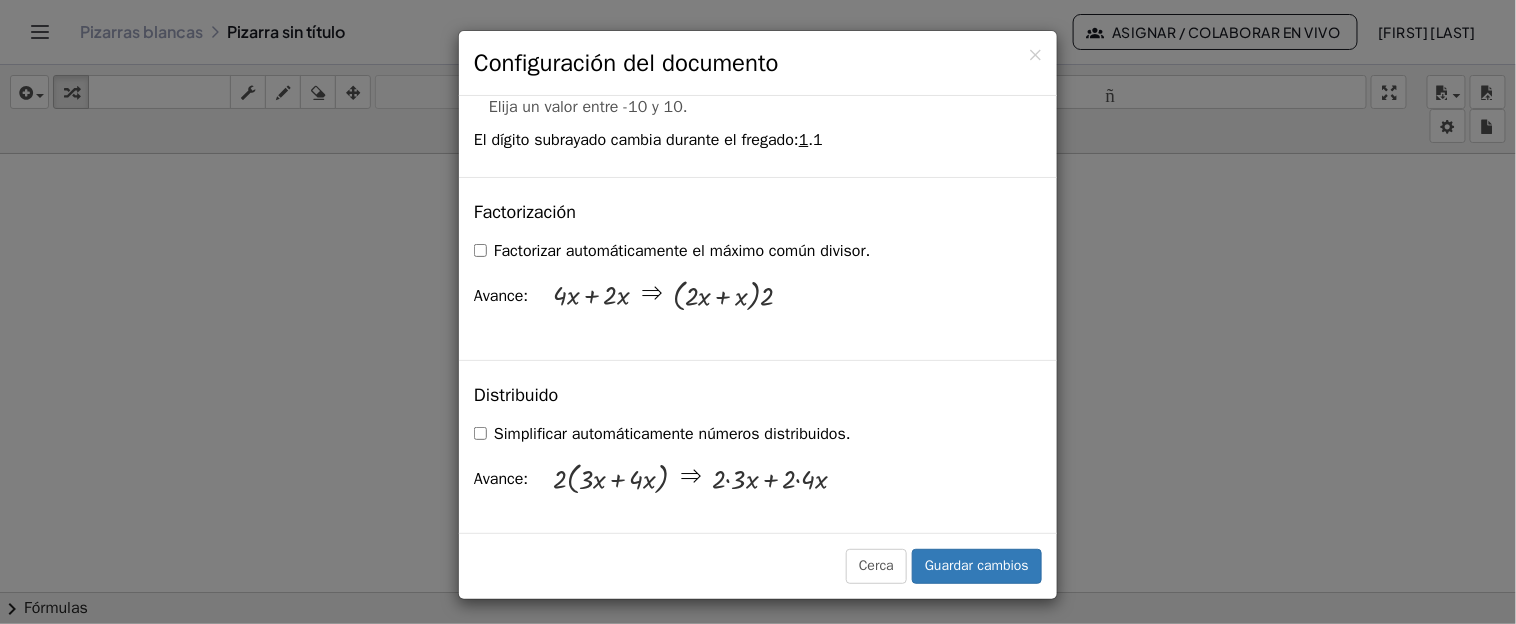 scroll, scrollTop: 1350, scrollLeft: 0, axis: vertical 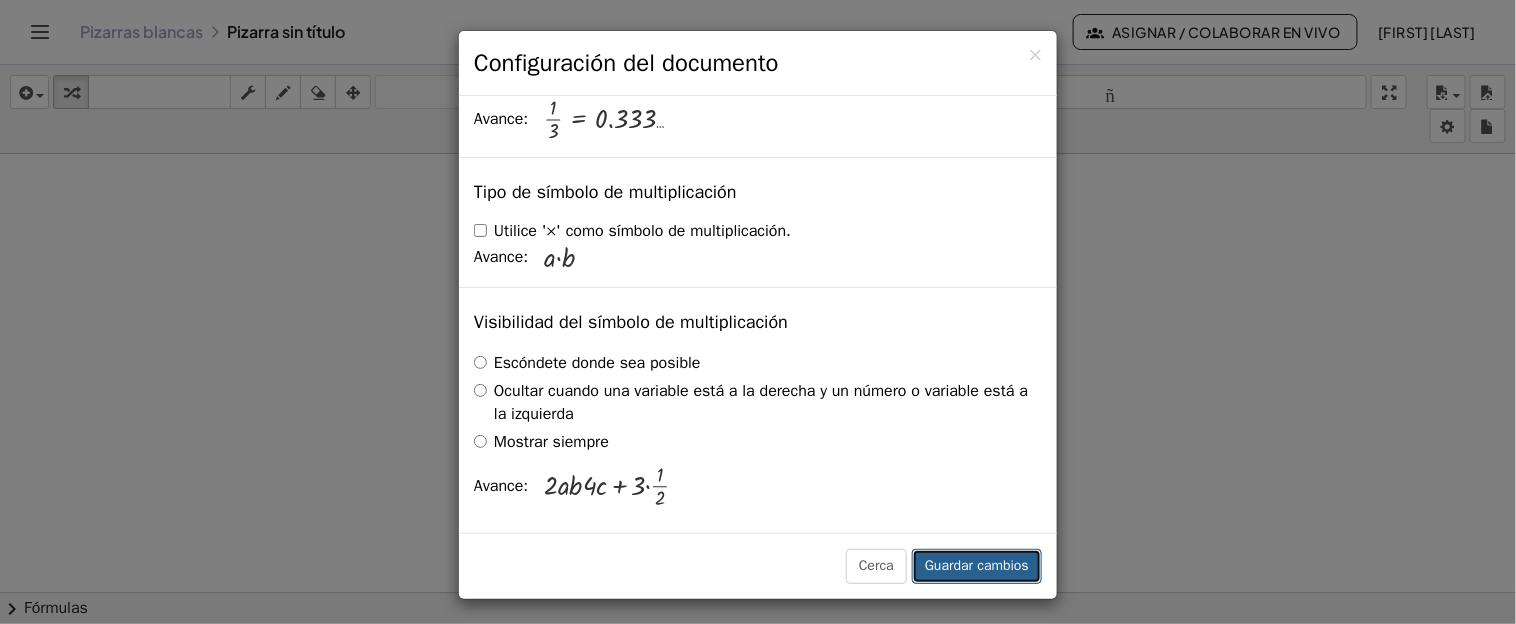 drag, startPoint x: 1030, startPoint y: 570, endPoint x: 1012, endPoint y: 570, distance: 18 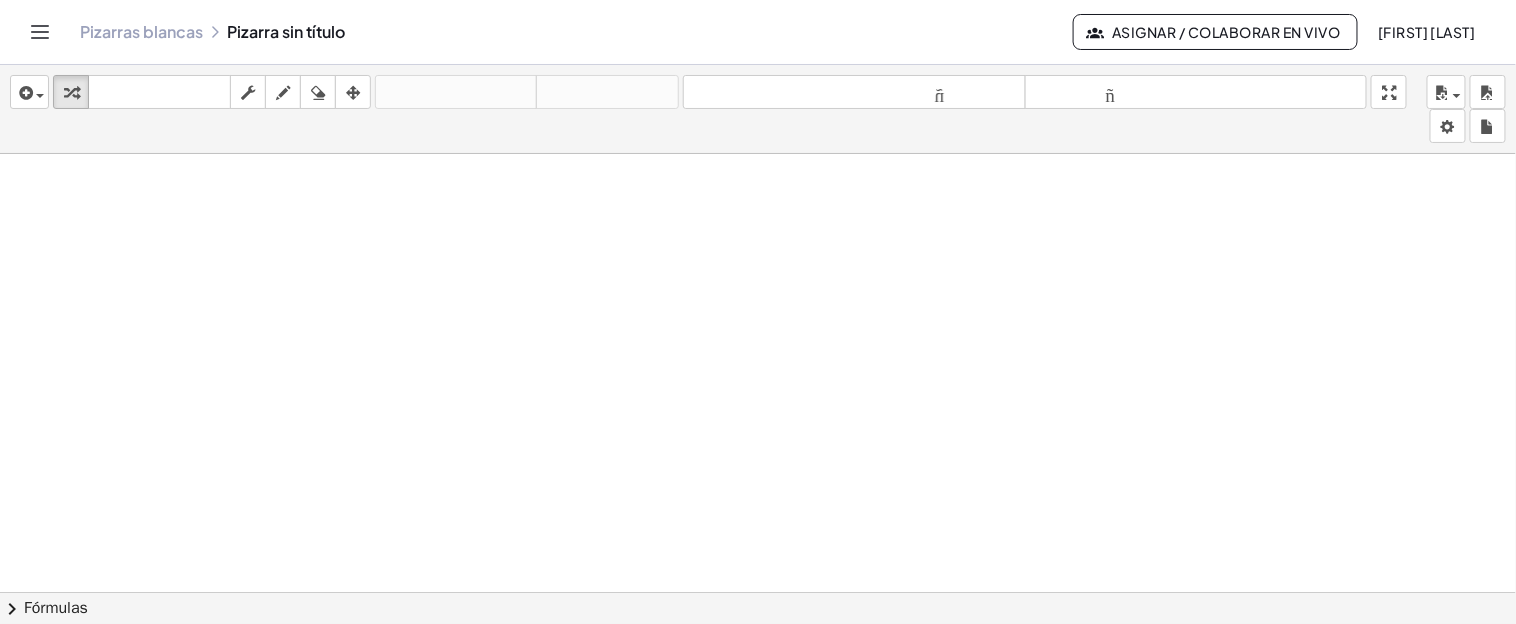 click at bounding box center (758, 607) 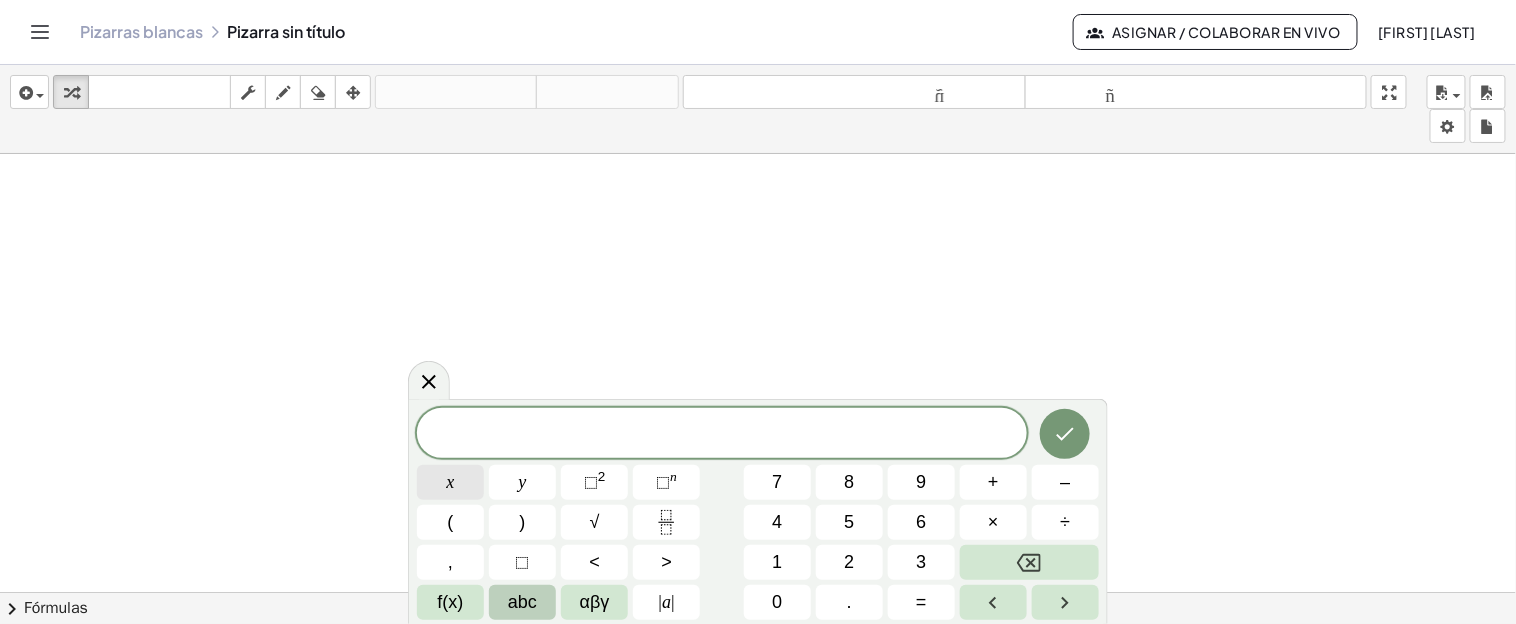 click on "x" at bounding box center [450, 482] 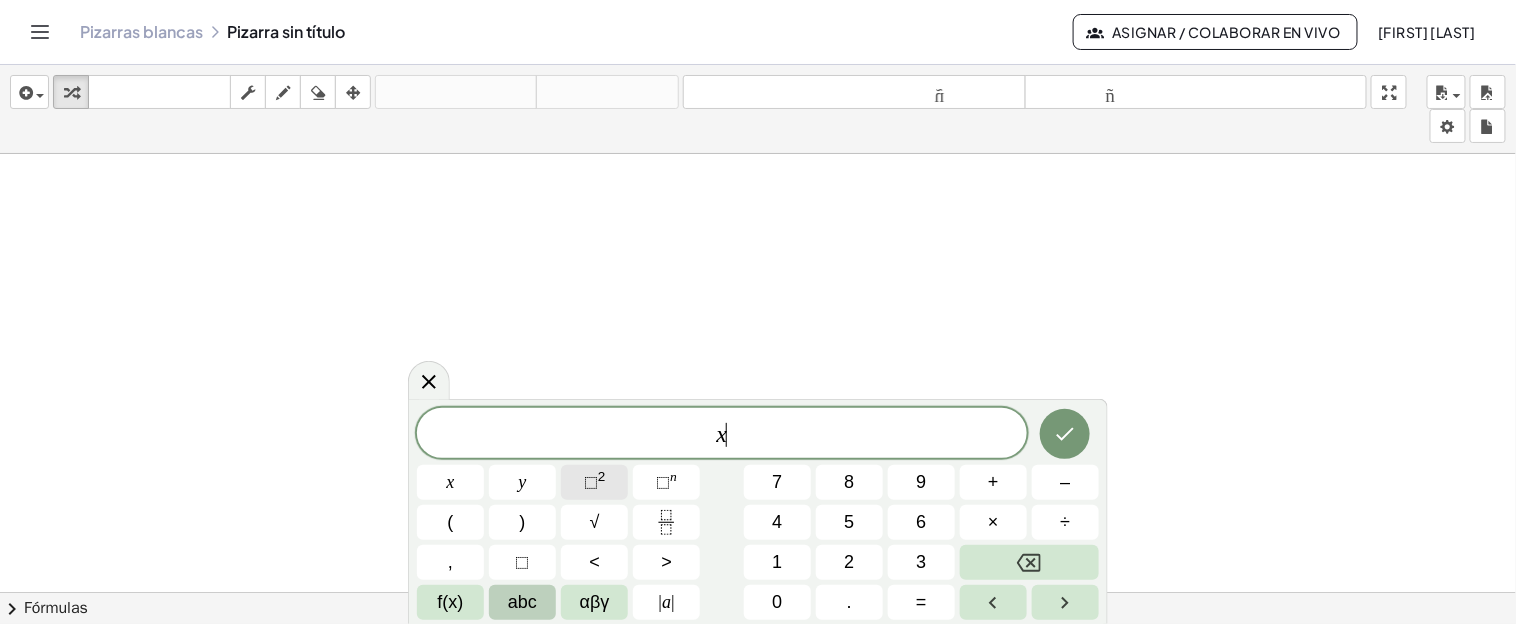 click on "⬚ 2" at bounding box center (594, 482) 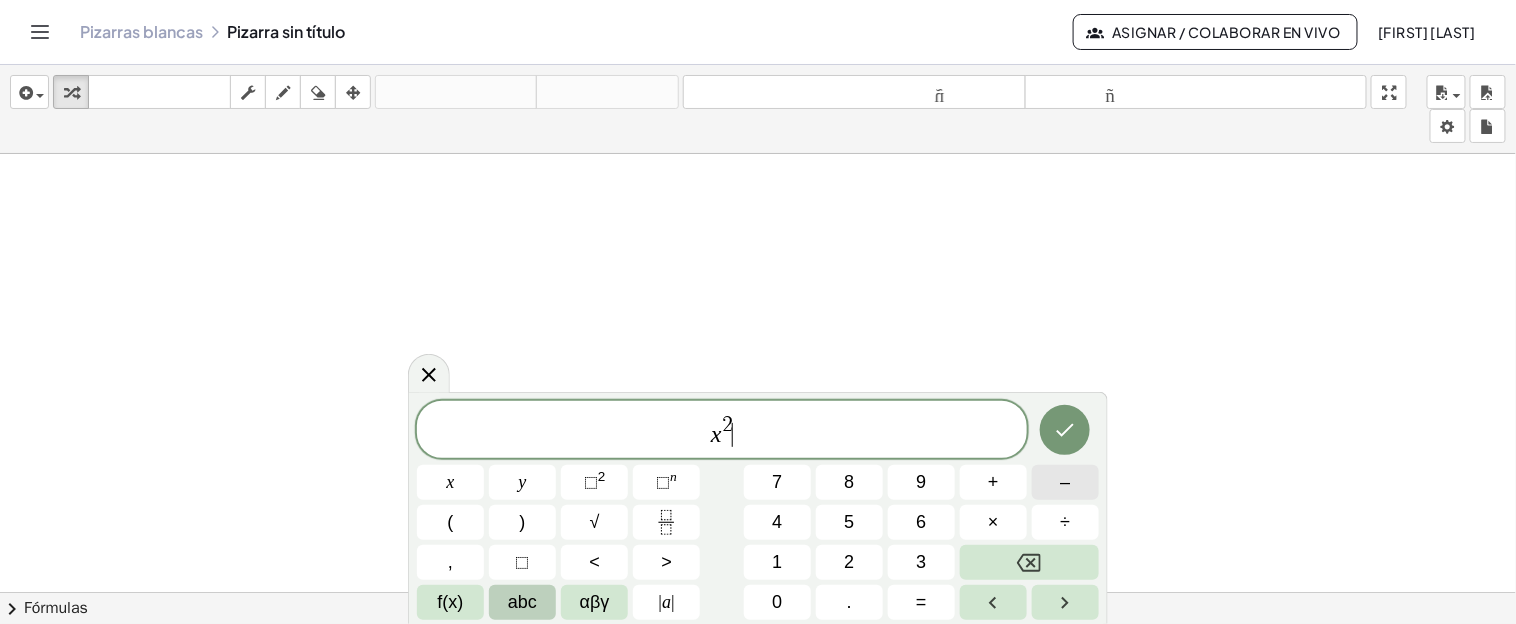 click on "–" at bounding box center (1065, 482) 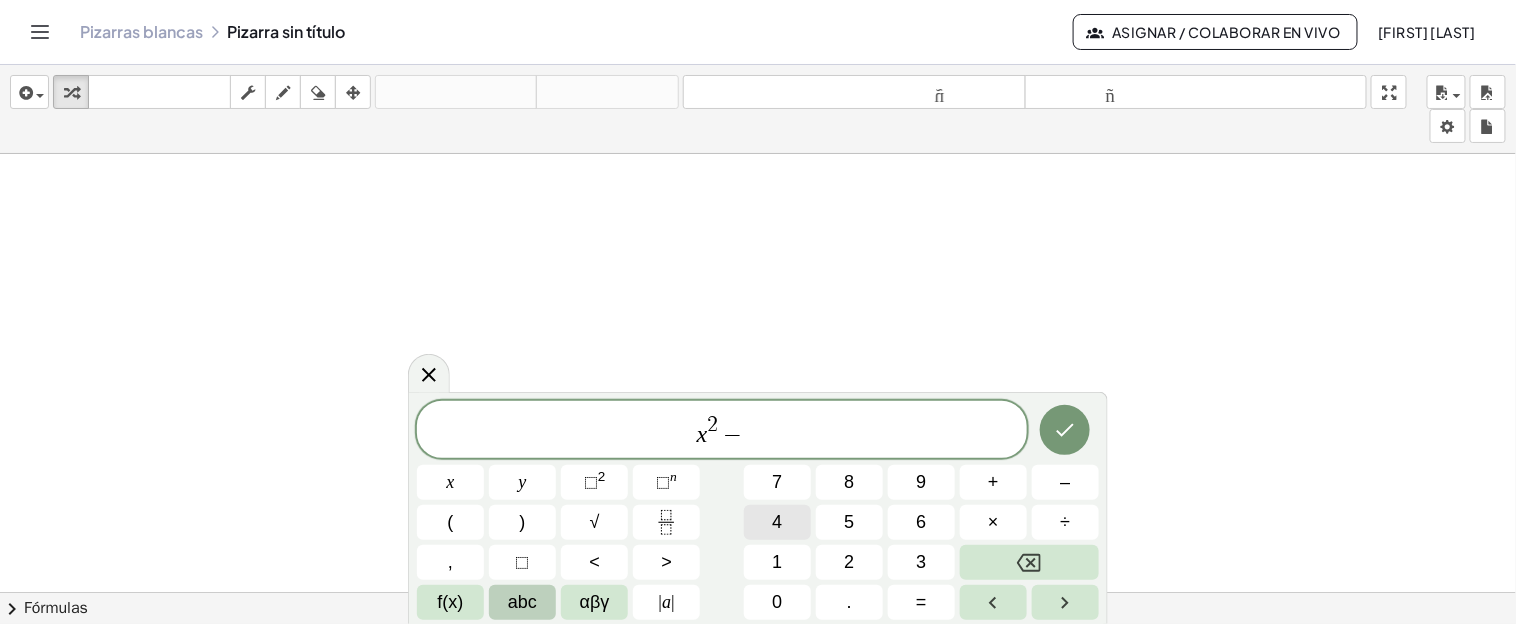 click on "4" at bounding box center [777, 522] 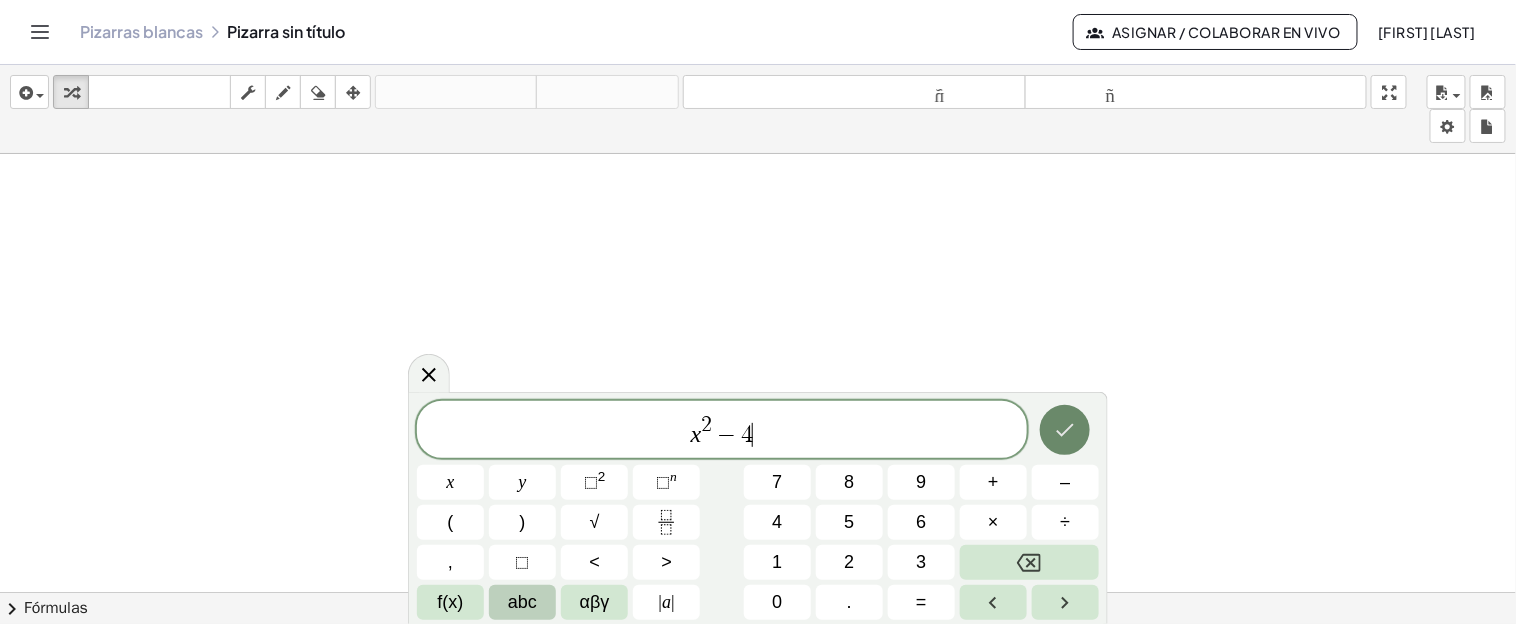 click 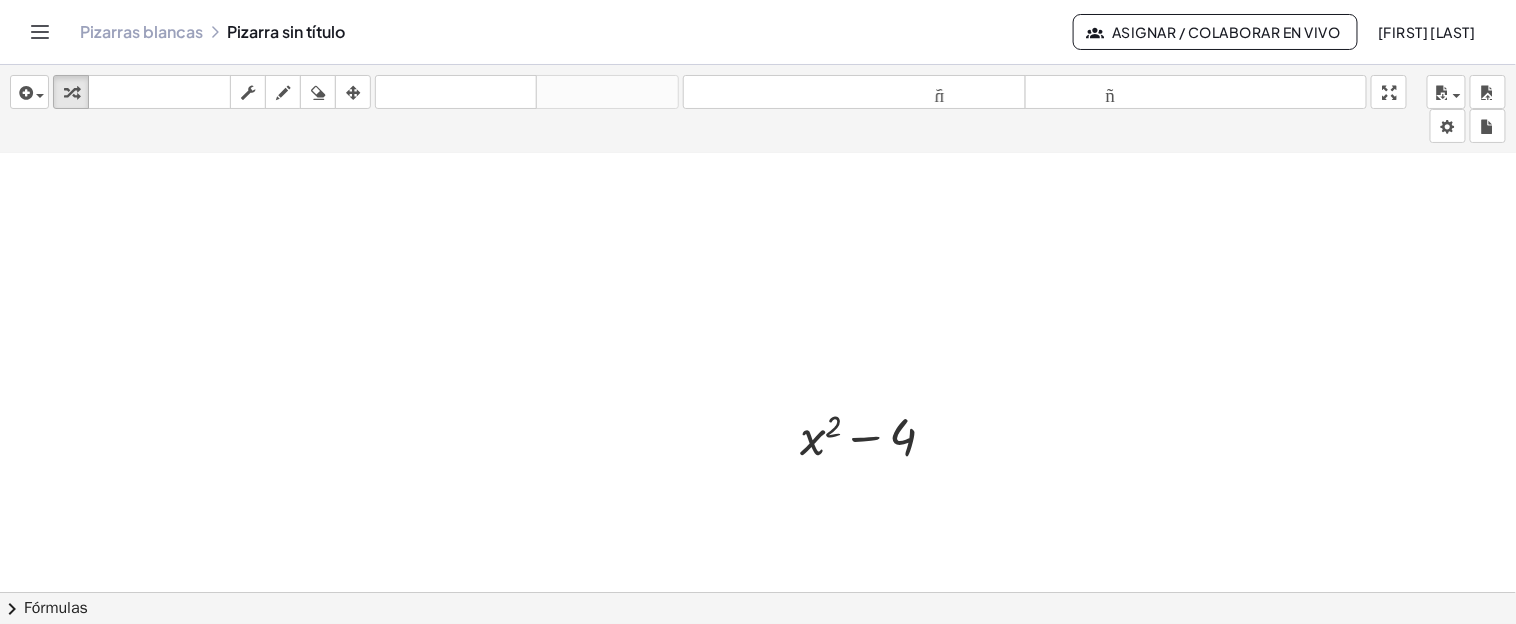 scroll, scrollTop: 167, scrollLeft: 0, axis: vertical 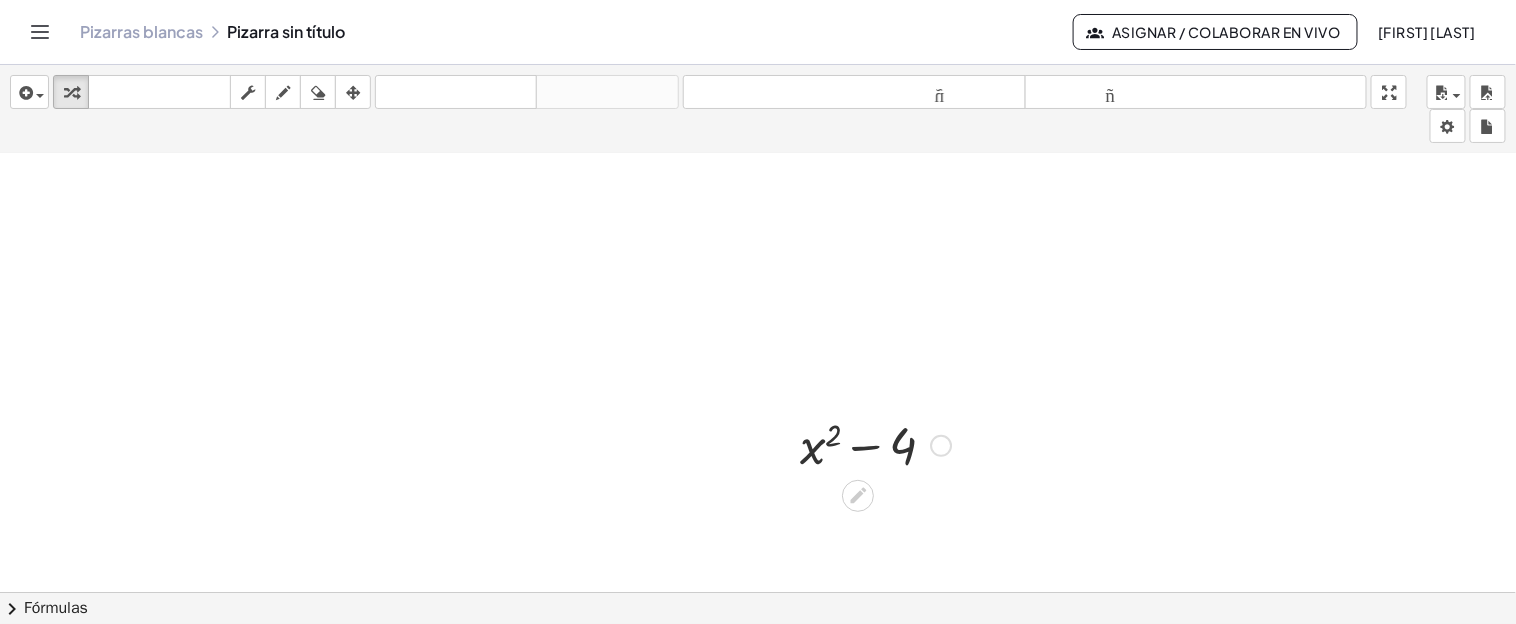 click at bounding box center [875, 444] 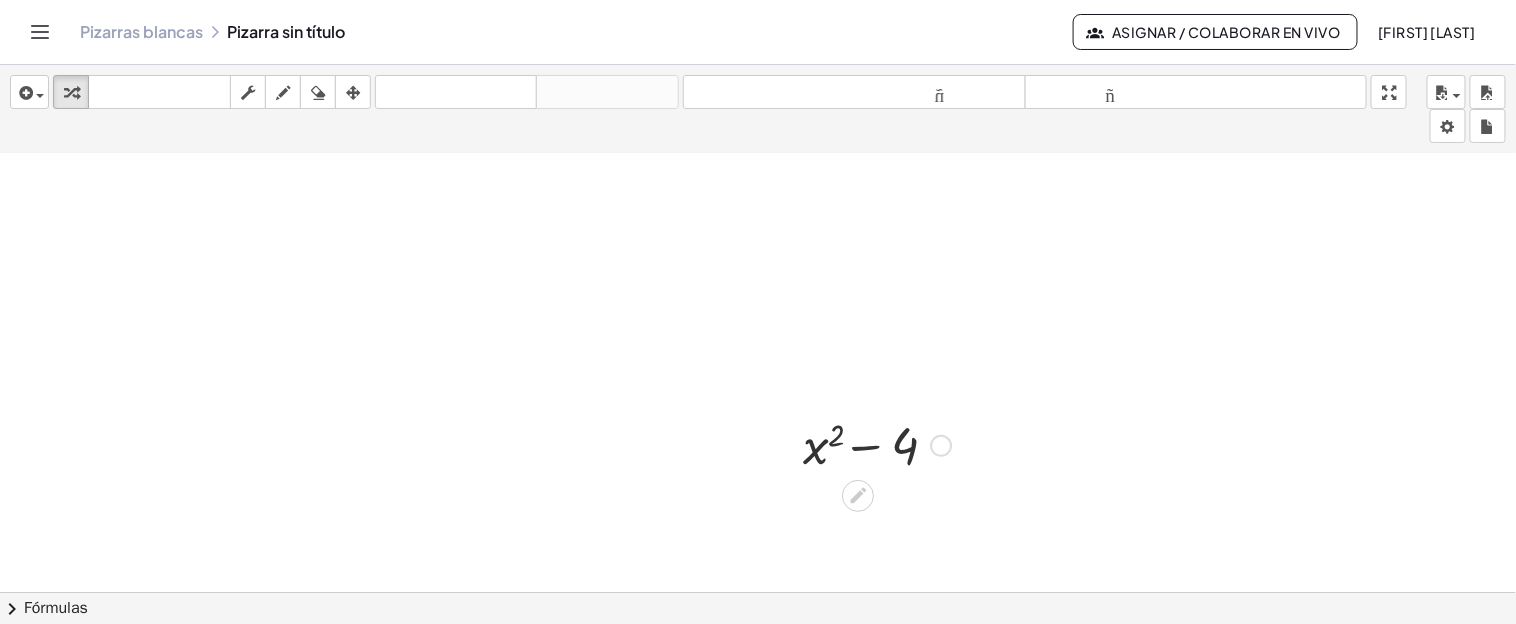 click at bounding box center [875, 444] 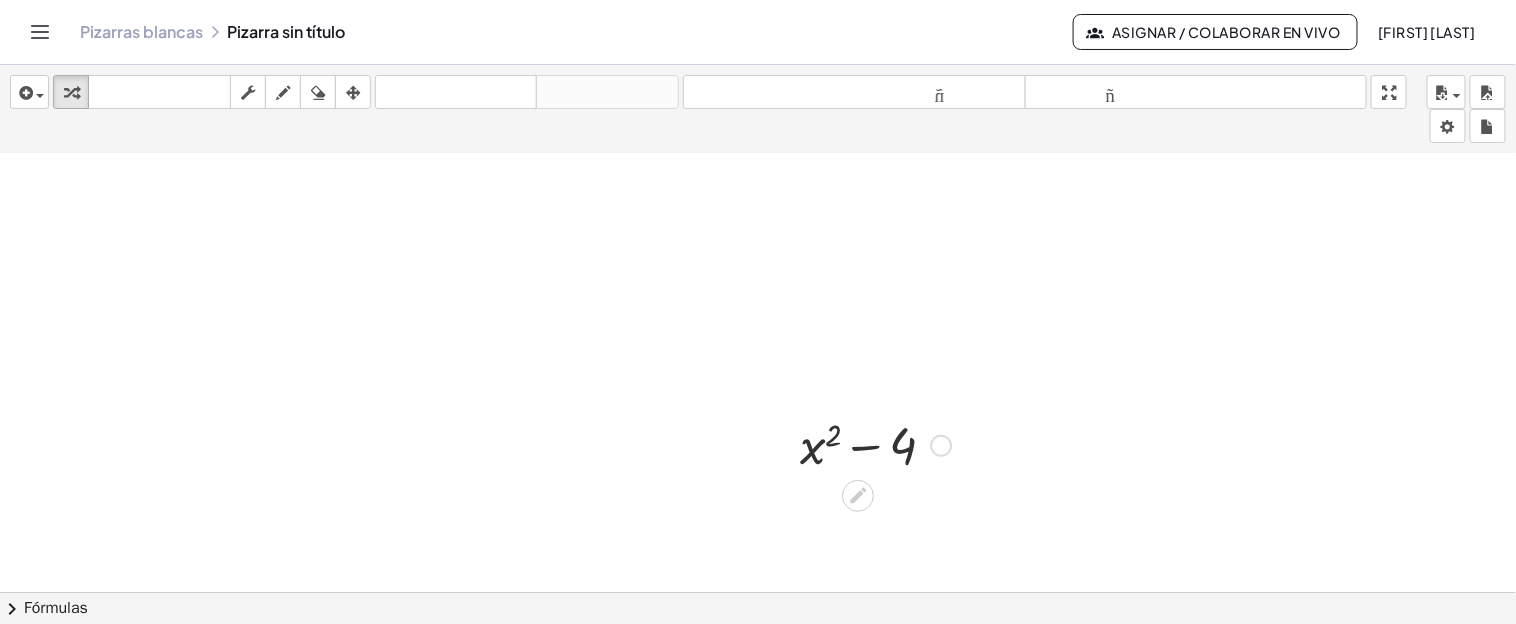 click at bounding box center [875, 444] 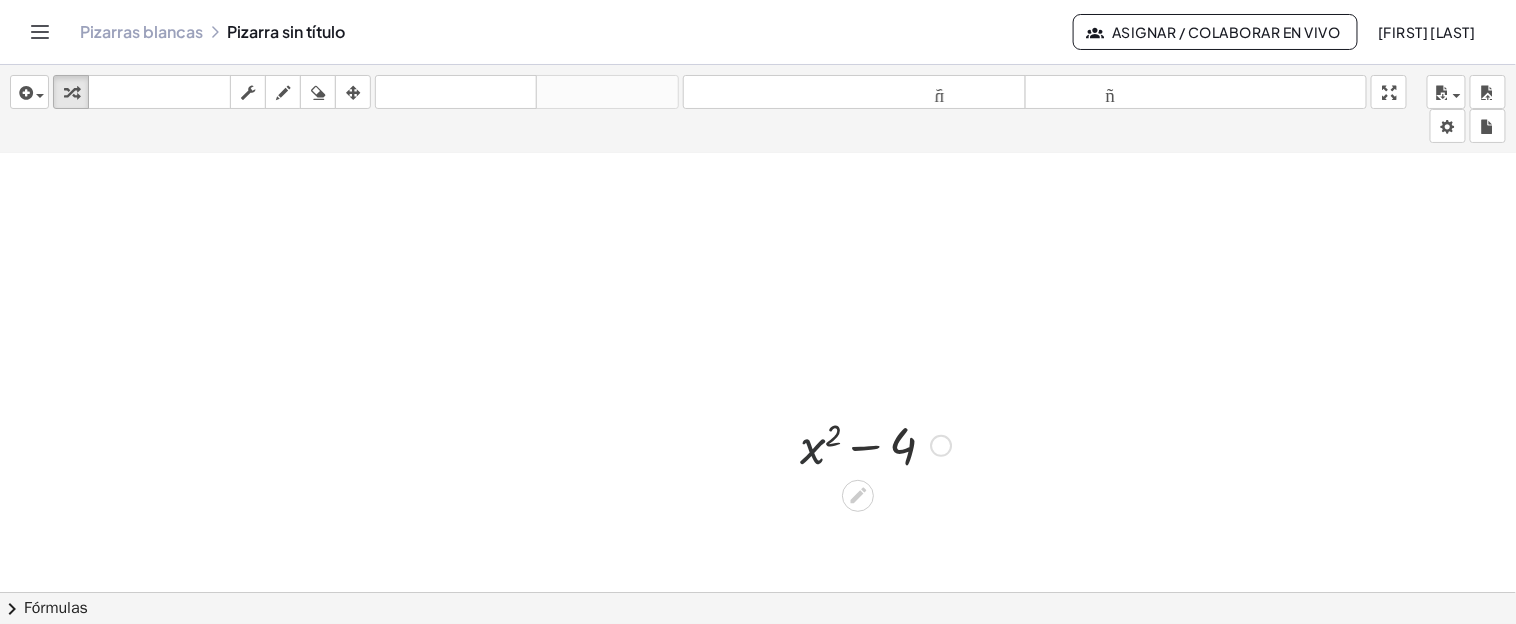click at bounding box center [875, 444] 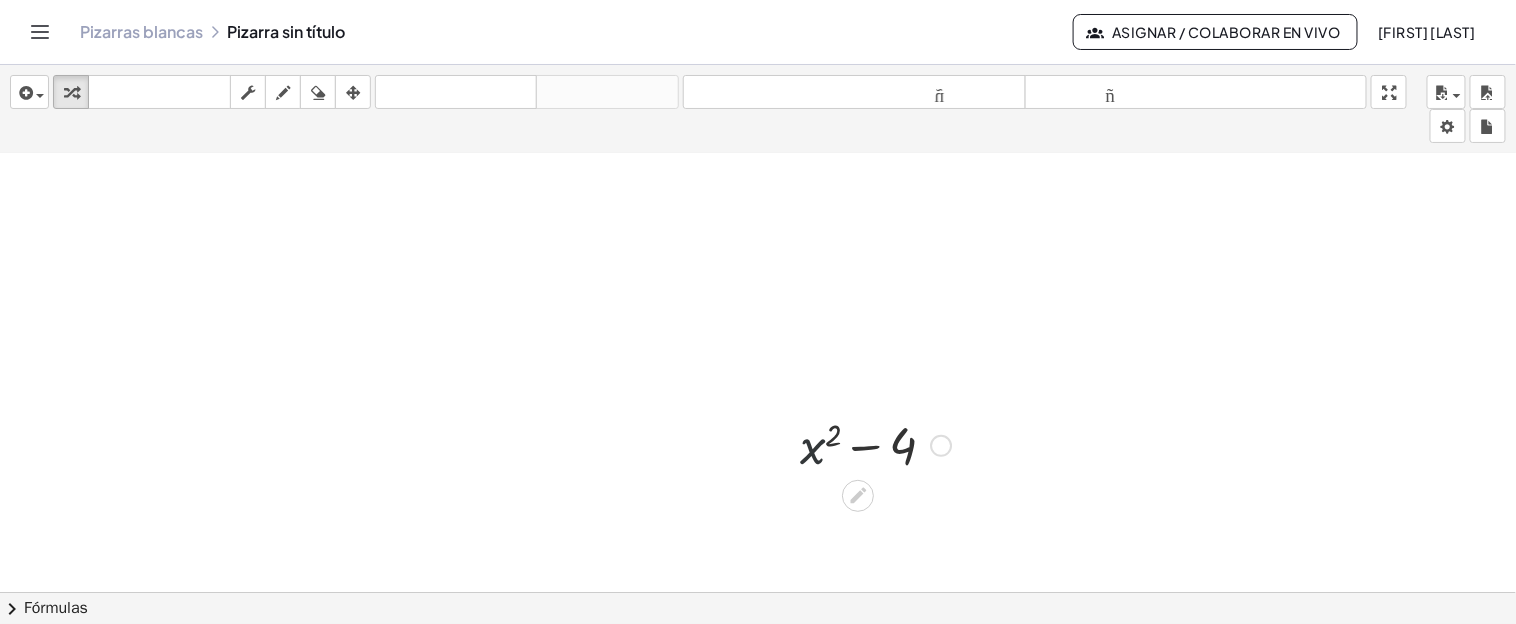 click at bounding box center (875, 444) 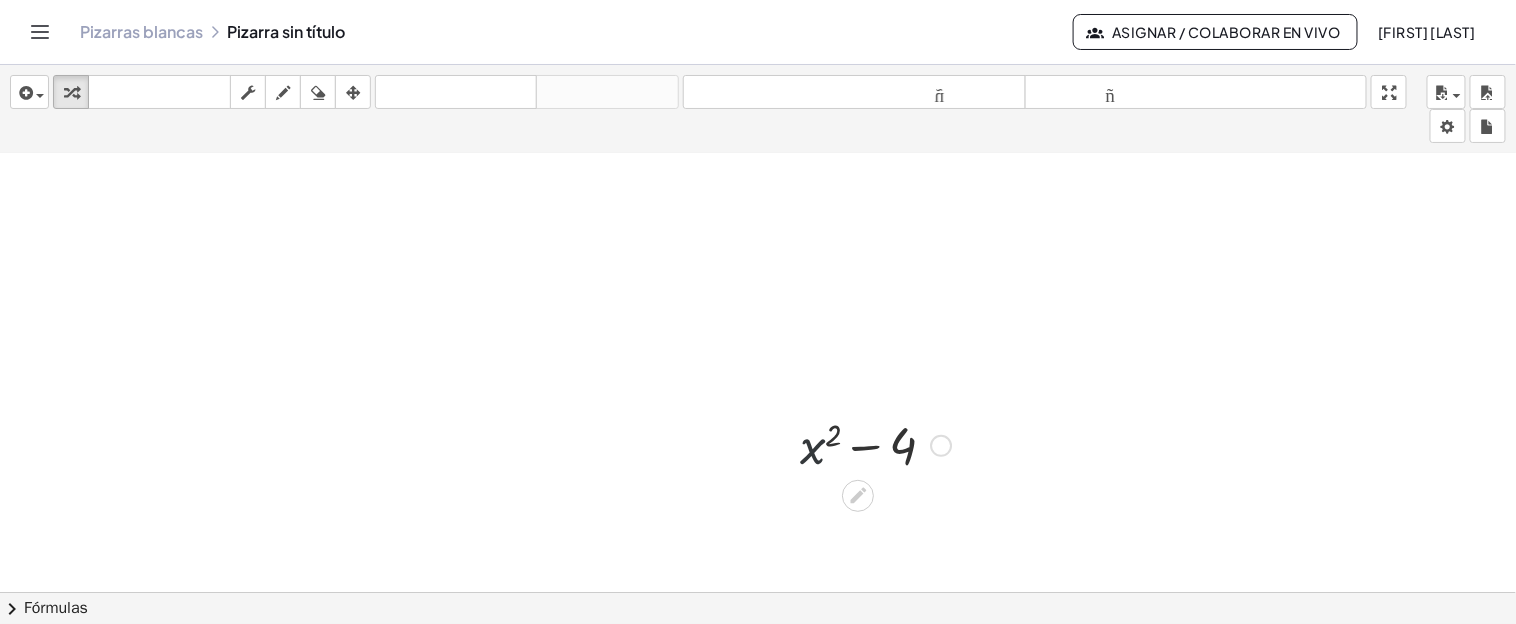 drag, startPoint x: 825, startPoint y: 431, endPoint x: 844, endPoint y: 426, distance: 19.646883 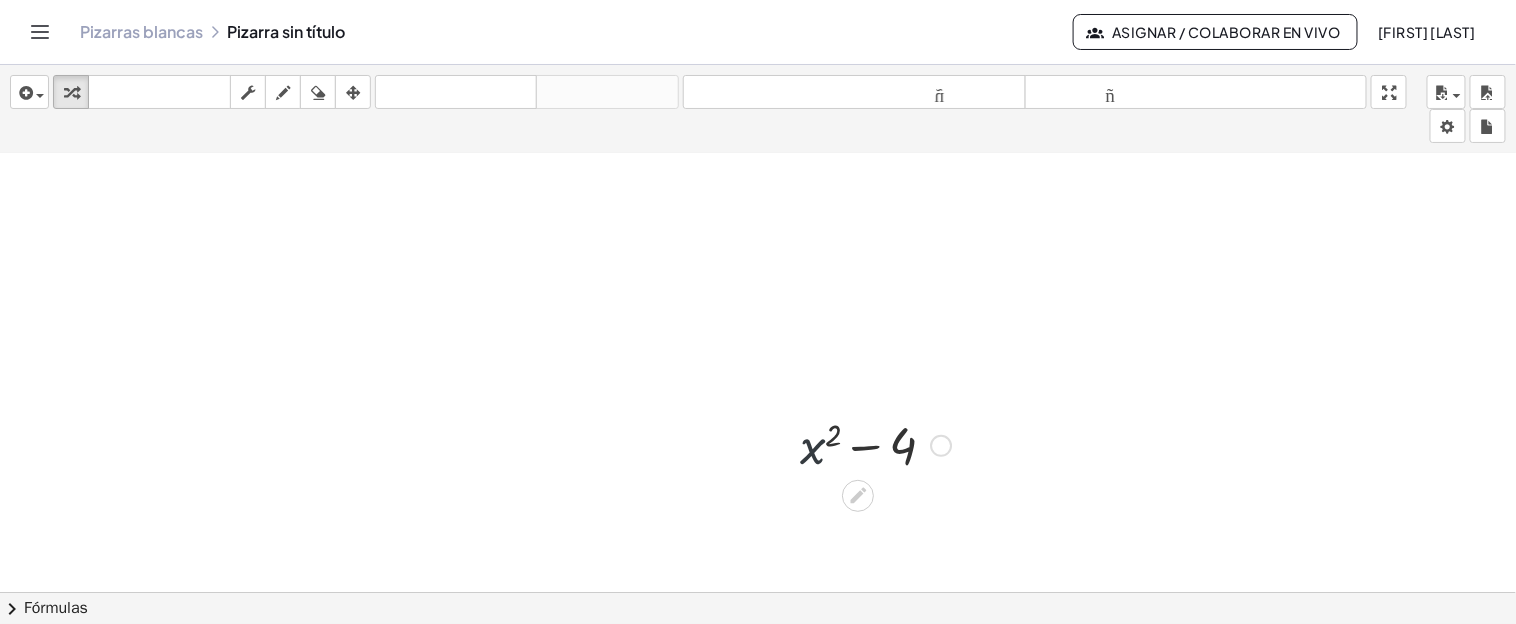 click at bounding box center [875, 444] 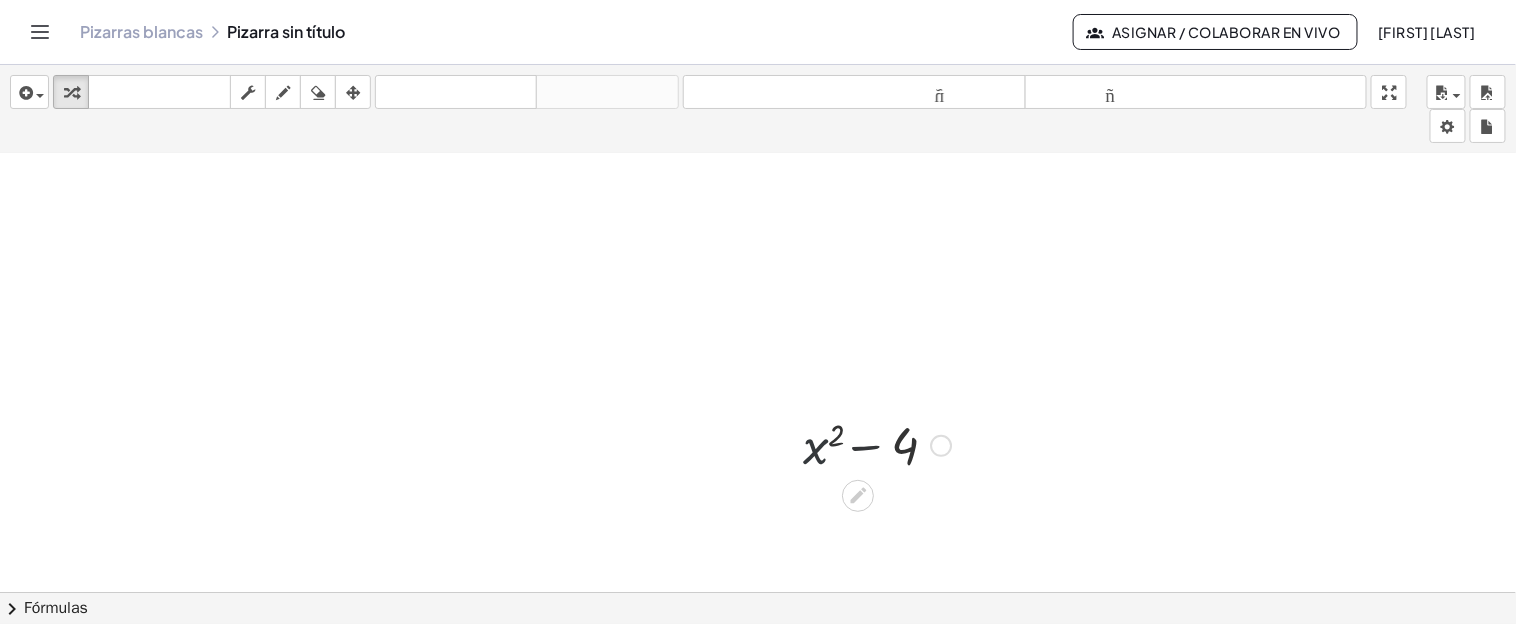 click at bounding box center (875, 444) 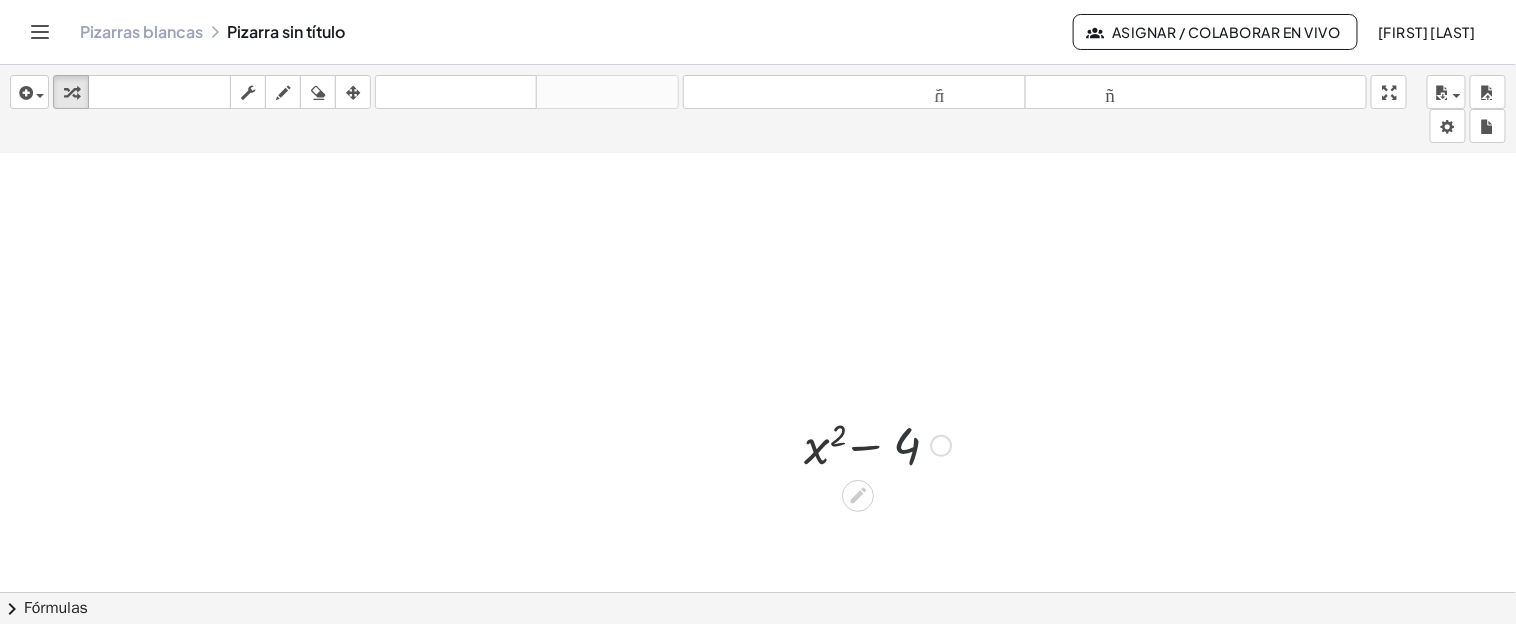 click at bounding box center (875, 444) 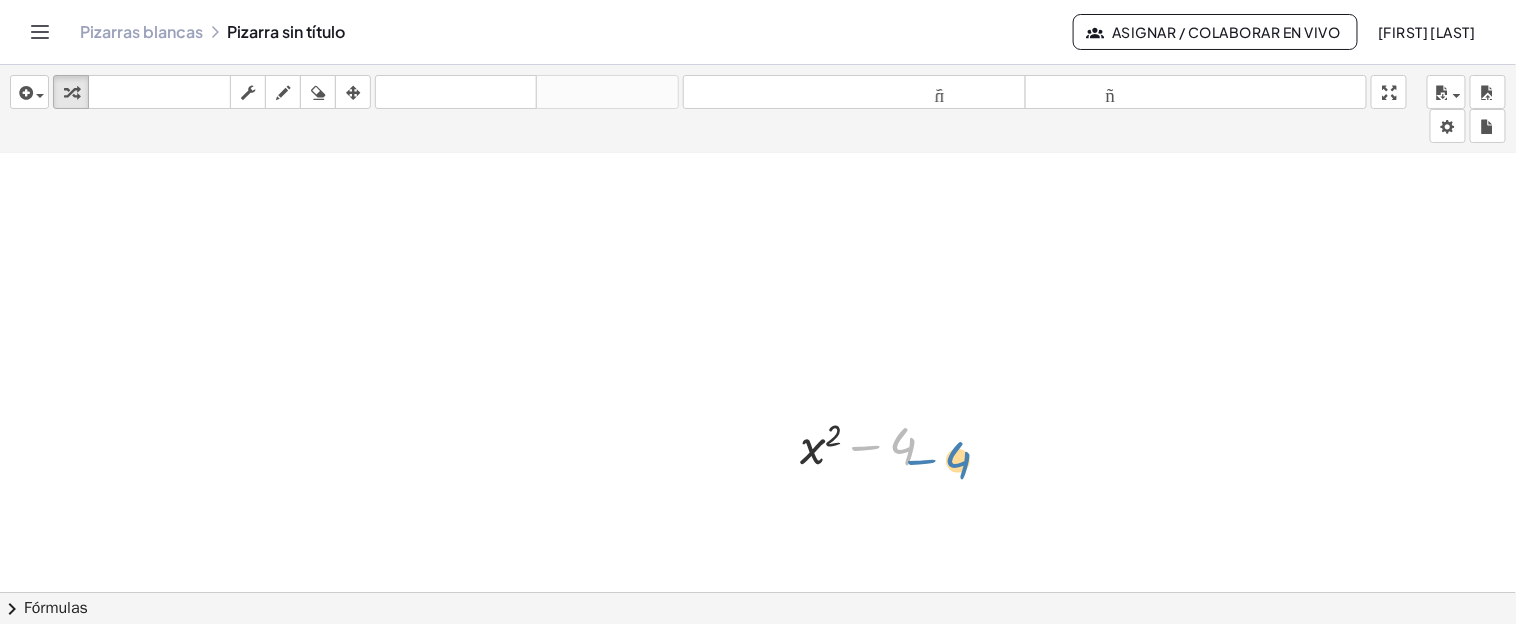 drag, startPoint x: 912, startPoint y: 444, endPoint x: 885, endPoint y: 449, distance: 27.45906 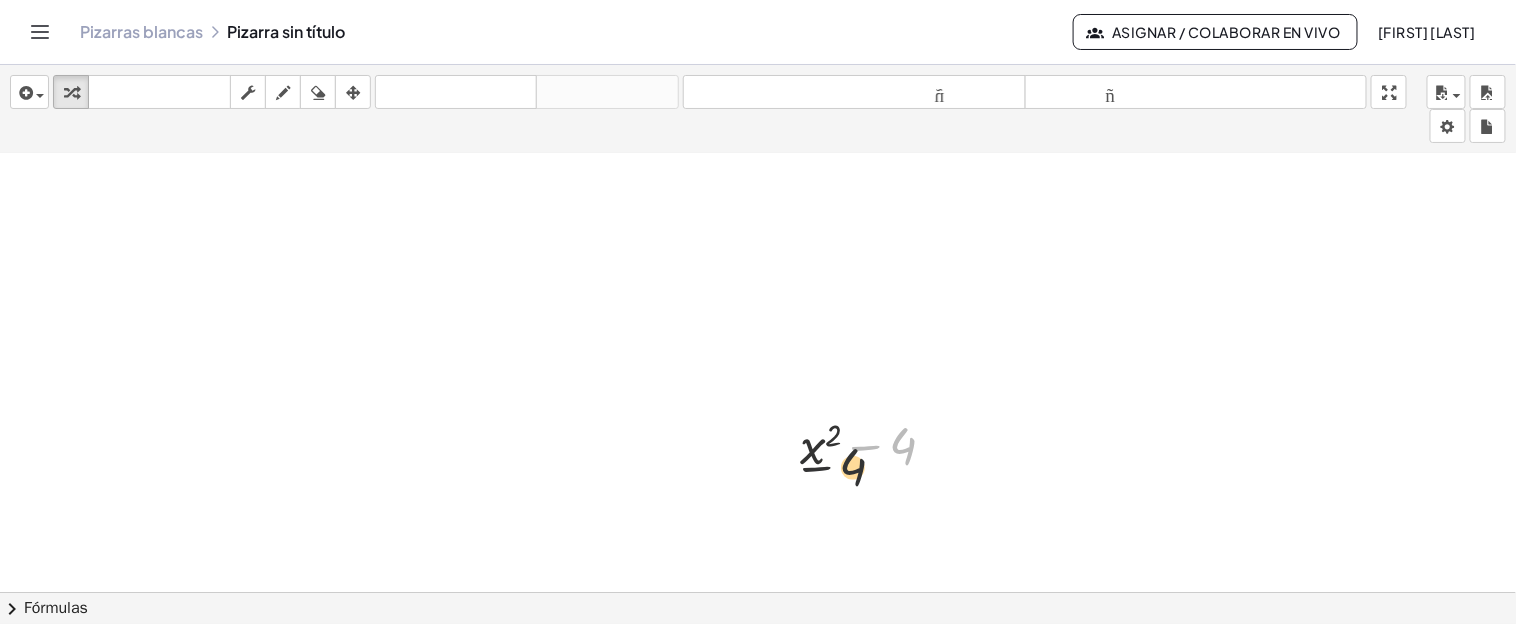 drag, startPoint x: 900, startPoint y: 449, endPoint x: 838, endPoint y: 474, distance: 66.85058 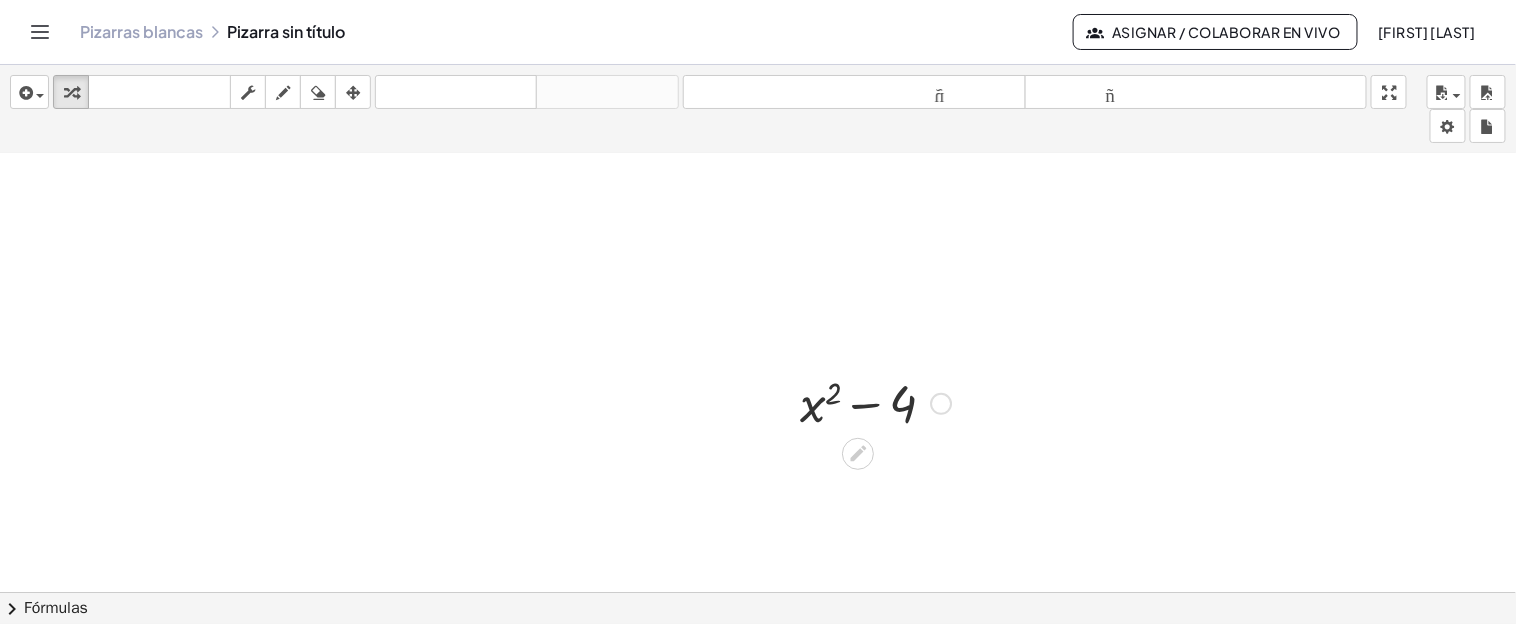 scroll, scrollTop: 140, scrollLeft: 0, axis: vertical 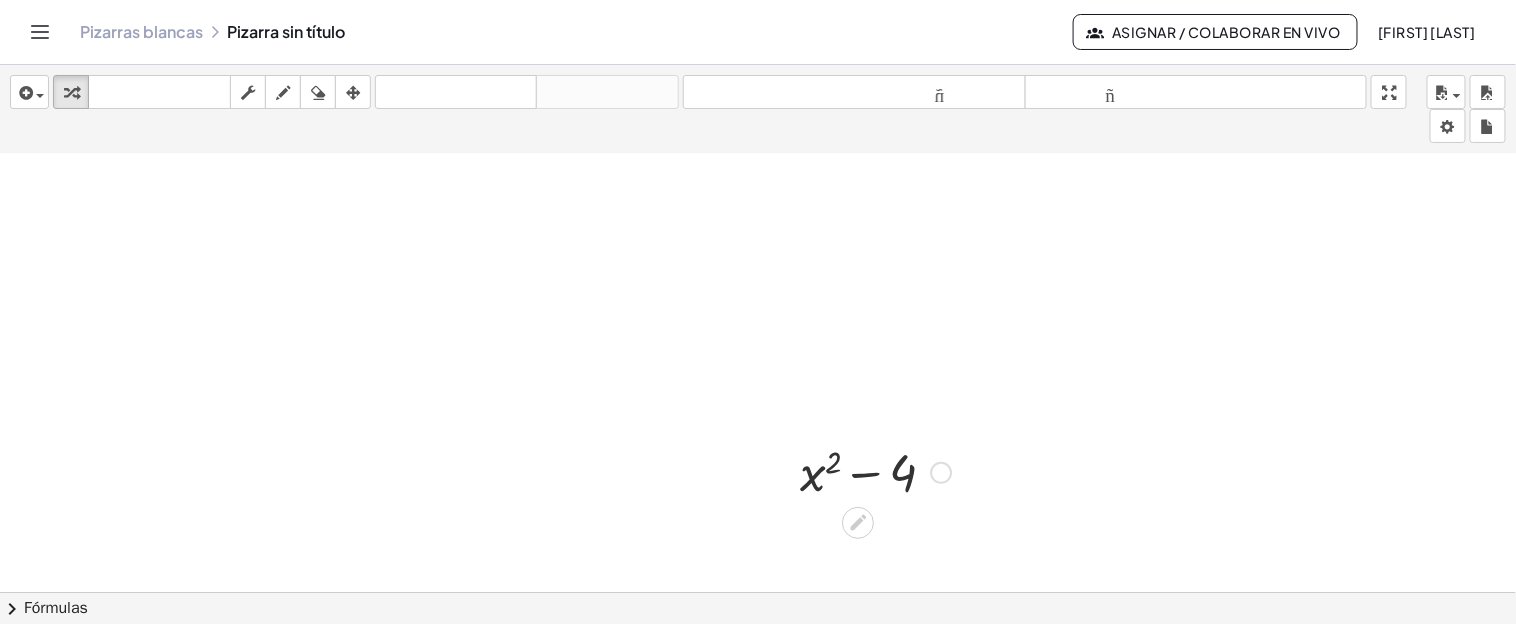 click at bounding box center [875, 471] 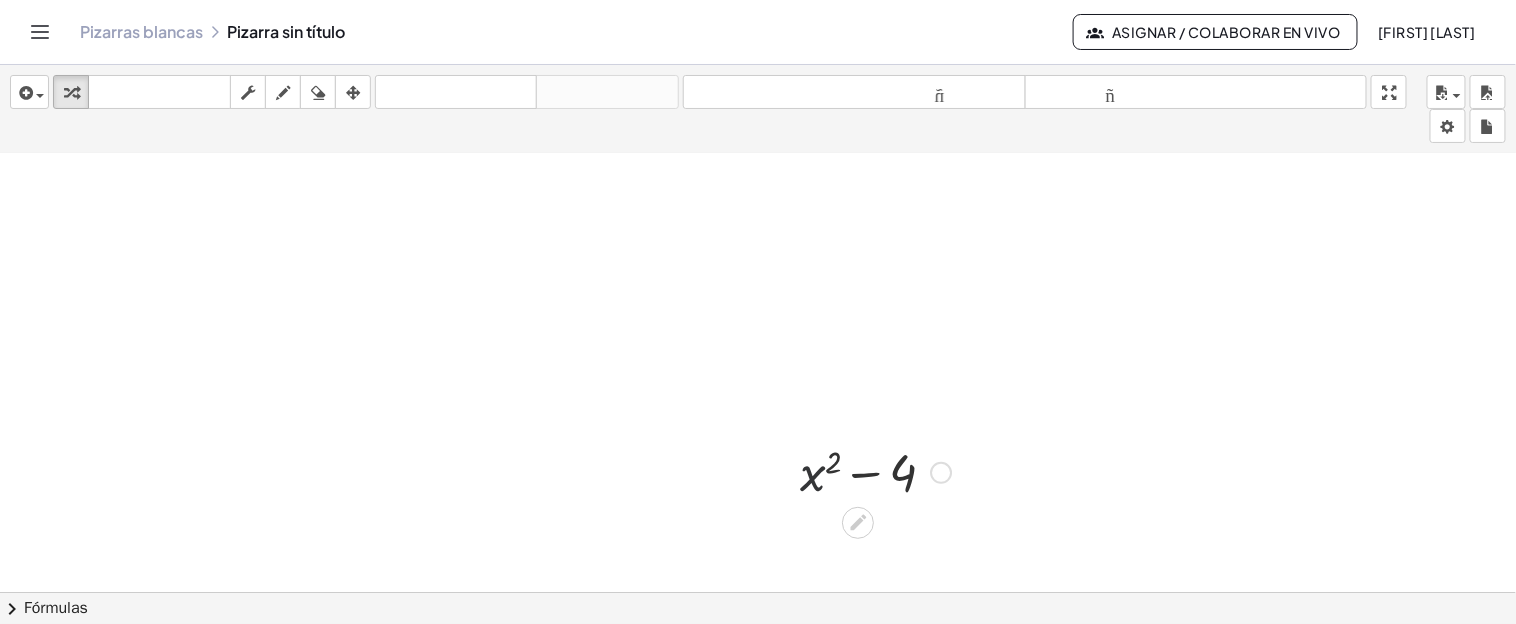 drag, startPoint x: 825, startPoint y: 462, endPoint x: 841, endPoint y: 458, distance: 16.492422 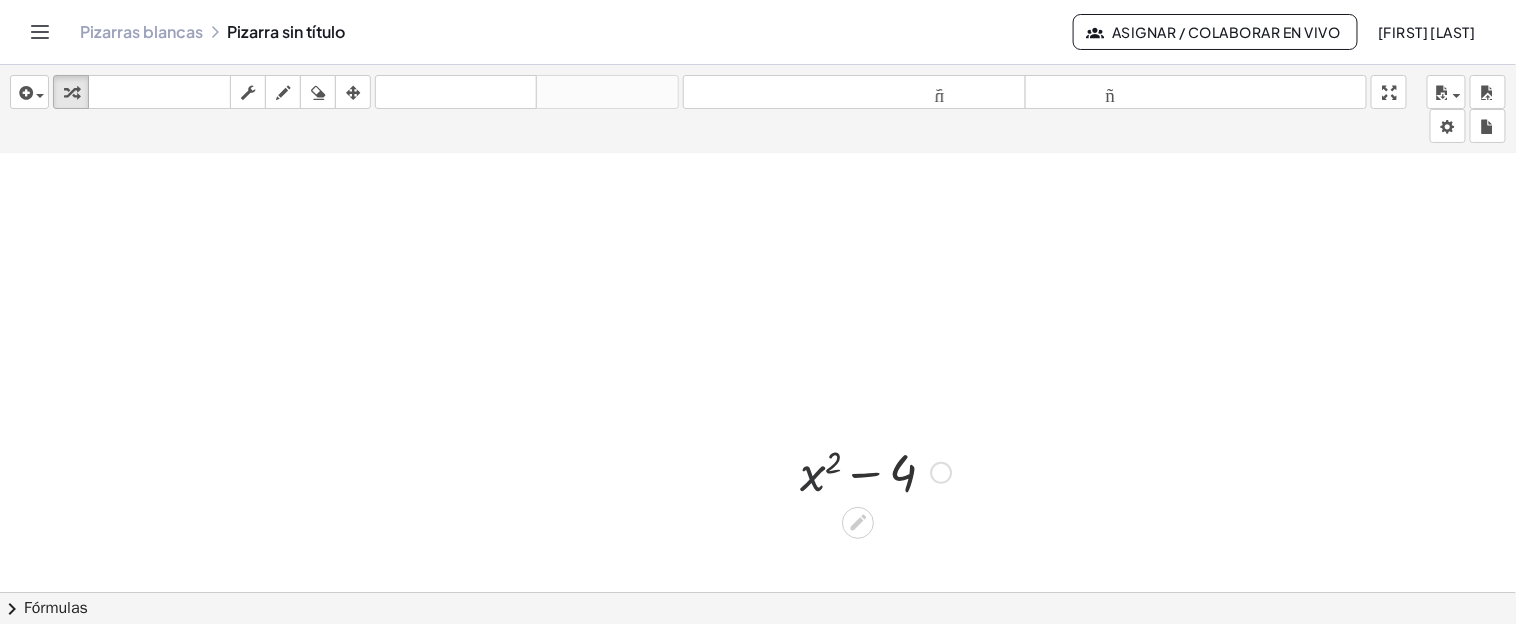click at bounding box center [875, 471] 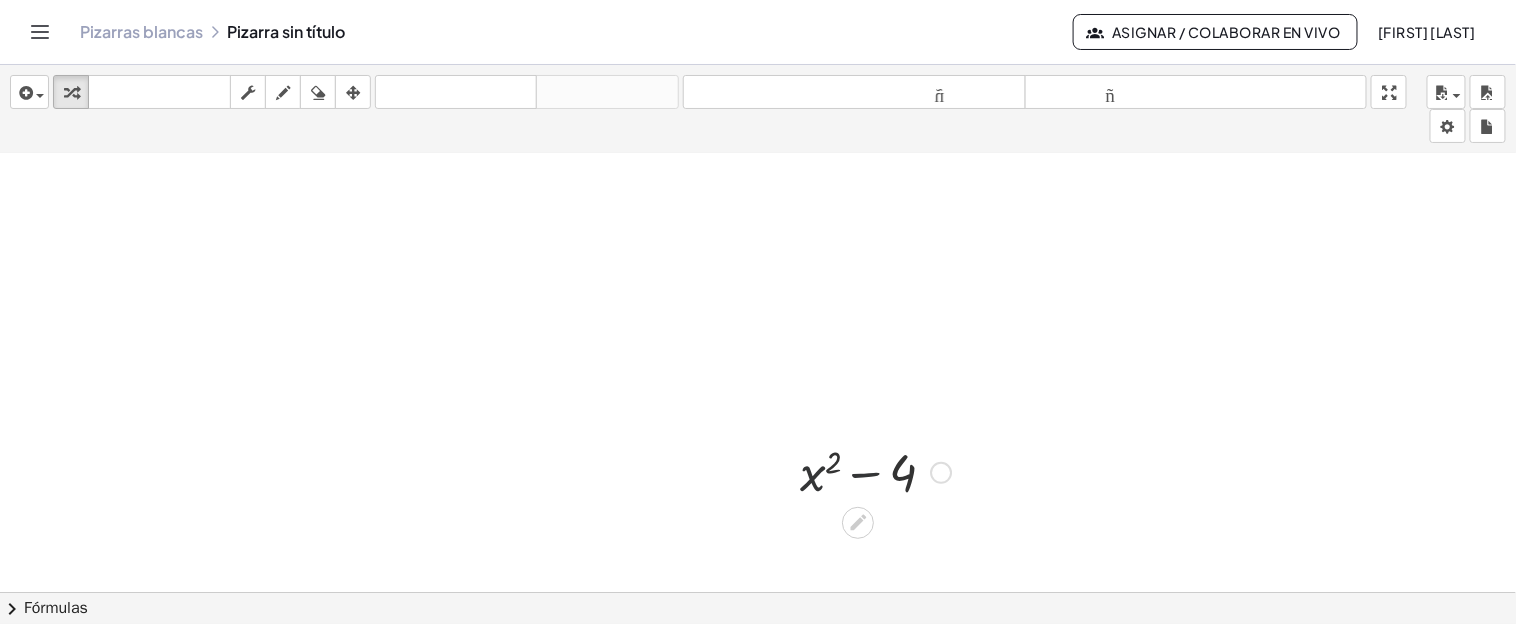 click at bounding box center (875, 471) 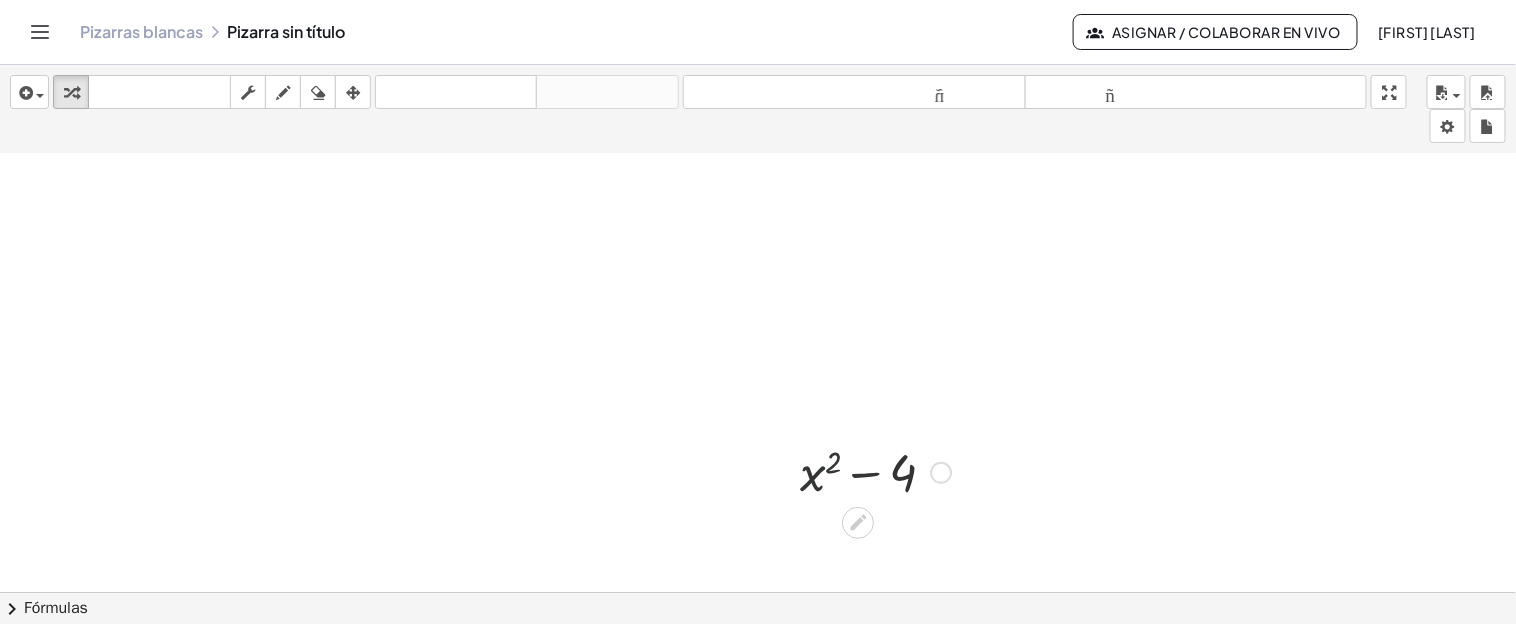 click at bounding box center [875, 471] 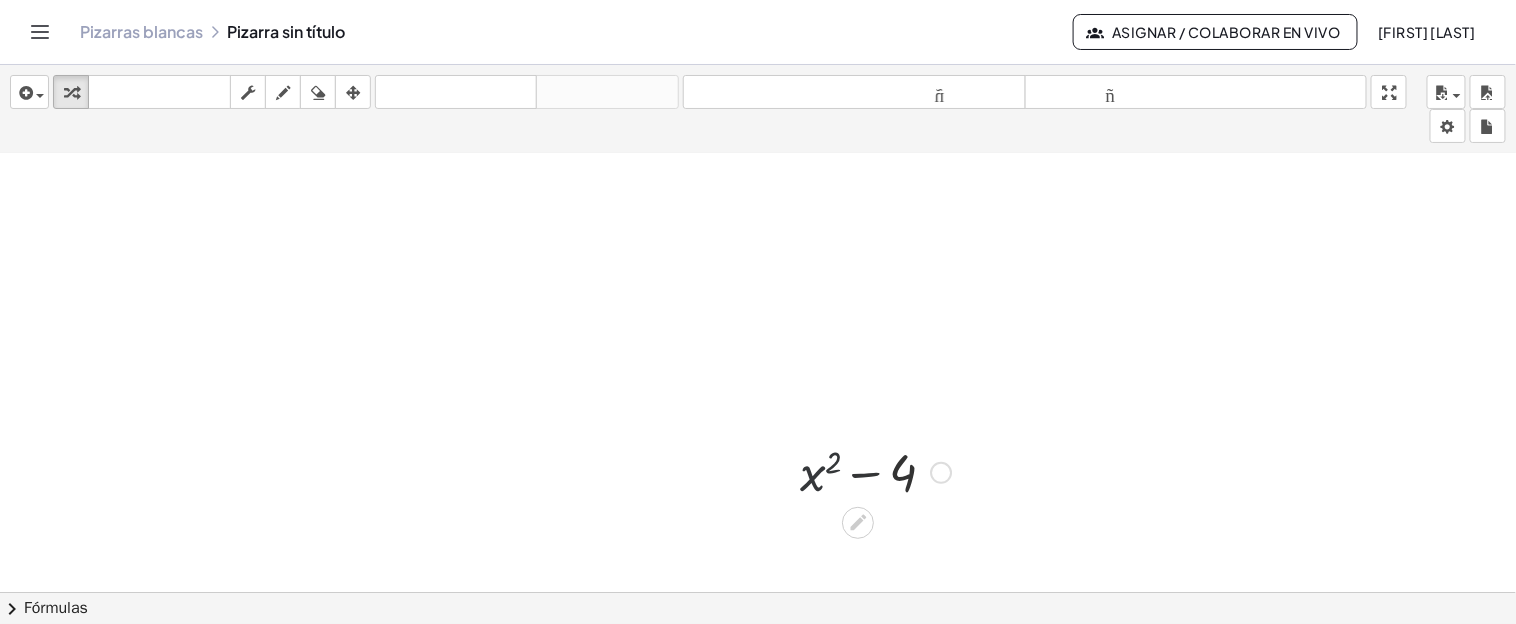 click at bounding box center [875, 471] 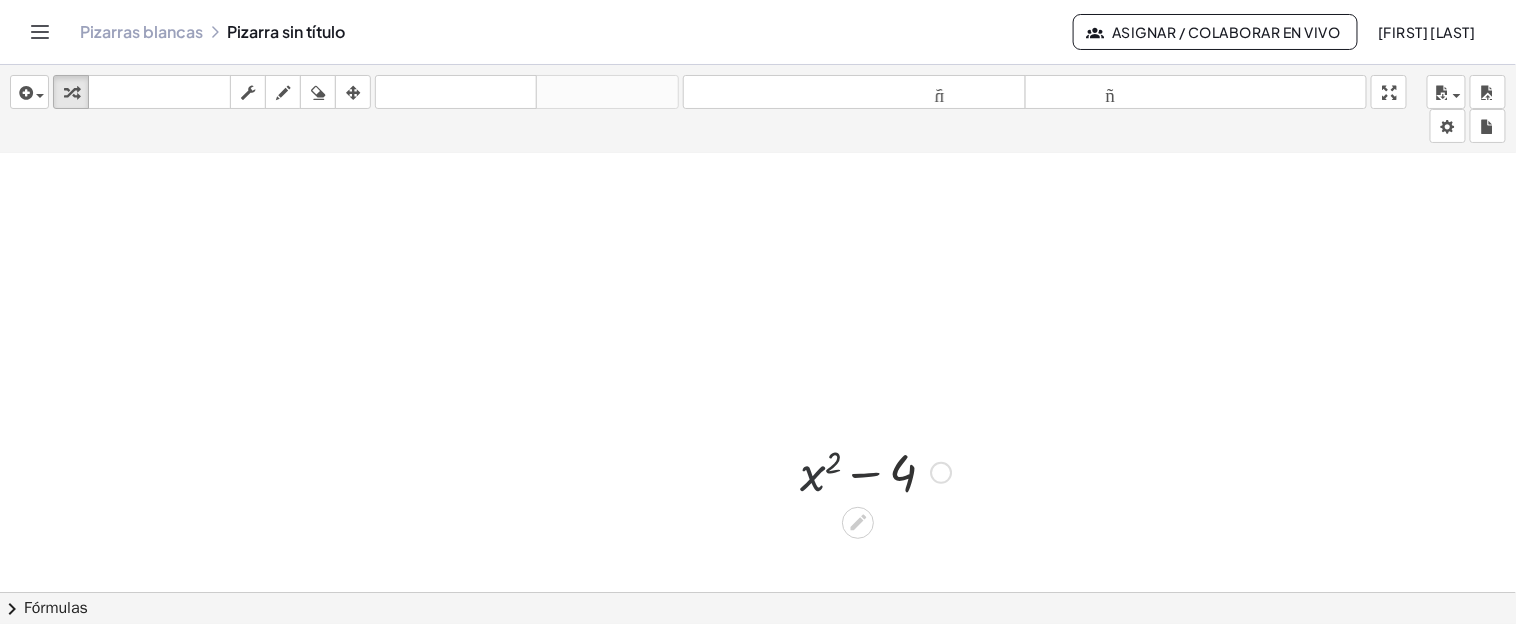 click at bounding box center (875, 471) 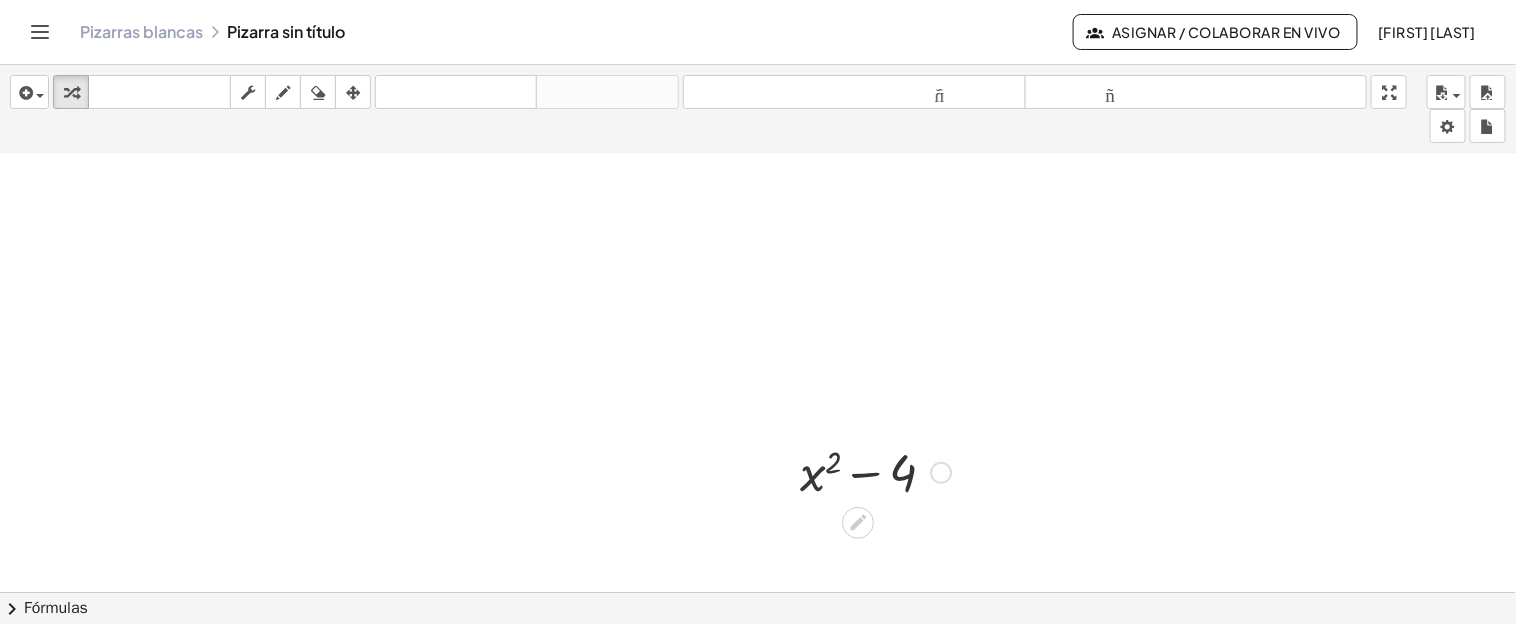 click at bounding box center [875, 471] 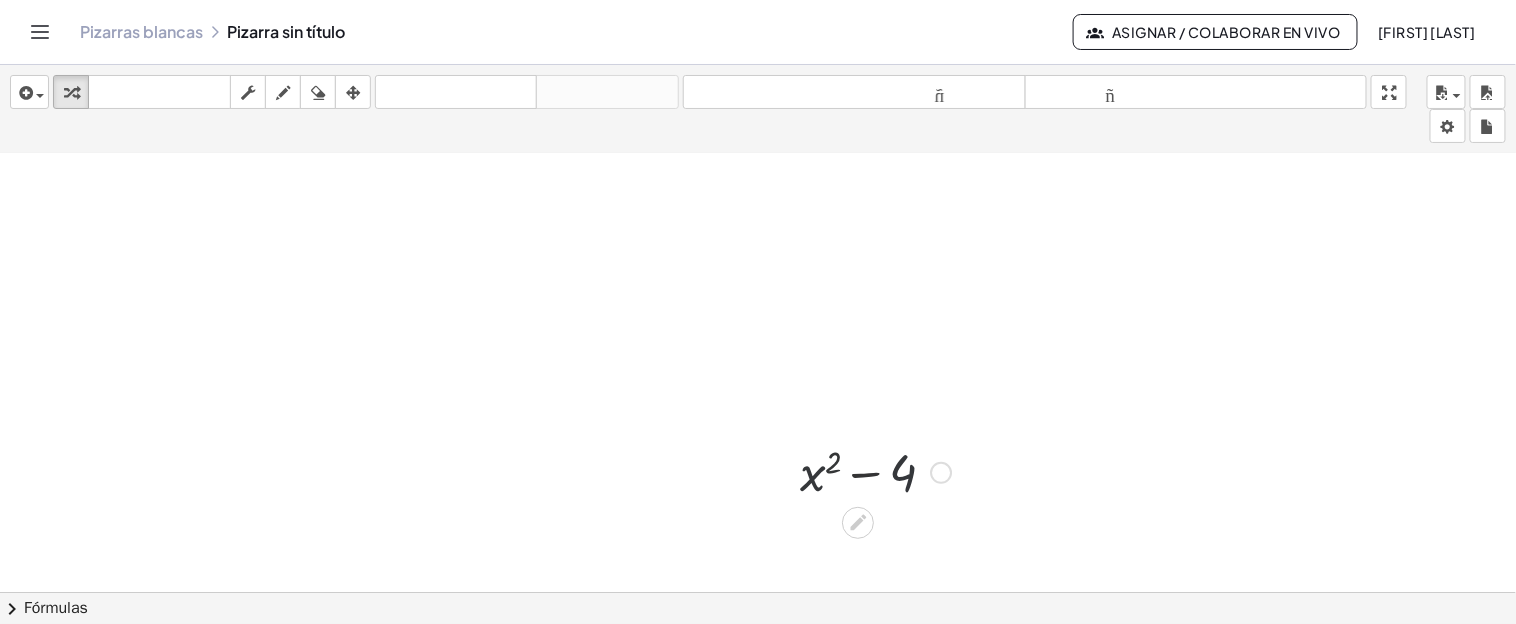 click at bounding box center [875, 471] 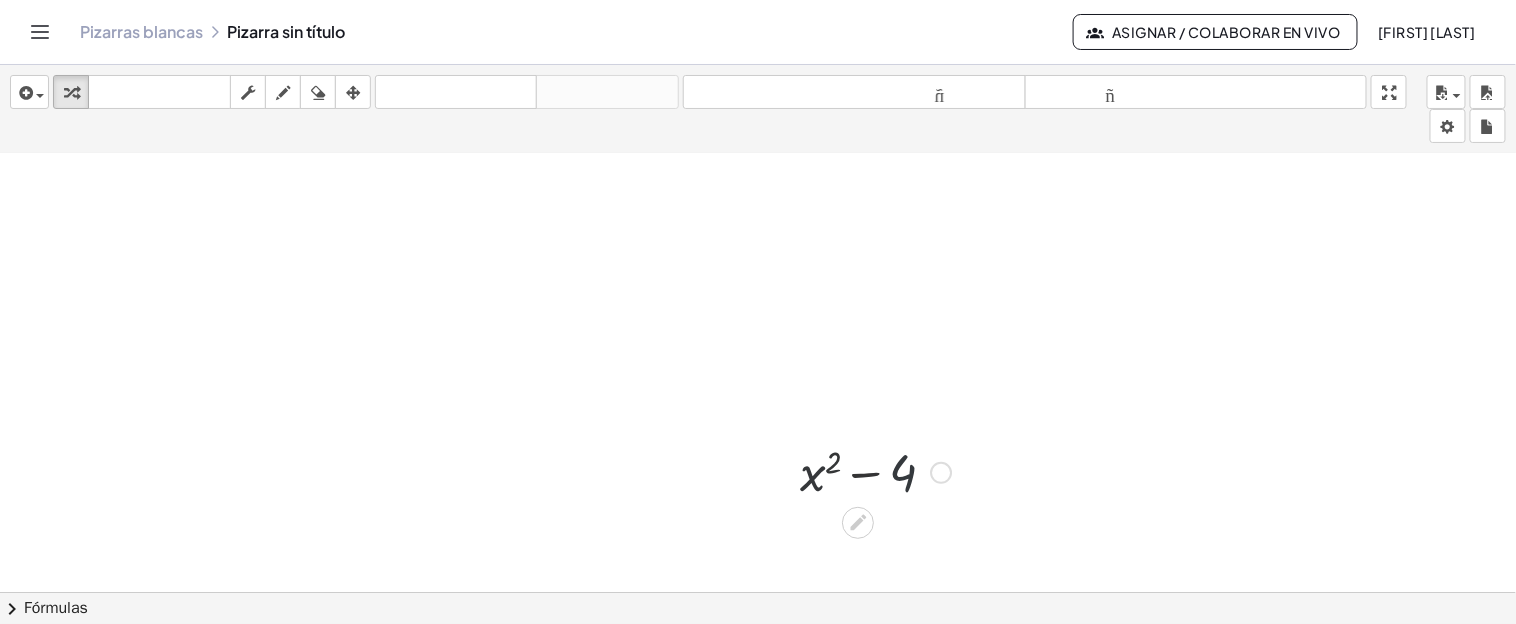 click at bounding box center [875, 471] 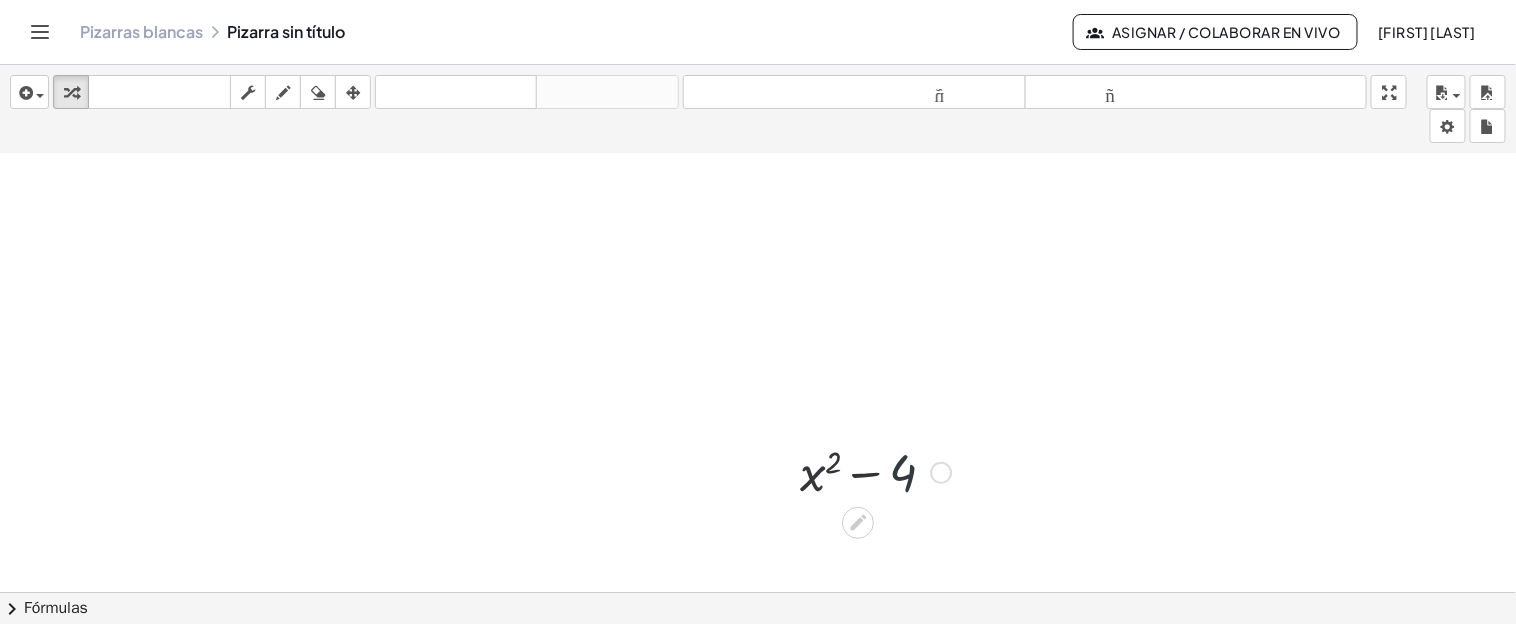 click at bounding box center [875, 471] 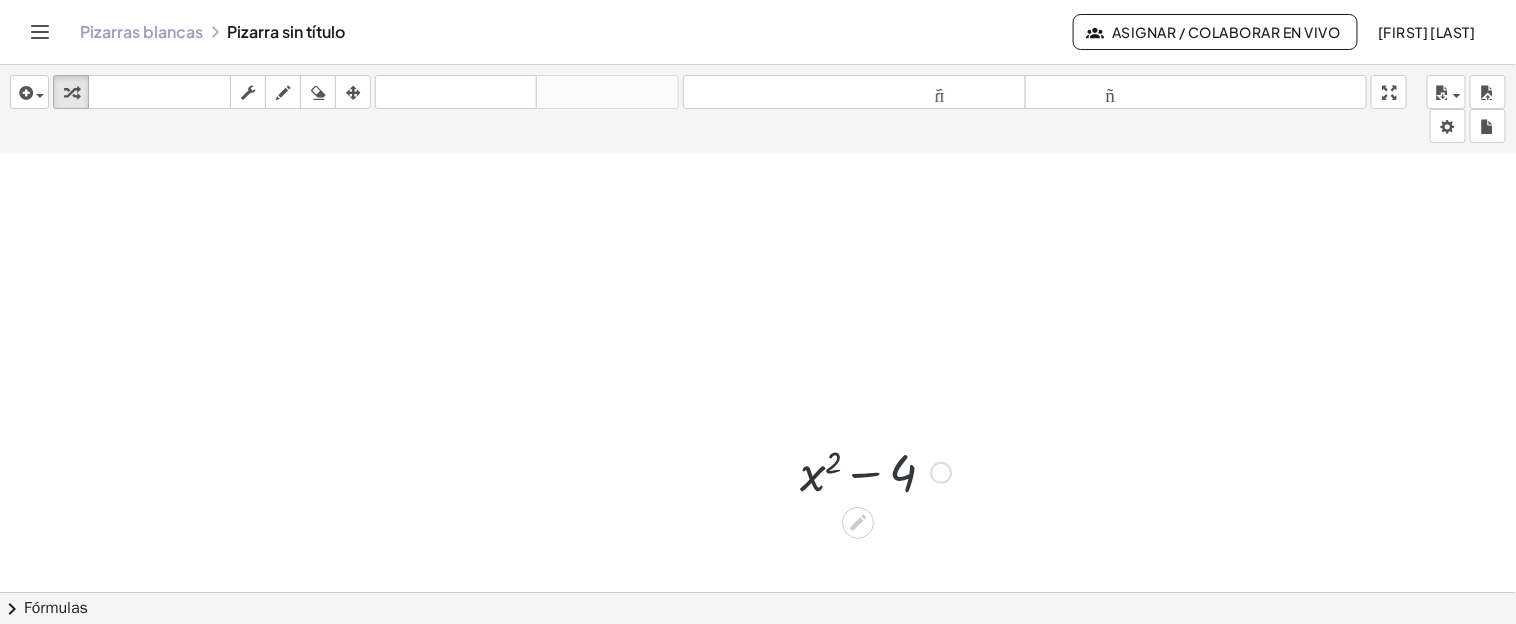 click at bounding box center [875, 471] 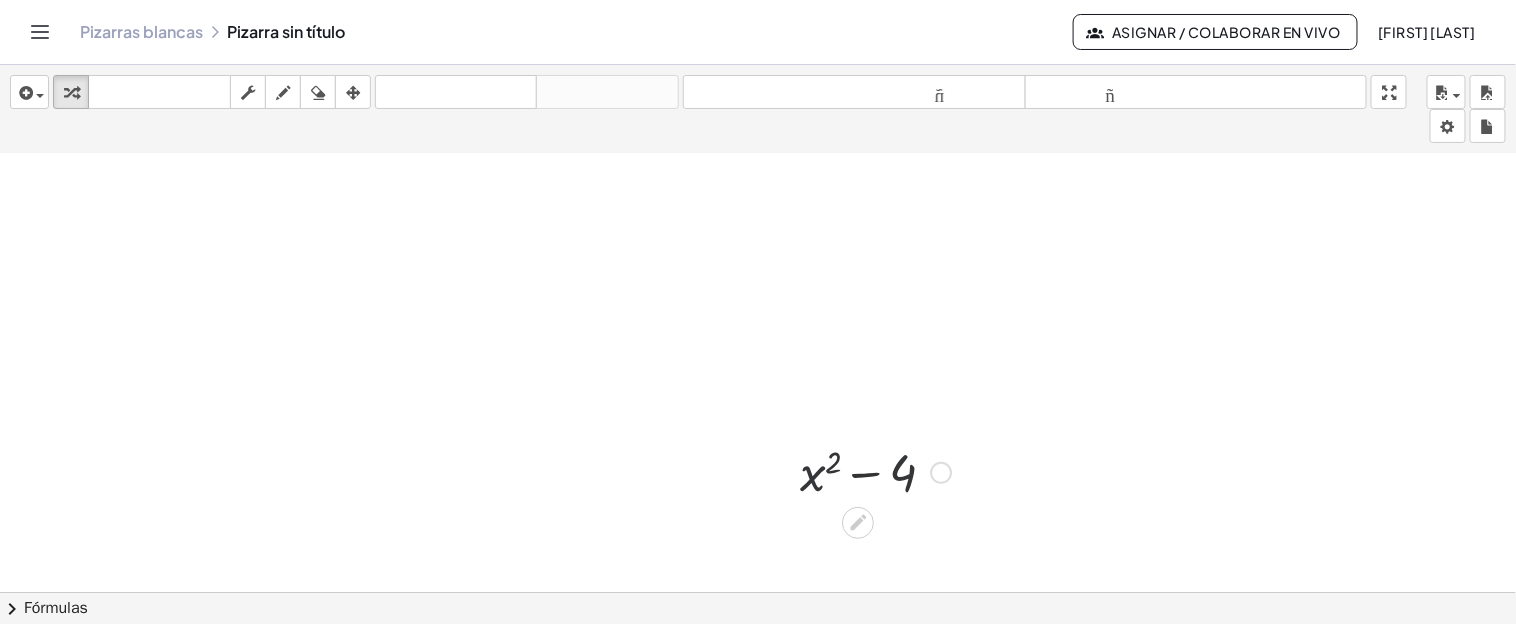 click at bounding box center (875, 471) 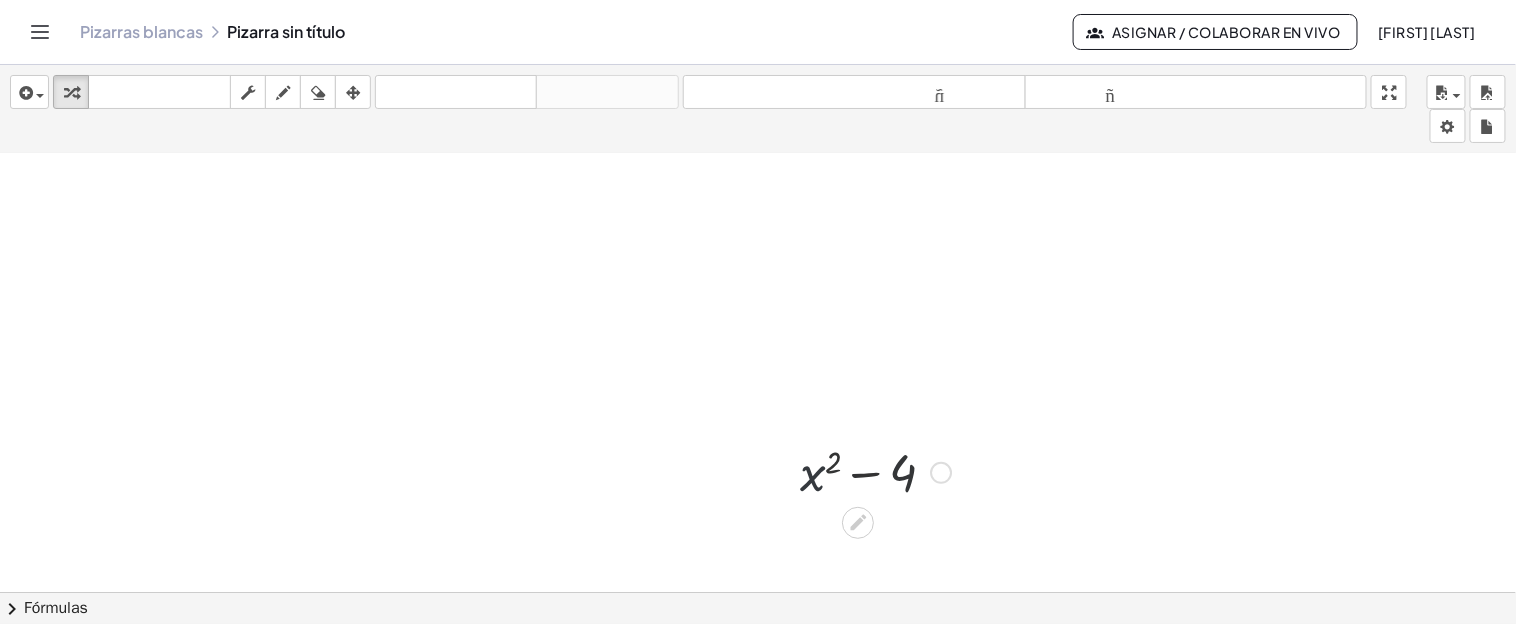 click at bounding box center [875, 471] 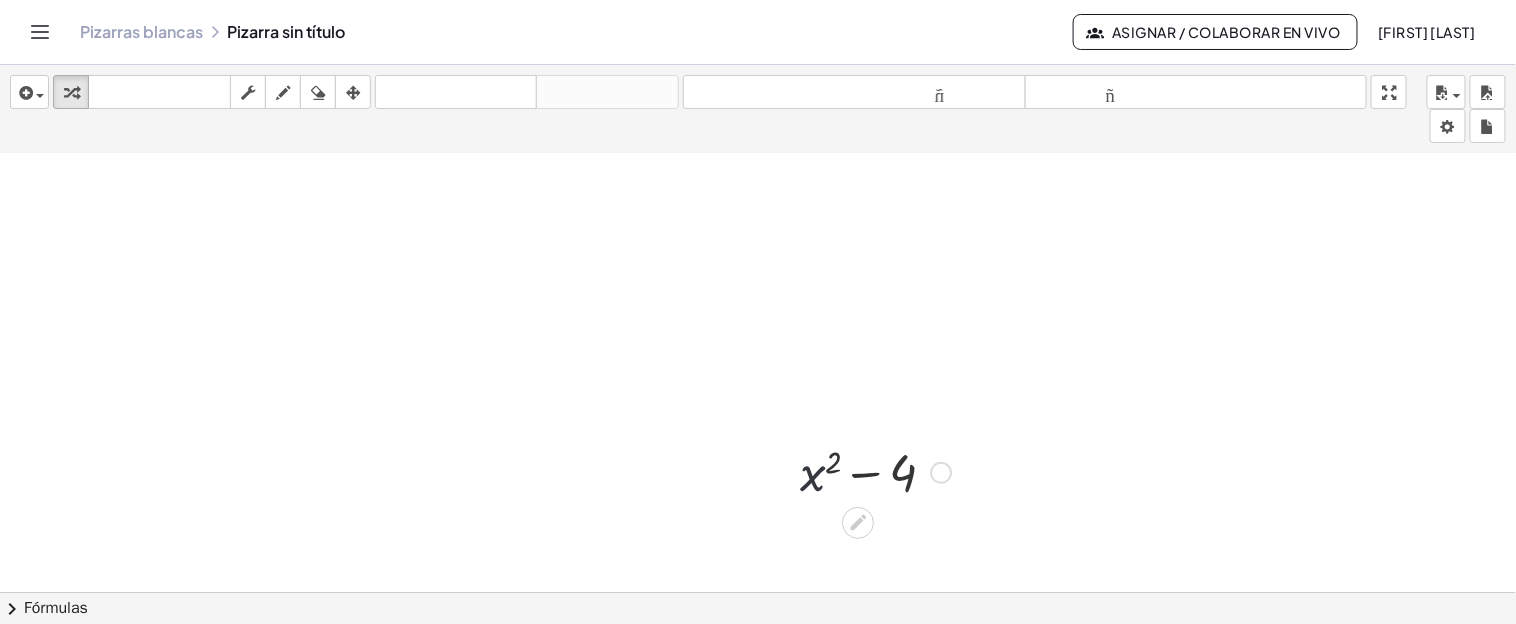 click at bounding box center (875, 471) 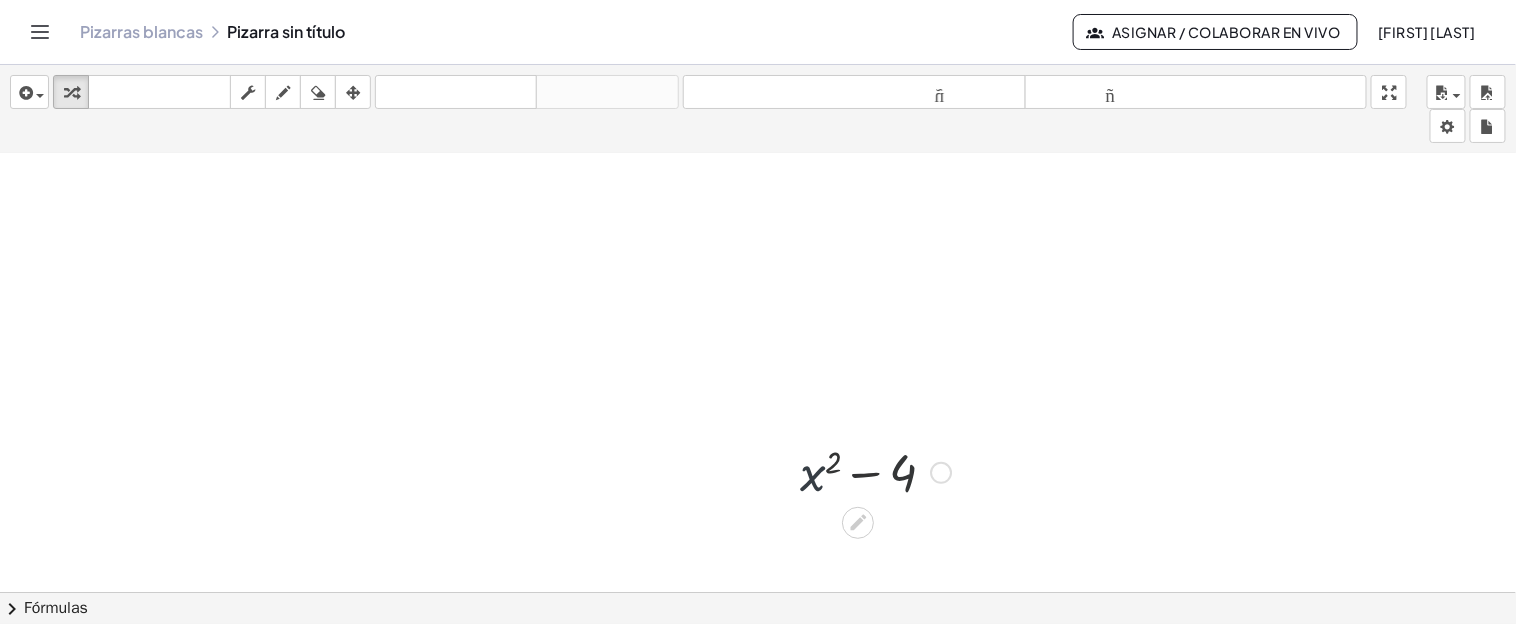 click at bounding box center (875, 471) 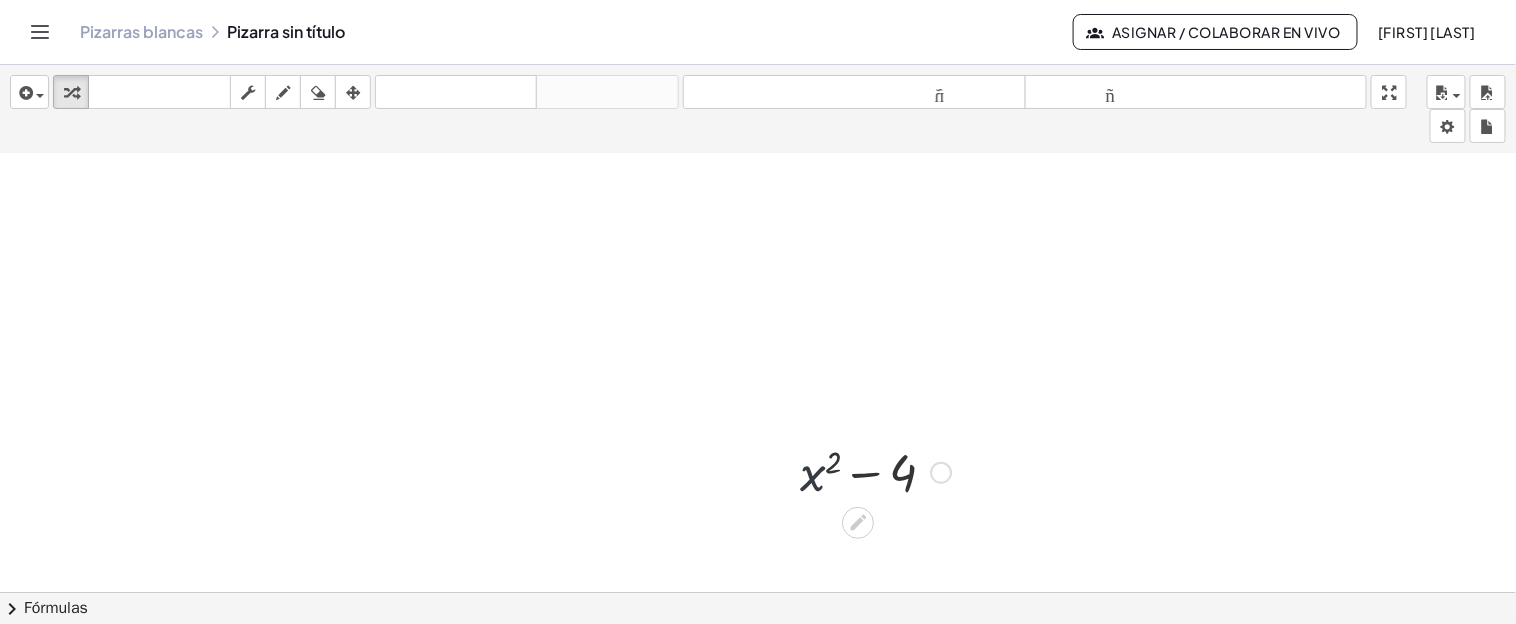 drag, startPoint x: 848, startPoint y: 472, endPoint x: 859, endPoint y: 472, distance: 11 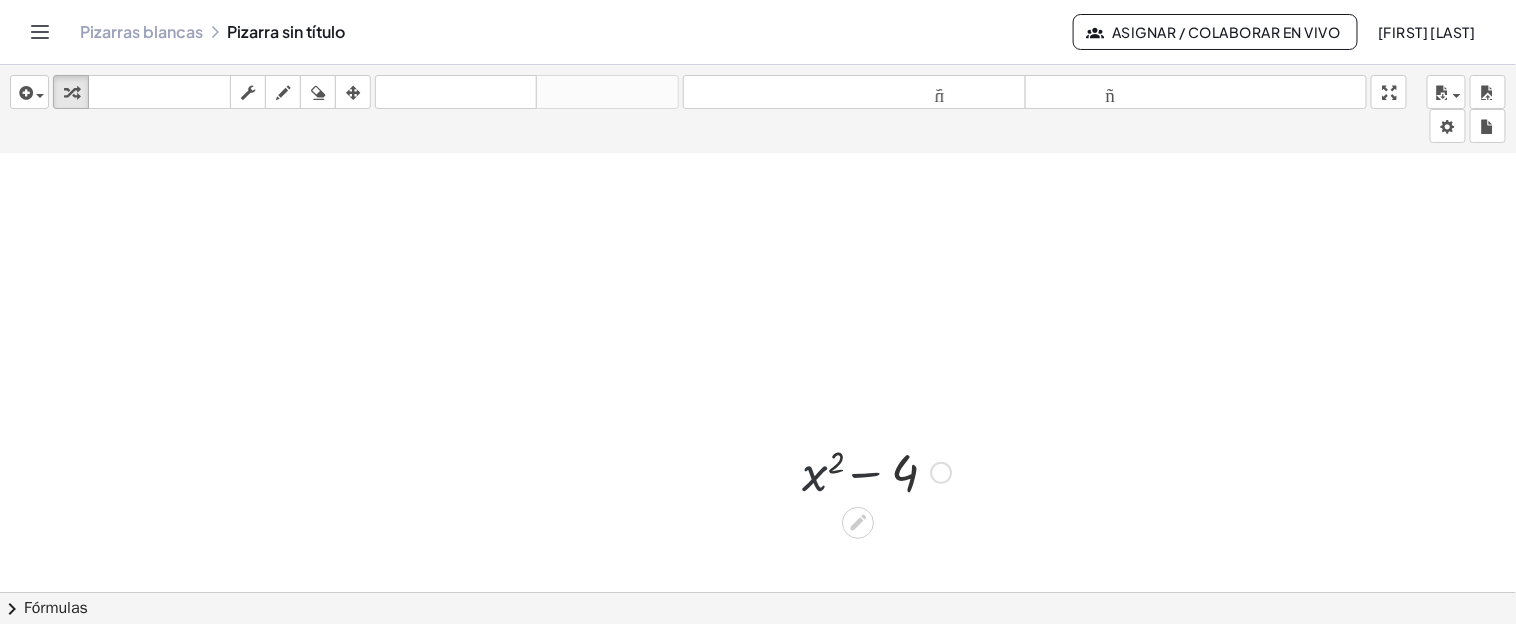drag, startPoint x: 859, startPoint y: 472, endPoint x: 874, endPoint y: 476, distance: 15.524175 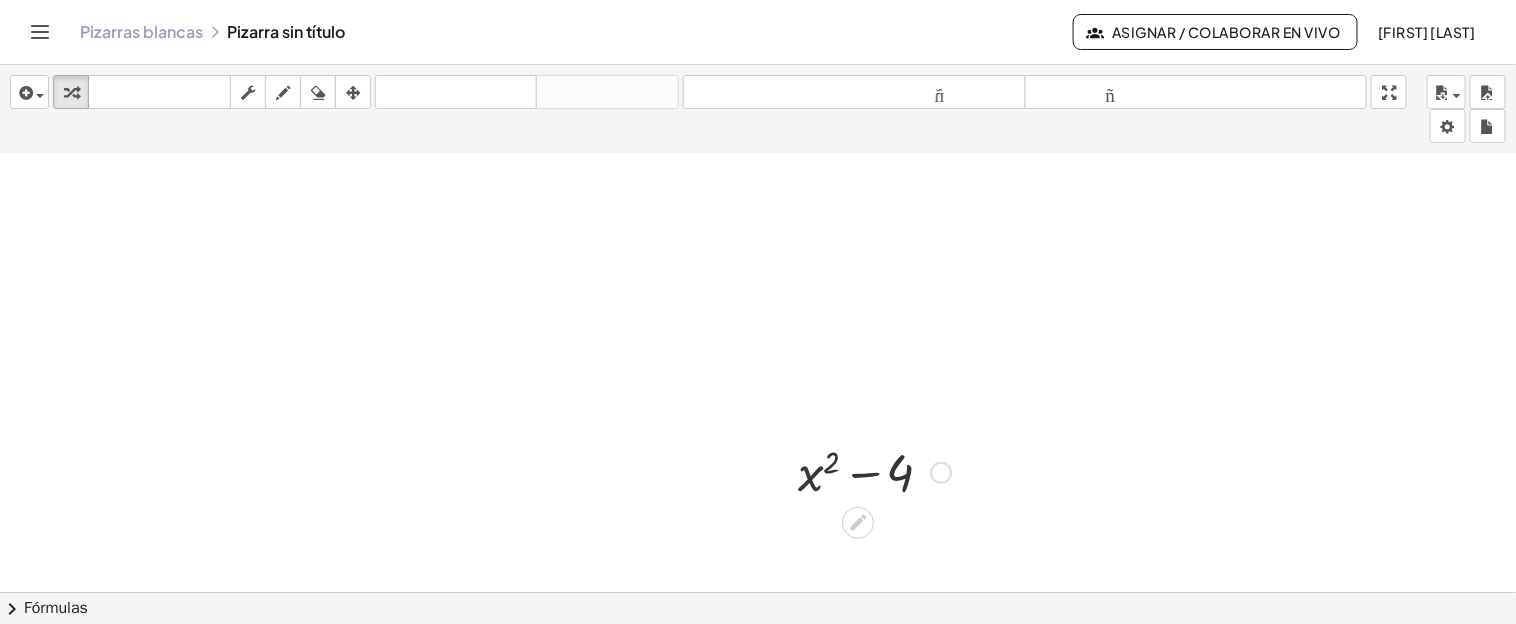 click at bounding box center [875, 471] 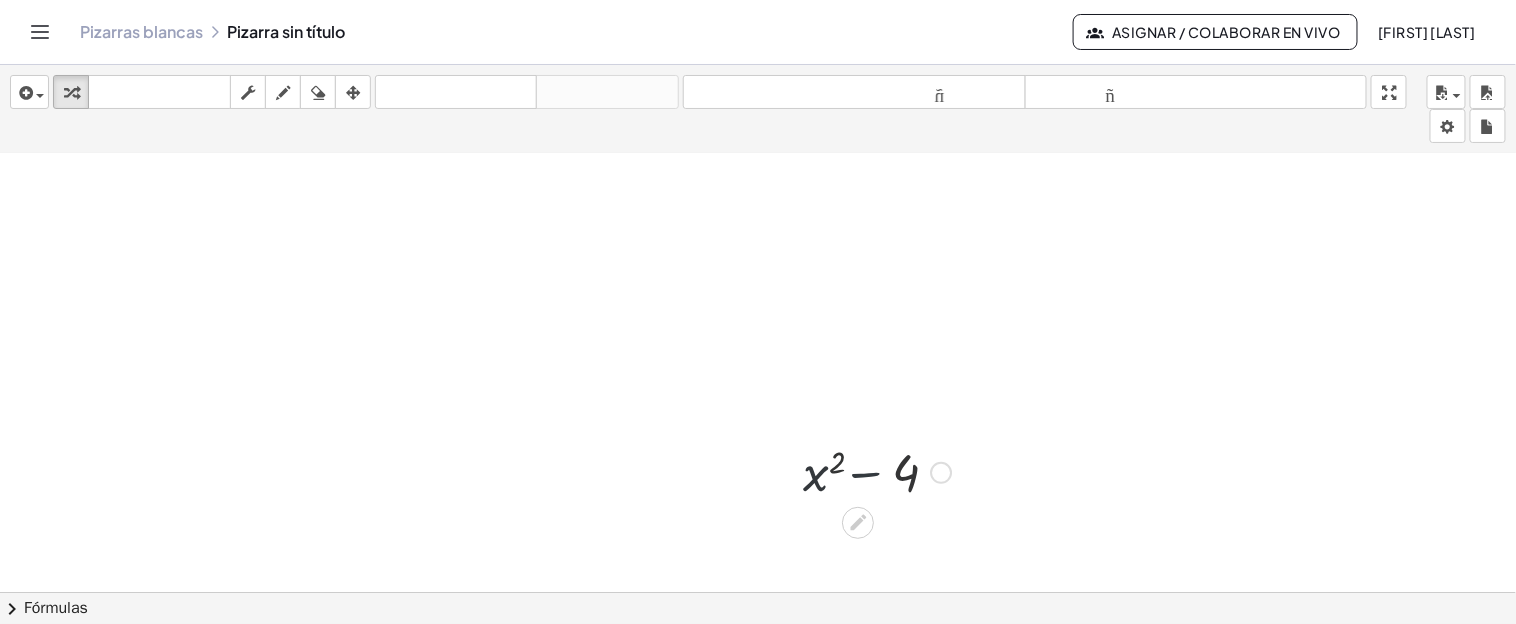 click at bounding box center [875, 471] 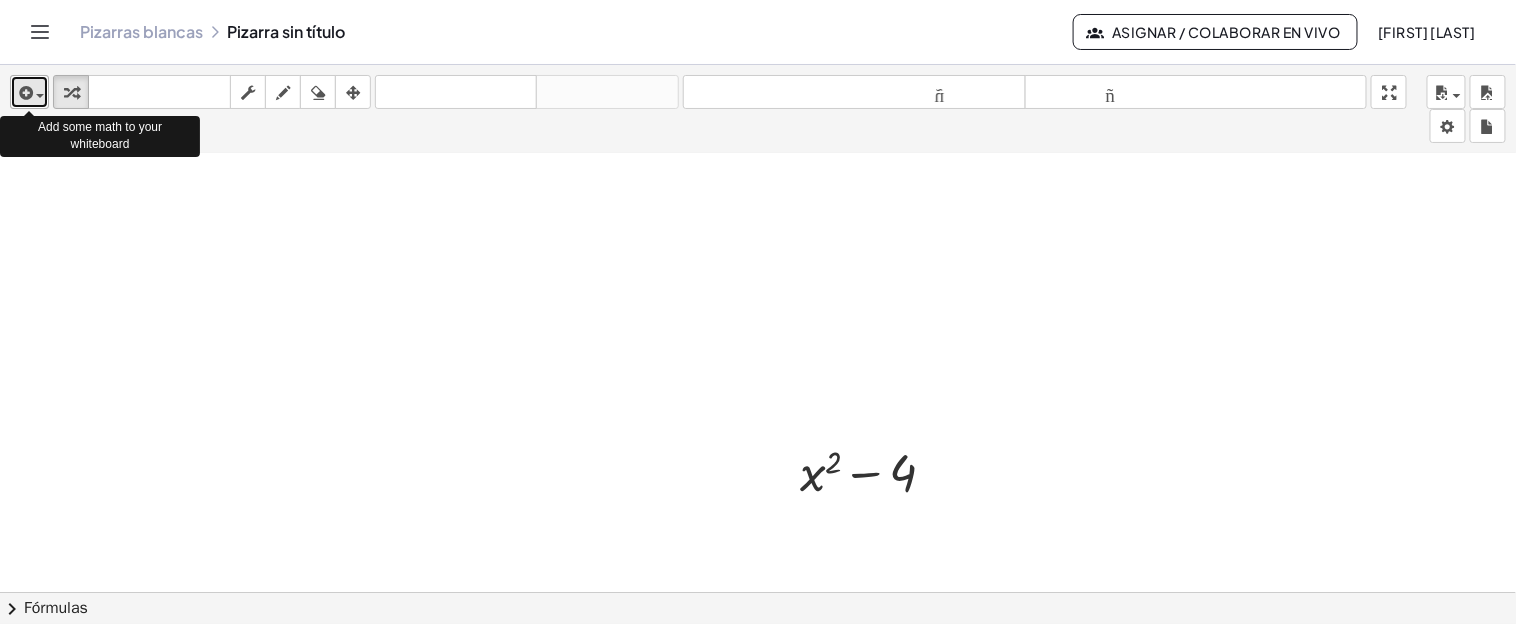click at bounding box center [29, 92] 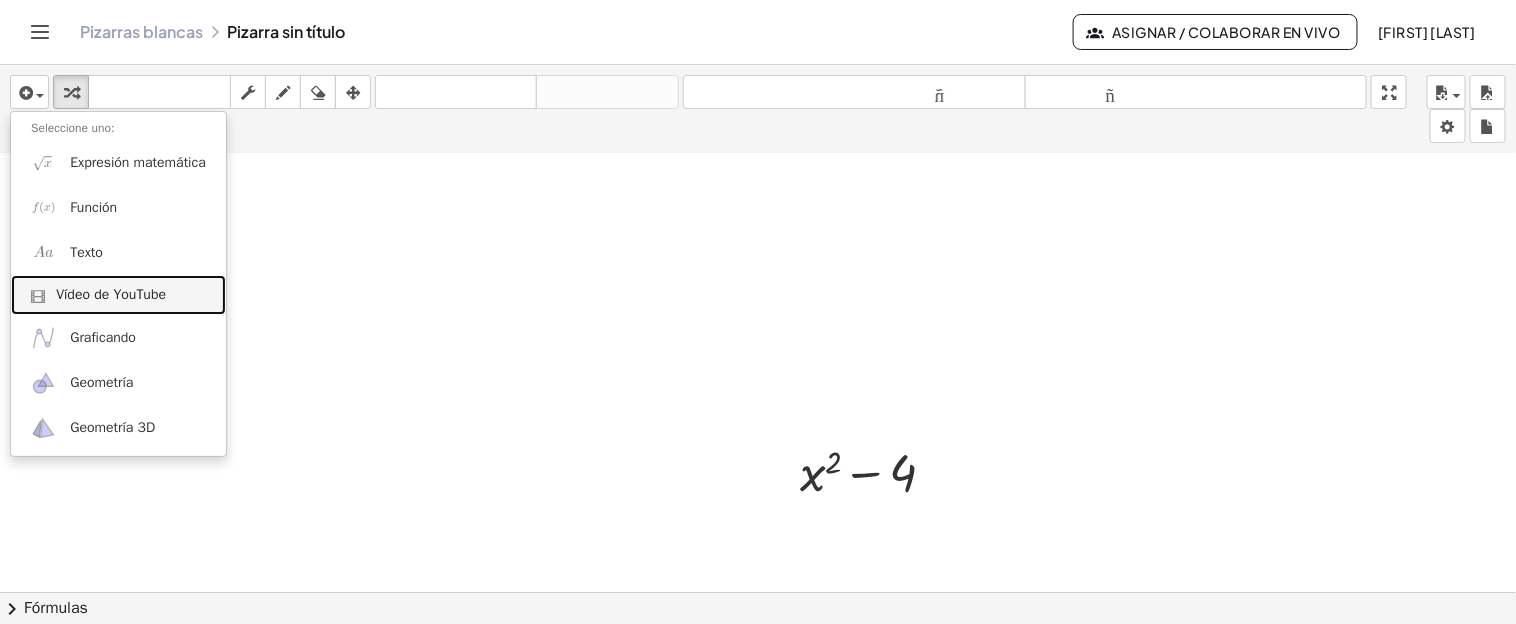 click on "Vídeo de YouTube" at bounding box center (111, 294) 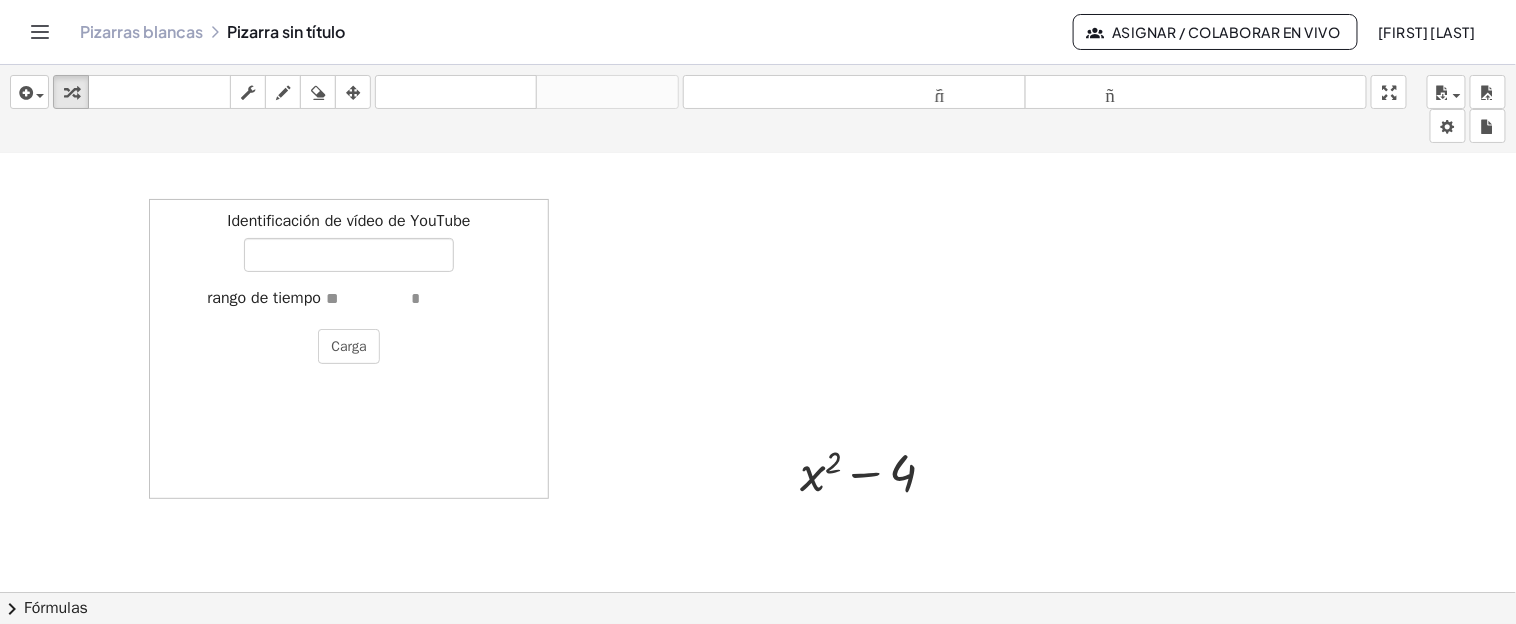 click at bounding box center [758, 454] 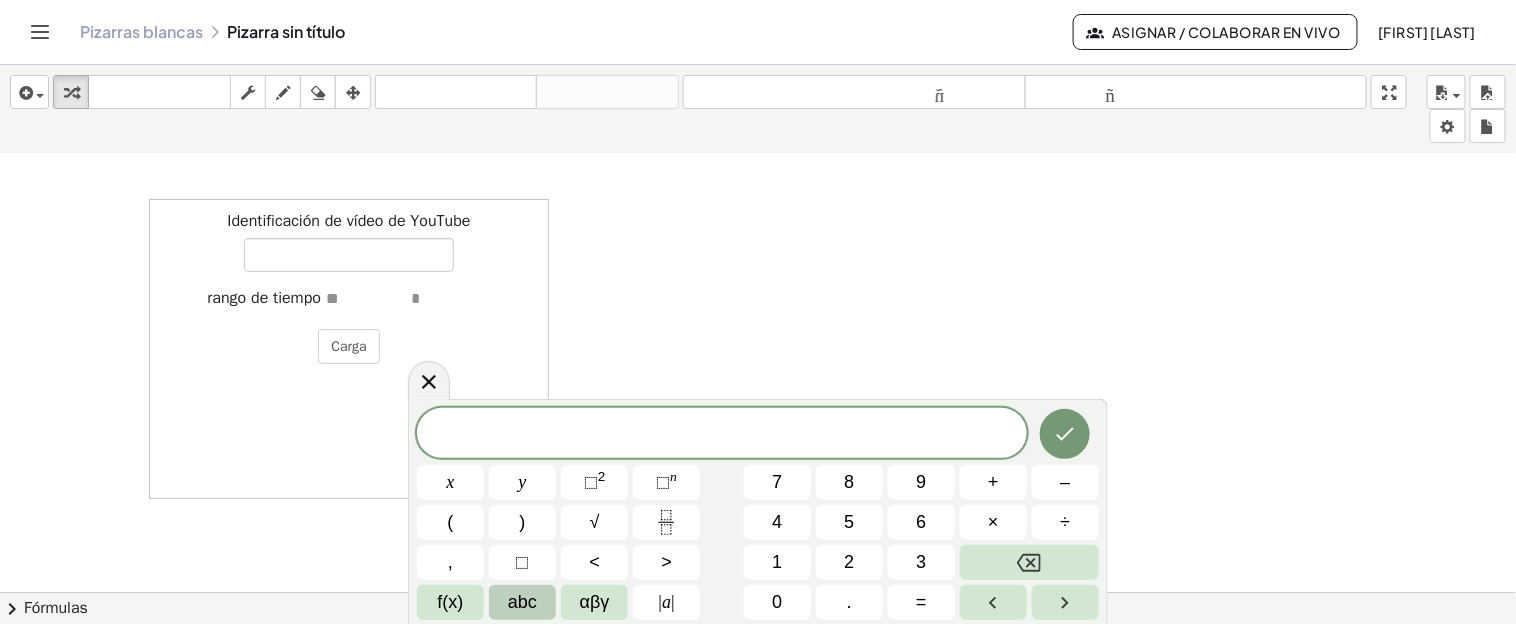 drag, startPoint x: 872, startPoint y: 275, endPoint x: 359, endPoint y: 178, distance: 522.09 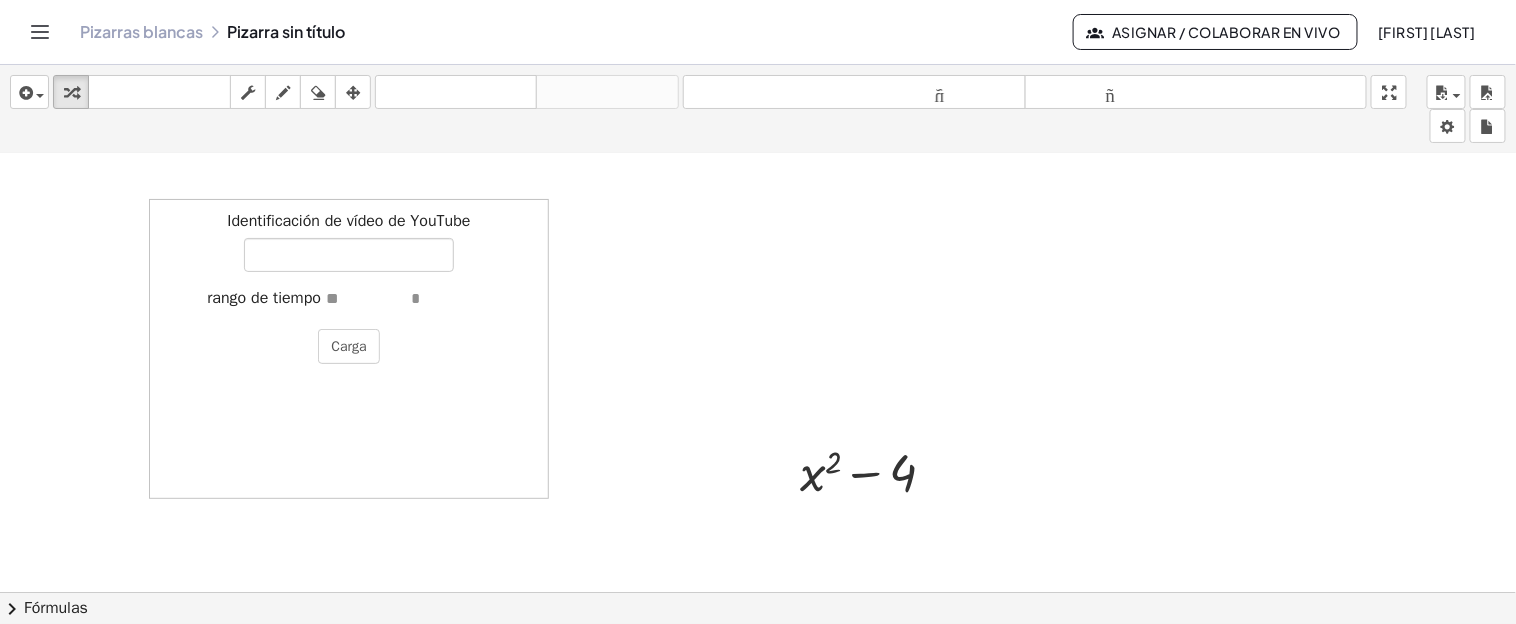 click at bounding box center (758, 454) 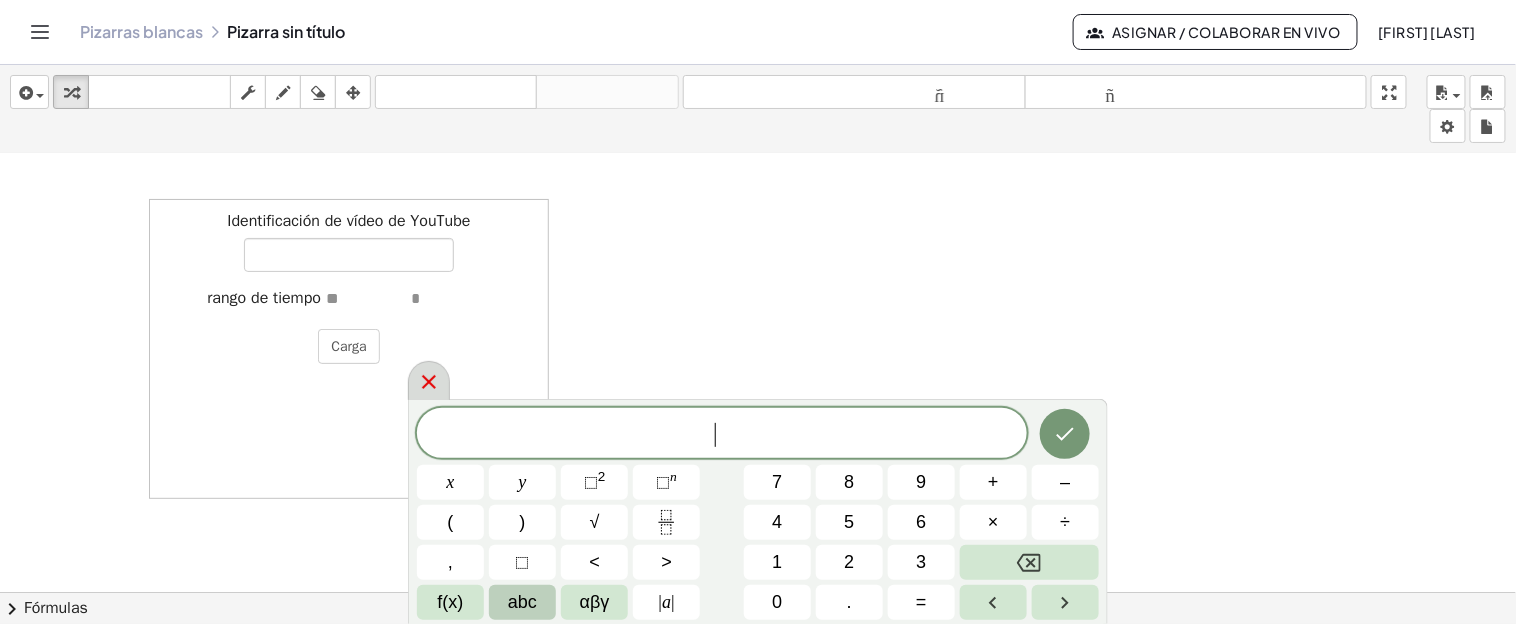 click 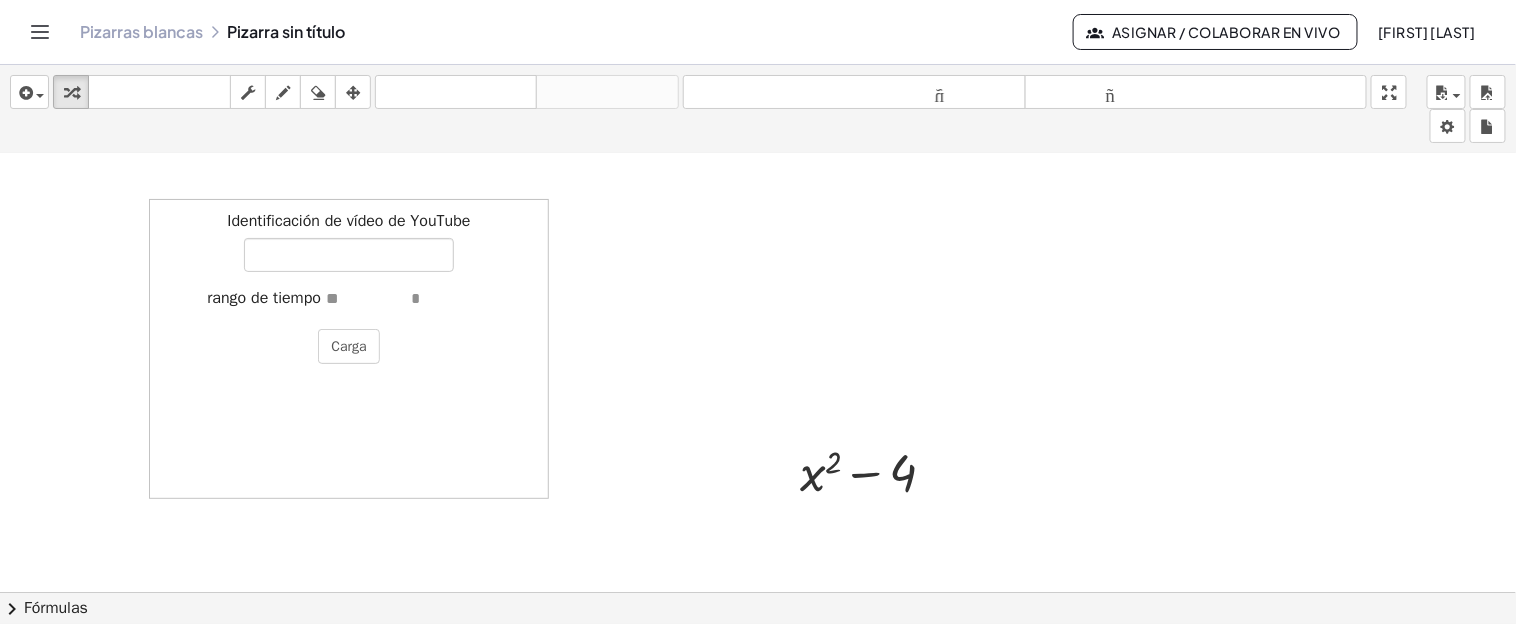 drag, startPoint x: 696, startPoint y: 321, endPoint x: 771, endPoint y: 401, distance: 109.65856 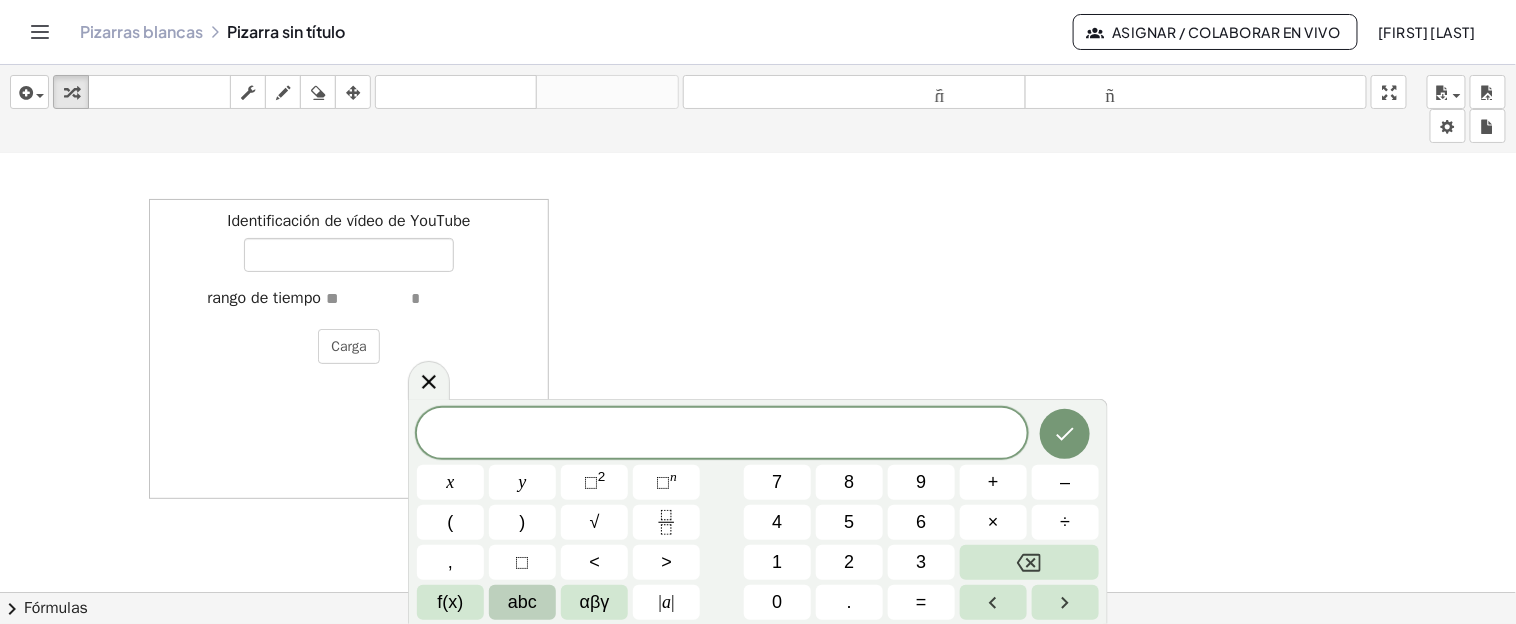 click at bounding box center [758, 454] 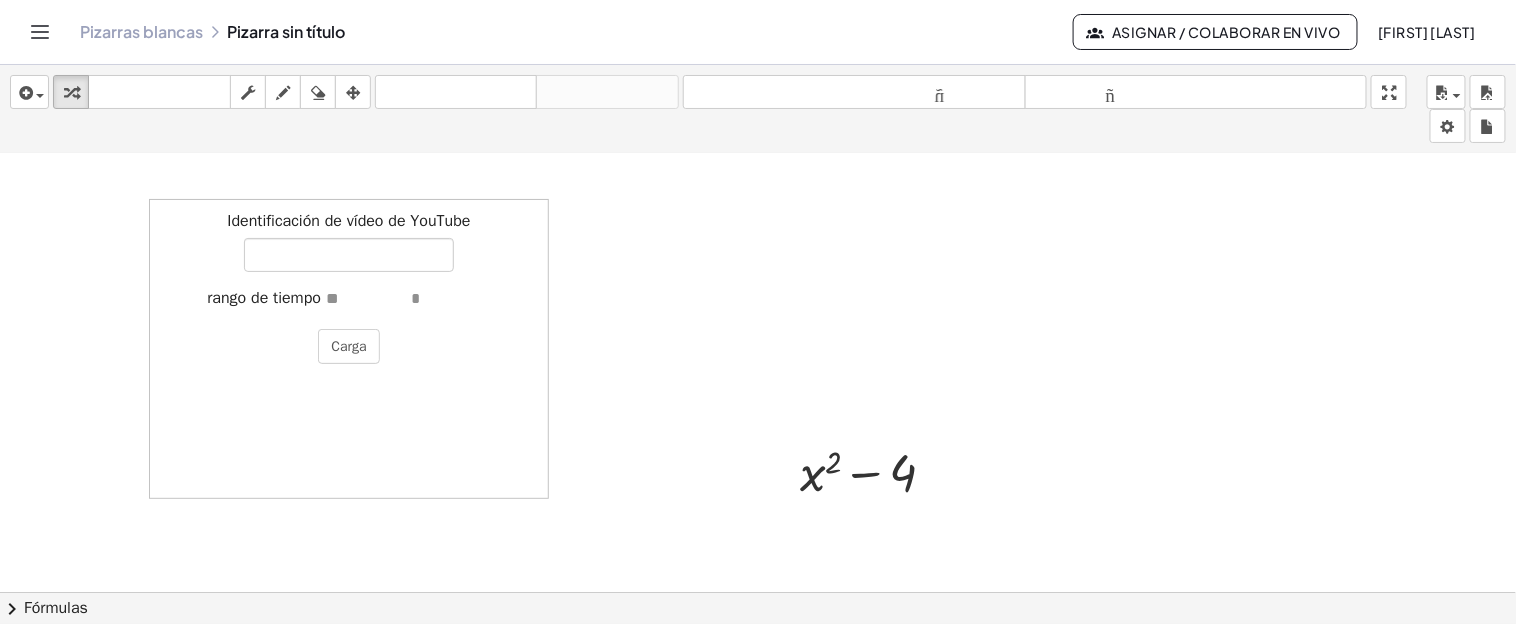 scroll, scrollTop: 290, scrollLeft: 0, axis: vertical 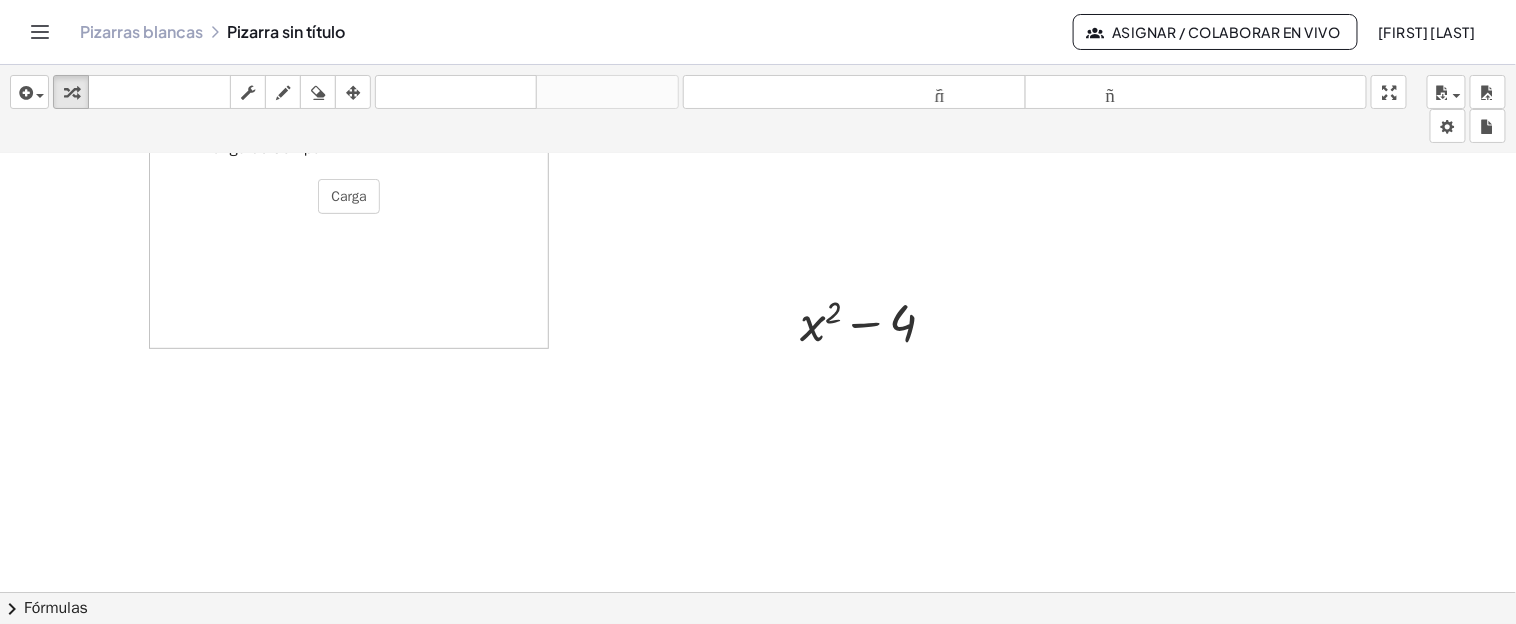 click at bounding box center [758, 304] 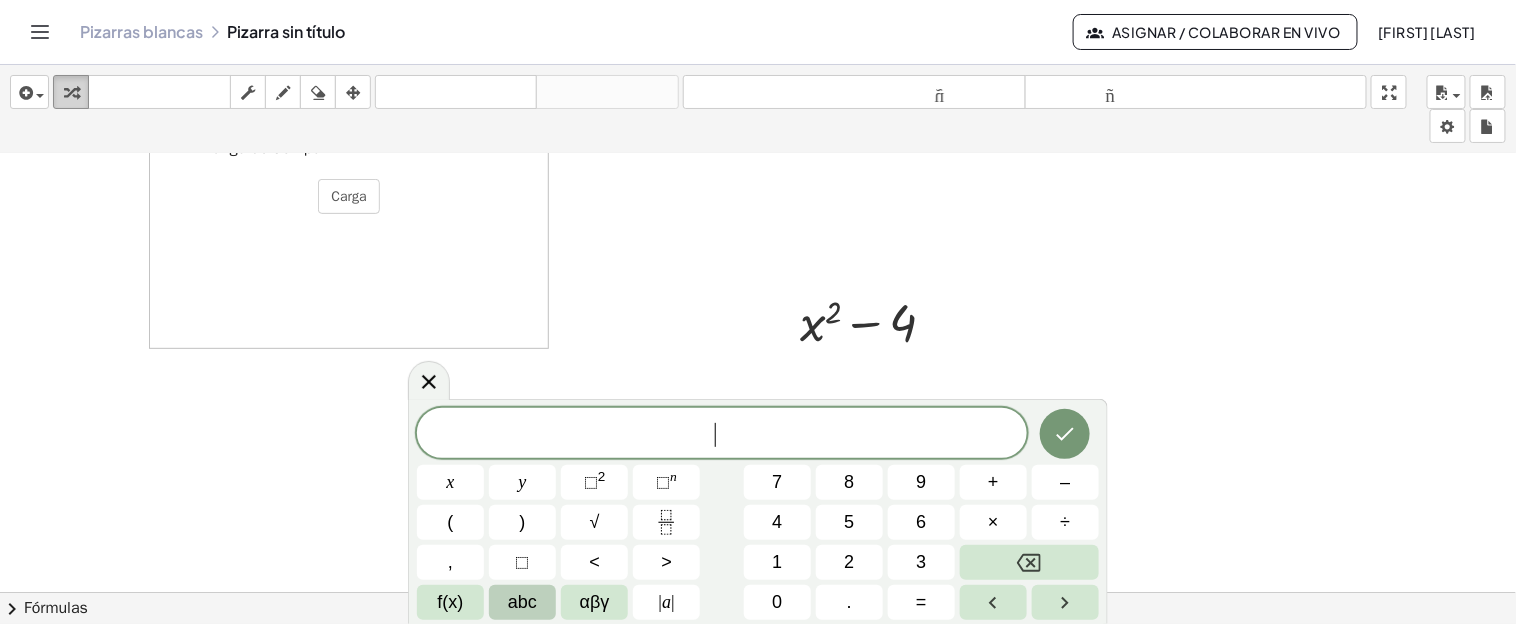 click at bounding box center (71, 93) 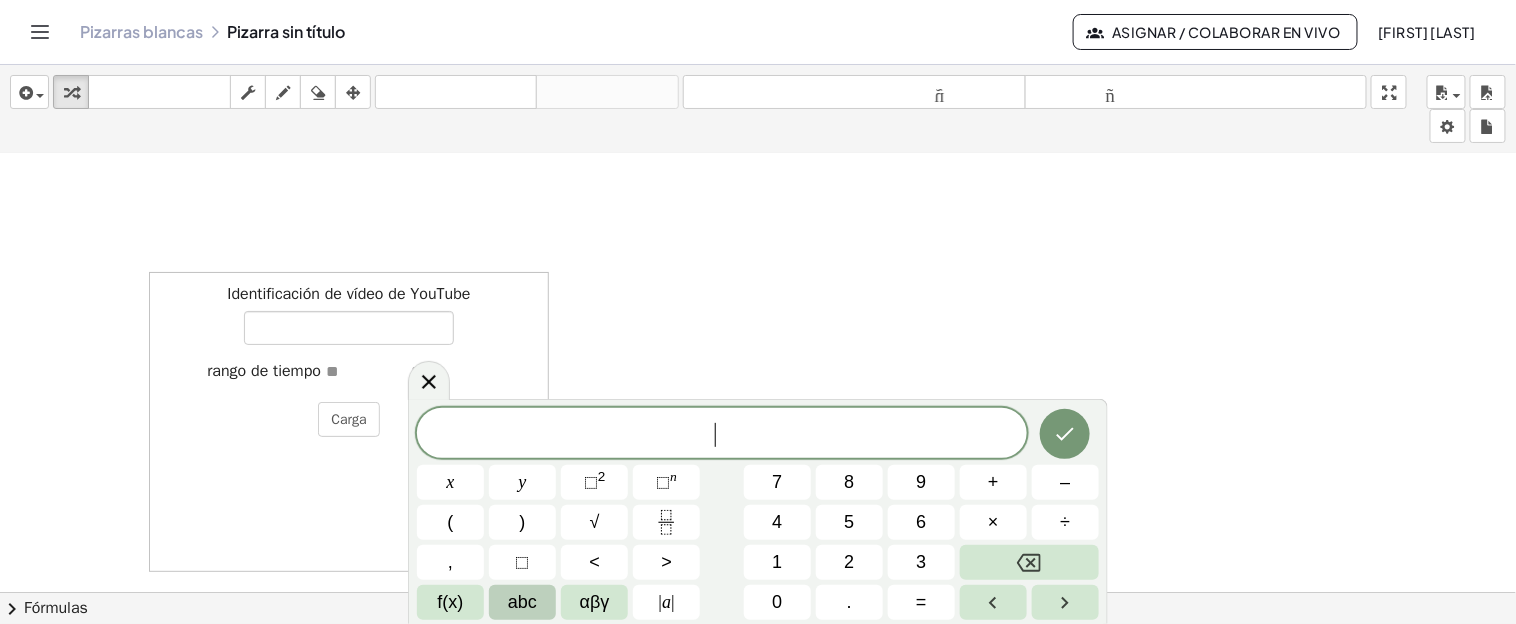 scroll, scrollTop: 0, scrollLeft: 0, axis: both 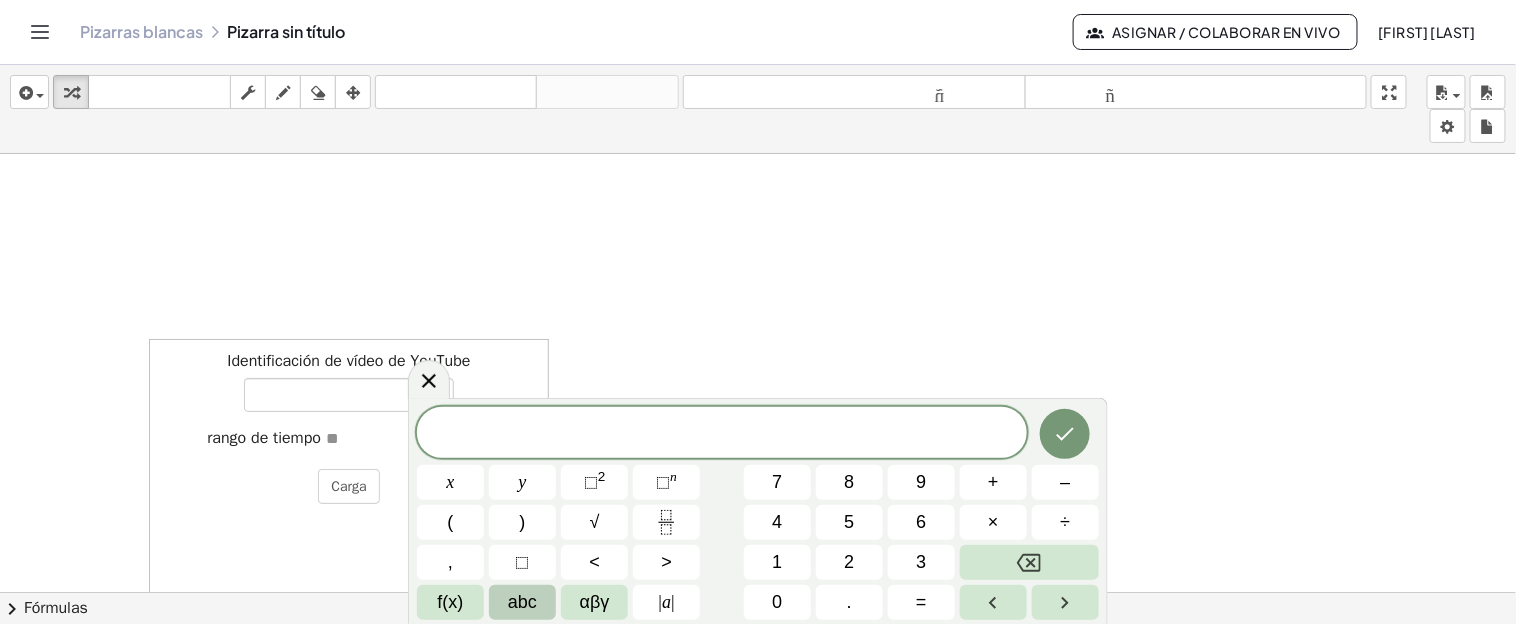 click 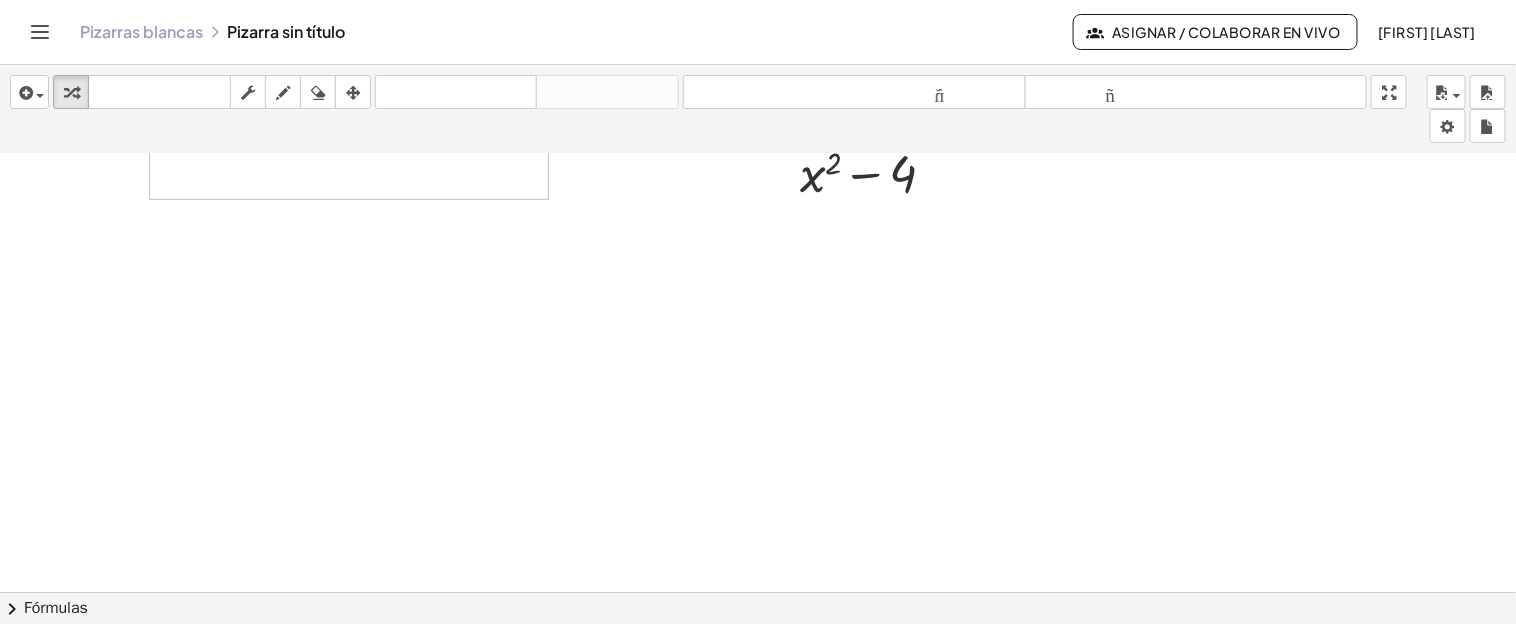 scroll, scrollTop: 139, scrollLeft: 0, axis: vertical 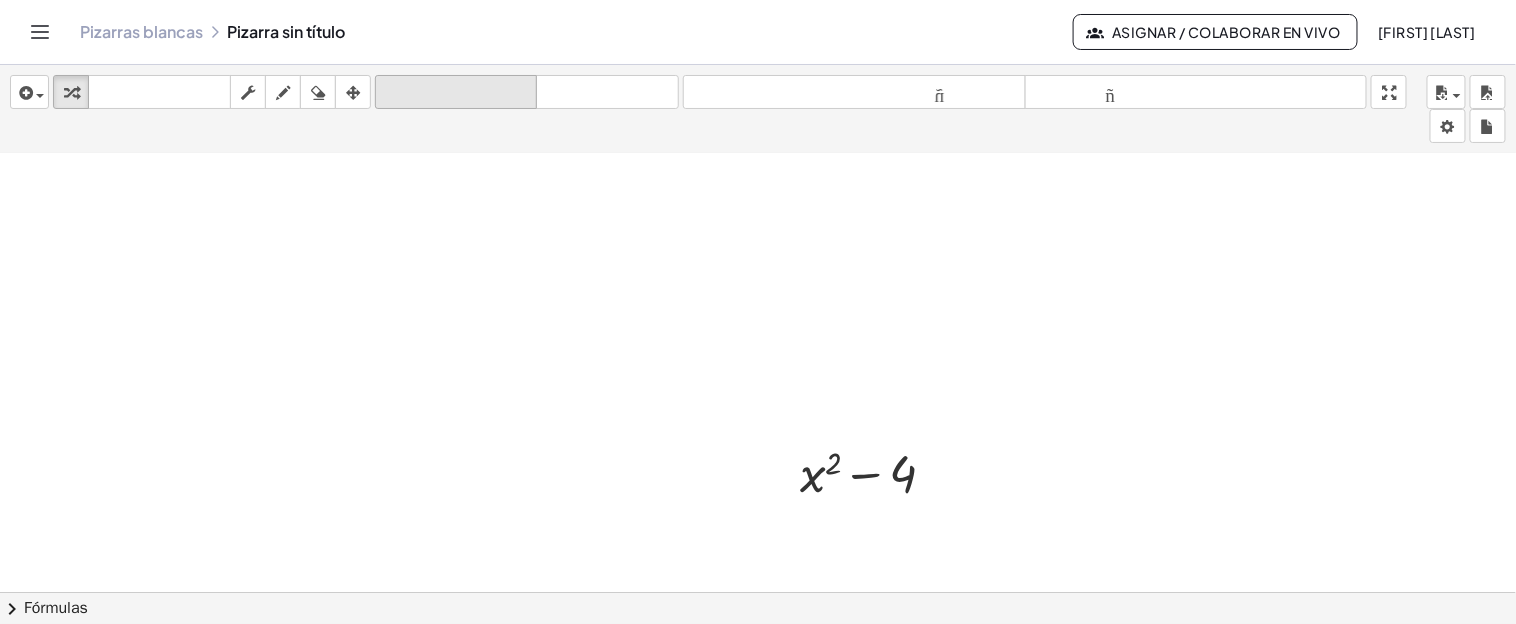 click on "deshacer" at bounding box center (456, 92) 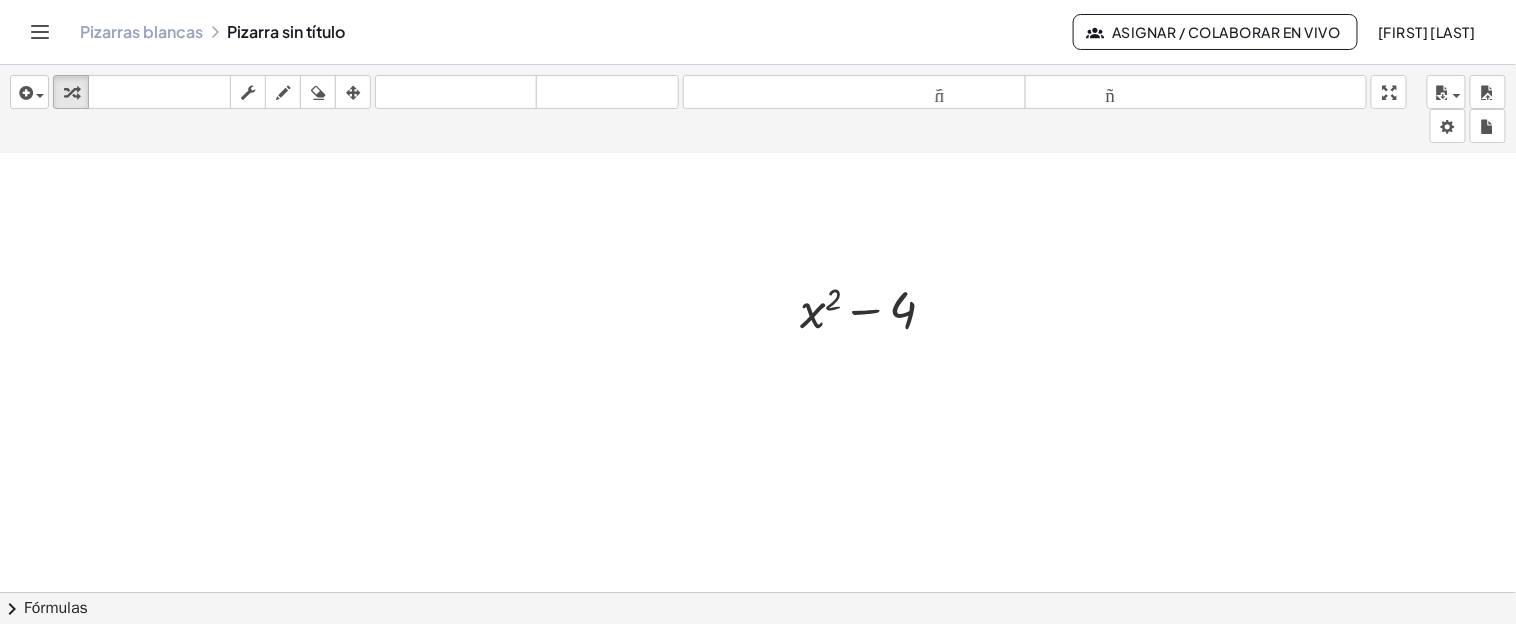 scroll, scrollTop: 289, scrollLeft: 0, axis: vertical 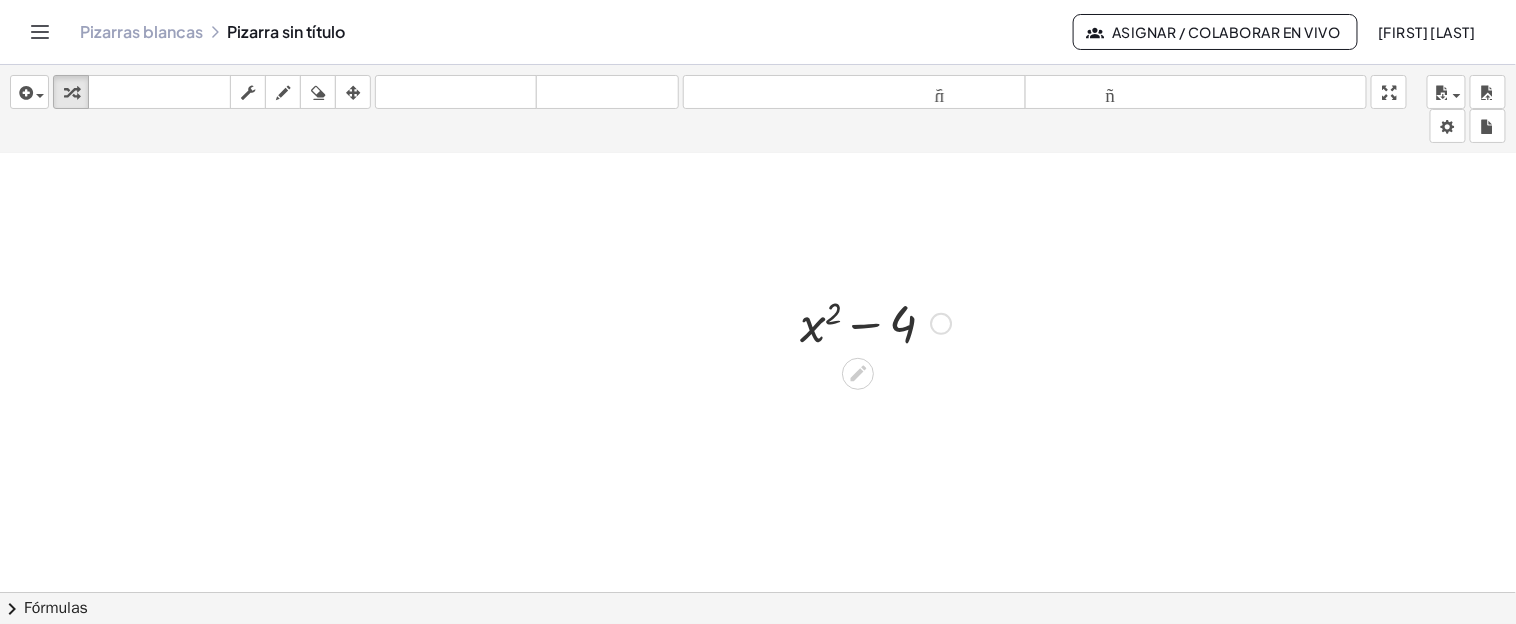 click at bounding box center (875, 322) 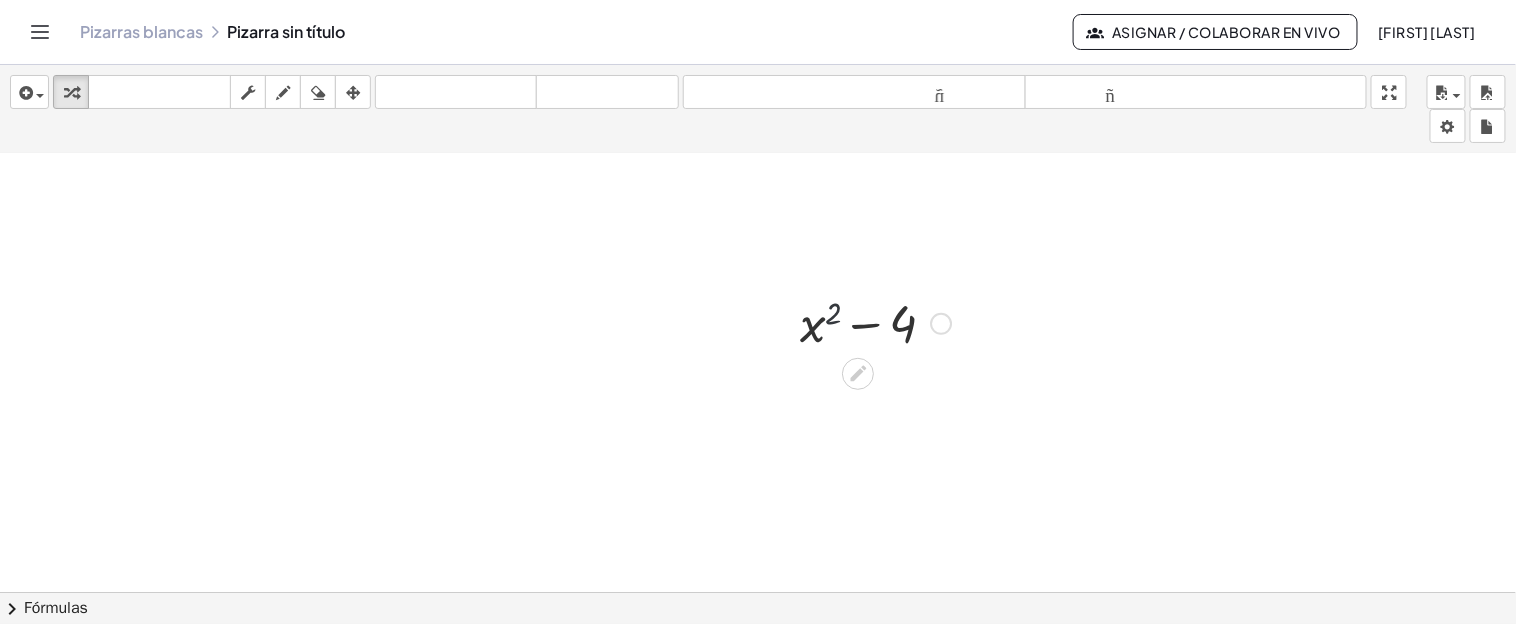 click at bounding box center [875, 322] 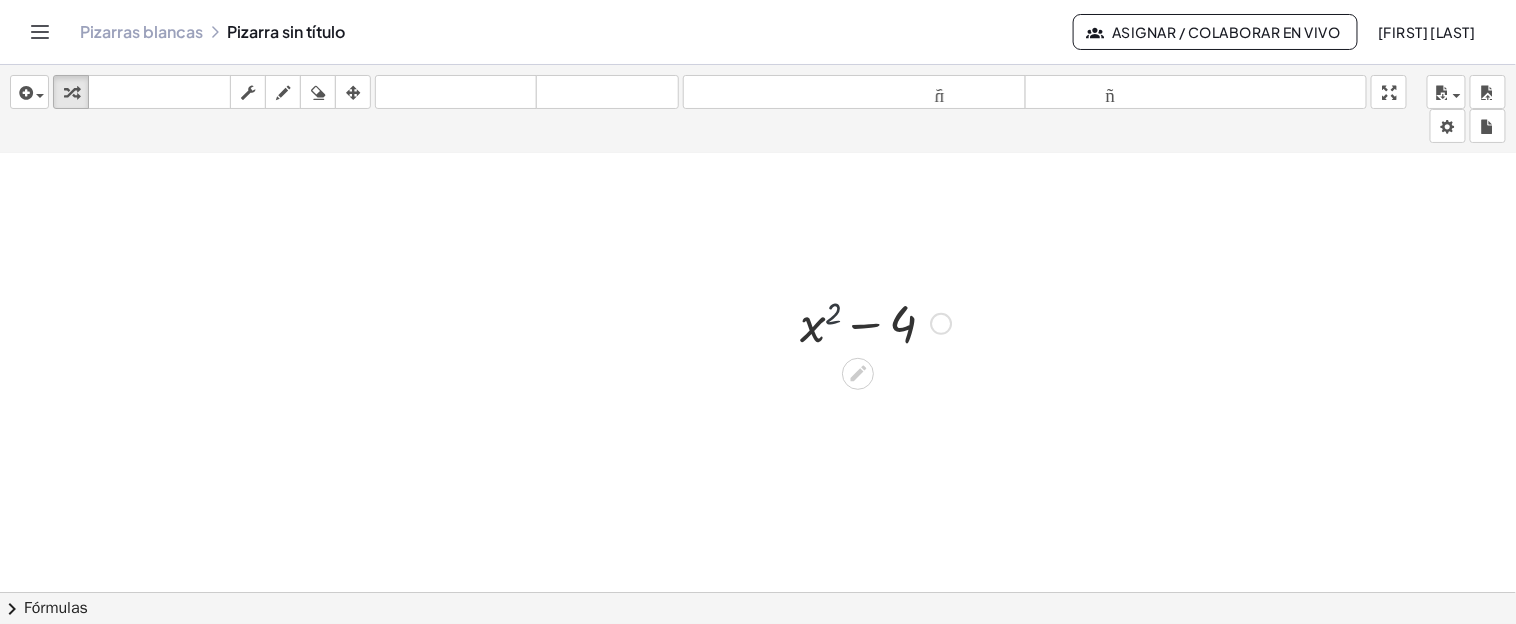 click at bounding box center [875, 322] 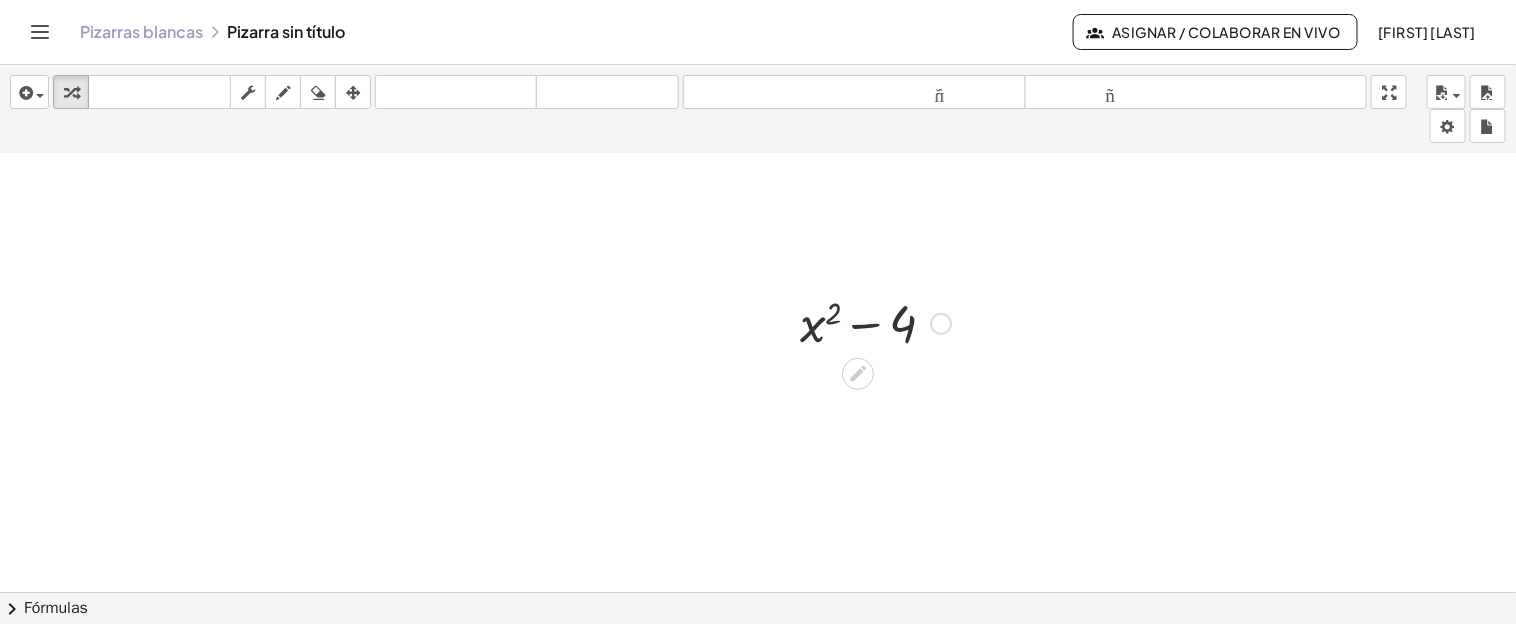 click at bounding box center [875, 322] 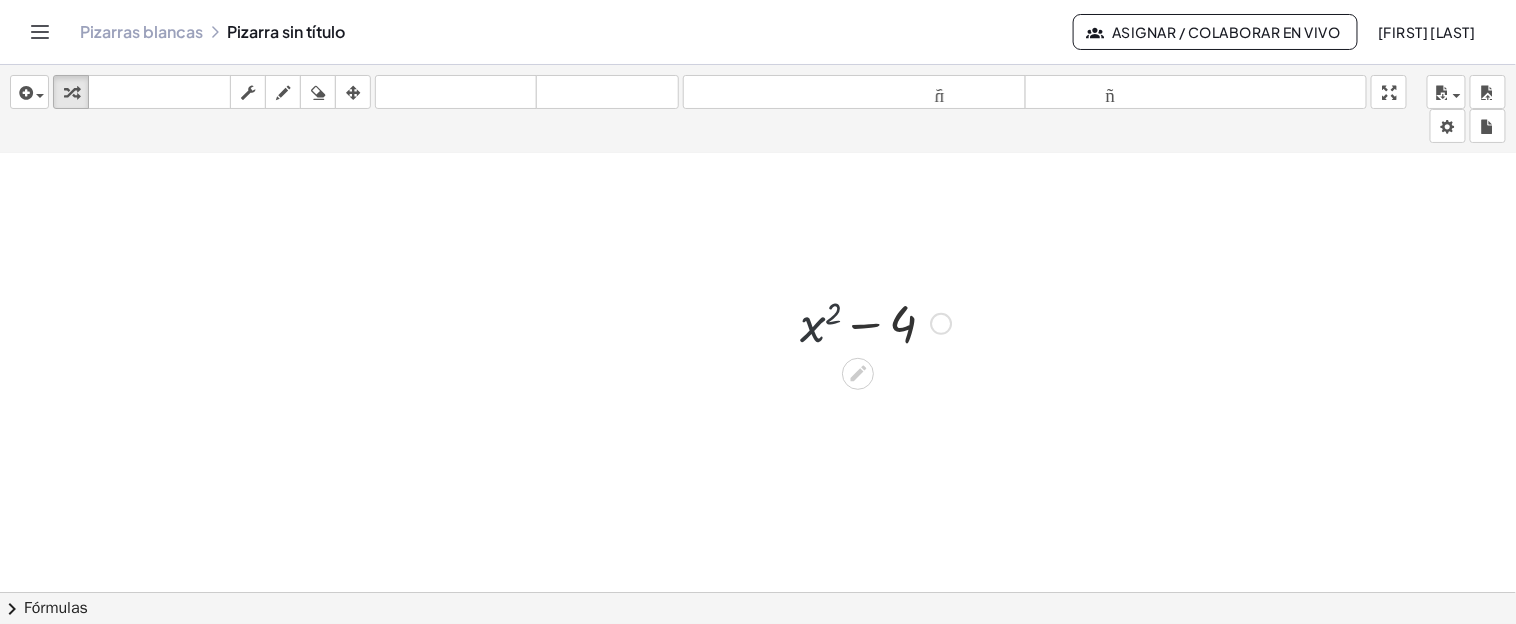 click at bounding box center (875, 322) 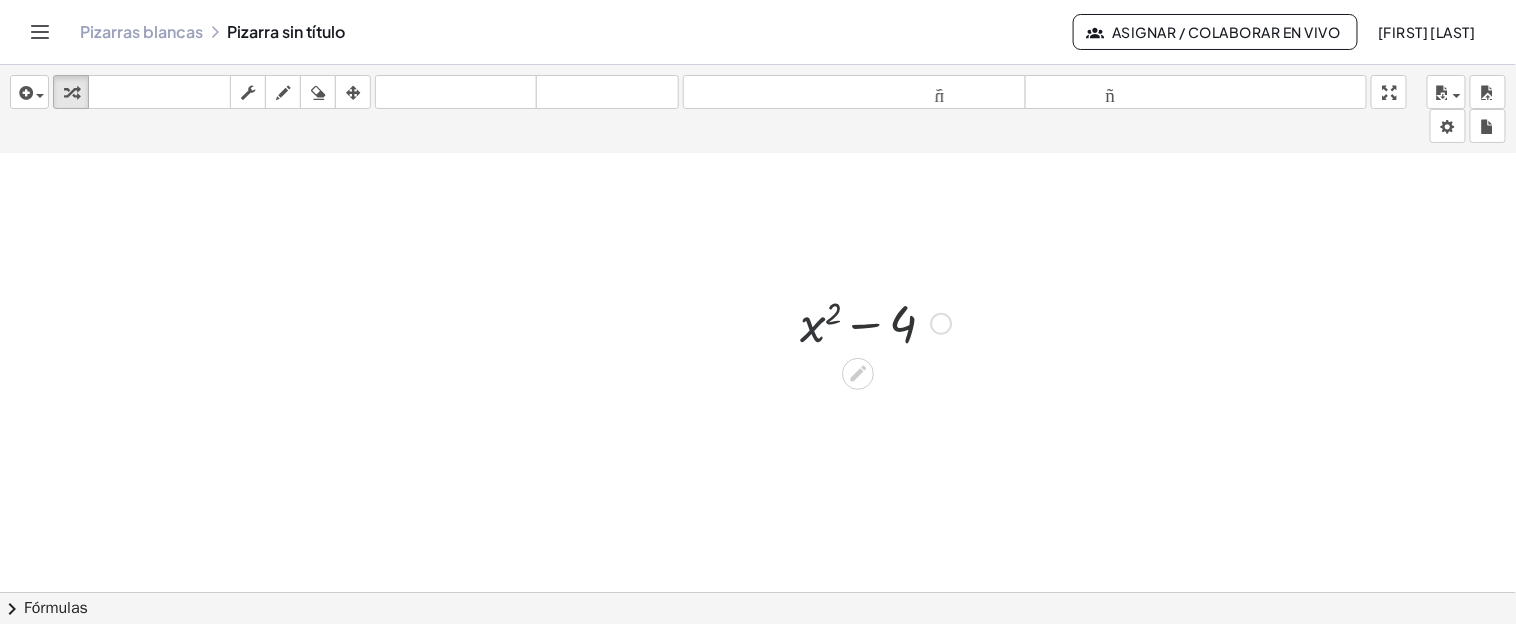 click on "+ x 2 − 4" at bounding box center [858, 324] 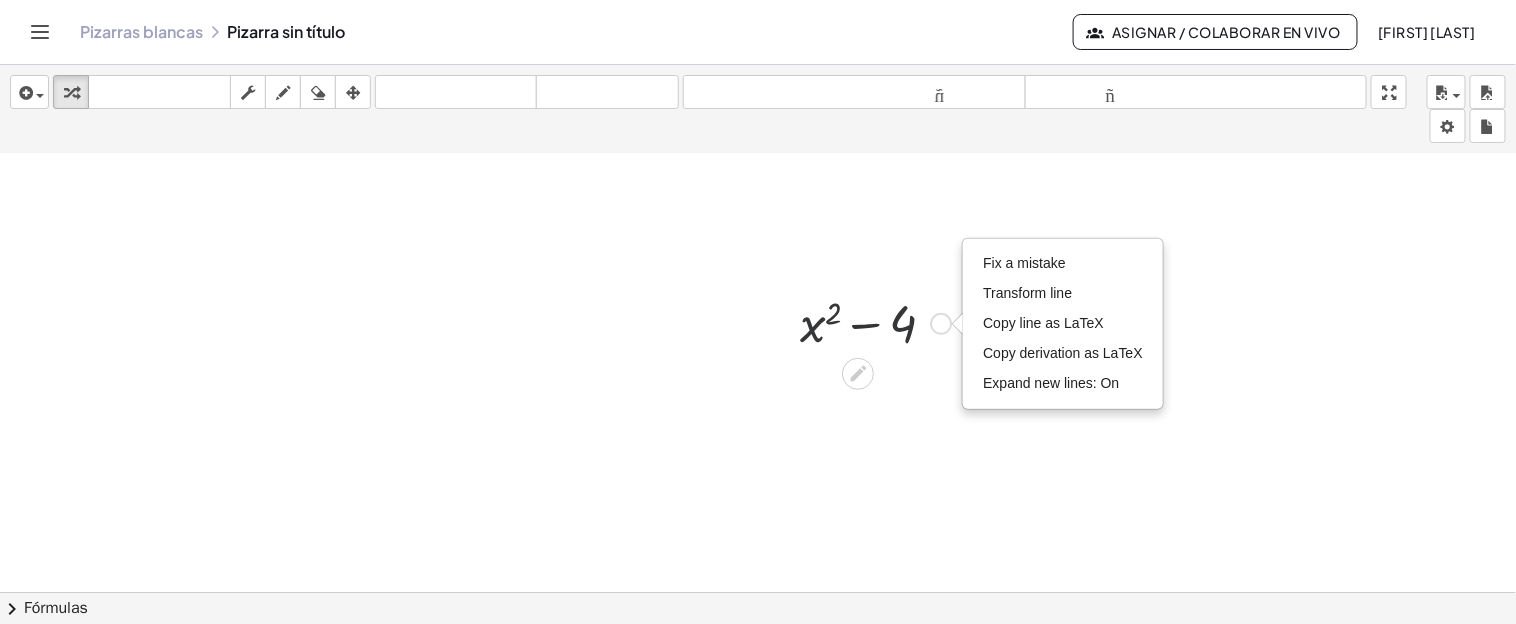click on "Fix a mistake Transform line Copy line as LaTeX Copy derivation as LaTeX Expand new lines: On" at bounding box center (941, 324) 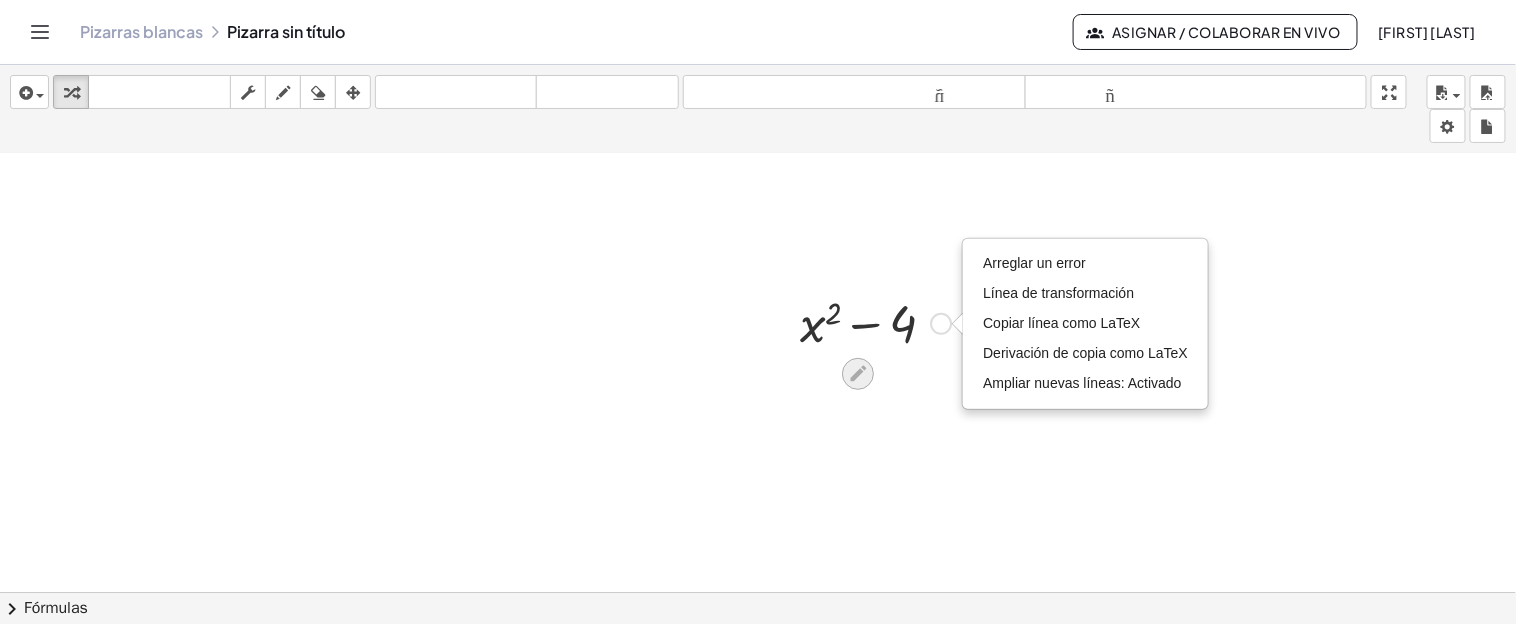 click 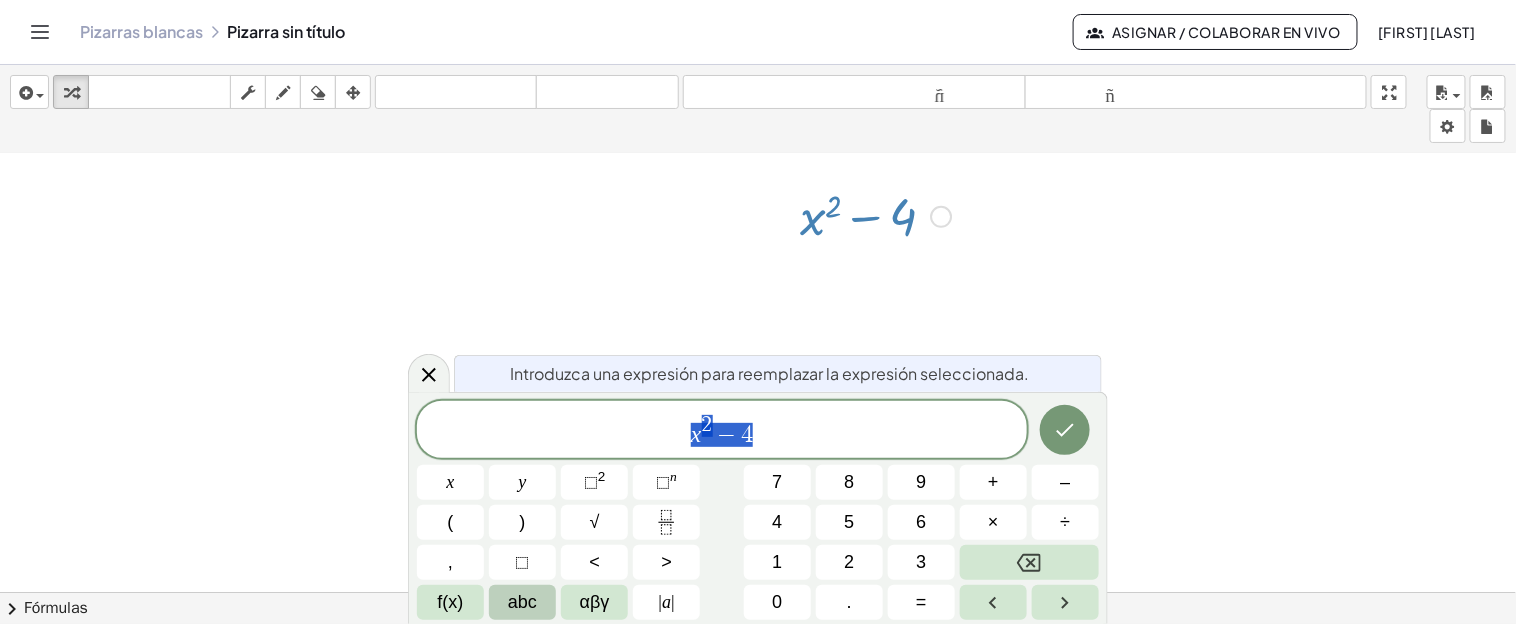 scroll, scrollTop: 440, scrollLeft: 0, axis: vertical 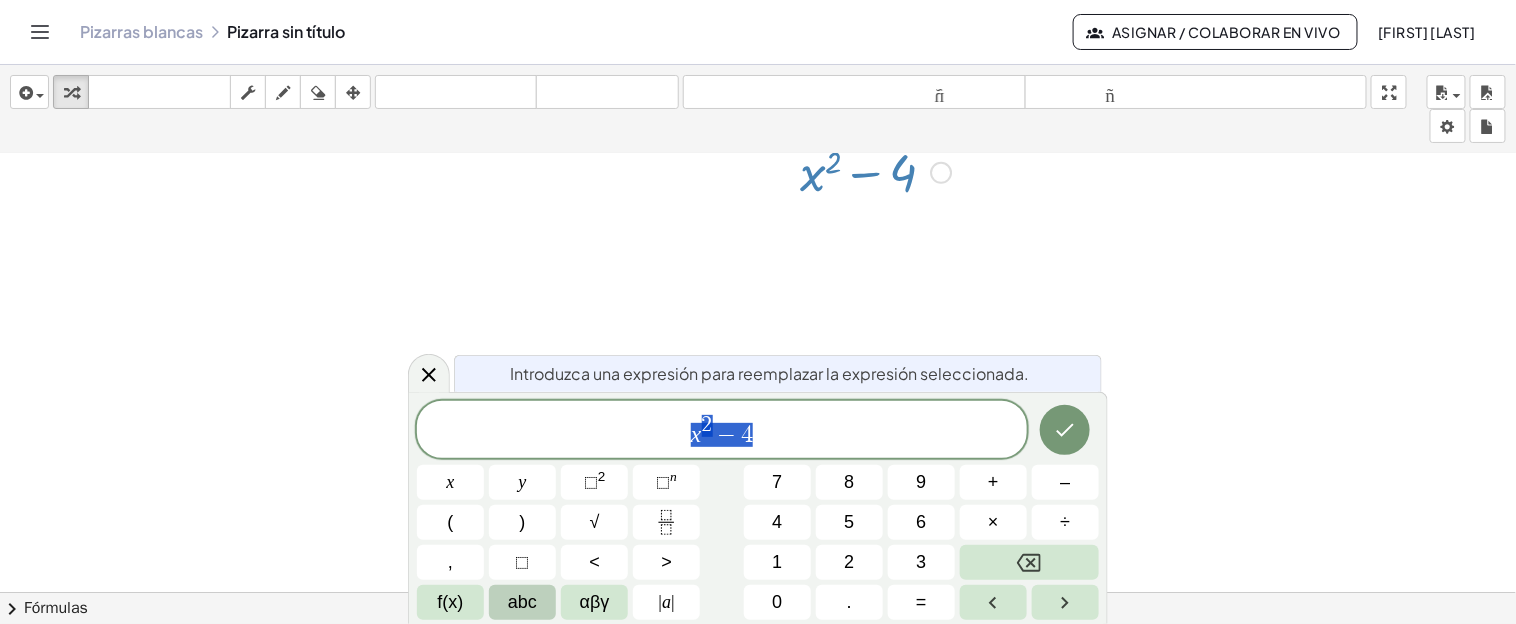 click on "Introduzca una expresión para reemplazar la expresión seleccionada." at bounding box center [769, 373] 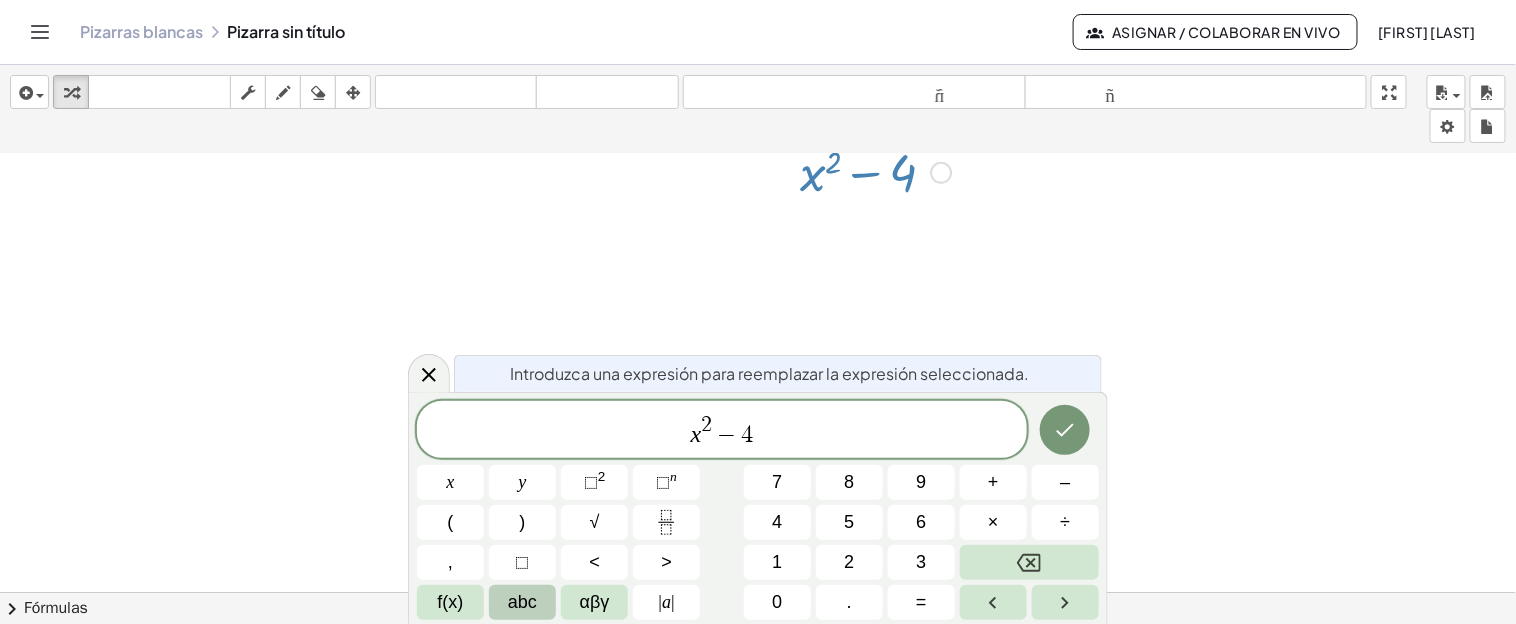 drag, startPoint x: 769, startPoint y: 373, endPoint x: 814, endPoint y: 374, distance: 45.01111 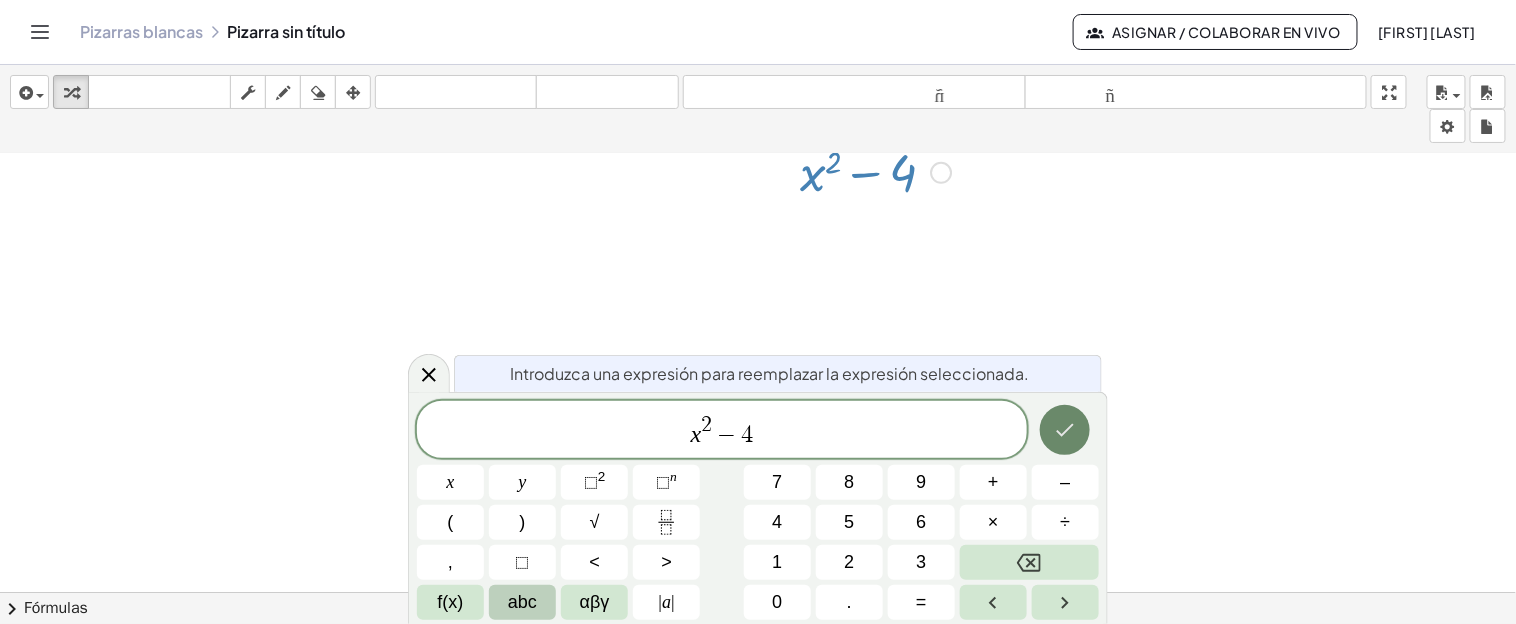 click at bounding box center [1065, 430] 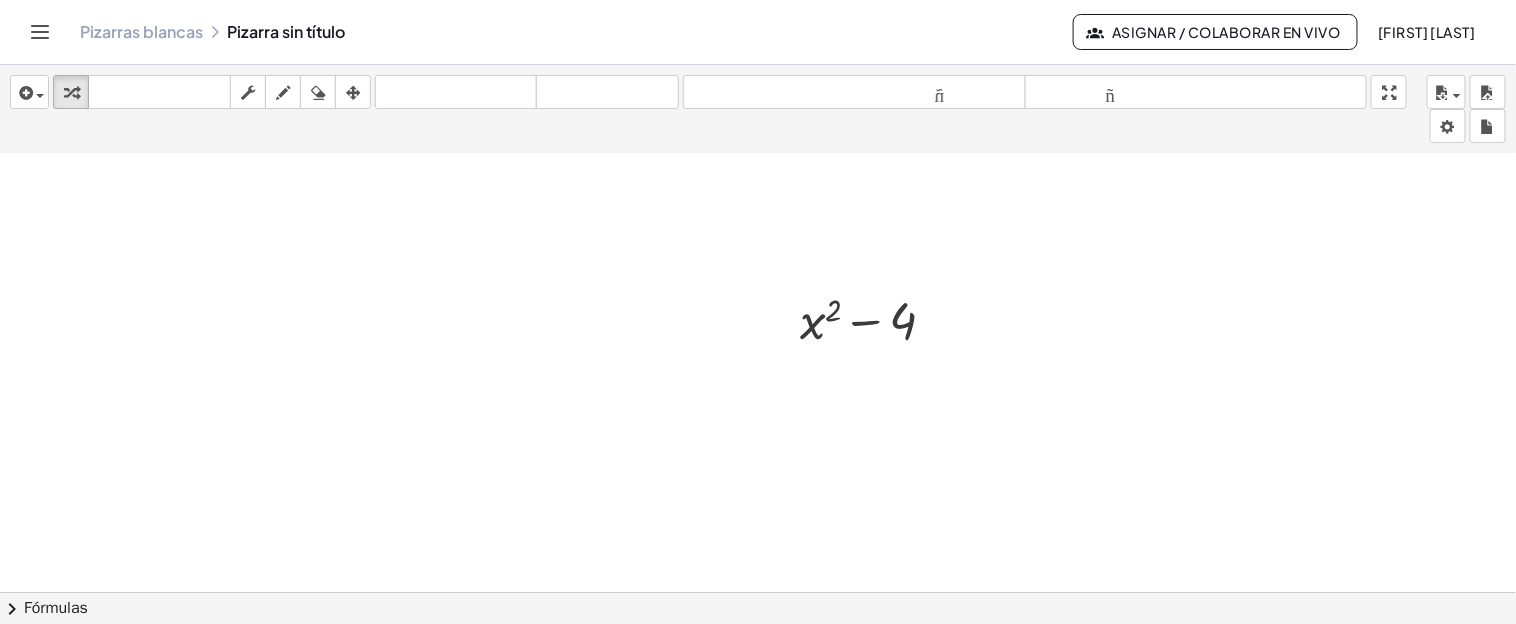 scroll, scrollTop: 289, scrollLeft: 0, axis: vertical 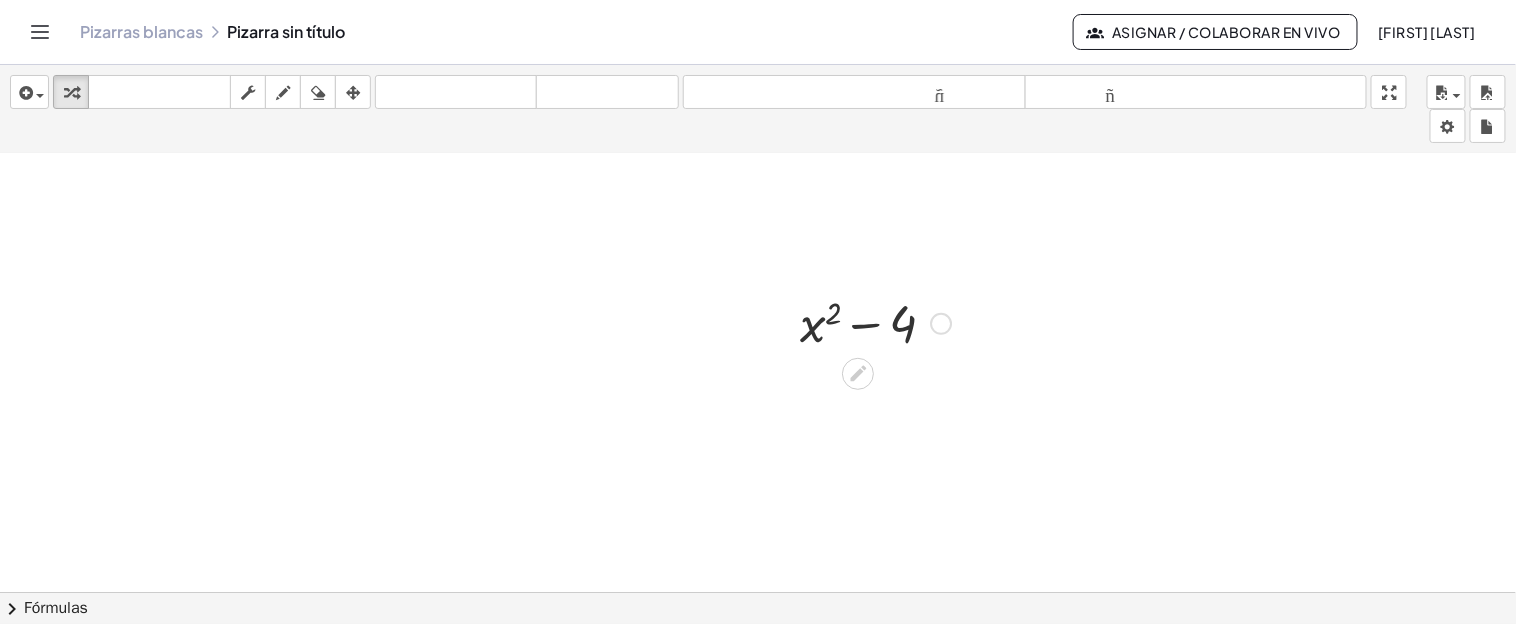 click at bounding box center (941, 324) 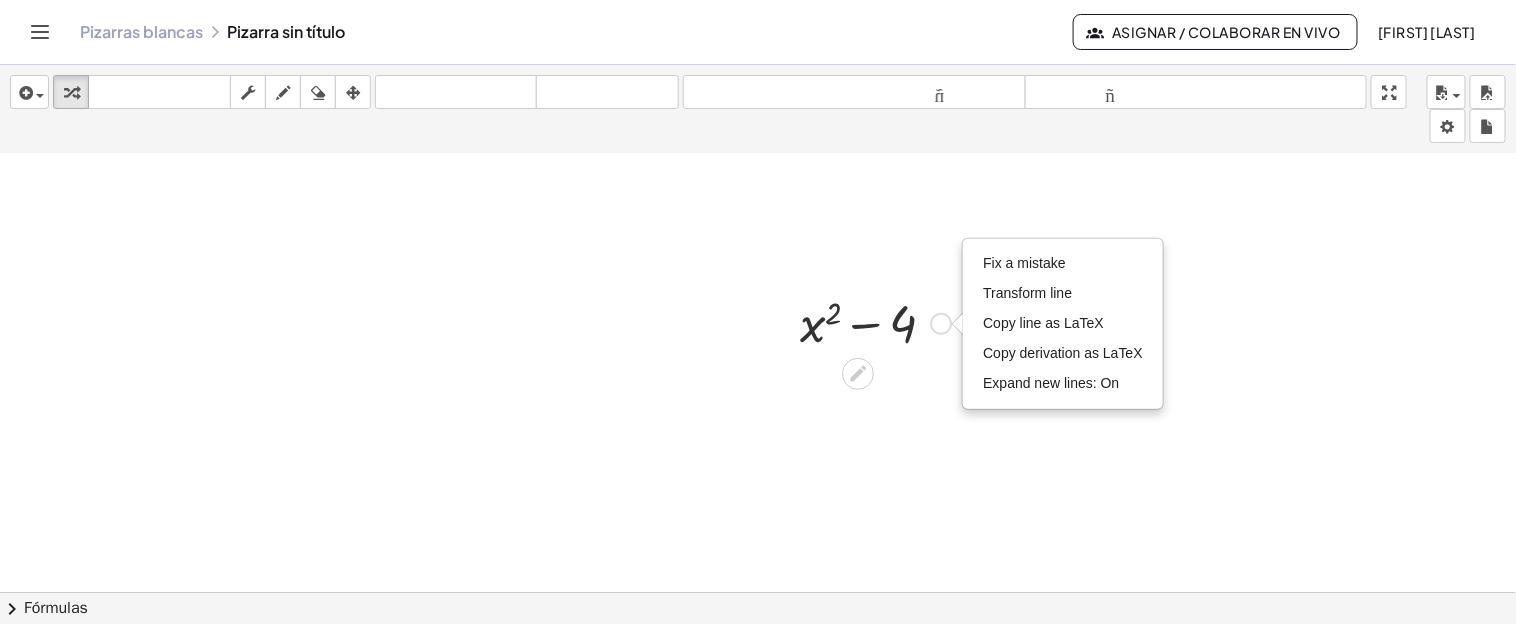 click on "Fix a mistake Transform line Copy line as LaTeX Copy derivation as LaTeX Expand new lines: On" at bounding box center (941, 324) 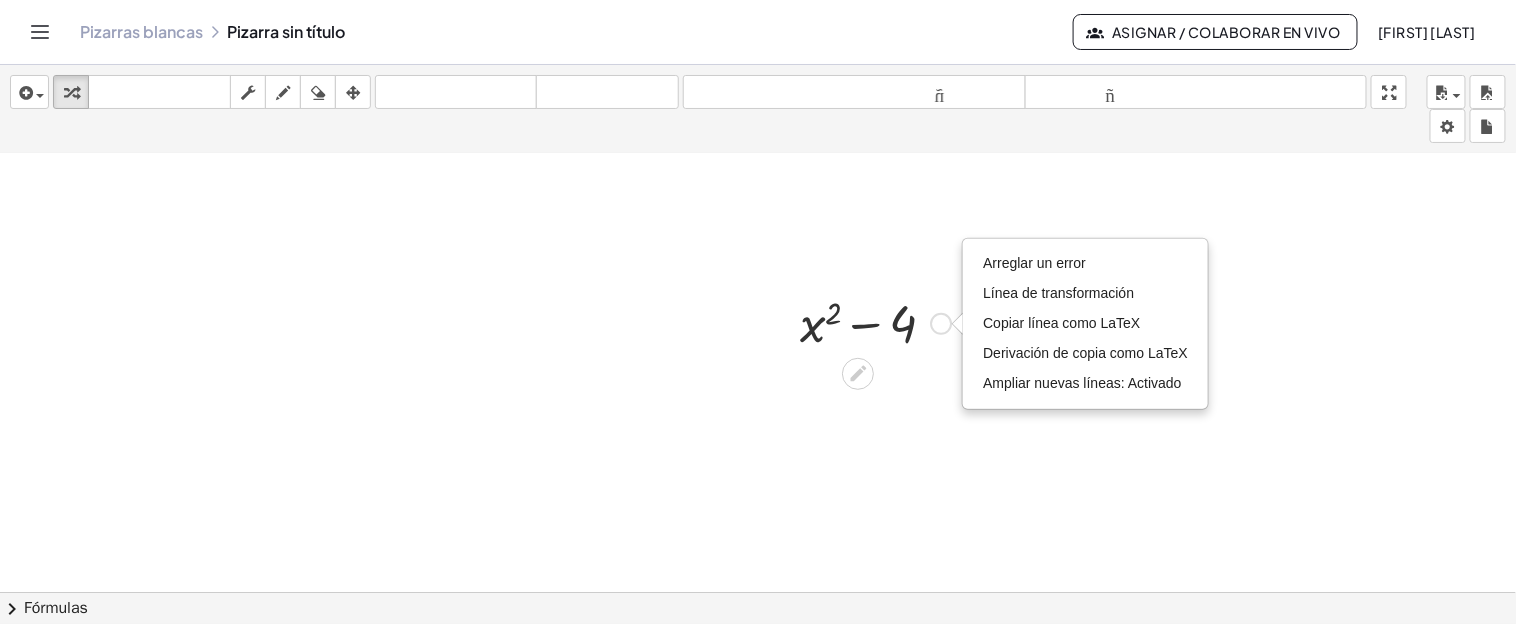 click on "Arreglar un error Línea de transformación Copiar línea como LaTeX Derivación de copia como LaTeX Ampliar nuevas líneas: Activado" at bounding box center (941, 324) 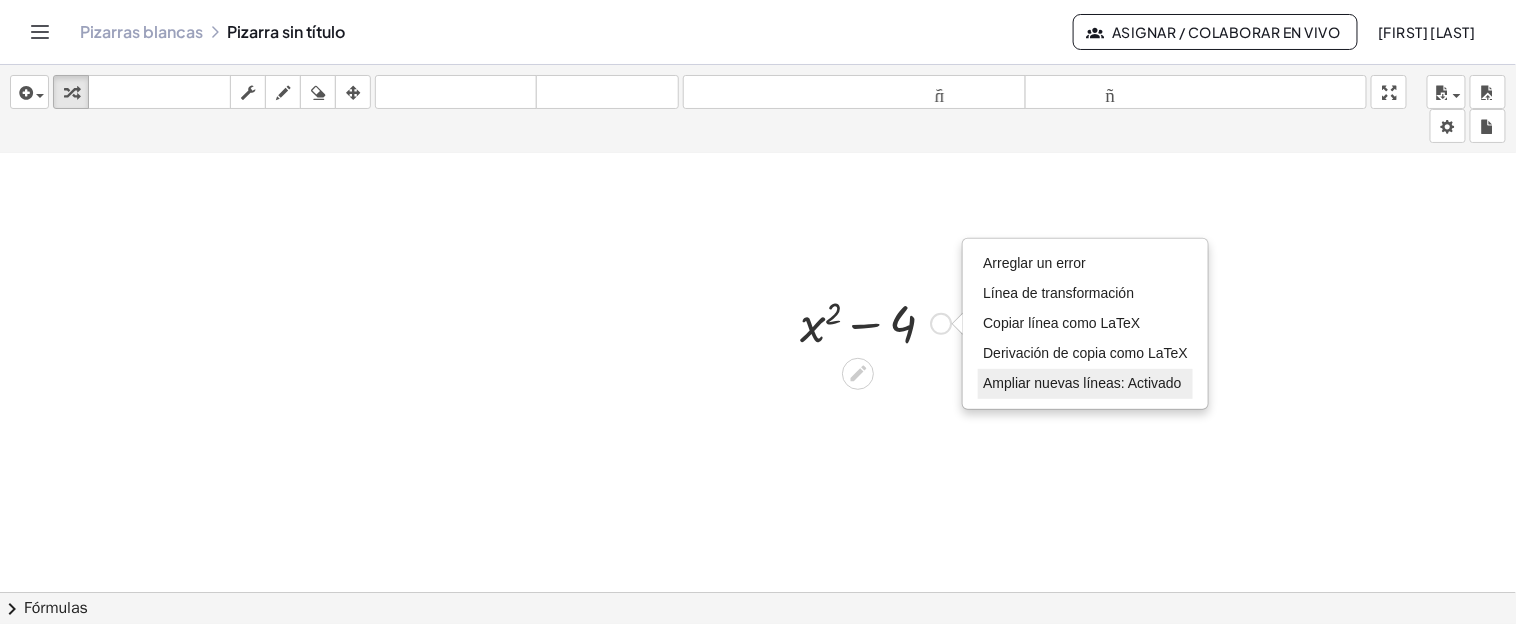 click on "Ampliar nuevas líneas: Activado" at bounding box center (1082, 383) 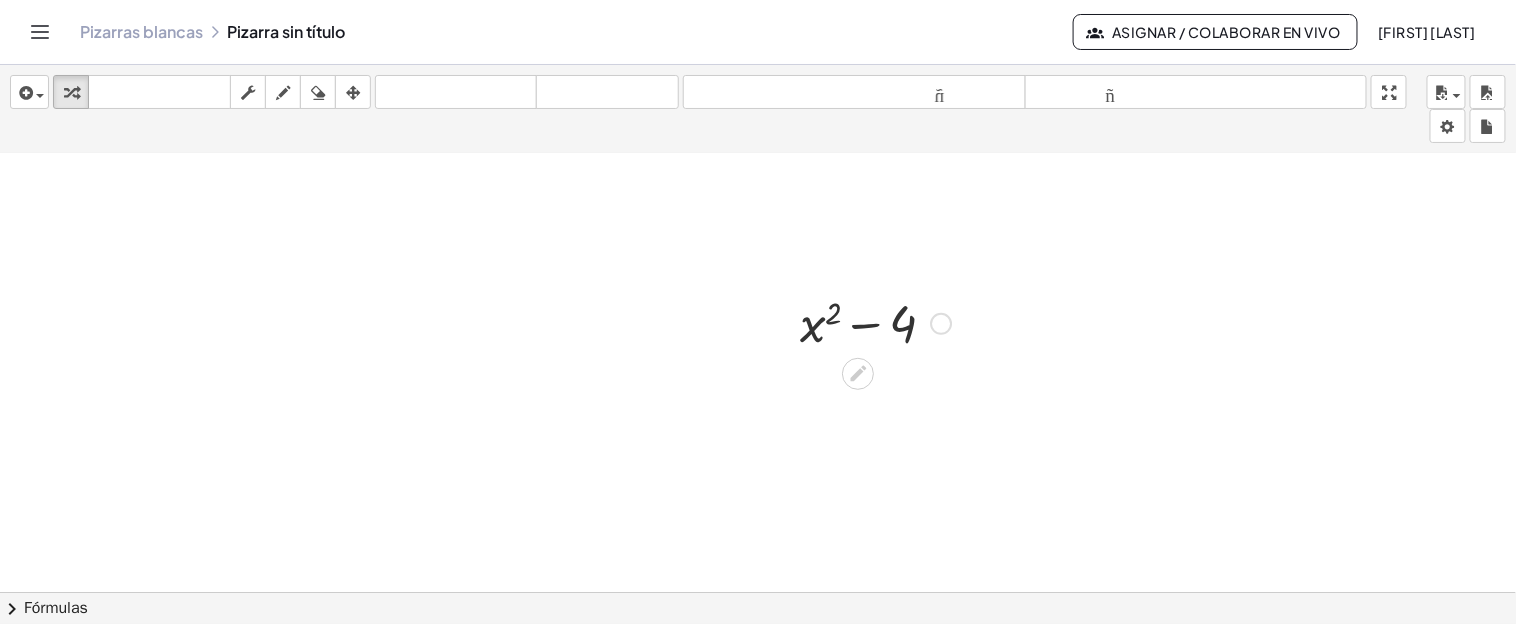 click at bounding box center (875, 322) 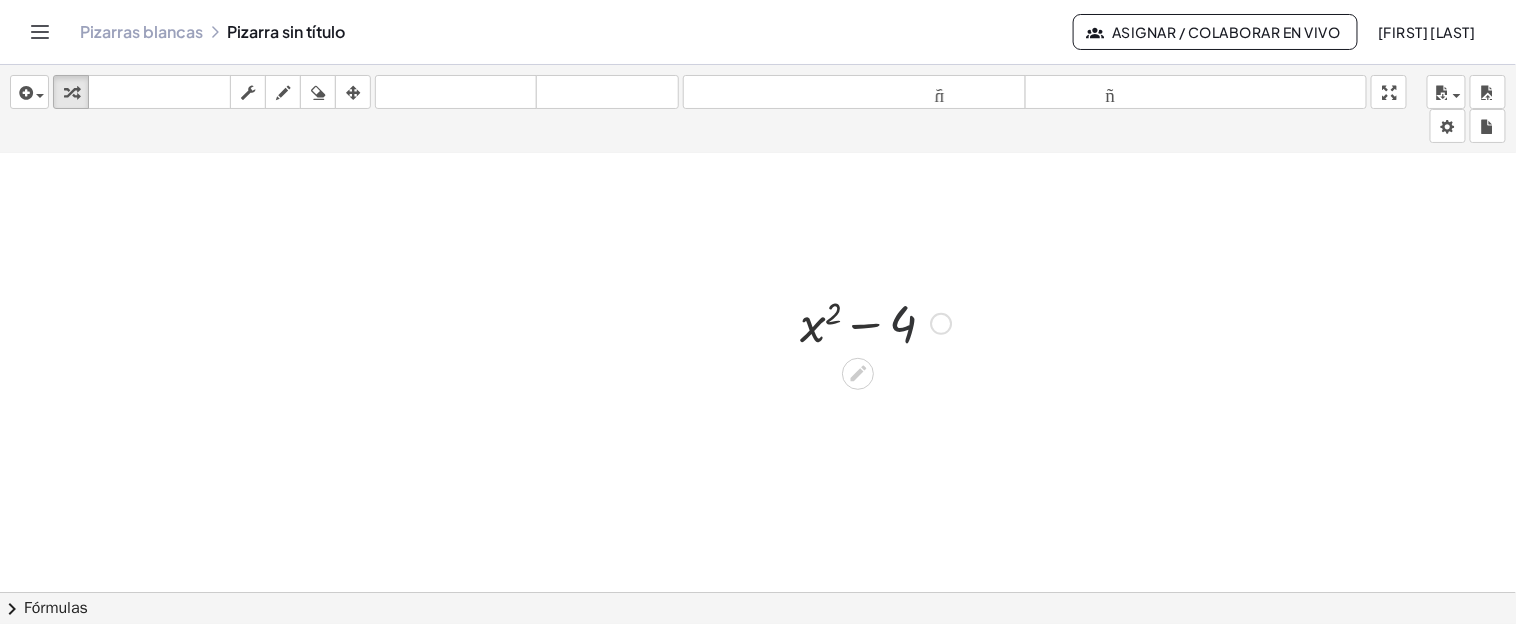 click on "Arreglar un error Línea de transformación Copiar línea como LaTeX Derivación de copia como LaTeX Ampliar nuevas líneas: Activado" at bounding box center (941, 324) 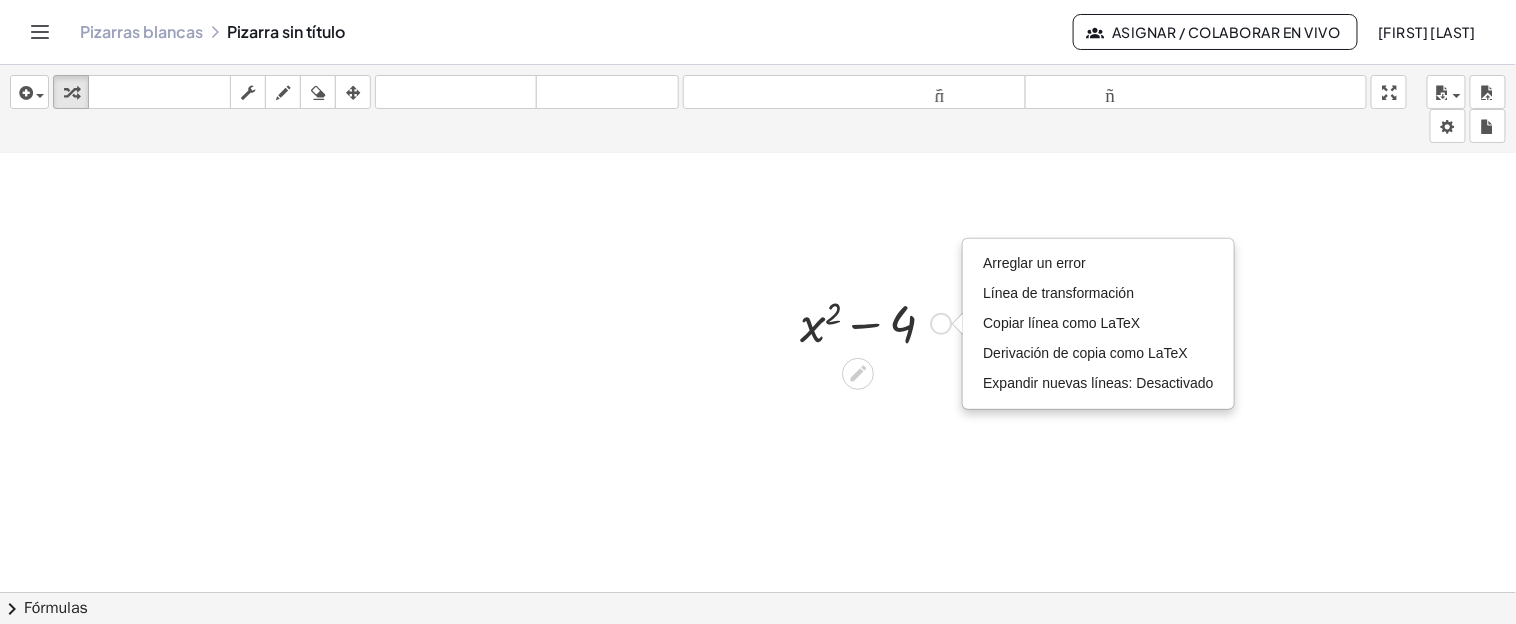 click on "Arreglar un error Línea de transformación Copiar línea como LaTeX Derivación de copia como LaTeX Expandir nuevas líneas: Desactivado" at bounding box center [941, 324] 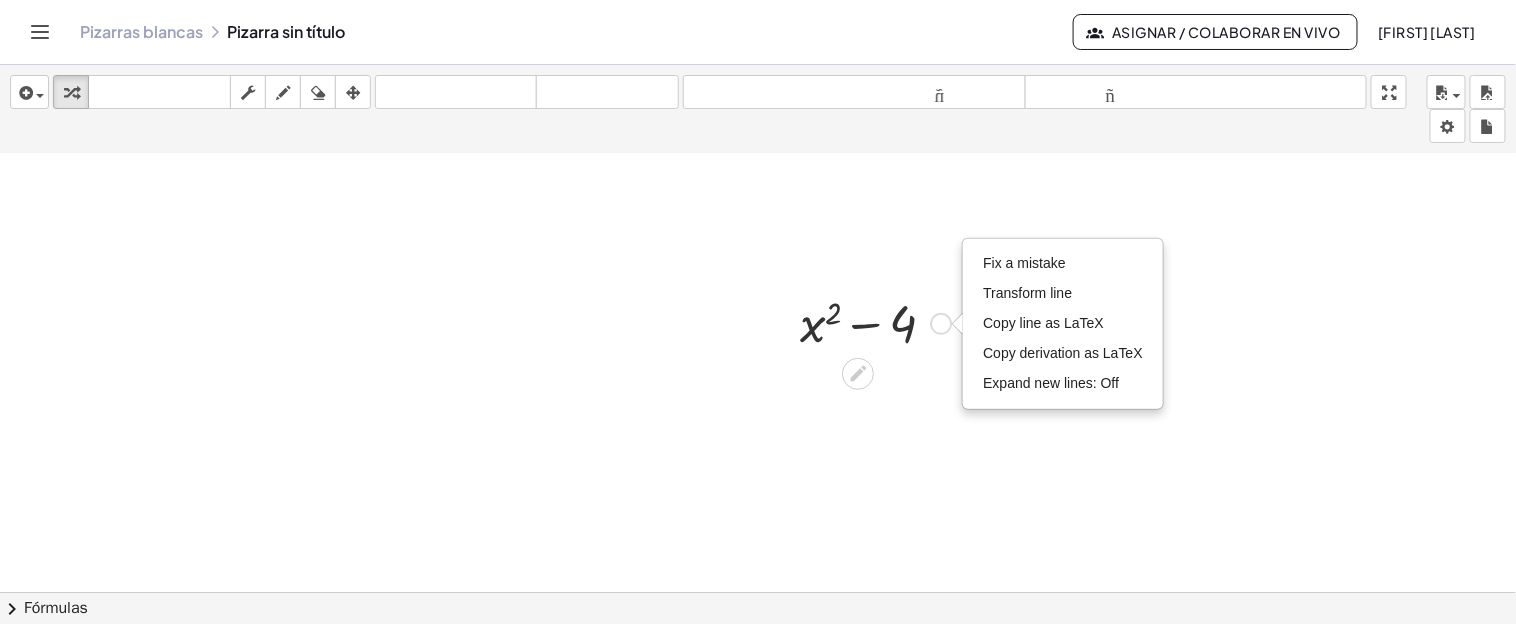 click on "Fix a mistake Transform line Copy line as LaTeX Copy derivation as LaTeX Expand new lines: Off" at bounding box center [941, 324] 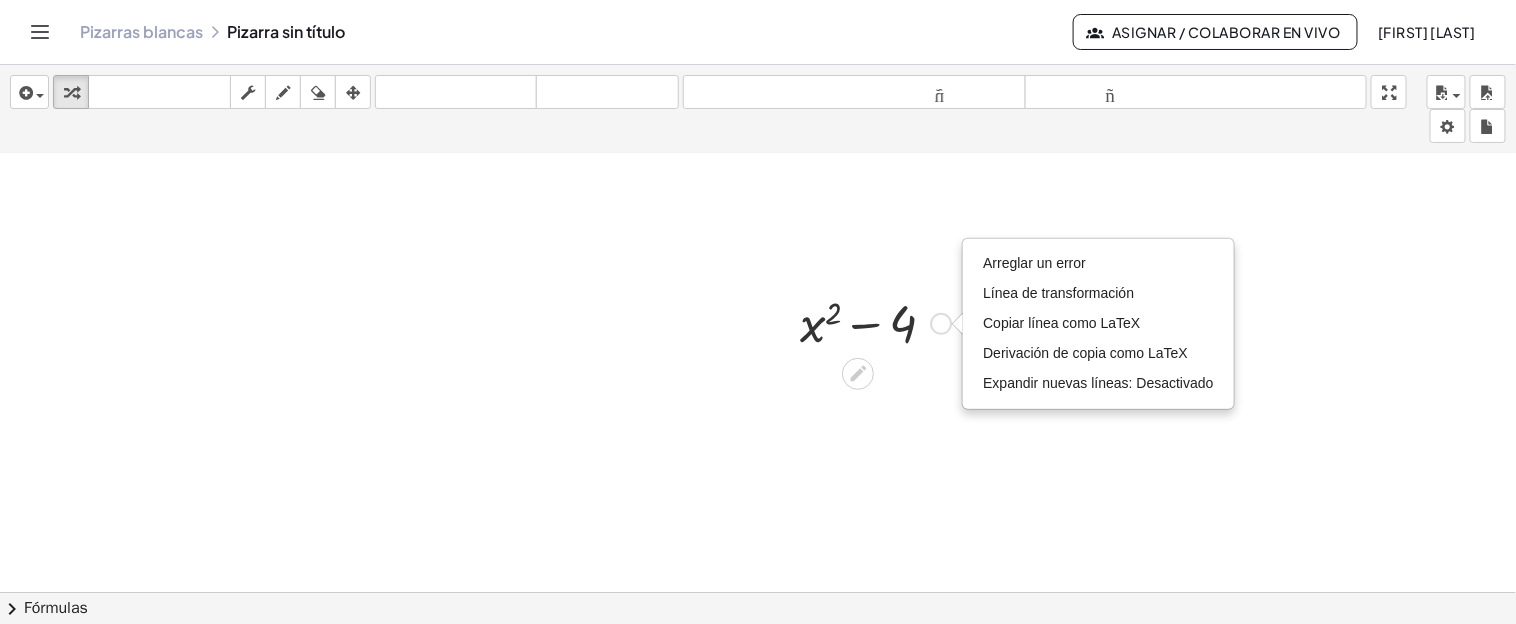 click on "Arreglar un error Línea de transformación Copiar línea como LaTeX Derivación de copia como LaTeX Expandir nuevas líneas: Desactivado" at bounding box center [941, 324] 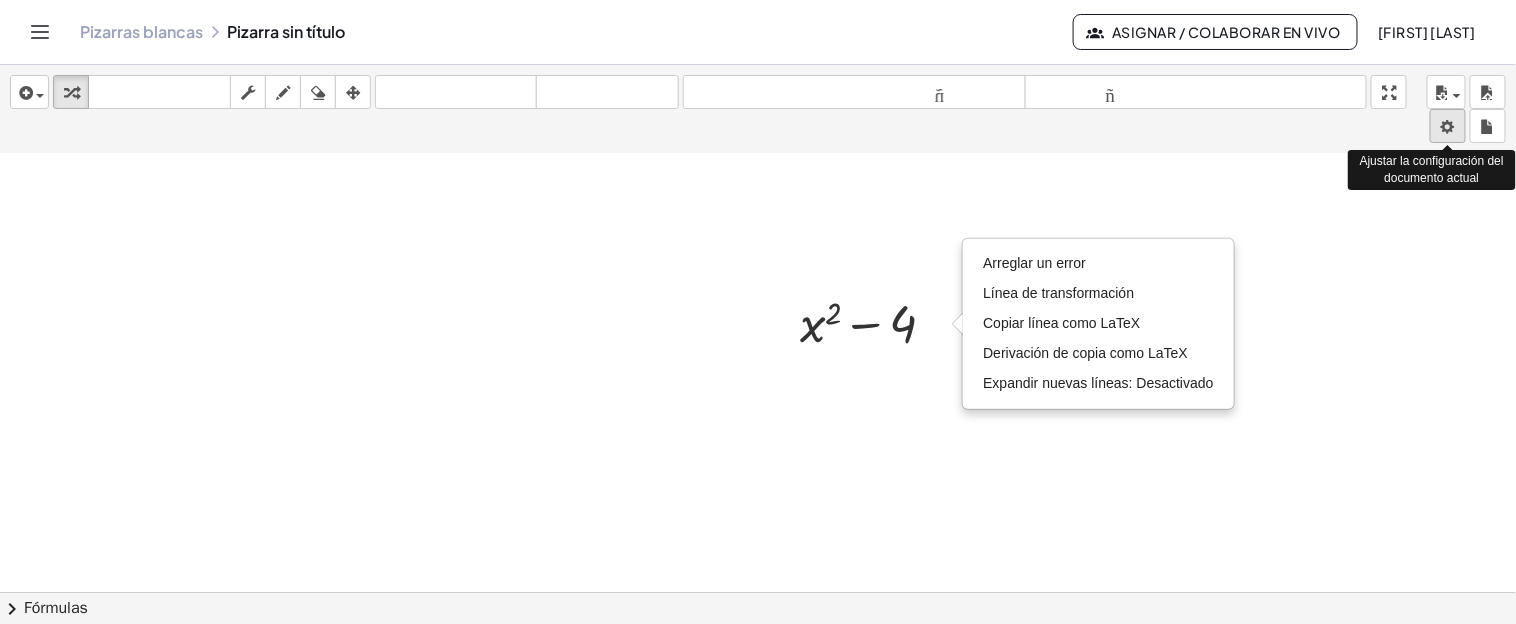 click on "Actividades  matemáticas fáciles de comprender Empezar Banco de actividades Trabajo asignado Clases Pizarras blancas ¡Hazte Premium! Referencia Cuenta versión 1.28.3 | Política de privacidad © 2025 | Graspable, Inc. Pizarras blancas Pizarra sin título Asignar / Colaborar en vivo [FIRST] [LAST]   insertar Seleccione uno: Expresión matemática Función Texto Vídeo de YouTube Graficando Geometría Geometría 3D transformar teclado teclado fregar dibujar borrar arreglar deshacer deshacer rehacer rehacer tamaño_del_formato menor tamaño_del_formato más grande pantalla completa carga   ahorrar nuevo ajustes Ajustar la configuración del documento actual + x 2 − 4 Arreglar un error Línea de transformación Copiar línea como LaTeX Derivación de copia como LaTeX Expandir nuevas líneas: Desactivado Arreglar un error Línea de transformación Copiar línea como LaTeX Derivación de copia como LaTeX Expandir nuevas líneas: Desactivado × chevron_right Fórmulas Fórmula cuadrática + · a" at bounding box center (758, 312) 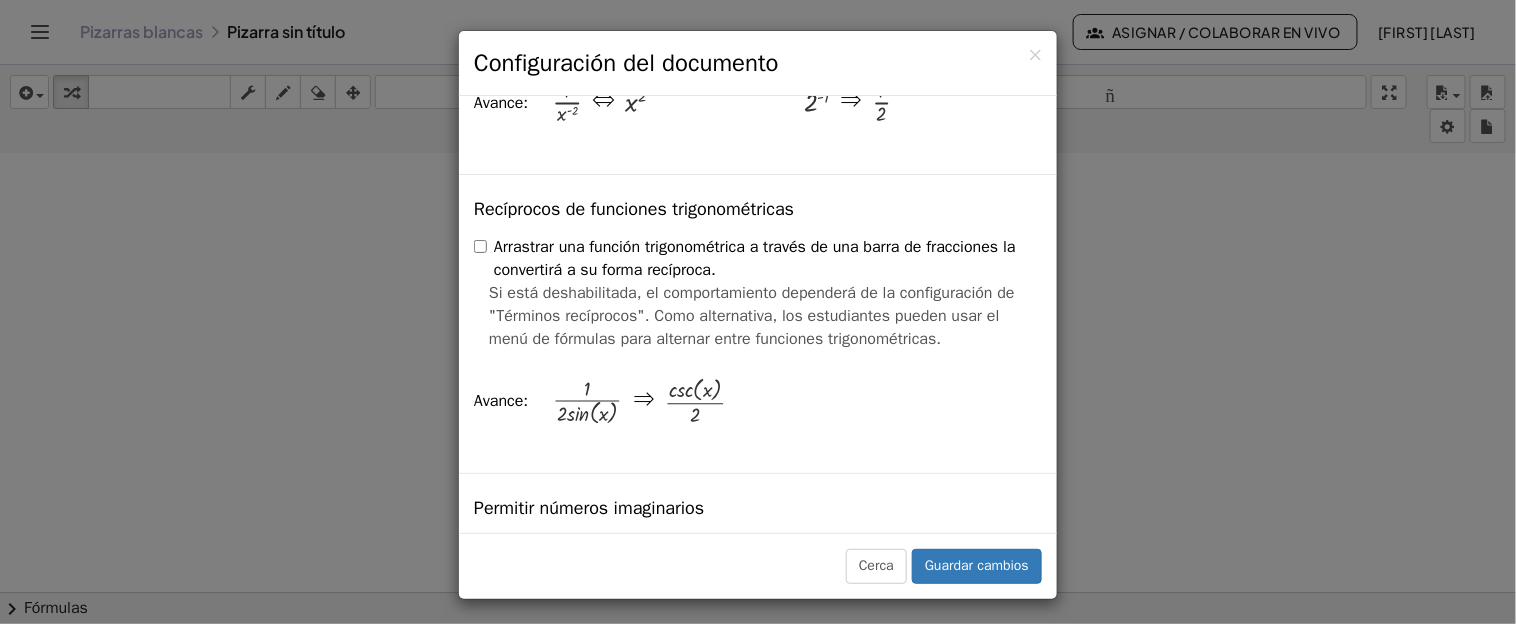 scroll, scrollTop: 3330, scrollLeft: 0, axis: vertical 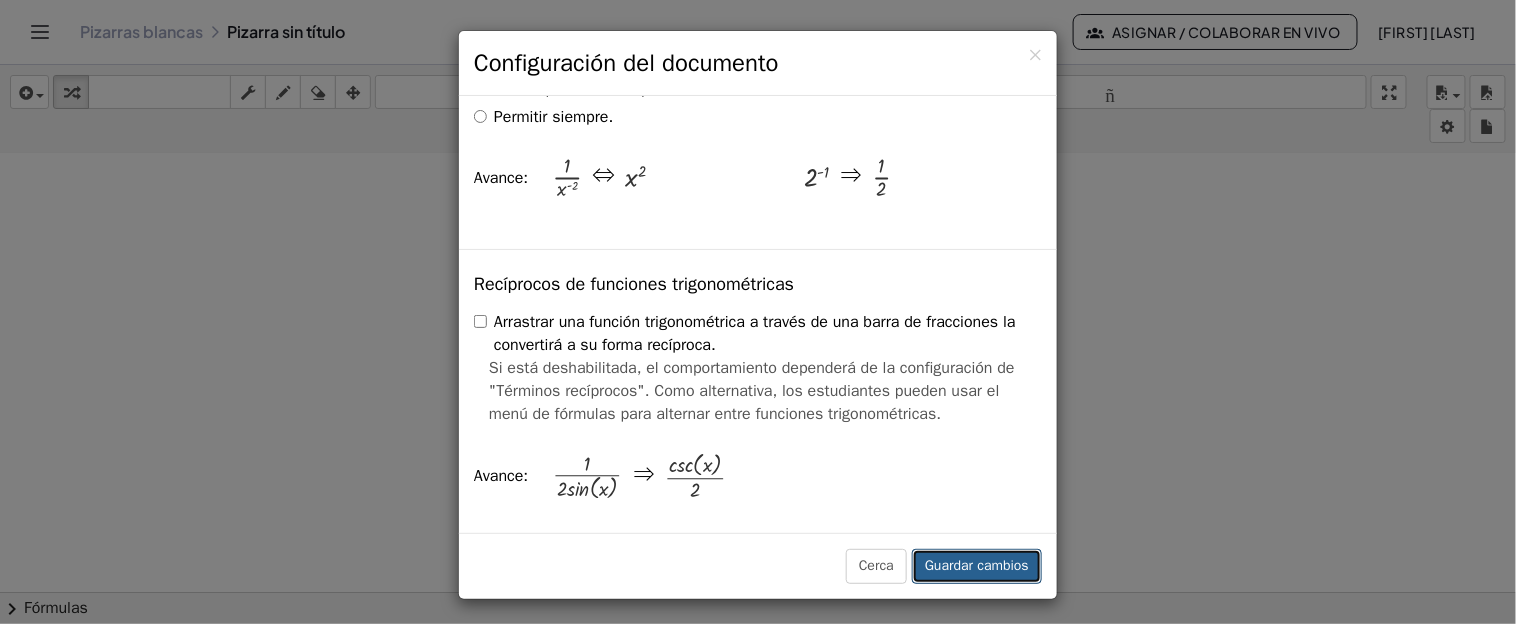 click on "Guardar cambios" at bounding box center (977, 566) 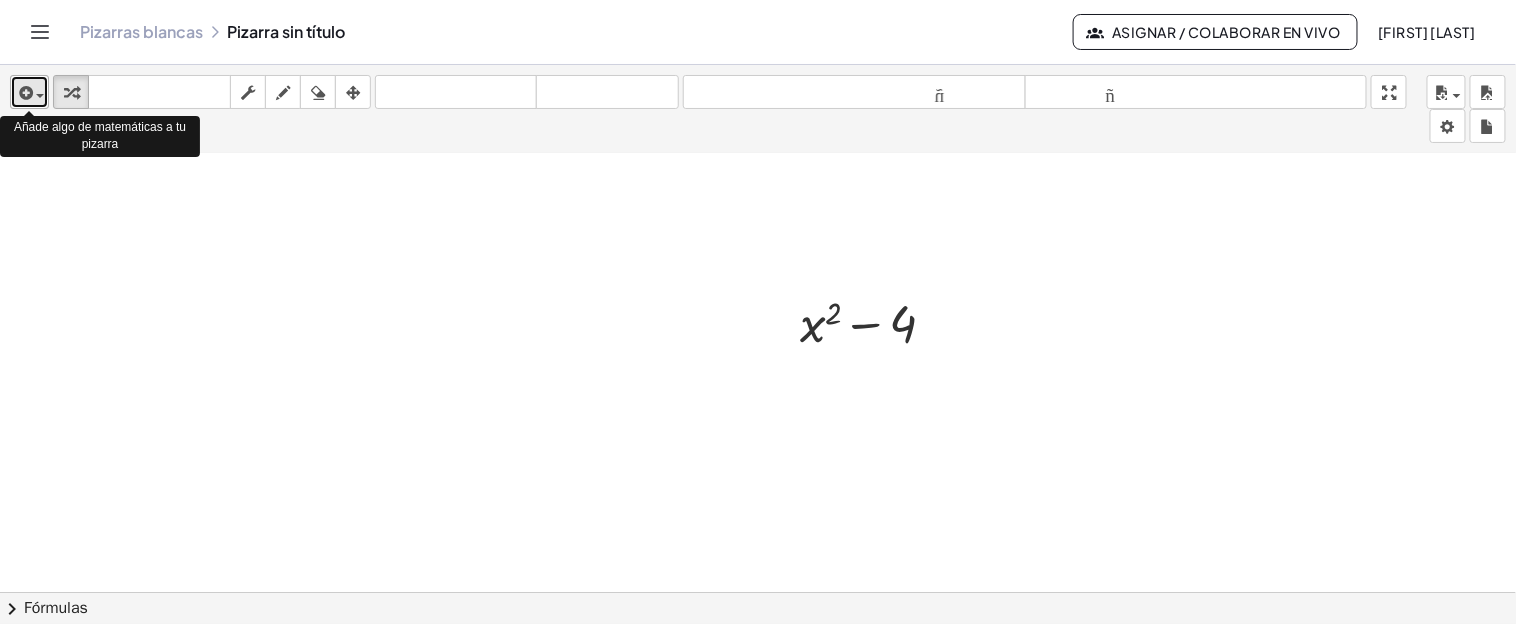 click at bounding box center [40, 96] 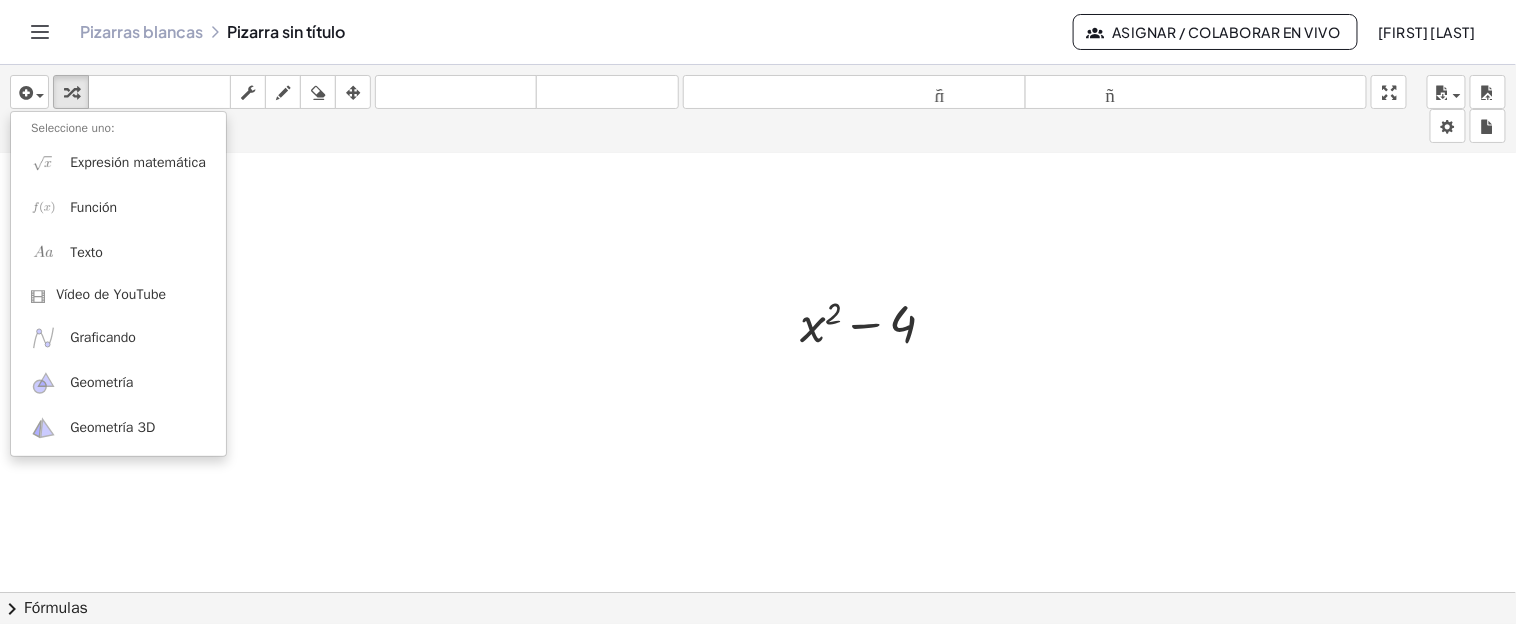 click on "Seleccione uno:" at bounding box center [73, 128] 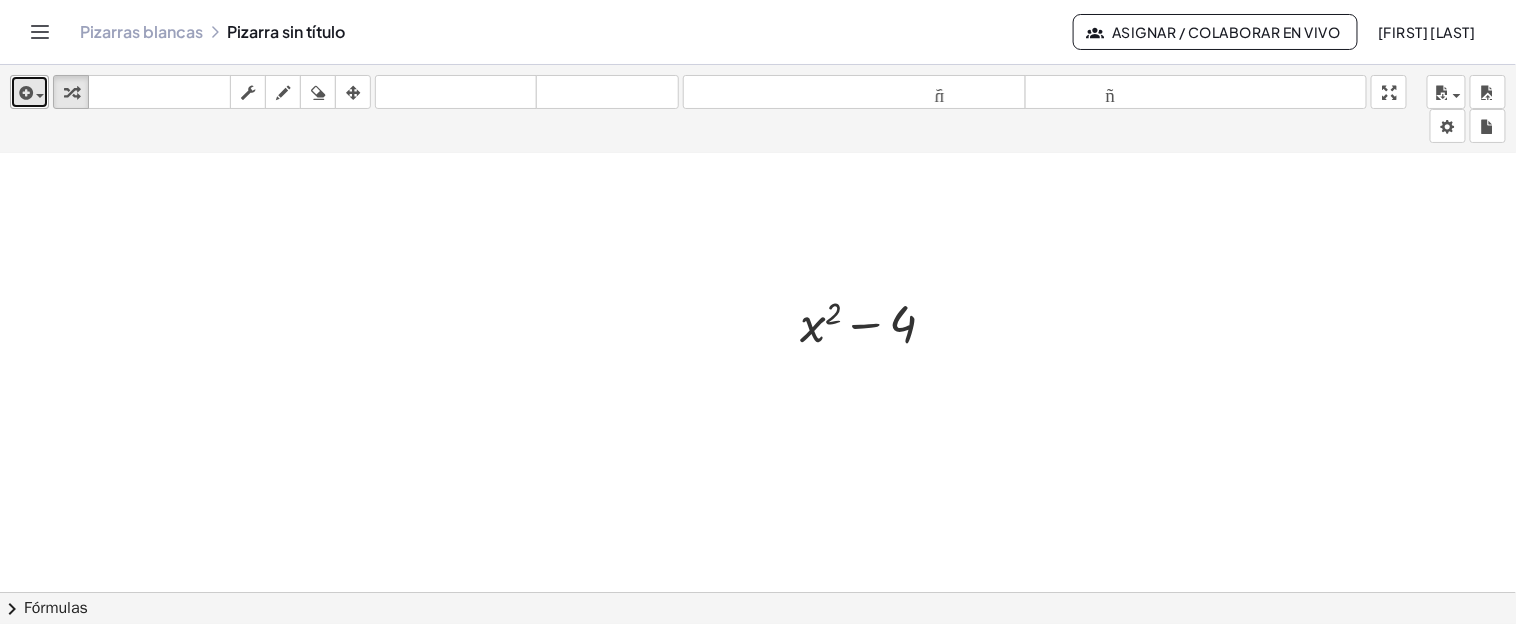 click on "insertar" at bounding box center (29, 92) 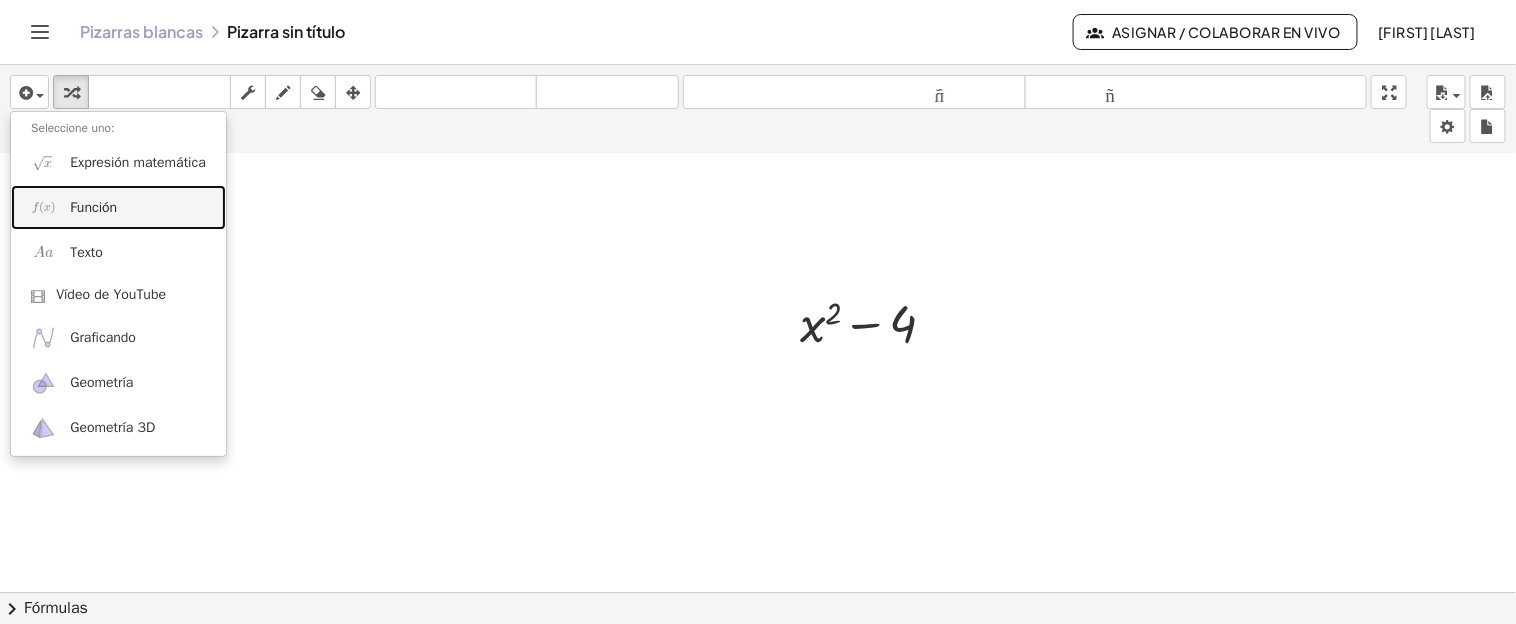 click on "Función" at bounding box center [118, 207] 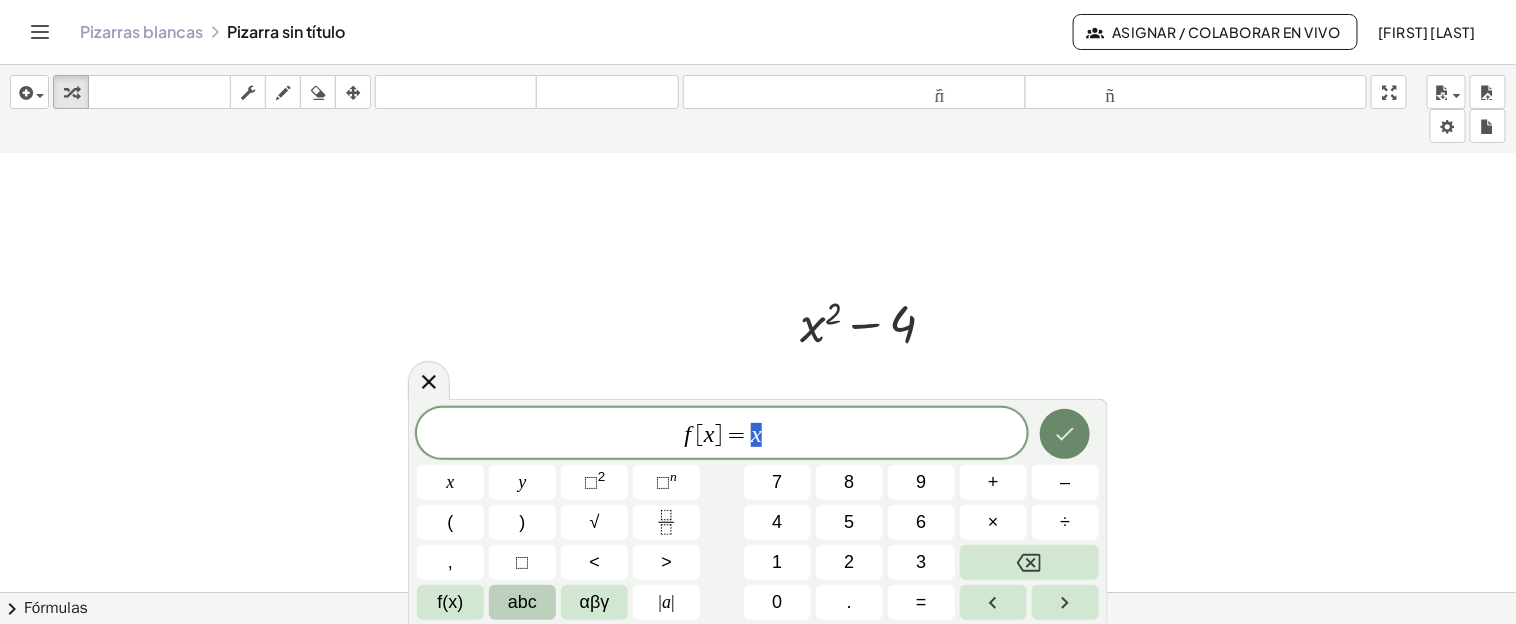 click 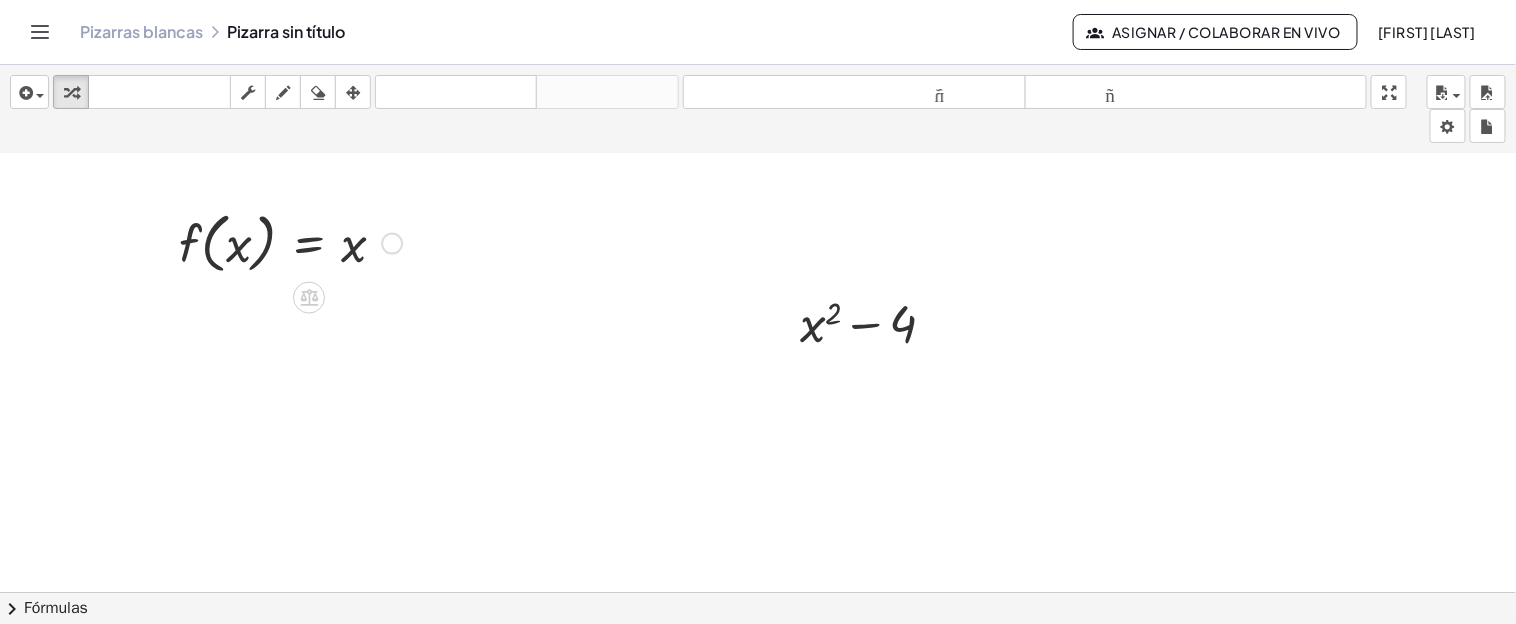 click at bounding box center (290, 242) 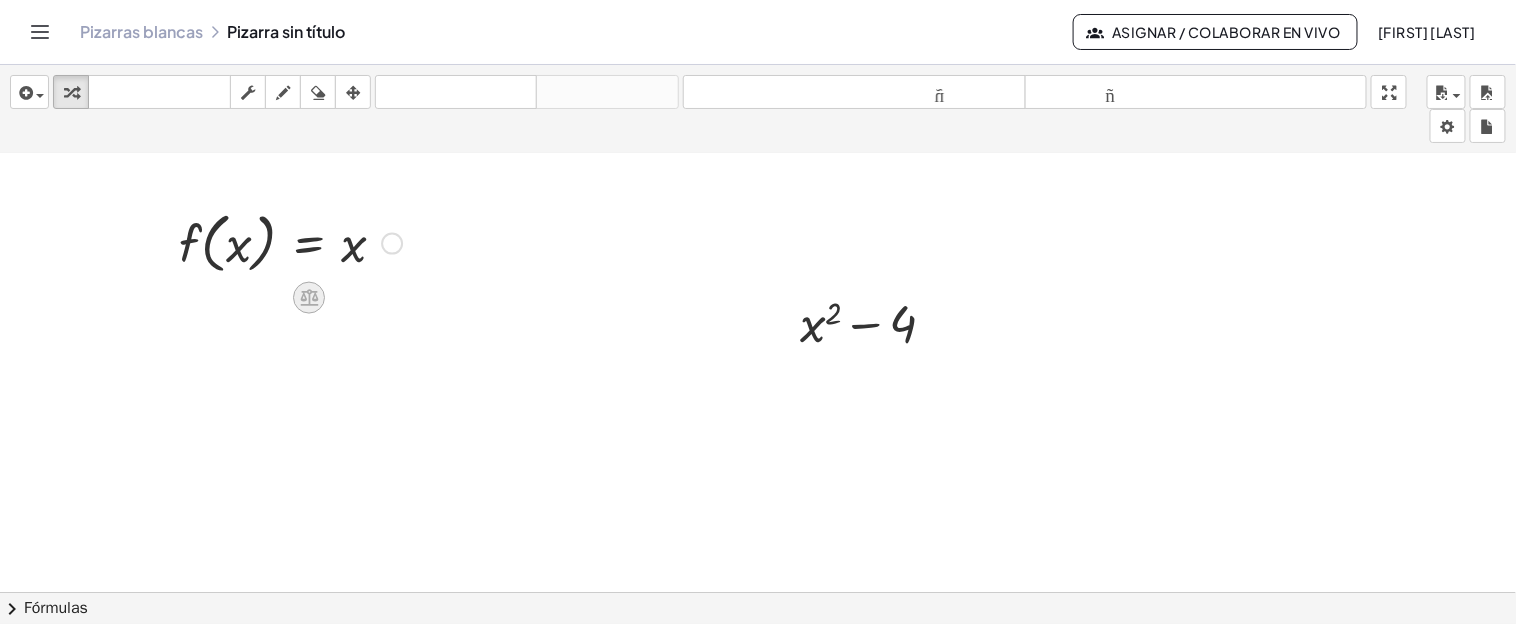 click 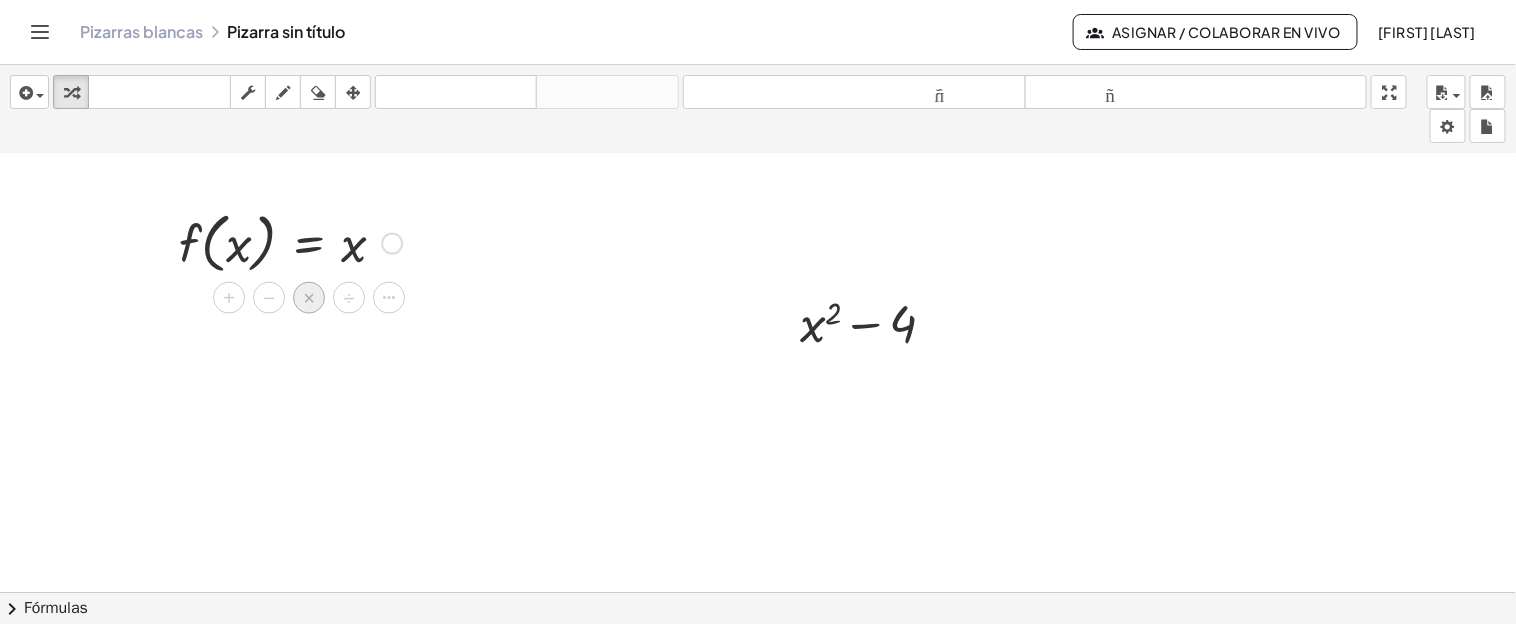 click on "×" at bounding box center [309, 297] 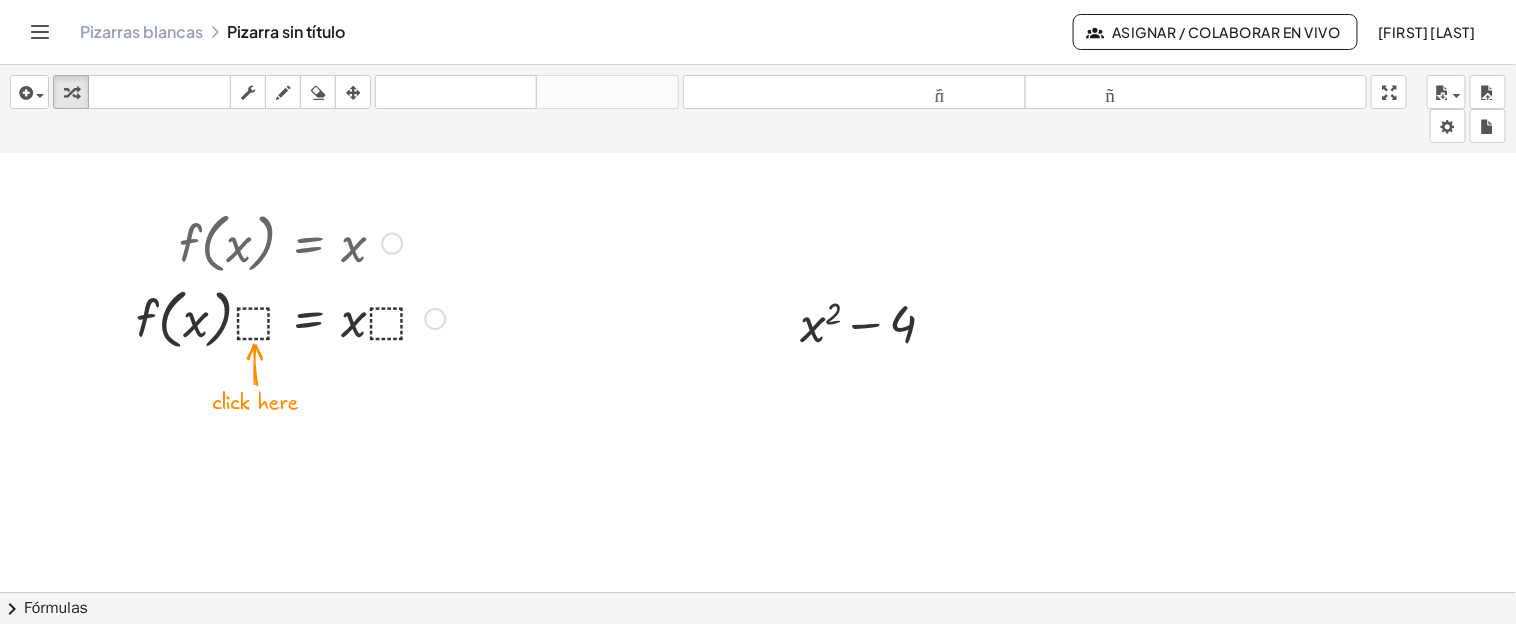 click at bounding box center [290, 317] 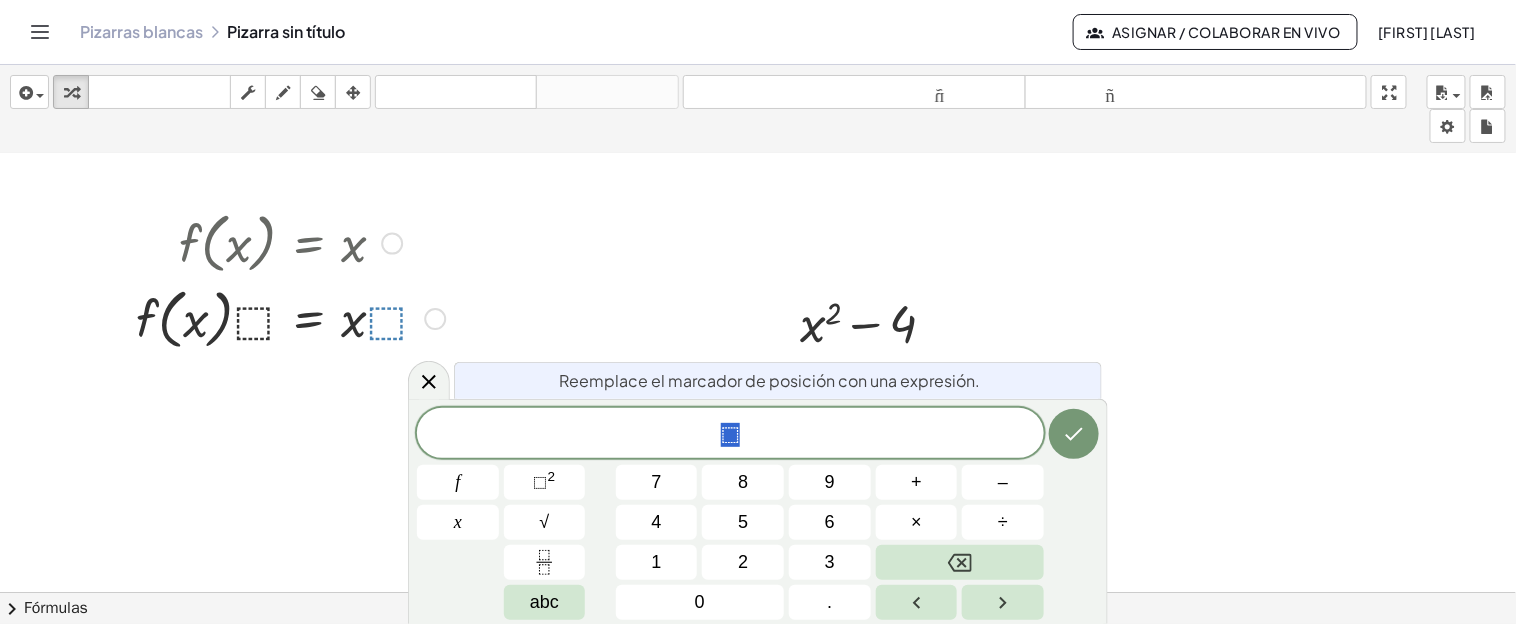 click at bounding box center (290, 242) 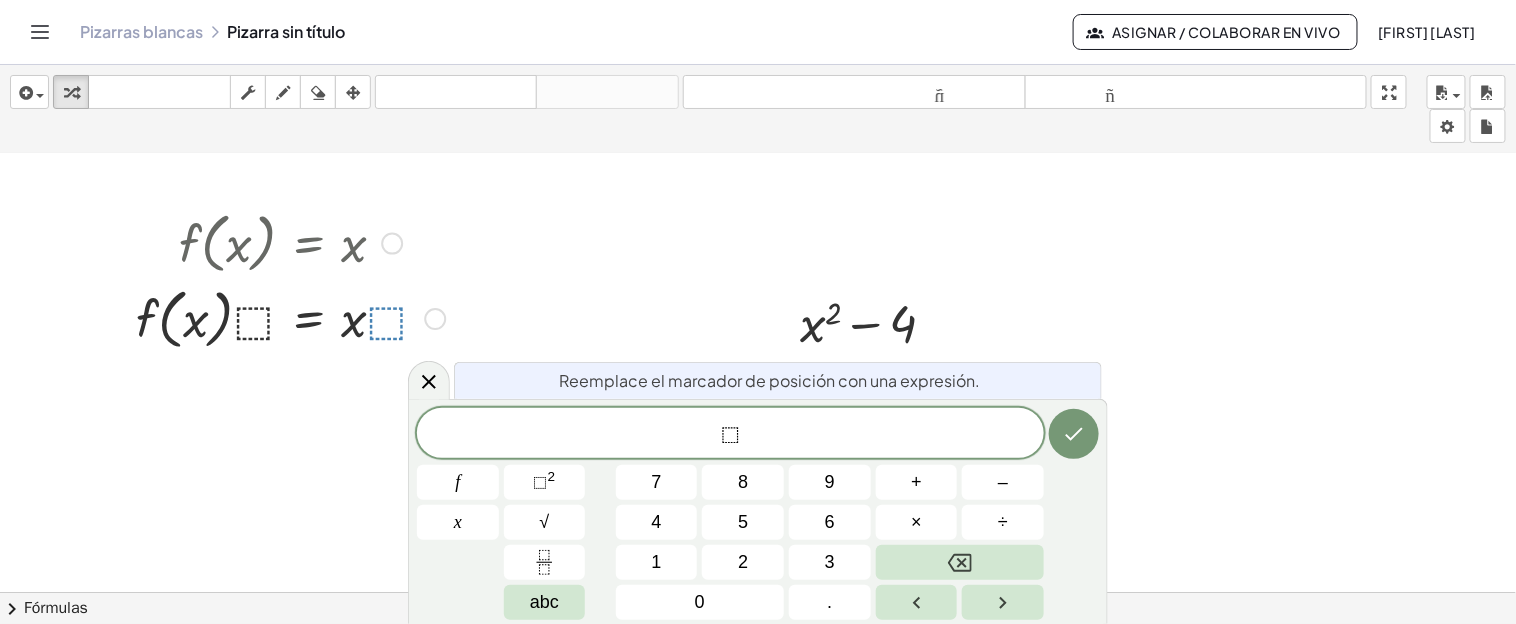 click at bounding box center [392, 244] 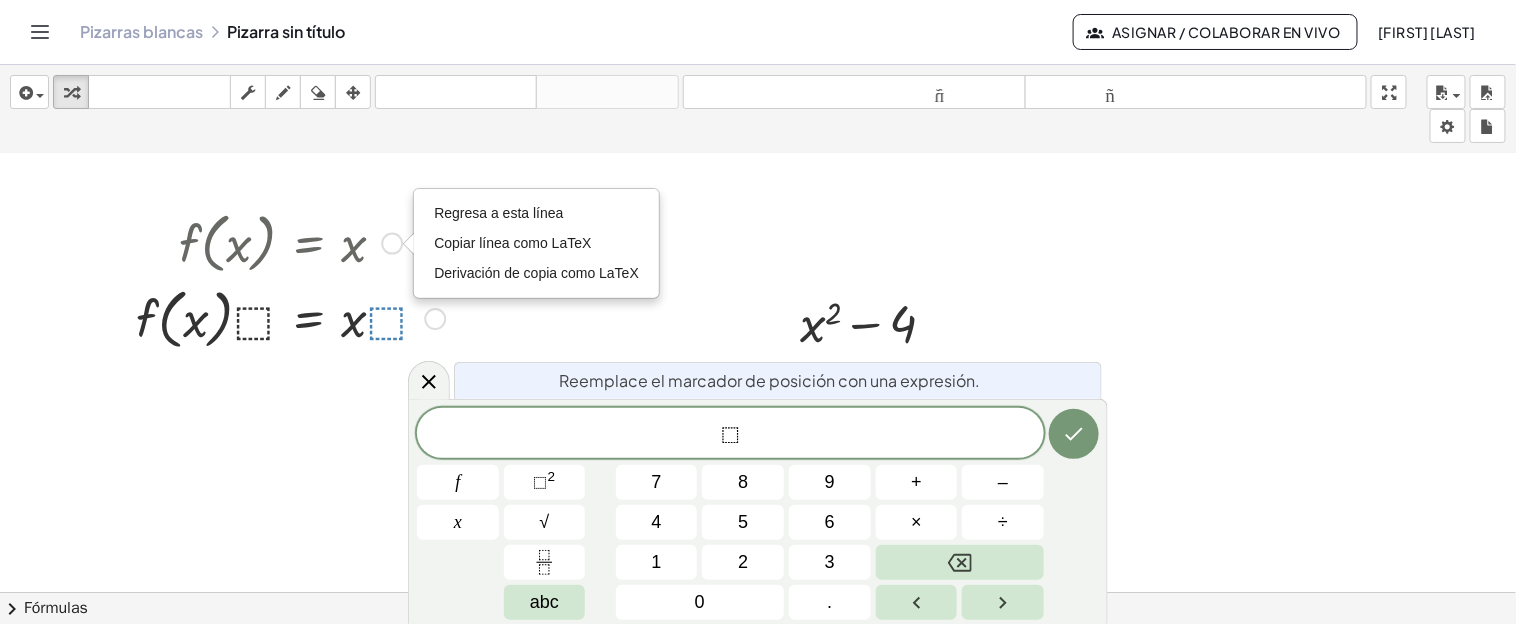 drag, startPoint x: 218, startPoint y: 294, endPoint x: 272, endPoint y: 295, distance: 54.00926 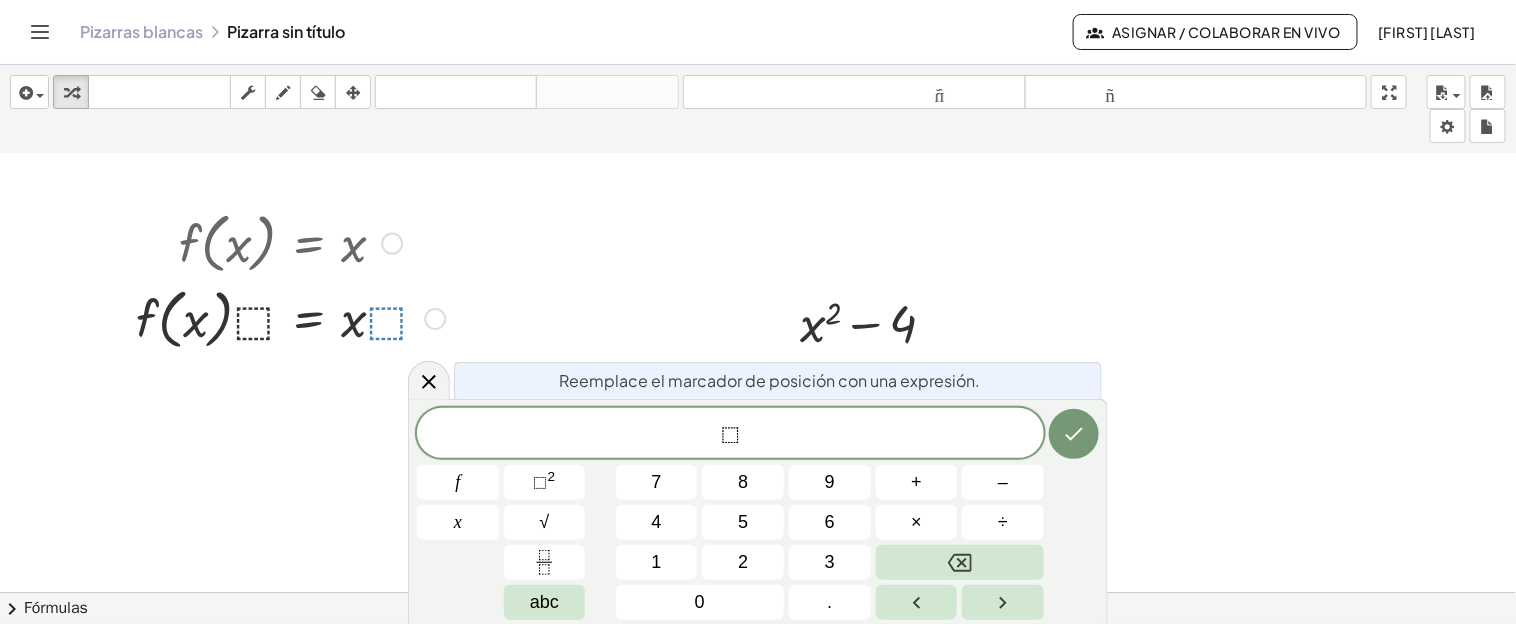 click at bounding box center [290, 317] 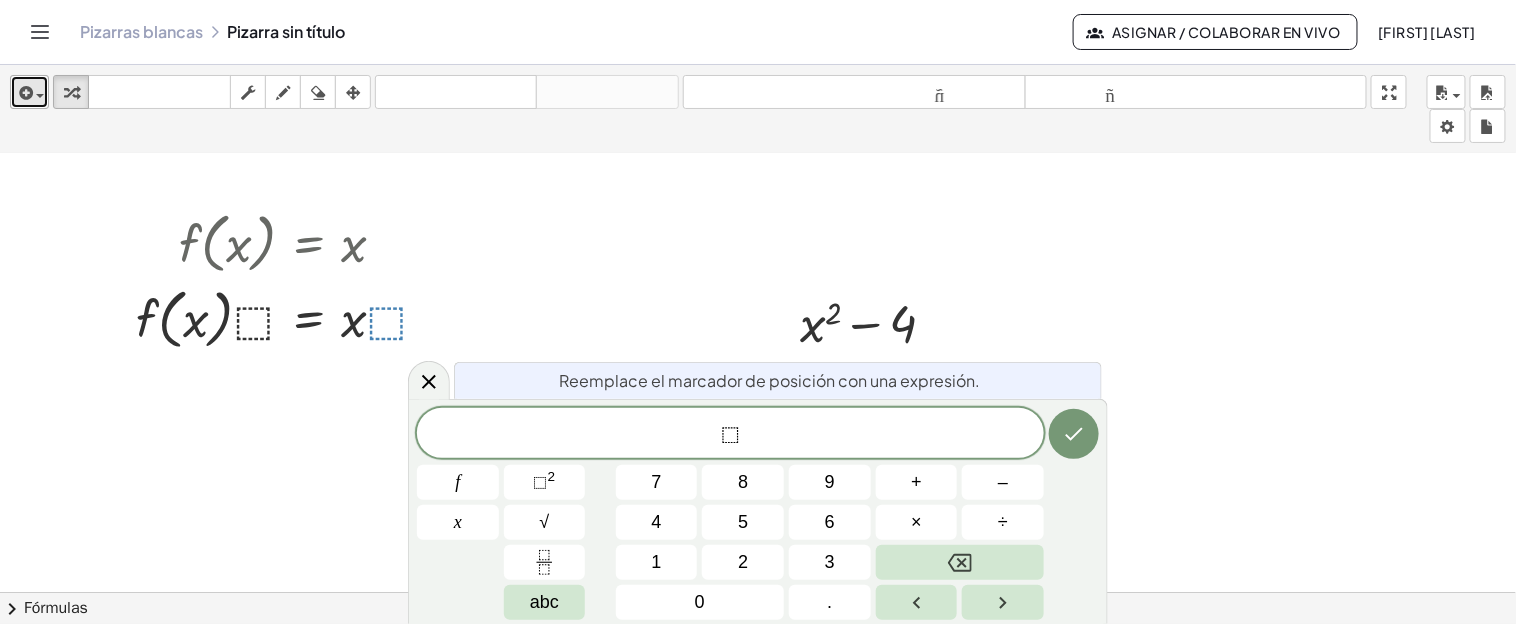 click at bounding box center (40, 96) 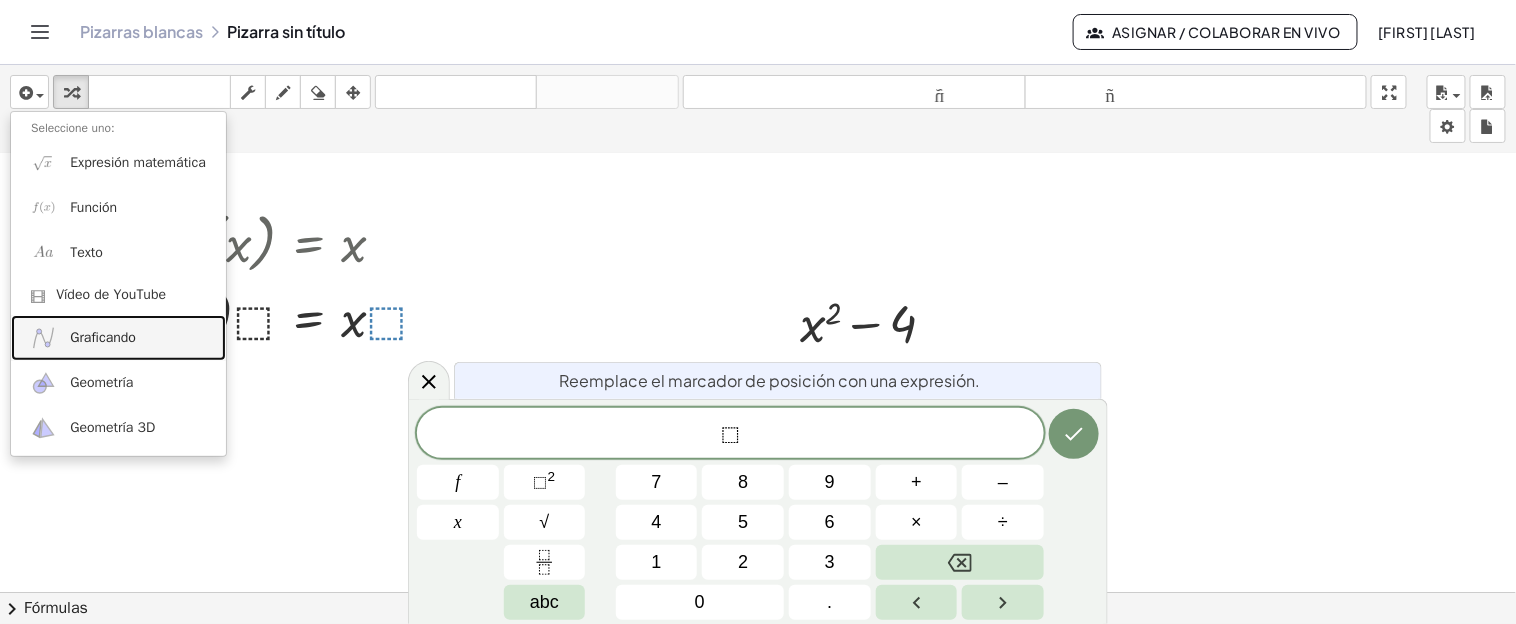 click on "Graficando" at bounding box center (103, 337) 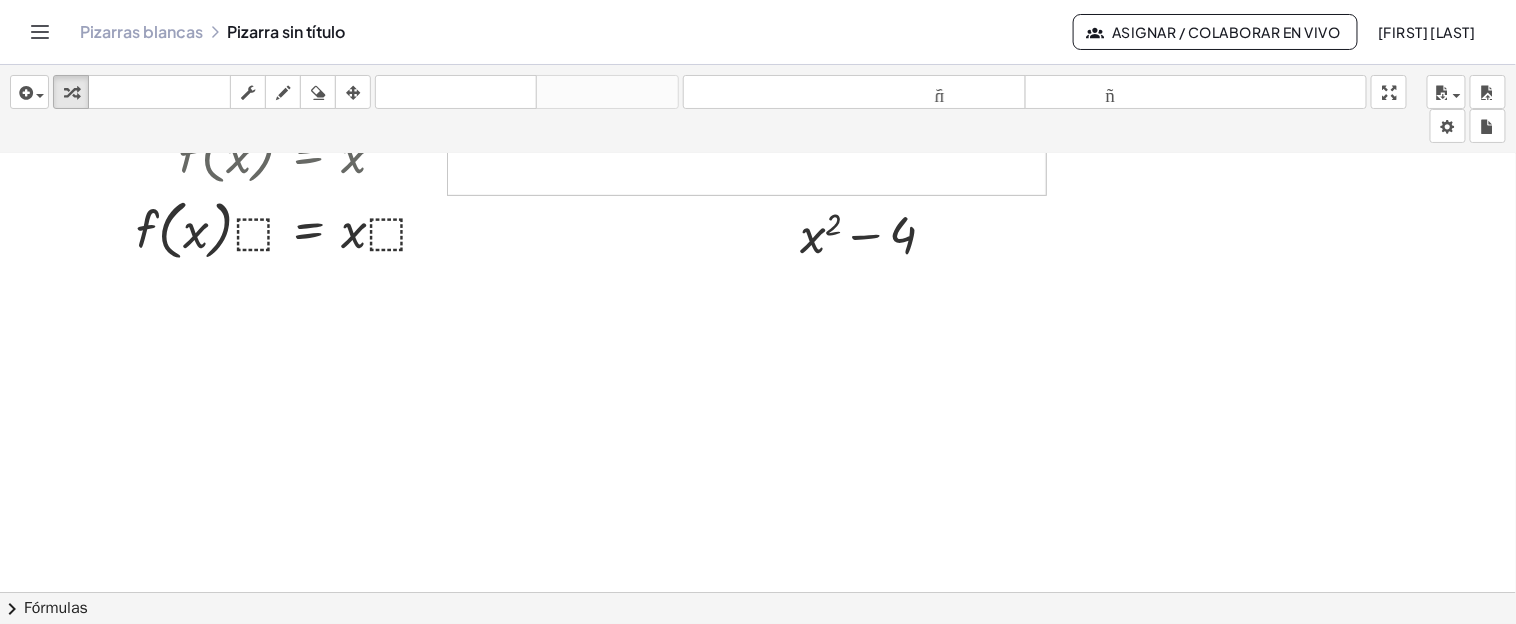 scroll, scrollTop: 439, scrollLeft: 0, axis: vertical 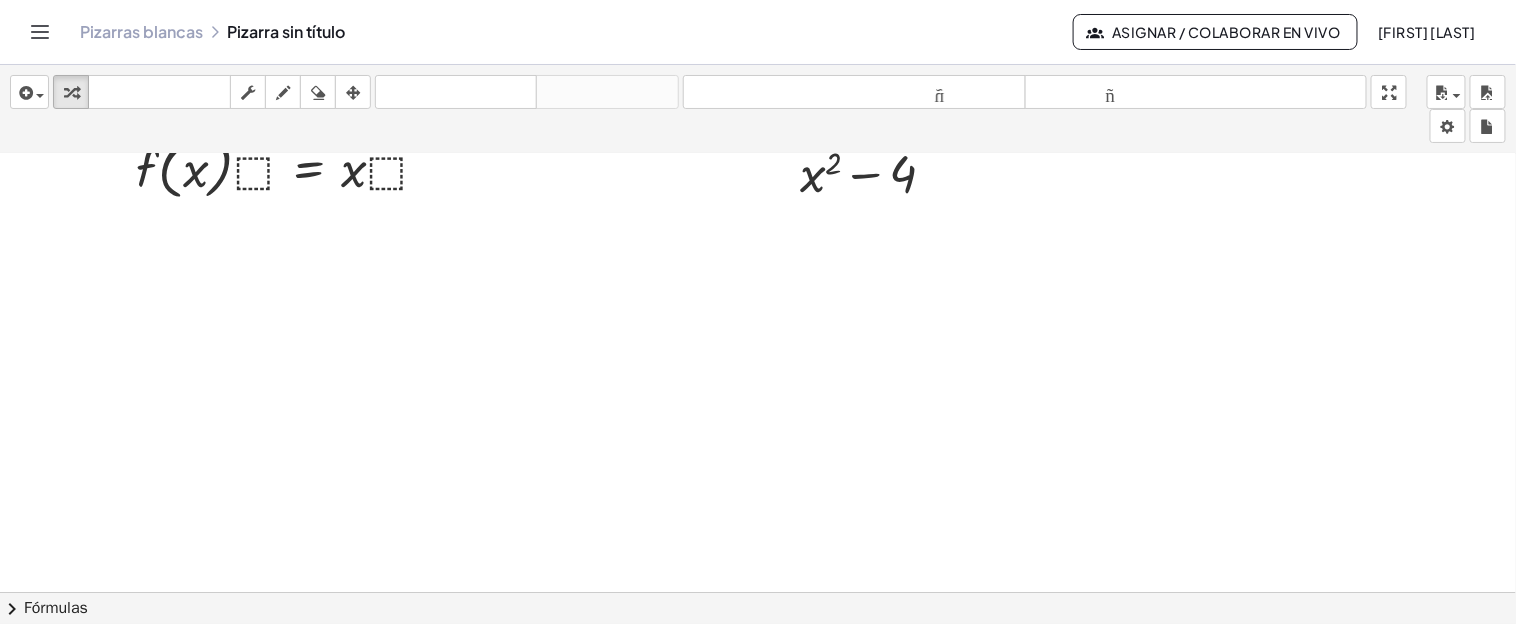 click at bounding box center (758, 374) 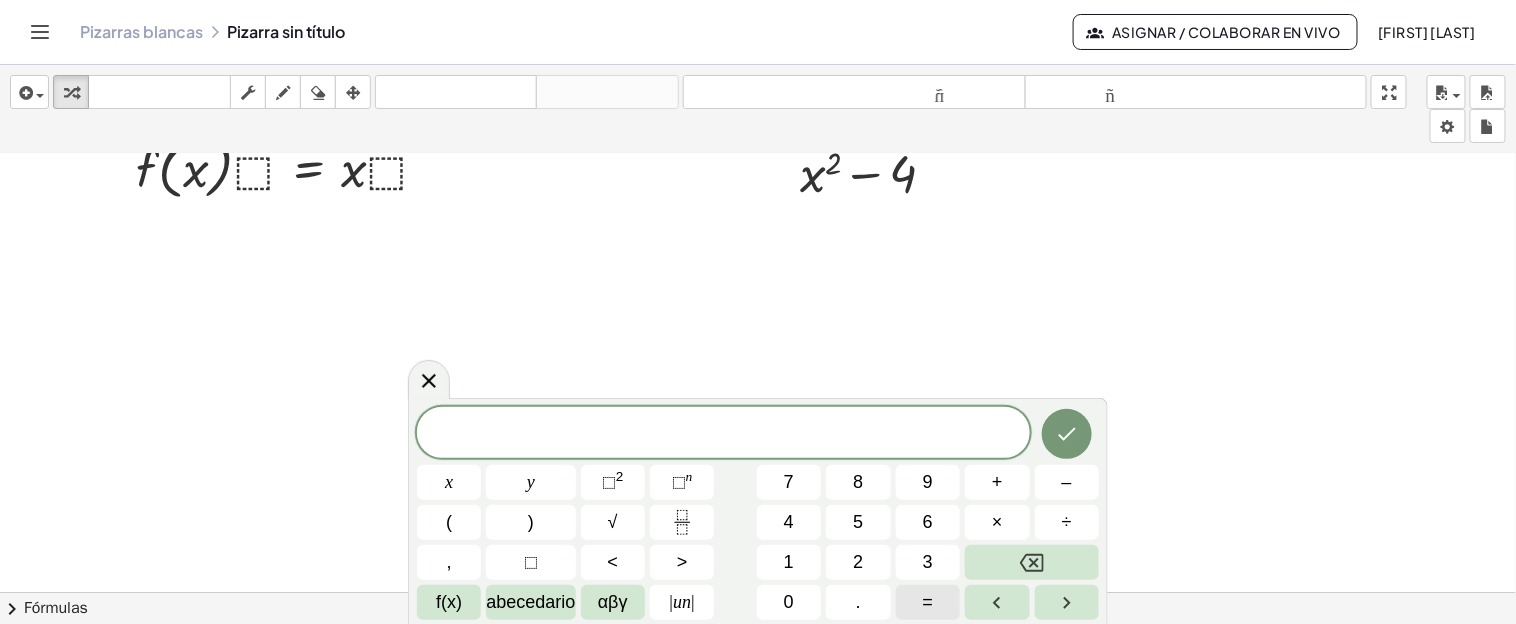 click on "=" at bounding box center [928, 602] 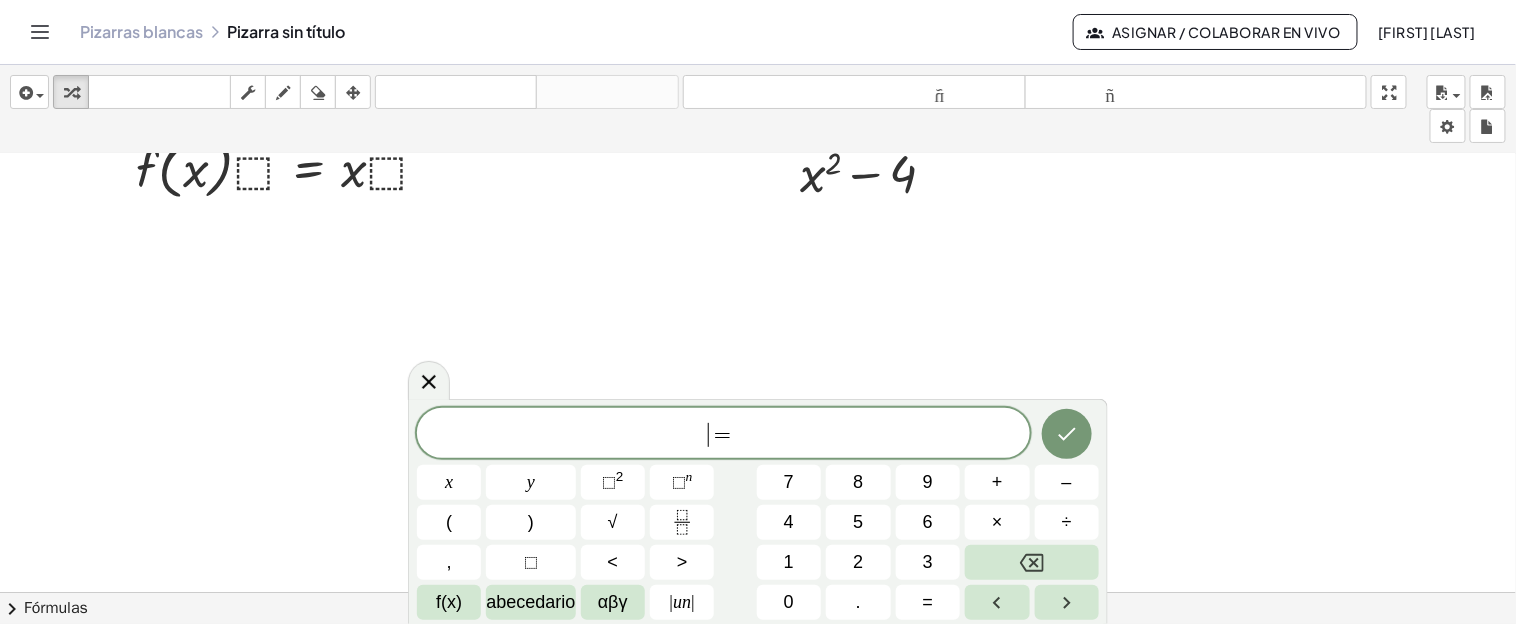 click on "​ =" at bounding box center (723, 435) 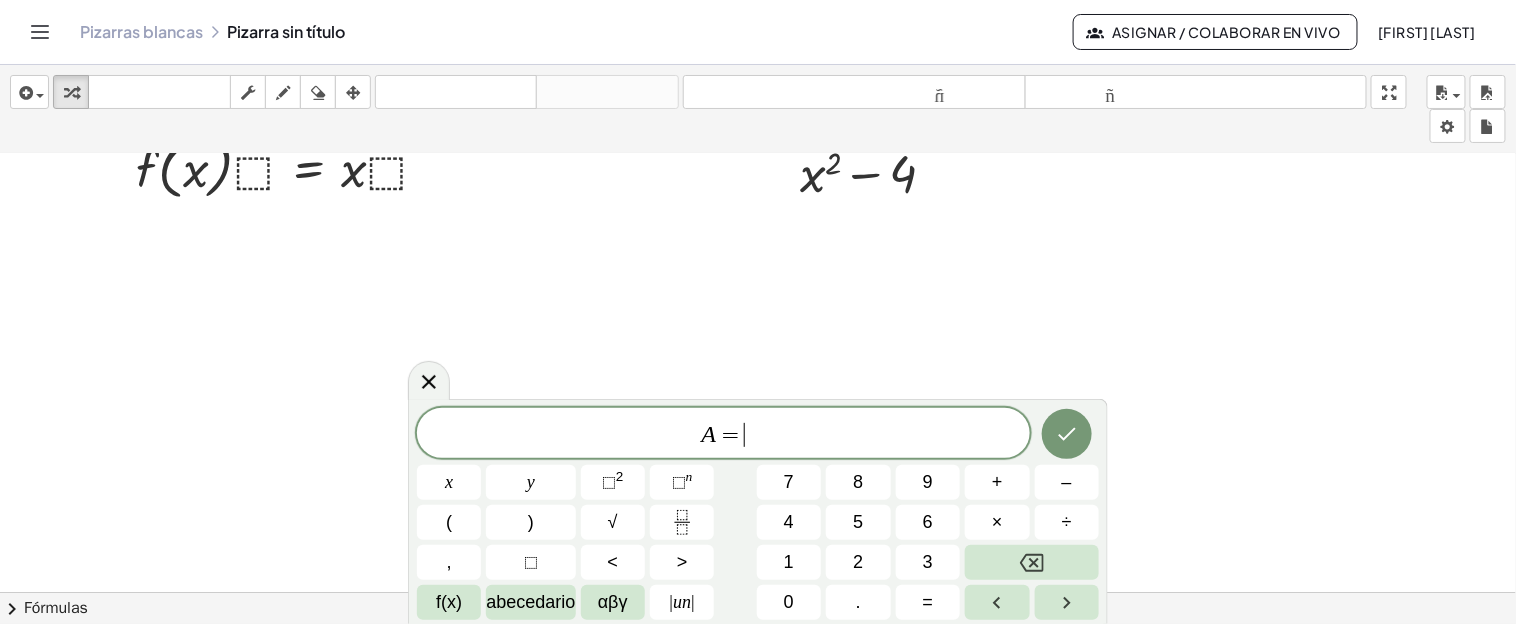 click on "A = ​" at bounding box center [723, 435] 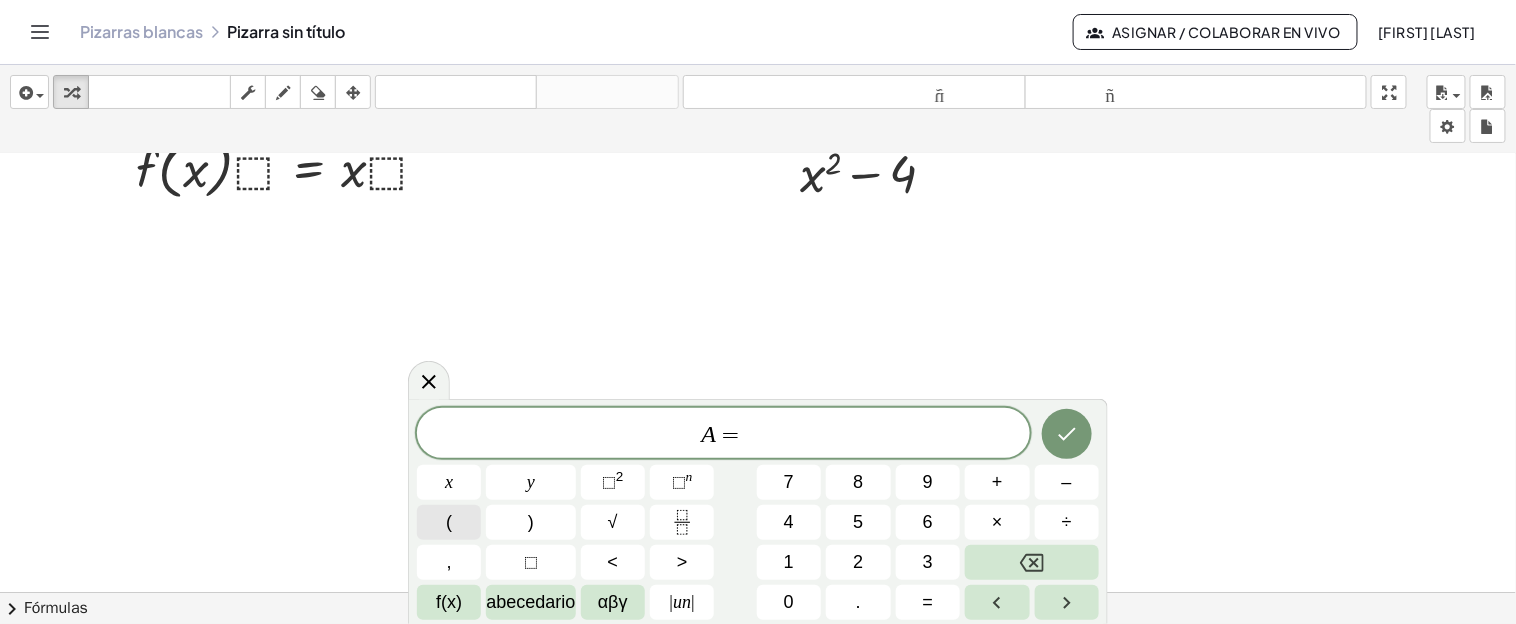 click on "(" at bounding box center (449, 522) 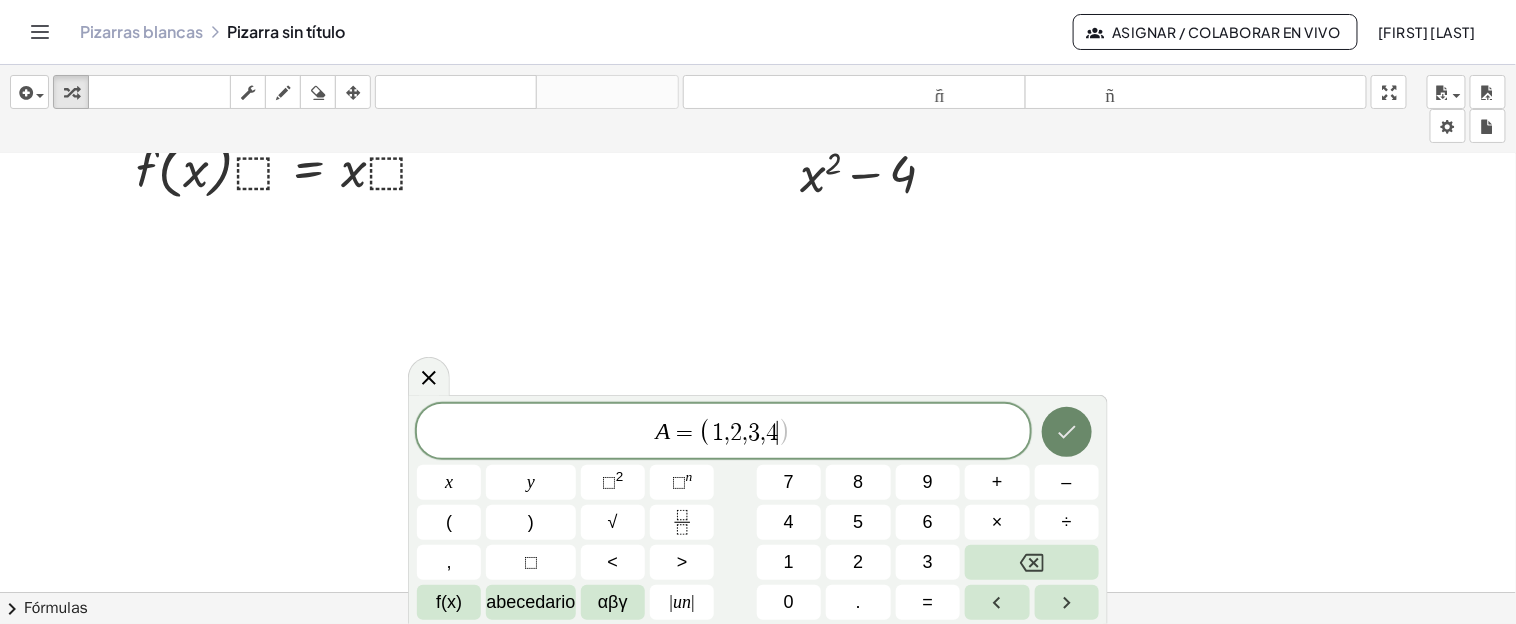 click 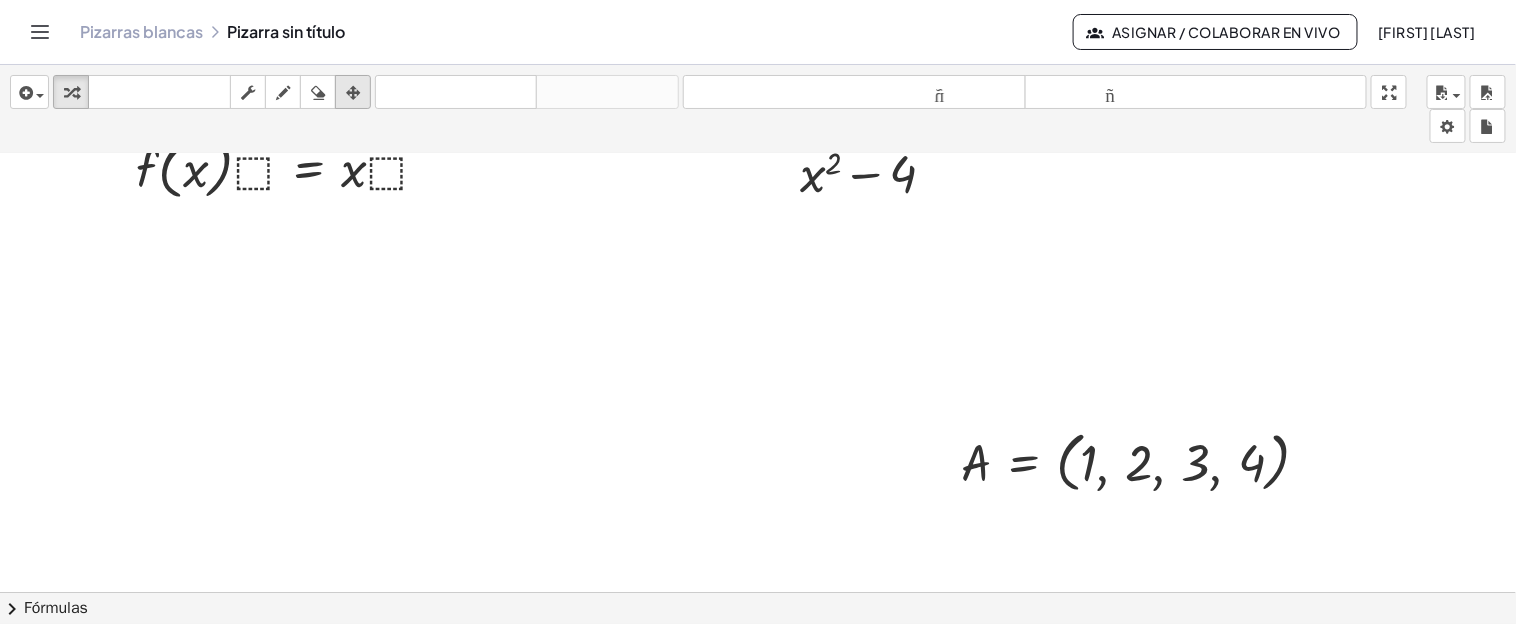 click at bounding box center (353, 93) 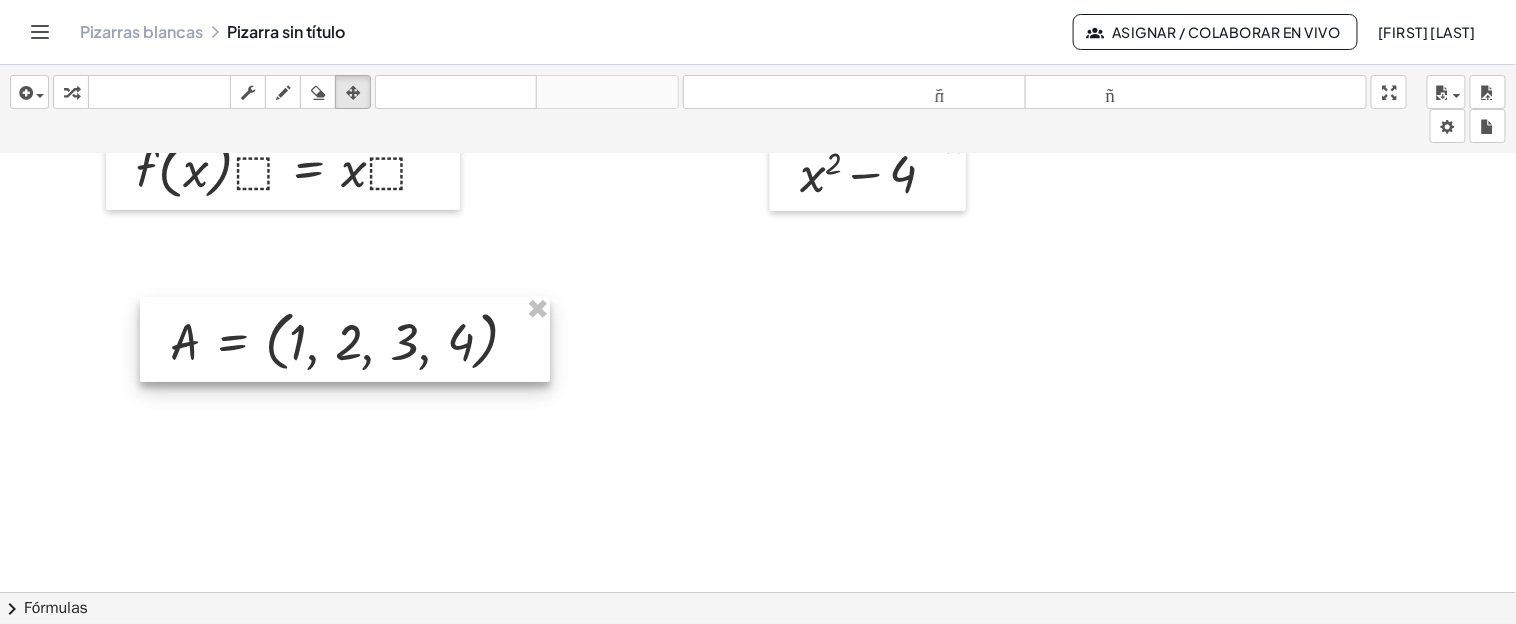 drag, startPoint x: 1106, startPoint y: 443, endPoint x: 315, endPoint y: 322, distance: 800.20123 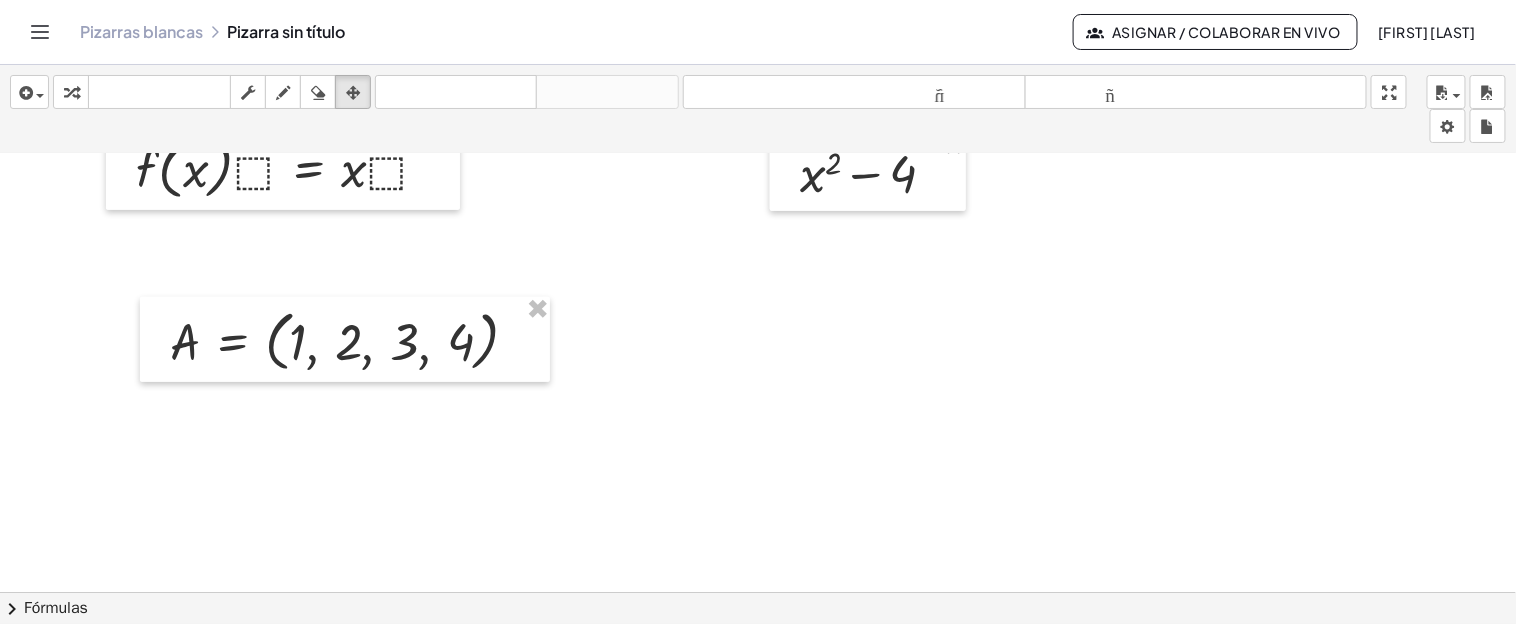 click at bounding box center [758, 374] 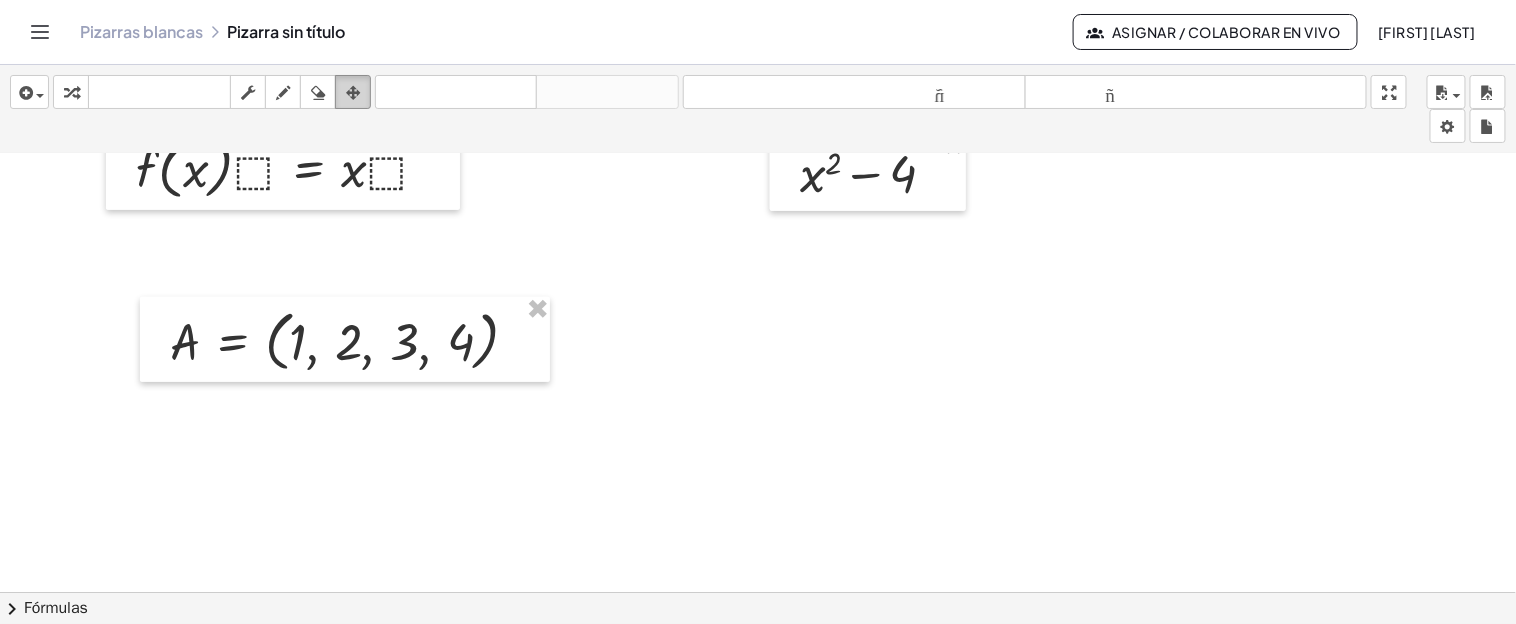 click at bounding box center (353, 92) 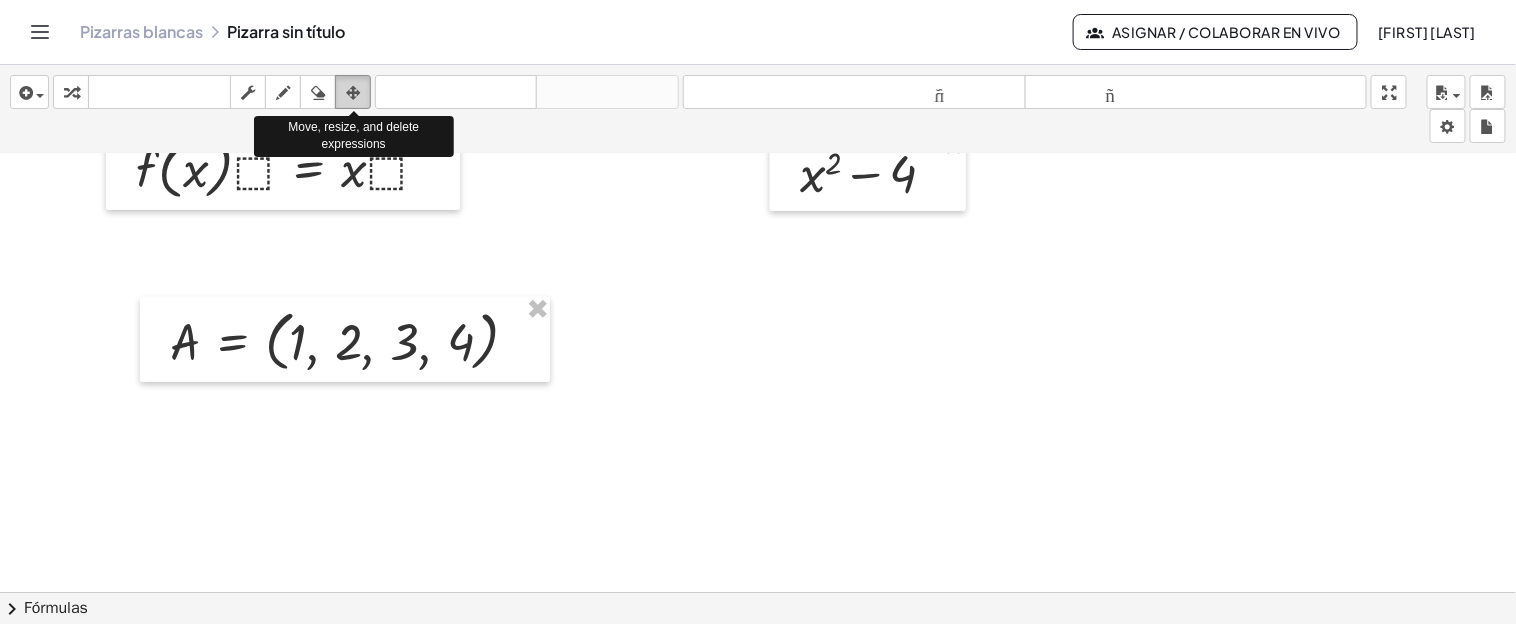 click at bounding box center [353, 93] 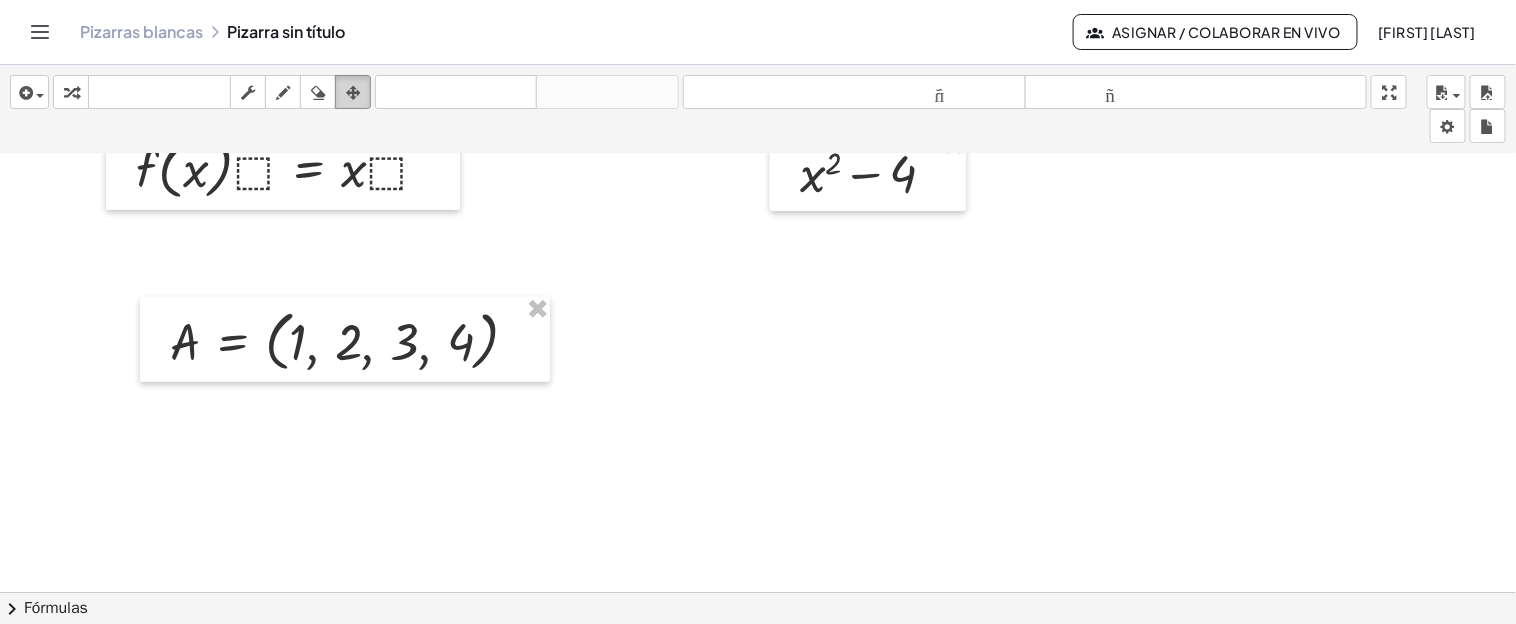 click on "arreglar" at bounding box center [353, 92] 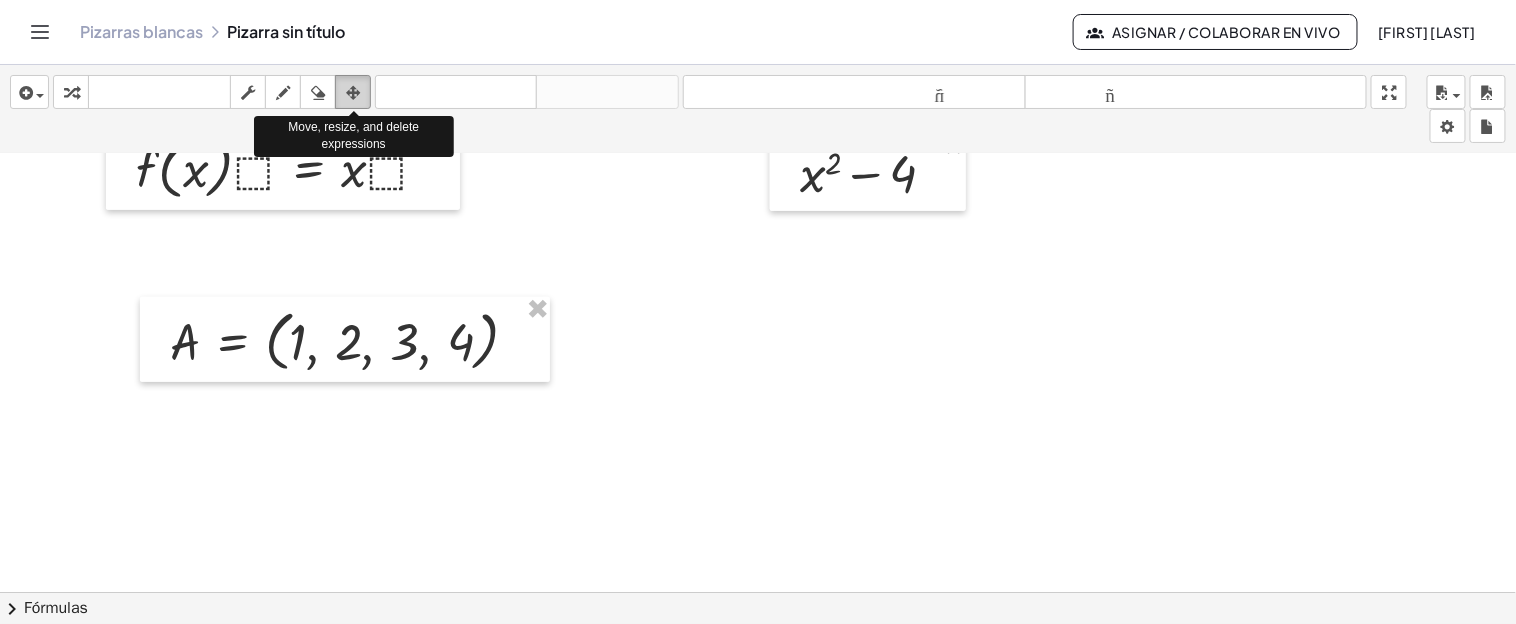click at bounding box center [353, 92] 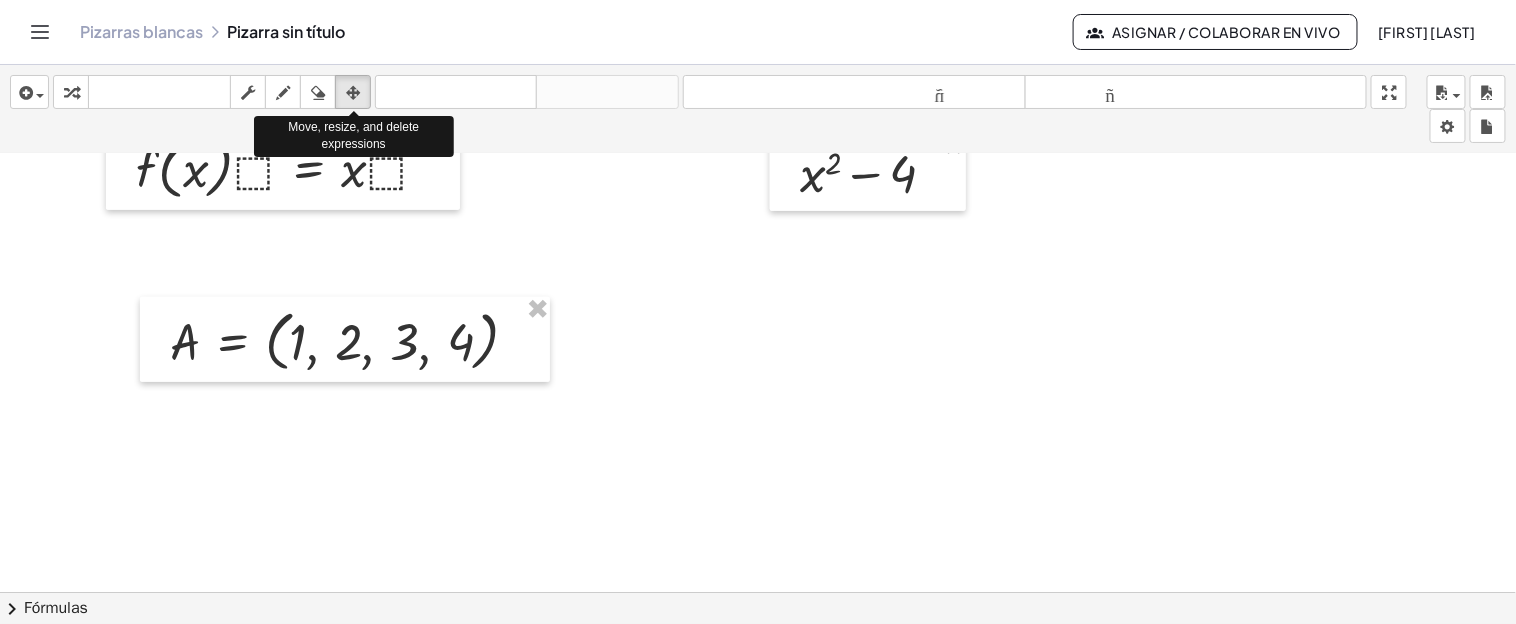 click at bounding box center (758, 374) 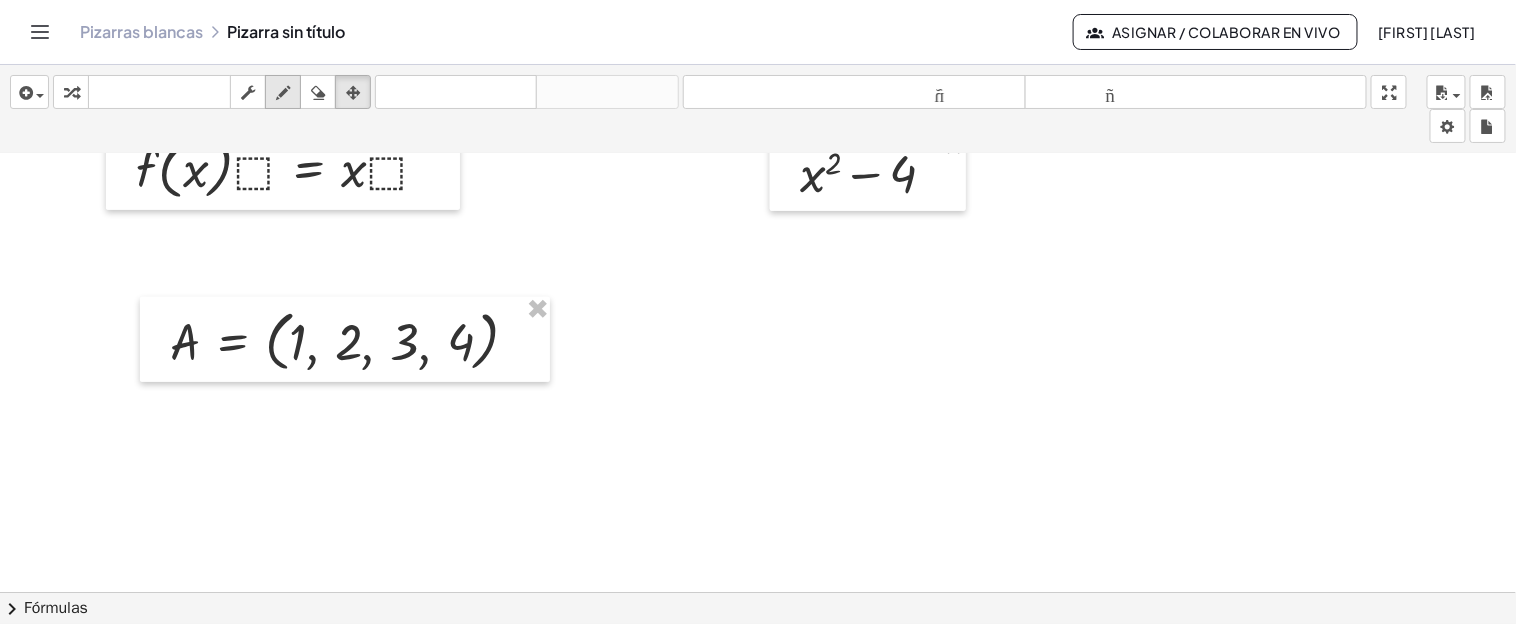 click at bounding box center (283, 93) 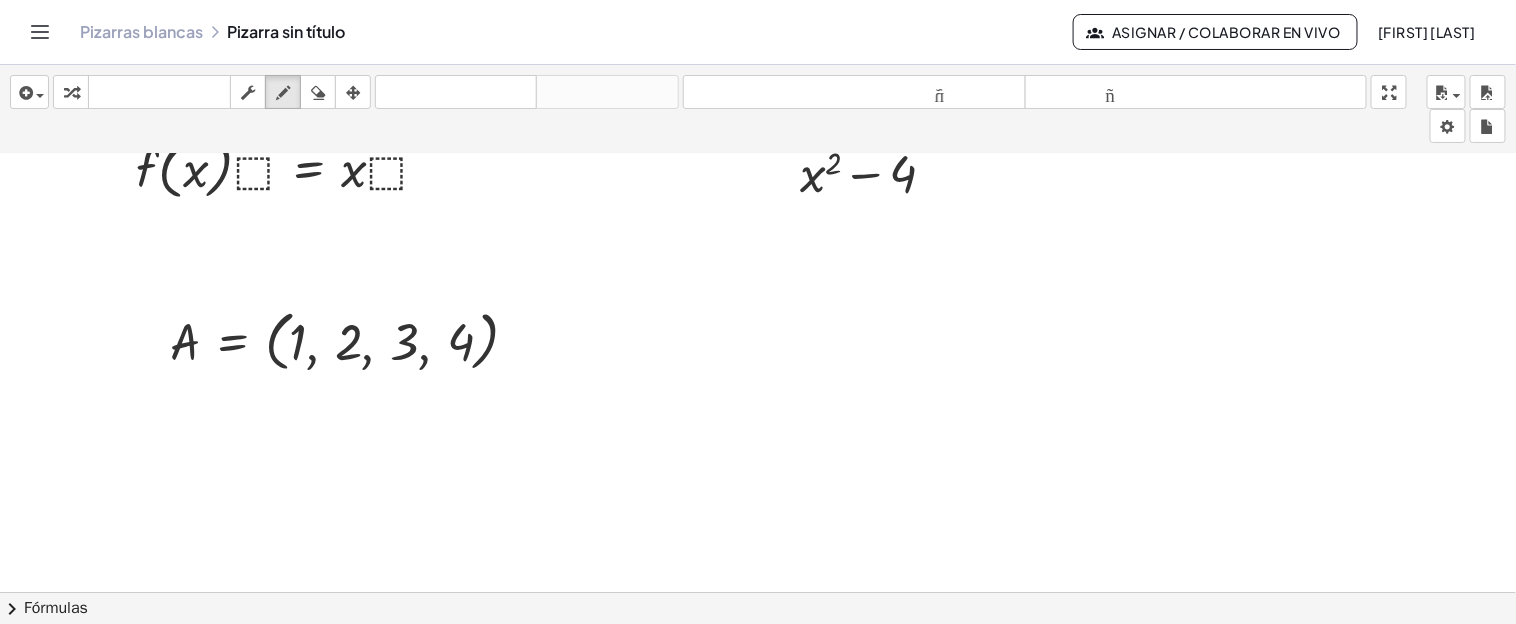 click at bounding box center (758, 374) 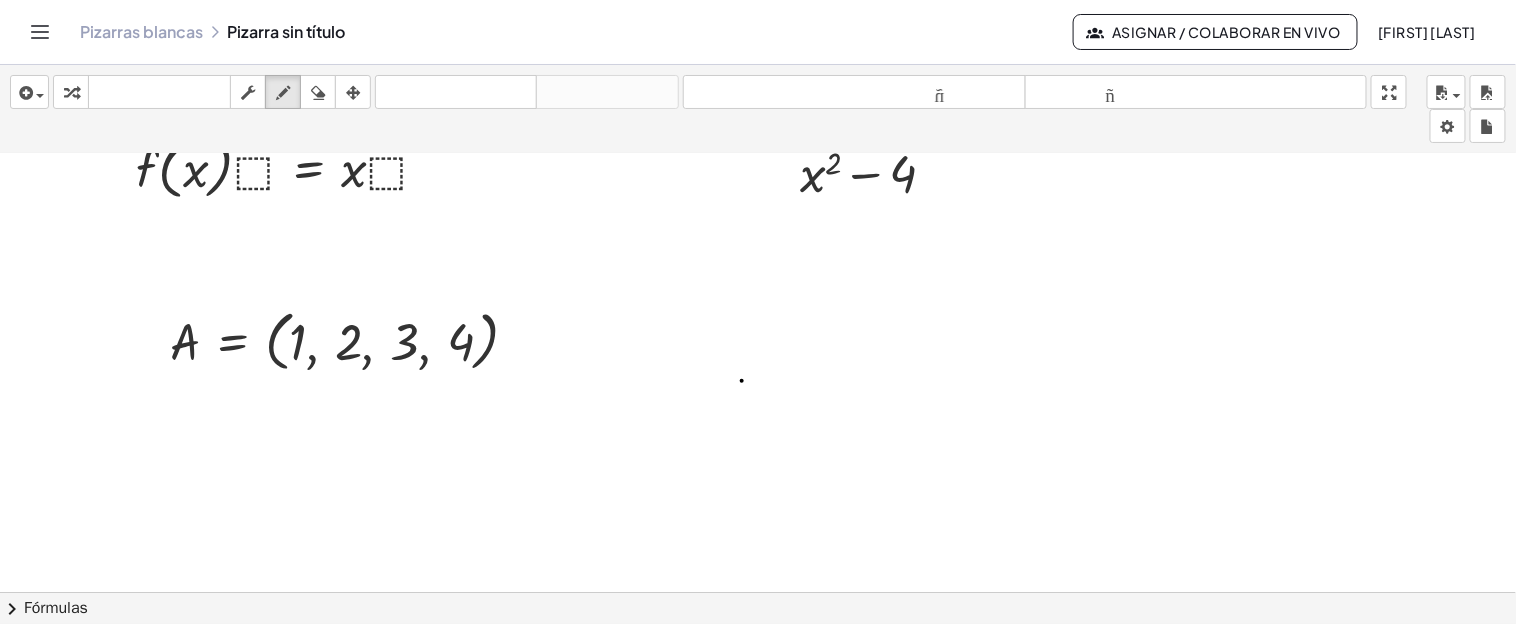 click at bounding box center [758, 374] 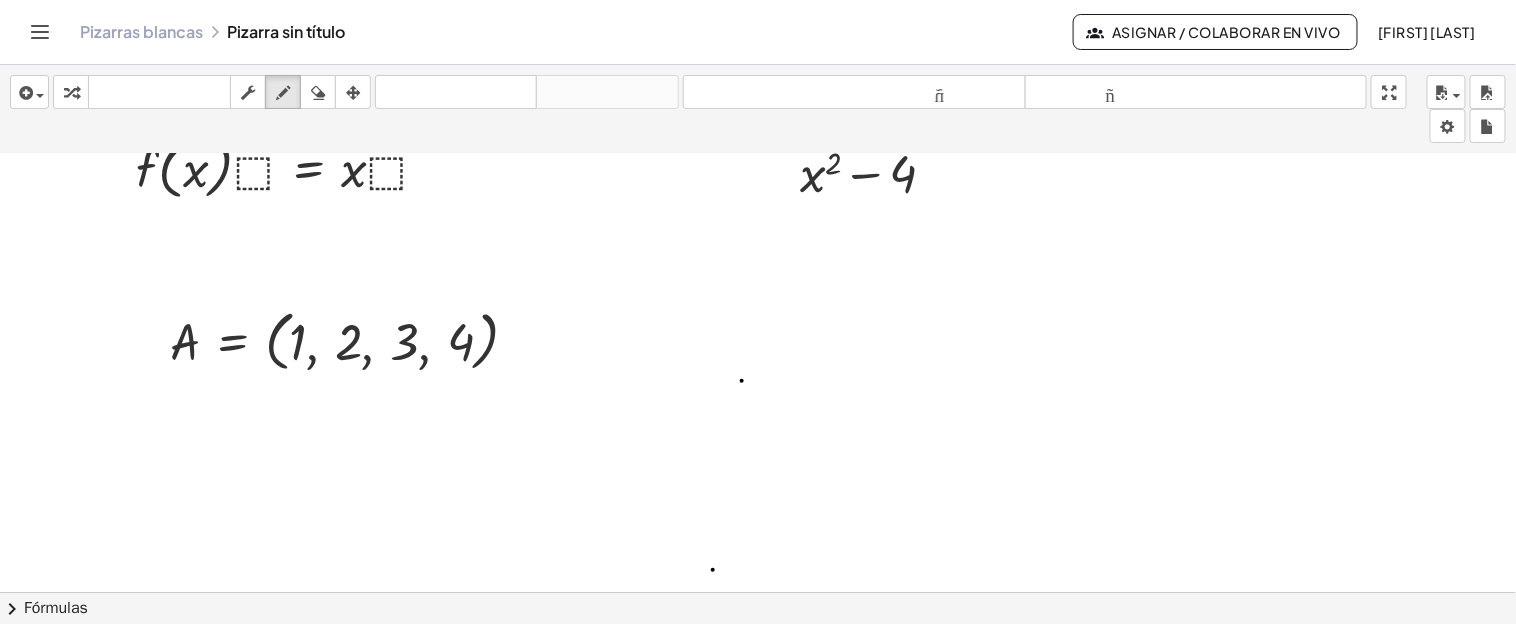 click at bounding box center (758, 374) 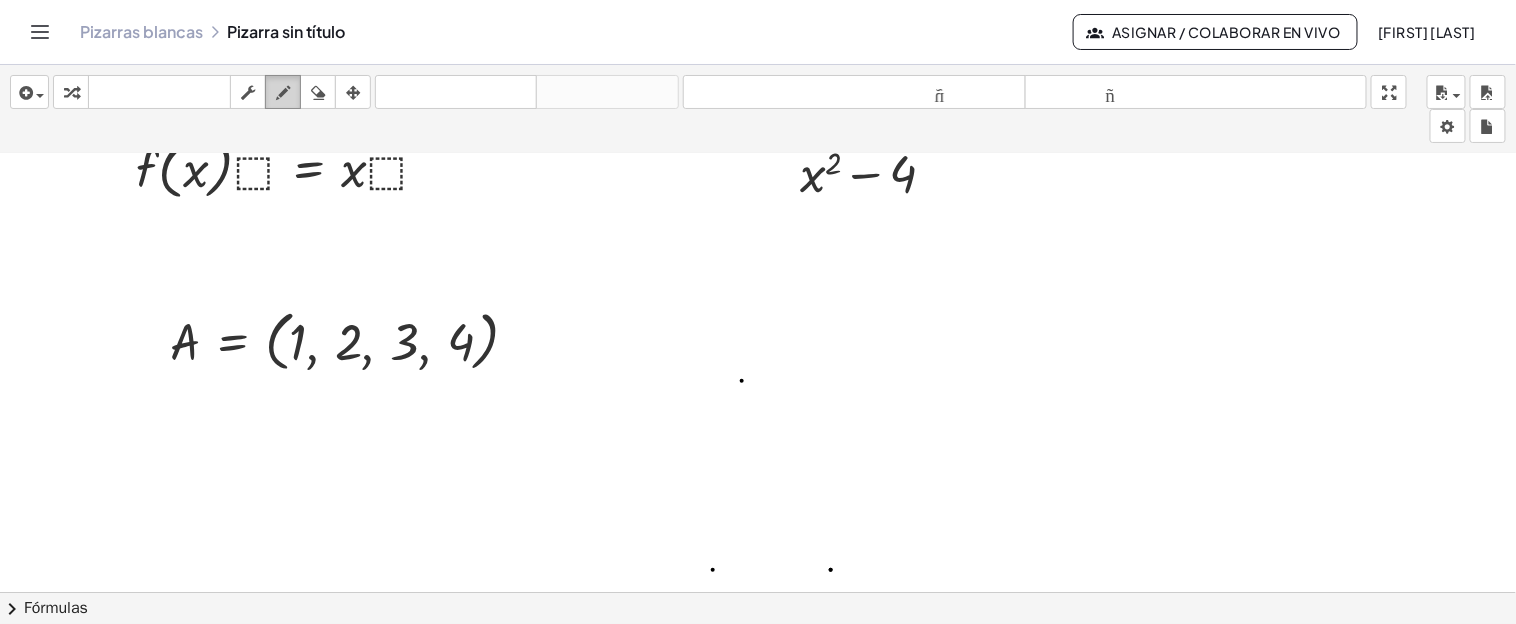 click at bounding box center [283, 93] 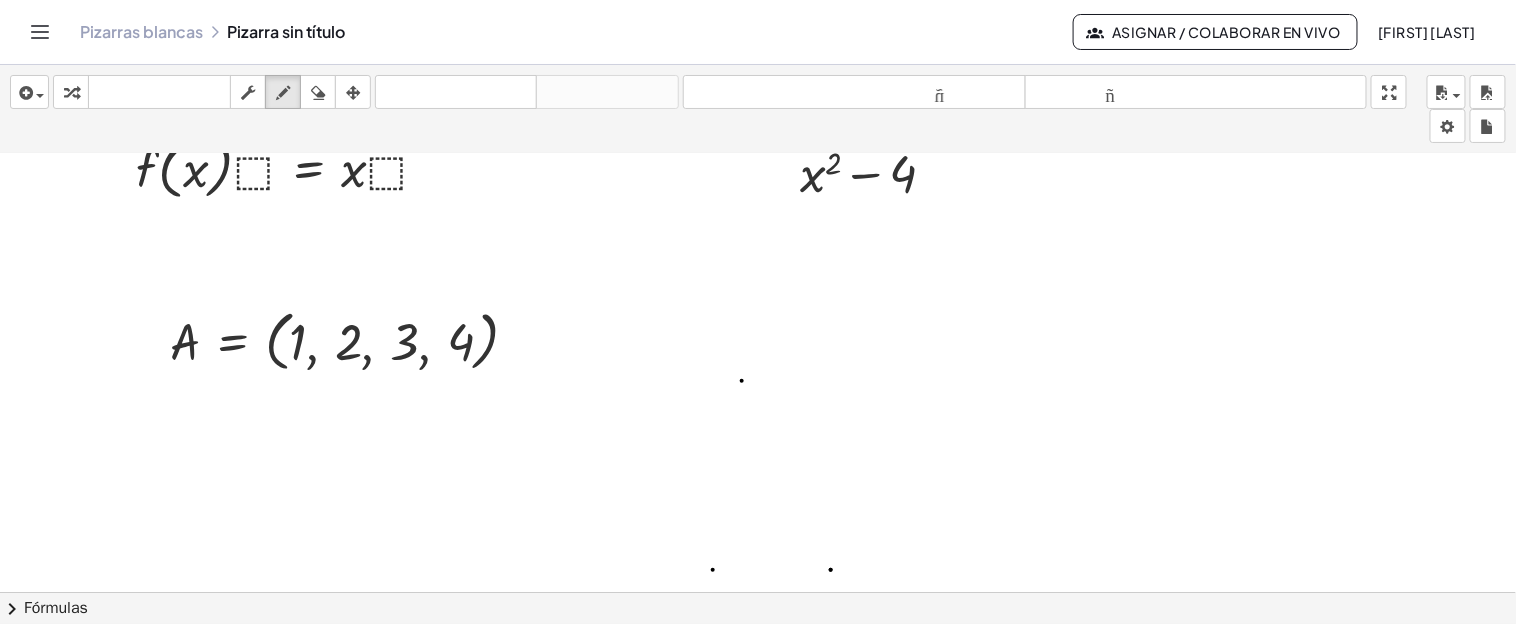 click at bounding box center (758, 374) 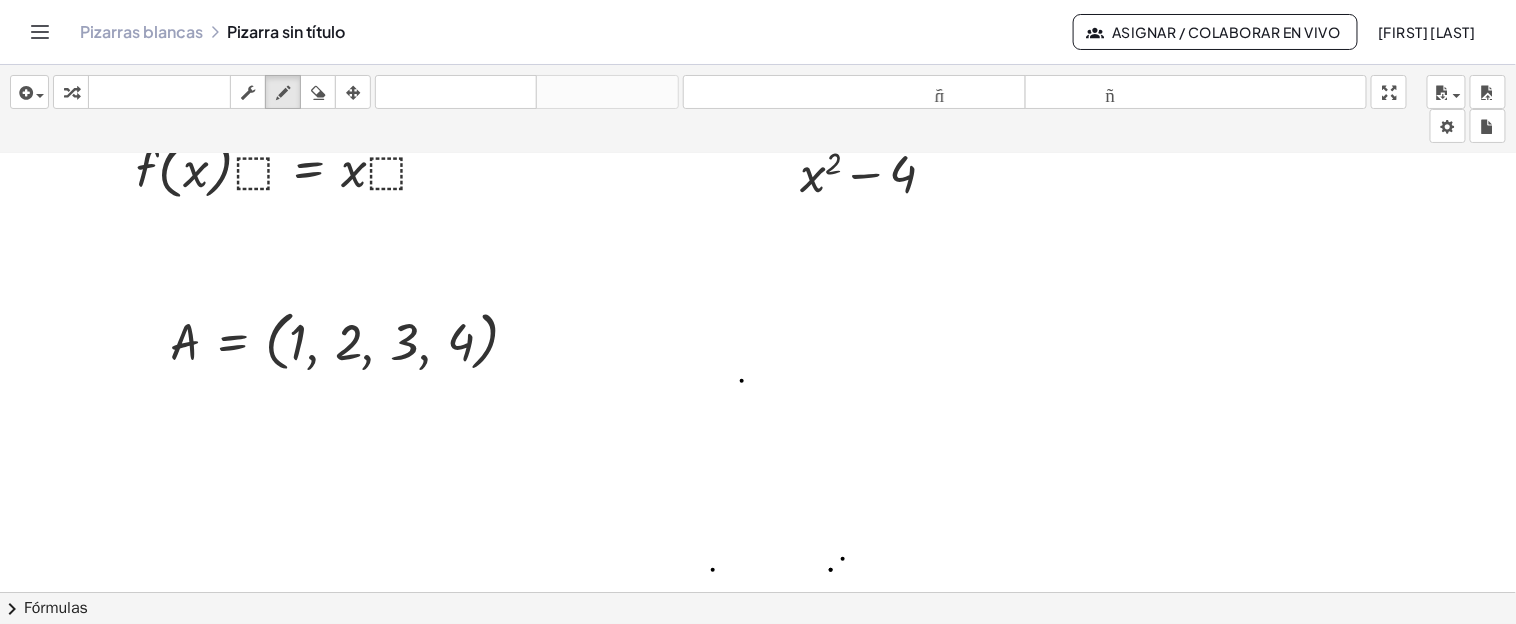 click at bounding box center (758, 374) 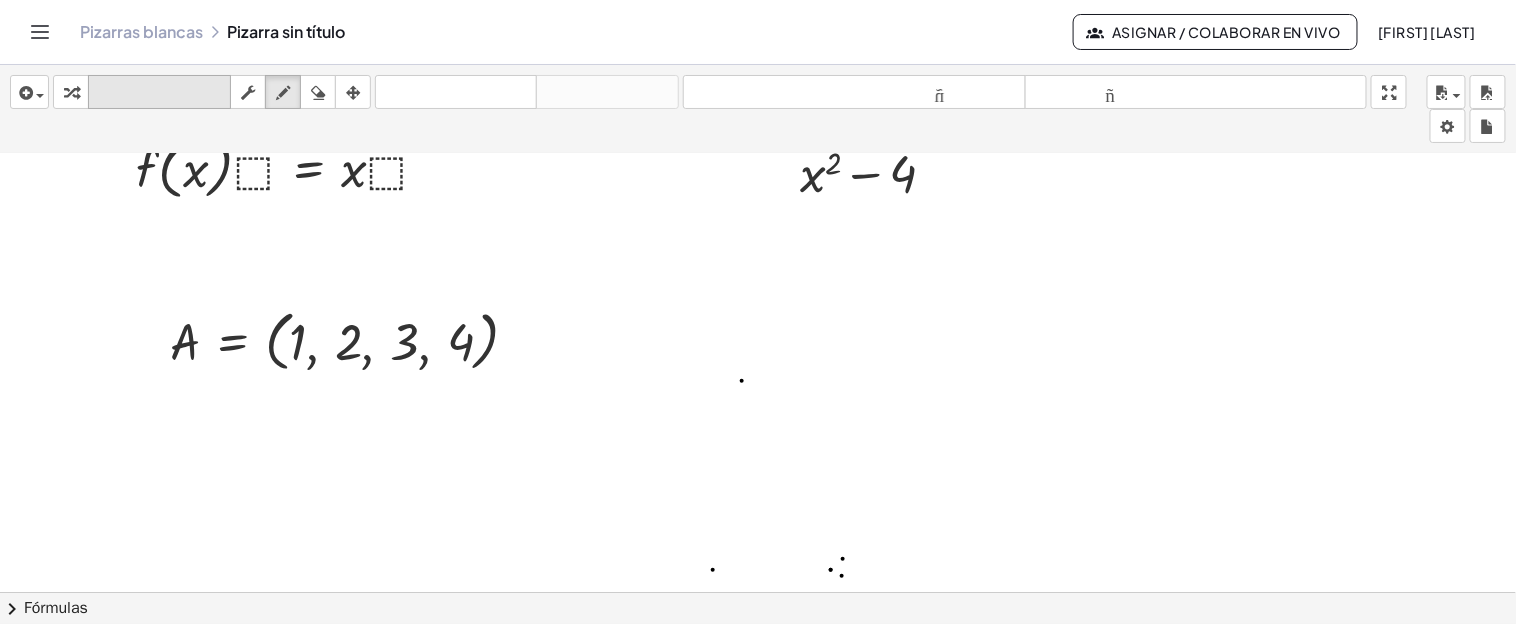 click on "teclado" at bounding box center [159, 92] 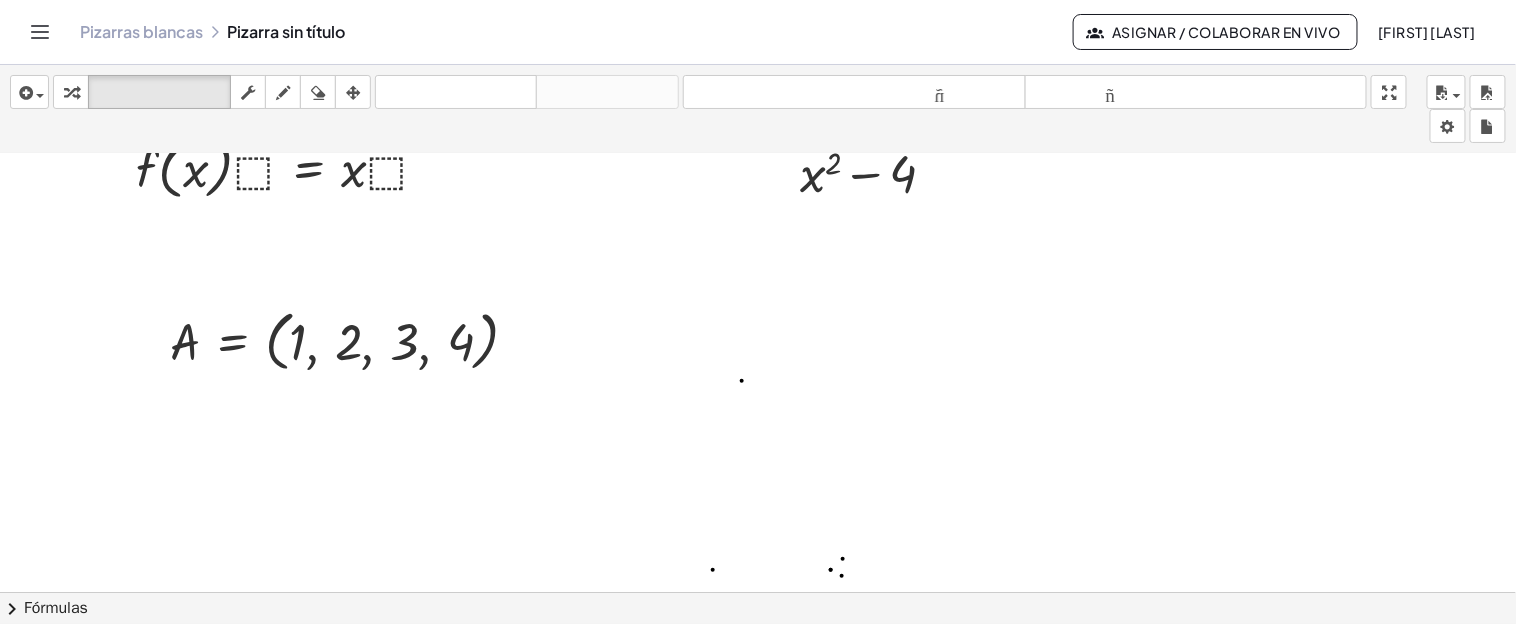 drag, startPoint x: 759, startPoint y: 596, endPoint x: 759, endPoint y: 557, distance: 39 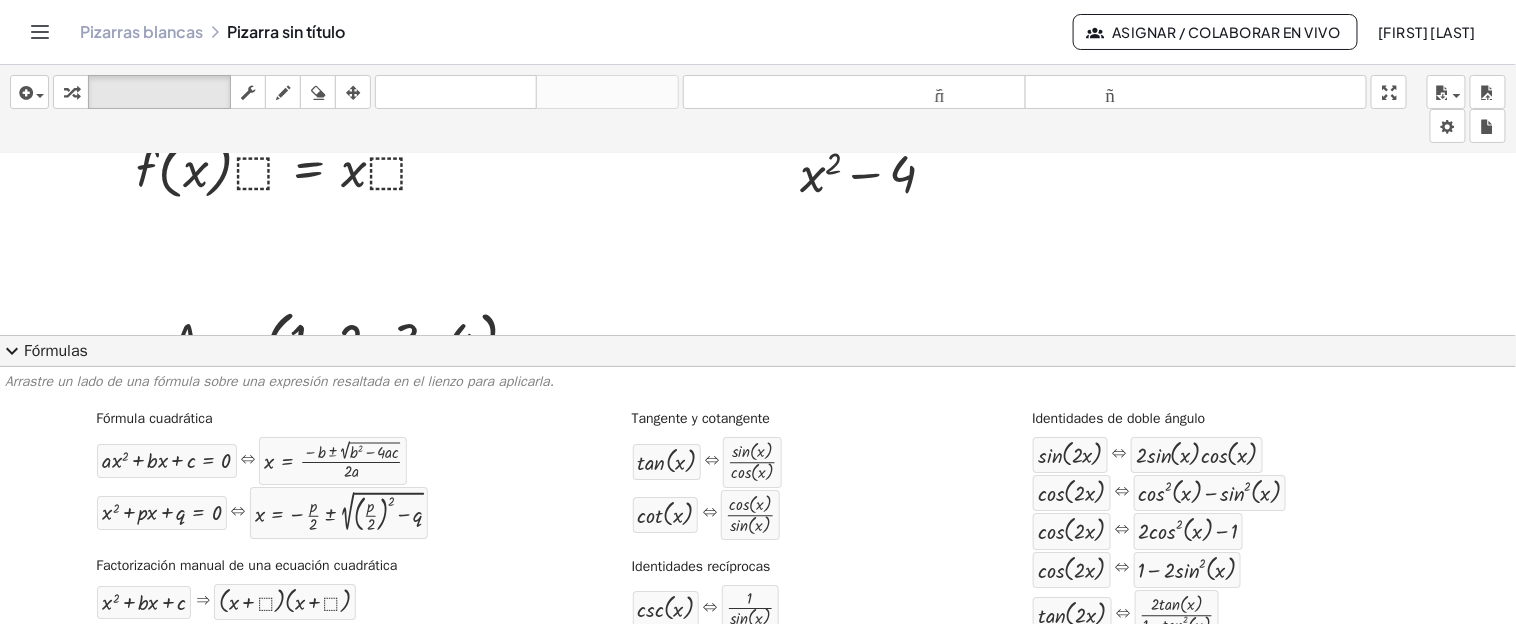click on "Identidades recíprocas" at bounding box center [701, 566] 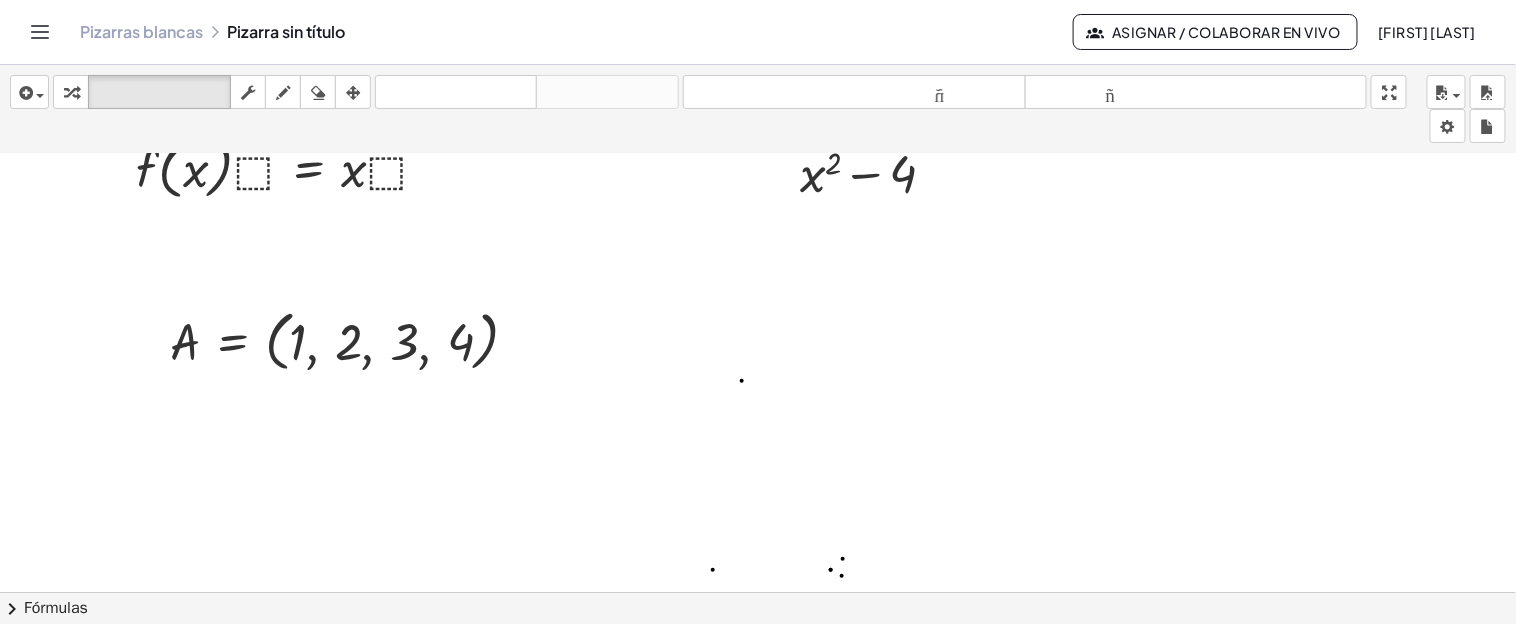 click at bounding box center [758, 374] 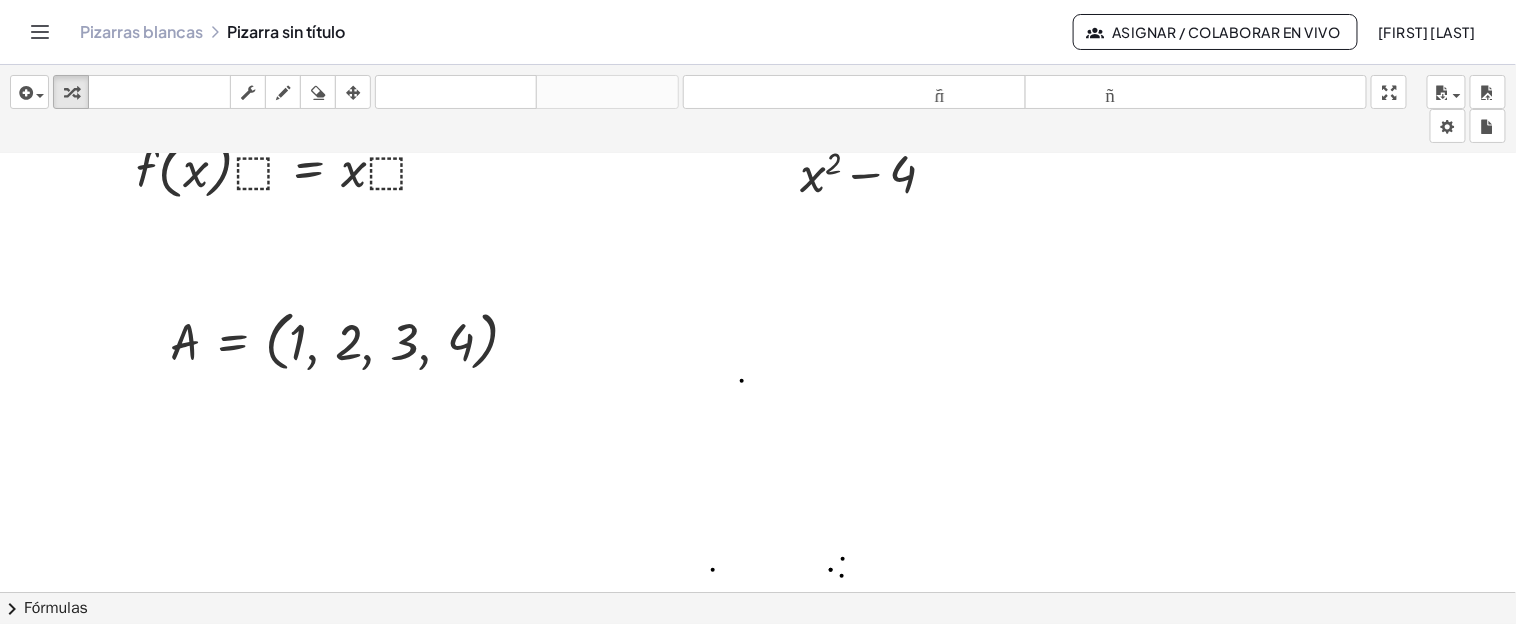 click at bounding box center [758, 374] 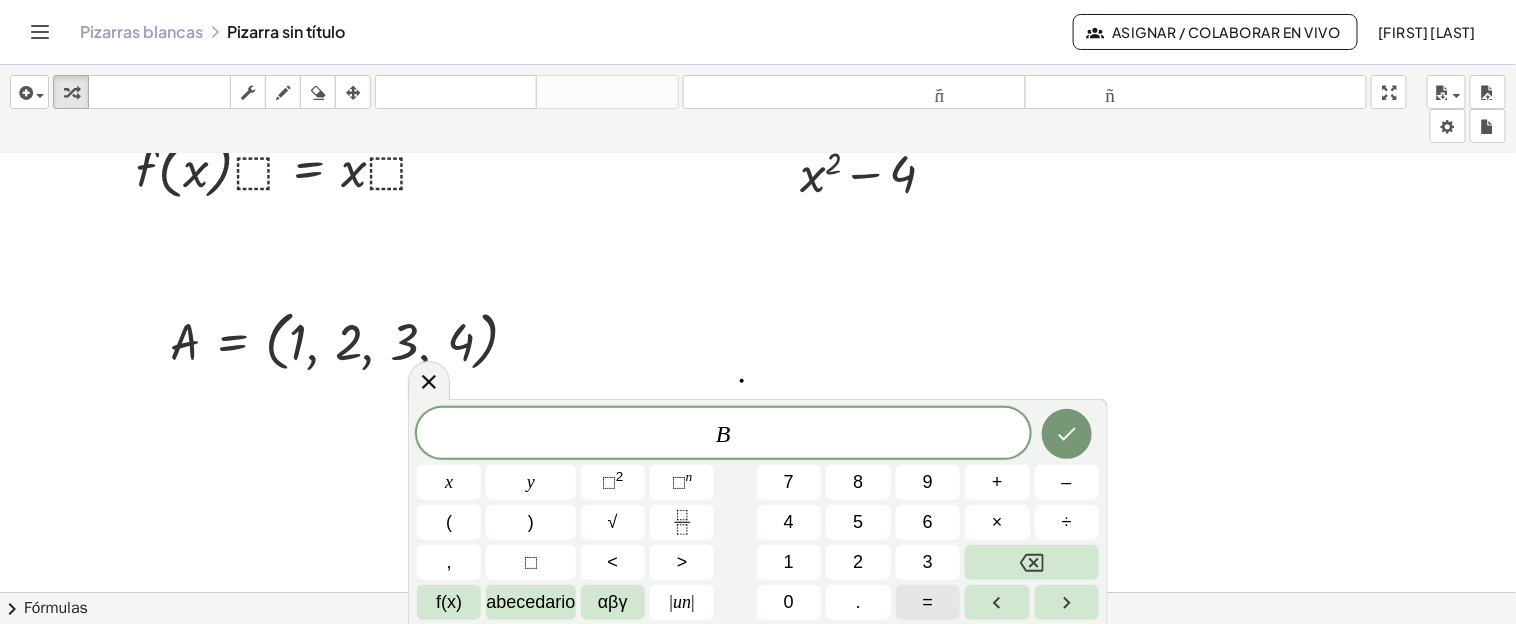 click on "=" at bounding box center (928, 602) 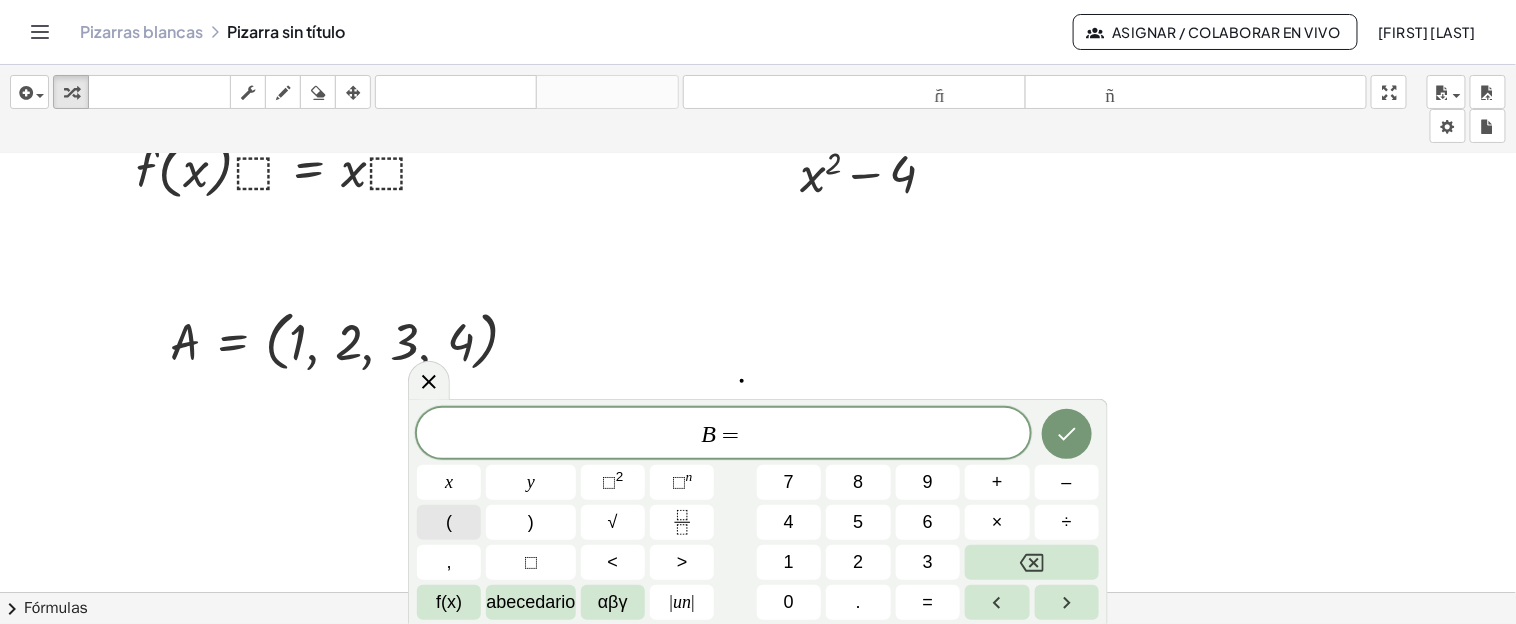 click on "(" at bounding box center [449, 522] 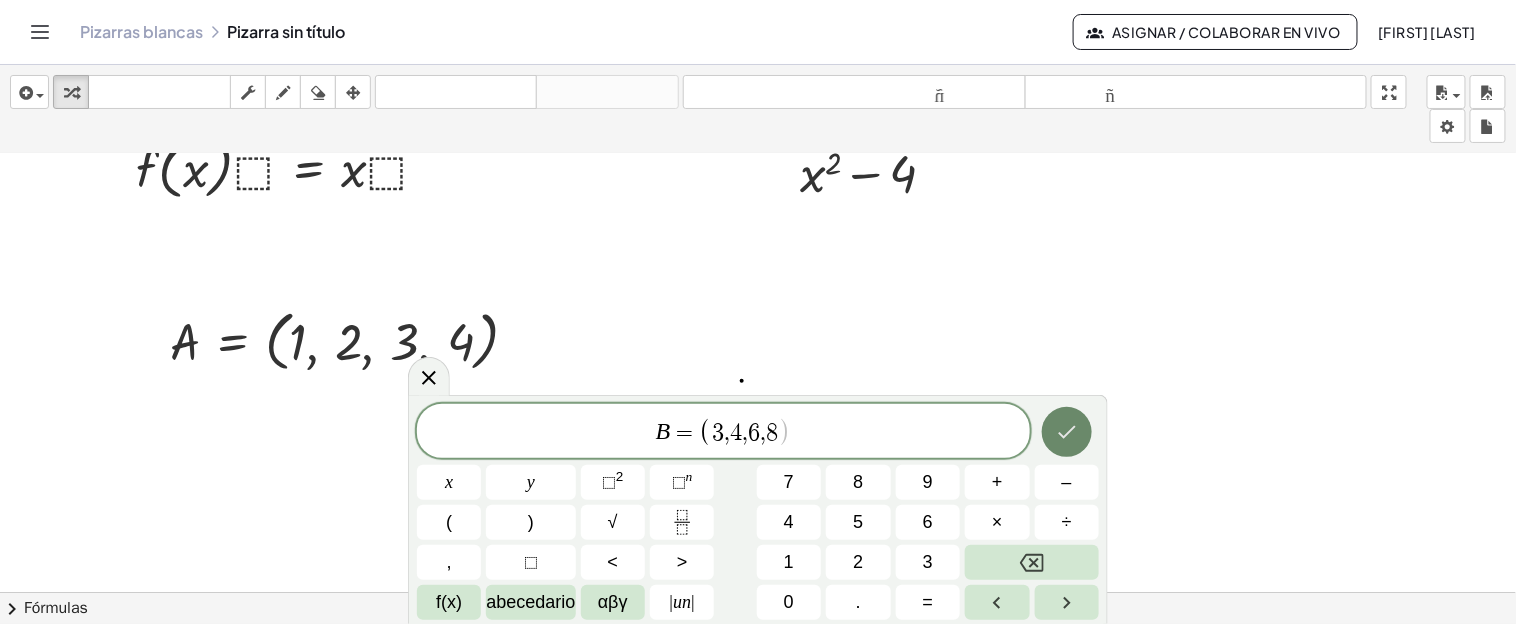 click 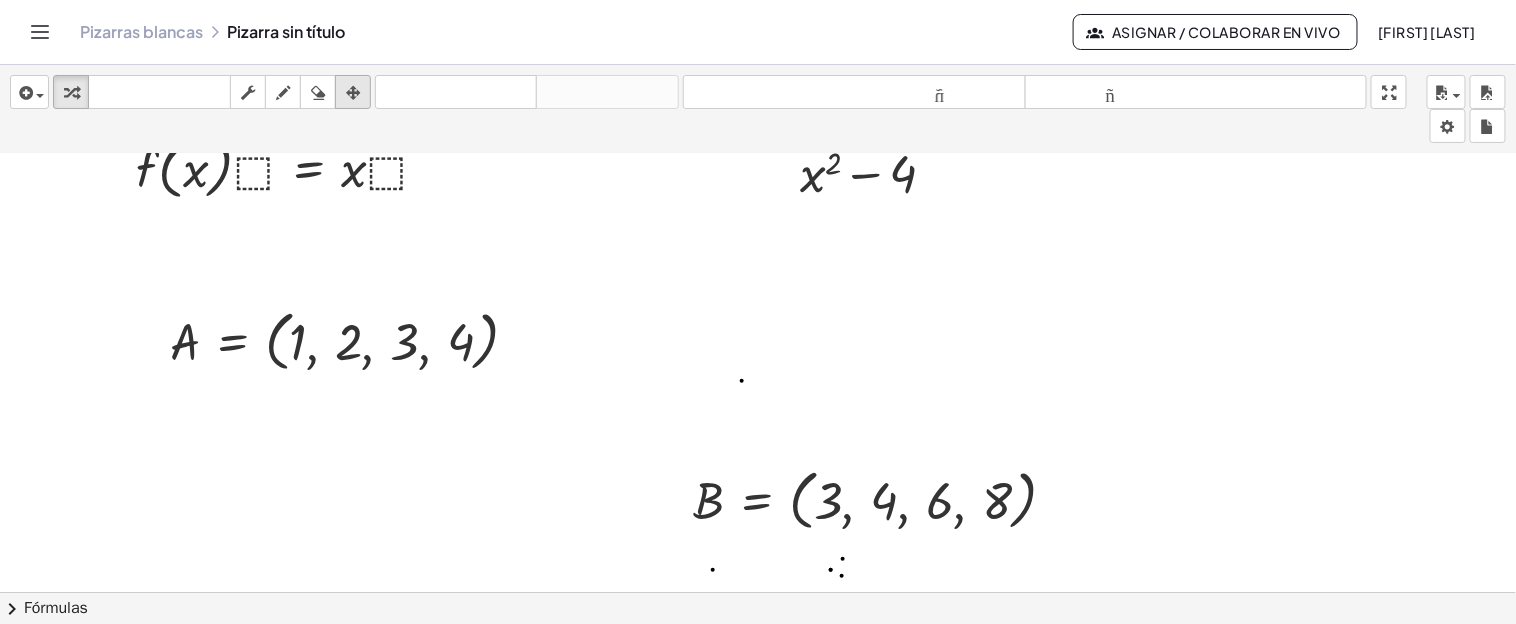 click at bounding box center (353, 93) 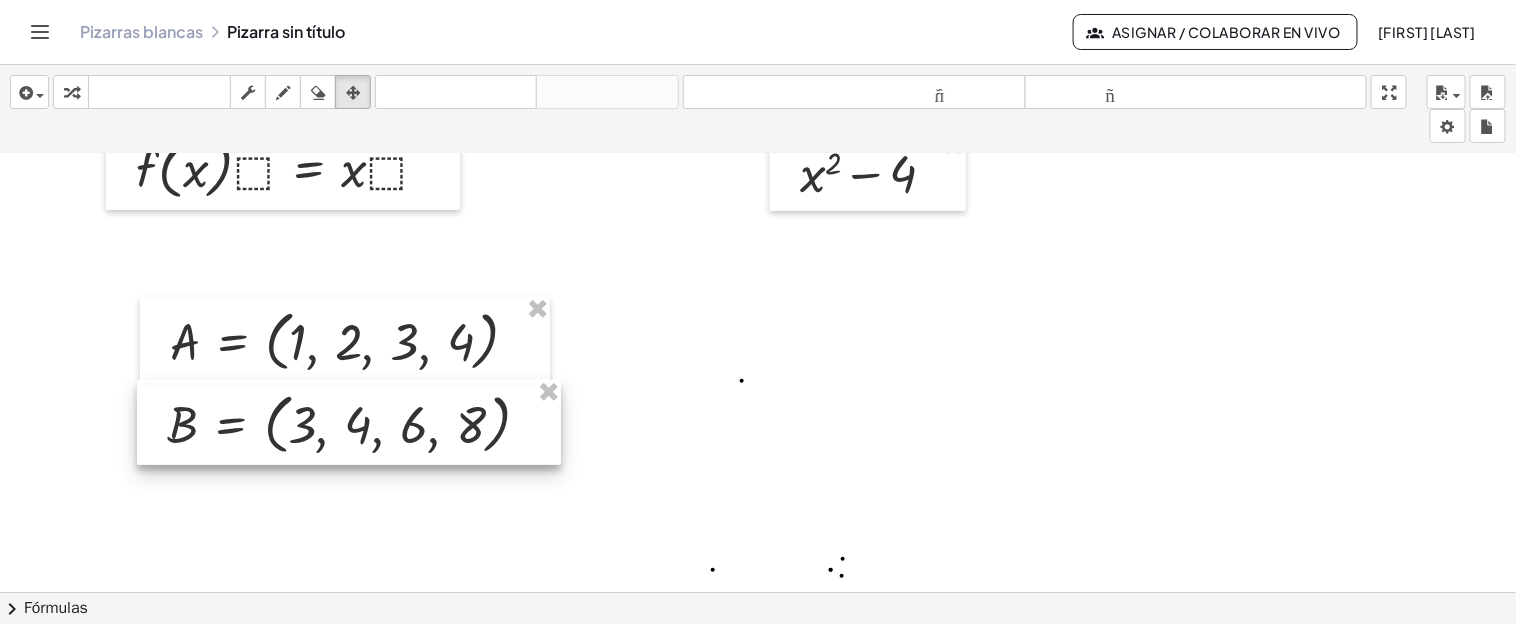 drag, startPoint x: 759, startPoint y: 469, endPoint x: 232, endPoint y: 393, distance: 532.4519 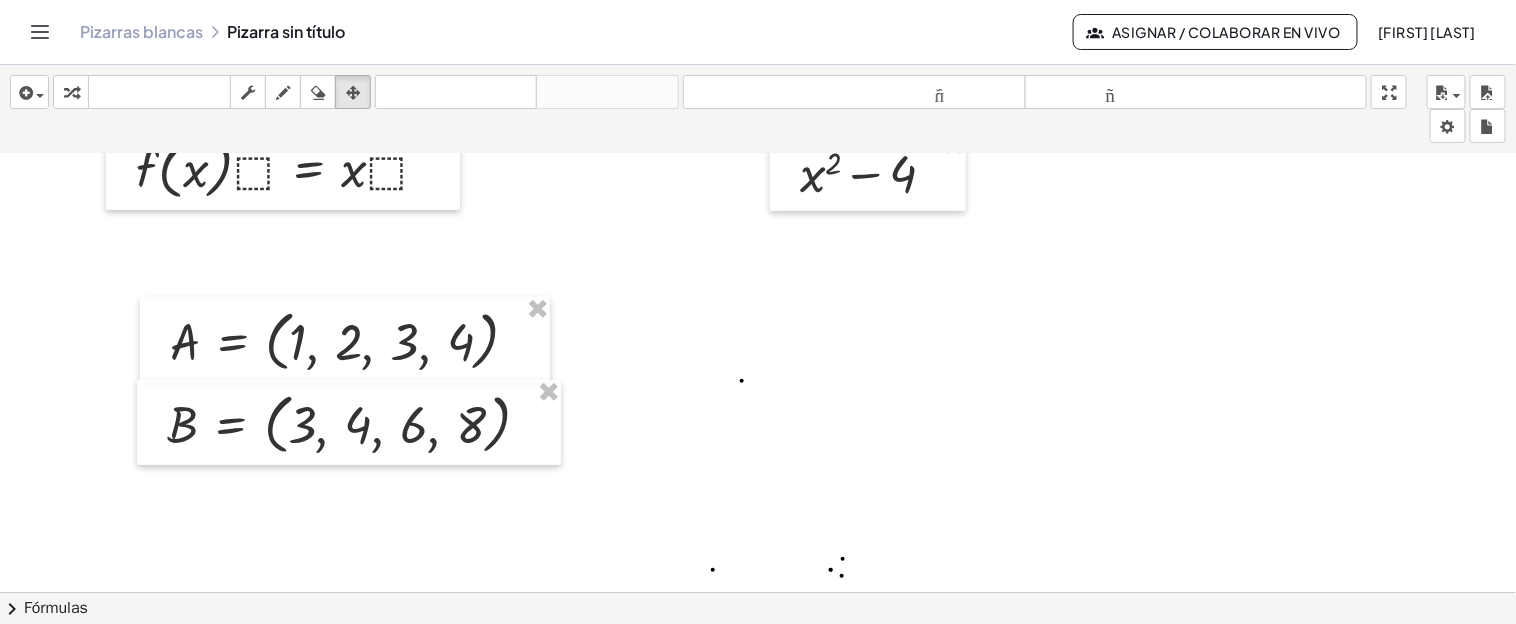 click at bounding box center [758, 374] 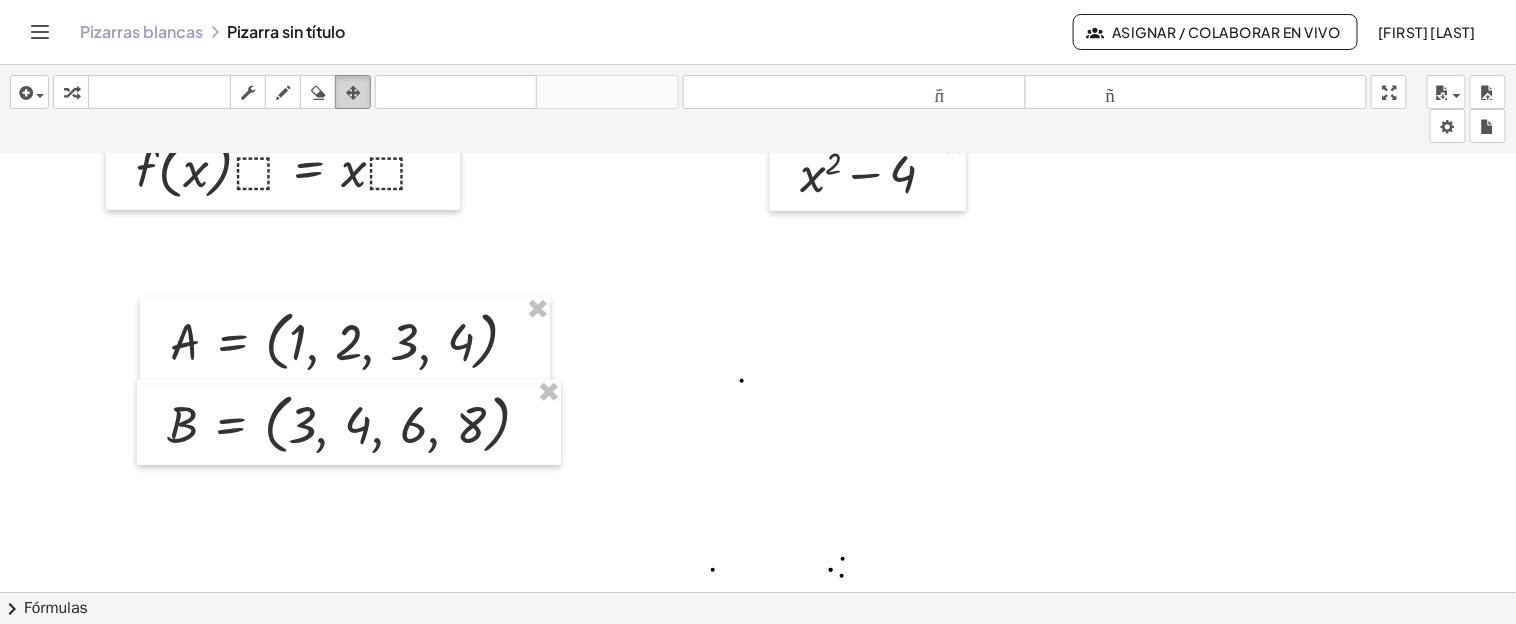 click at bounding box center [353, 93] 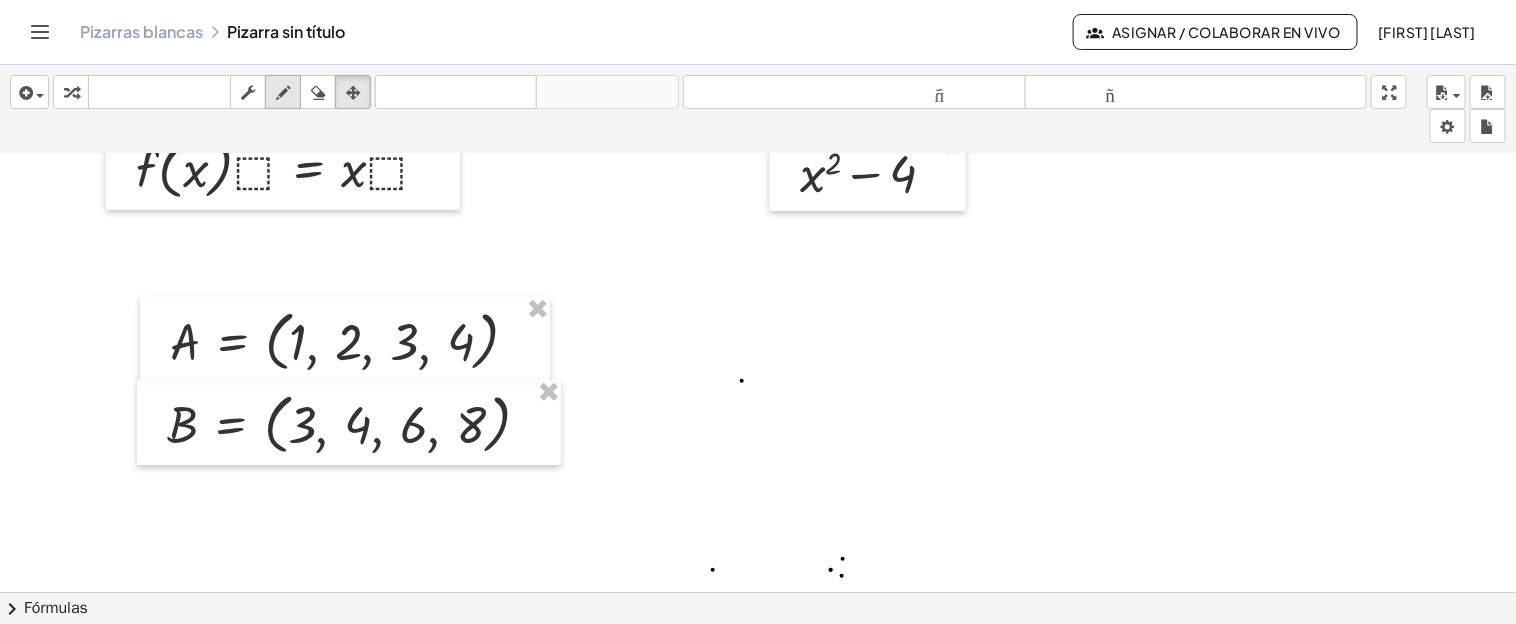 click at bounding box center (283, 93) 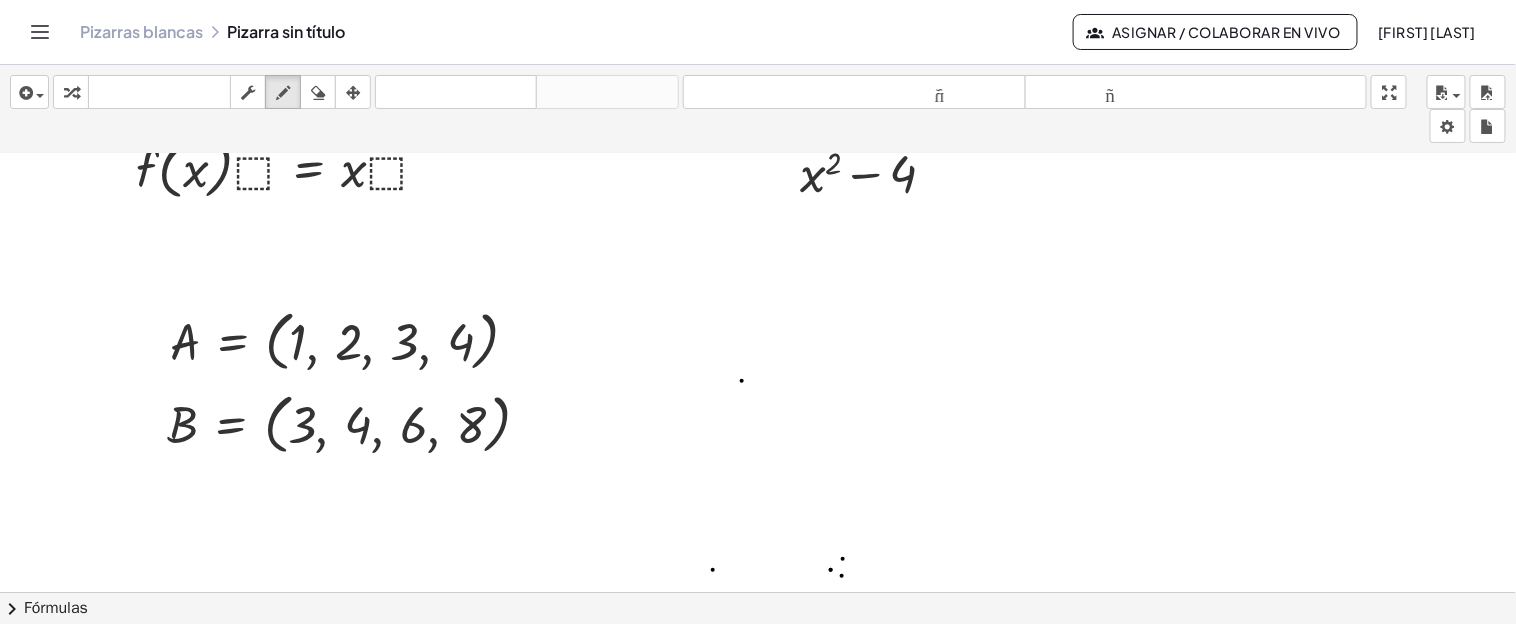 click at bounding box center (758, 374) 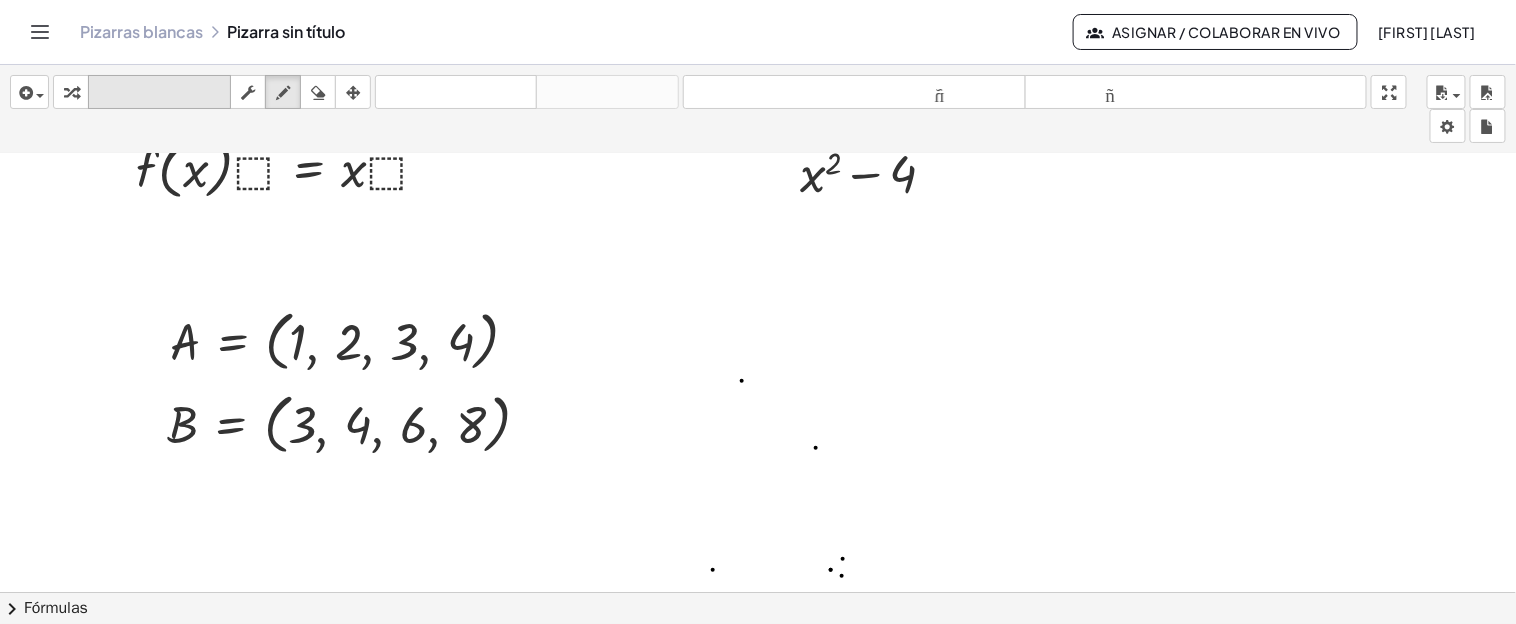 click on "teclado" at bounding box center (159, 92) 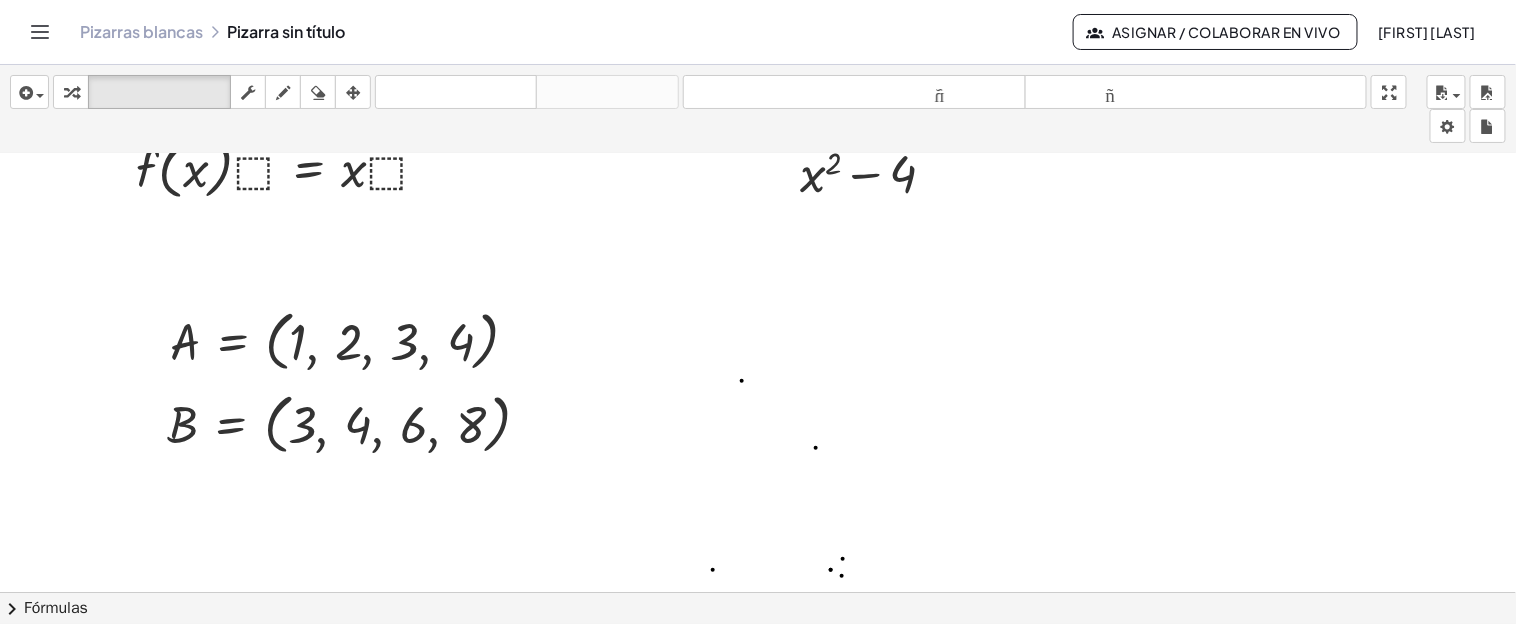 click at bounding box center [758, 374] 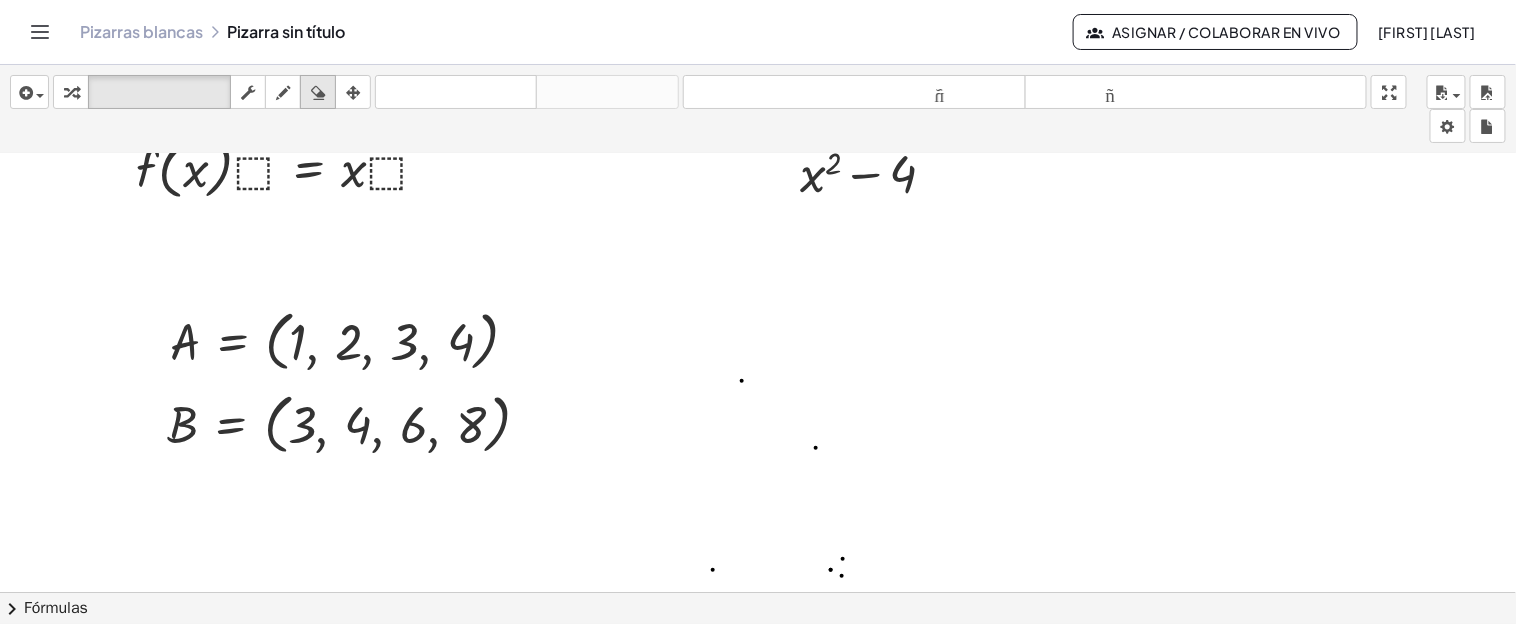 click at bounding box center (318, 93) 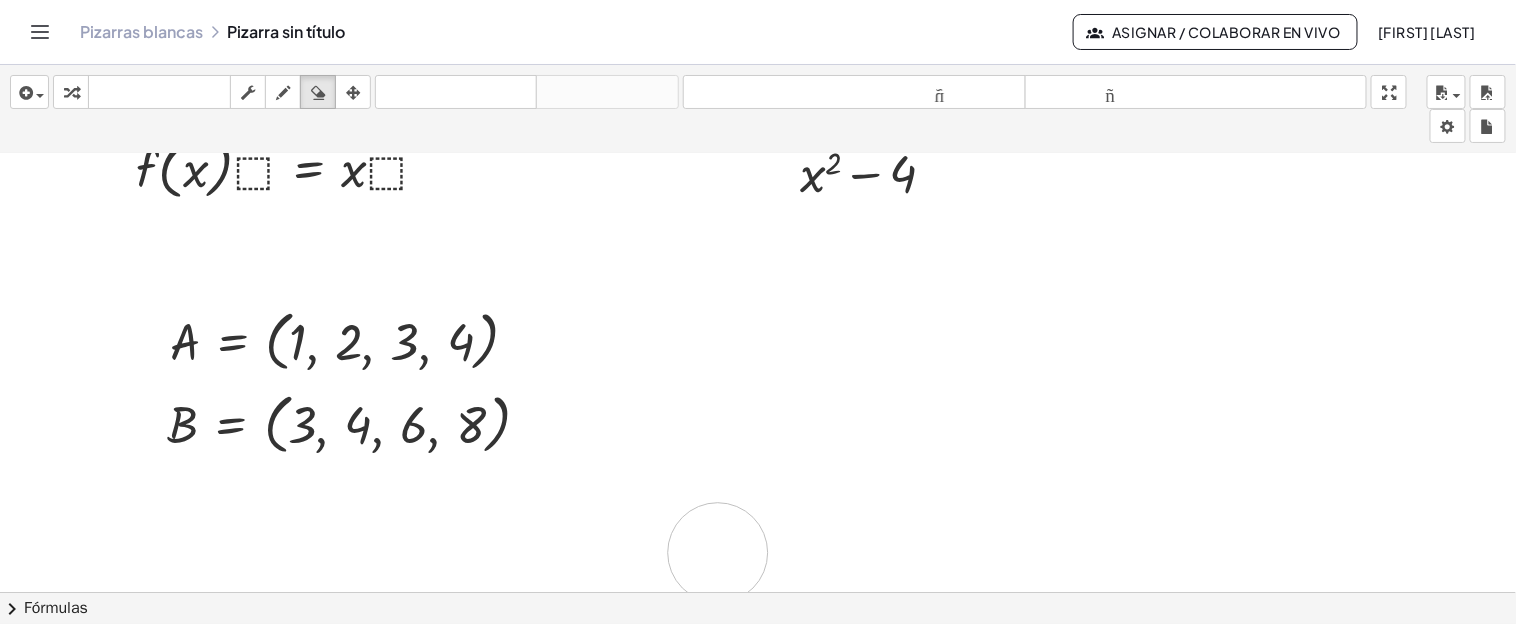 drag, startPoint x: 749, startPoint y: 379, endPoint x: 718, endPoint y: 551, distance: 174.77129 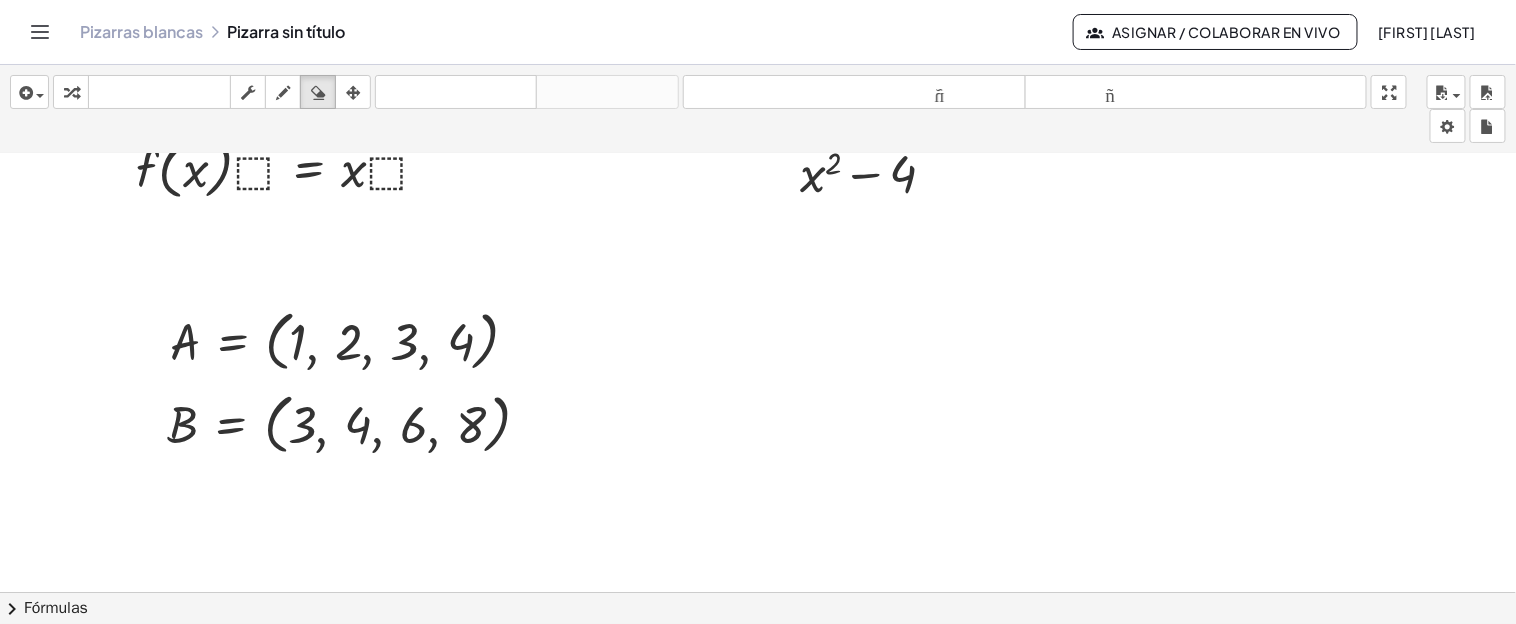 click at bounding box center [758, 374] 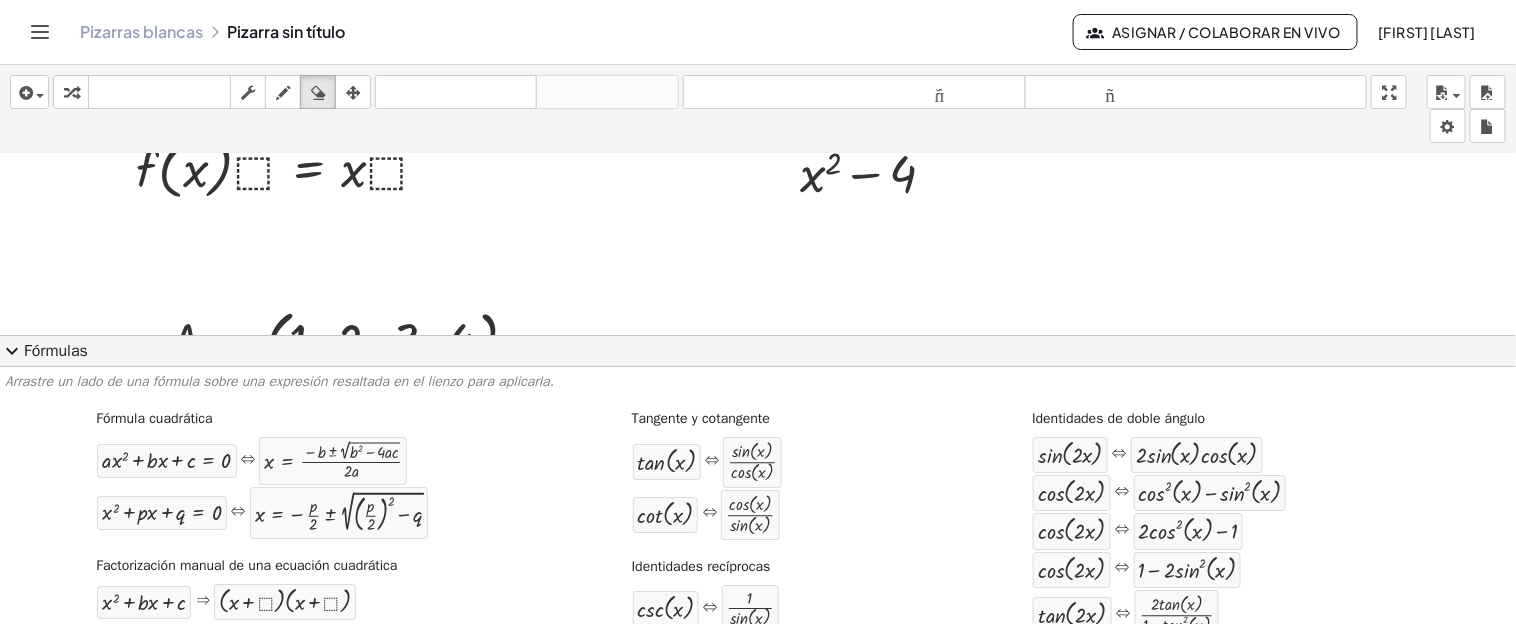 click on "expand_more Fórmulas" 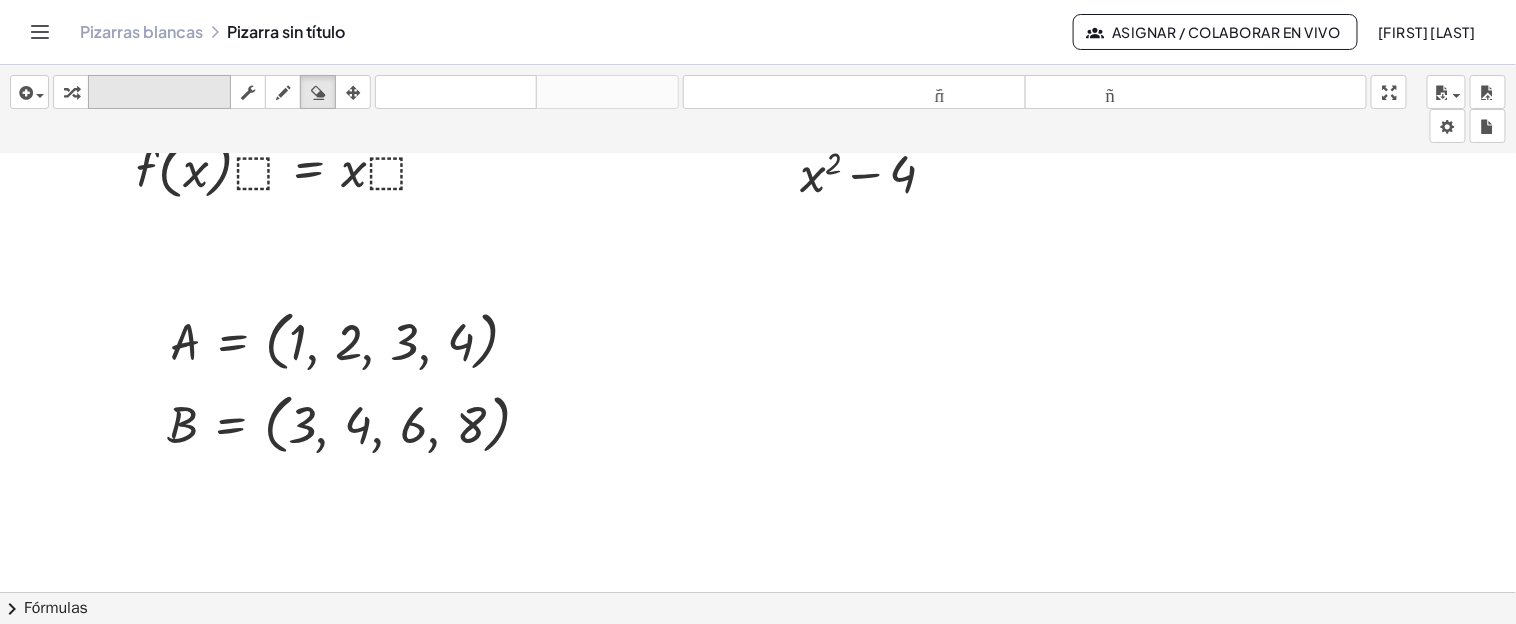 click on "teclado" at bounding box center [159, 92] 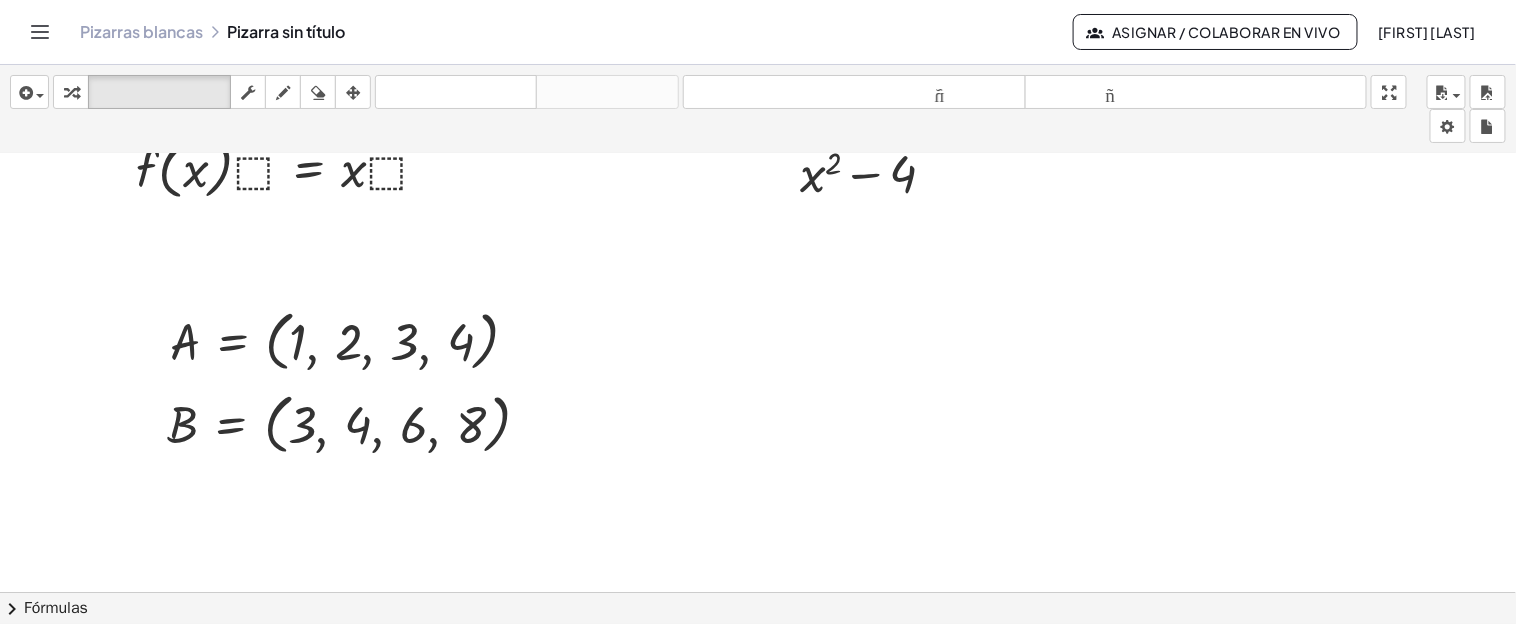 drag, startPoint x: 768, startPoint y: 611, endPoint x: 768, endPoint y: 543, distance: 68 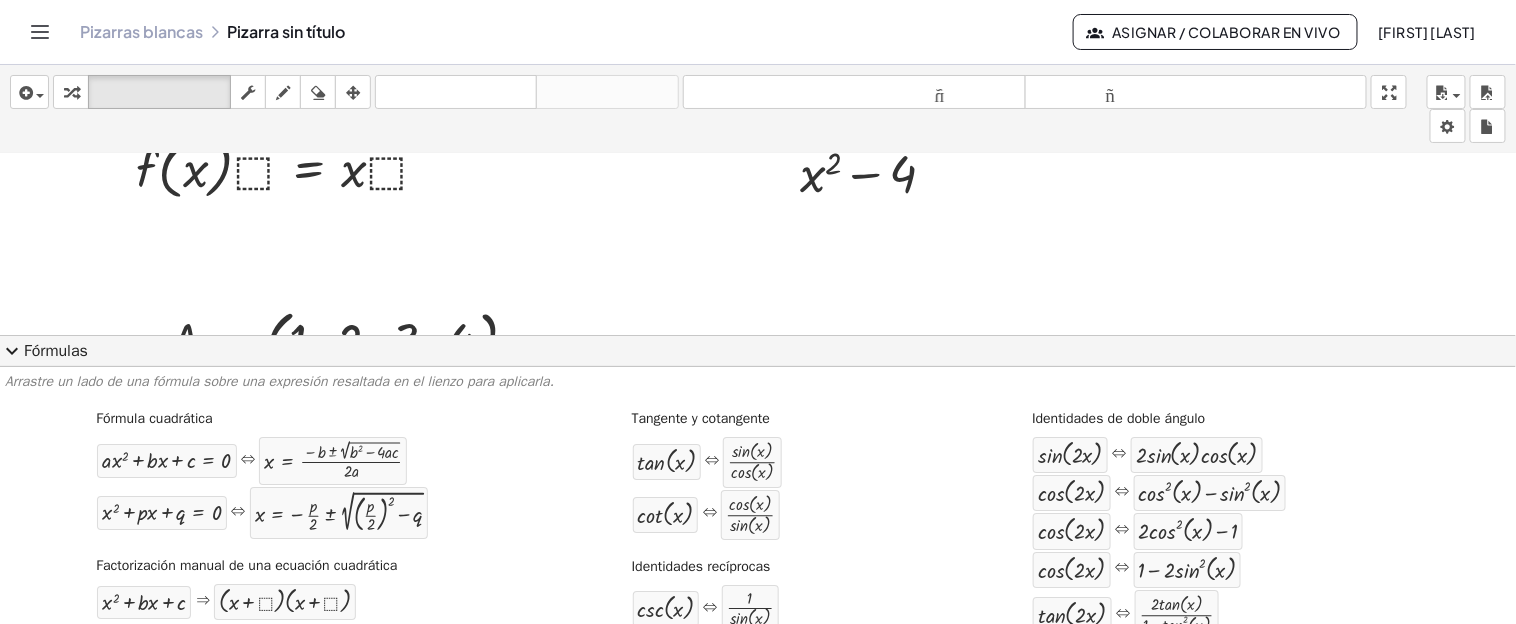 click on "Tangente y cotangente
tan ( , x )
⇔
· sin ( , x ) · cos ( , x )
cot ( , x )
⇔
· cos ( , x ) · sin ( , x )" at bounding box center [731, 473] 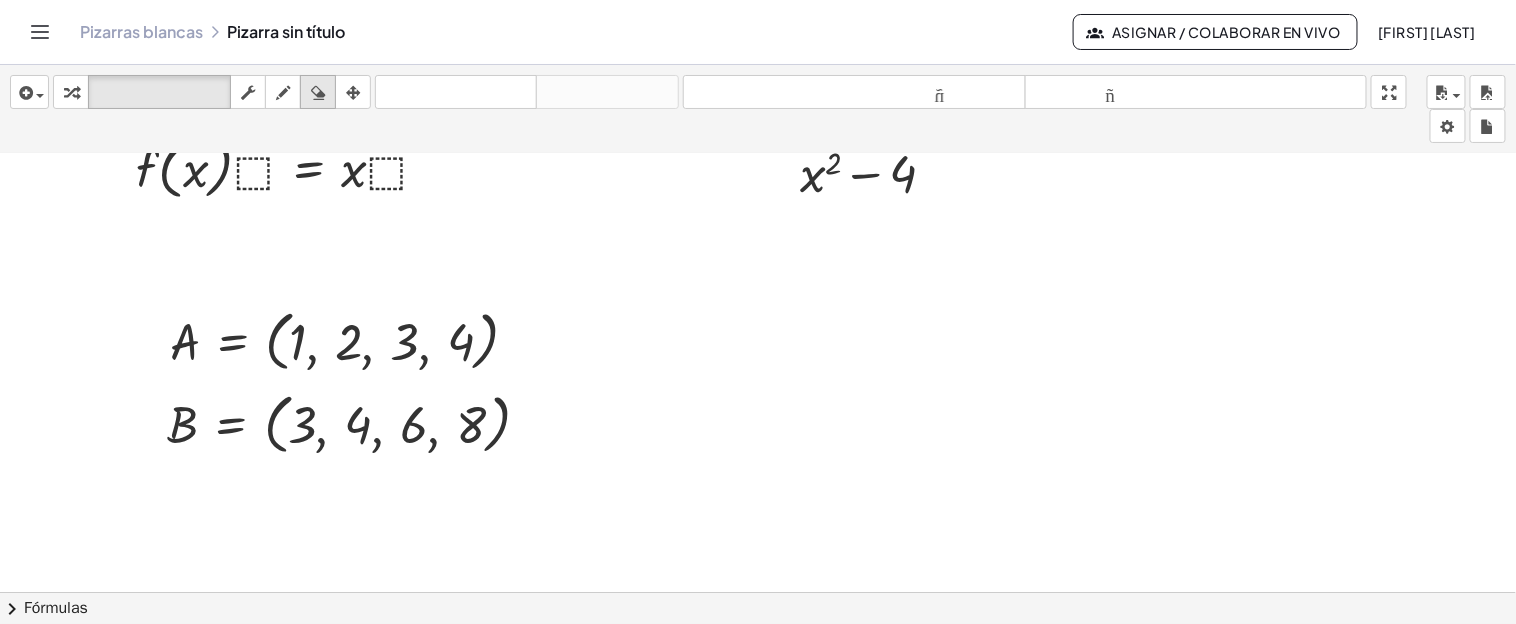 click at bounding box center [318, 93] 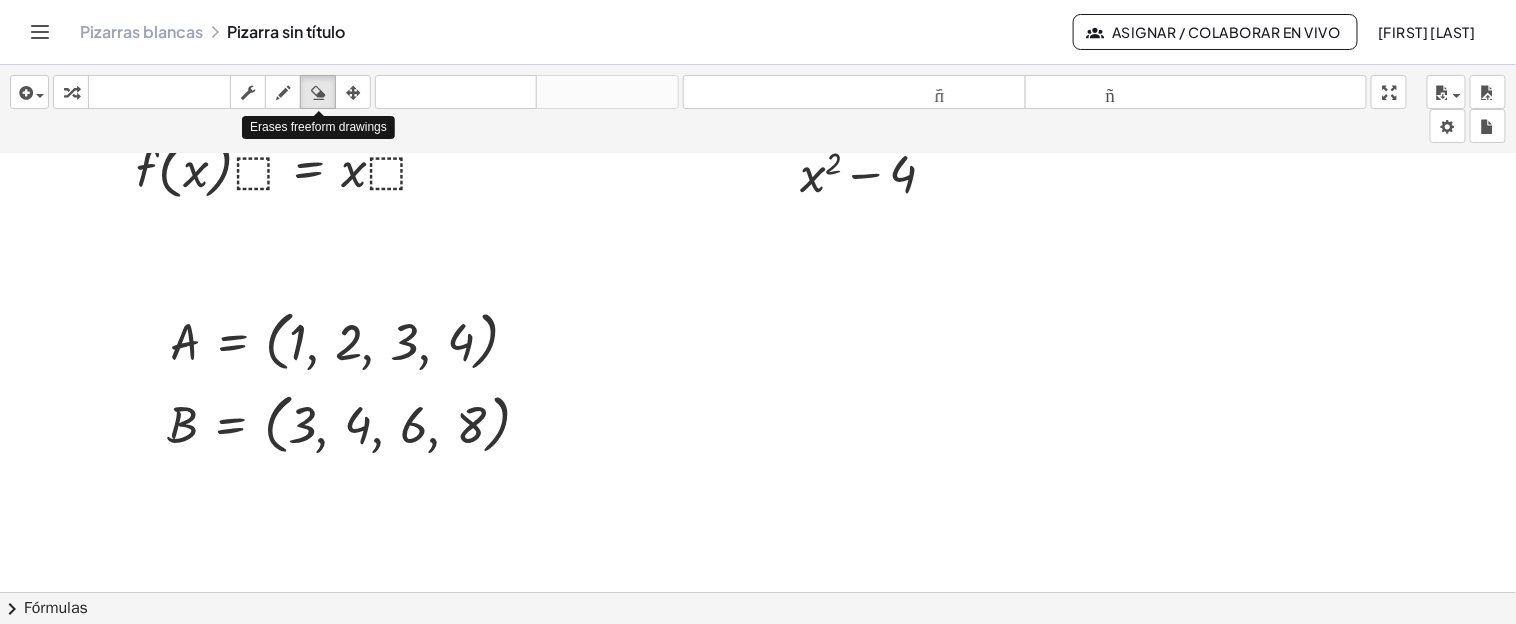click at bounding box center [758, 374] 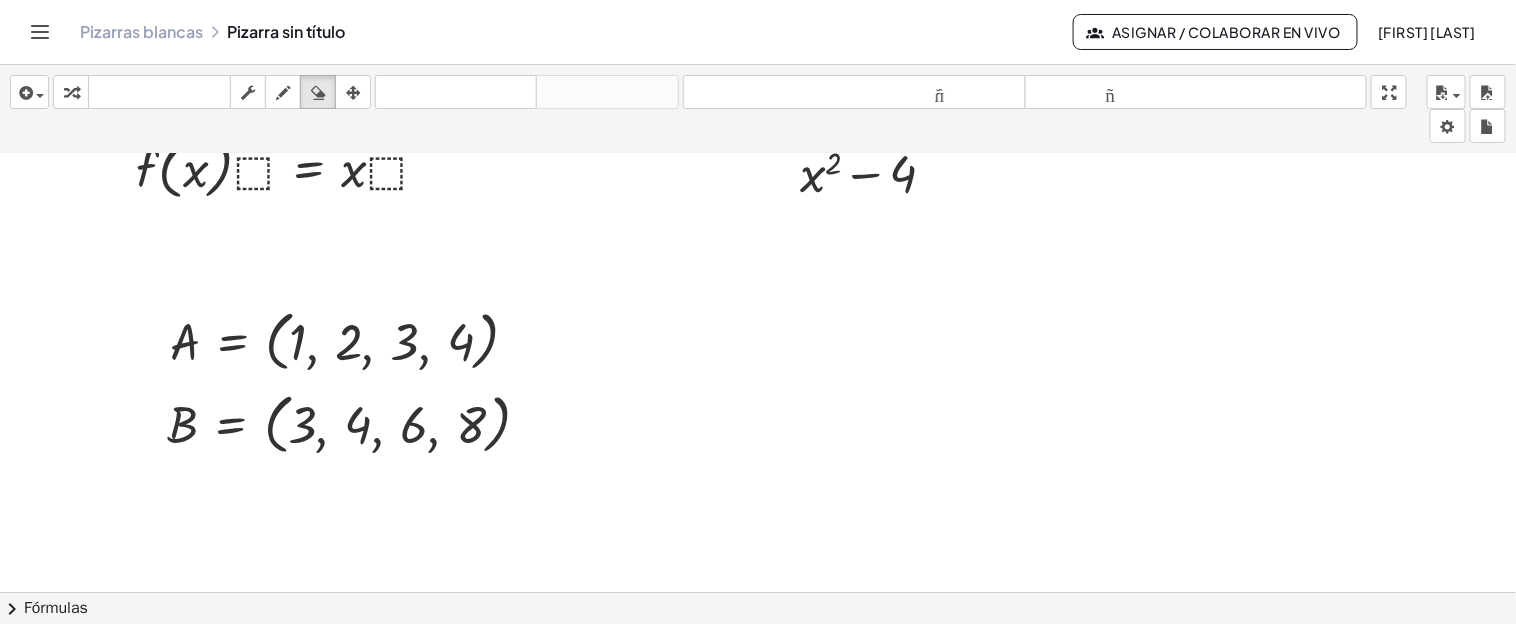 click at bounding box center [758, 374] 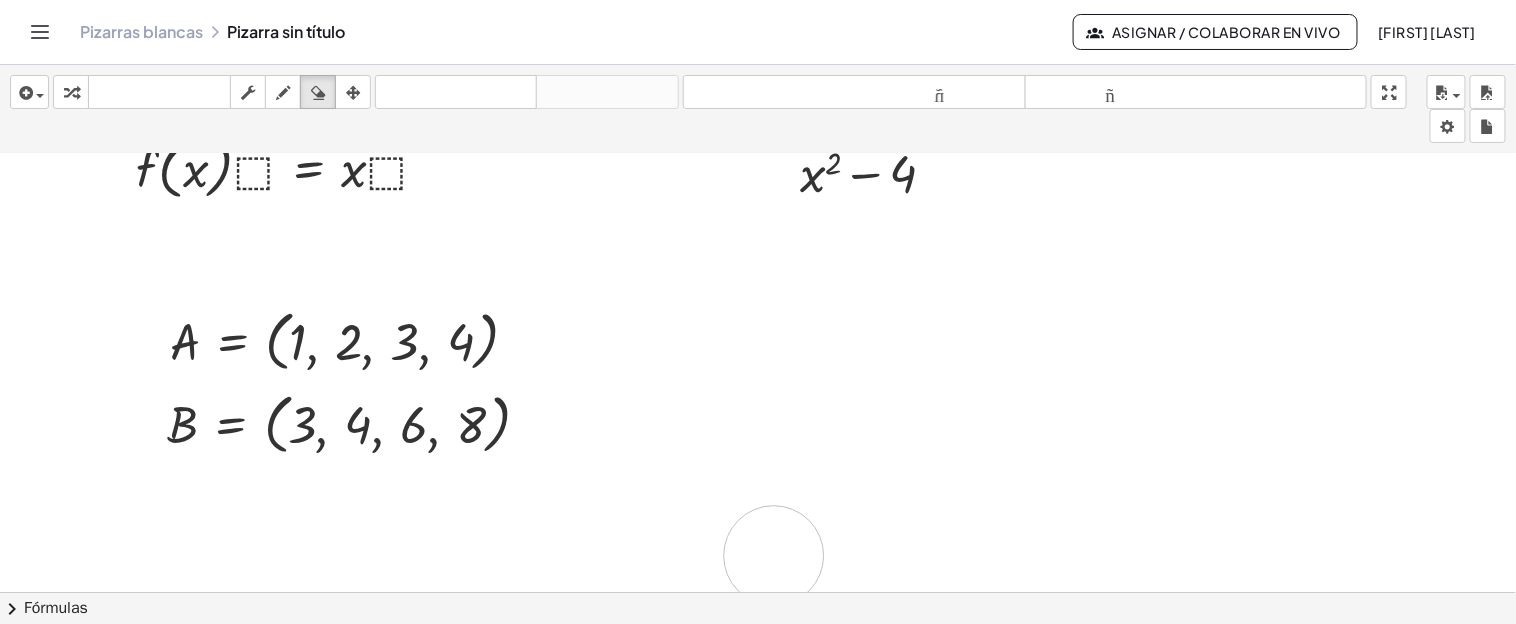 click at bounding box center [758, 374] 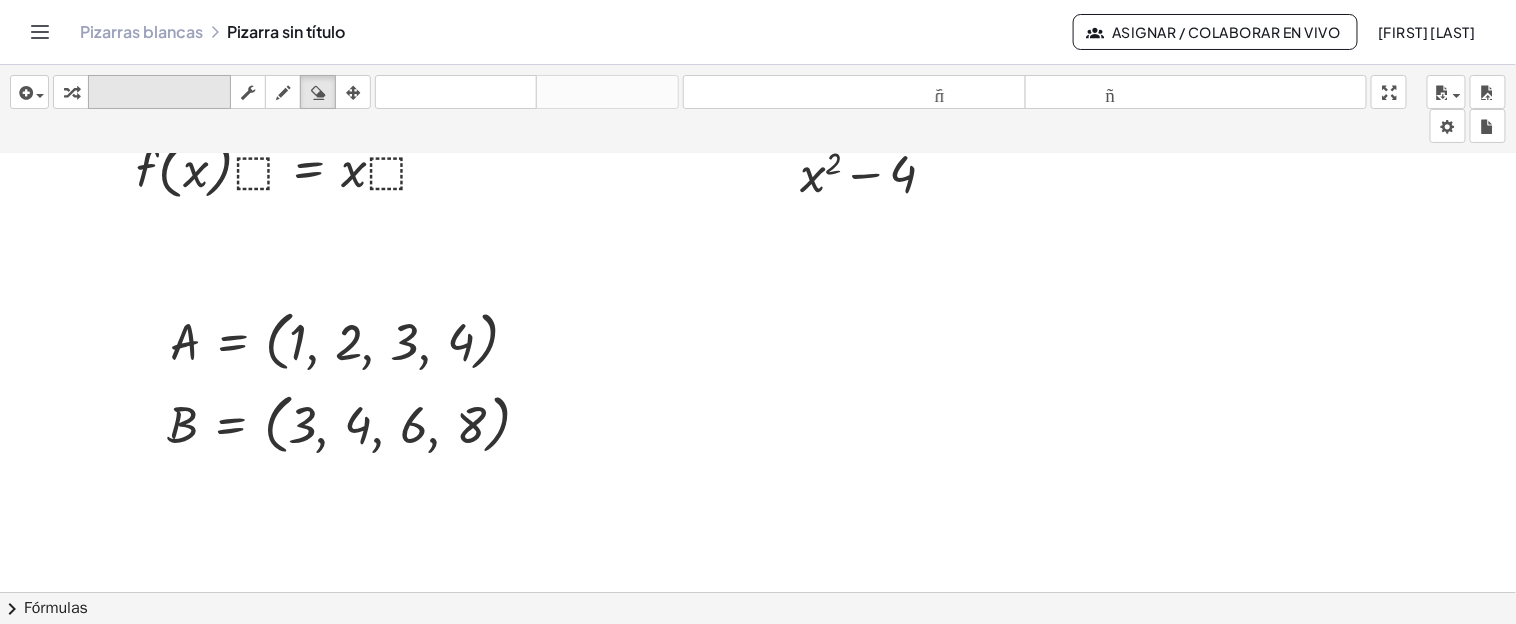 click on "teclado" at bounding box center [159, 92] 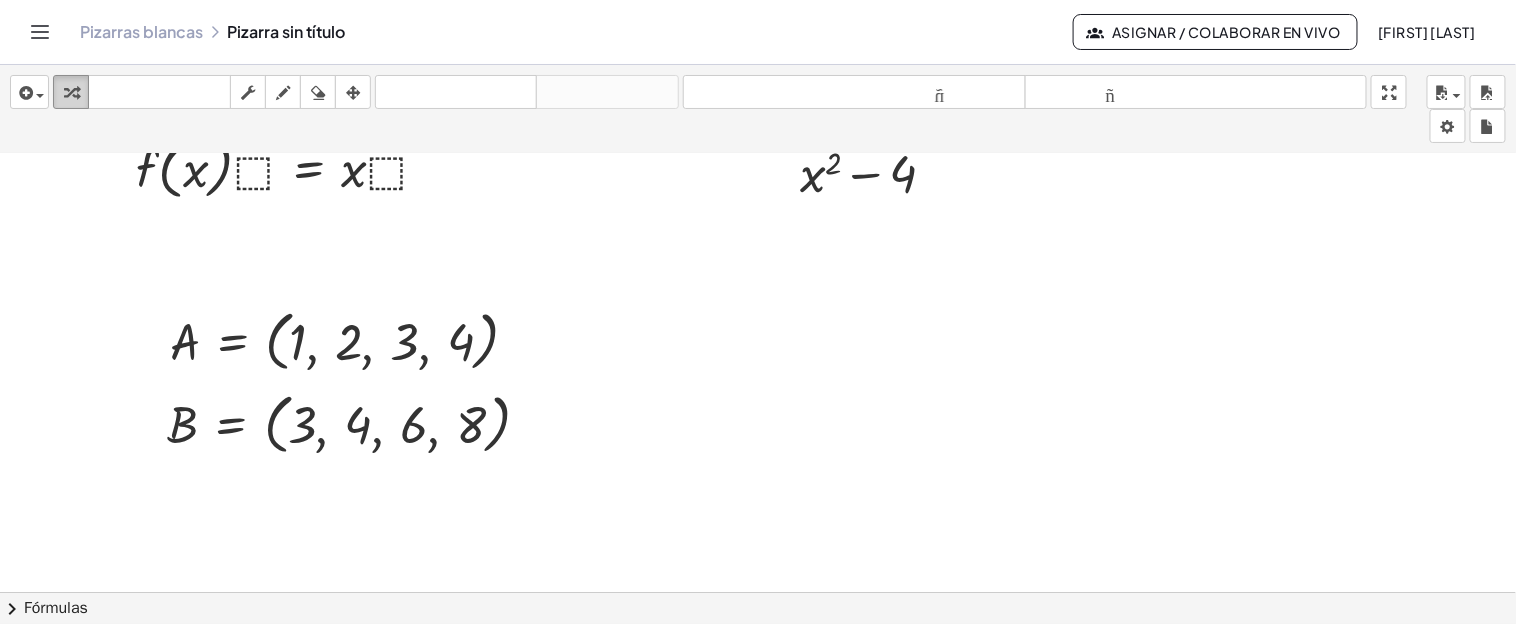 click at bounding box center [71, 93] 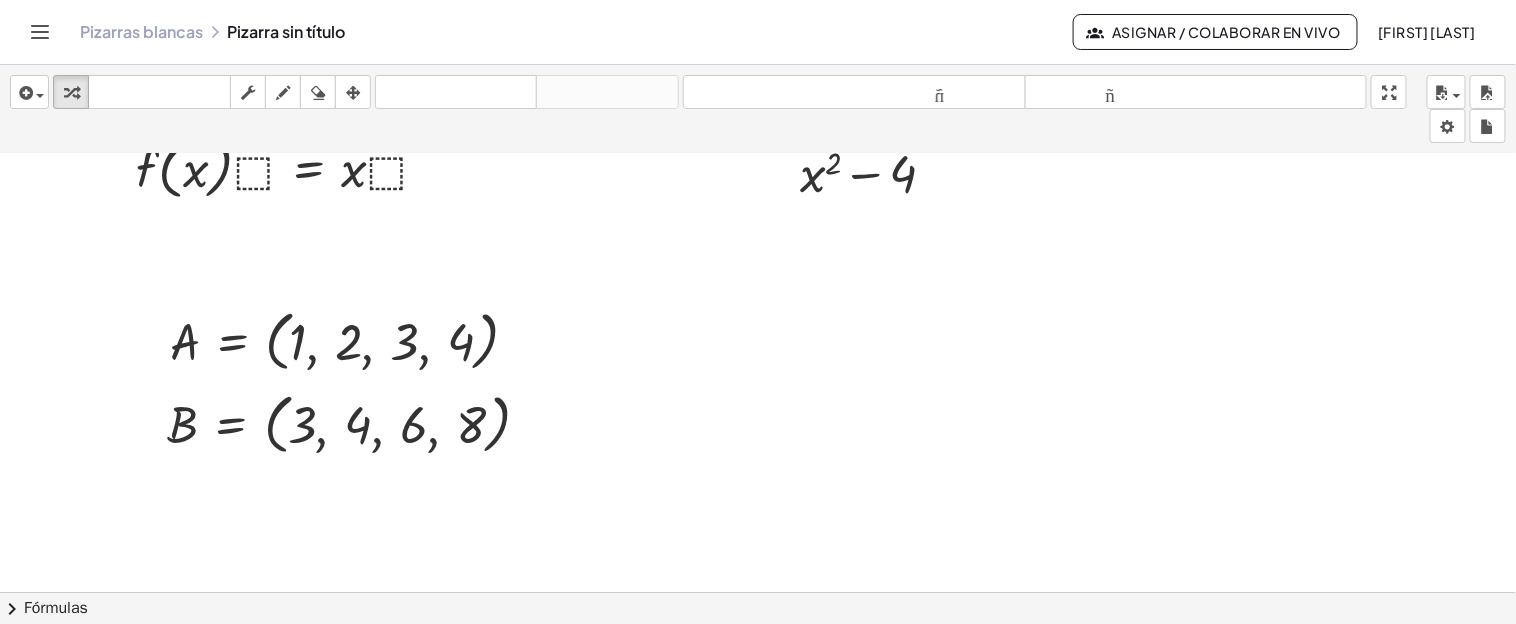 click at bounding box center [758, 374] 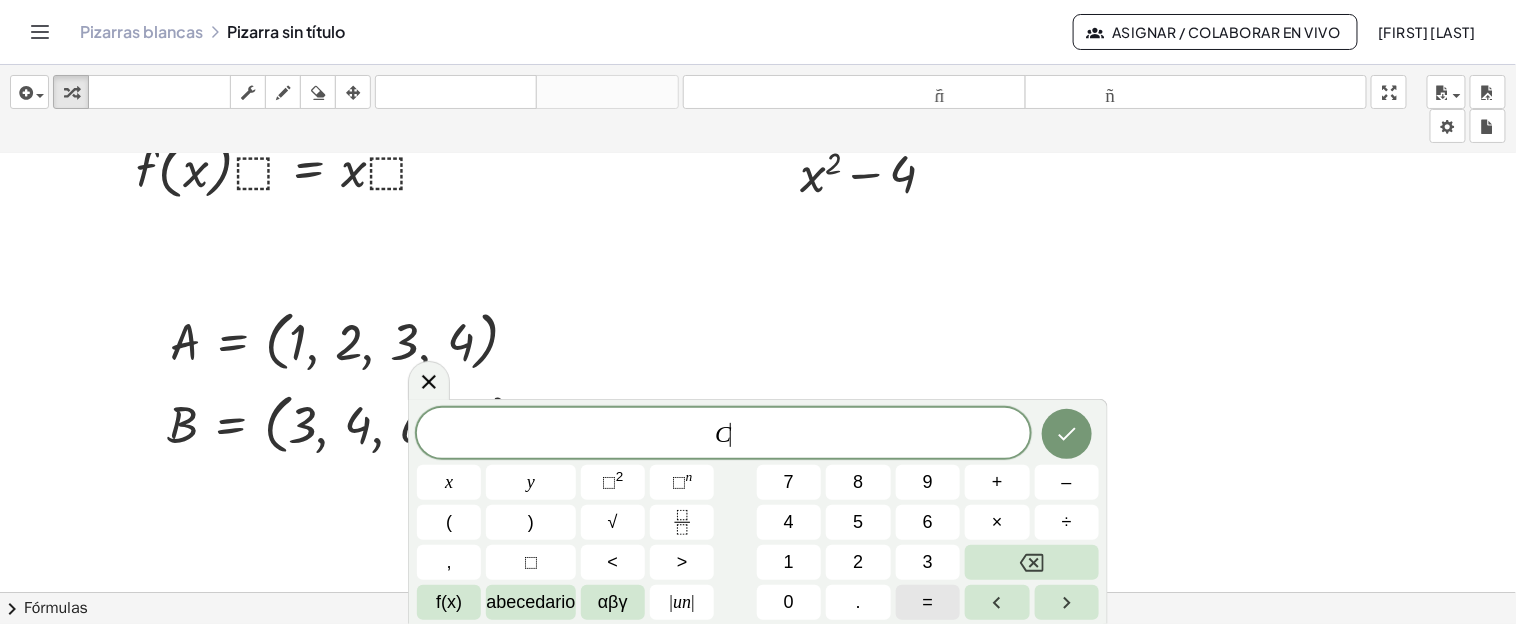 click on "=" at bounding box center [928, 602] 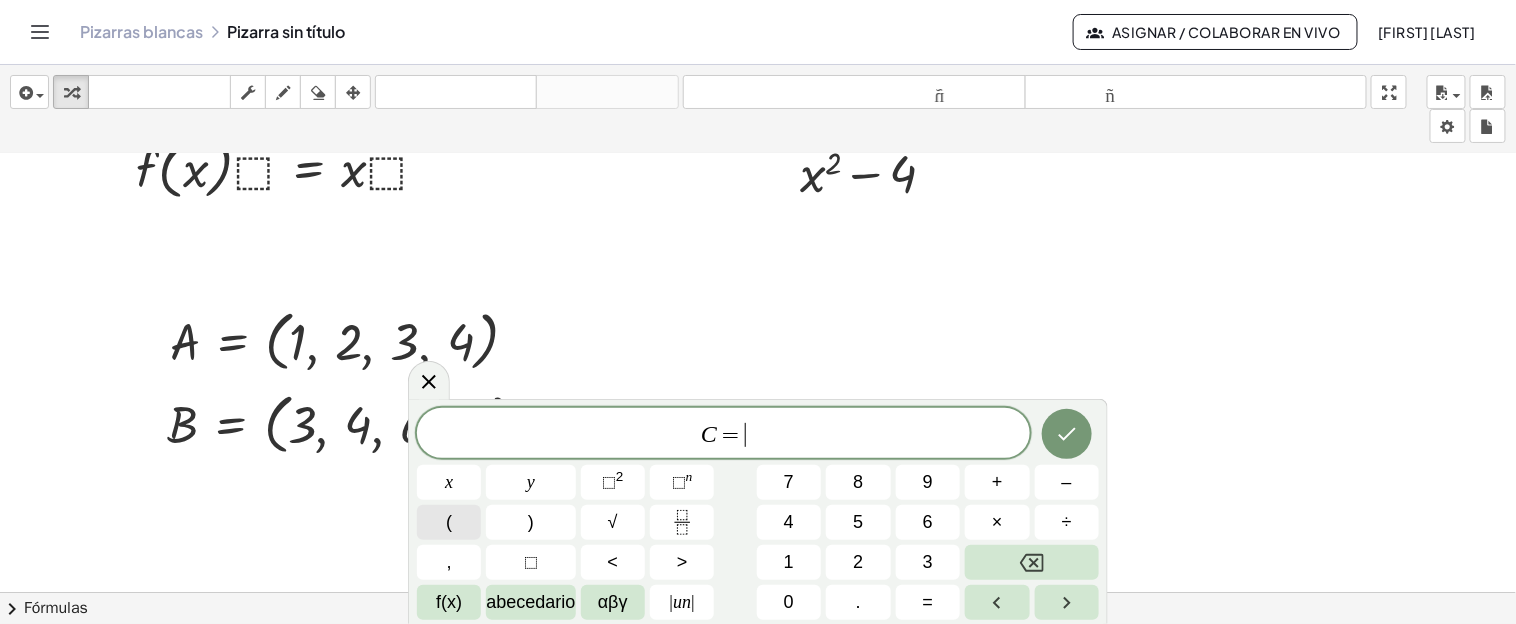 click on "(" at bounding box center [449, 522] 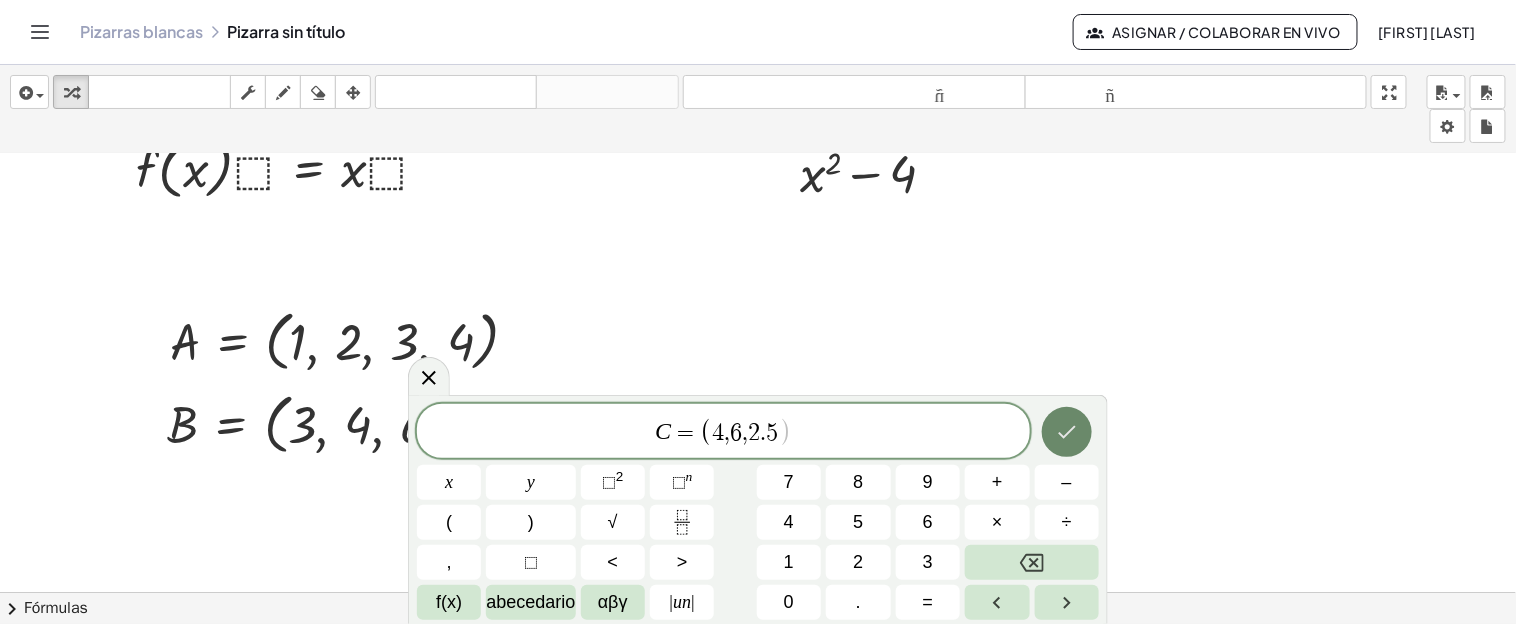 click at bounding box center [1067, 432] 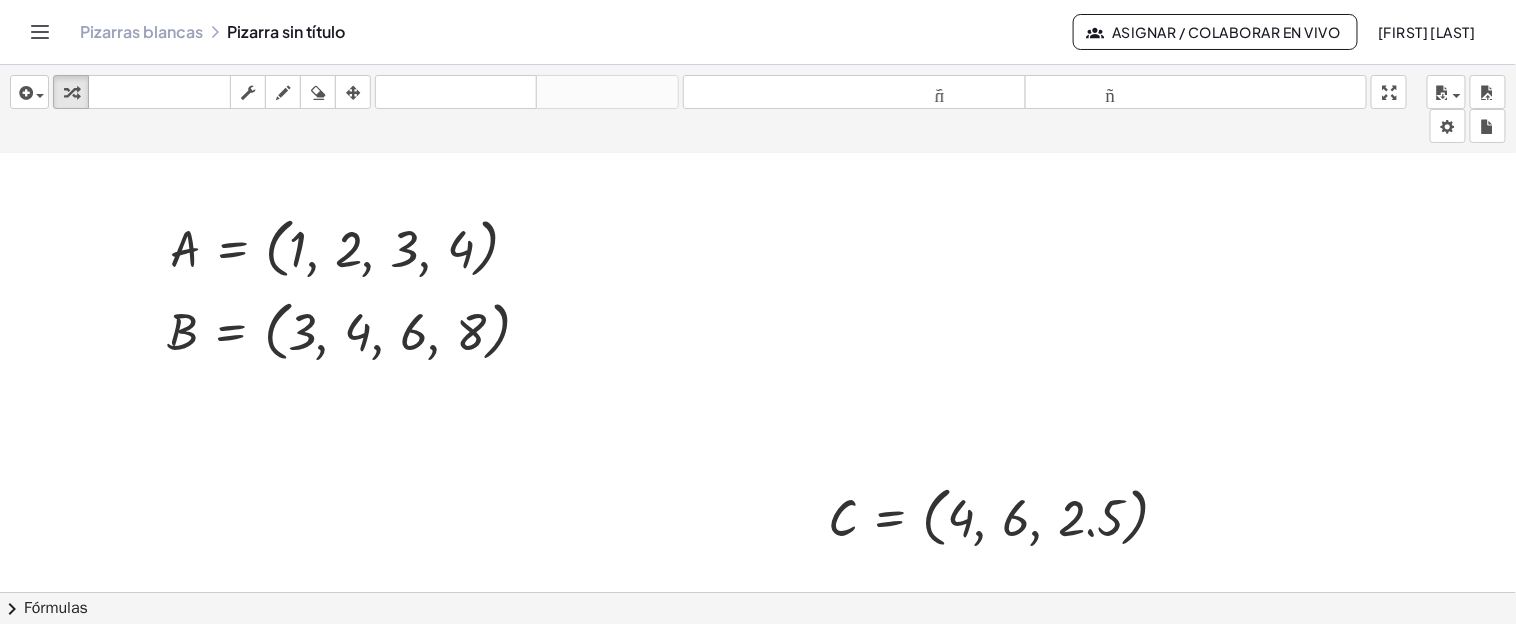 scroll, scrollTop: 589, scrollLeft: 0, axis: vertical 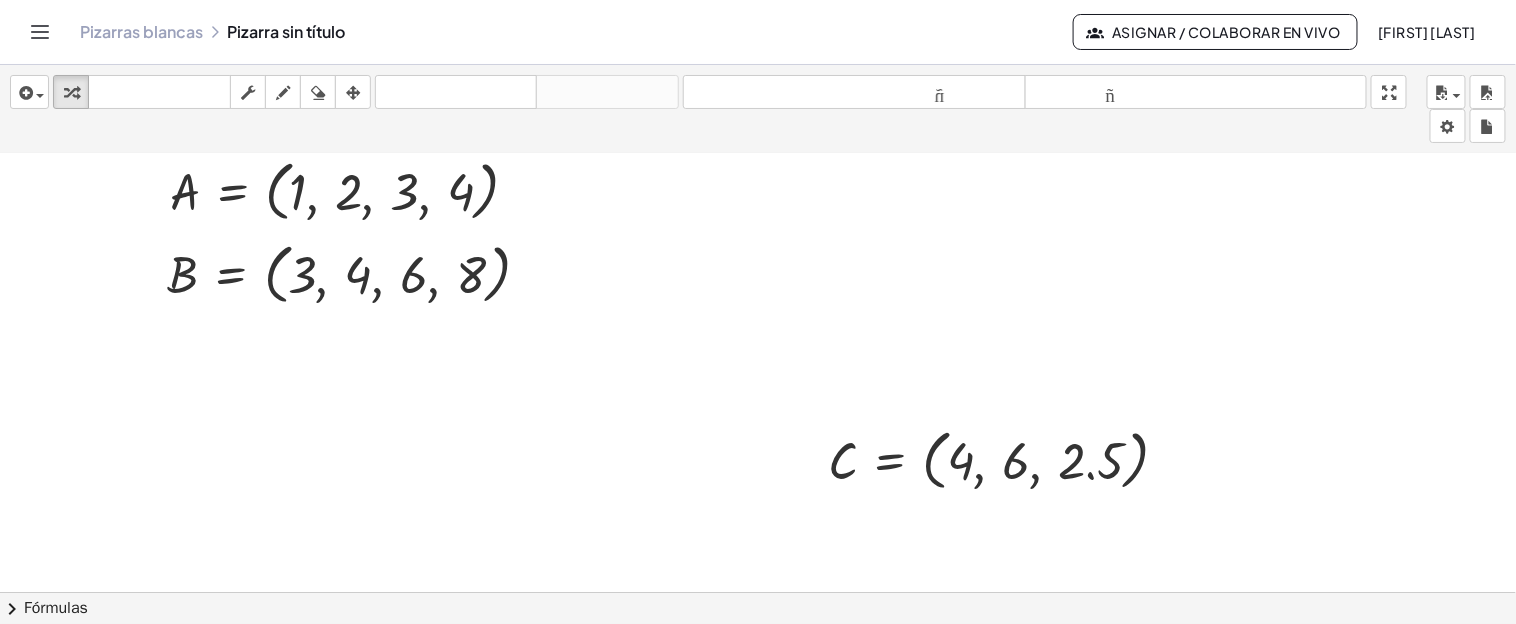 click at bounding box center (353, 93) 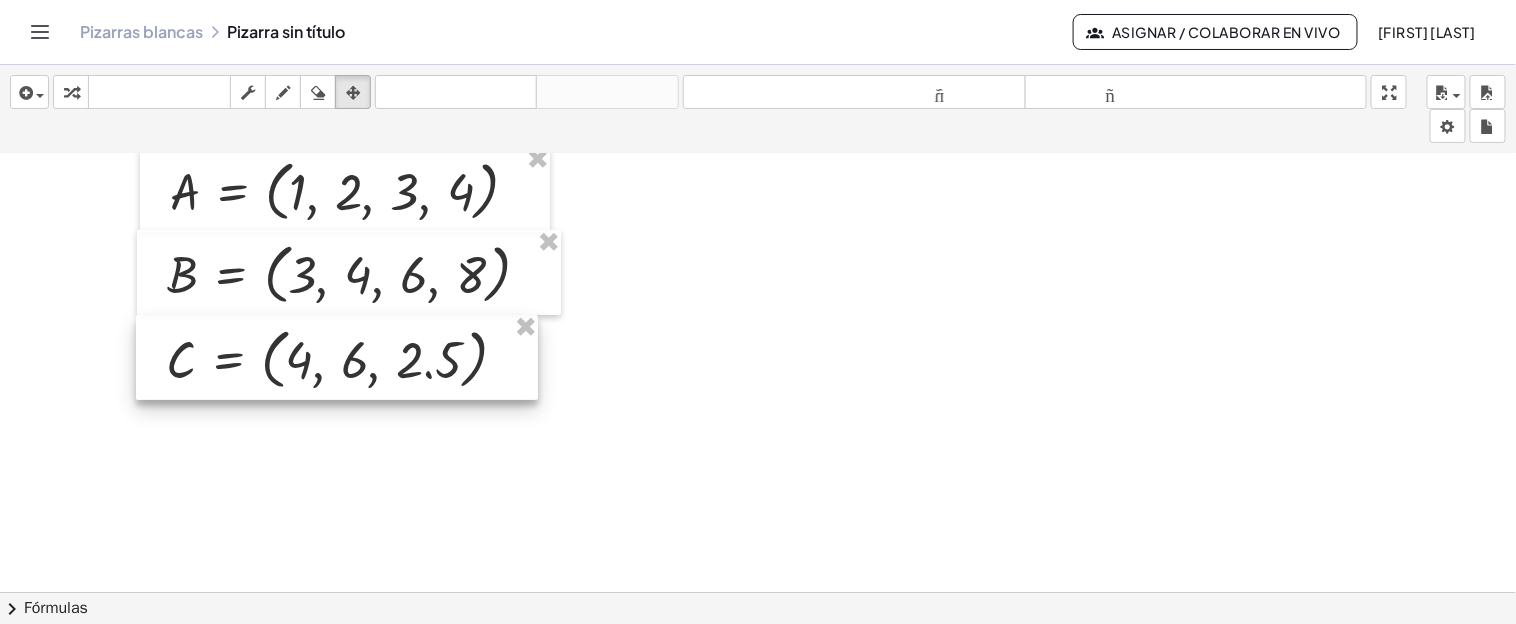 drag, startPoint x: 932, startPoint y: 427, endPoint x: 270, endPoint y: 326, distance: 669.66034 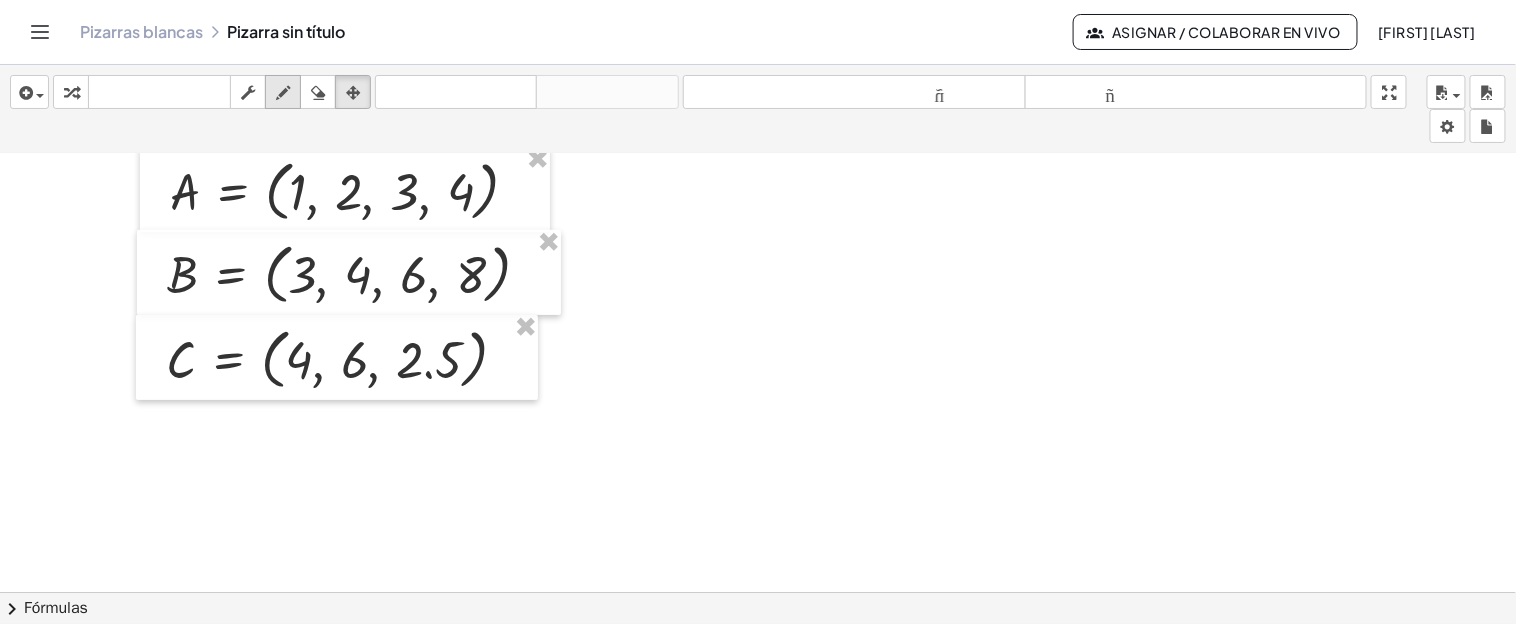 click at bounding box center [283, 93] 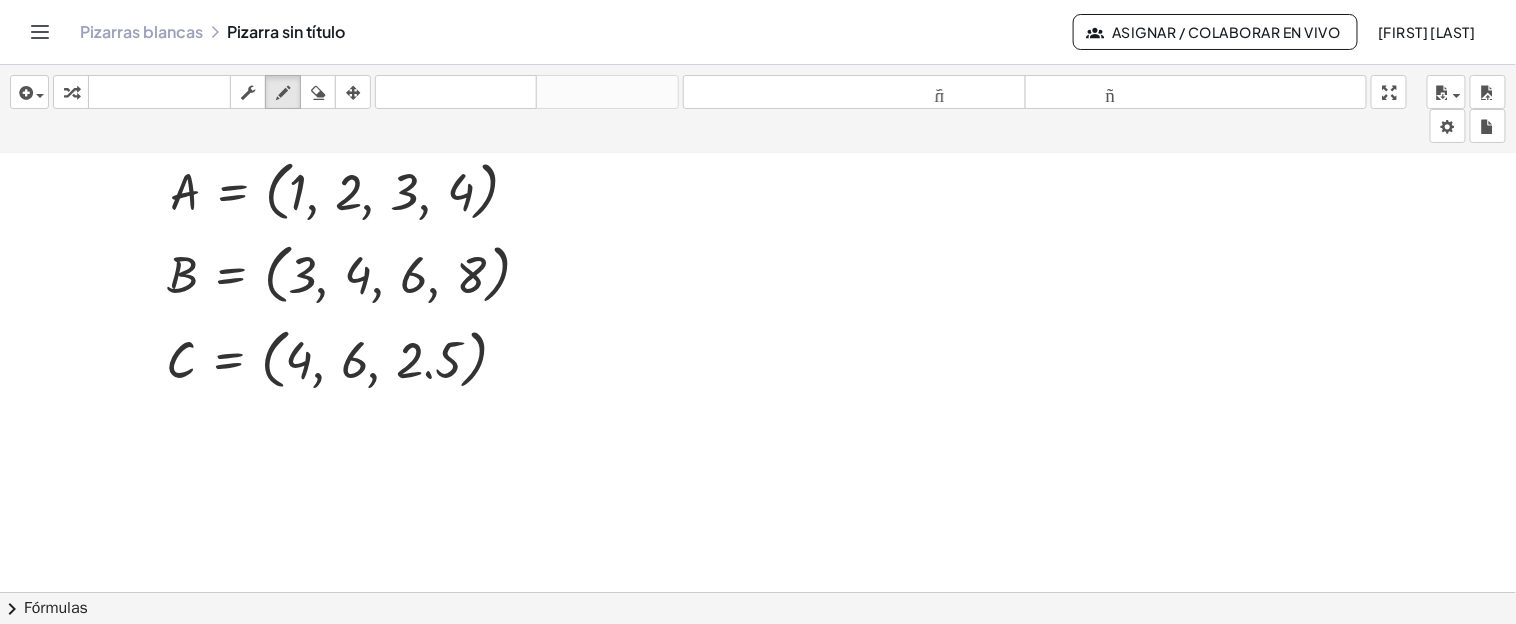 click at bounding box center (758, 224) 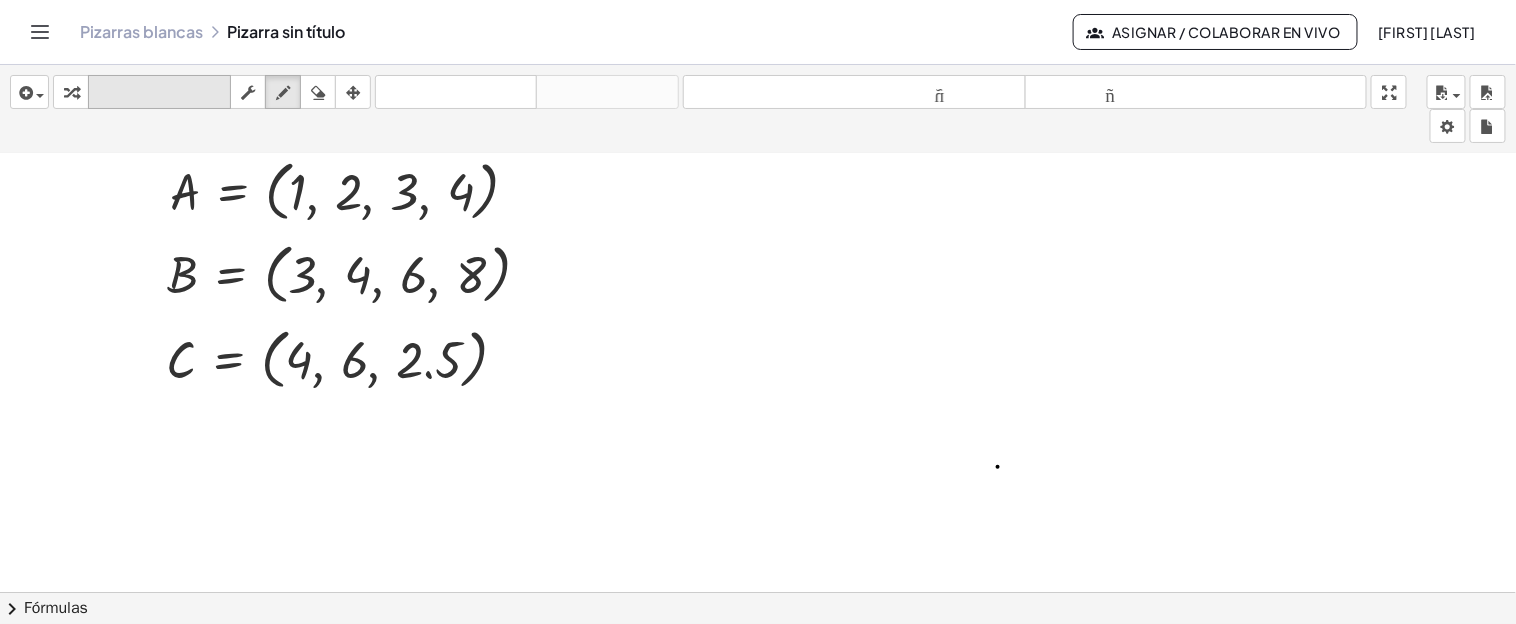 click on "teclado" at bounding box center [159, 92] 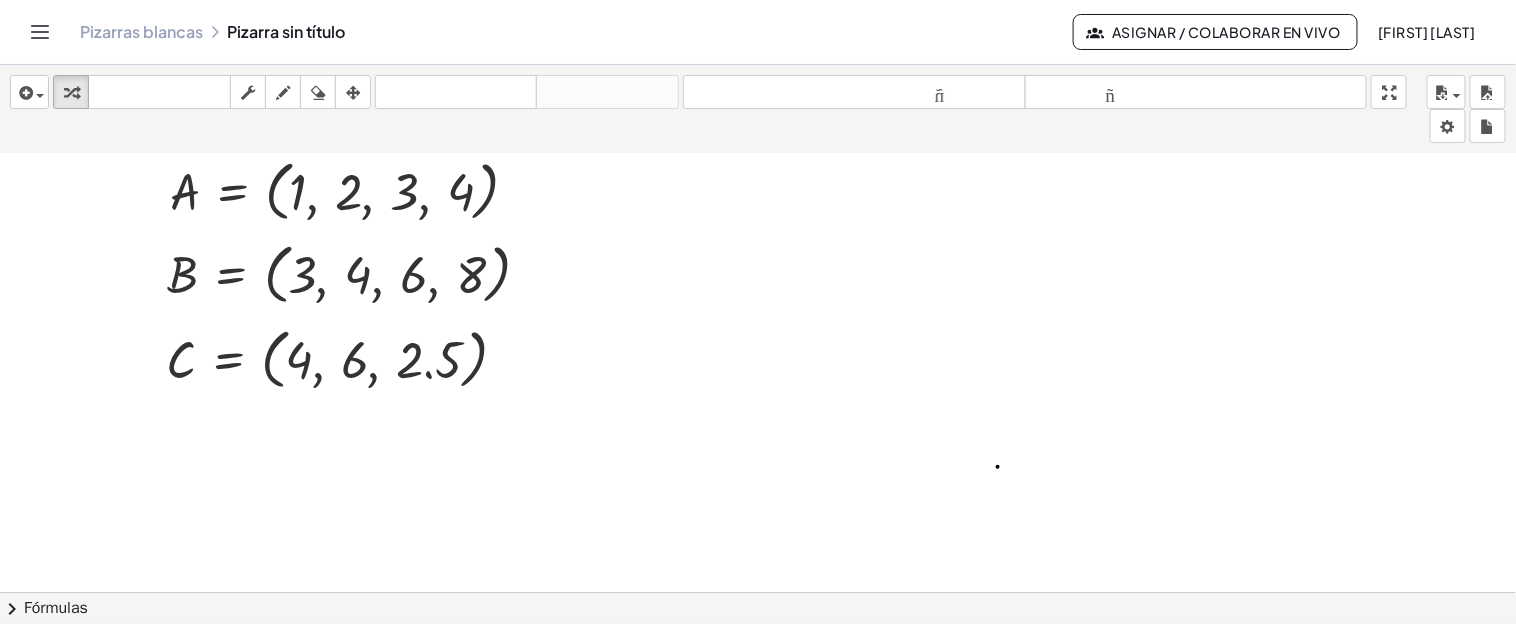 click at bounding box center [758, 224] 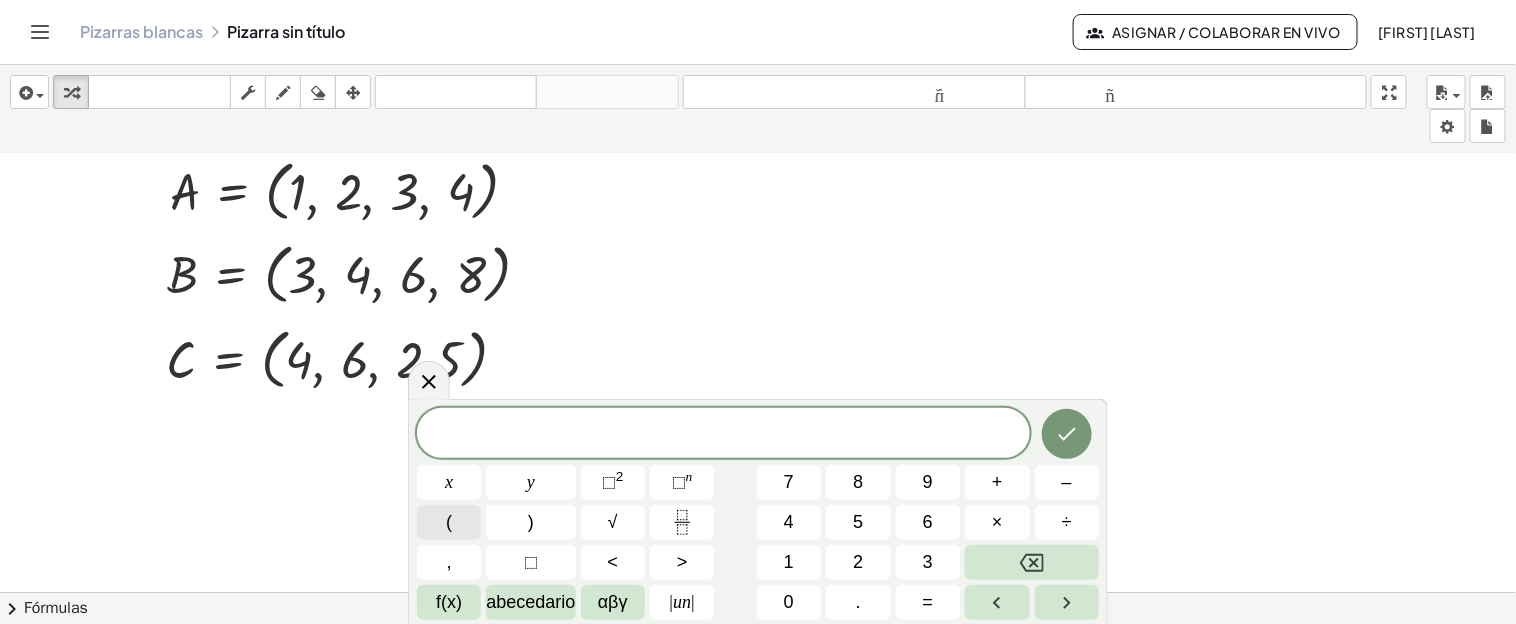 click on "(" at bounding box center (449, 522) 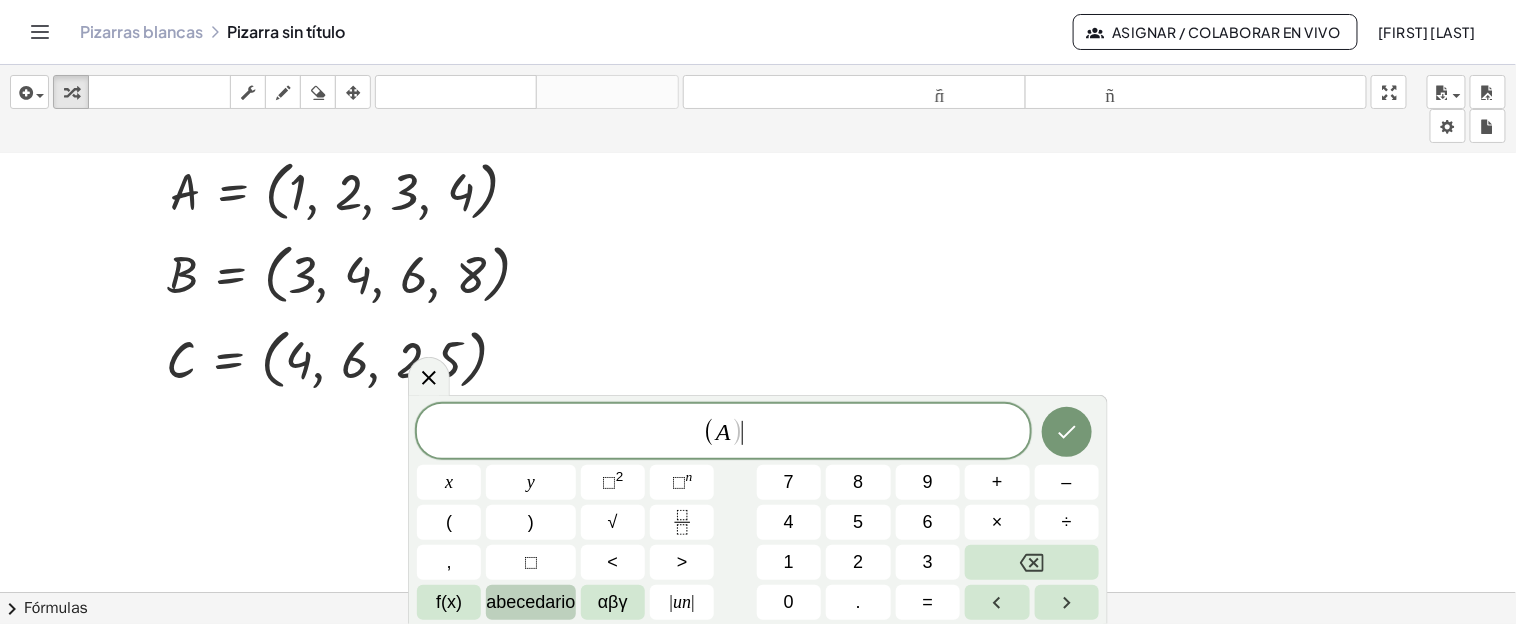click on "abecedario" at bounding box center [530, 602] 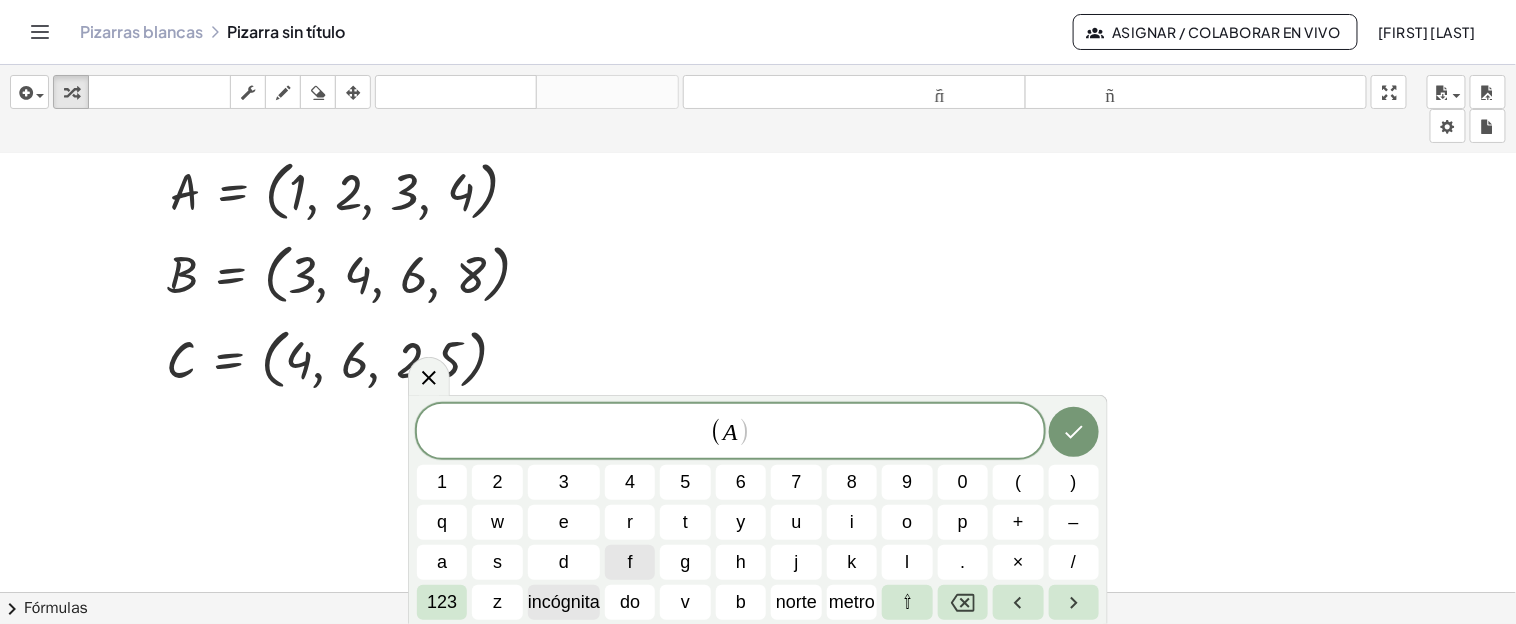 click on "incógnita" at bounding box center (564, 602) 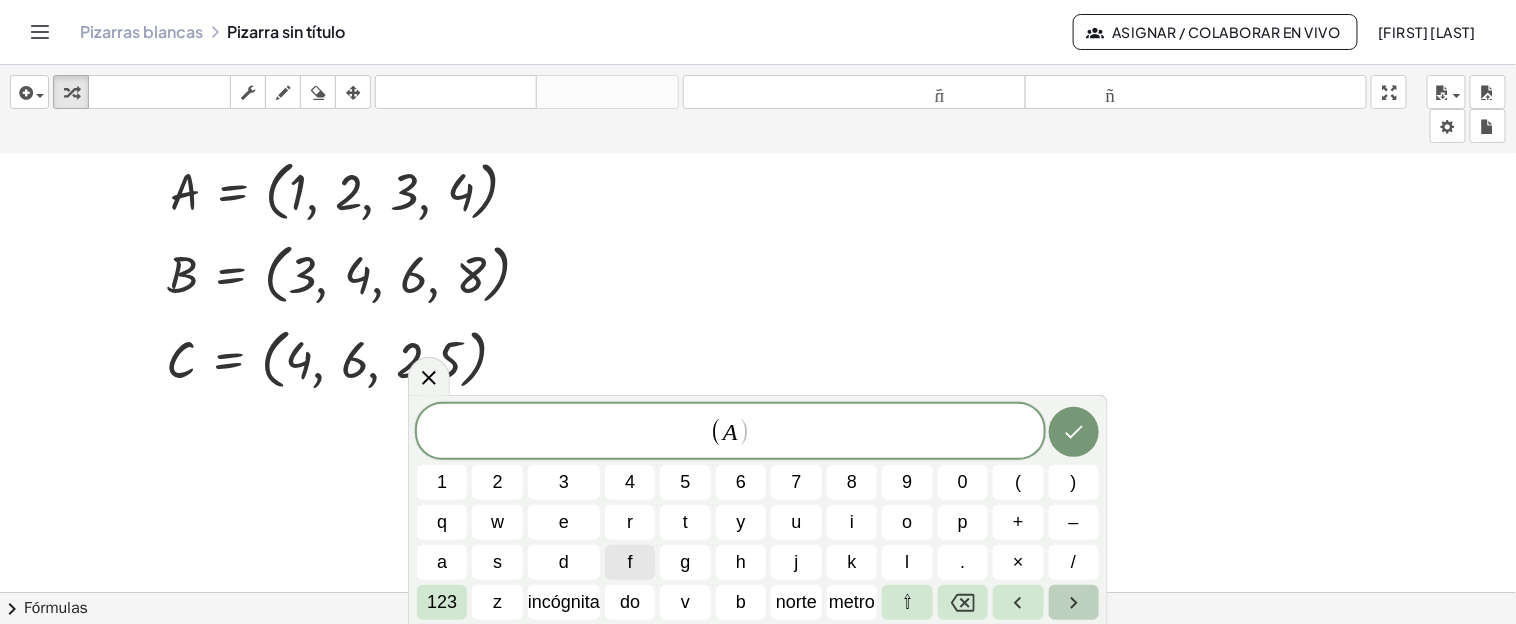 click 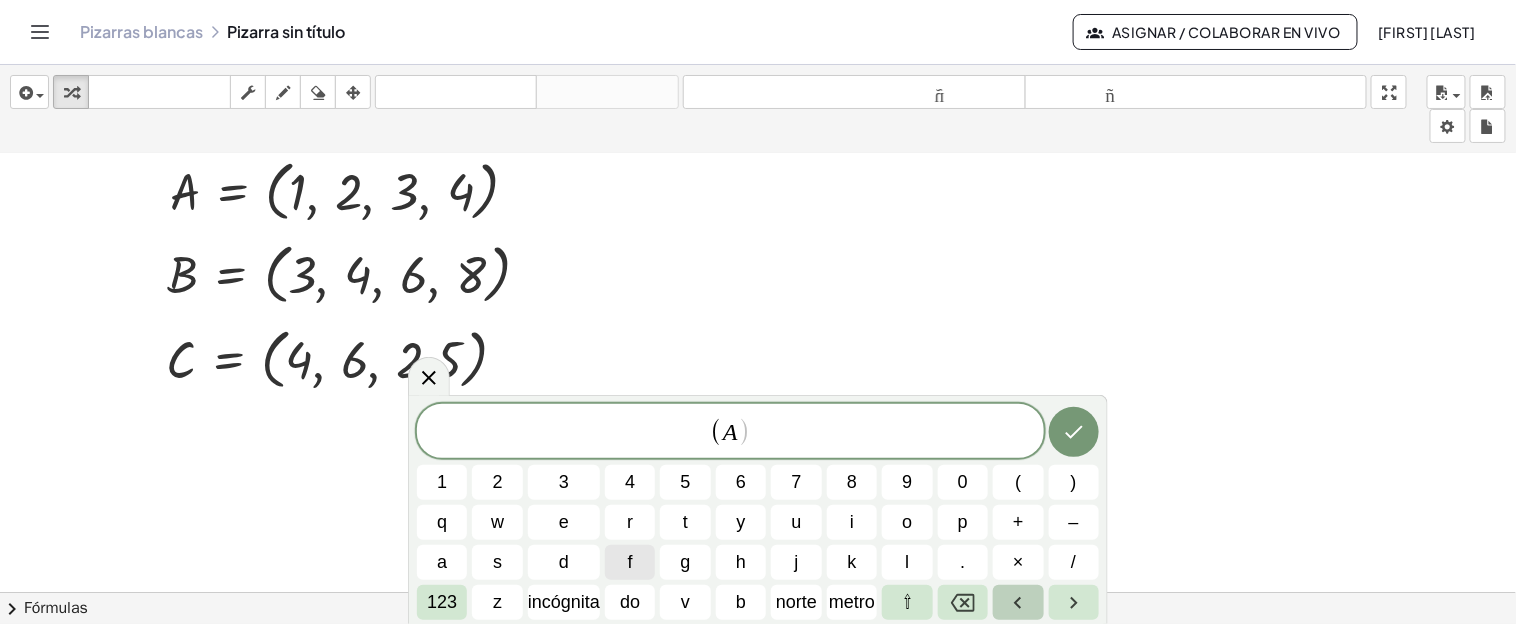 click 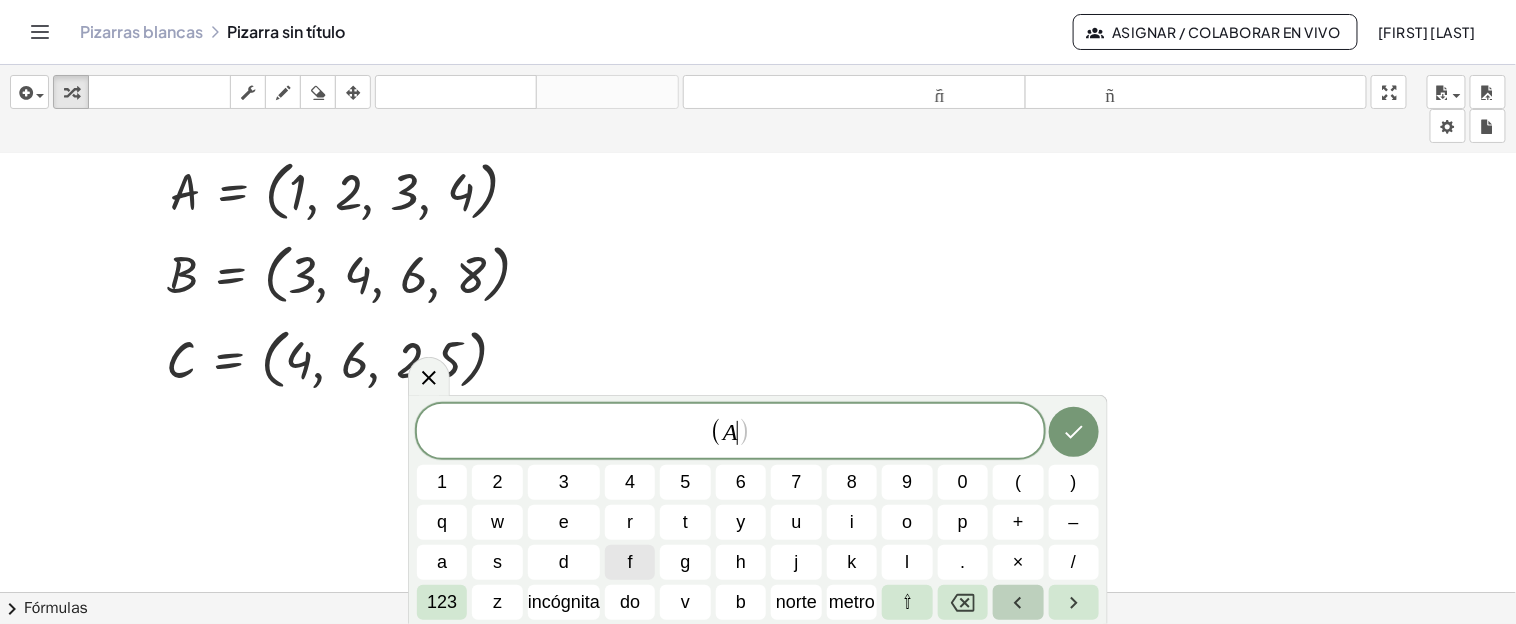 click 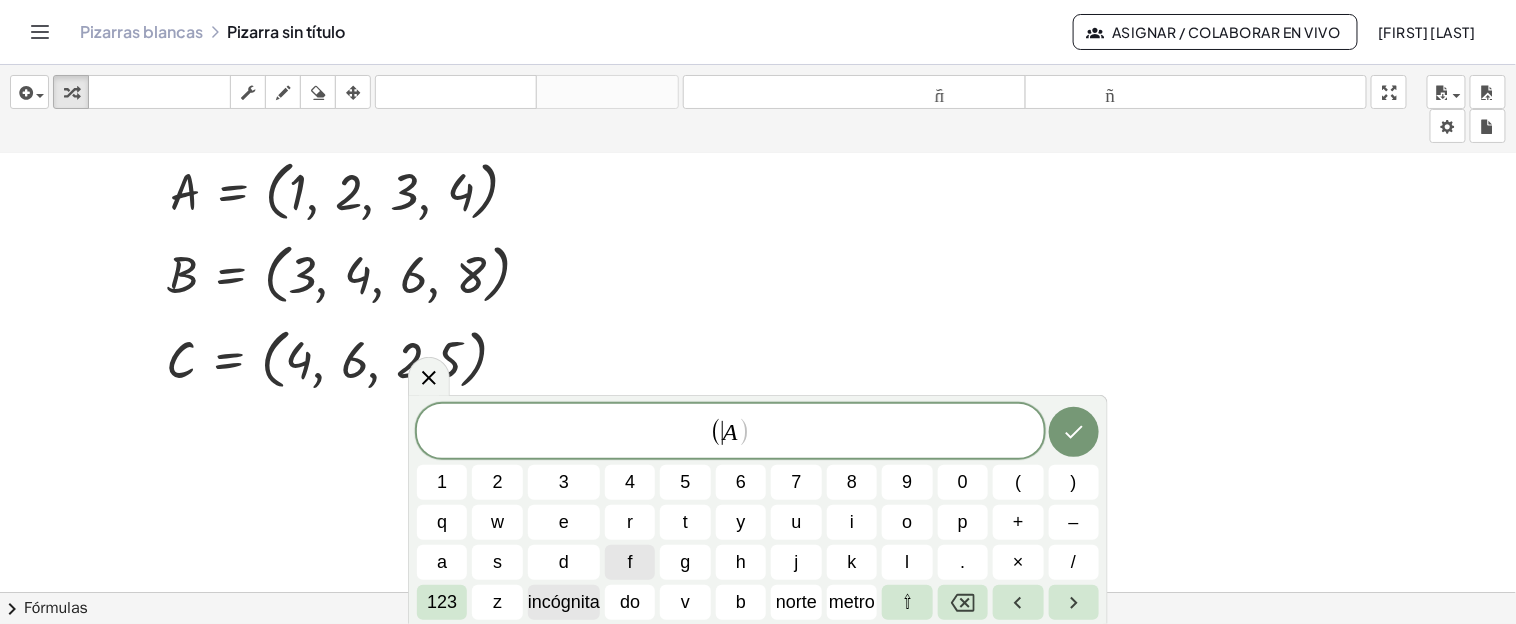 click on "incógnita" at bounding box center [564, 602] 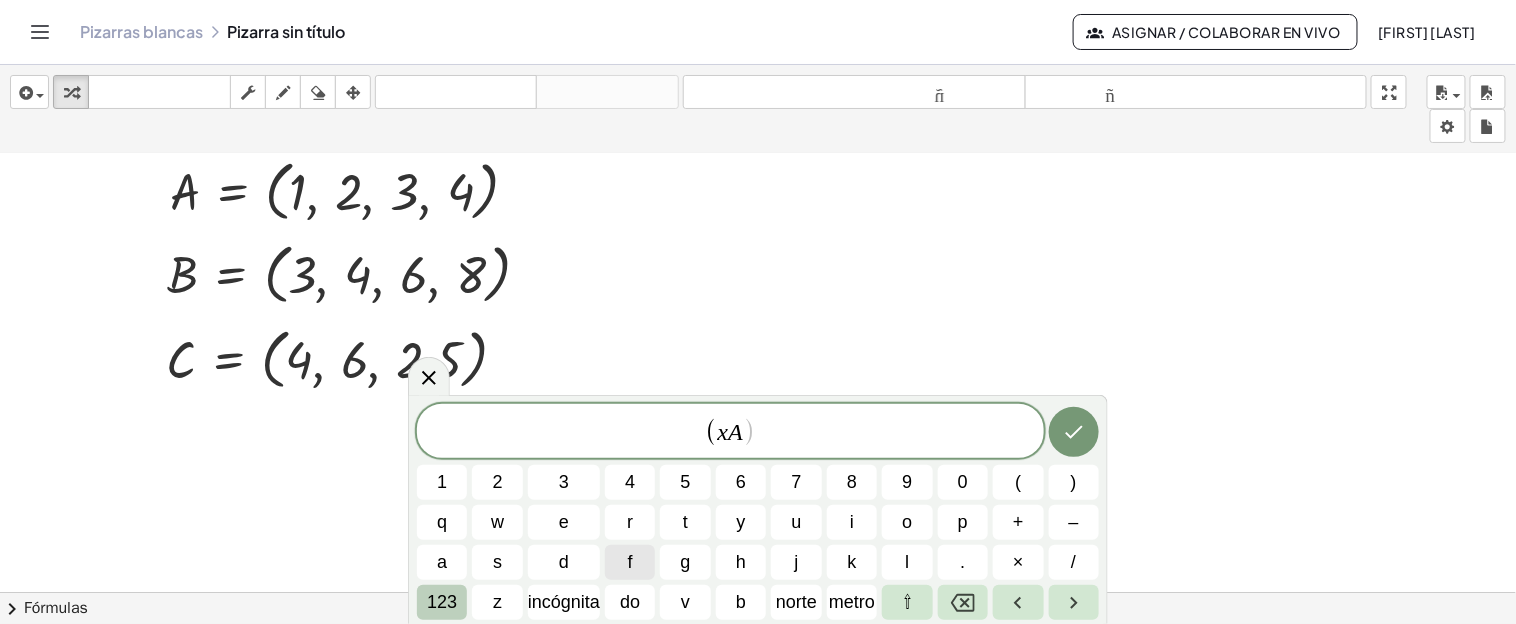 click on "123" at bounding box center [442, 602] 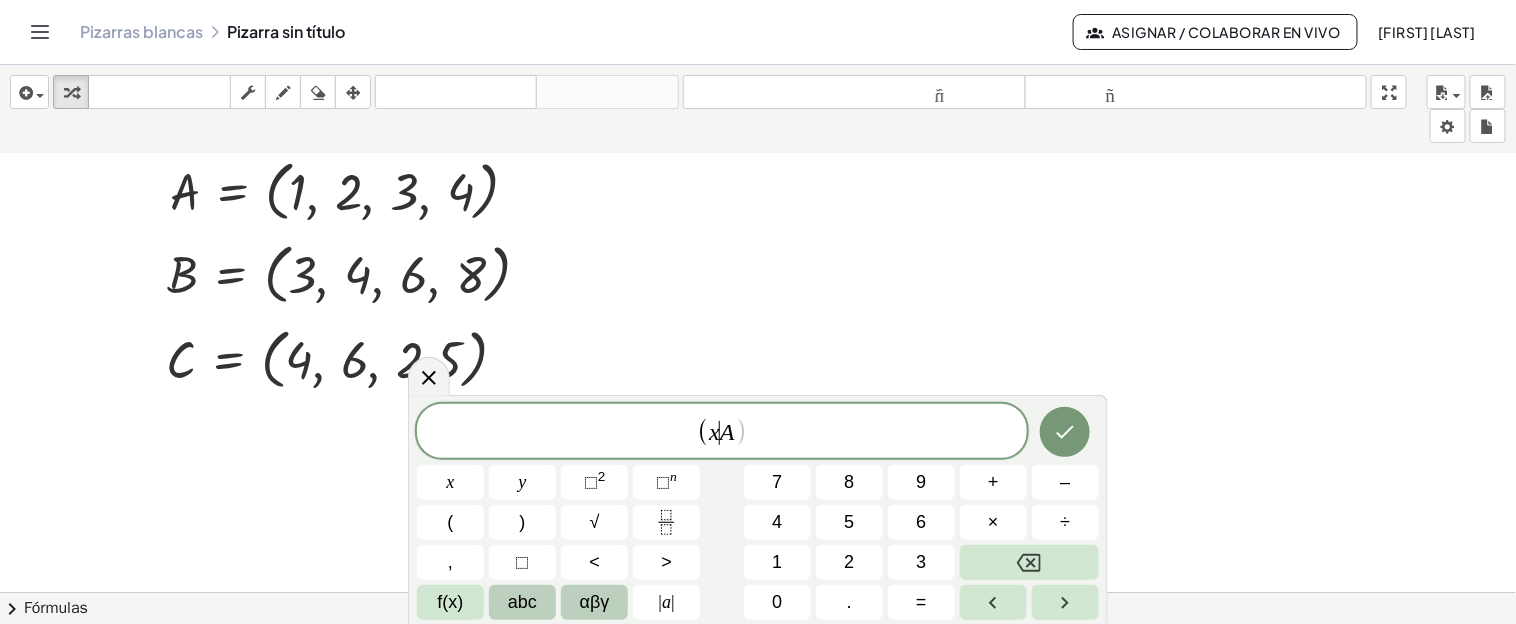 click on "αβγ" at bounding box center (595, 602) 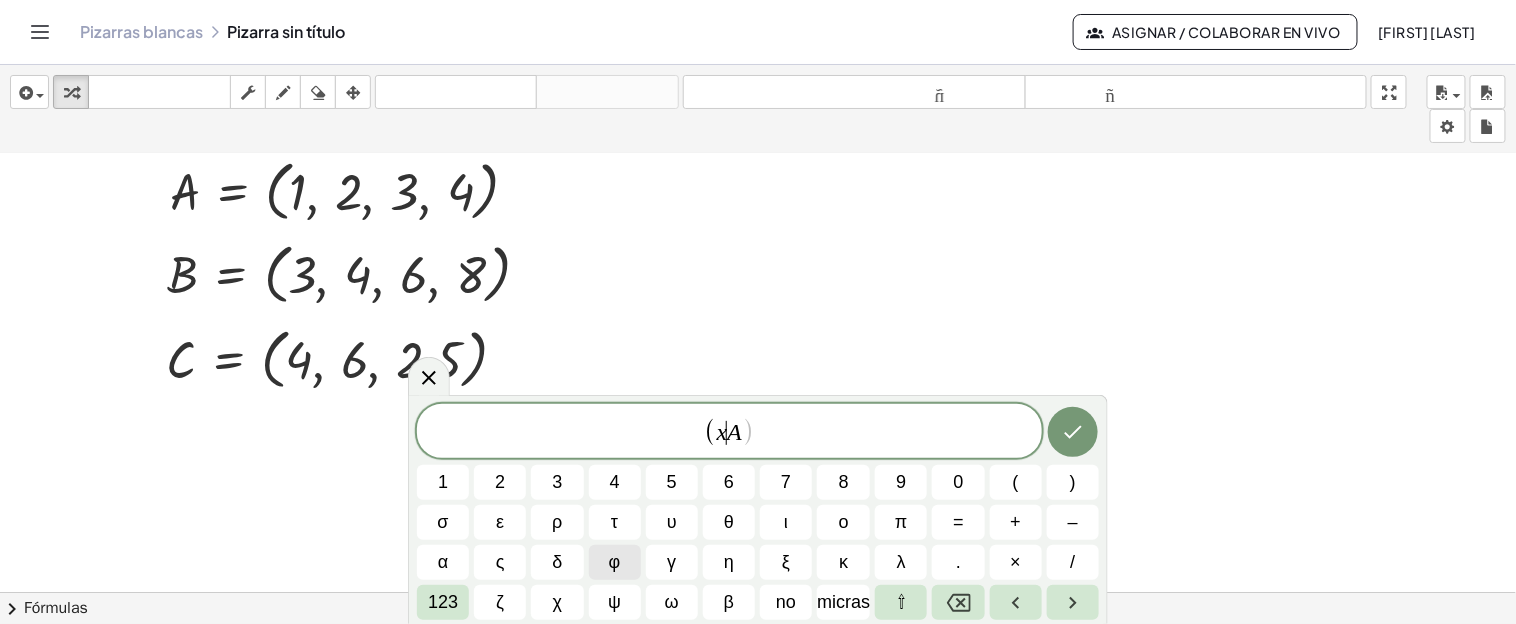 click on "A" at bounding box center (734, 432) 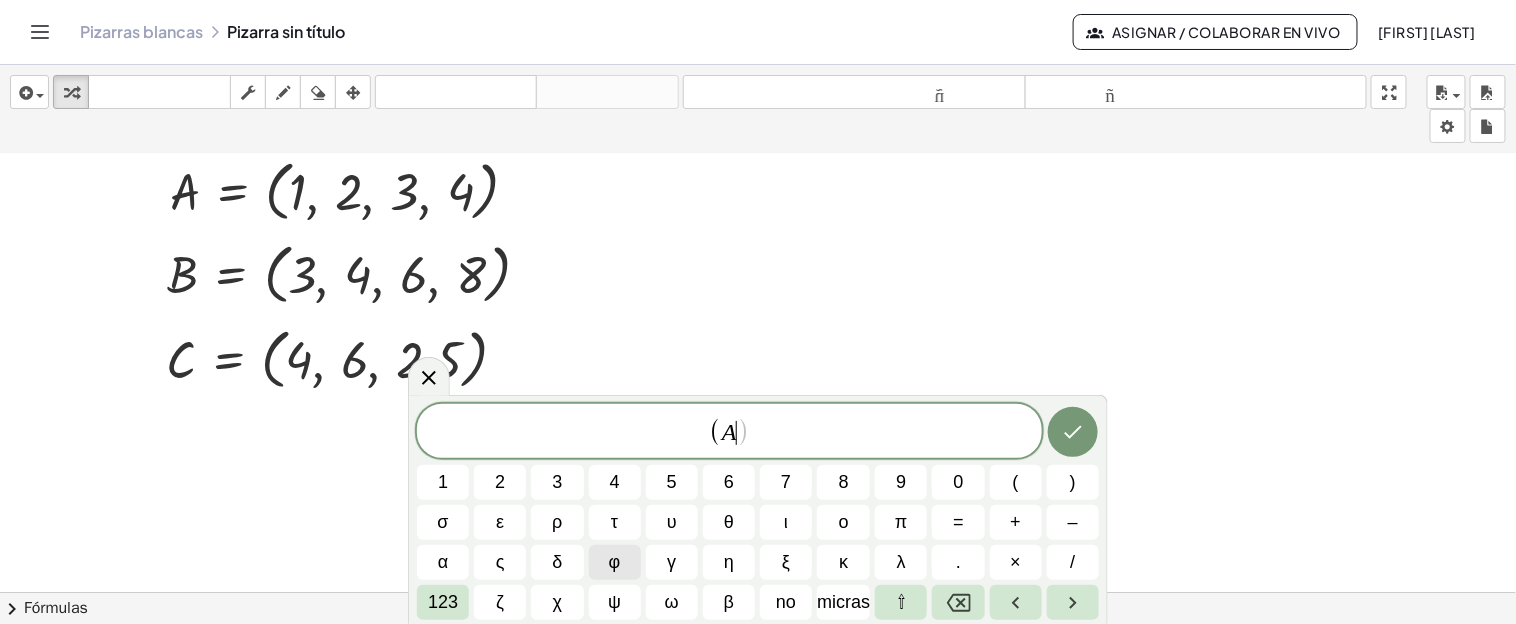 click on ")" at bounding box center (743, 432) 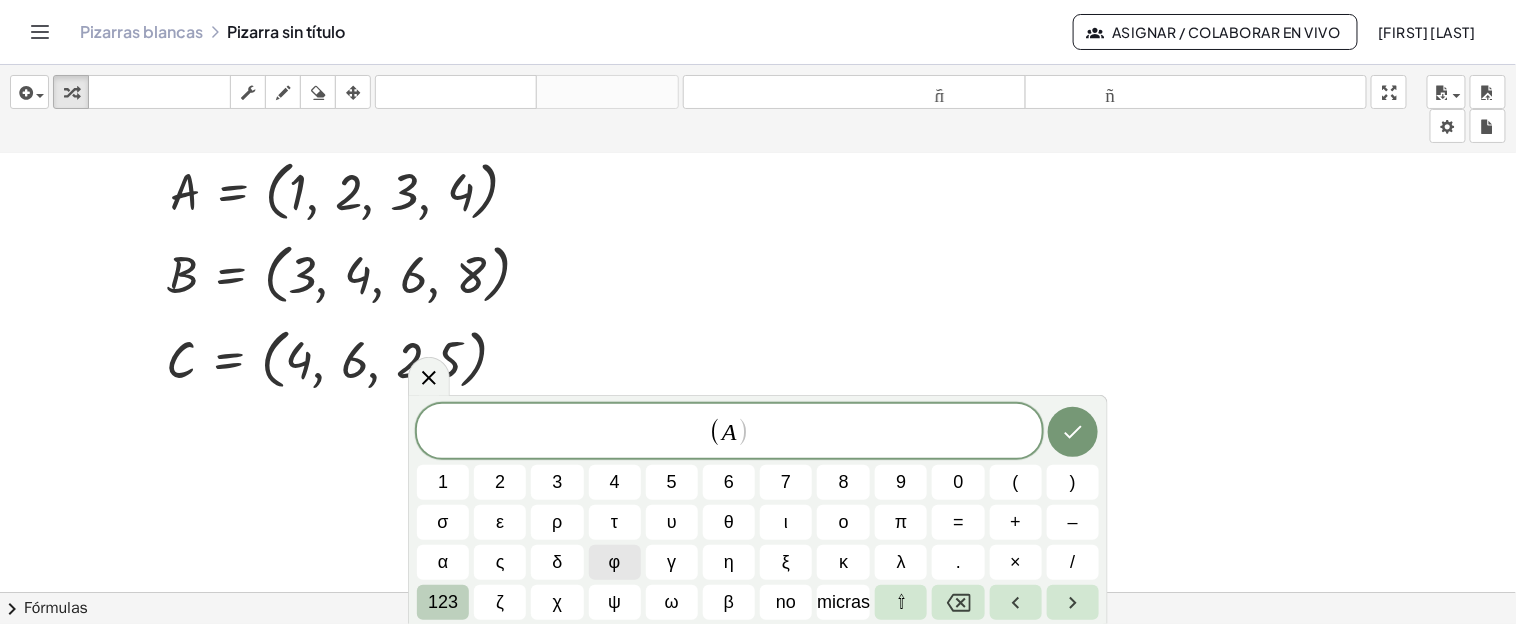 click on "123" at bounding box center [443, 602] 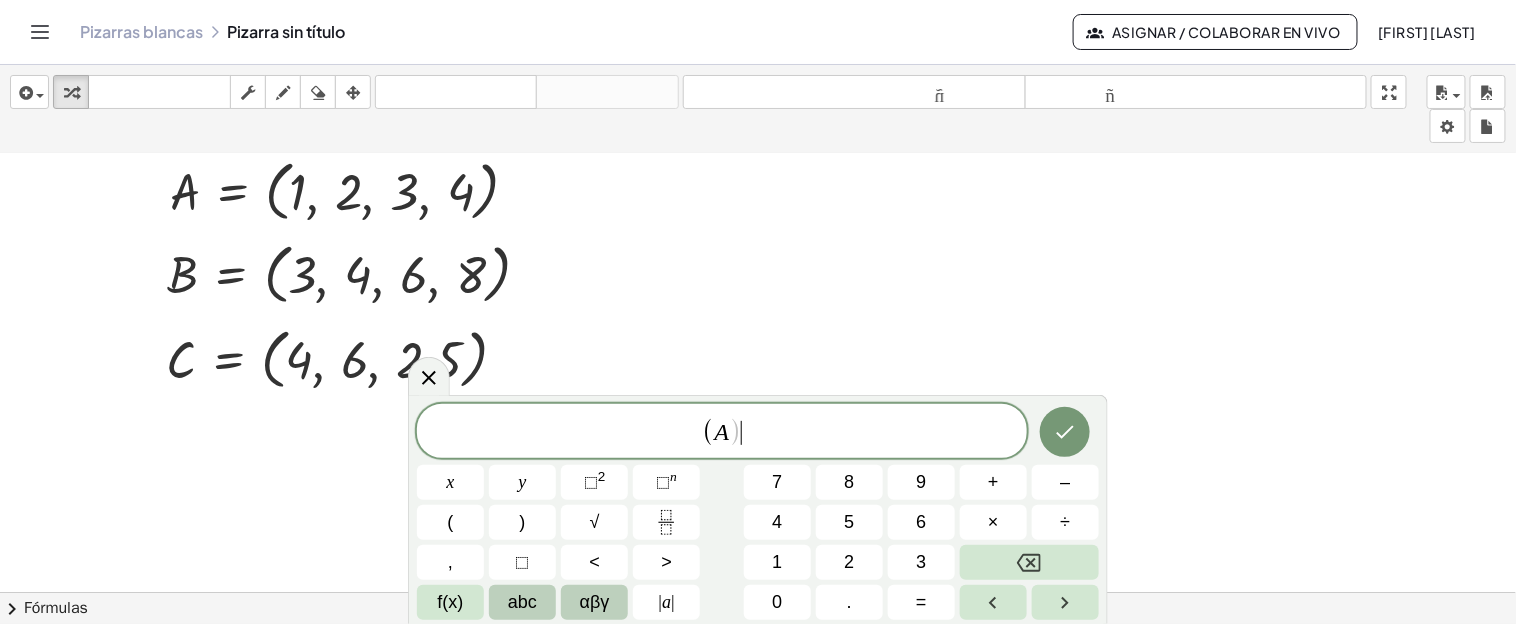 click on "αβγ" at bounding box center [595, 602] 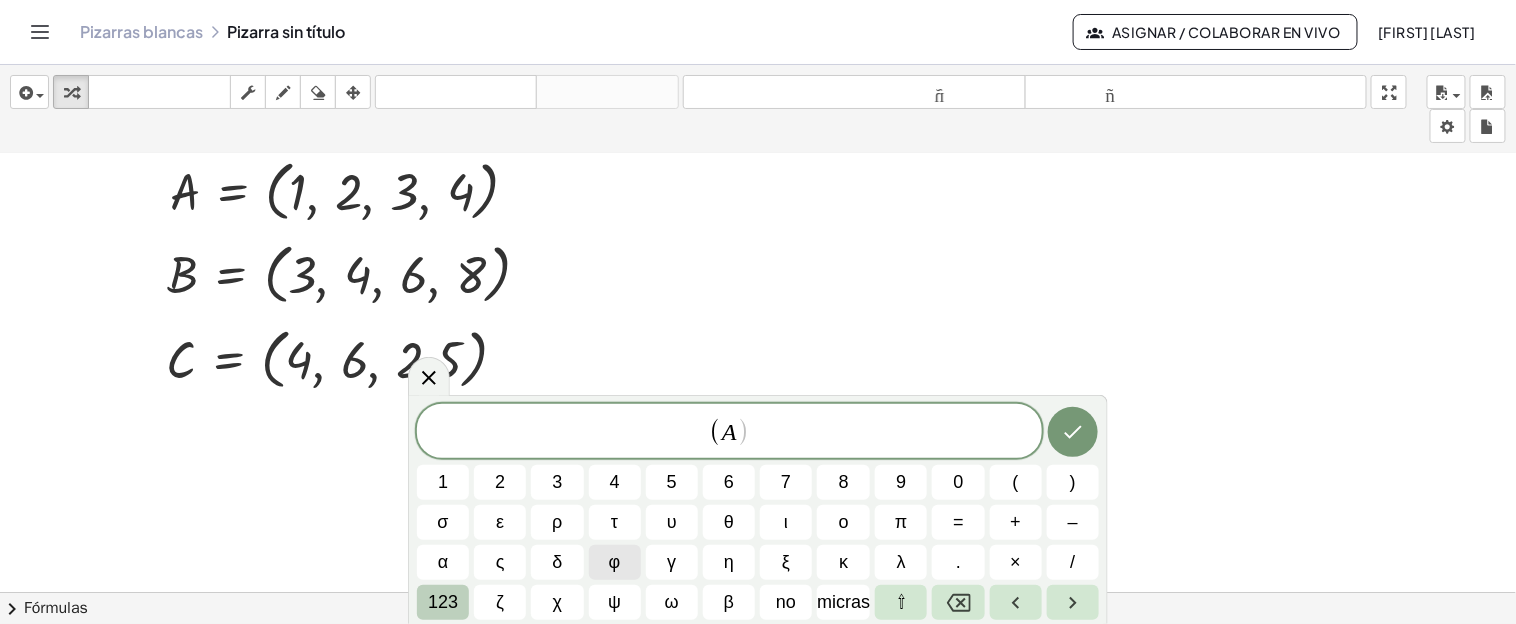 click on "123" at bounding box center (443, 602) 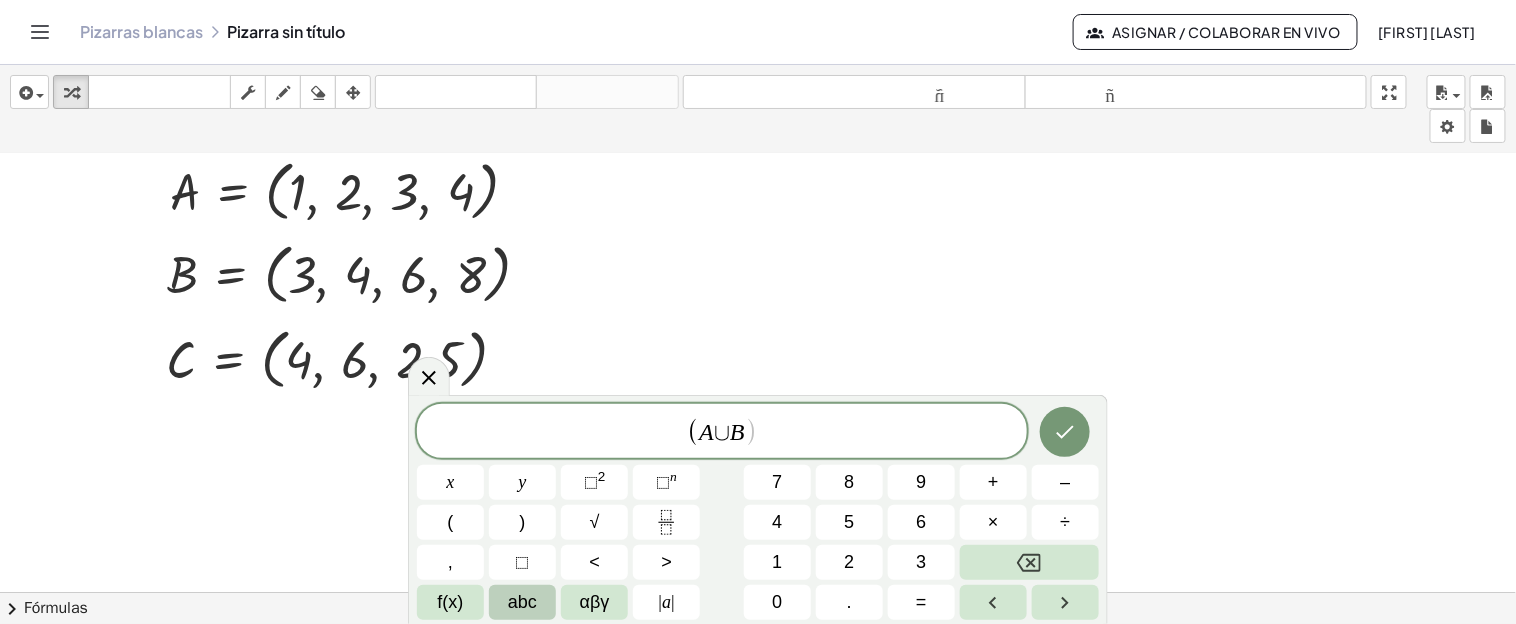 click on "( A ∪ B ​ )" at bounding box center [722, 432] 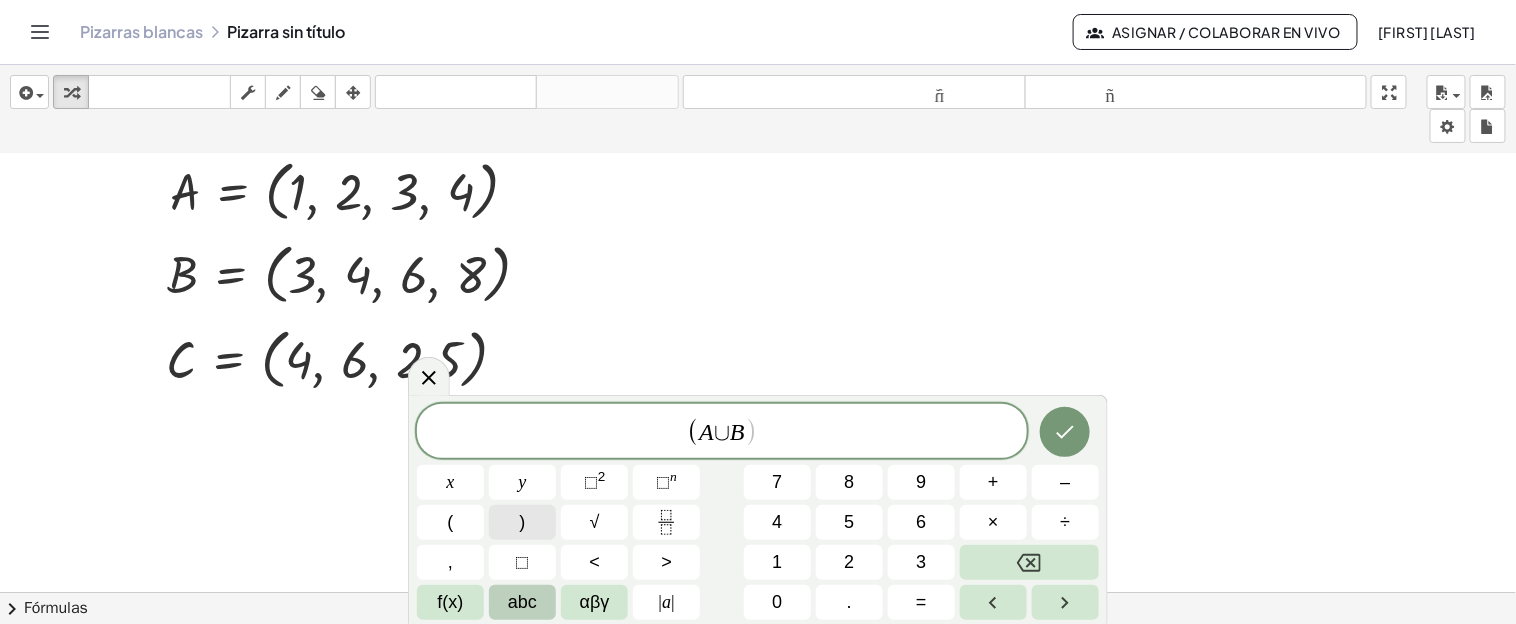 click on ")" at bounding box center (522, 522) 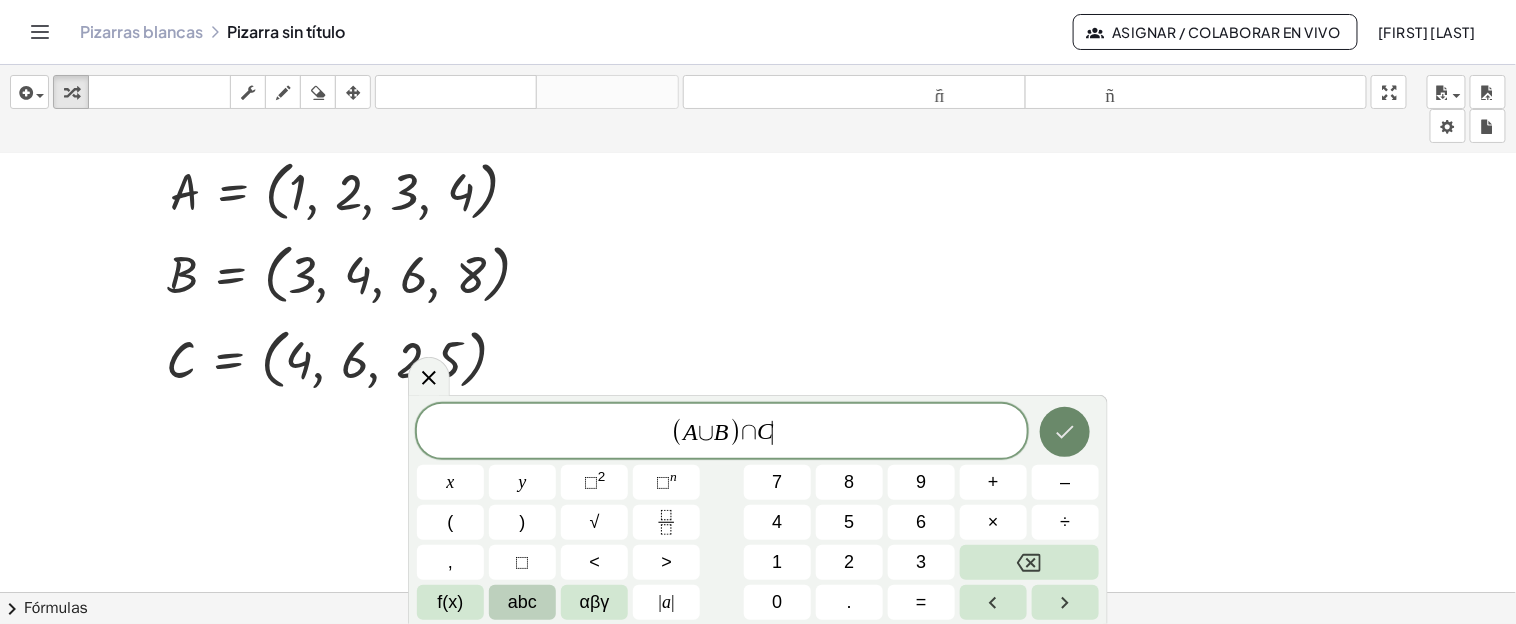 click at bounding box center (1065, 432) 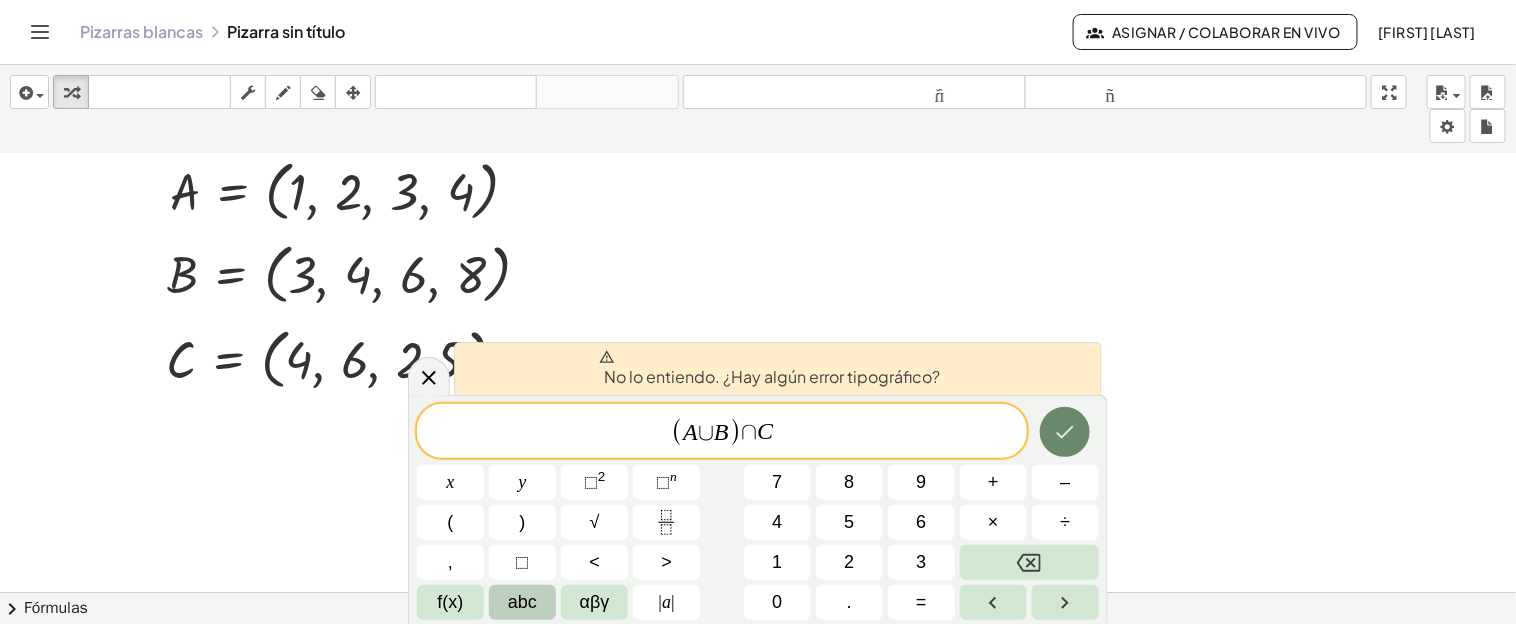 click 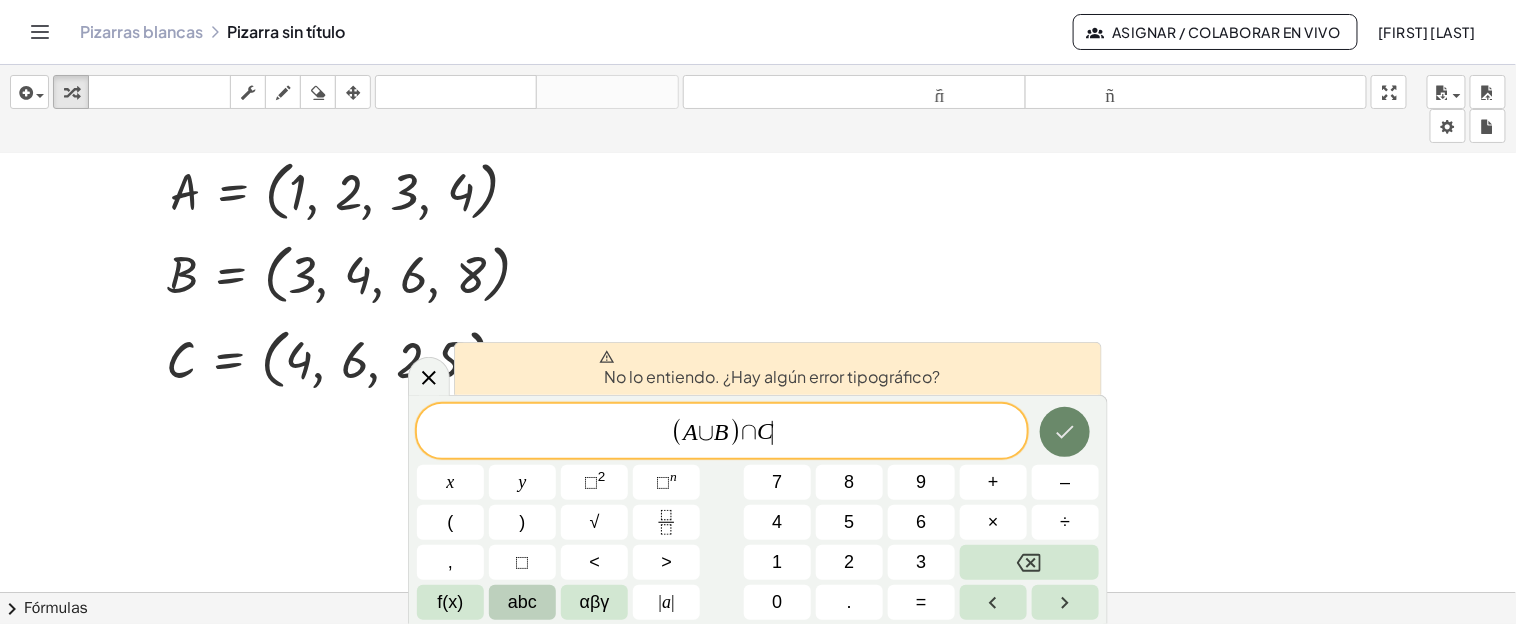 click 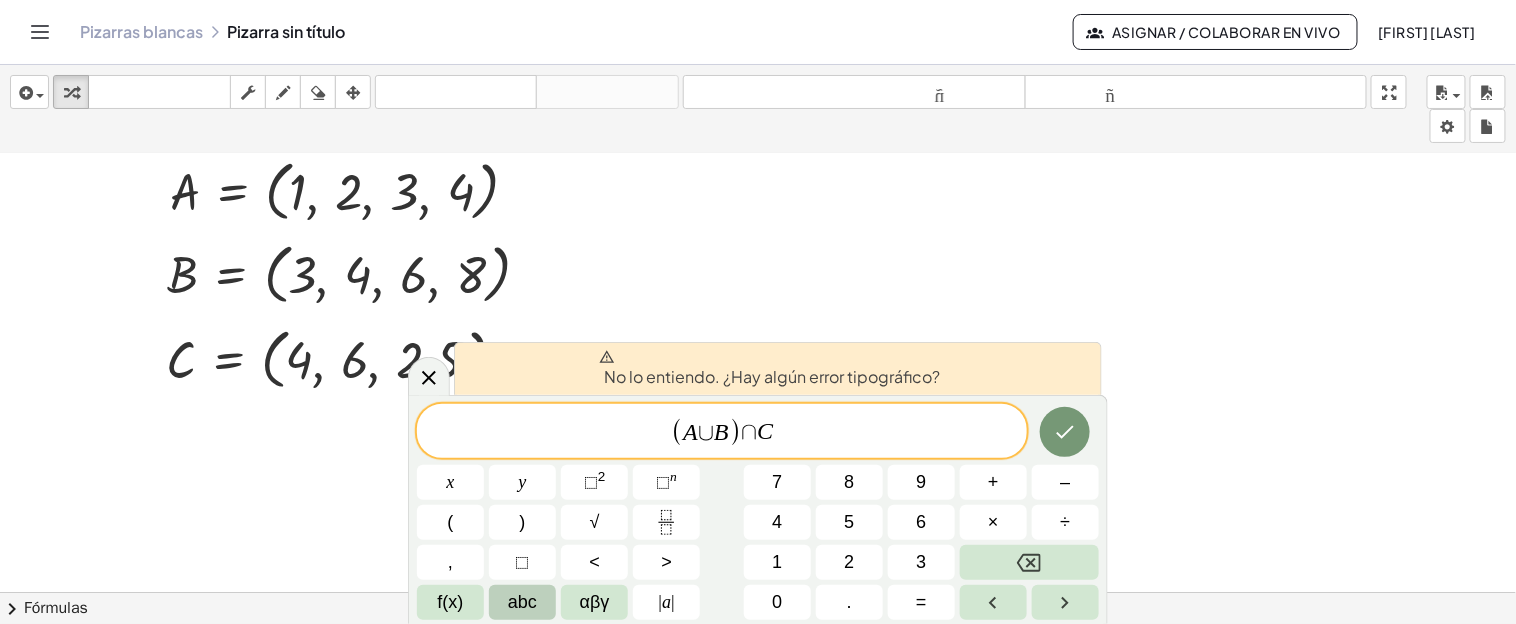 click at bounding box center [758, 224] 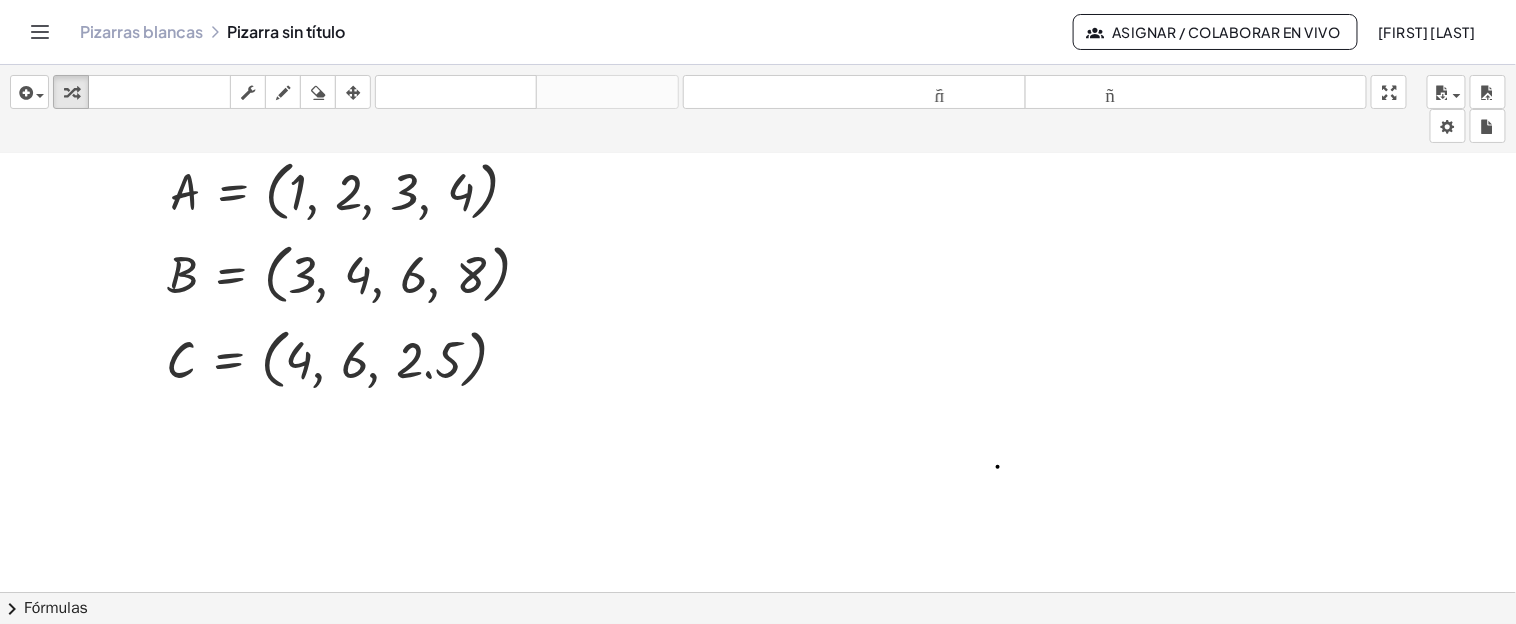 click at bounding box center (758, 224) 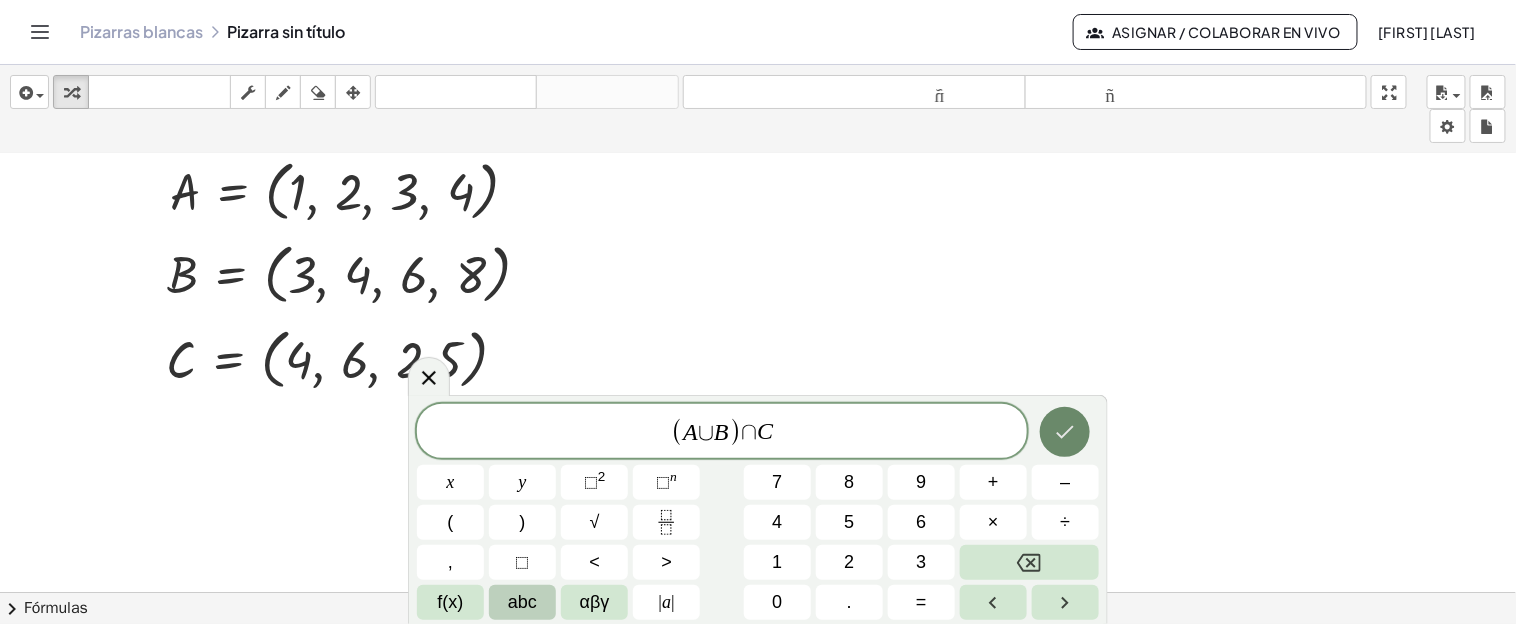 click 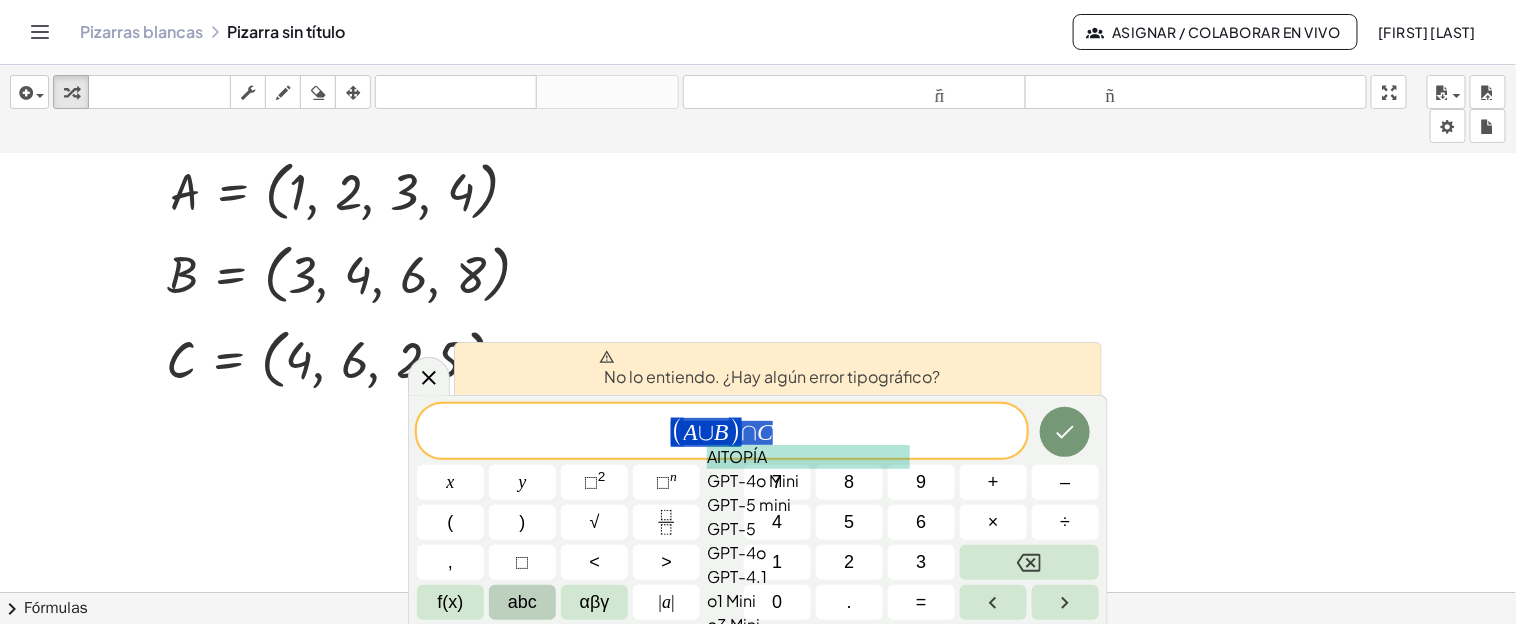 drag, startPoint x: 673, startPoint y: 437, endPoint x: 776, endPoint y: 435, distance: 103.01942 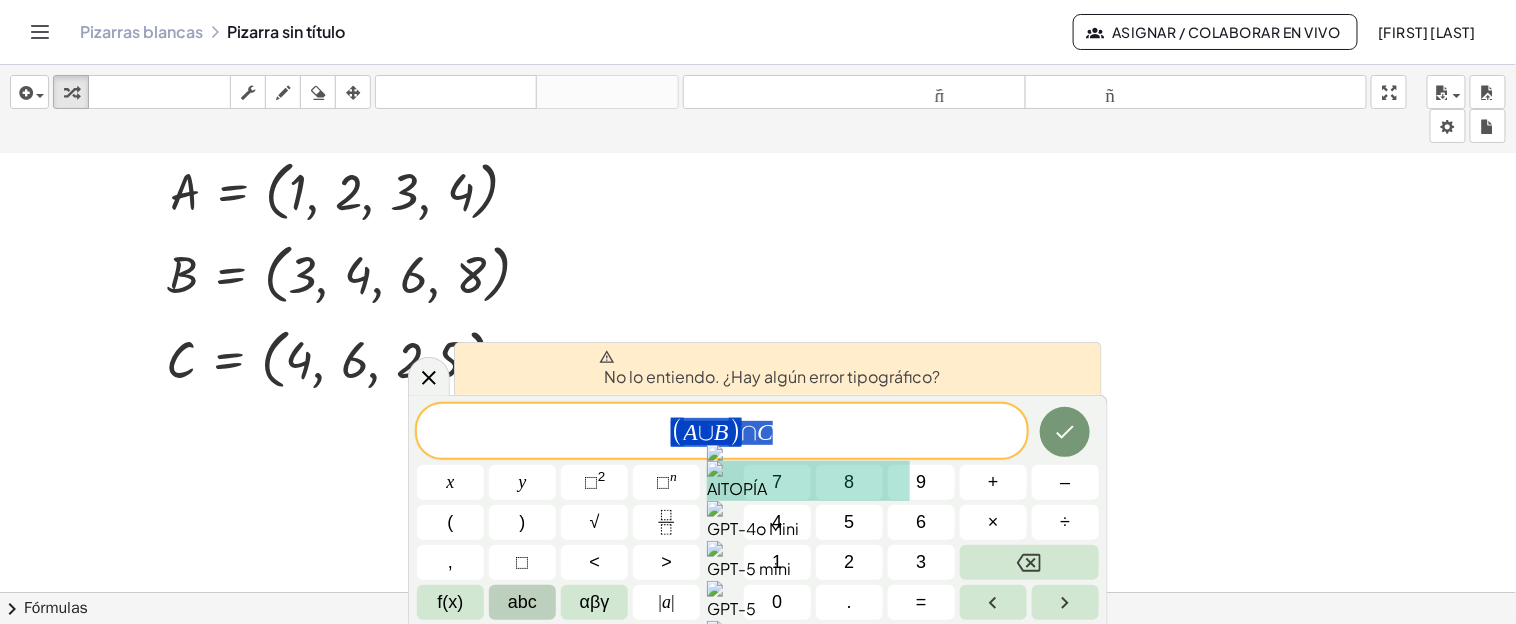 click at bounding box center [758, 224] 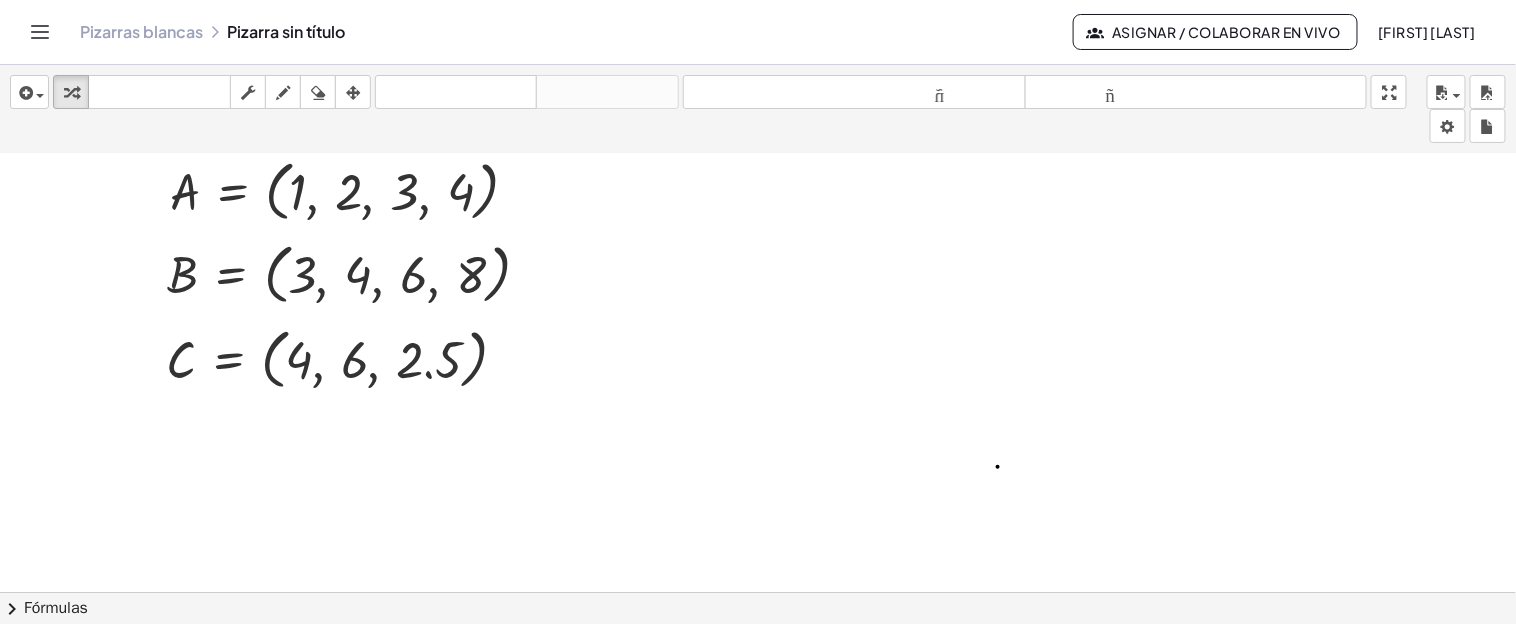 click at bounding box center (758, 224) 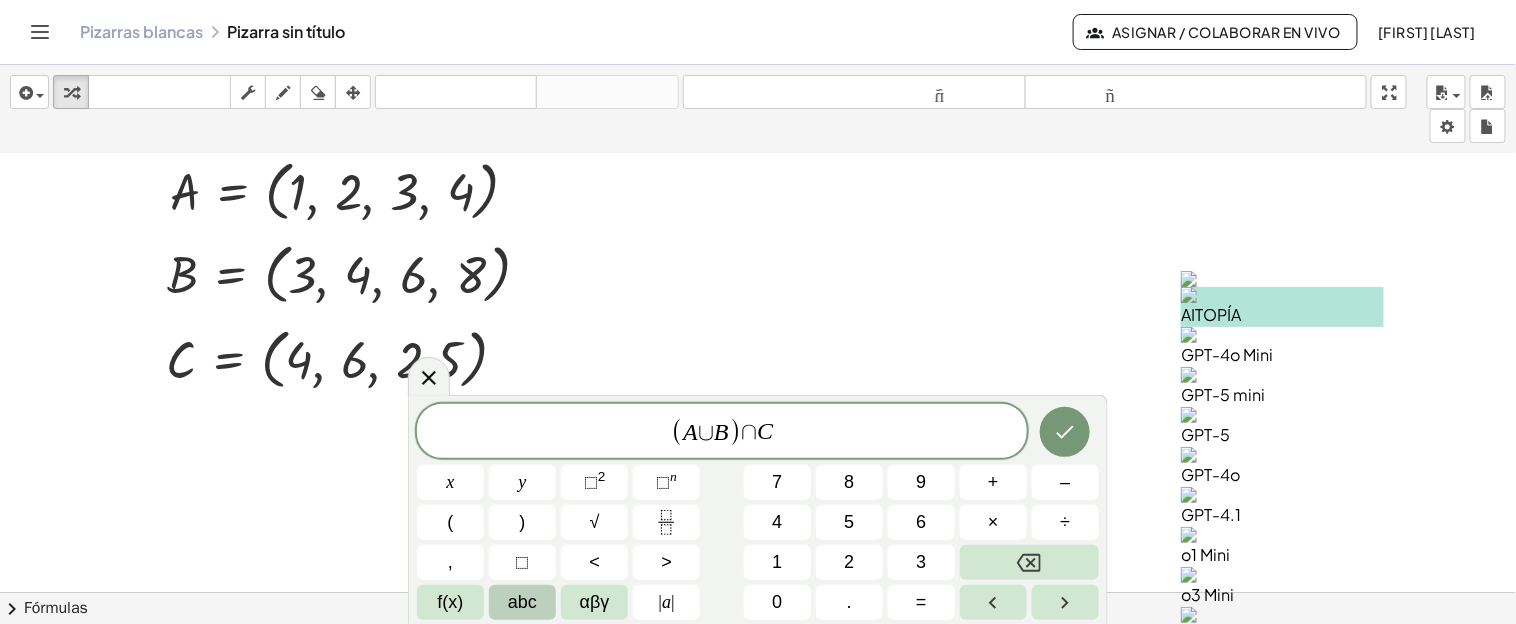 click at bounding box center [758, 224] 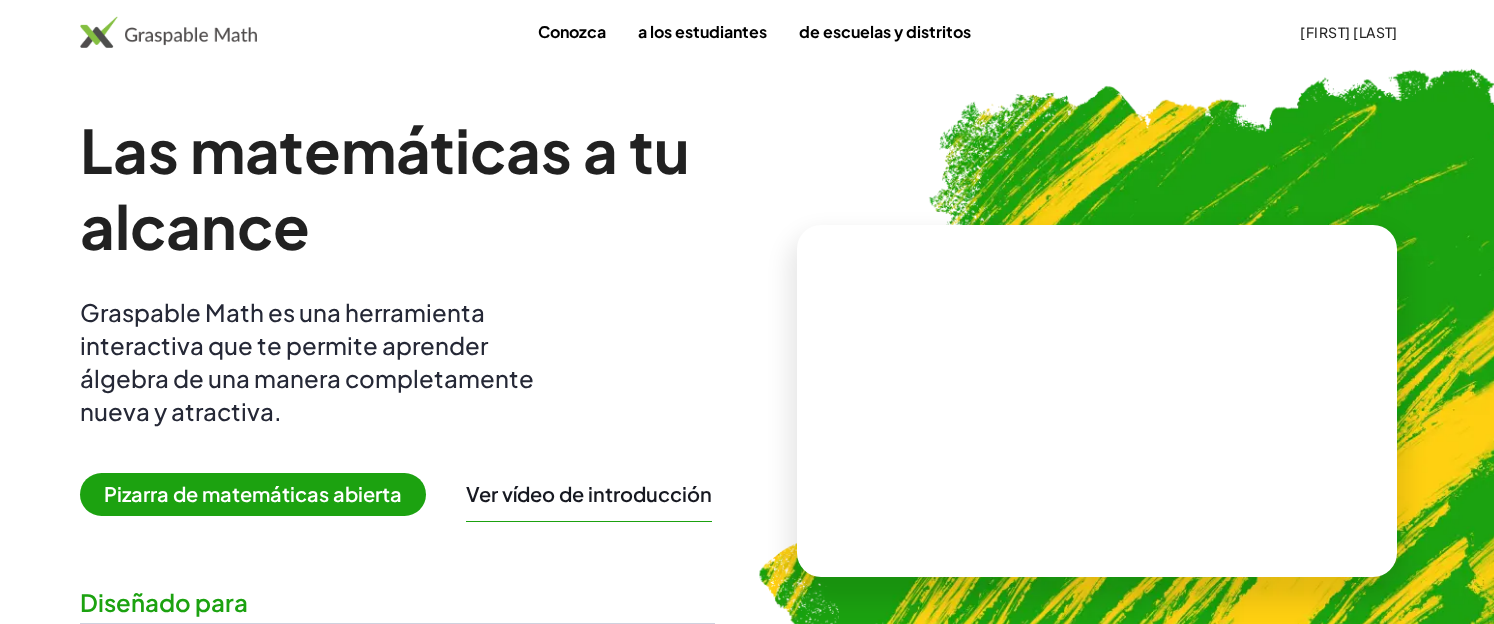 scroll, scrollTop: 0, scrollLeft: 0, axis: both 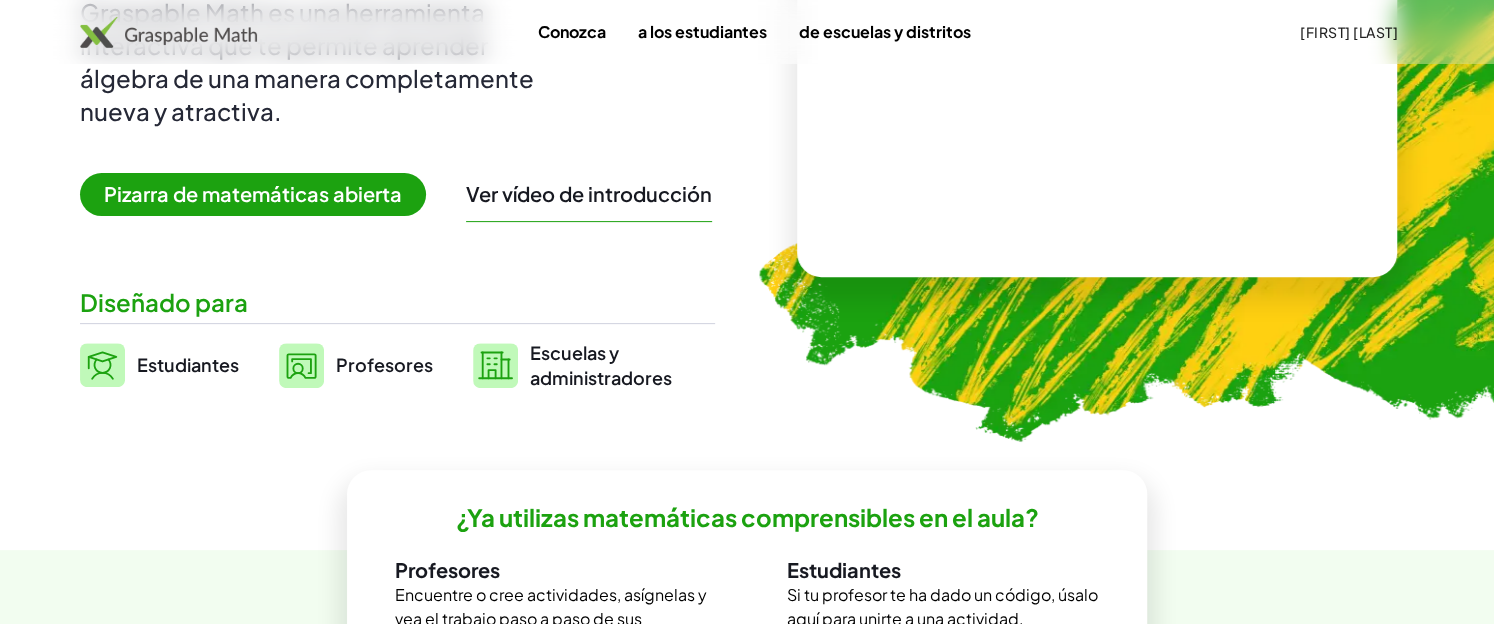 click on "Profesores" at bounding box center (384, 364) 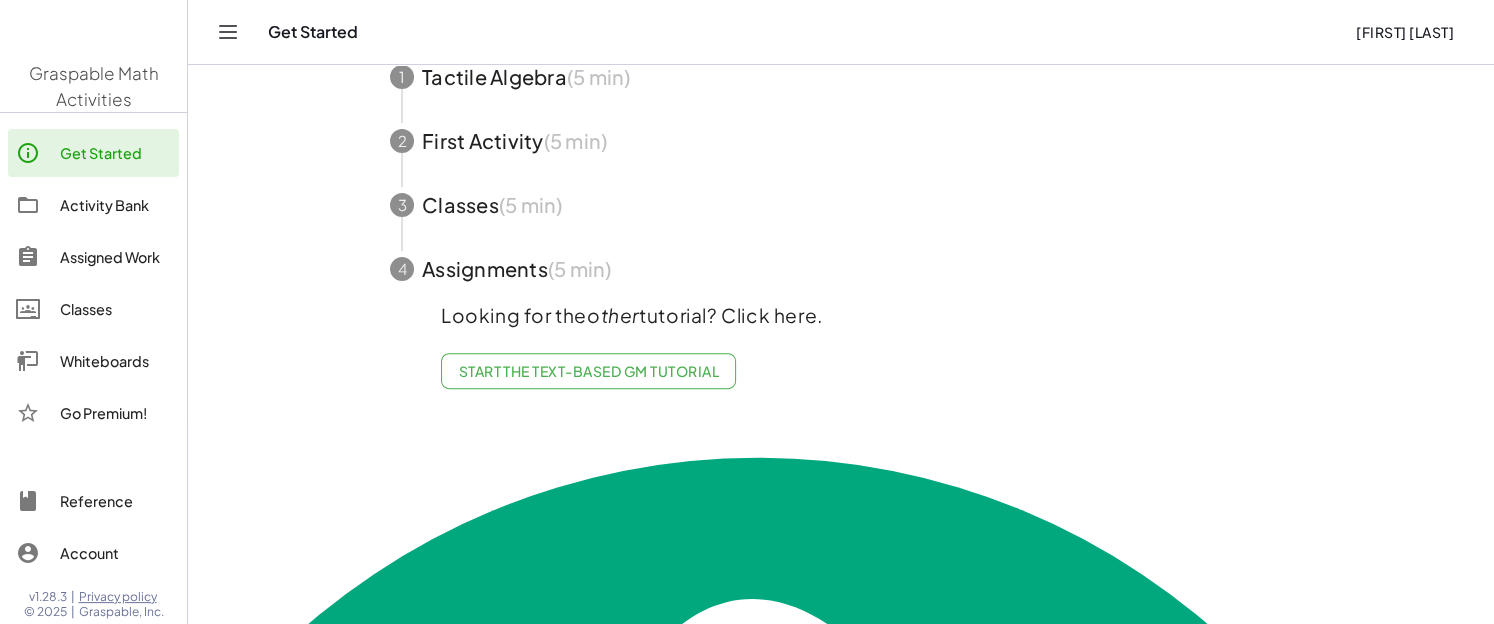 scroll, scrollTop: 0, scrollLeft: 0, axis: both 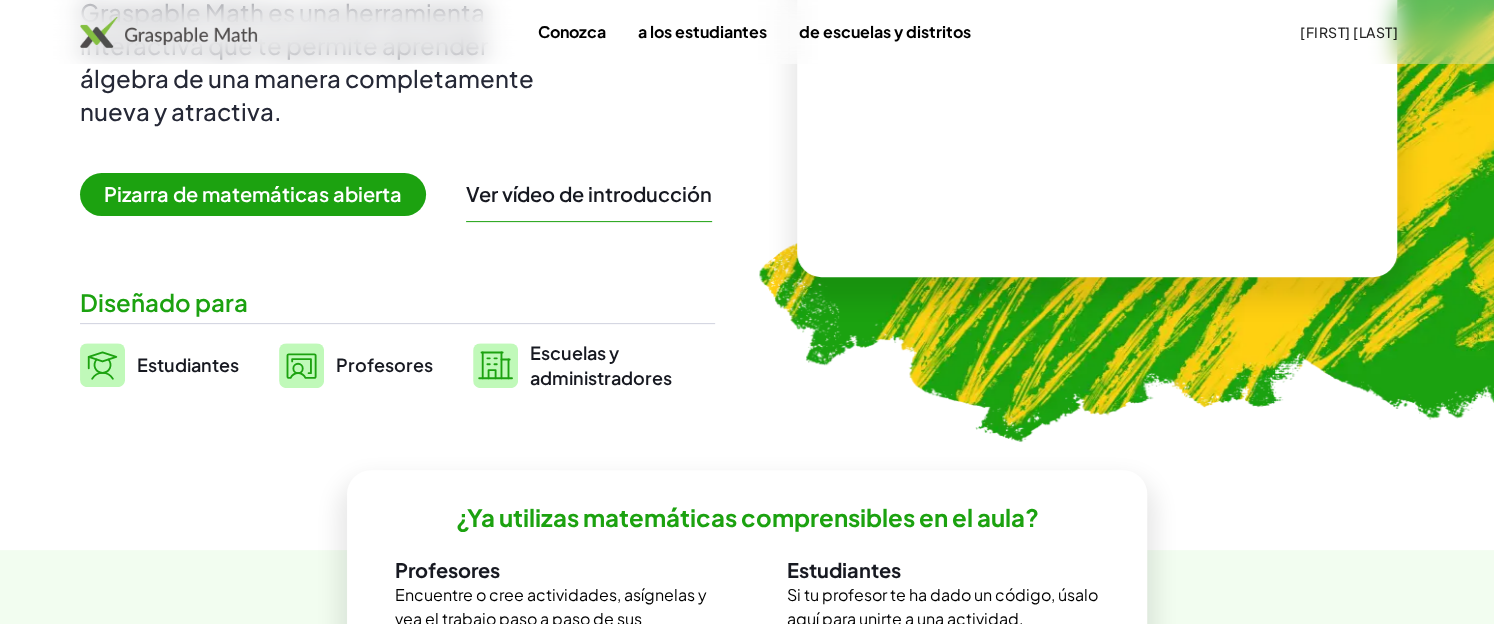 click on "Estudiantes" at bounding box center (188, 364) 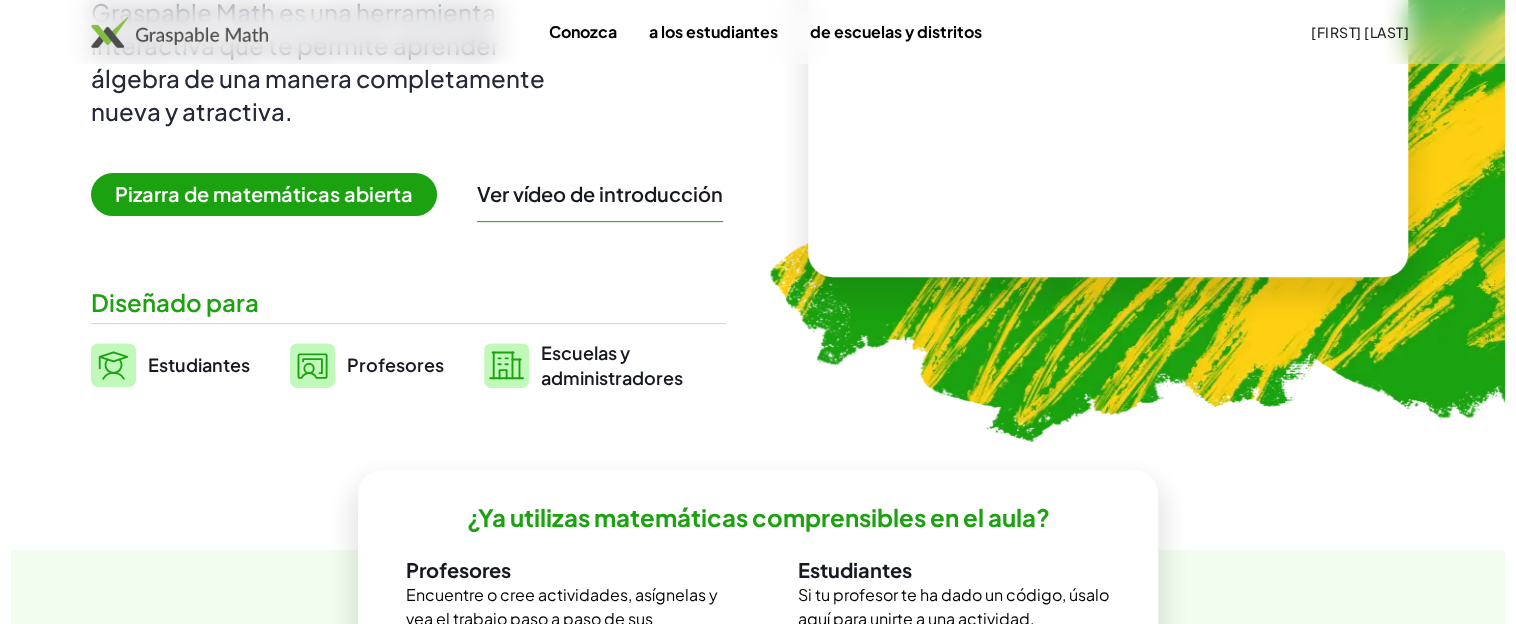scroll, scrollTop: 0, scrollLeft: 0, axis: both 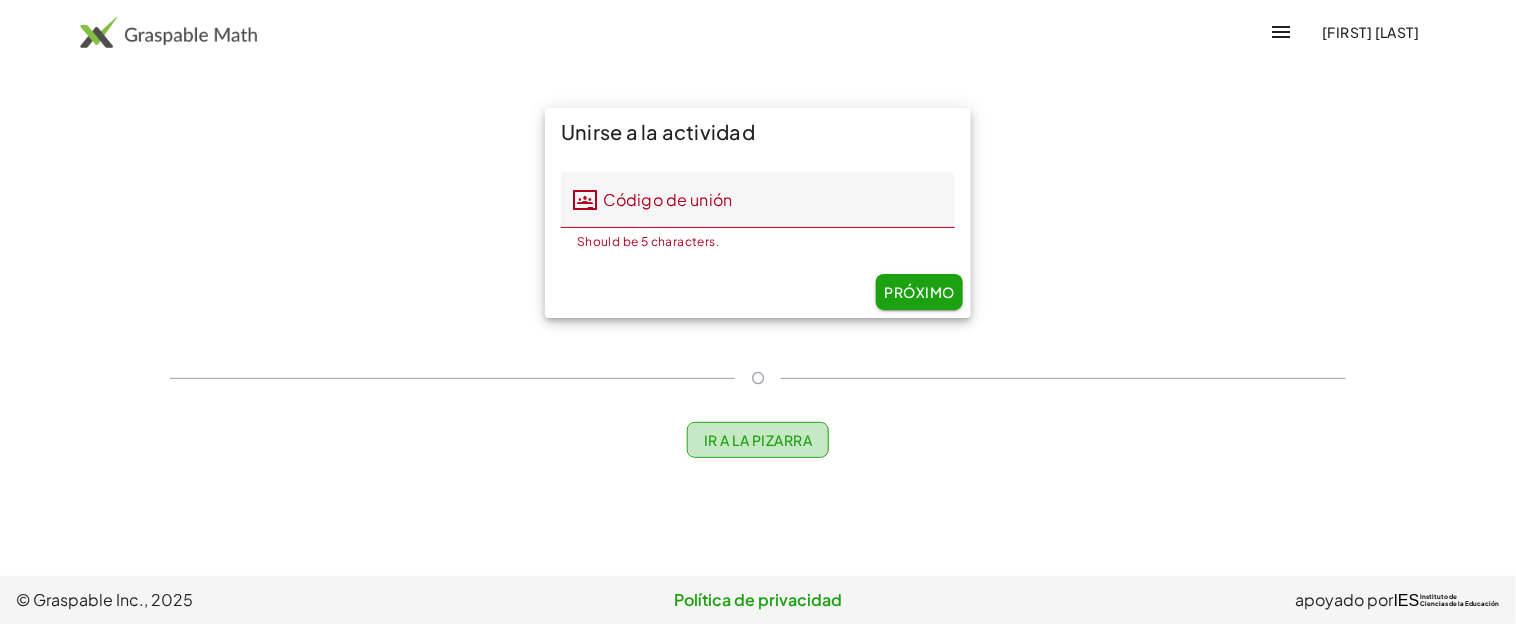 click on "Ir a la pizarra" at bounding box center [758, 440] 